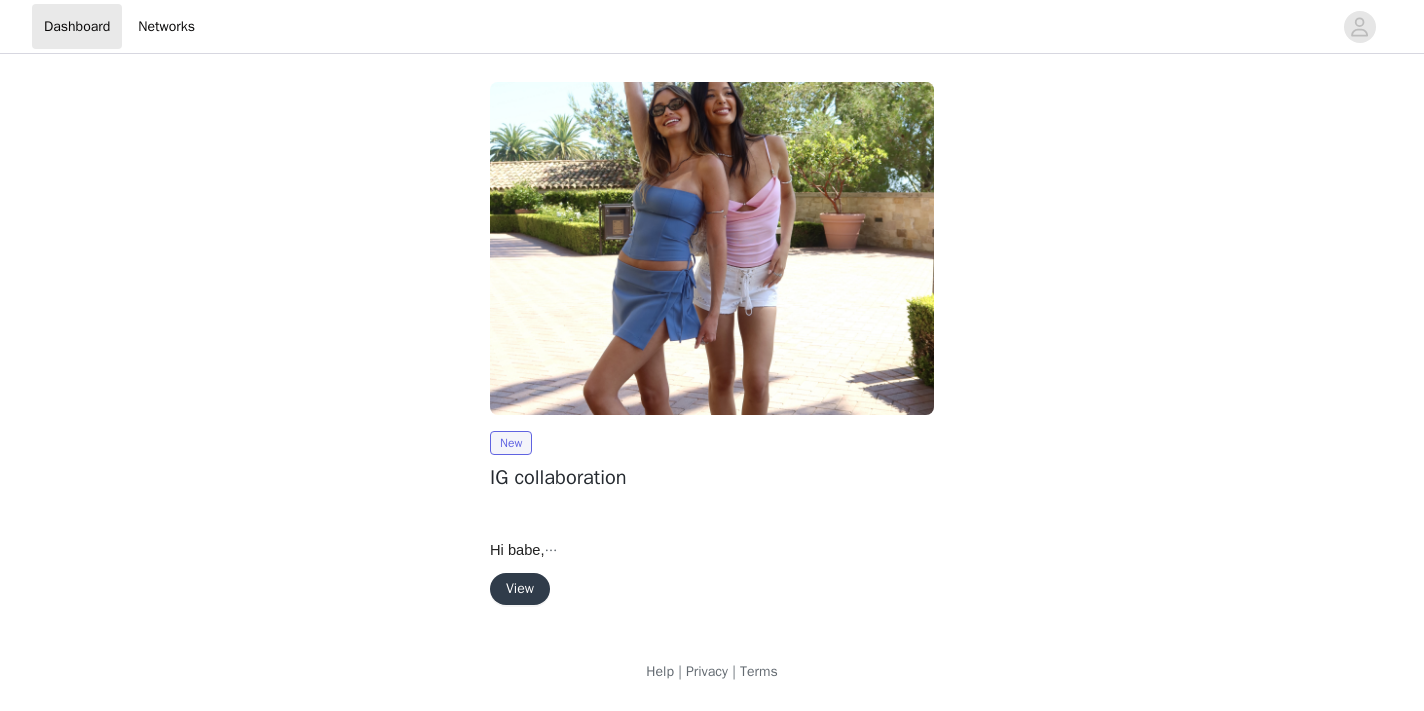scroll, scrollTop: 0, scrollLeft: 0, axis: both 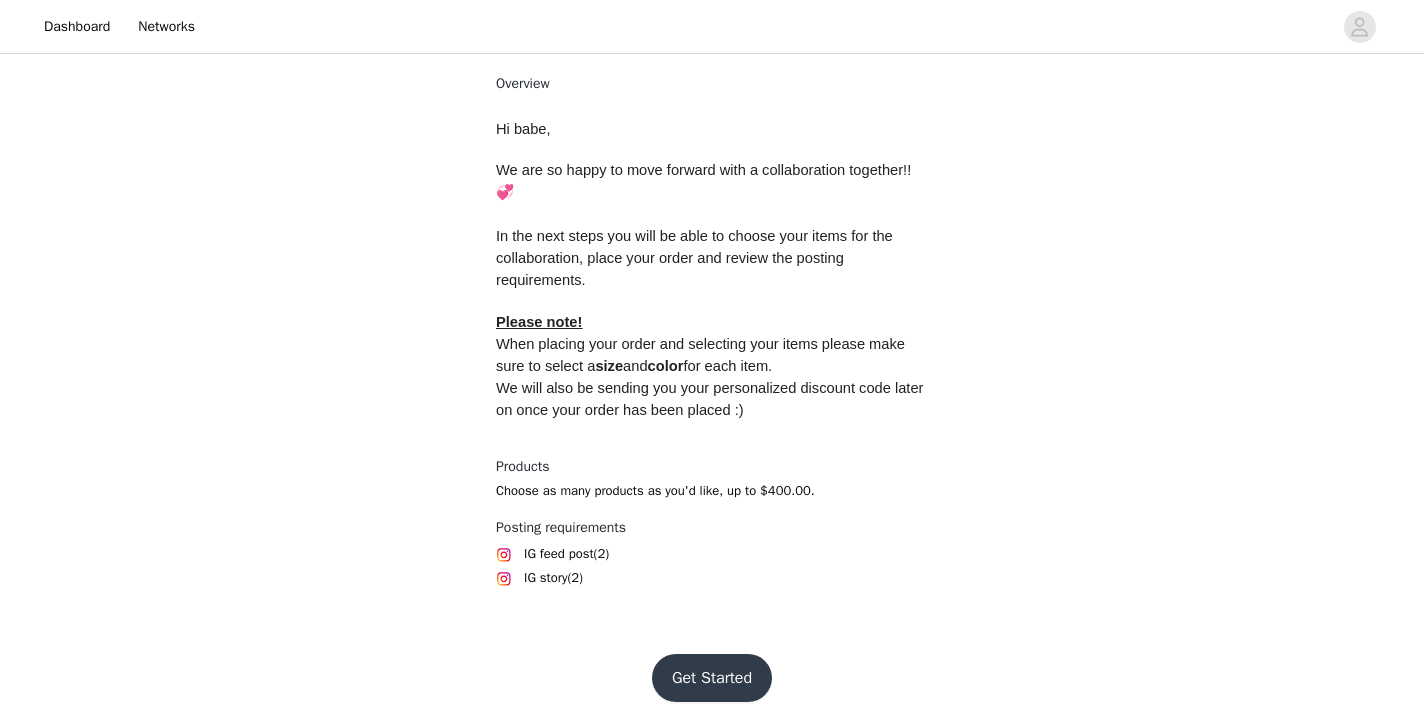 click on "Get Started" at bounding box center [712, 678] 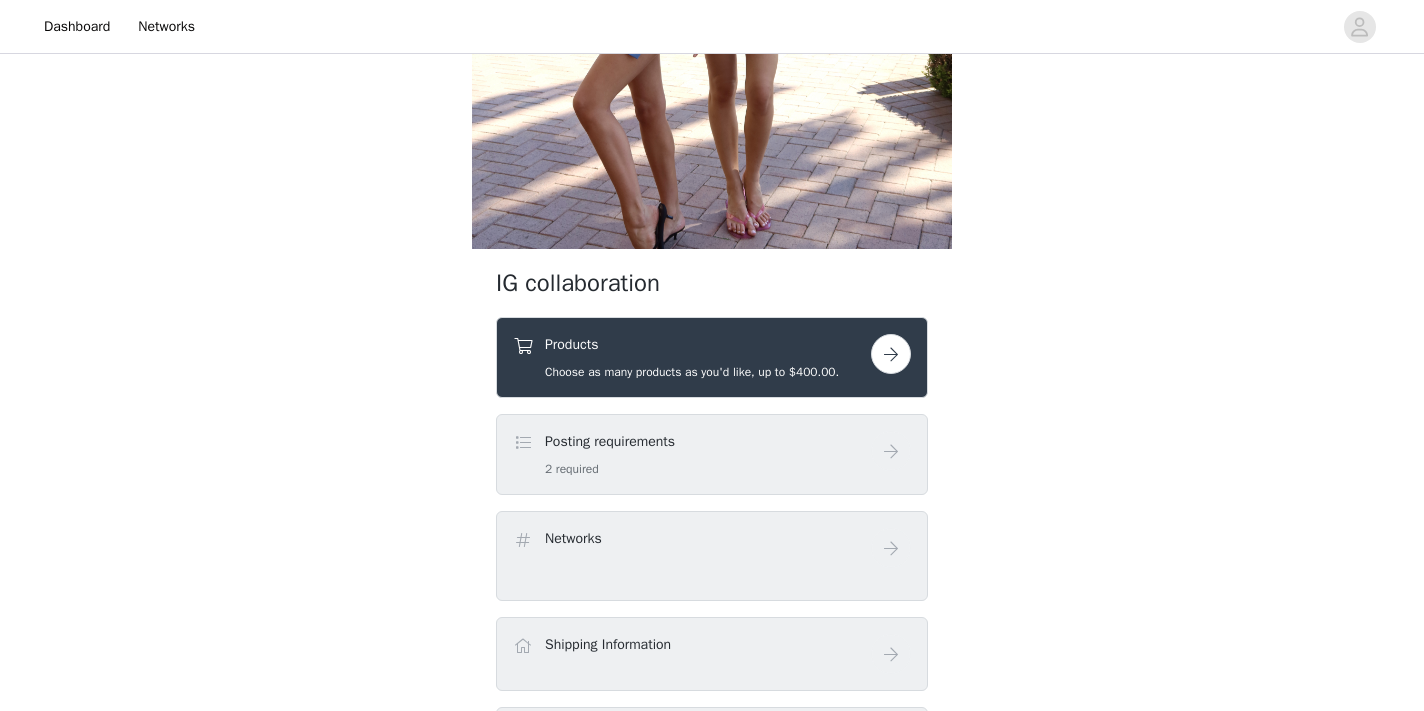 scroll, scrollTop: 412, scrollLeft: 0, axis: vertical 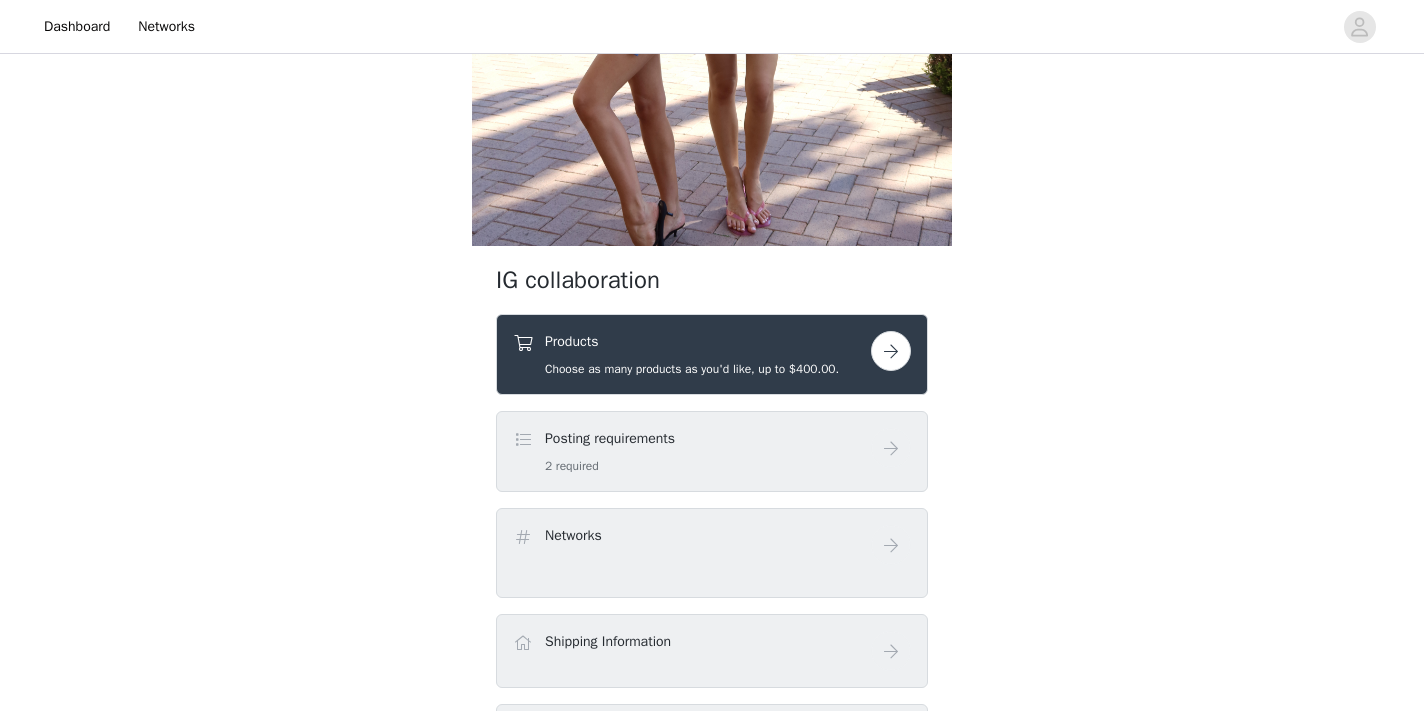 click at bounding box center (891, 351) 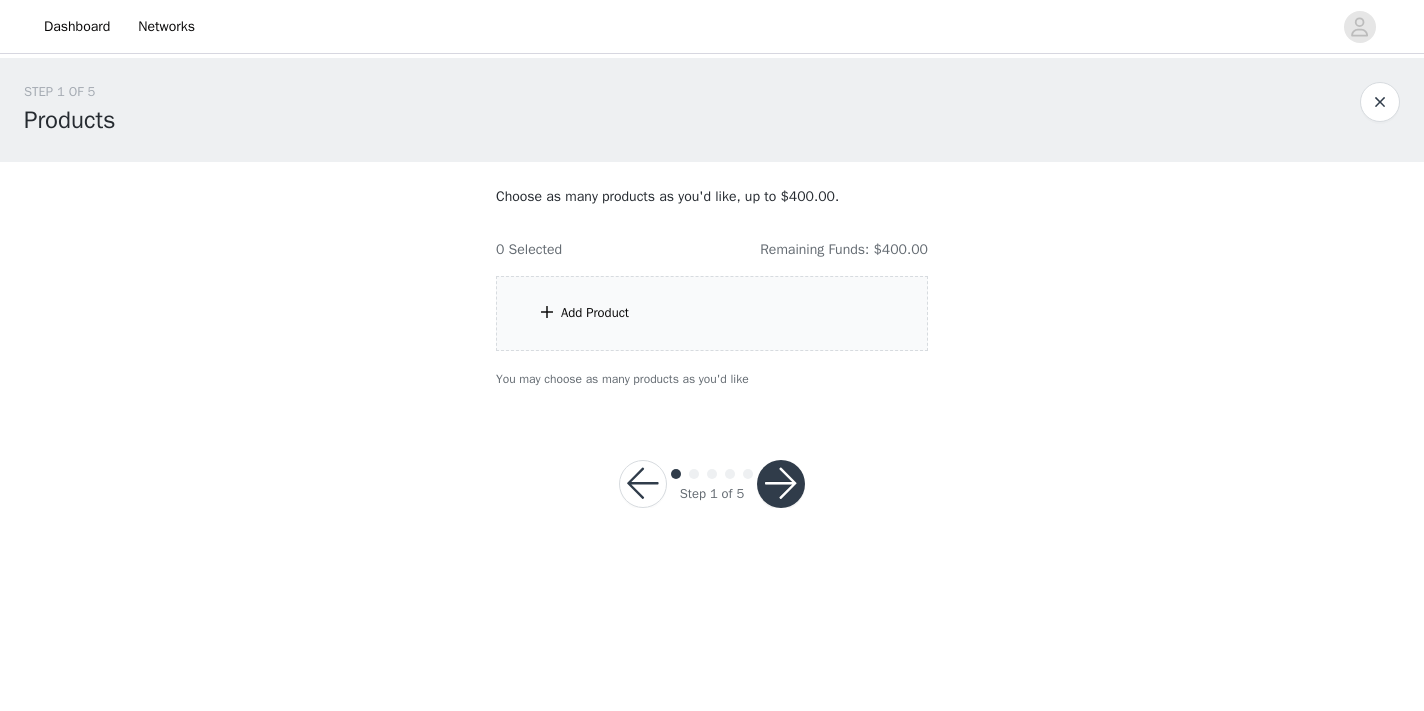click on "Add Product" at bounding box center (712, 313) 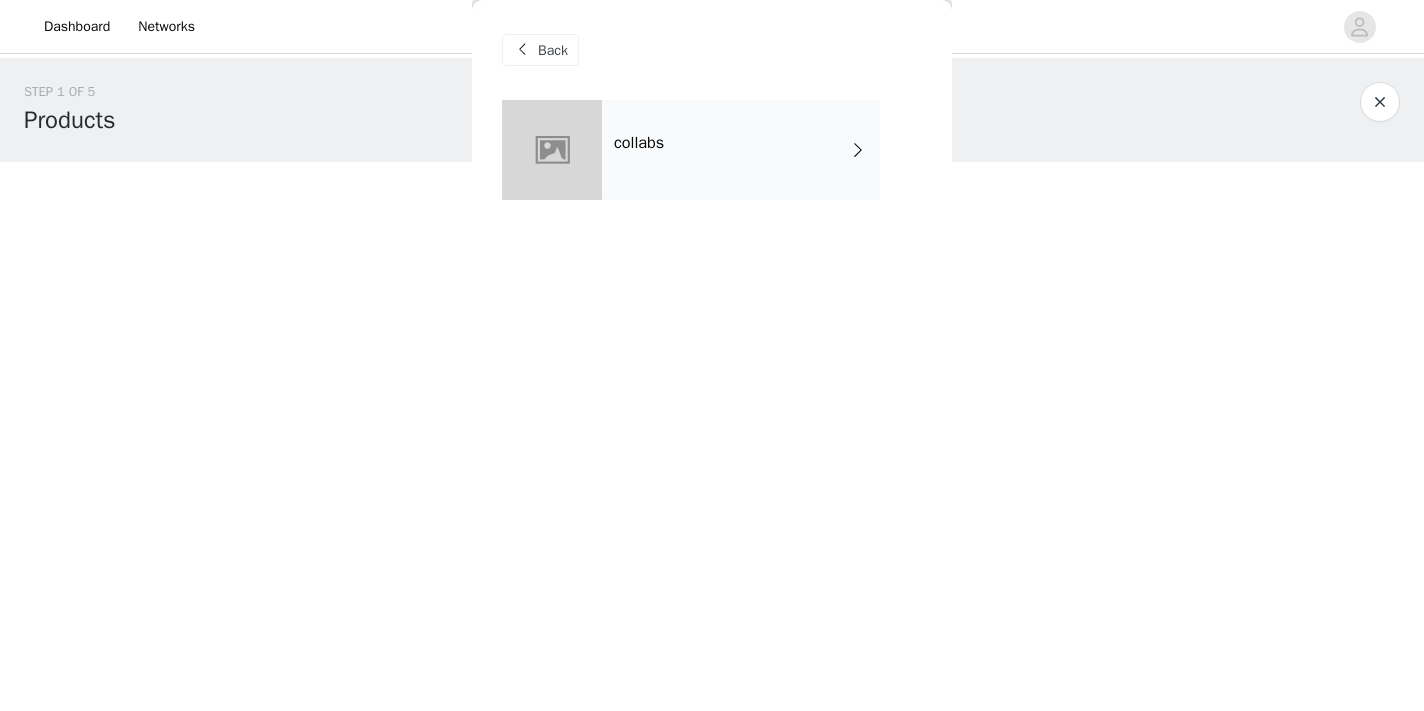 click on "collabs" at bounding box center (741, 150) 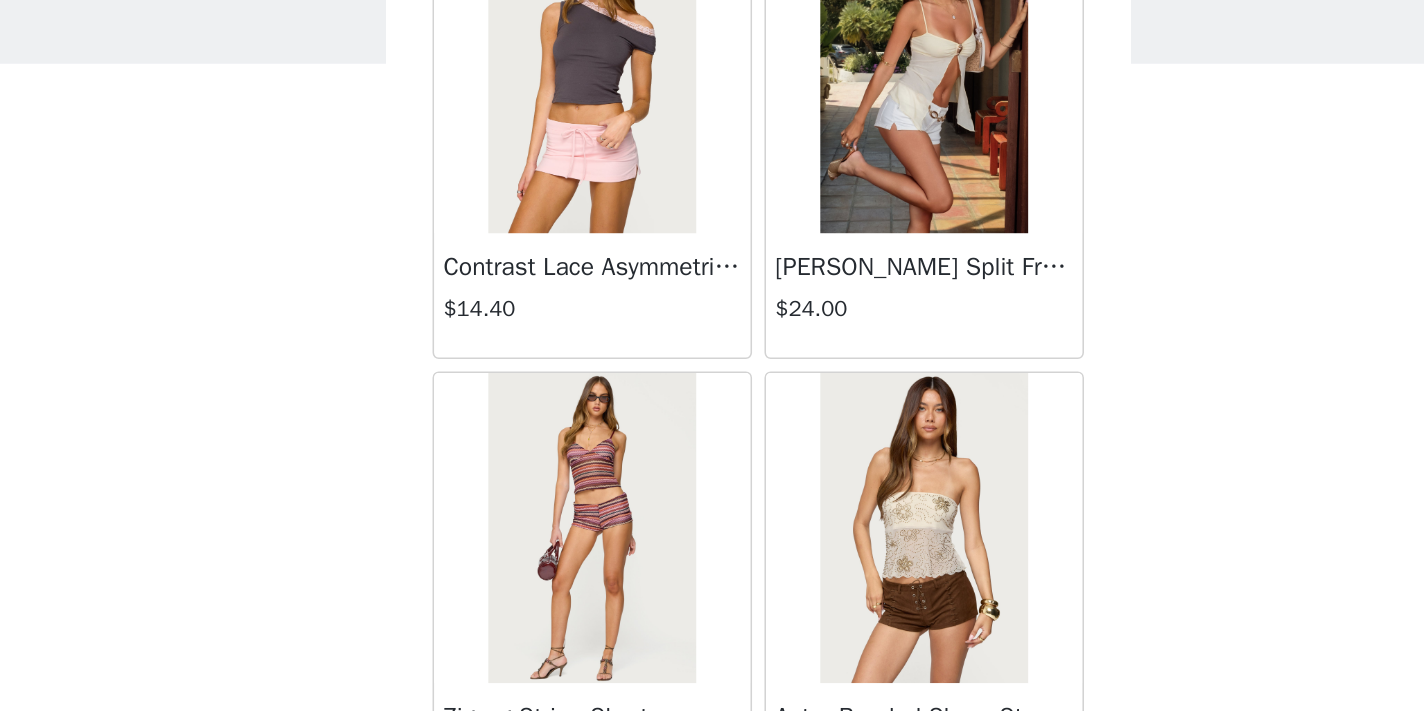 scroll, scrollTop: 2349, scrollLeft: 0, axis: vertical 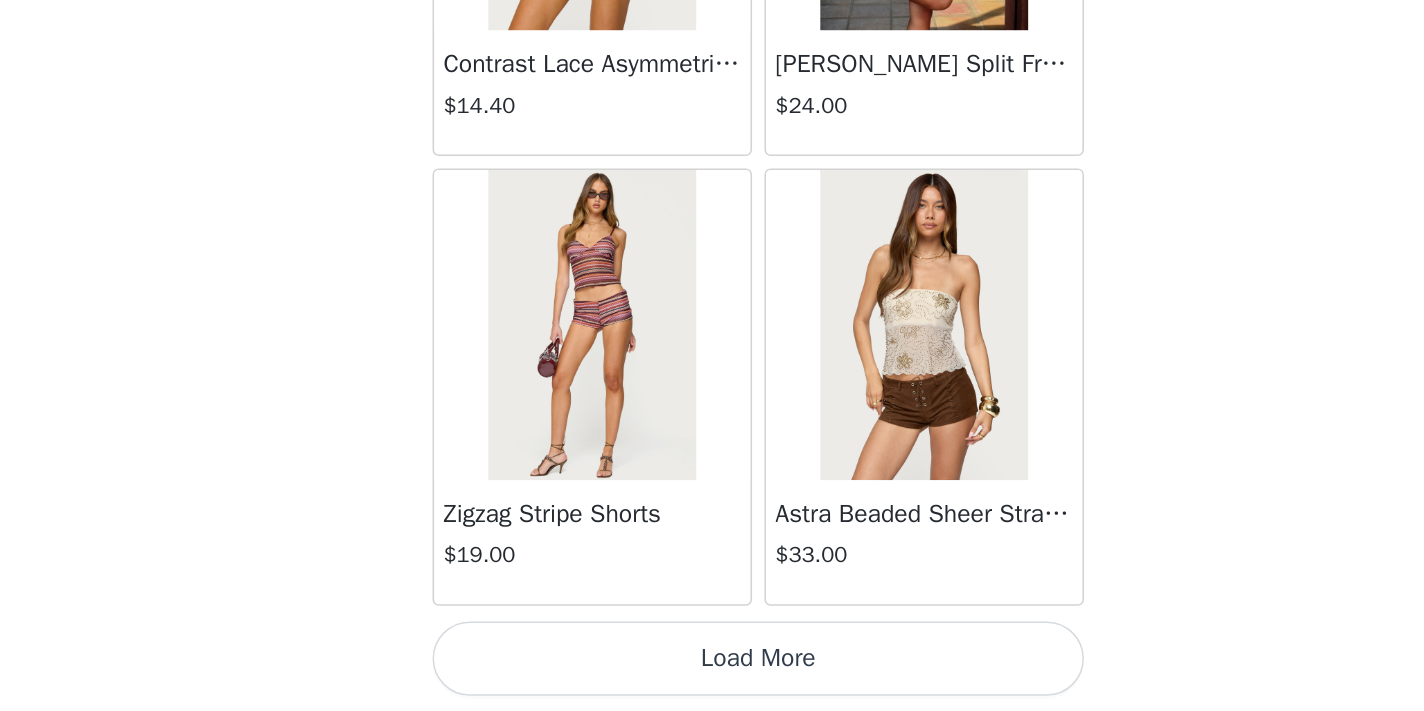 click on "Load More" at bounding box center (712, 677) 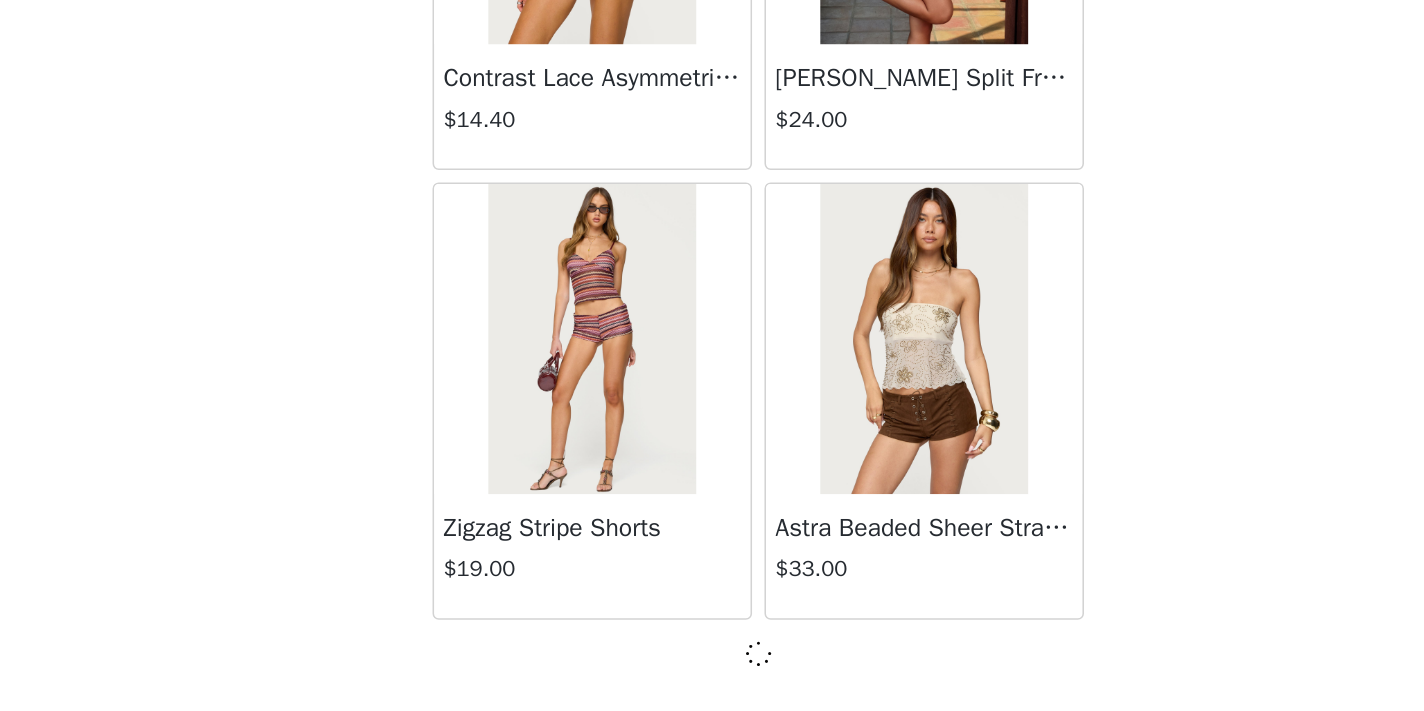 scroll, scrollTop: 0, scrollLeft: 0, axis: both 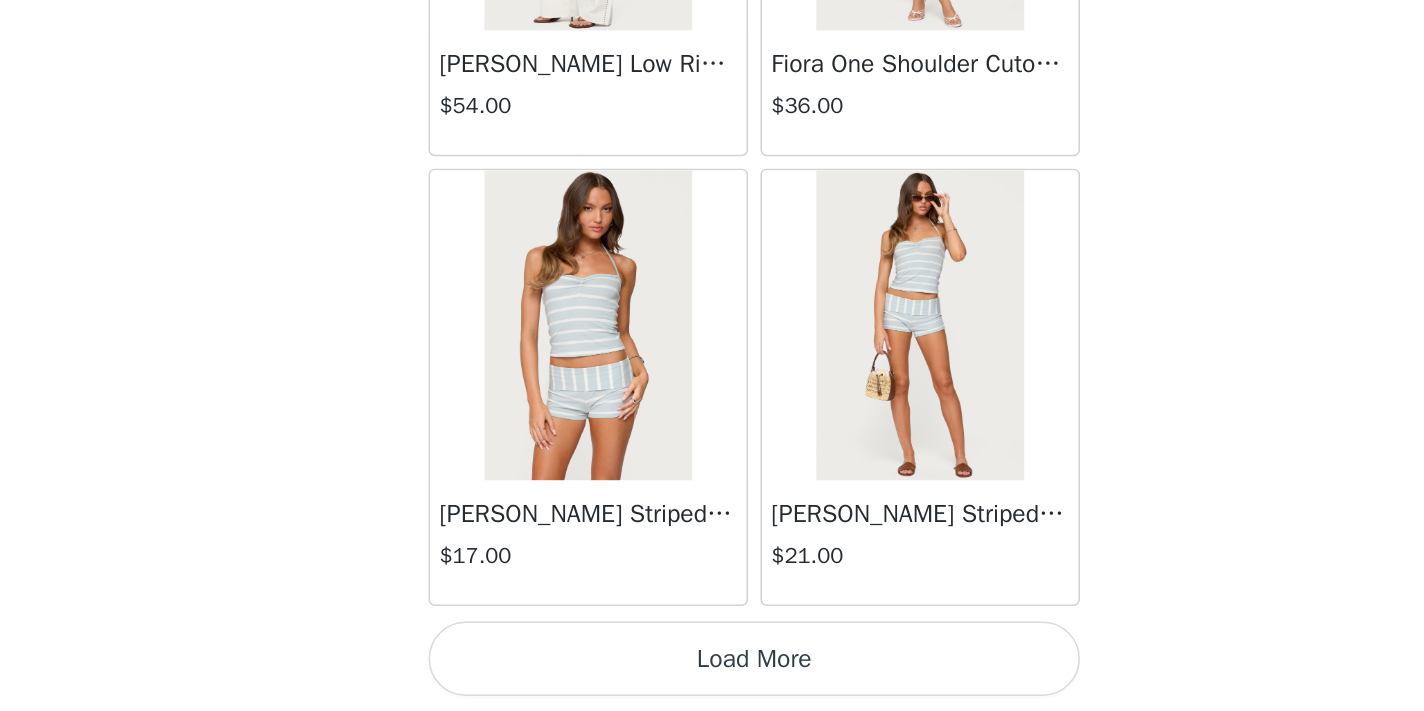 click on "Load More" at bounding box center (712, 677) 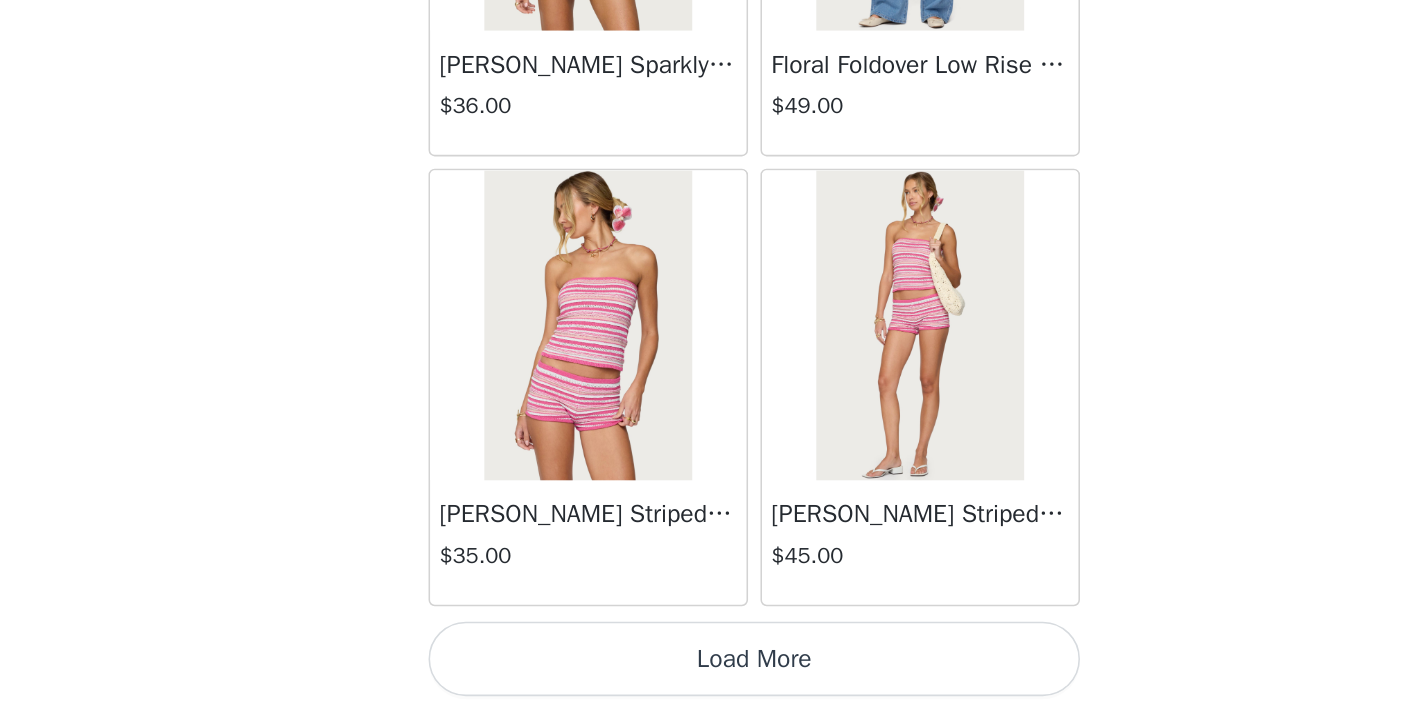 scroll, scrollTop: 8149, scrollLeft: 0, axis: vertical 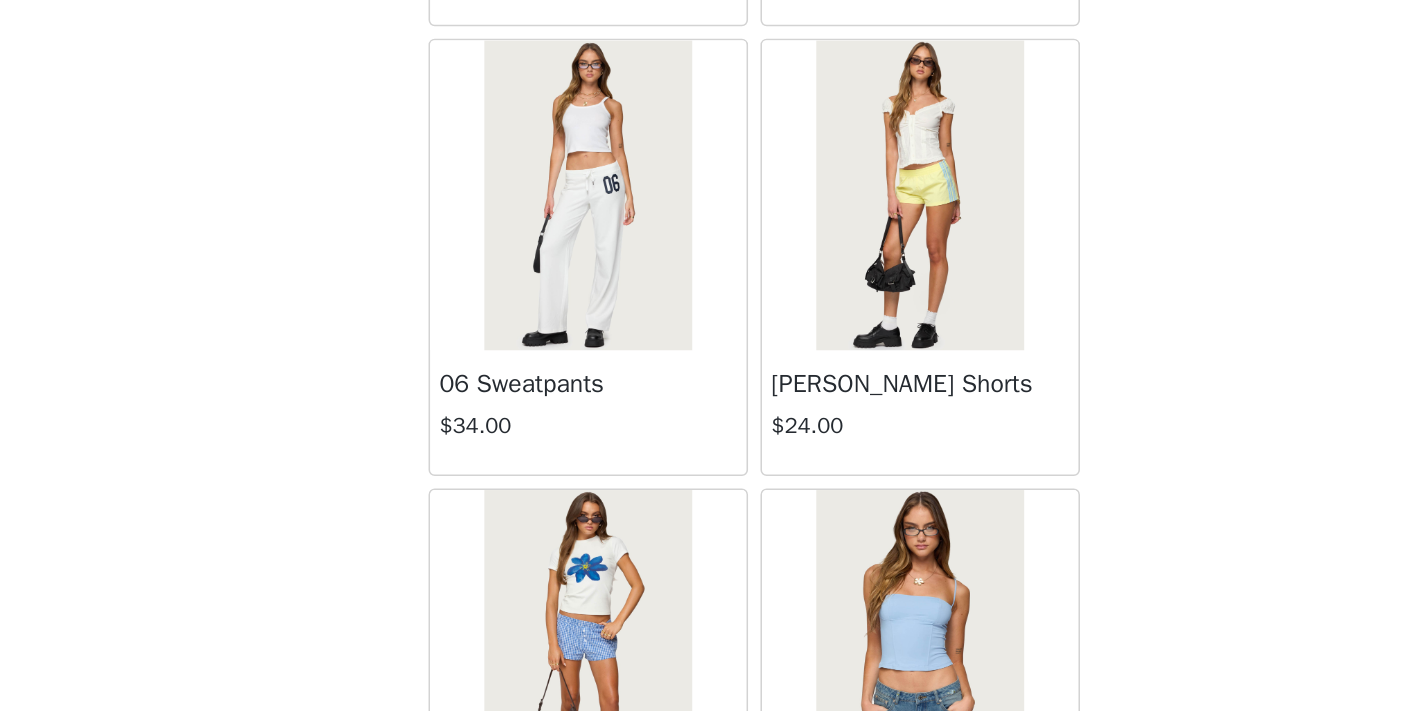 click at bounding box center [604, 378] 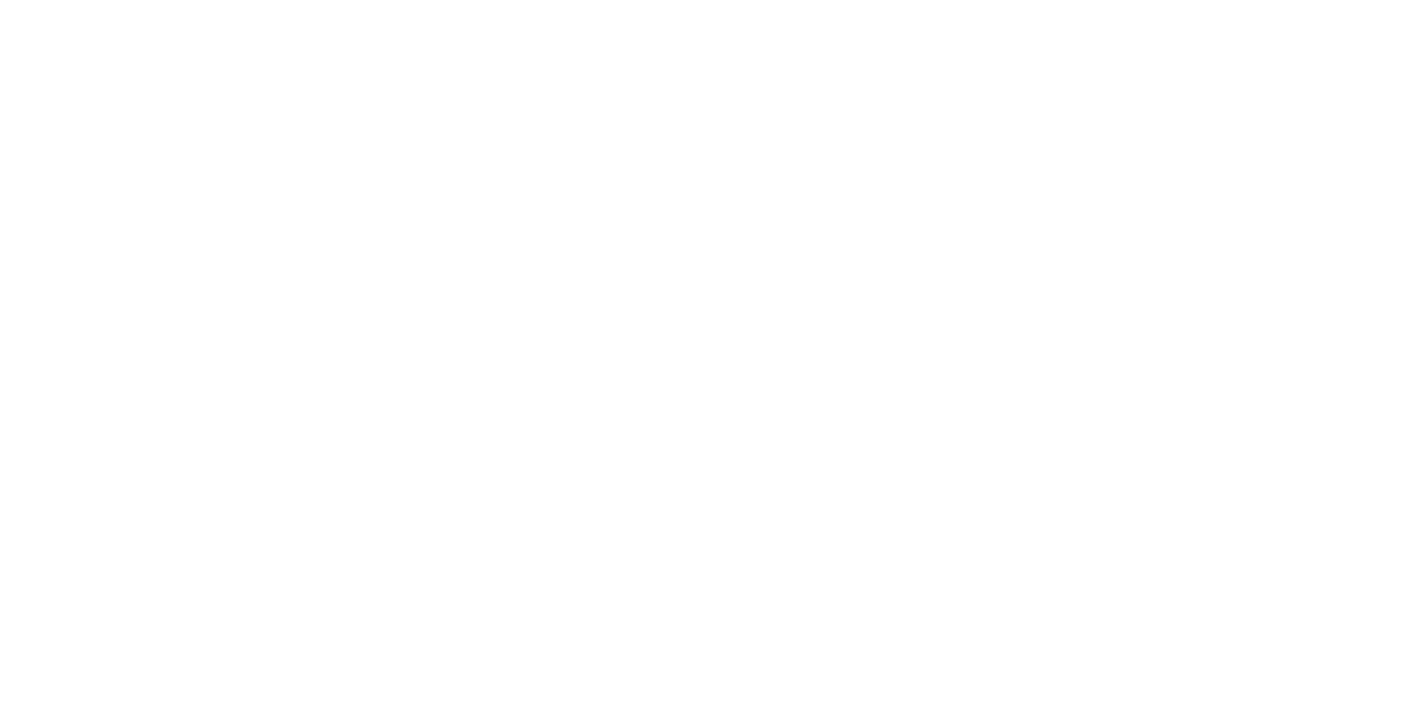 scroll, scrollTop: 0, scrollLeft: 0, axis: both 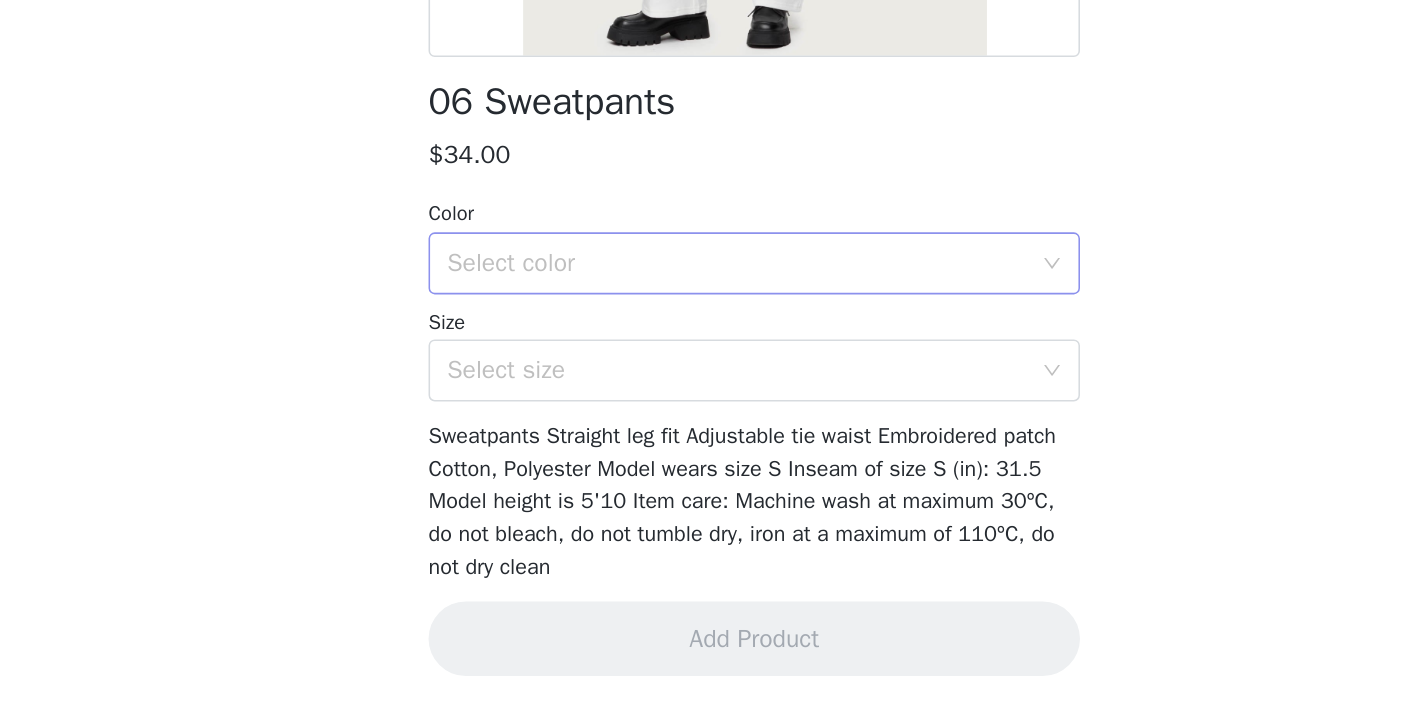 click on "Select color" at bounding box center [701, 422] 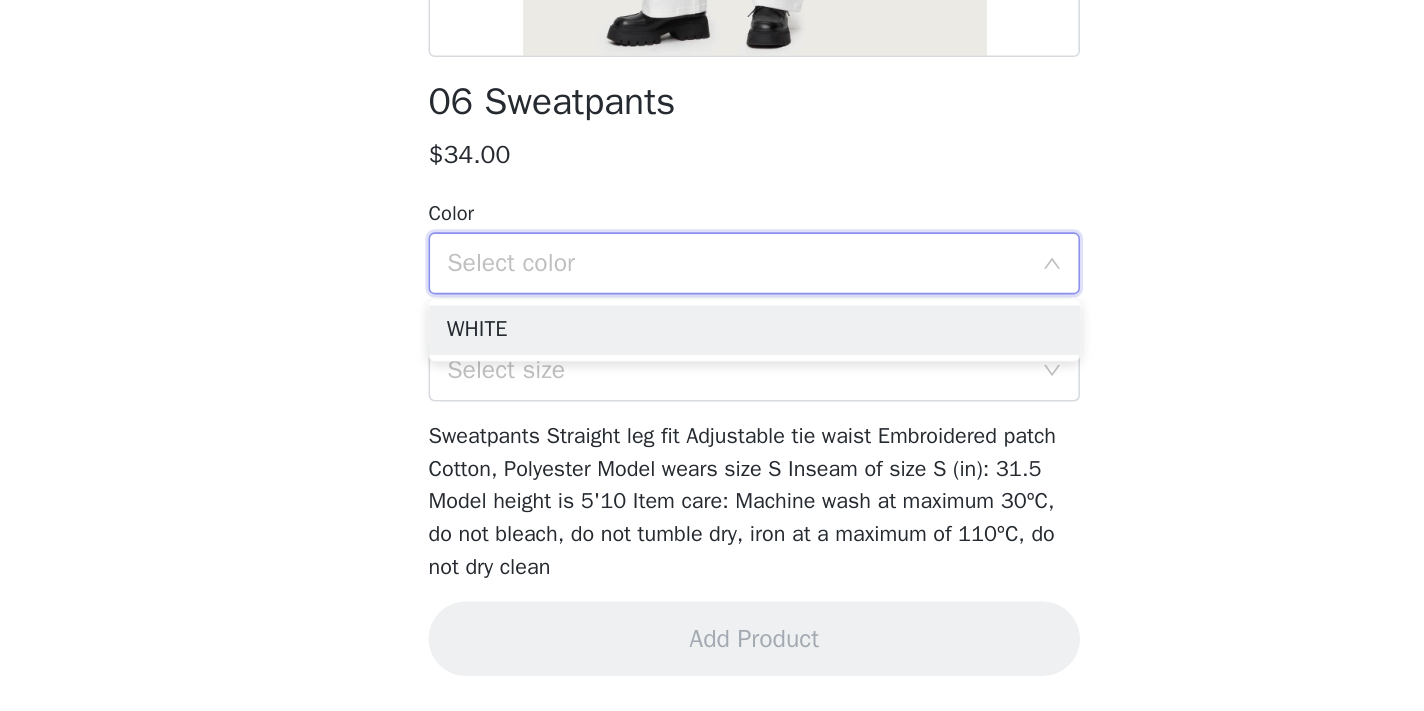 click on "Select color" at bounding box center (701, 422) 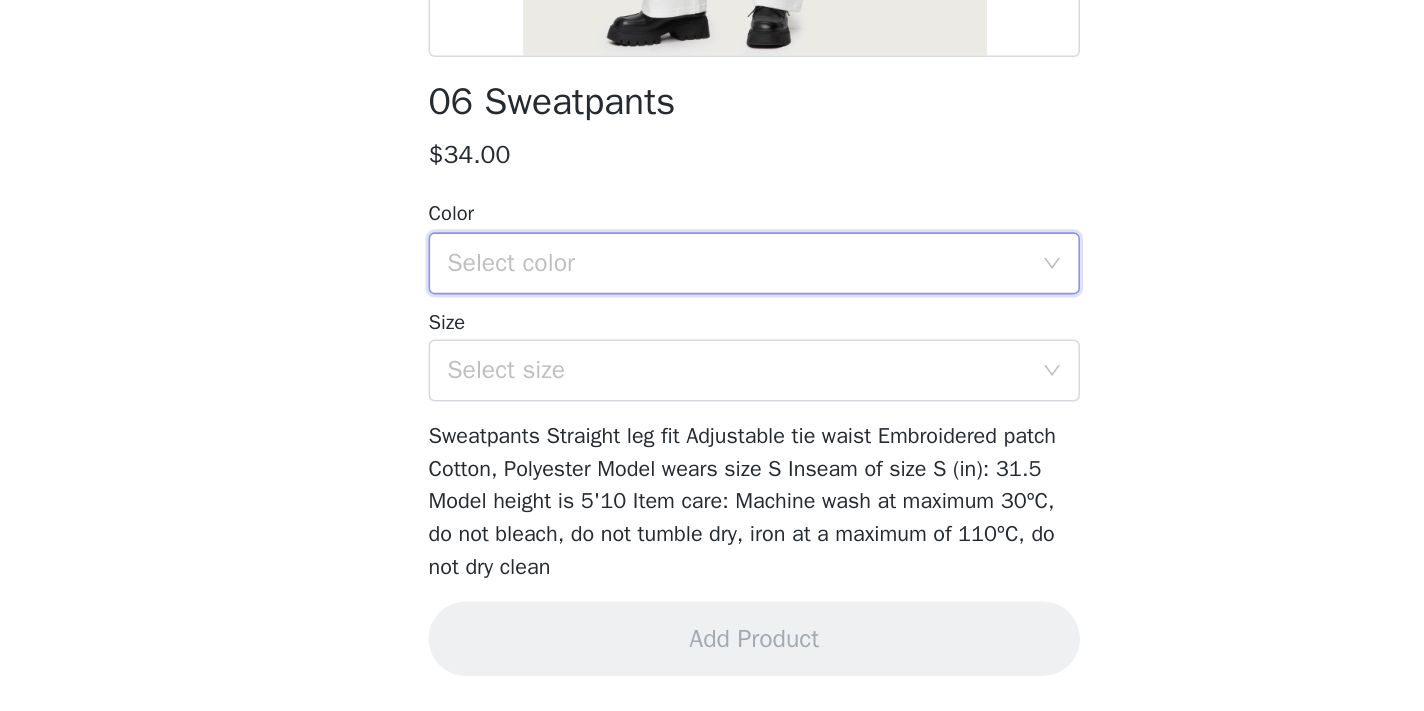 click on "Select color" at bounding box center (701, 422) 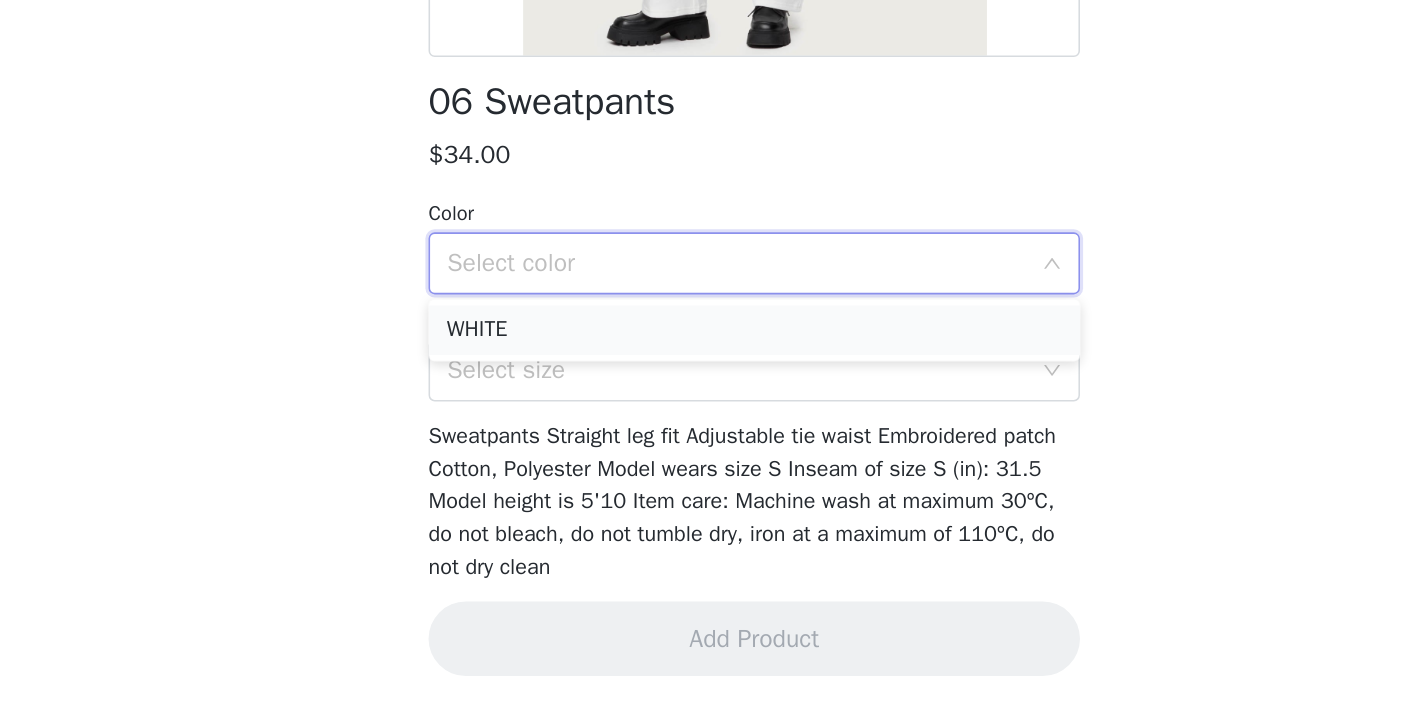 click on "WHITE" at bounding box center (712, 465) 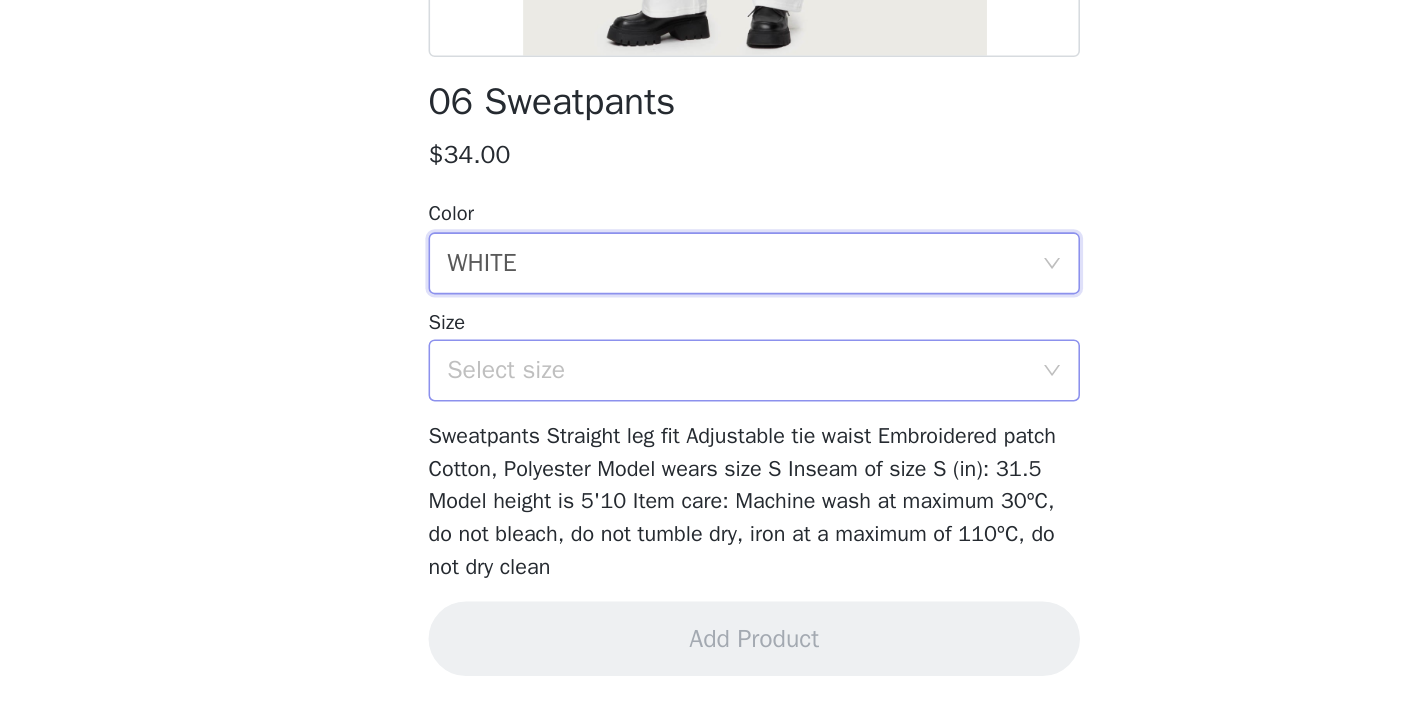 click on "Select size" at bounding box center (705, 491) 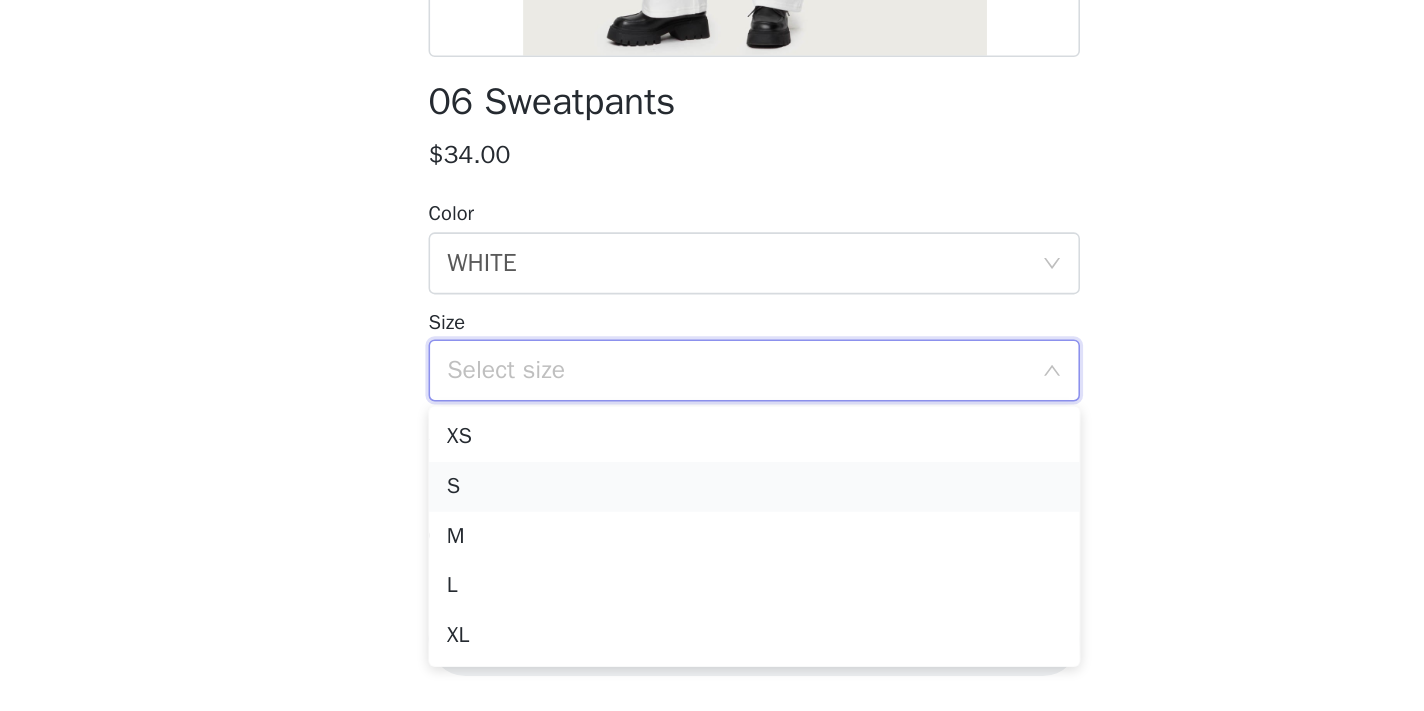 click on "S" at bounding box center (712, 566) 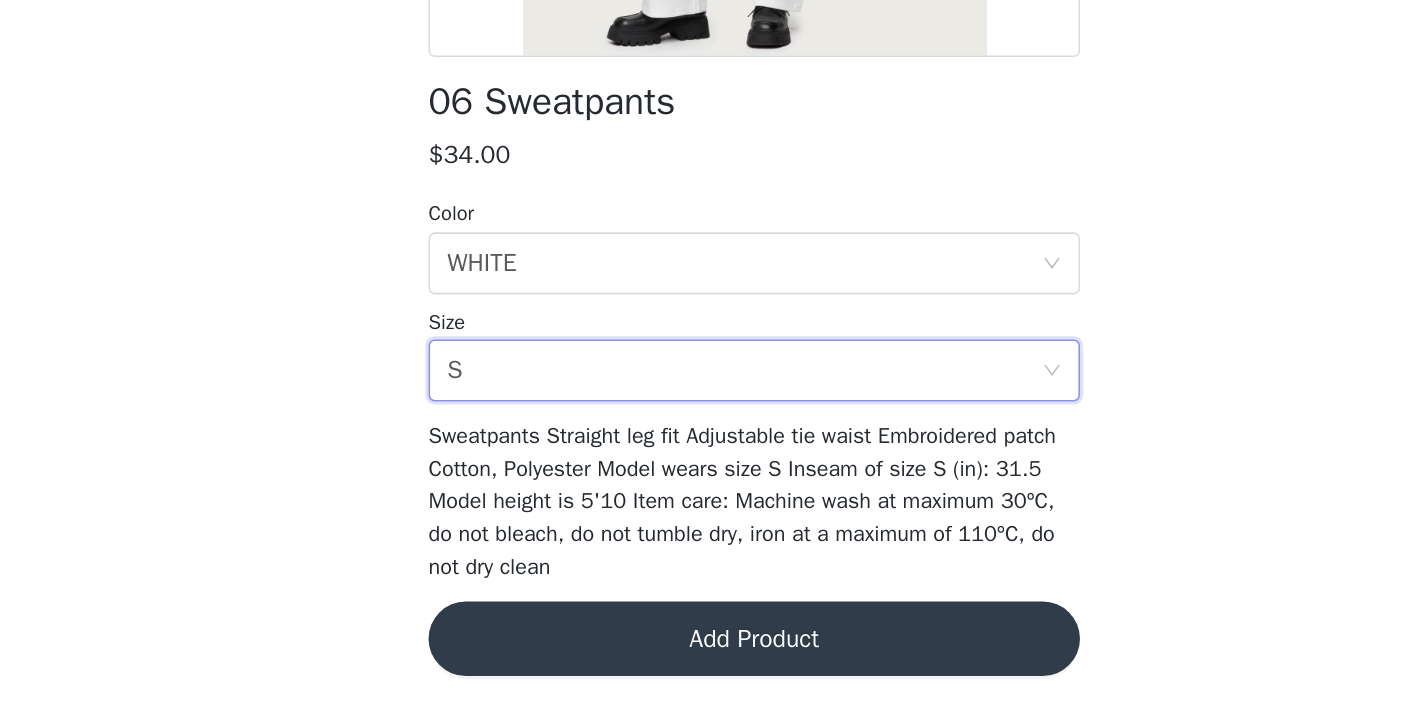 click on "Add Product" at bounding box center (712, 664) 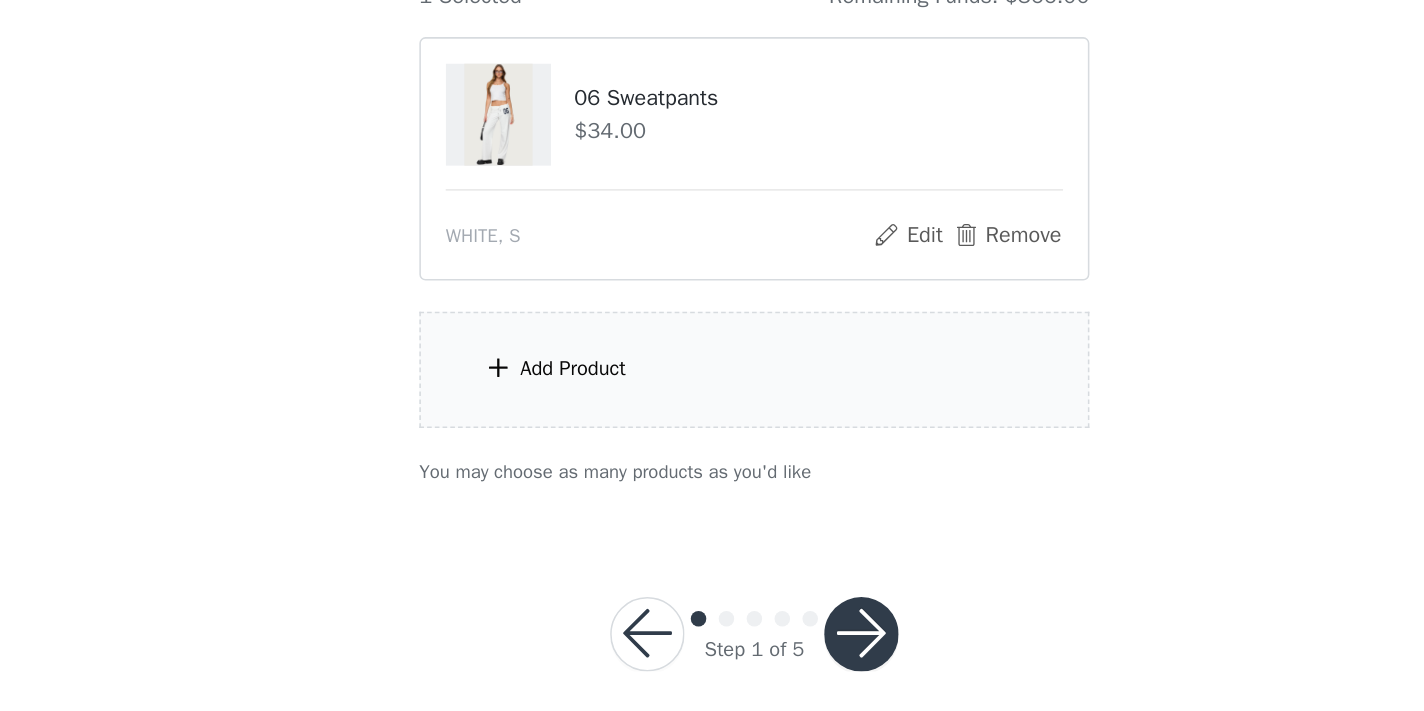 click on "Add Product" at bounding box center (595, 490) 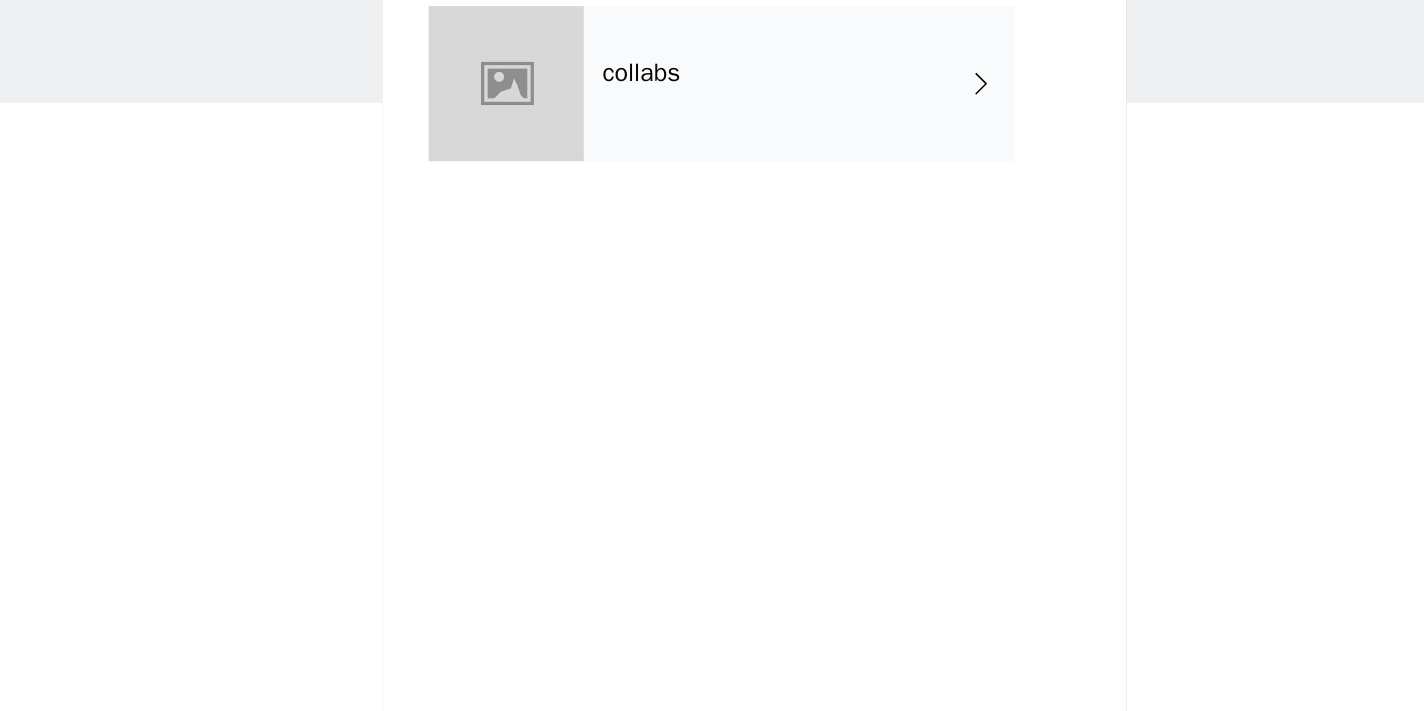 click on "collabs" at bounding box center (741, 150) 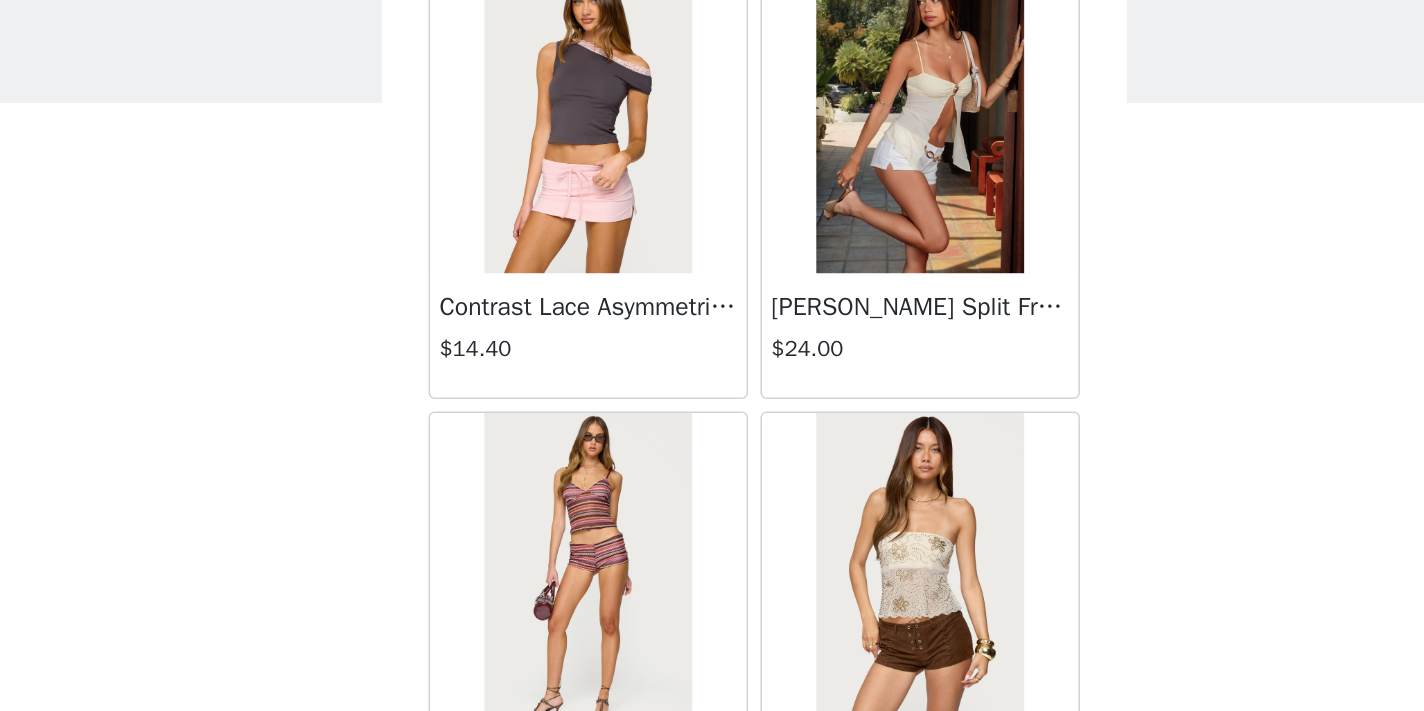 scroll, scrollTop: 2349, scrollLeft: 0, axis: vertical 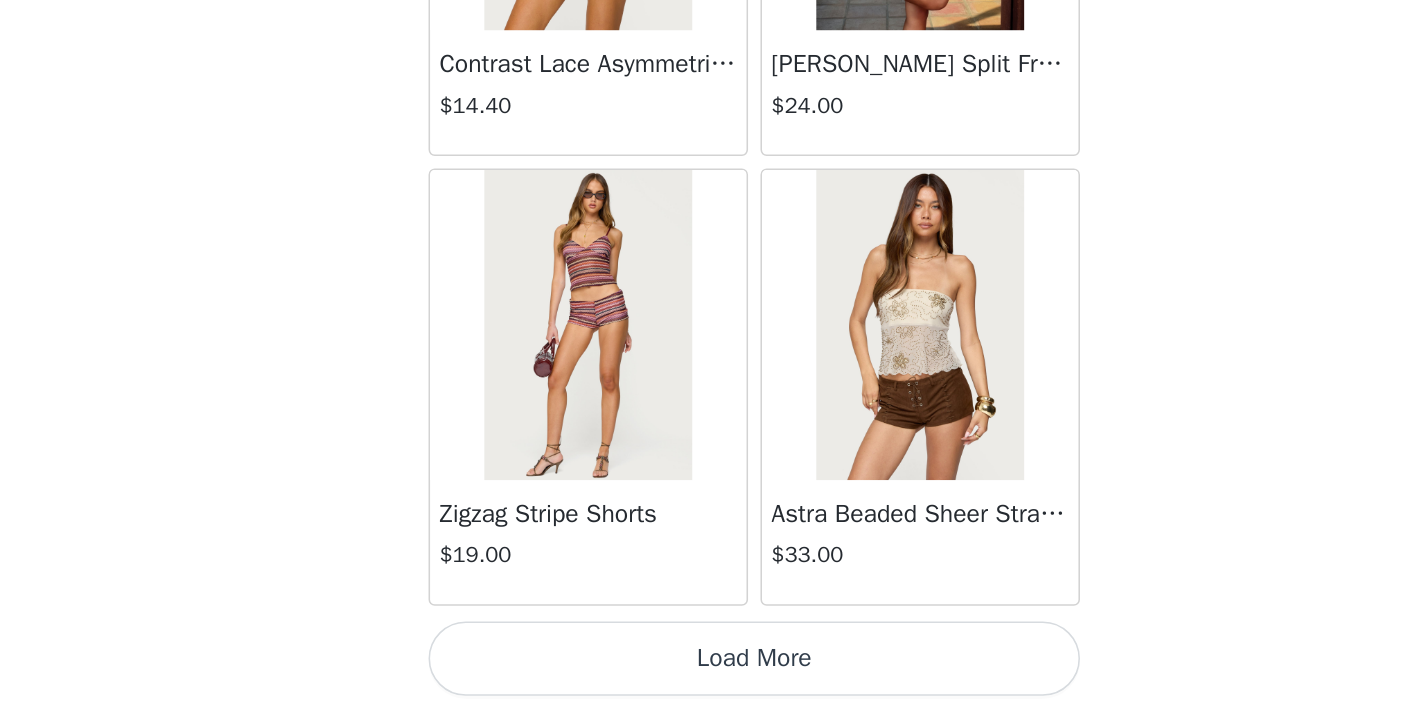 click on "Load More" at bounding box center (712, 677) 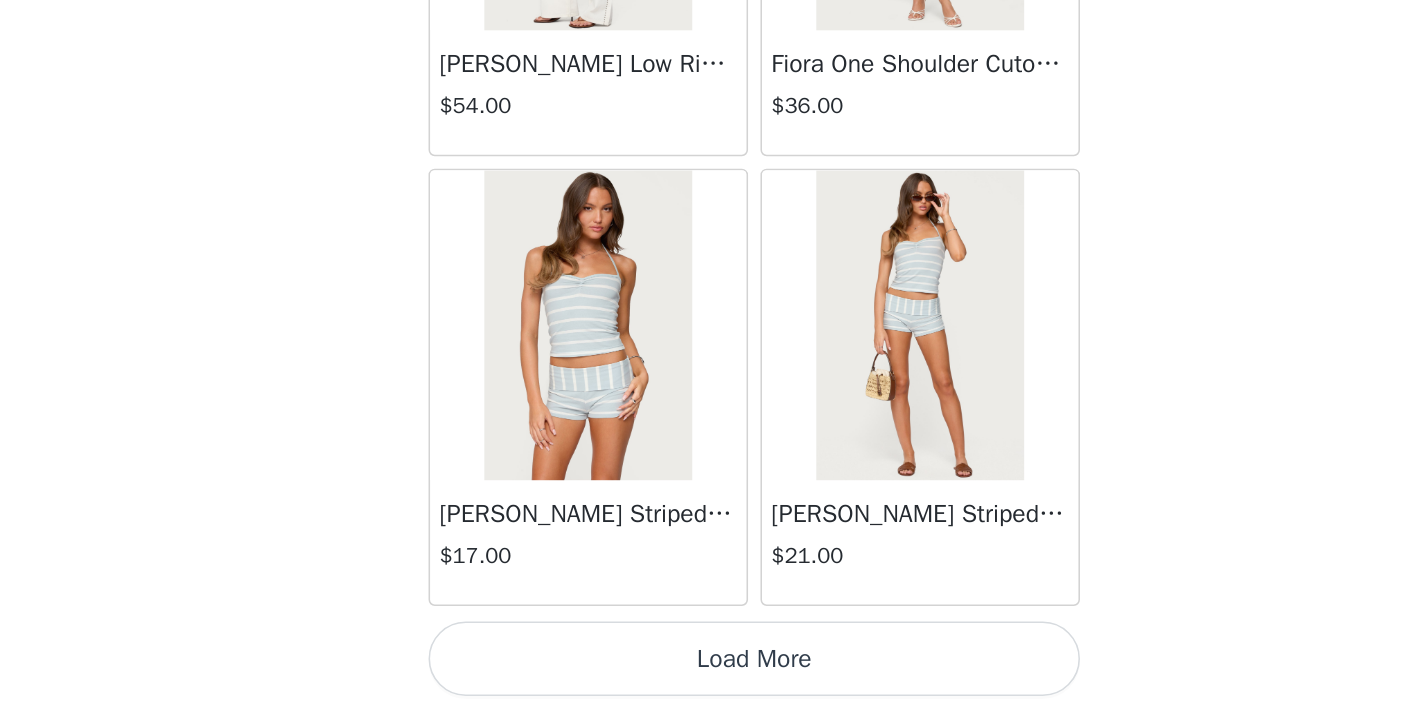 scroll, scrollTop: 5249, scrollLeft: 0, axis: vertical 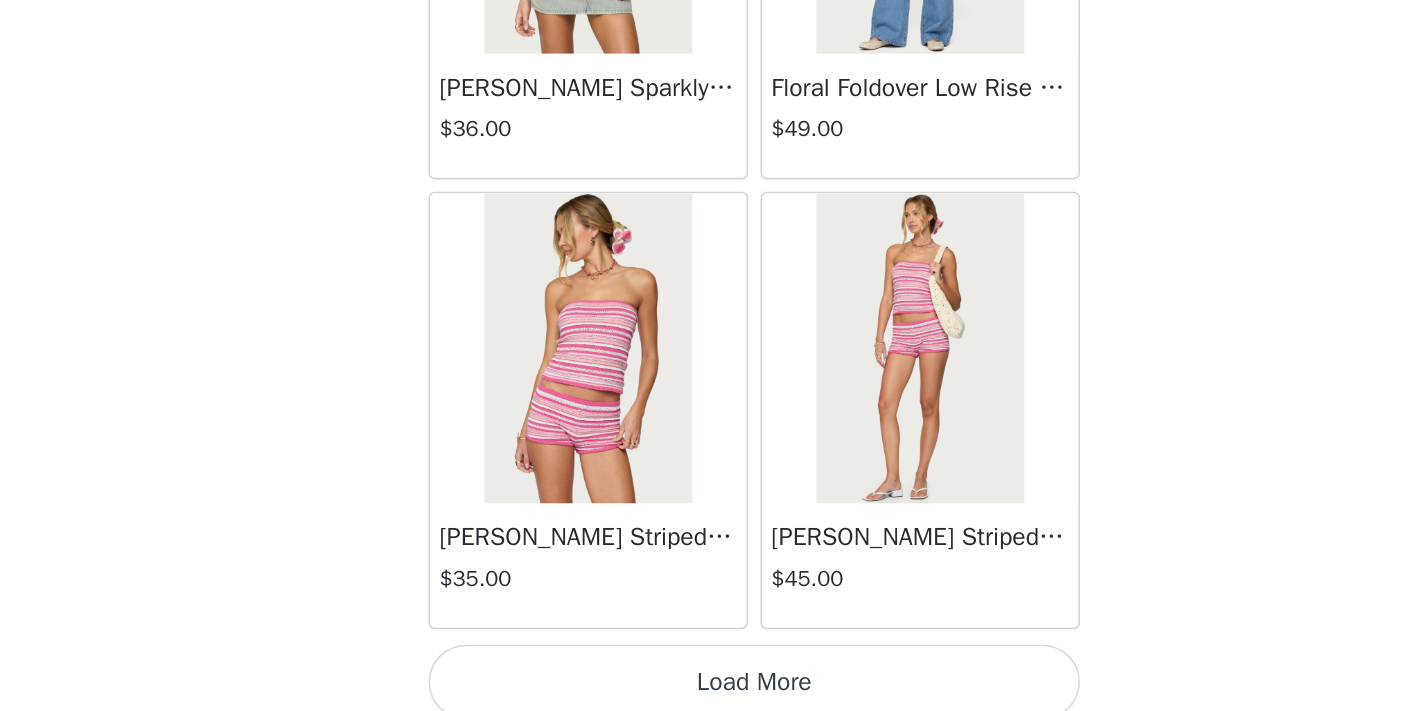 click on "Load More" at bounding box center (712, 692) 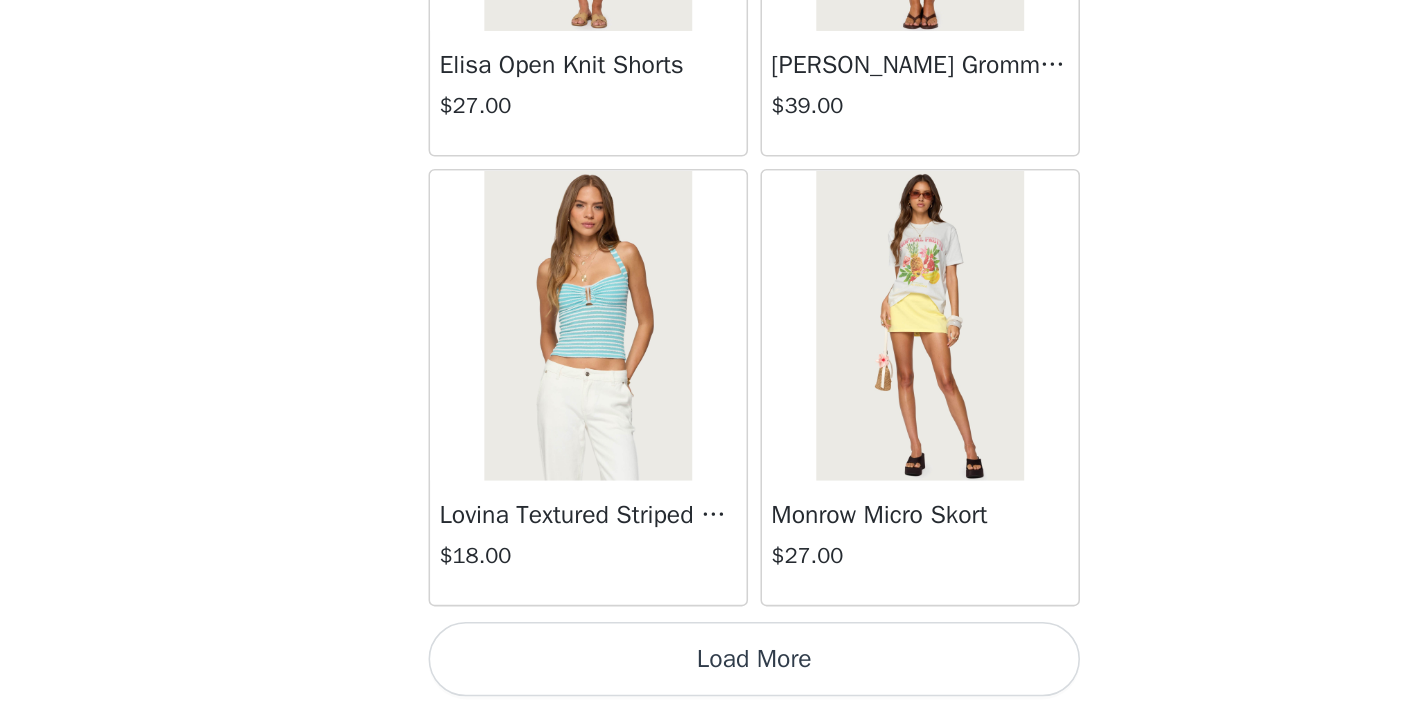 click on "Load More" at bounding box center [712, 677] 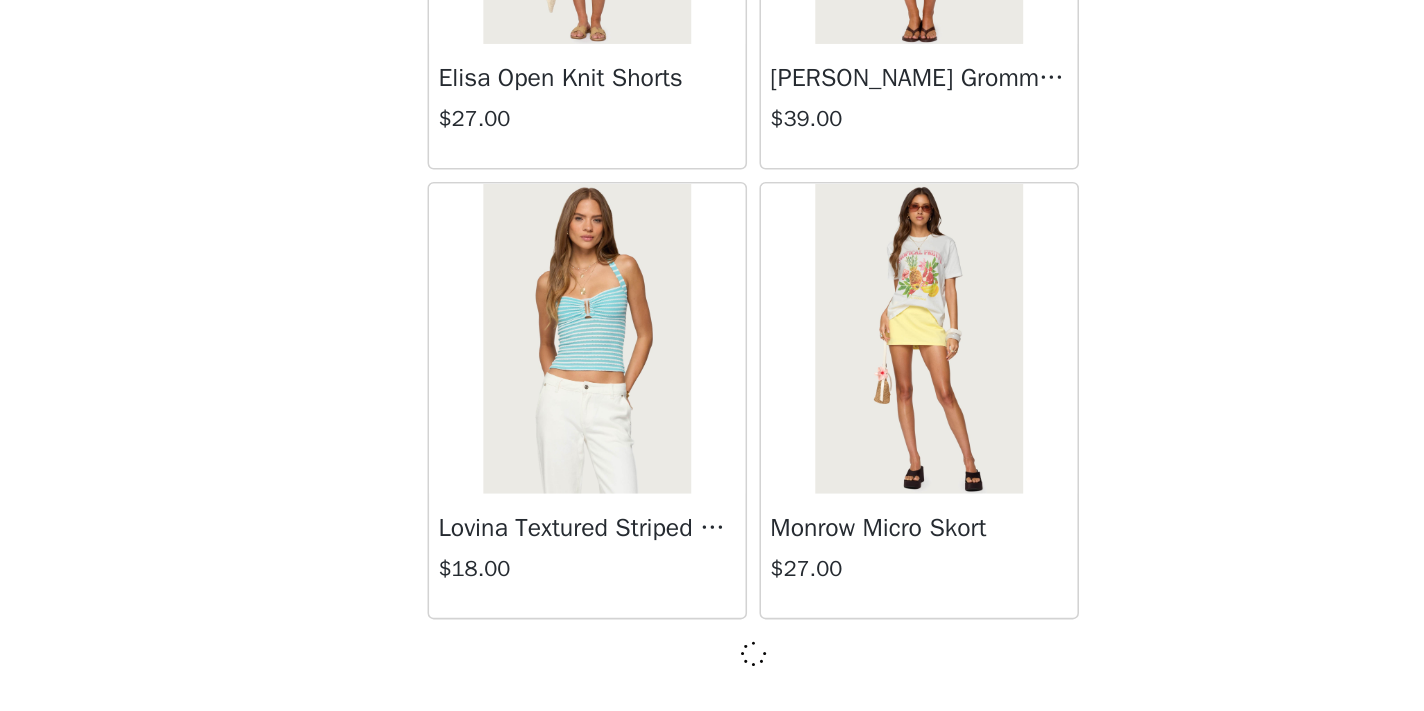scroll, scrollTop: 21, scrollLeft: 0, axis: vertical 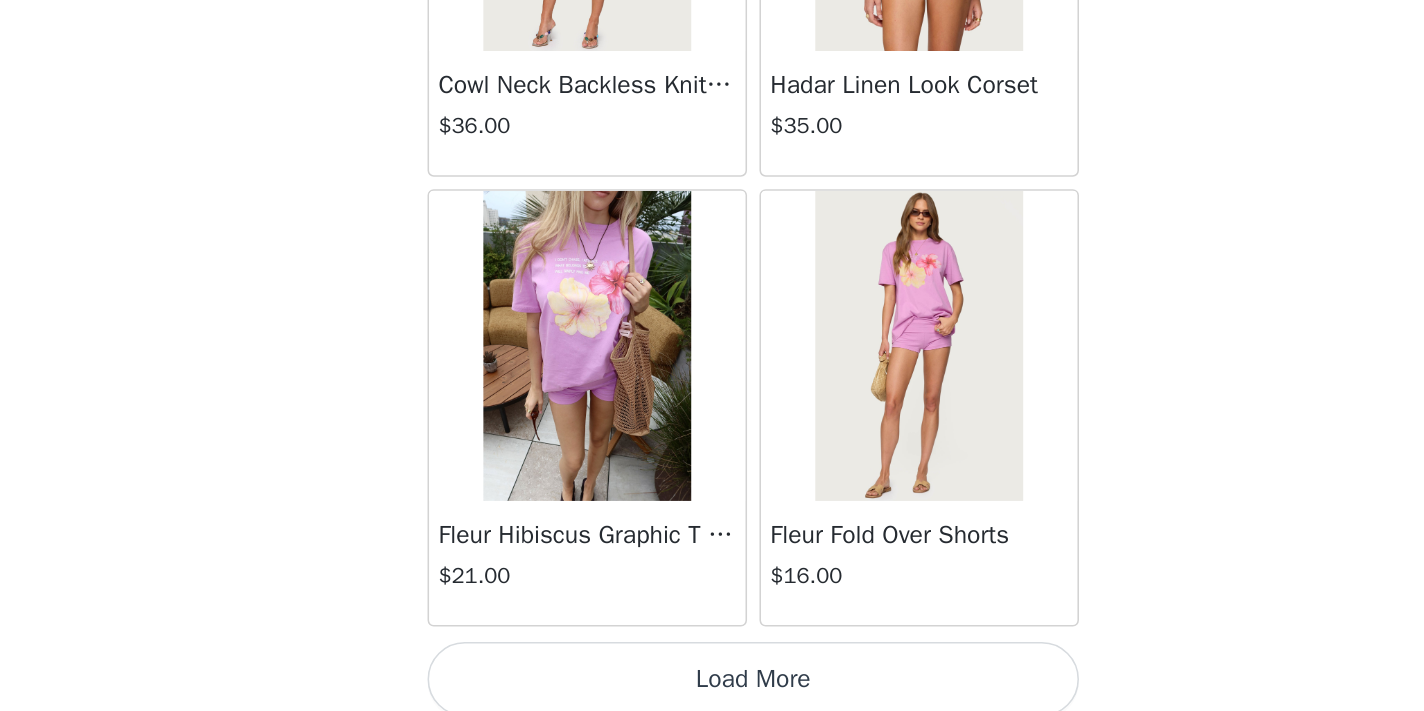 click on "Load More" at bounding box center (712, 690) 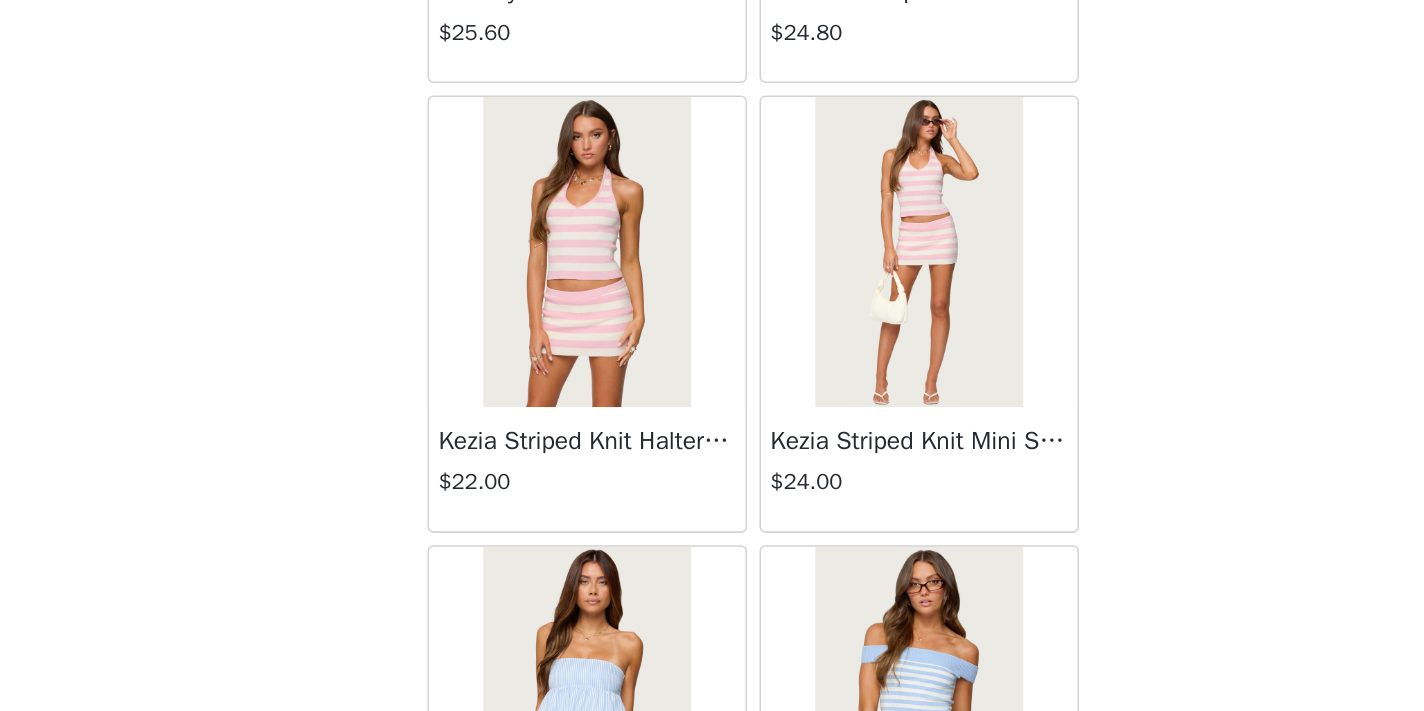scroll, scrollTop: 16606, scrollLeft: 0, axis: vertical 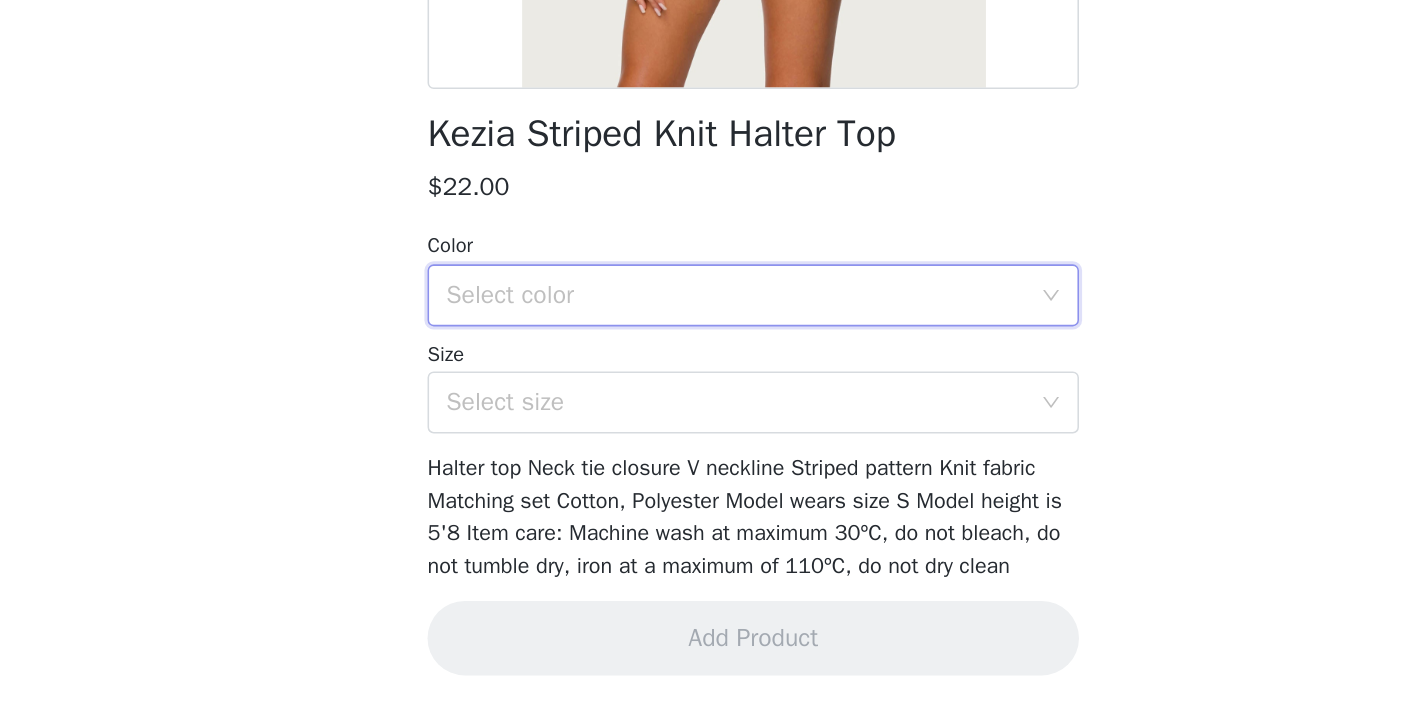 click on "Select color" at bounding box center (705, 443) 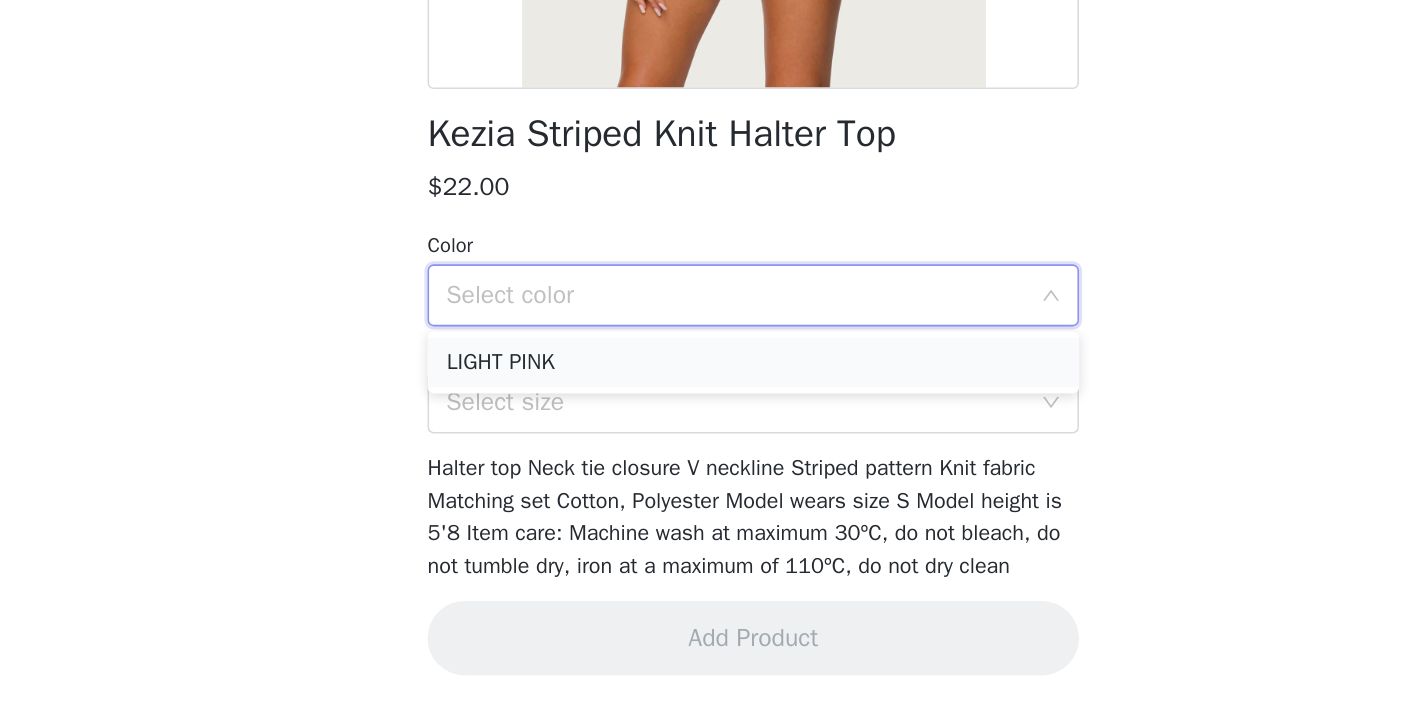 click on "LIGHT PINK" at bounding box center [712, 486] 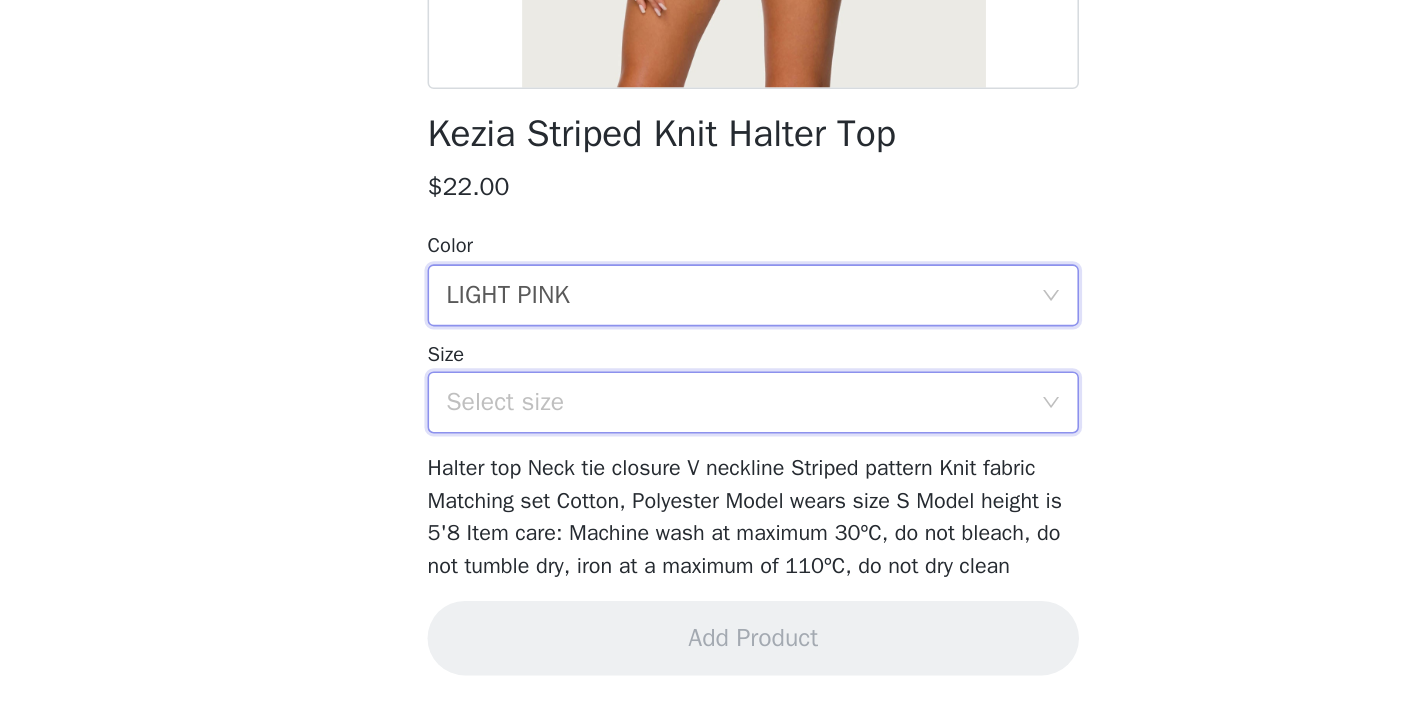 click on "Select size" at bounding box center (705, 512) 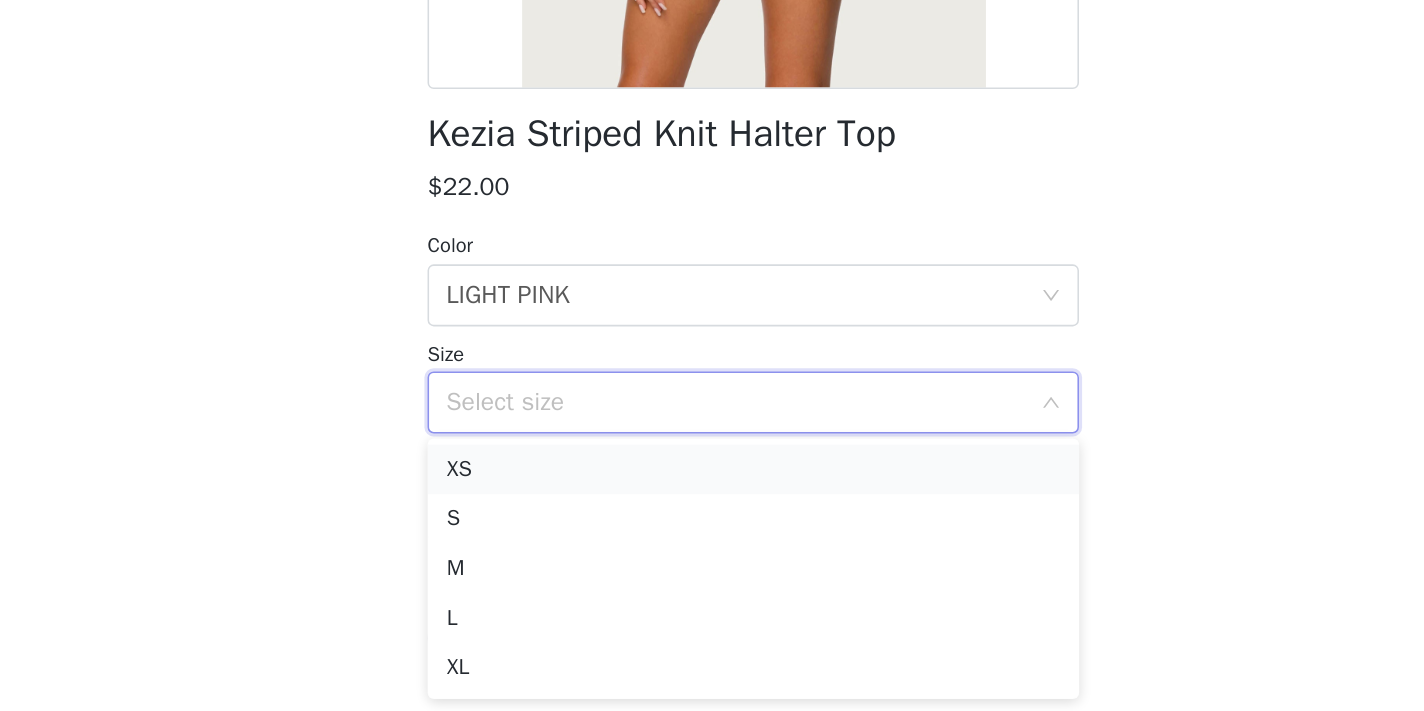 click on "XS" at bounding box center [712, 555] 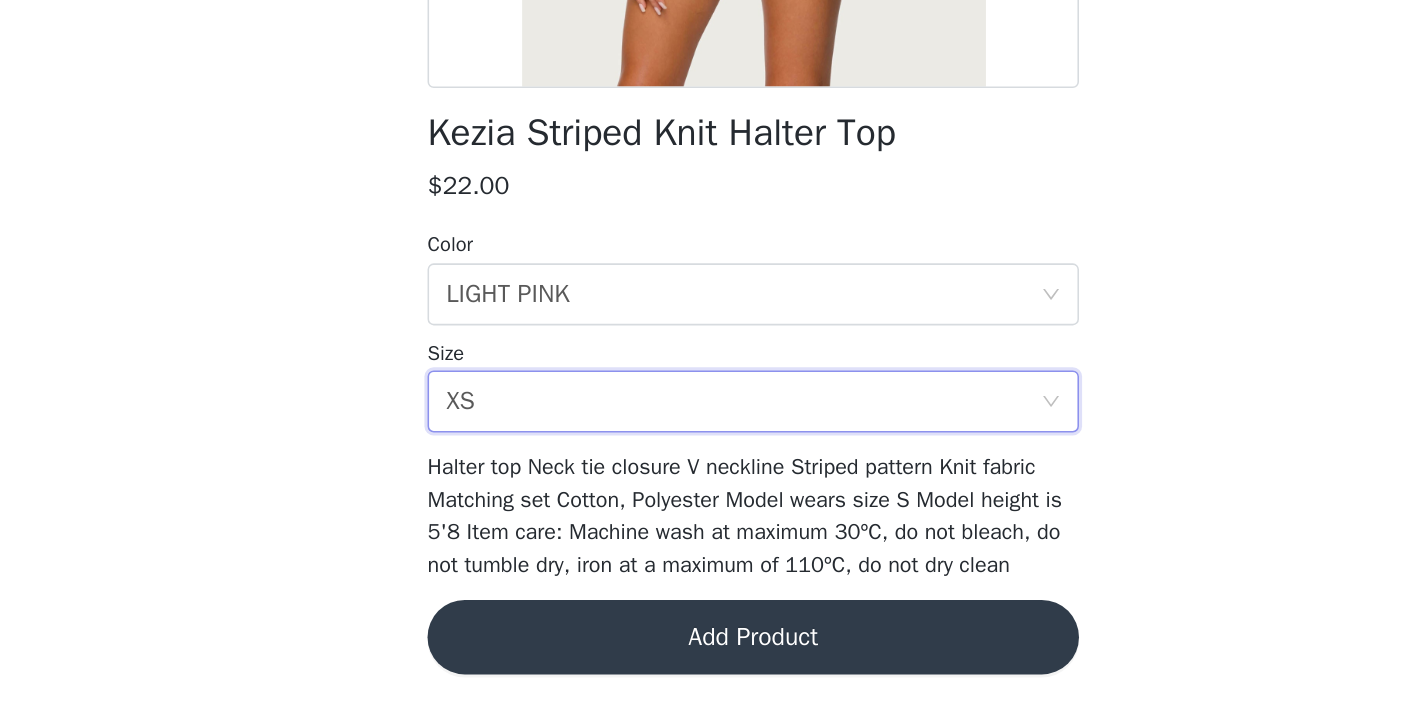 scroll, scrollTop: 240, scrollLeft: 0, axis: vertical 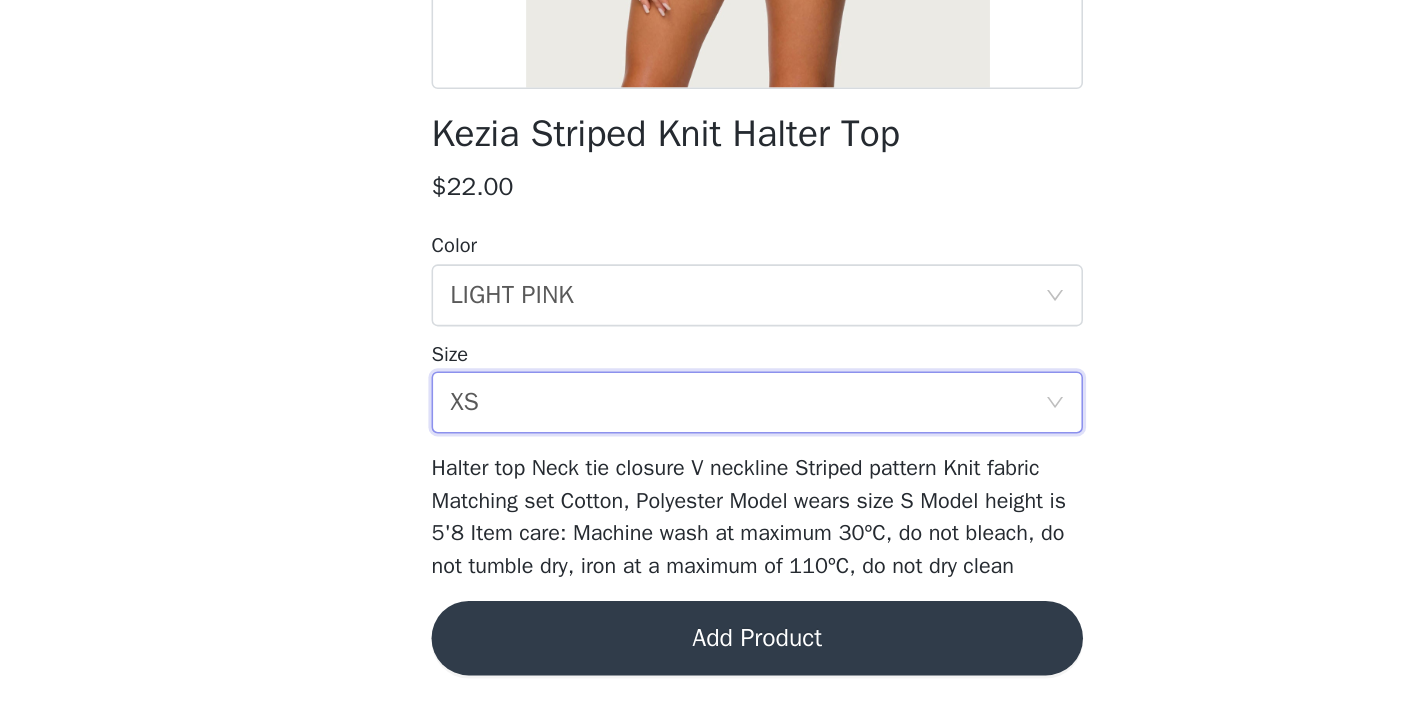 click on "Add Product" at bounding box center [712, 664] 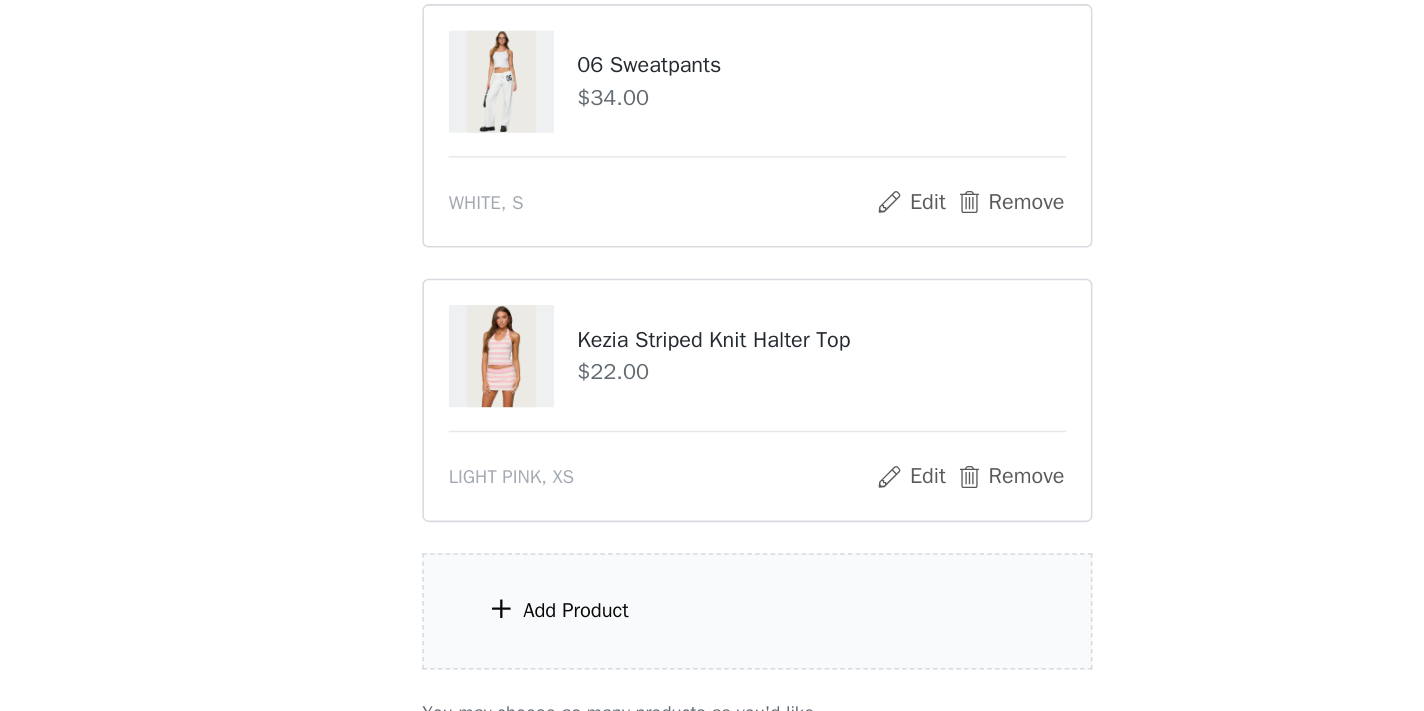 click on "Add Product" at bounding box center (712, 646) 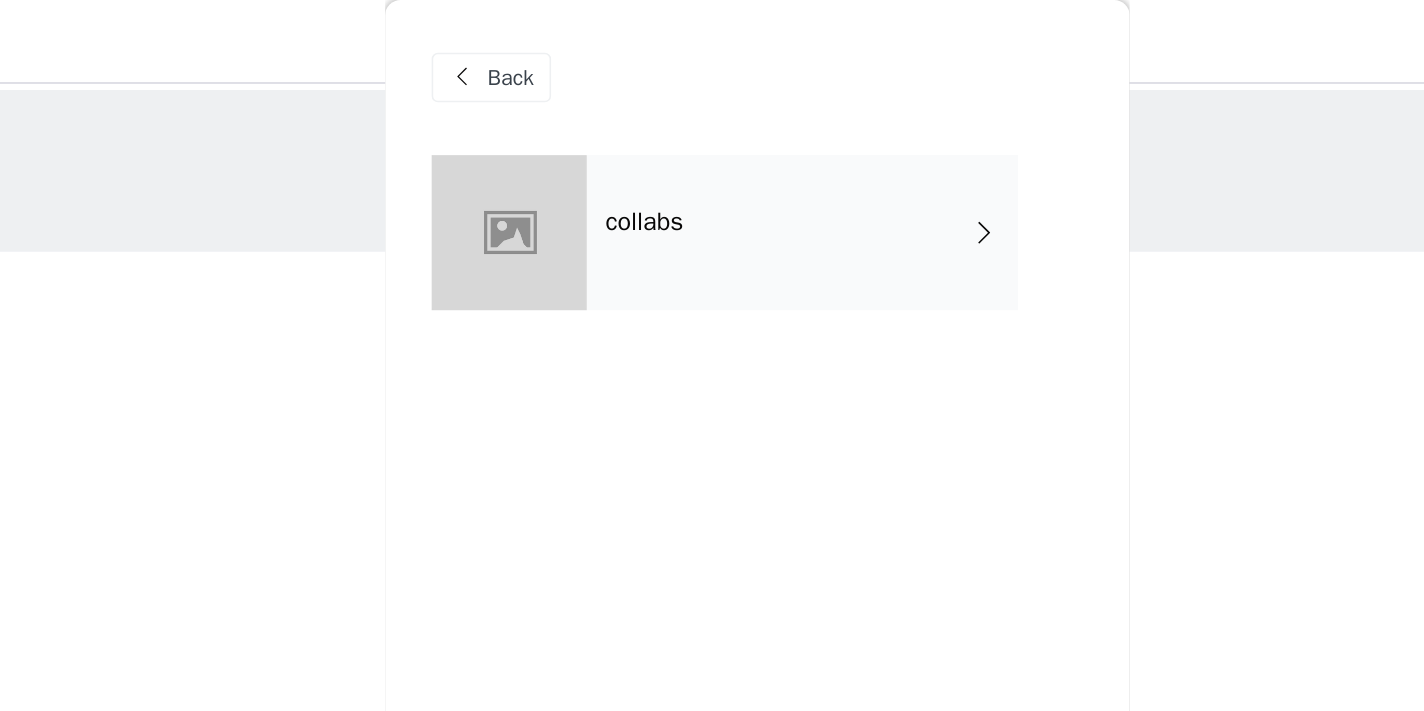 scroll, scrollTop: 0, scrollLeft: 0, axis: both 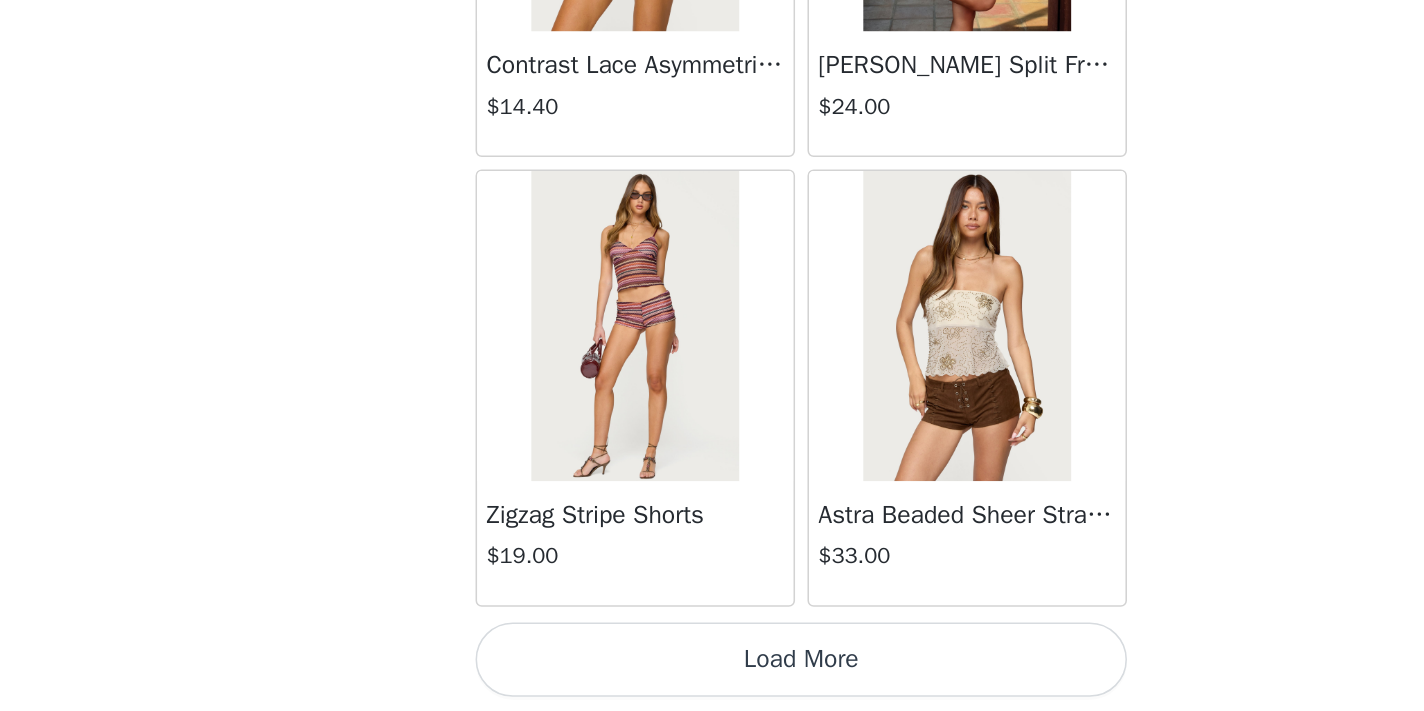 click on "Load More" at bounding box center (712, 677) 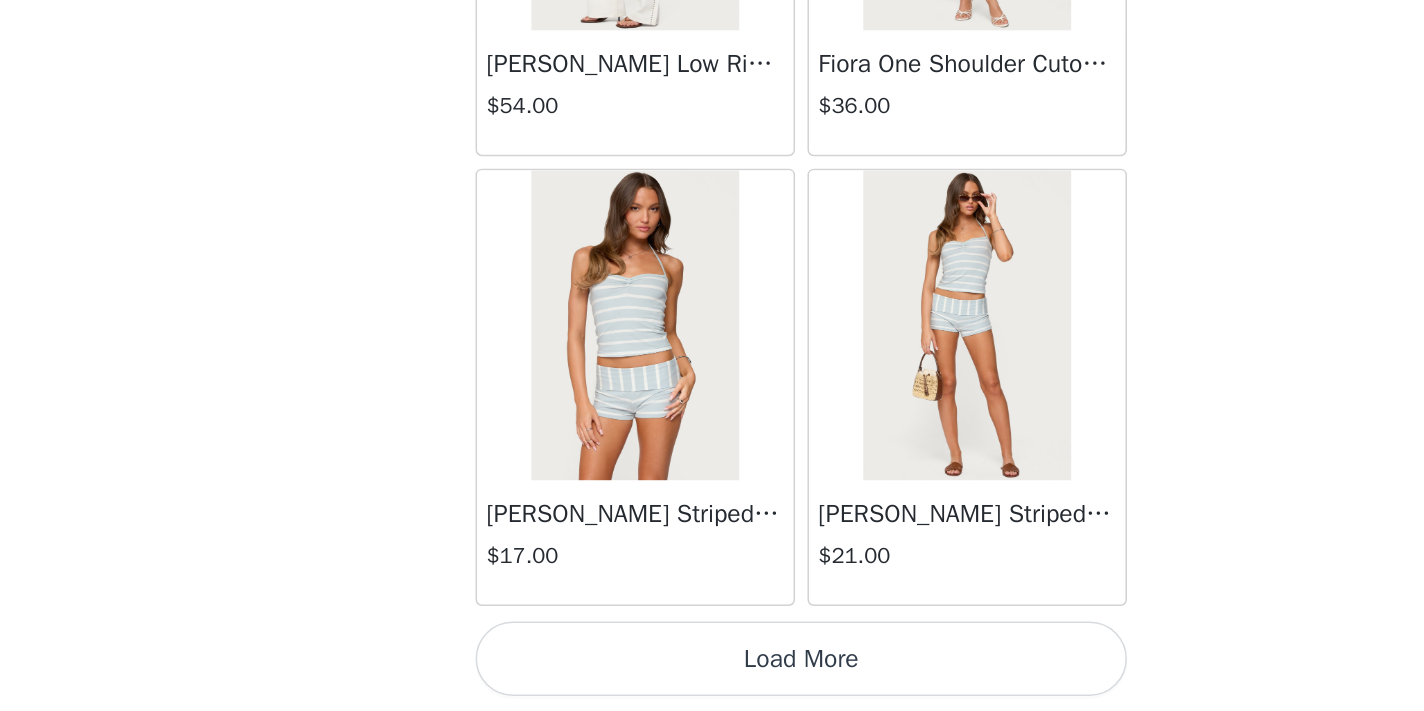scroll, scrollTop: 5249, scrollLeft: 0, axis: vertical 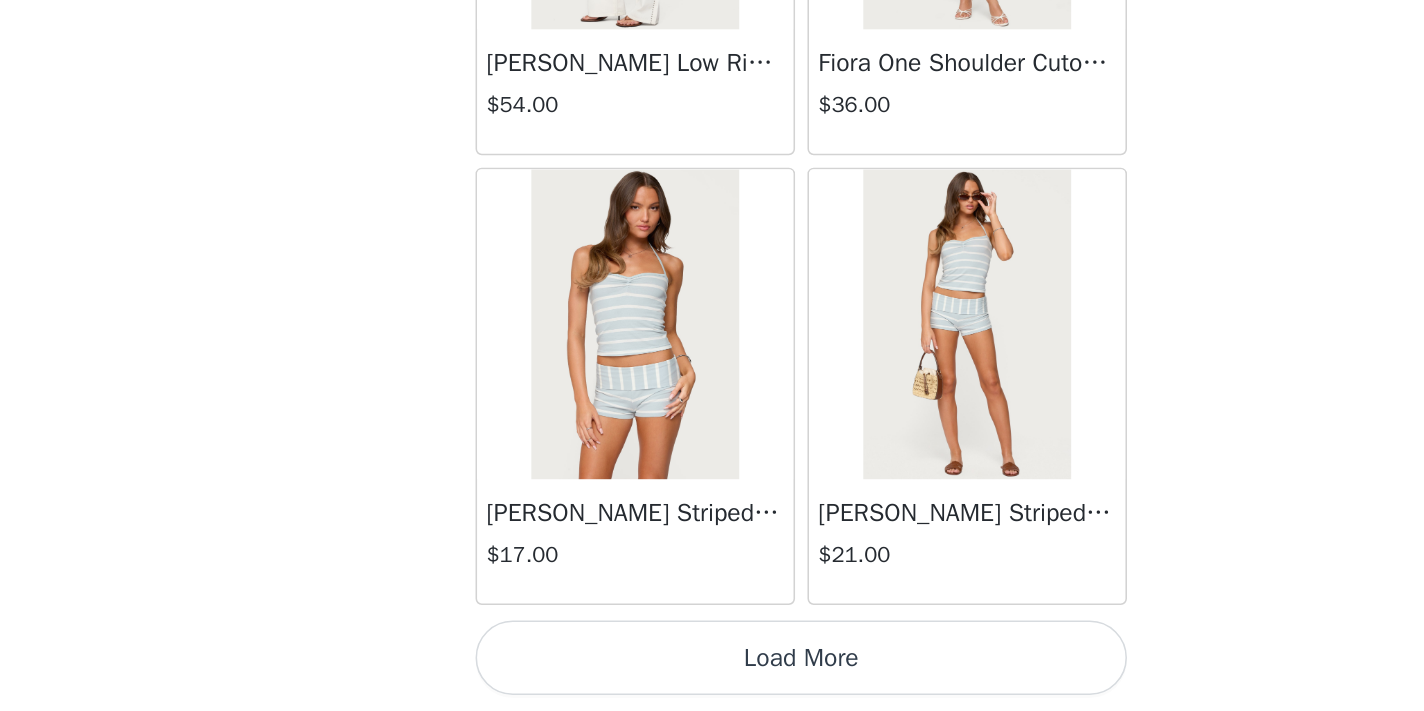 click on "Load More" at bounding box center [712, 677] 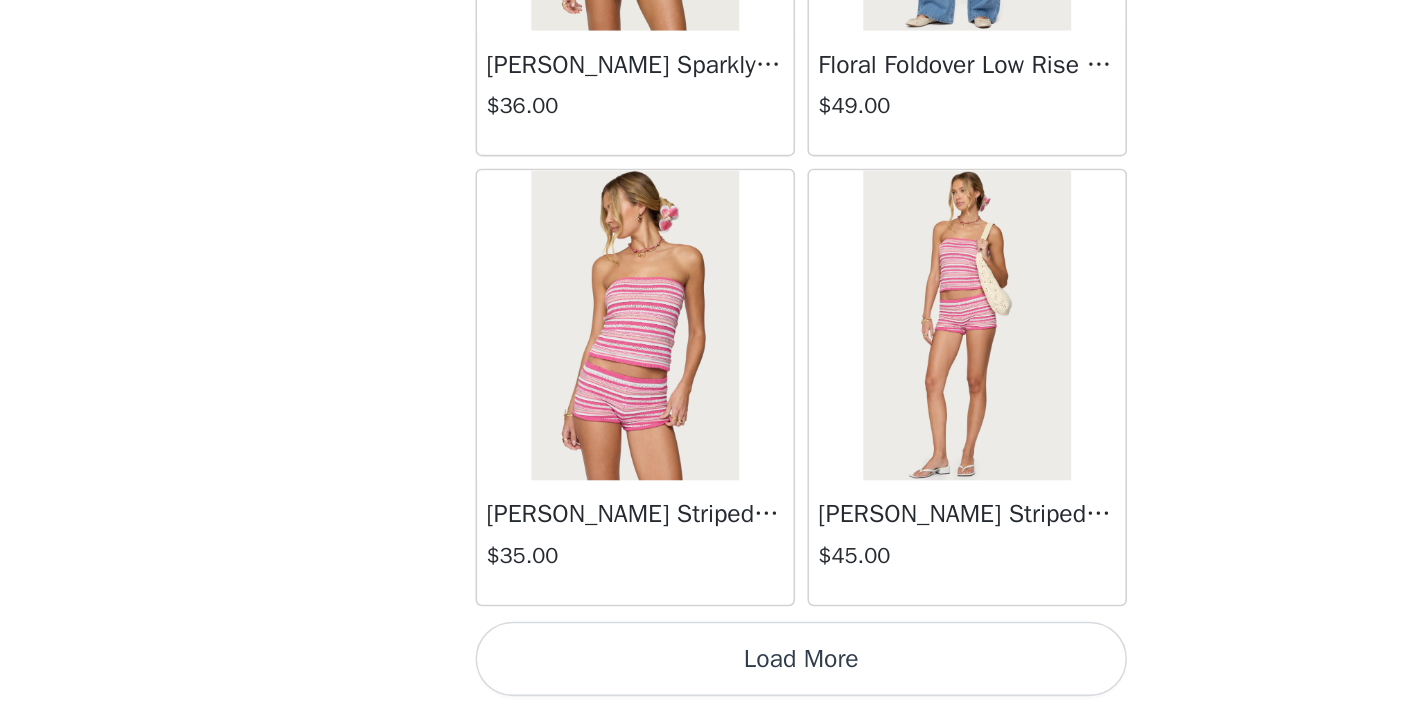 click on "Load More" at bounding box center [712, 677] 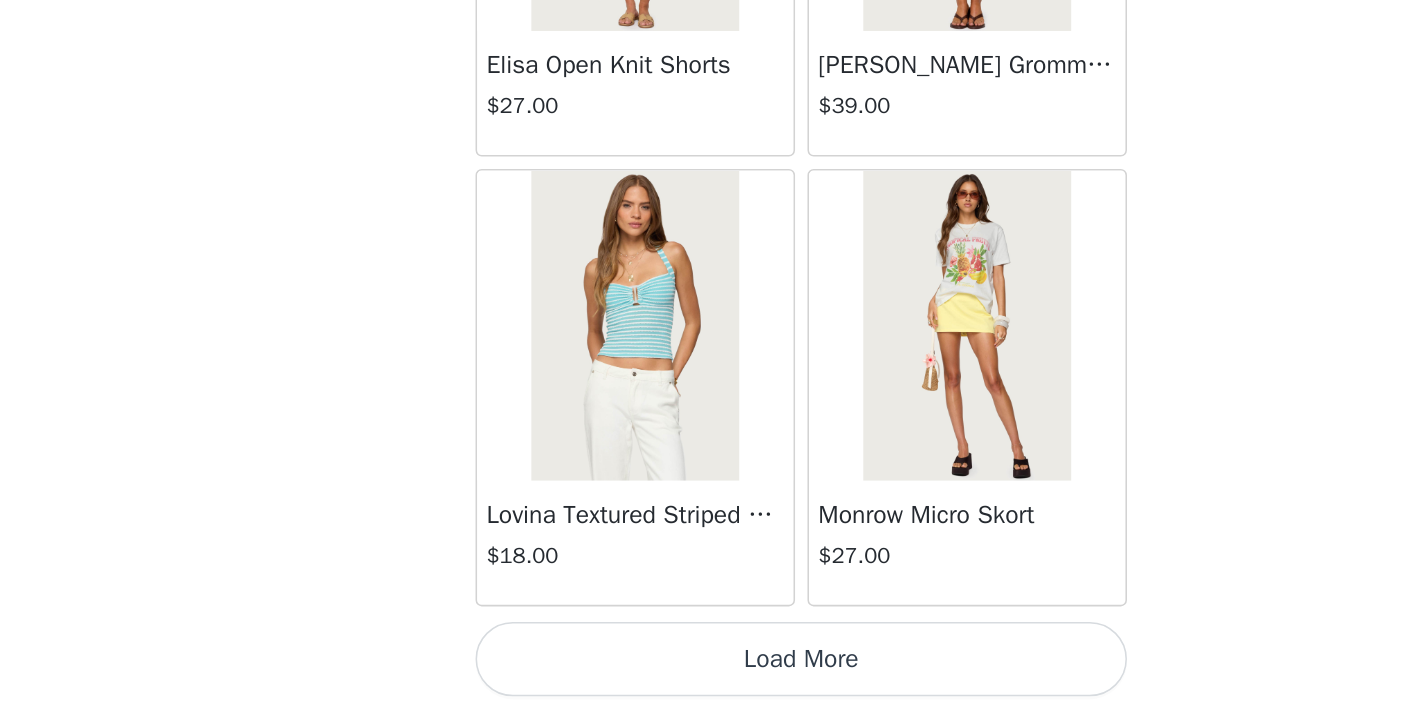 click on "Load More" at bounding box center [712, 677] 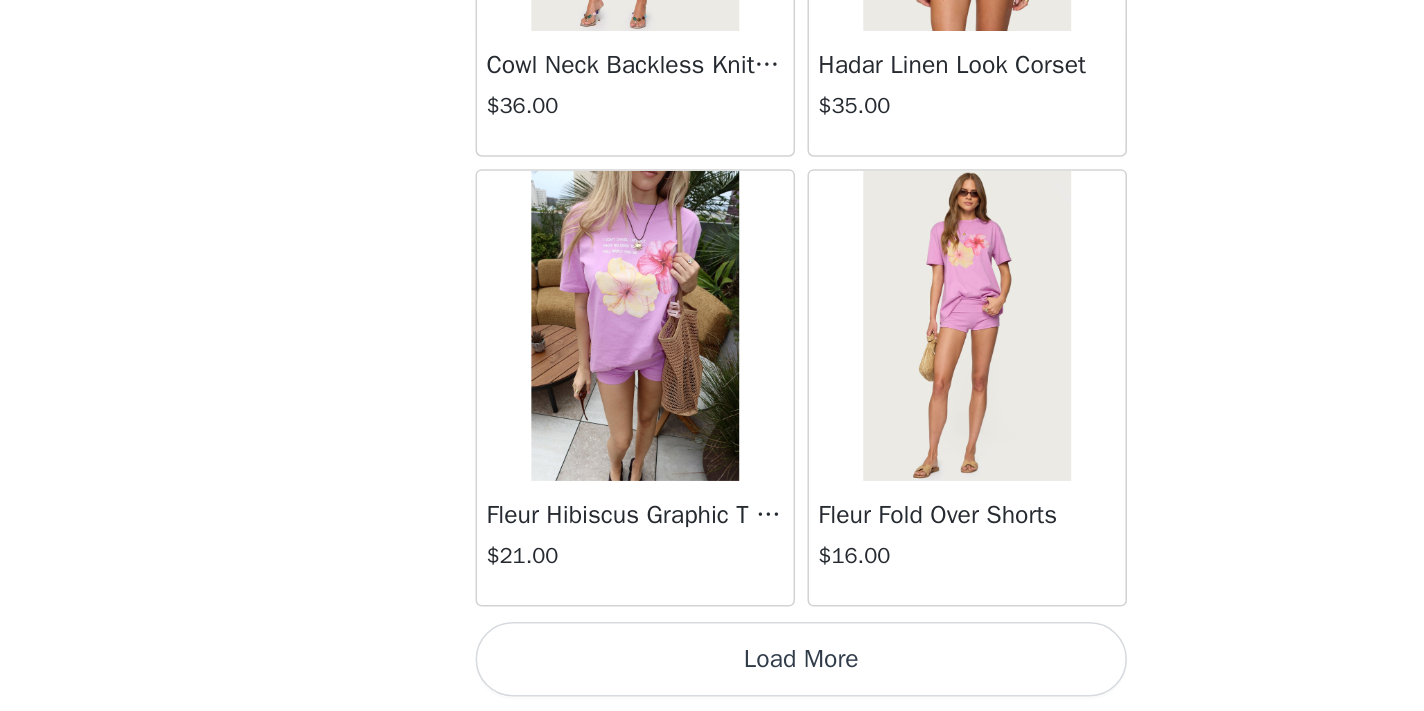 scroll, scrollTop: 13949, scrollLeft: 0, axis: vertical 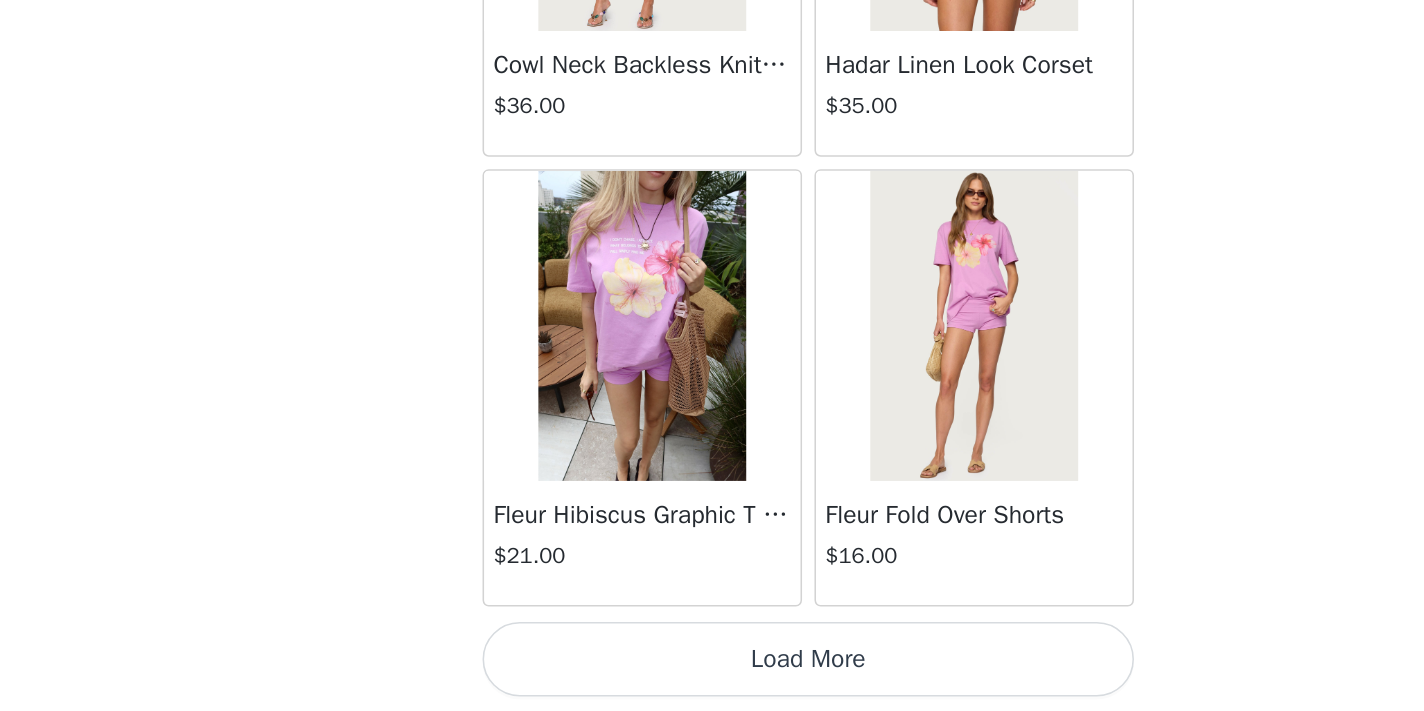 click on "Load More" at bounding box center (712, 677) 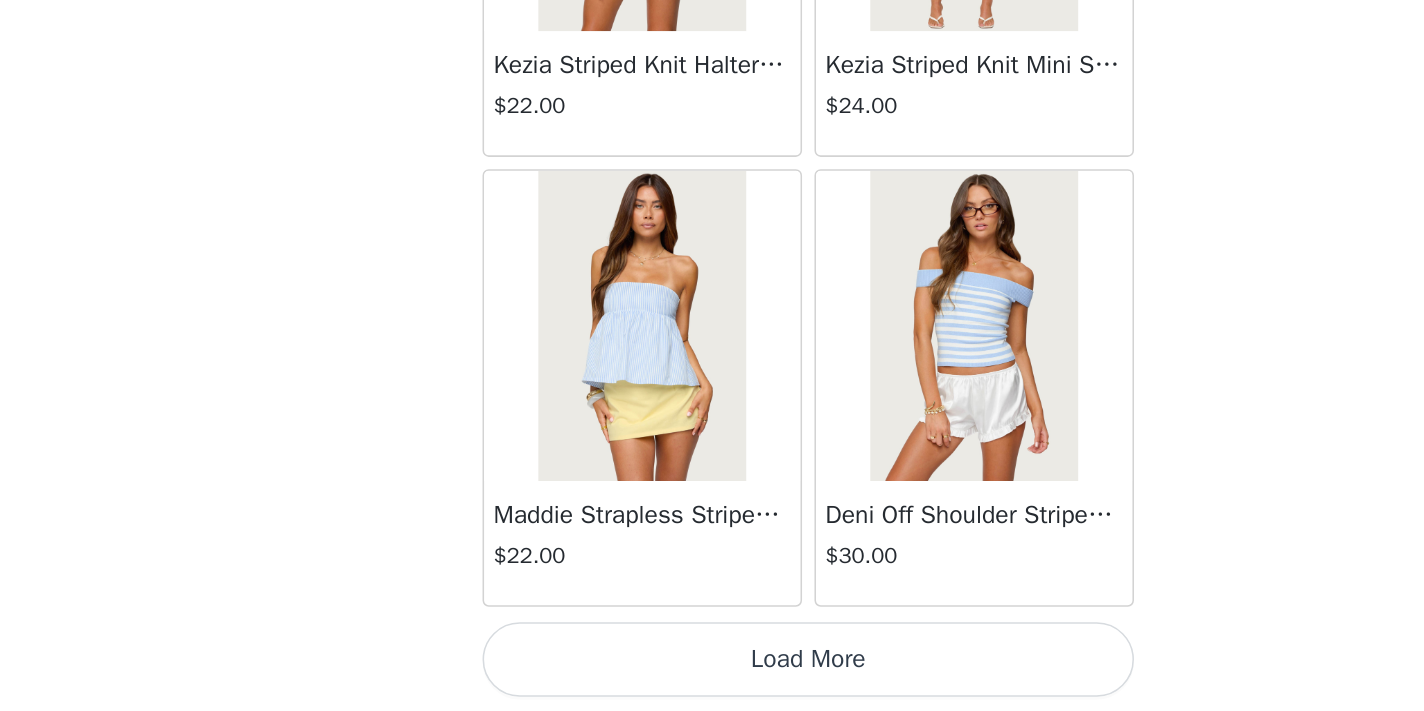 click on "Load More" at bounding box center (712, 677) 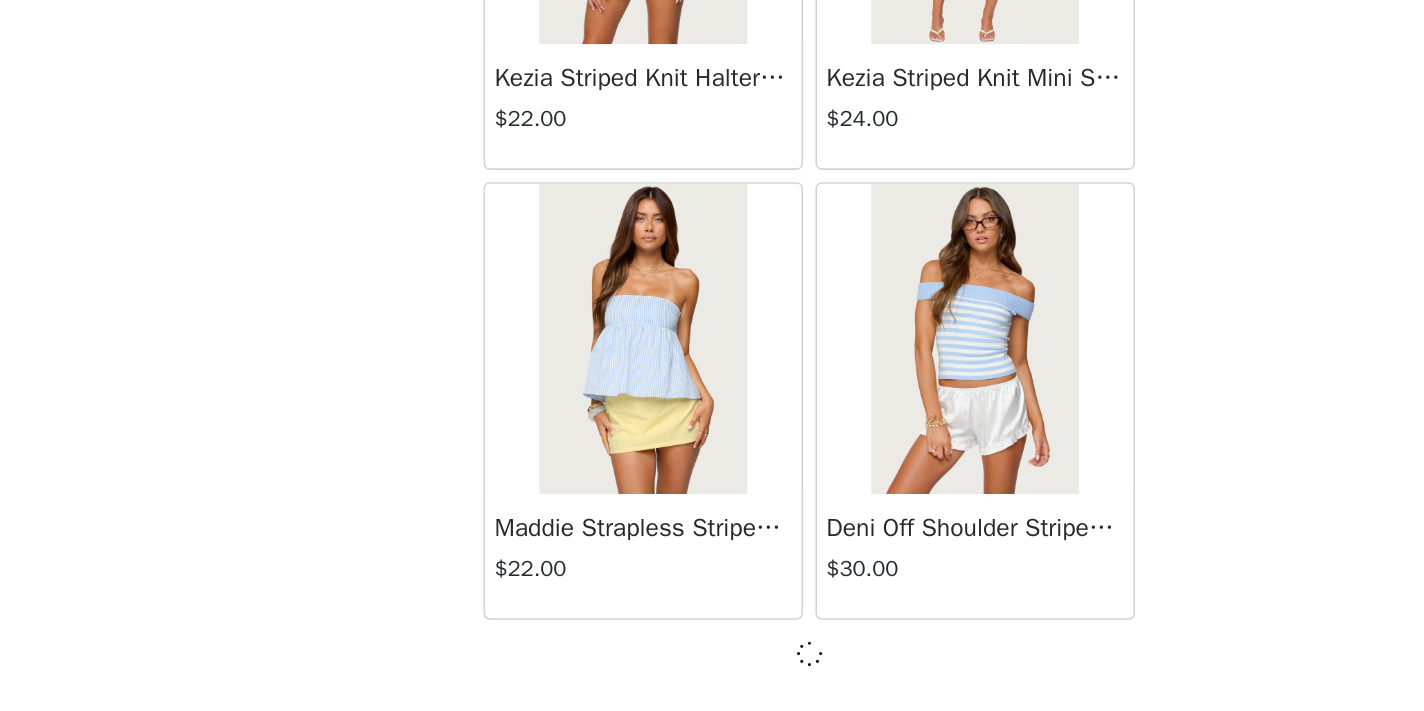 scroll, scrollTop: 198, scrollLeft: 0, axis: vertical 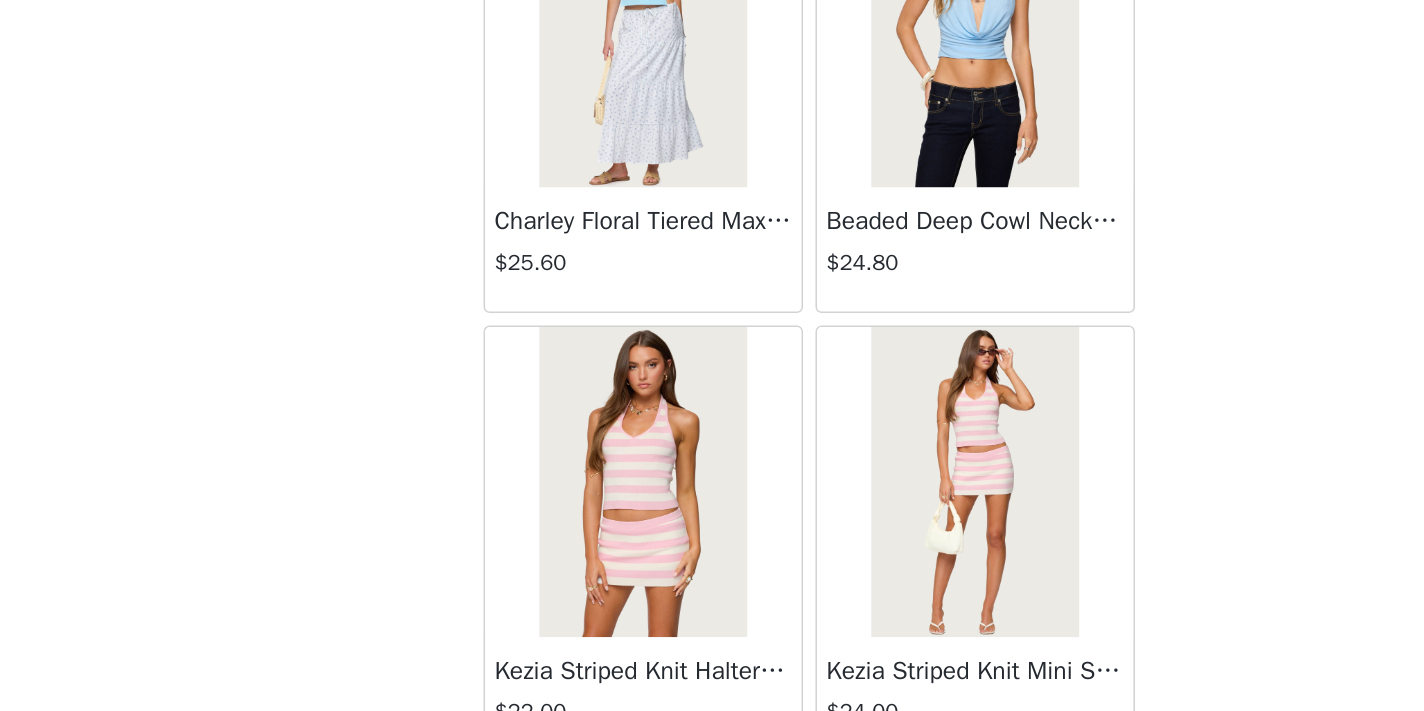 click at bounding box center [818, 563] 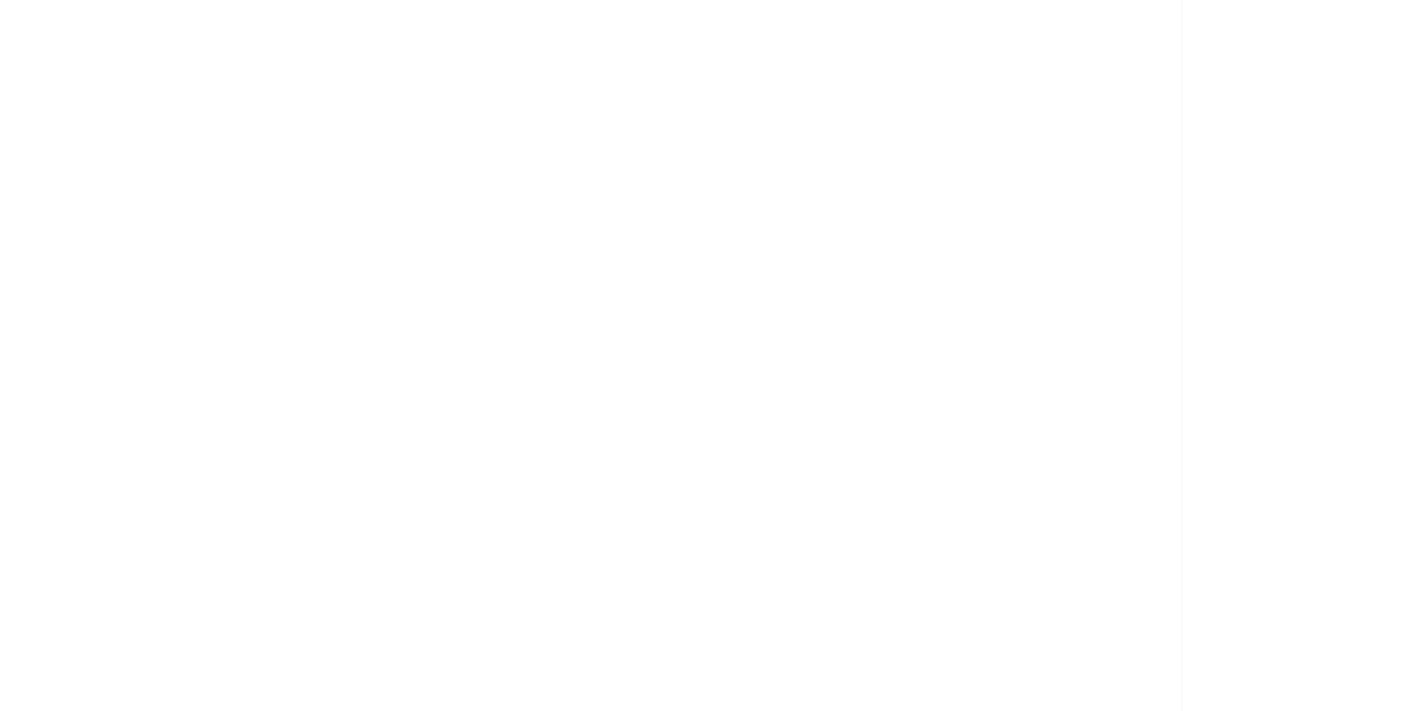 scroll, scrollTop: 0, scrollLeft: 0, axis: both 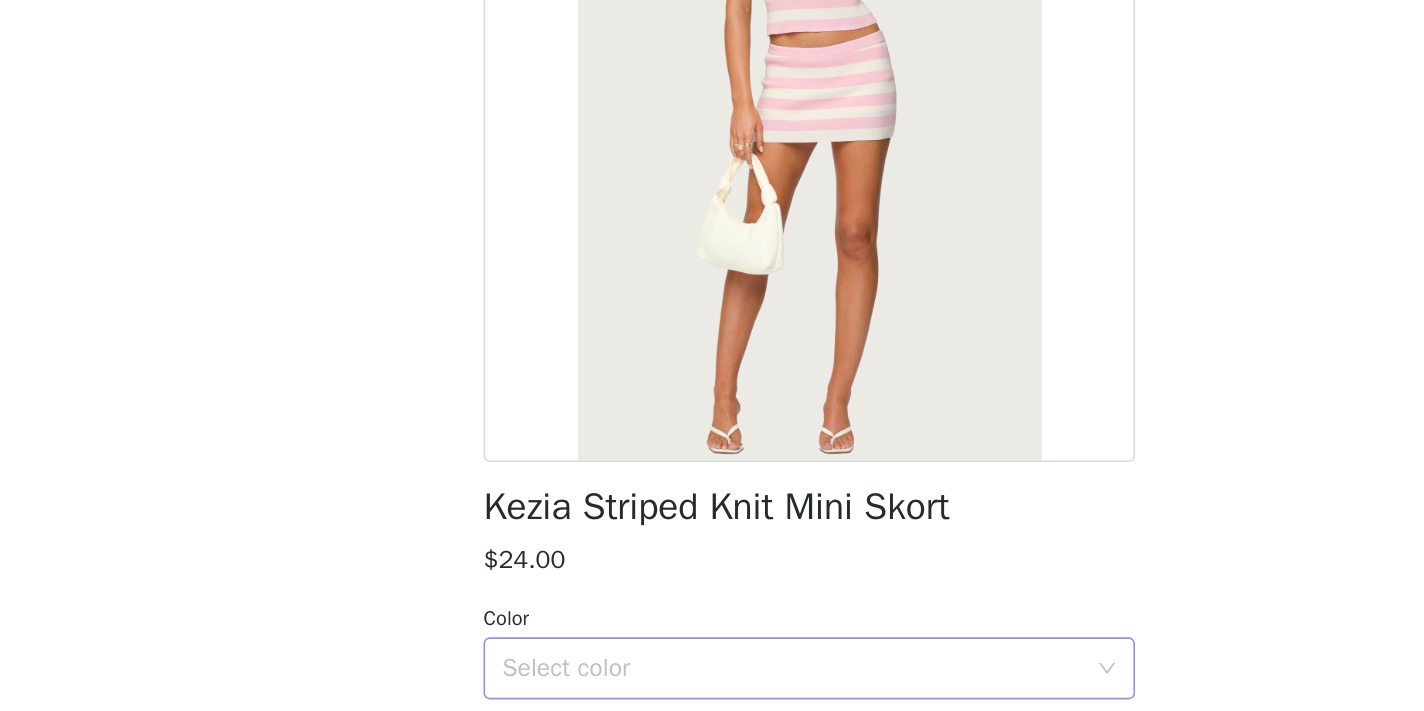 click on "Select color" at bounding box center [705, 683] 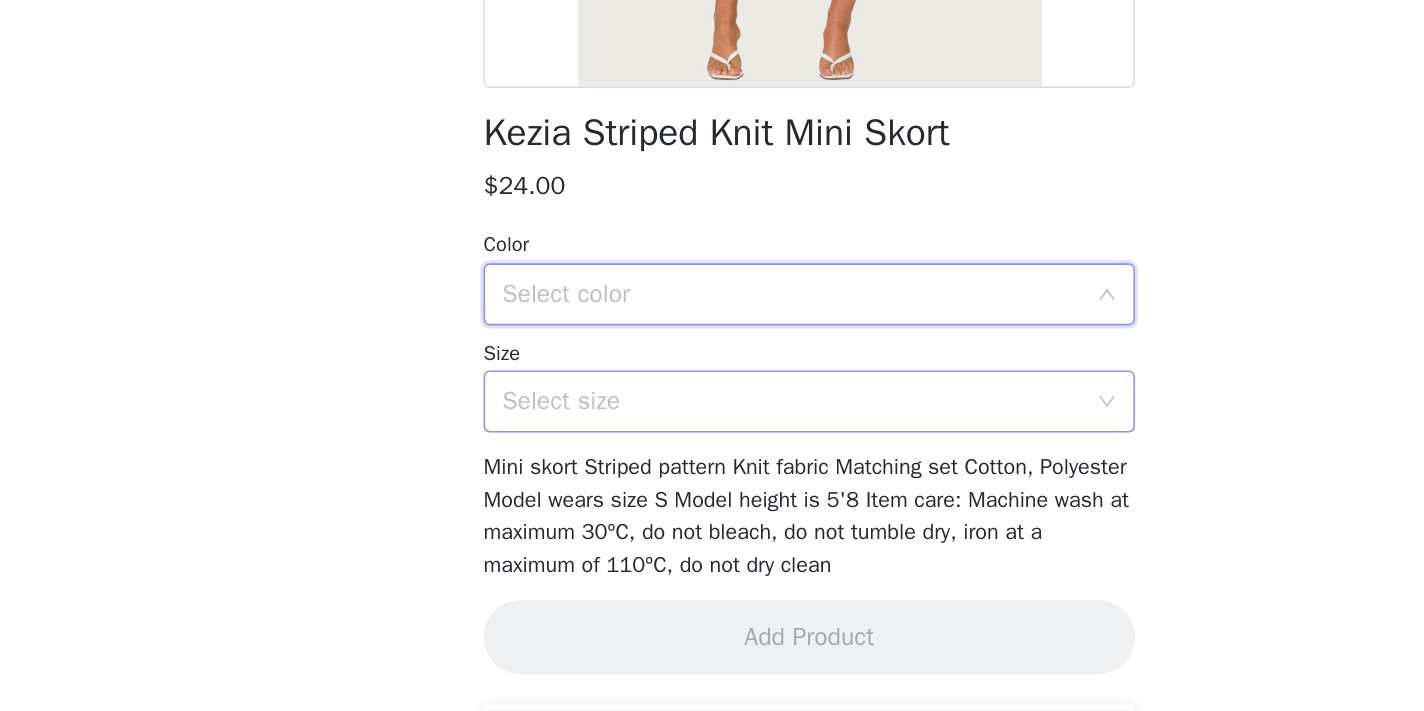 scroll, scrollTop: 240, scrollLeft: 0, axis: vertical 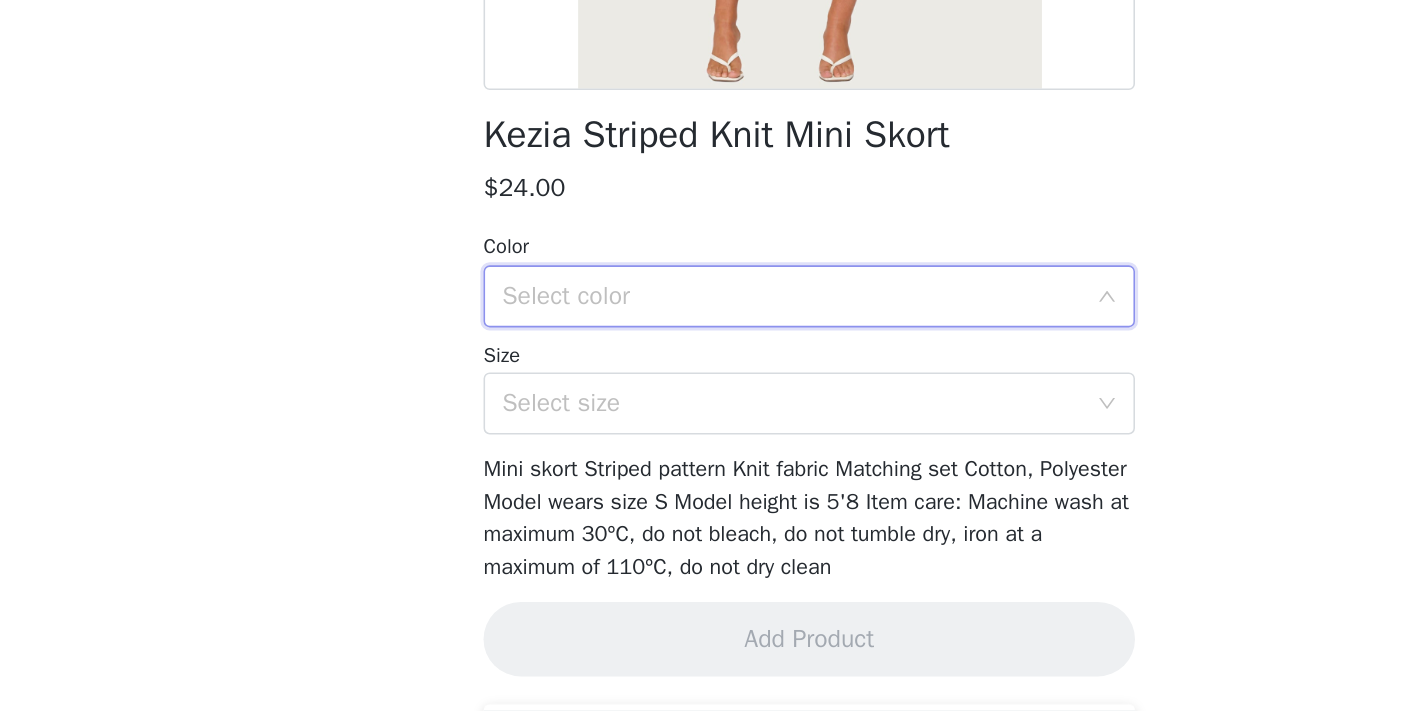 click on "Select color" at bounding box center (701, 443) 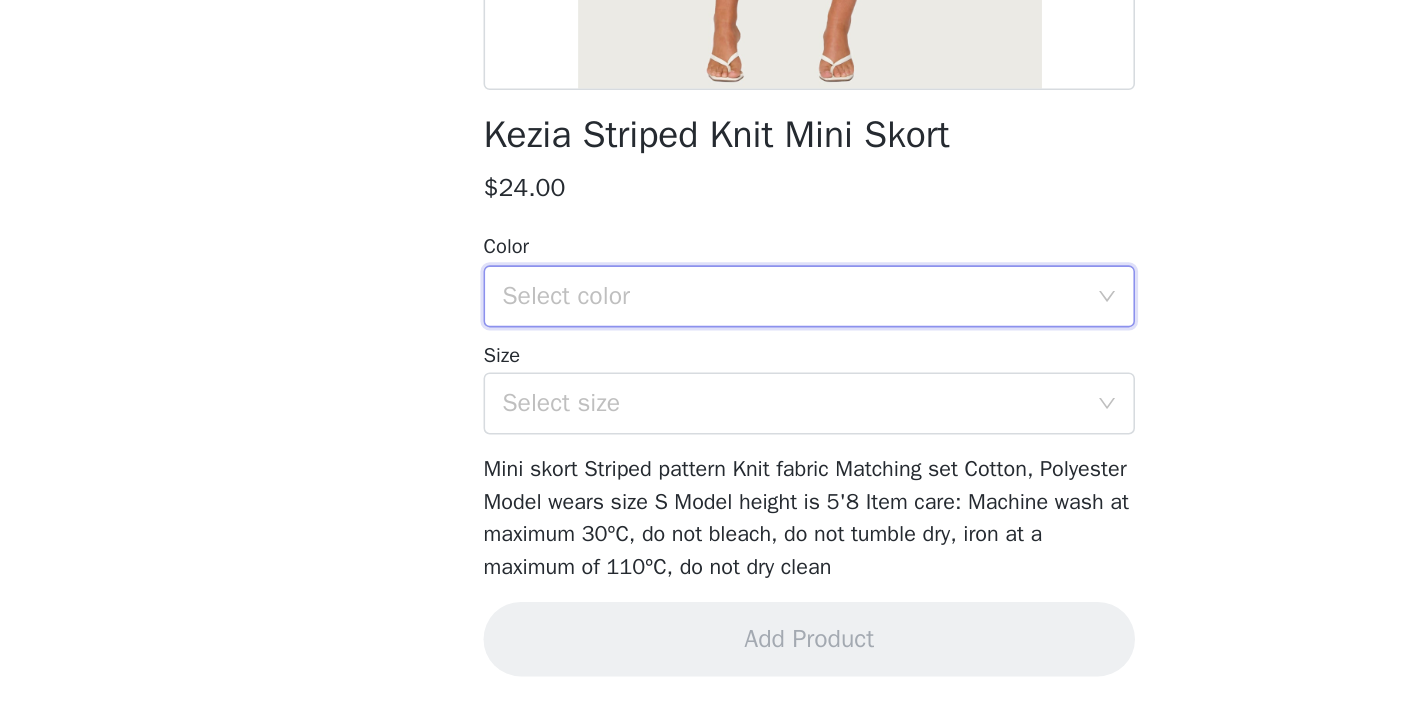 click on "Select color" at bounding box center (701, 443) 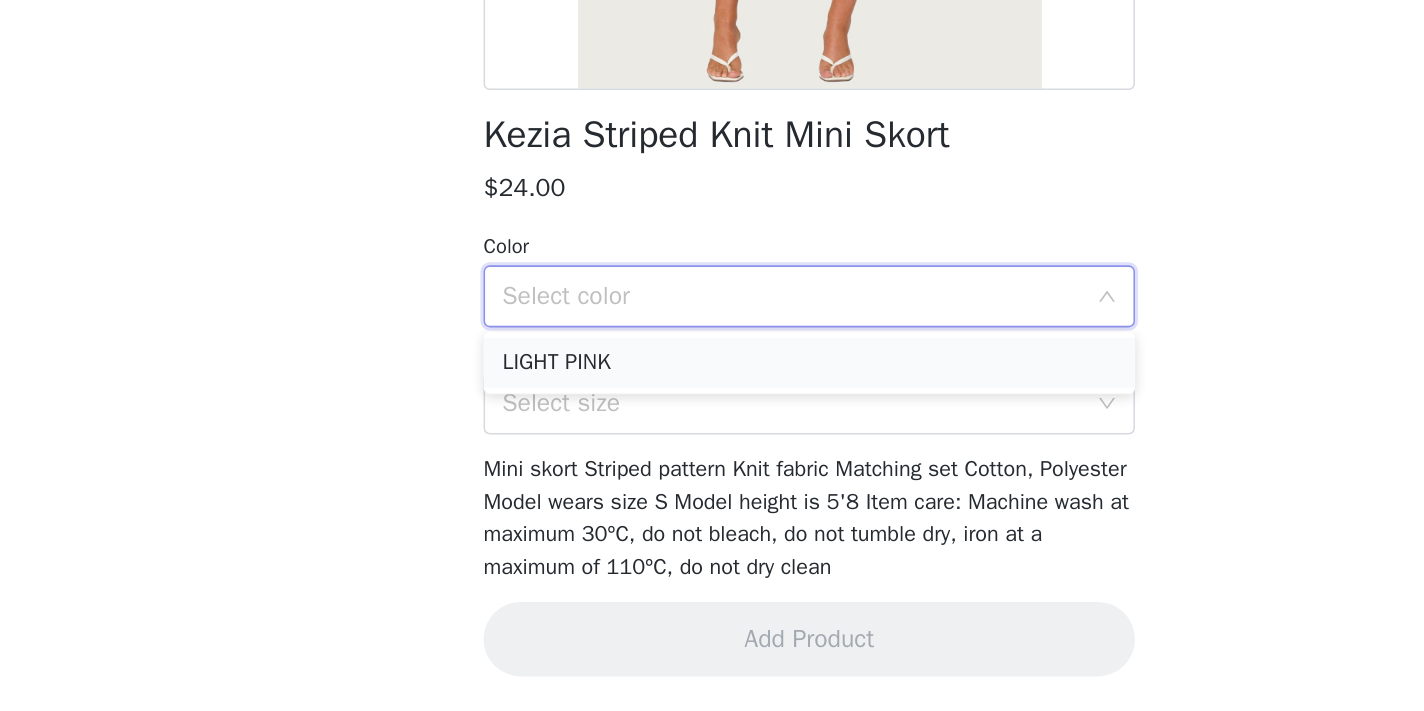 click on "LIGHT PINK" at bounding box center [712, 486] 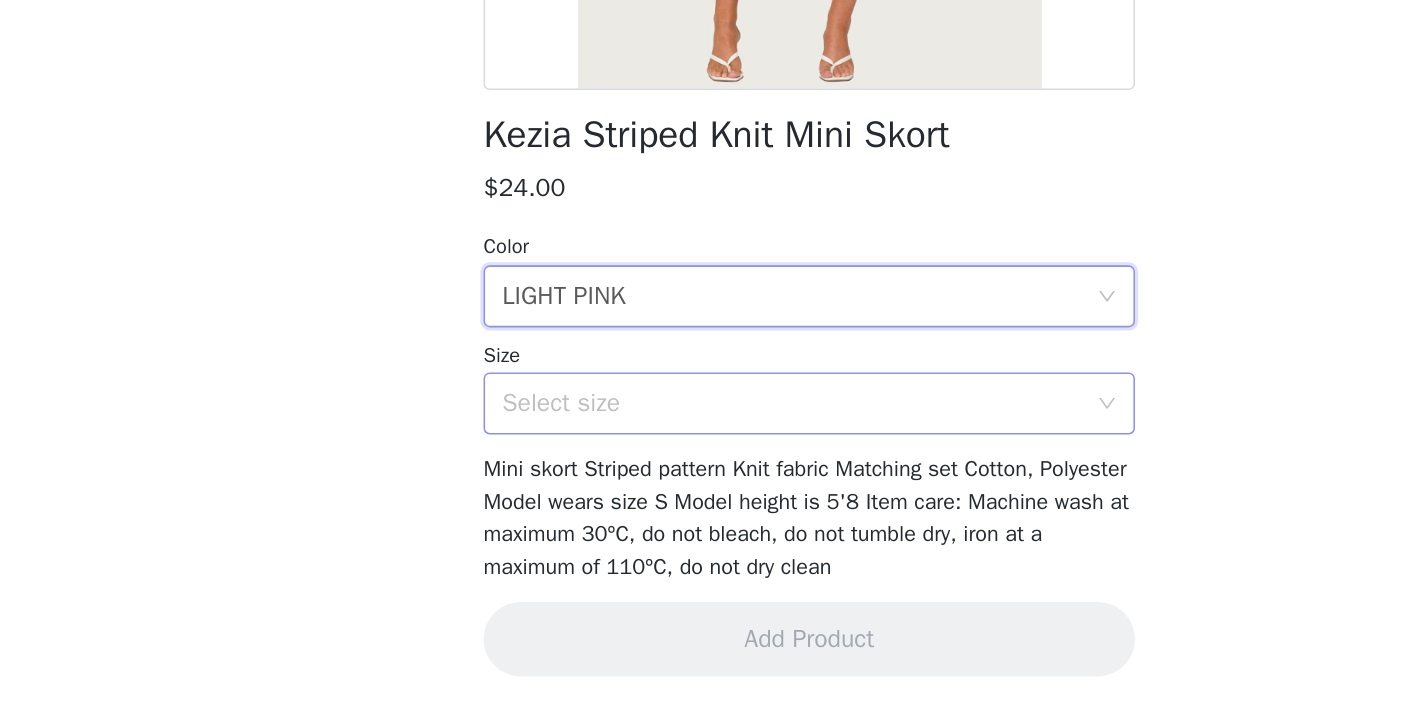 click on "Select size" at bounding box center [701, 512] 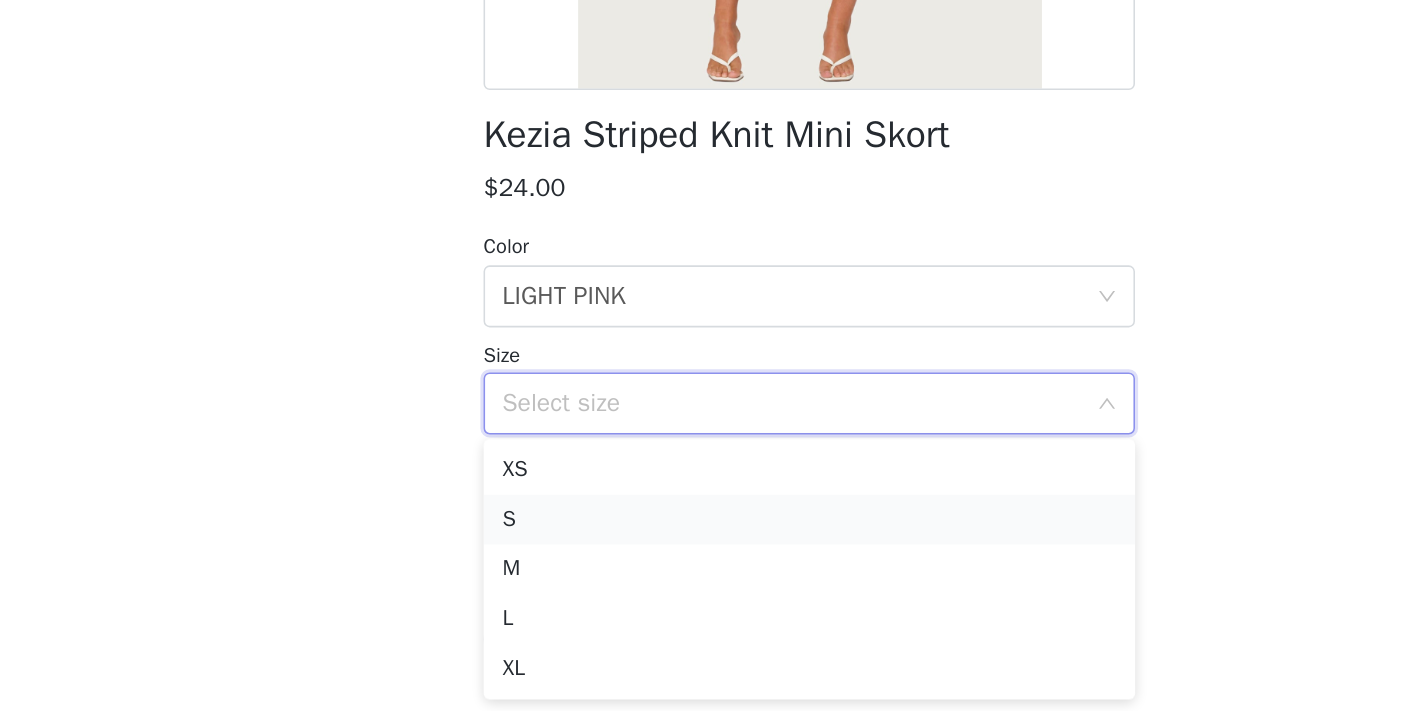 click on "S" at bounding box center [712, 587] 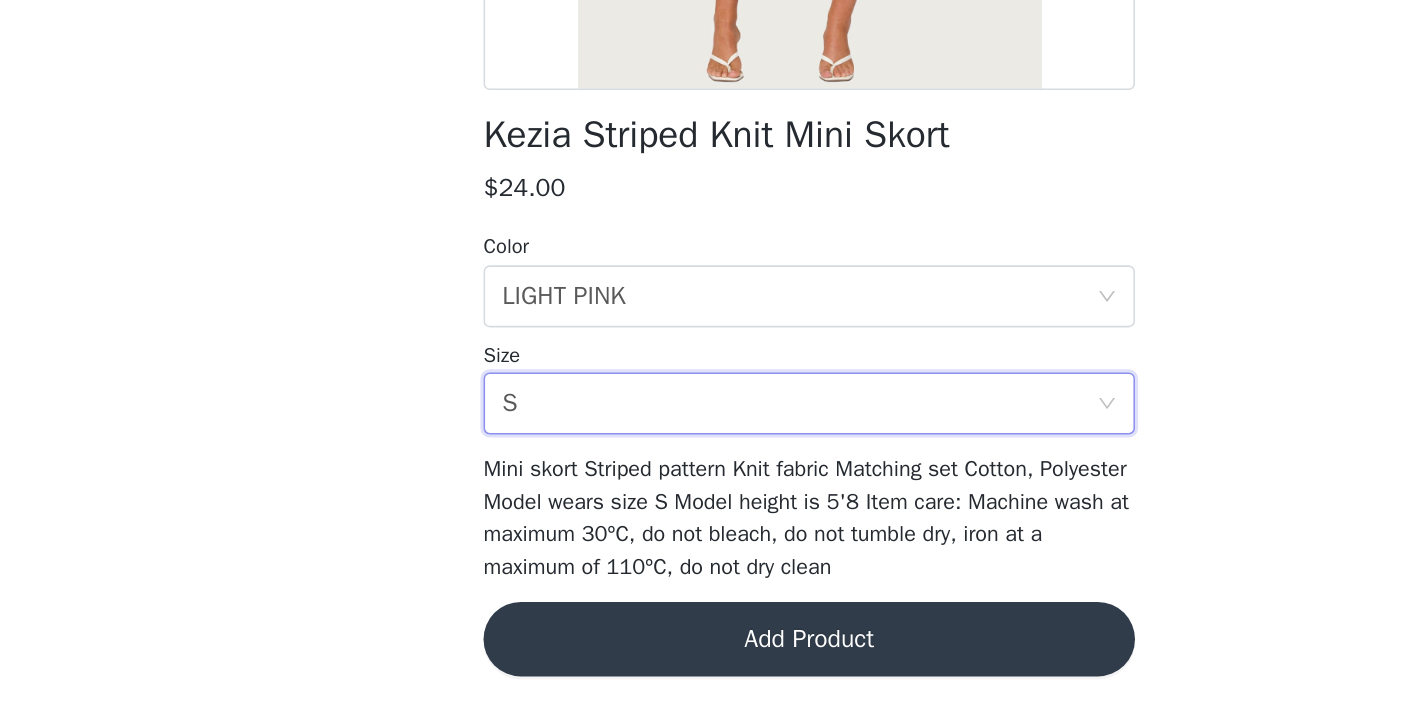 click on "Add Product" at bounding box center (712, 664) 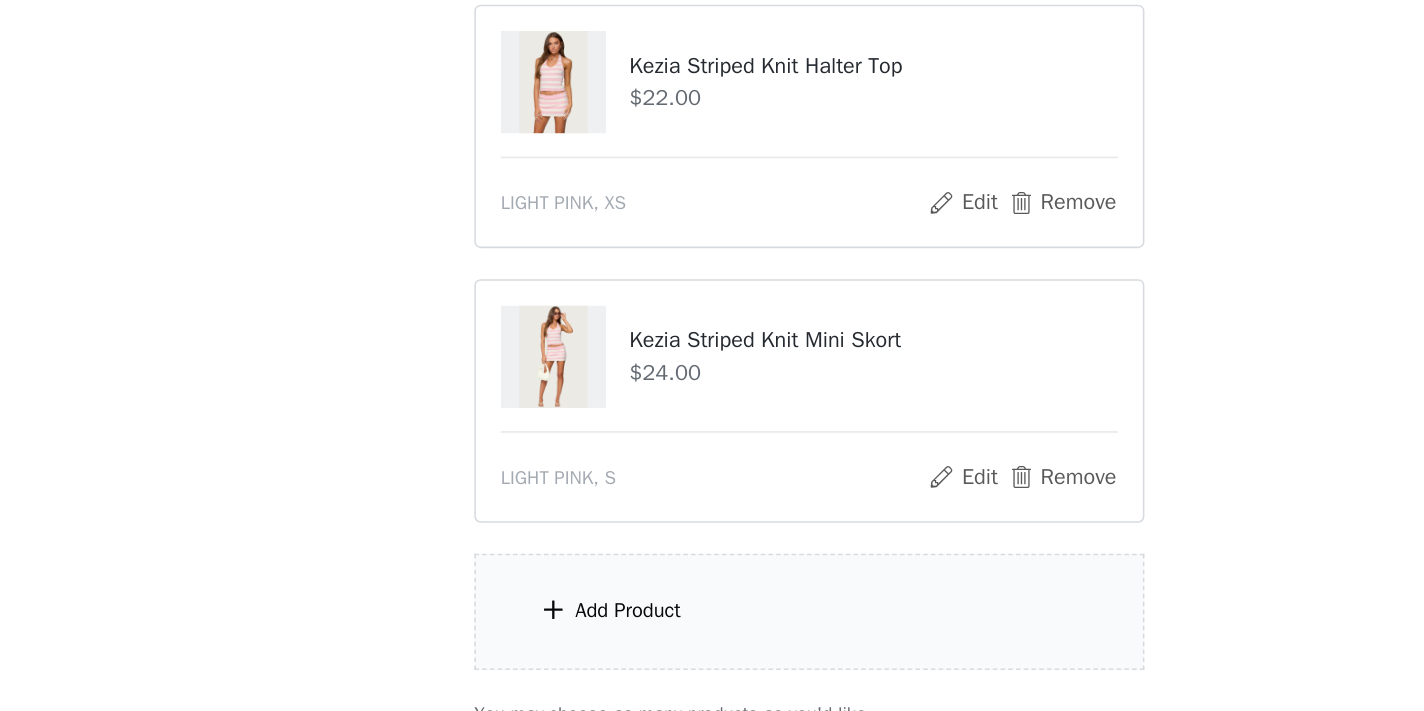 click on "Add Product" at bounding box center [712, 646] 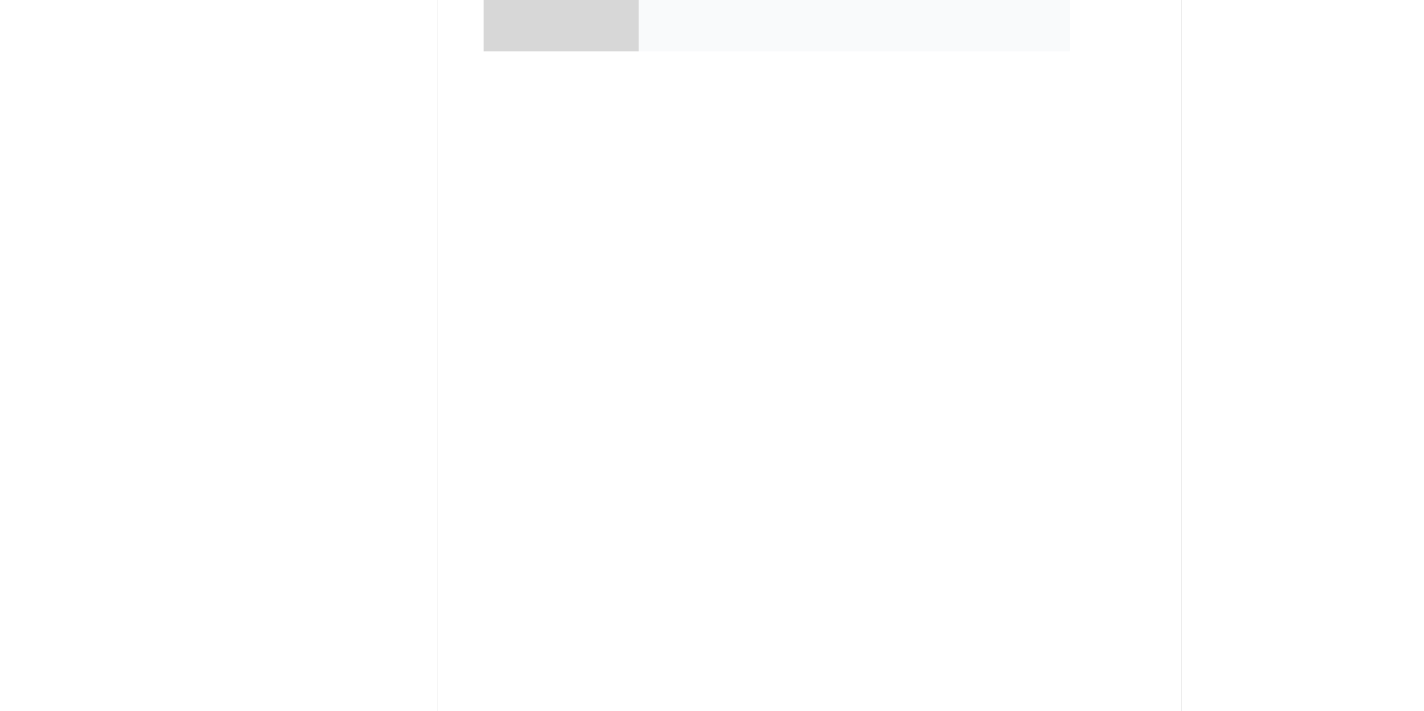 scroll, scrollTop: 0, scrollLeft: 0, axis: both 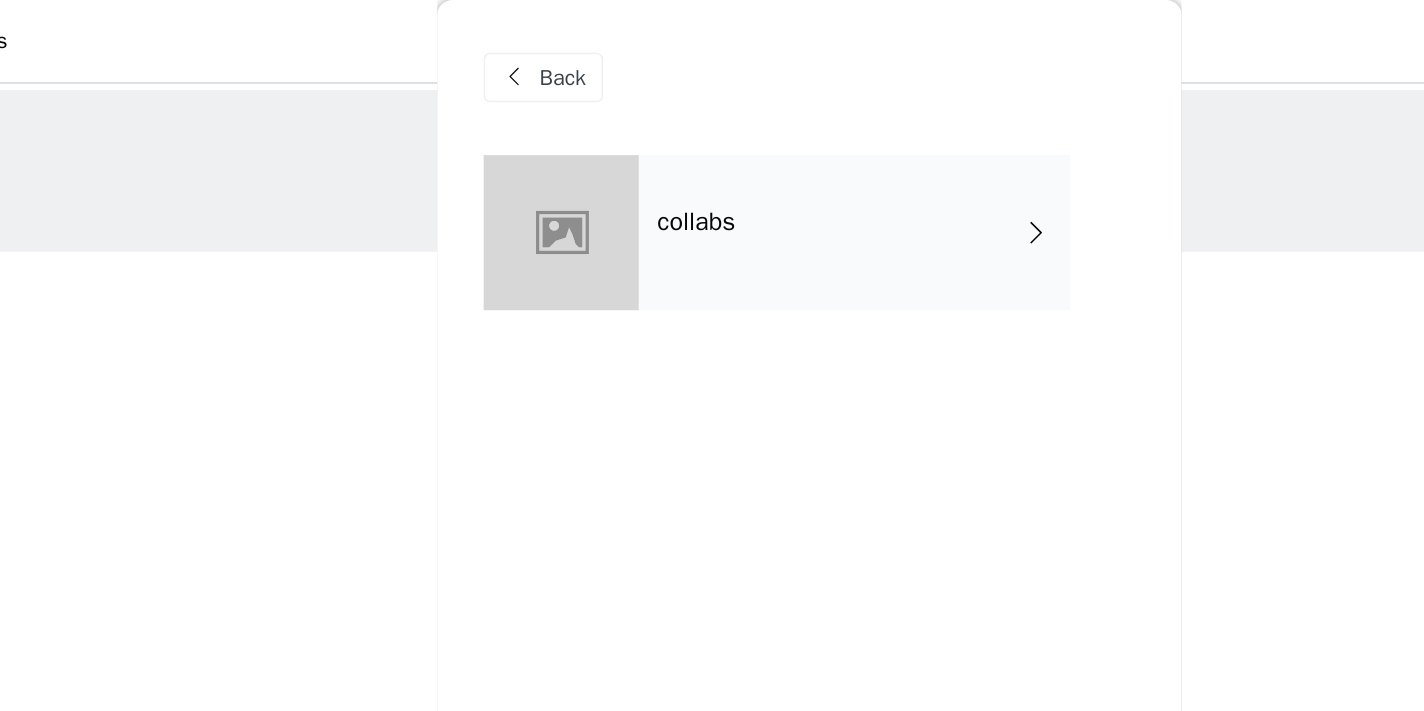 click on "collabs" at bounding box center (741, 150) 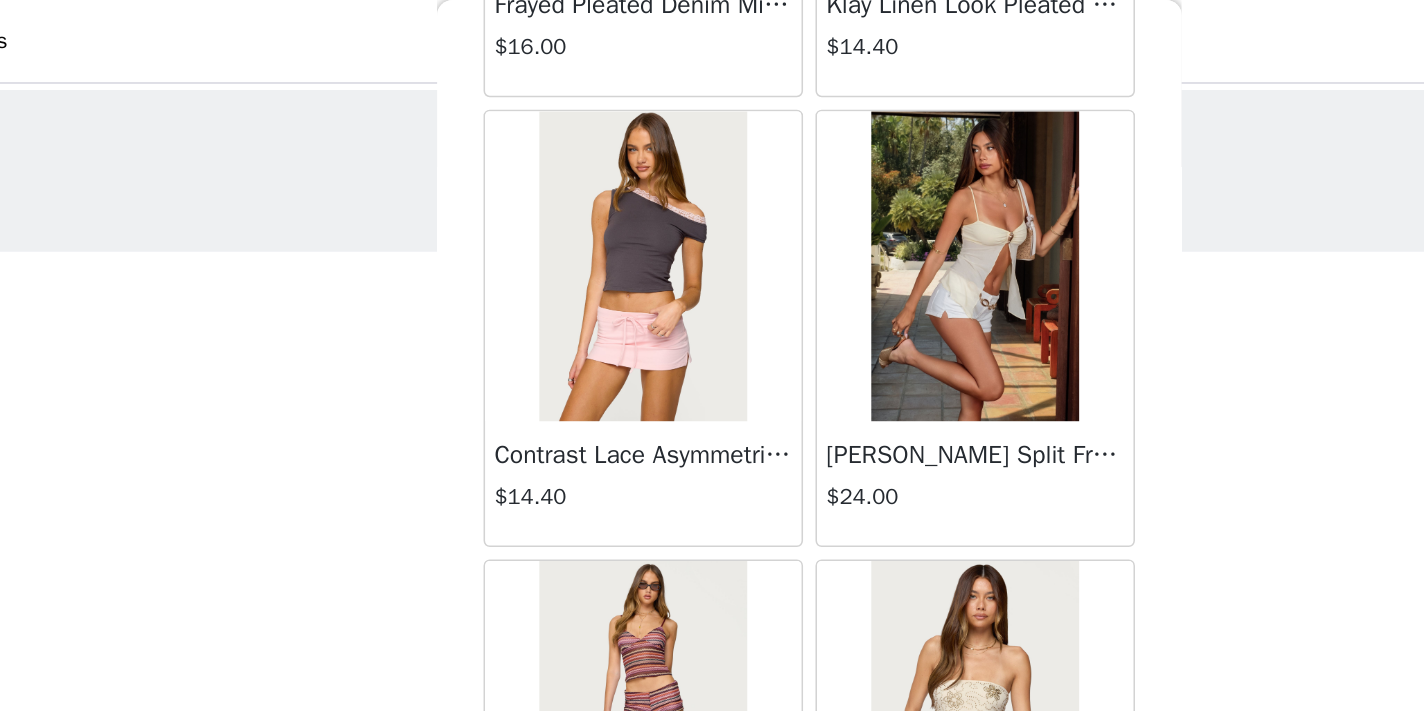 scroll, scrollTop: 2349, scrollLeft: 0, axis: vertical 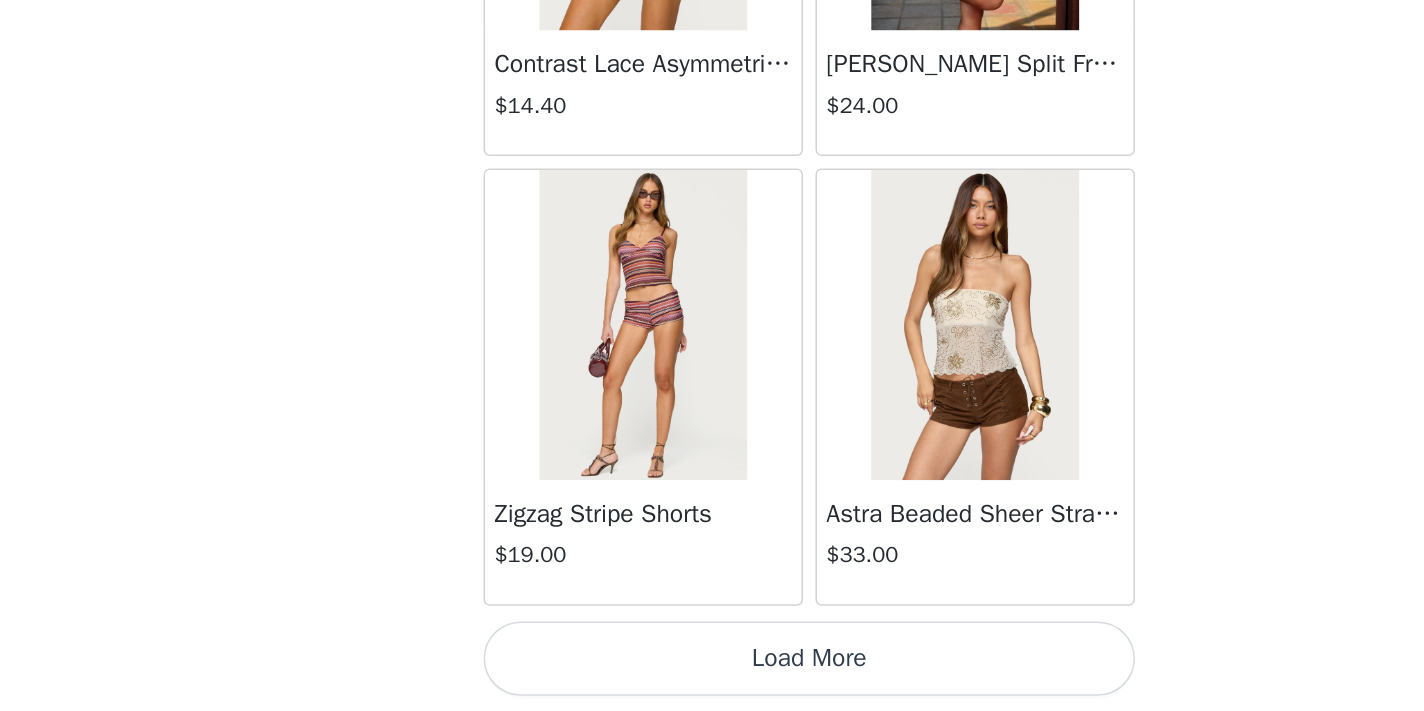 click on "Load More" at bounding box center [712, 677] 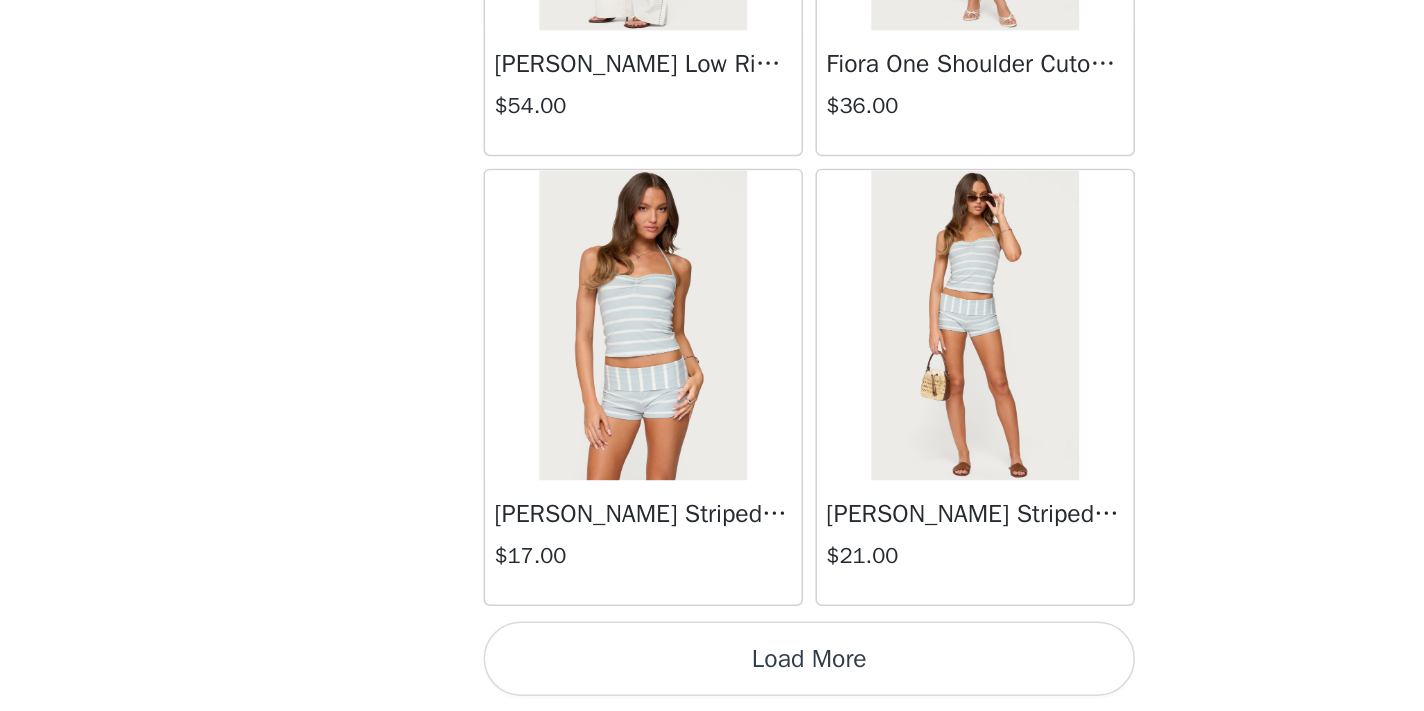 click on "Load More" at bounding box center [712, 677] 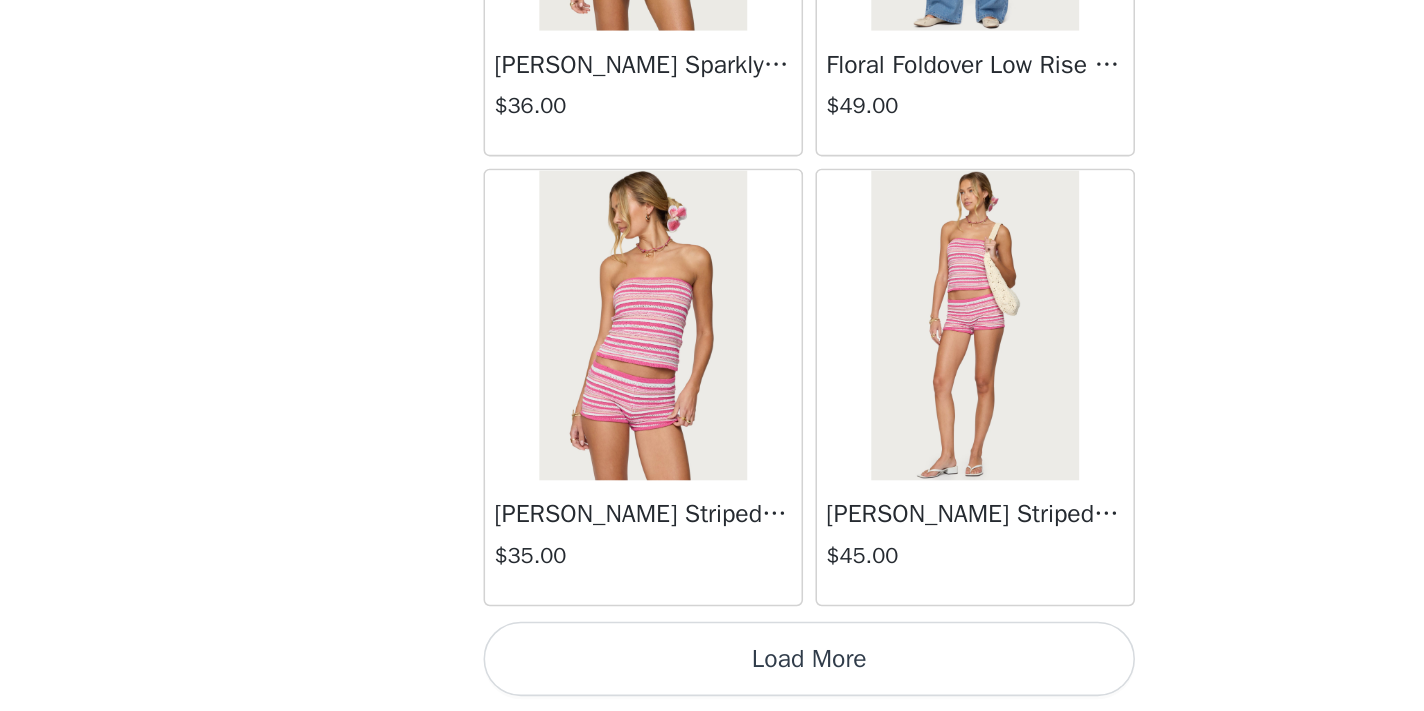 click on "Load More" at bounding box center [712, 677] 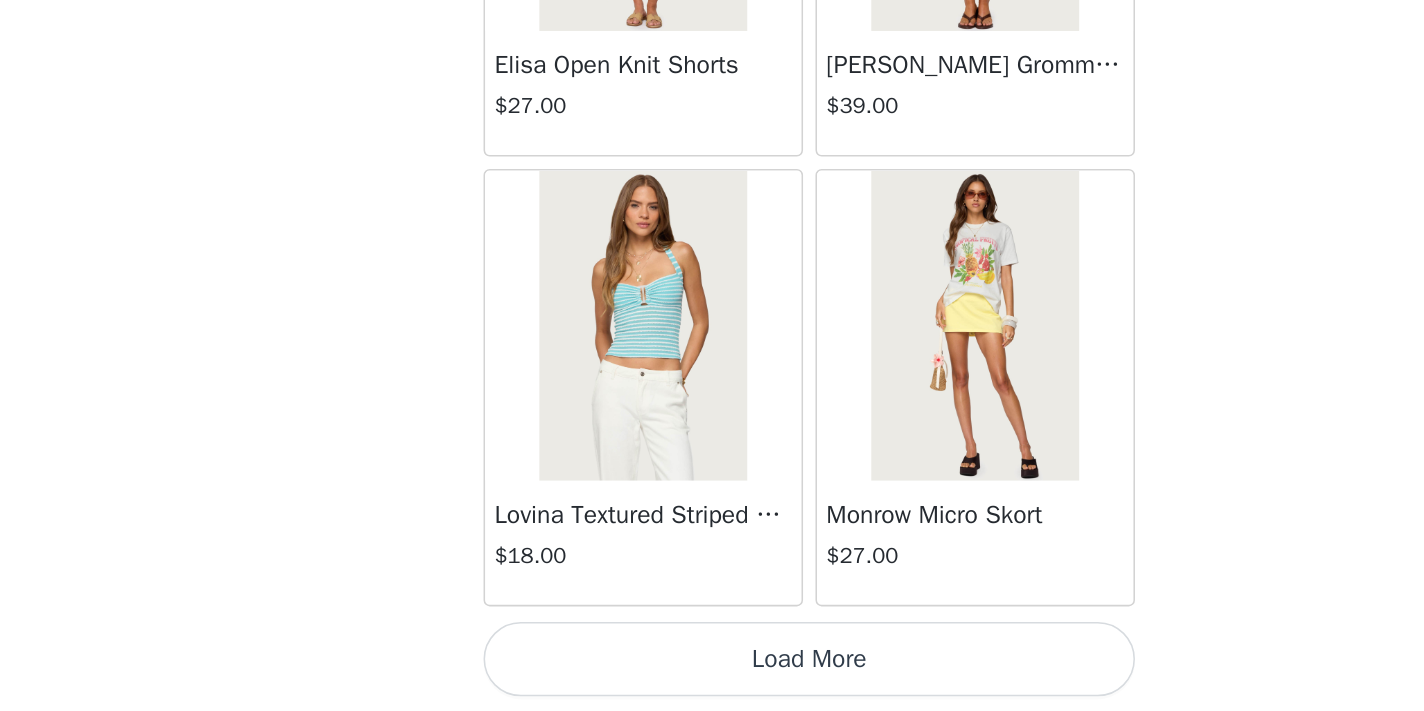 click on "Load More" at bounding box center [712, 677] 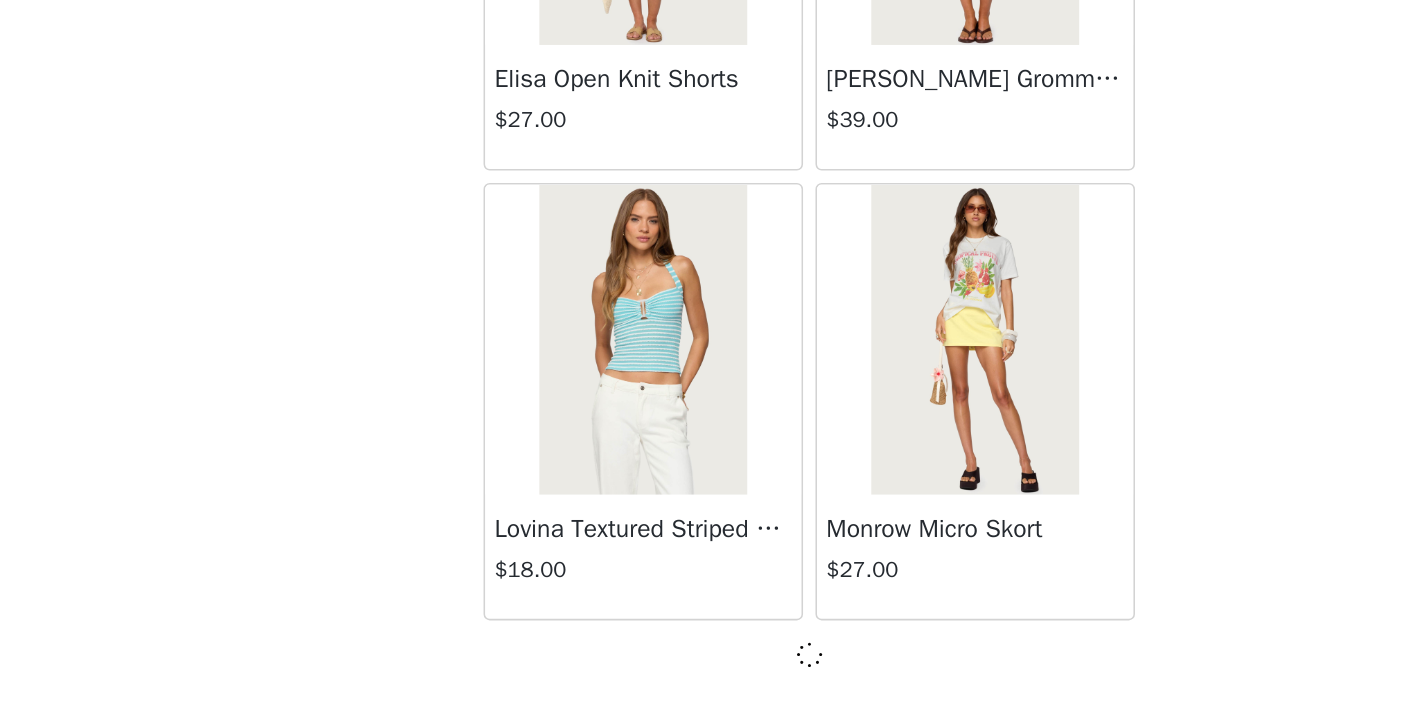 scroll, scrollTop: 11040, scrollLeft: 0, axis: vertical 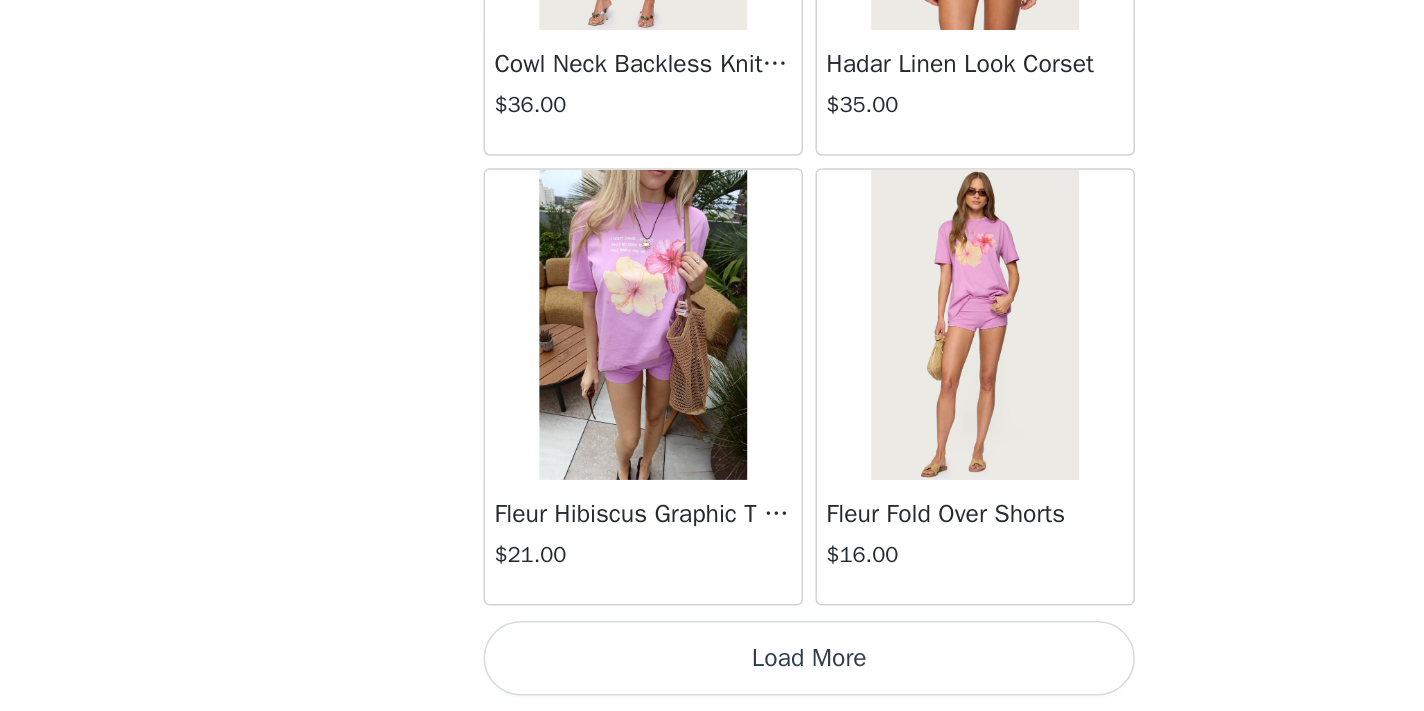 click on "Load More" at bounding box center [712, 677] 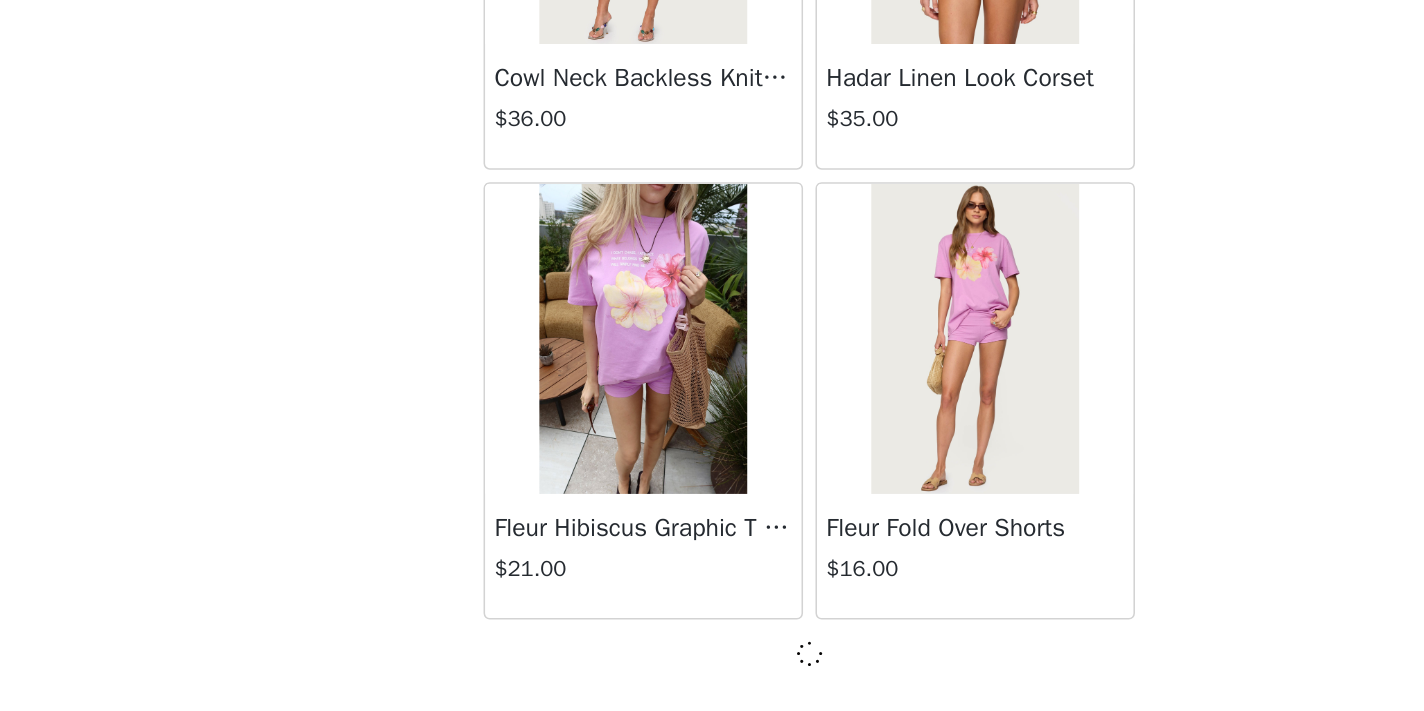 scroll, scrollTop: 13940, scrollLeft: 0, axis: vertical 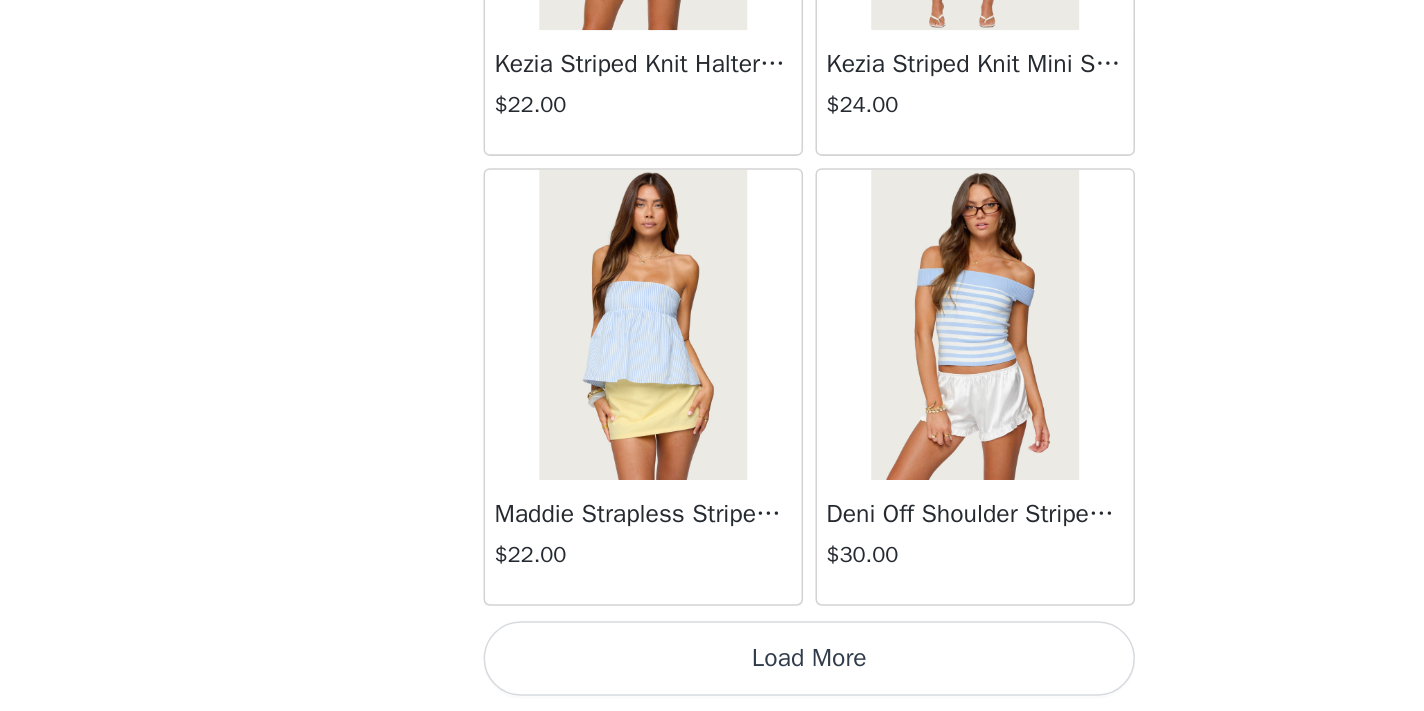 click on "Load More" at bounding box center (712, 677) 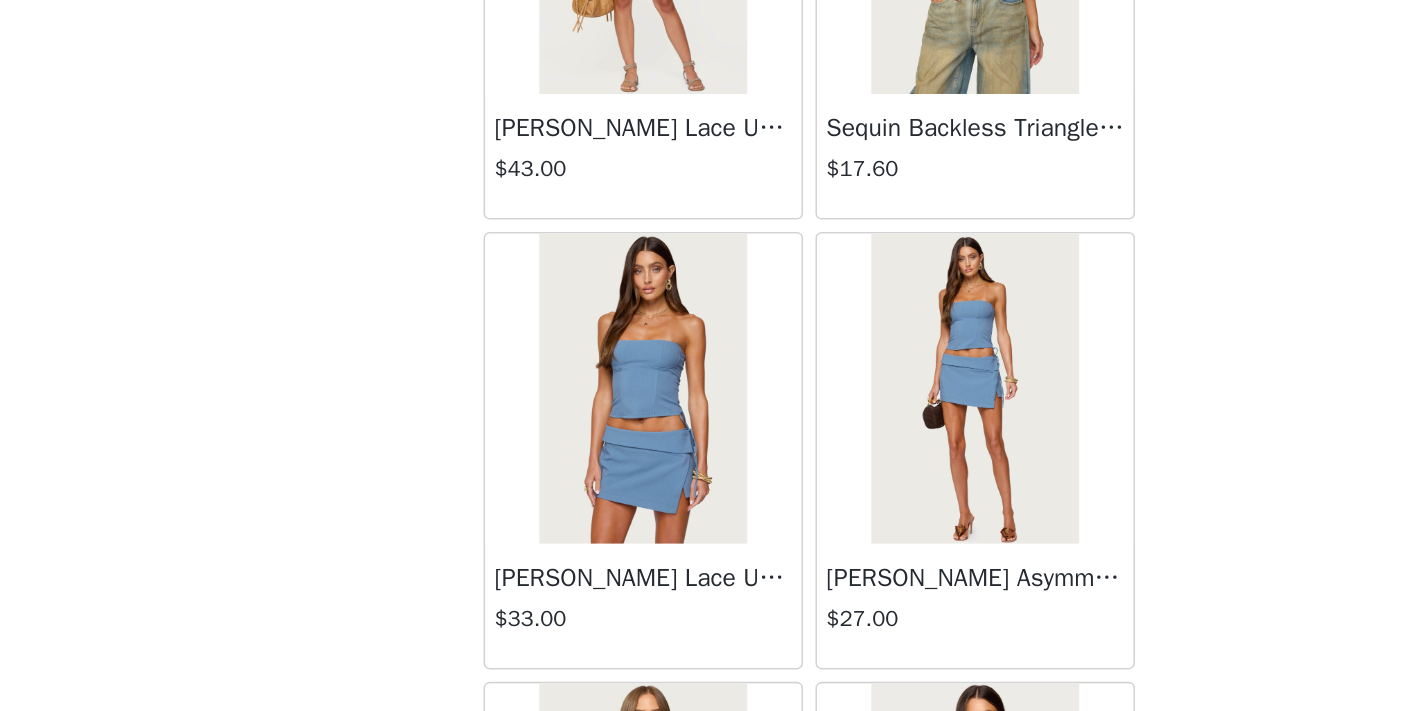 scroll, scrollTop: 18972, scrollLeft: 0, axis: vertical 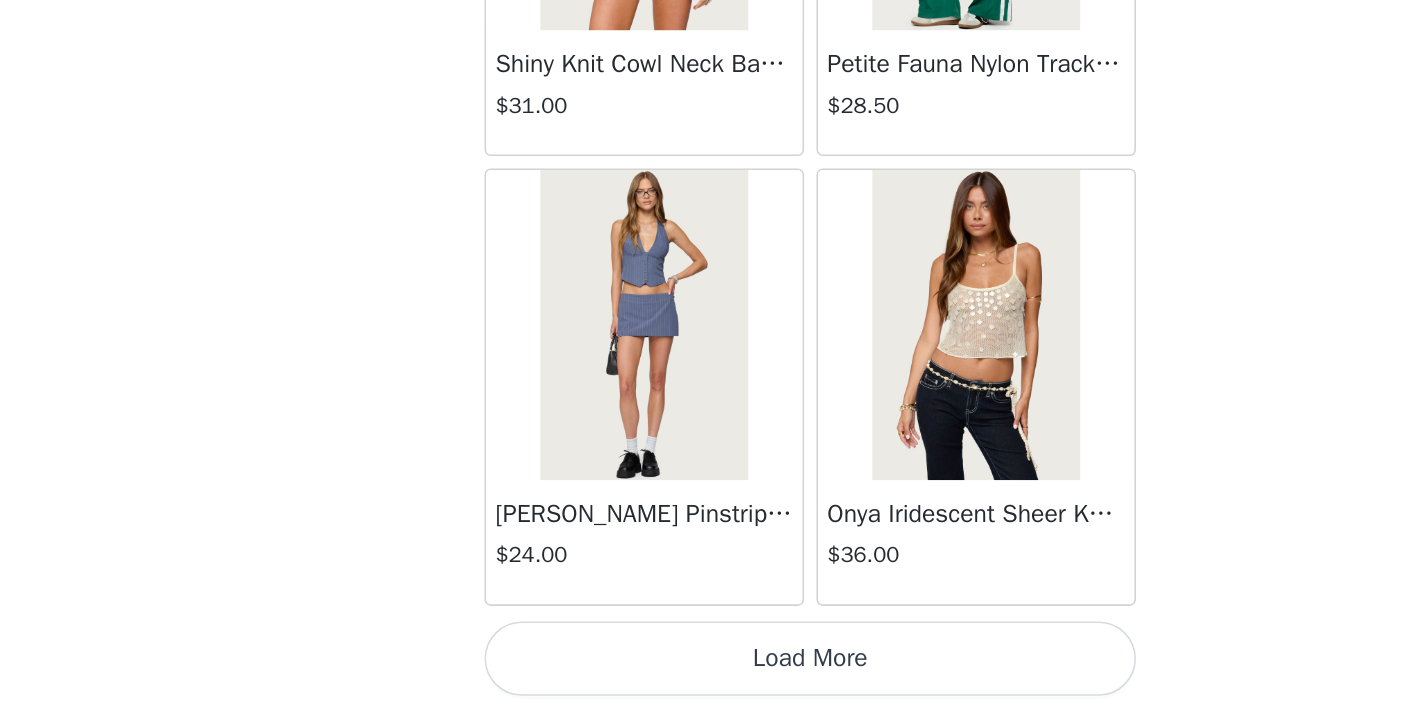 click on "Load More" at bounding box center (712, 677) 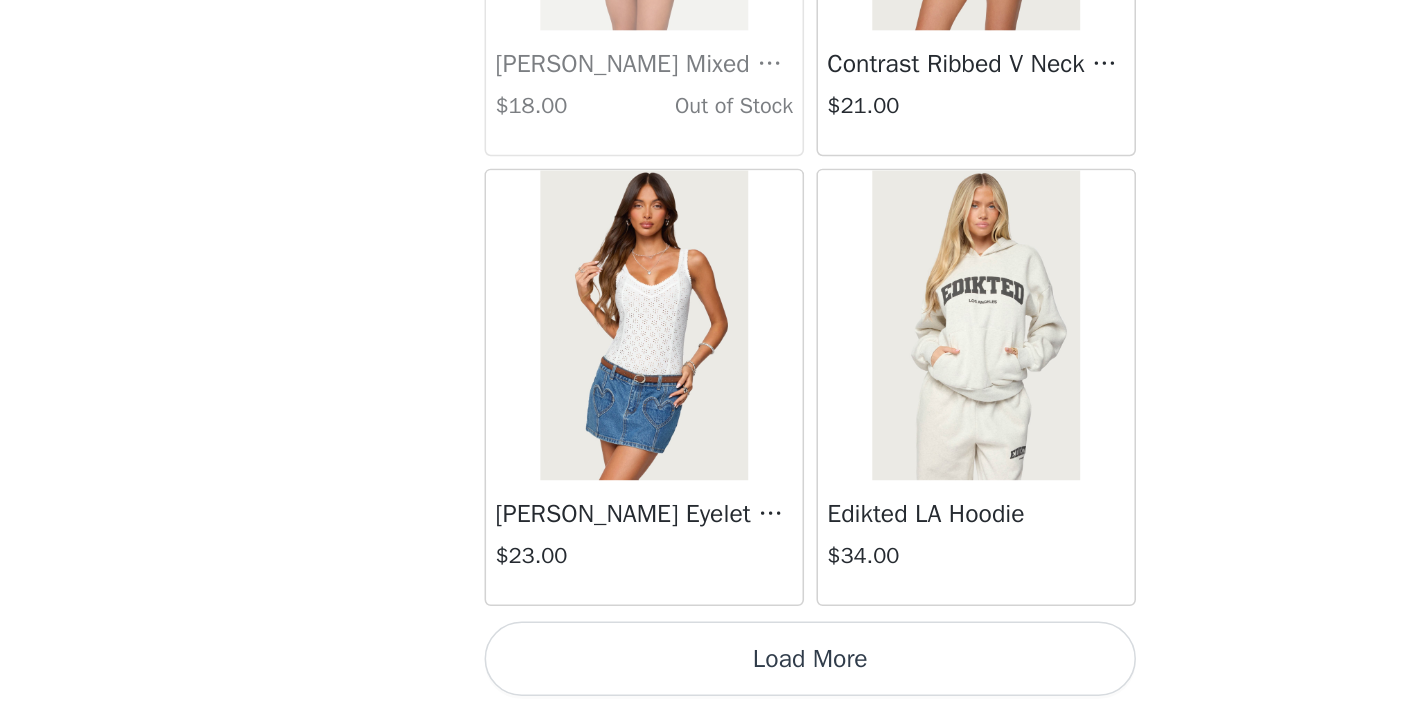 scroll, scrollTop: 22649, scrollLeft: 0, axis: vertical 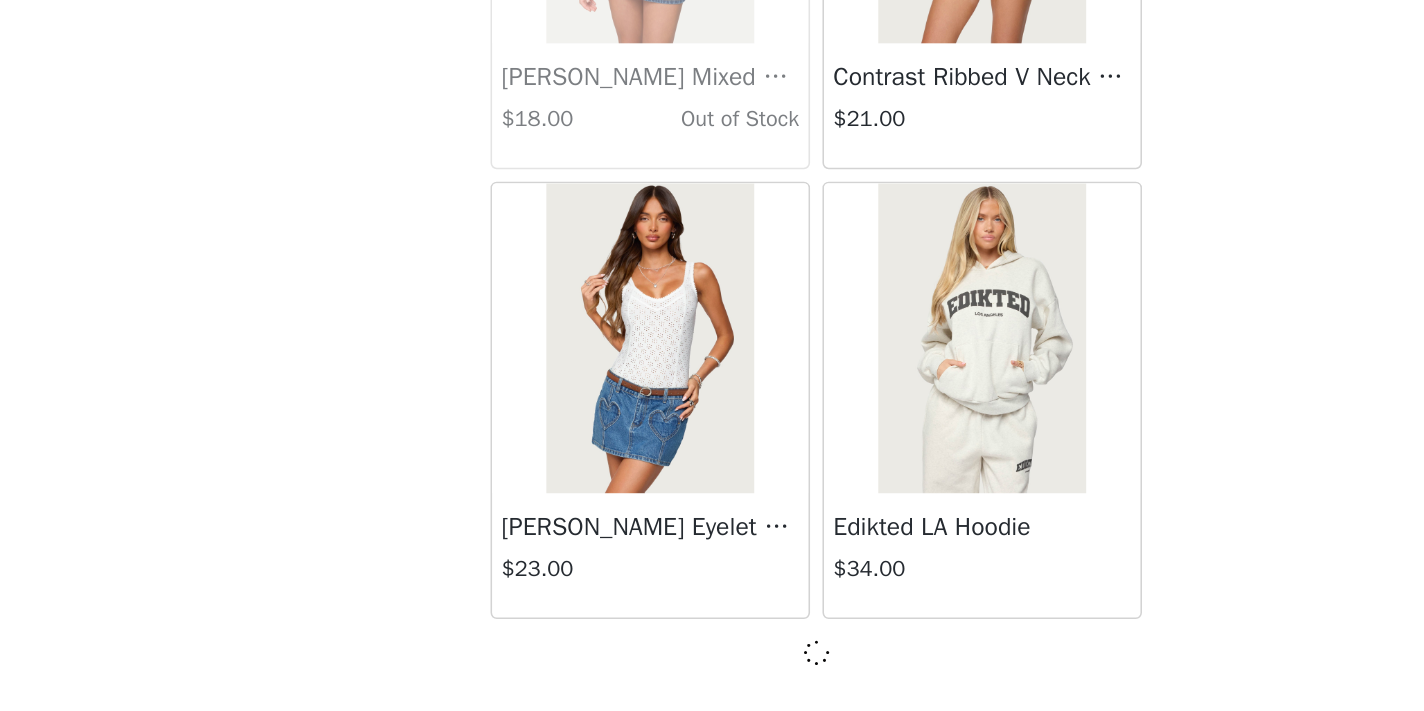 click on "Back       Lovina Grommet Pleated Mini Skort   $25.20       Metallic & Sequin Textured Tank Top   $23.00       Nelley Backless Beaded Sequin Chiffon Top   $30.00       Daley Asymmetric One Shoulder Crochet Top   $21.60       Monty Plaid Micro Shorts   $25.00       Arlie Floral Texured Sheer Halter Top   $23.00       Maree Bead V Neck Top   $19.00       Maree Bead Cut Out Mini Skirt   $17.00       Delcy Cut Out Halter Top   $24.00       Juney Pinstripe Tailored Button Up Shirt   $30.00       Avenly Striped Tie Front Babydoll Top   $23.00       Blanco Studded Grommet Tube Top   $25.00       Avalai Linen Look Mini Skort   $32.00       Beaded Deep Cowl Neck Backless Top   $31.00       Frayed Pleated Denim Mini Skort   $16.00       Klay Linen Look Pleated Mini Skort   $14.40       Contrast Lace Asymmetric Off Shoulder Top   $14.40       Reeve Split Front Sheer Mesh Top   $24.00       Zigzag Stripe Shorts   $19.00       Astra Beaded Sheer Strapless Top   $33.00       Beaded Floral Embroidered Tank Top   $32.00" at bounding box center [712, 355] 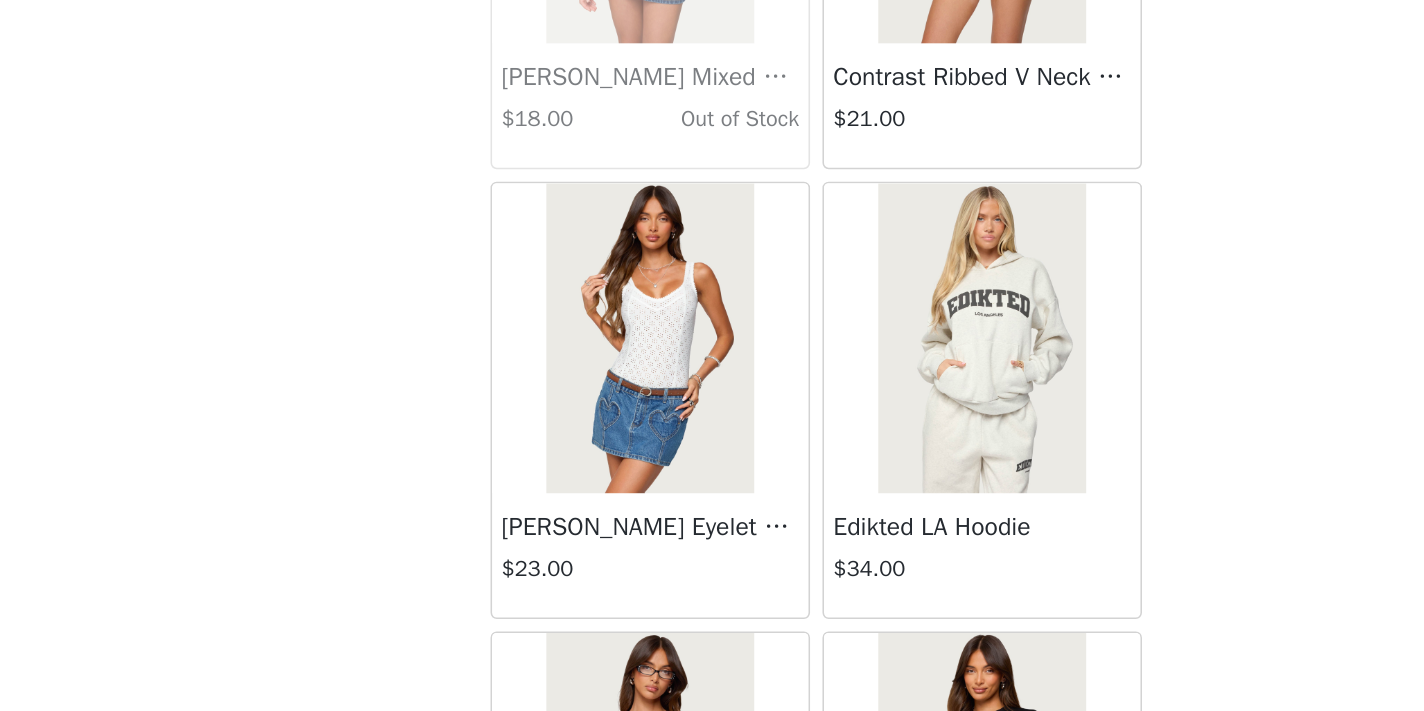 scroll, scrollTop: 375, scrollLeft: 0, axis: vertical 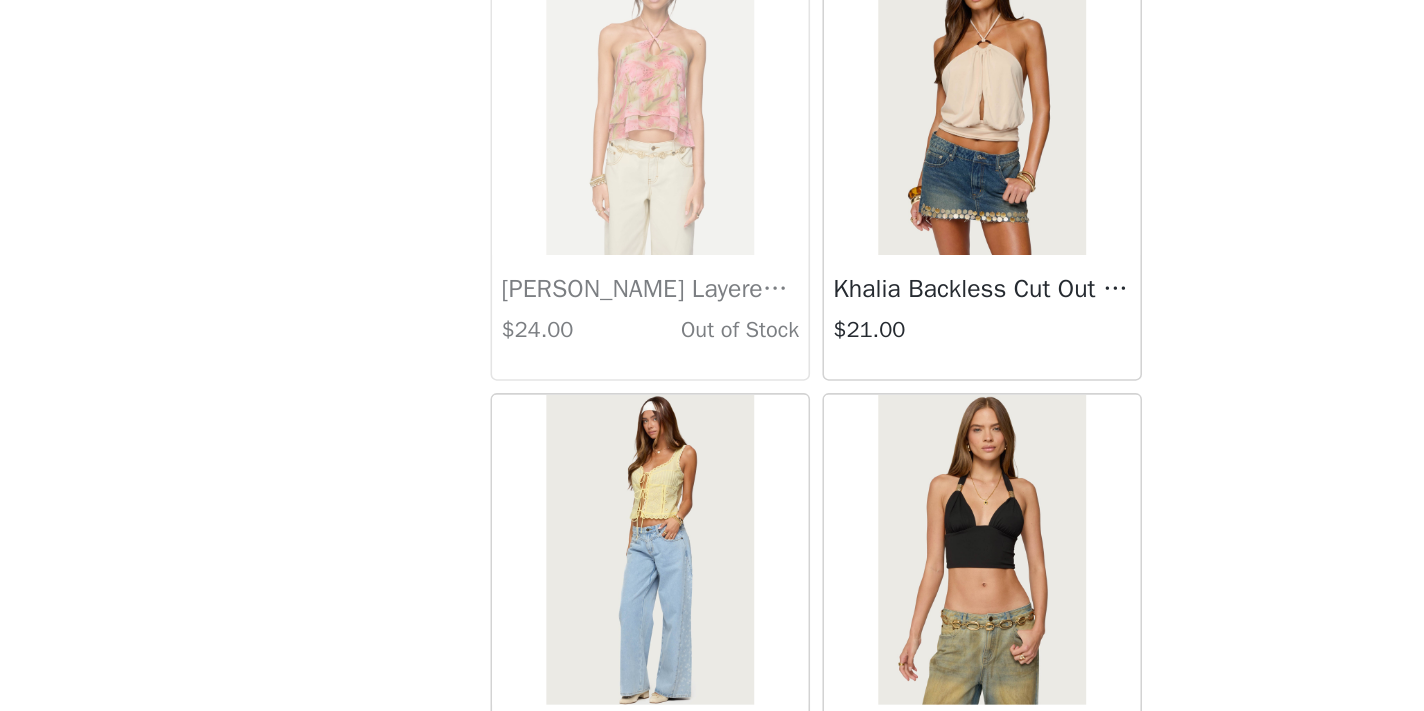 click at bounding box center [818, 317] 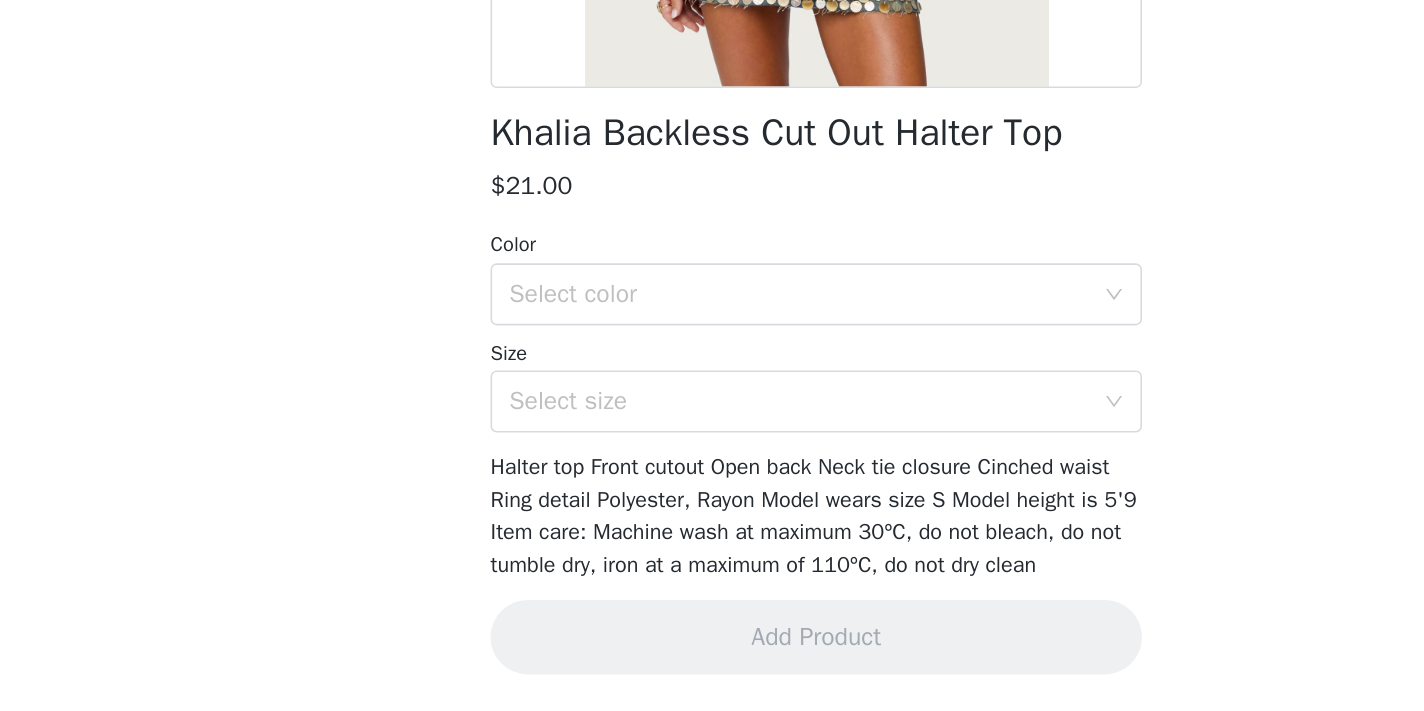scroll, scrollTop: 261, scrollLeft: 0, axis: vertical 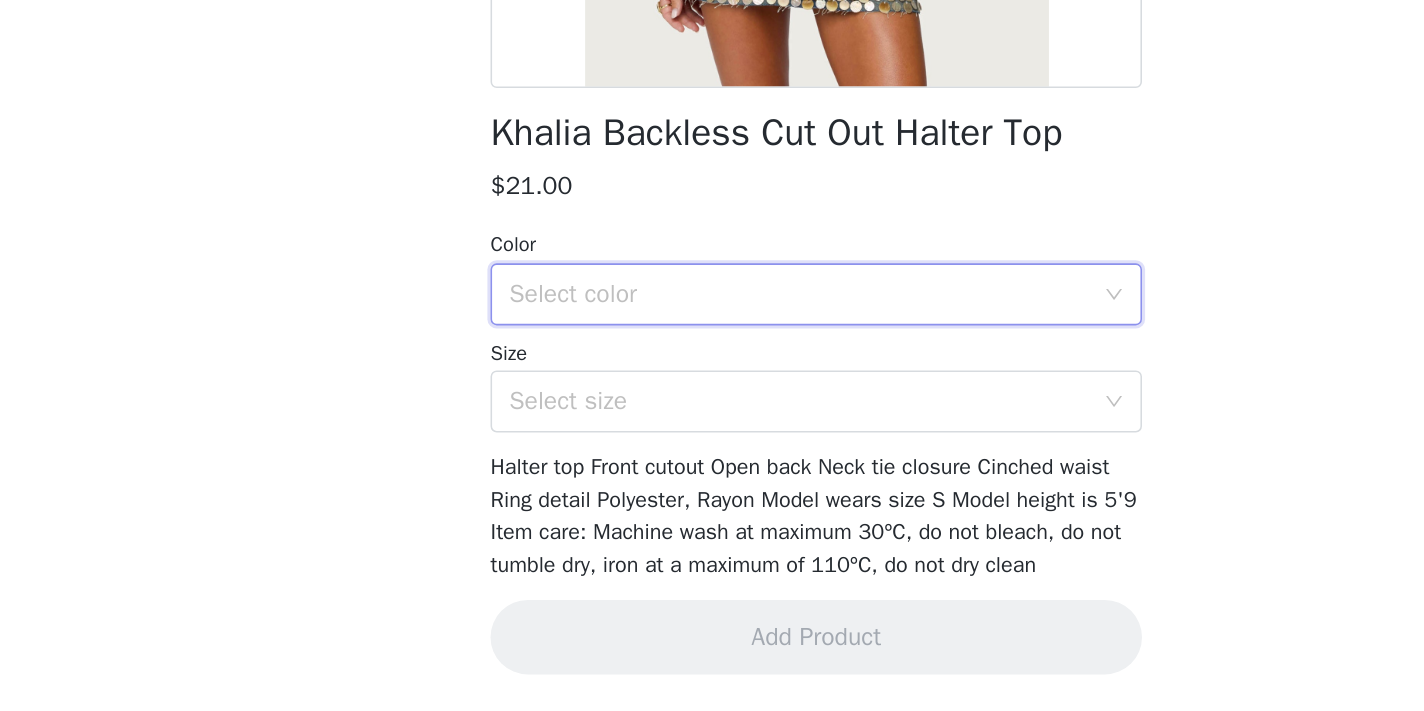 click on "Select color" at bounding box center (705, 442) 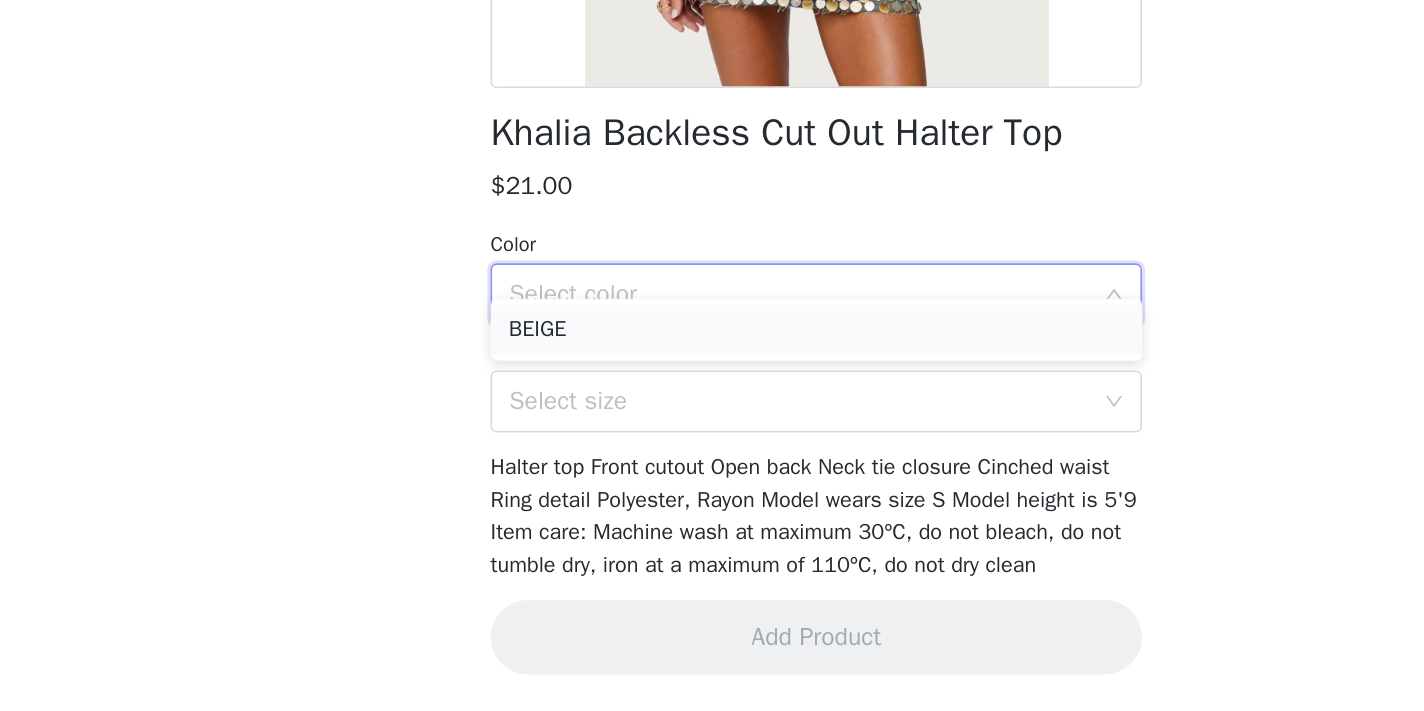 click on "BEIGE" at bounding box center [712, 465] 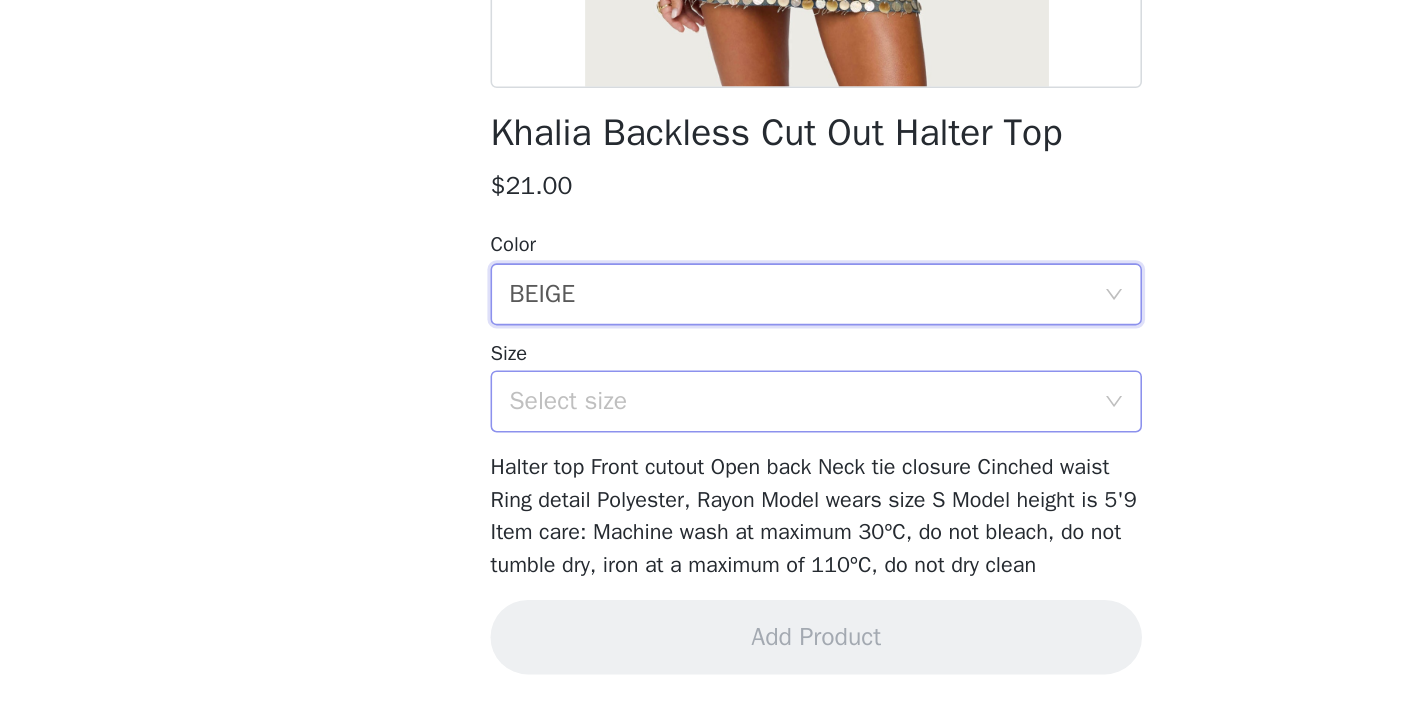 click on "Select size" at bounding box center (701, 511) 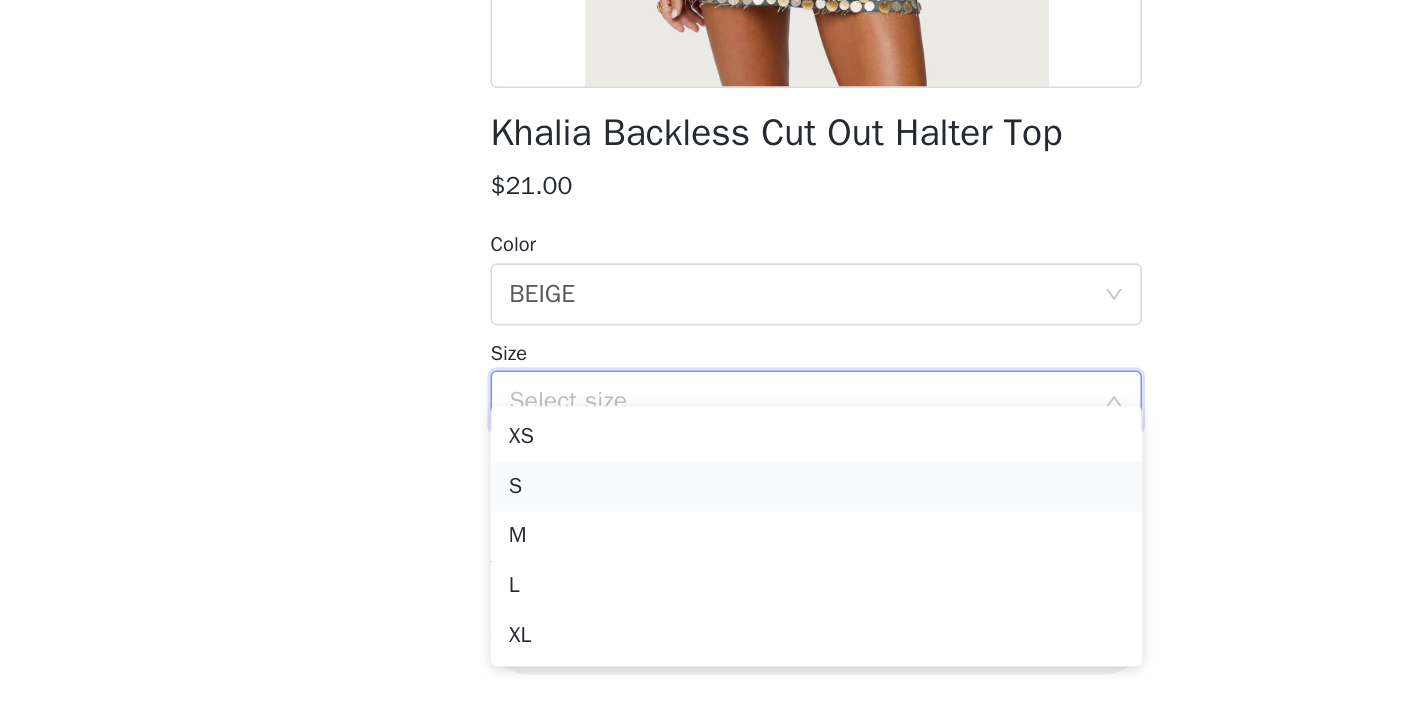 click on "S" at bounding box center [712, 566] 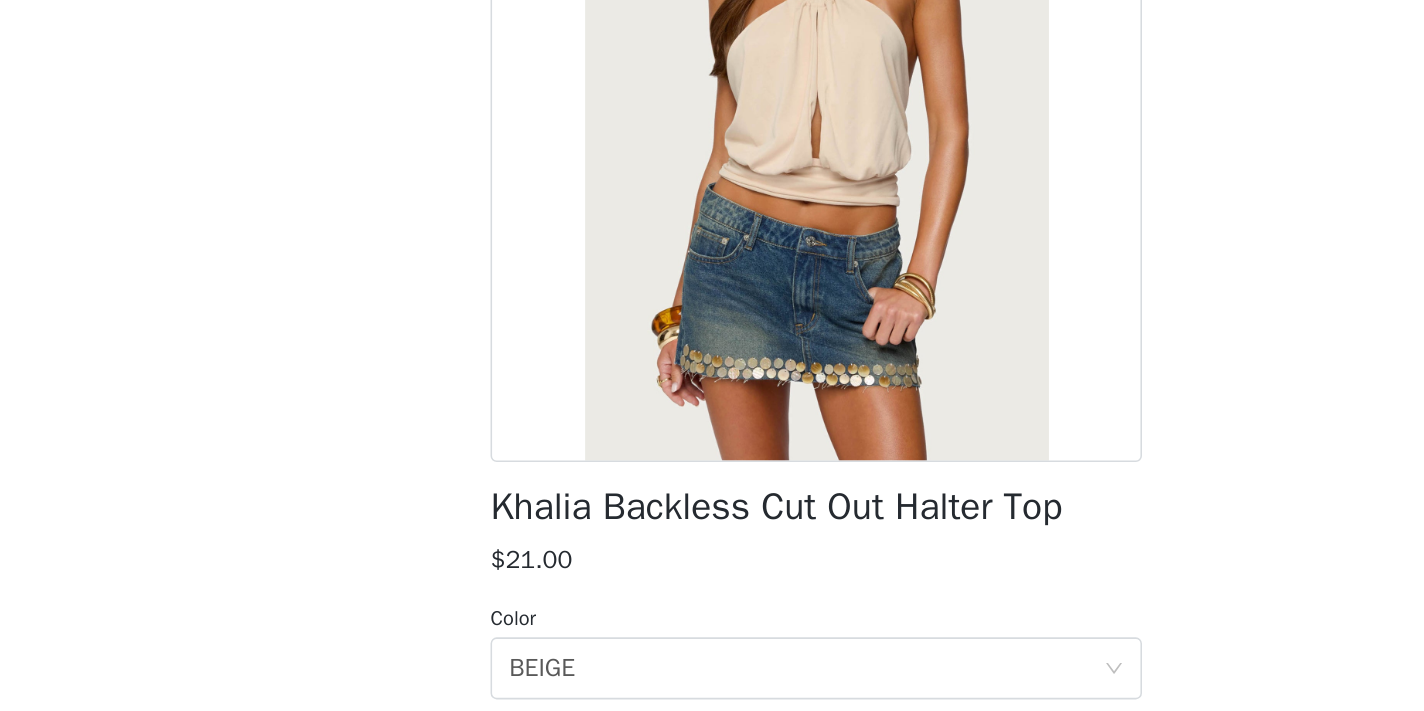 scroll, scrollTop: 0, scrollLeft: 0, axis: both 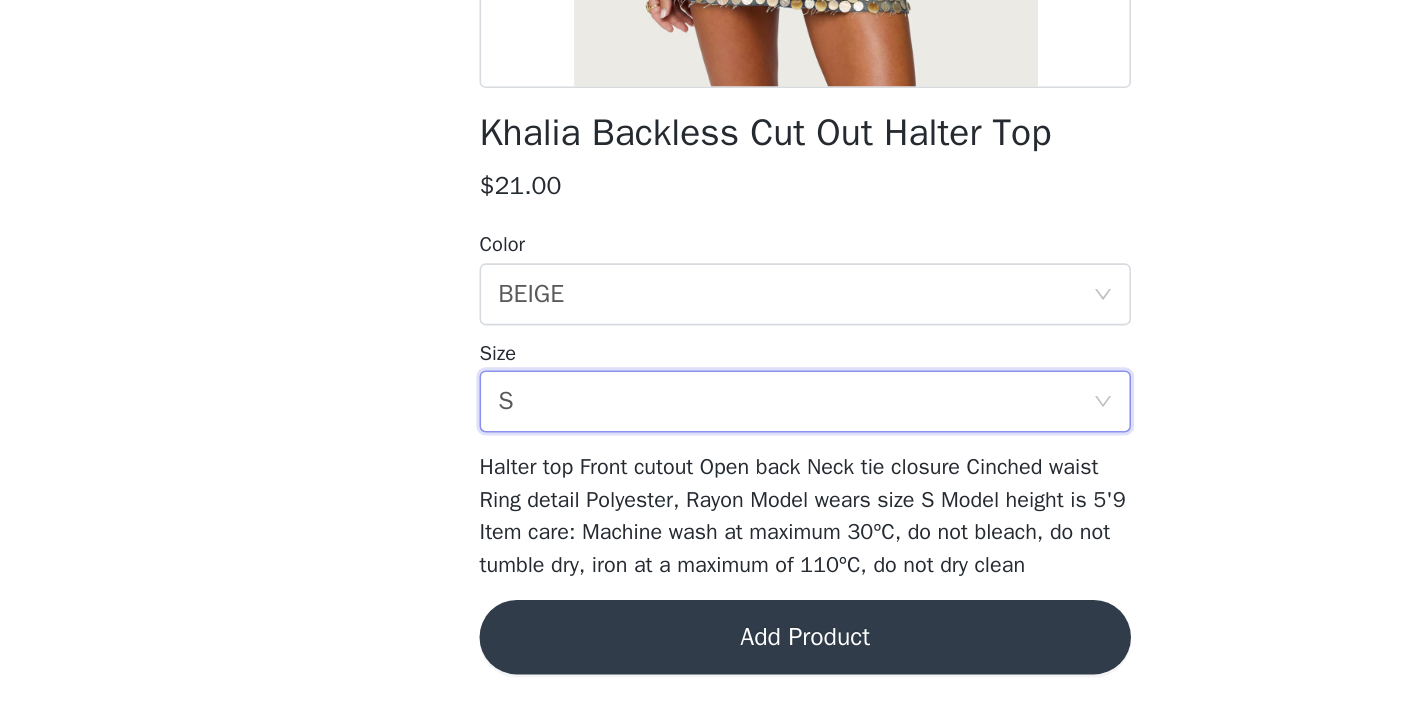 click on "Add Product" at bounding box center [712, 663] 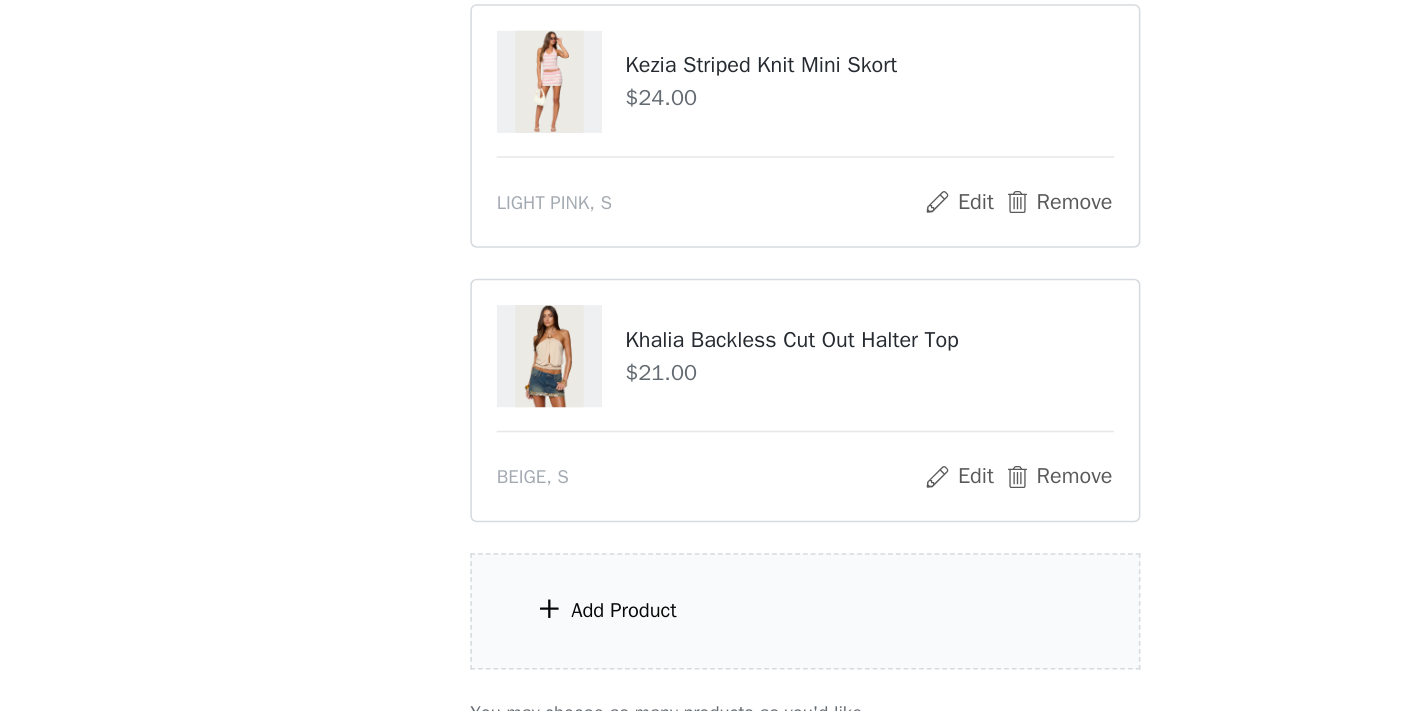 click on "Add Product" at bounding box center (712, 646) 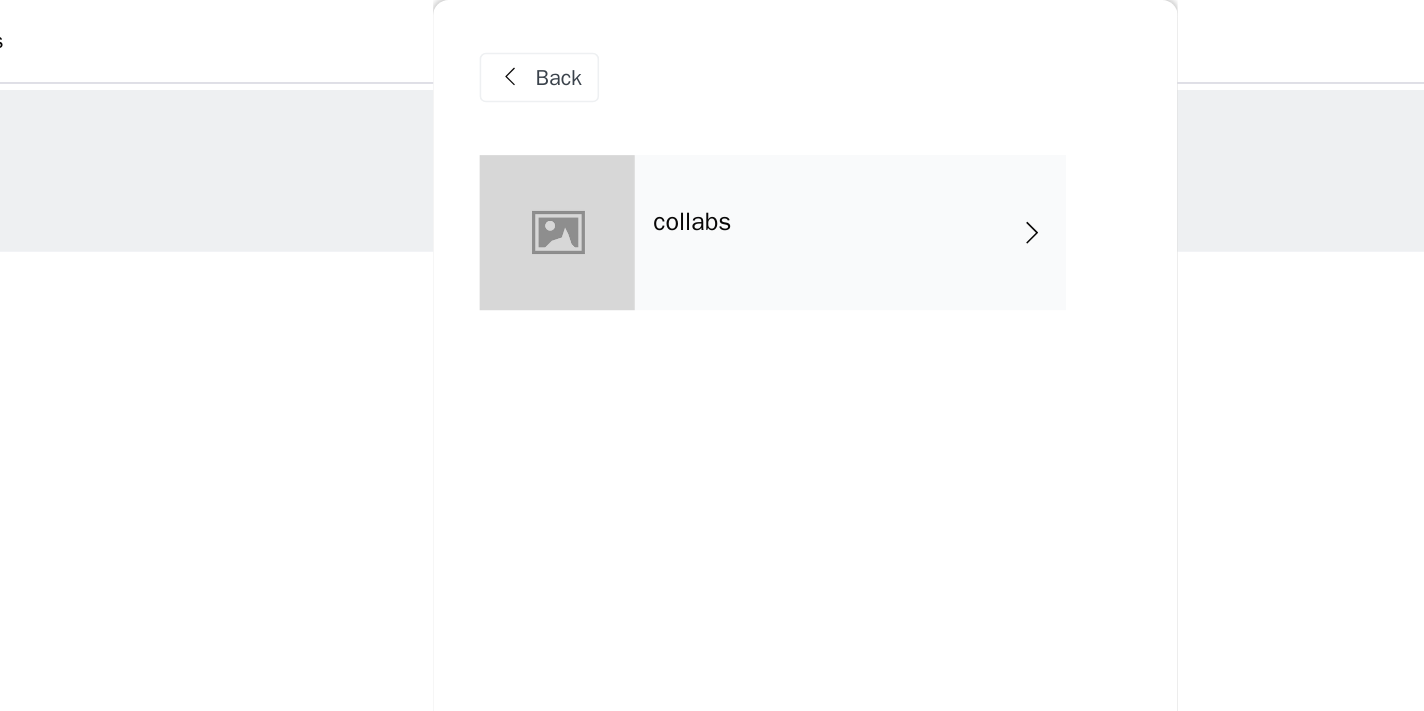 scroll, scrollTop: 0, scrollLeft: 0, axis: both 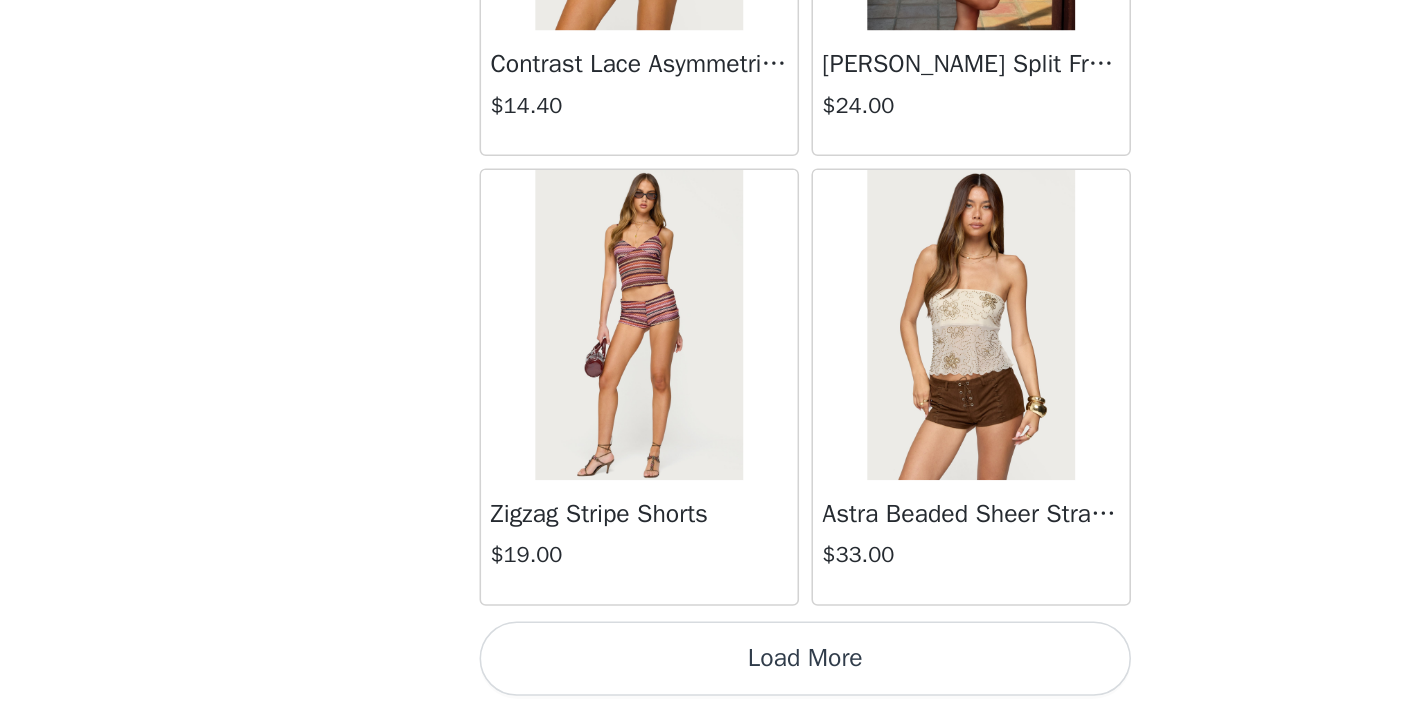 click on "Load More" at bounding box center [712, 677] 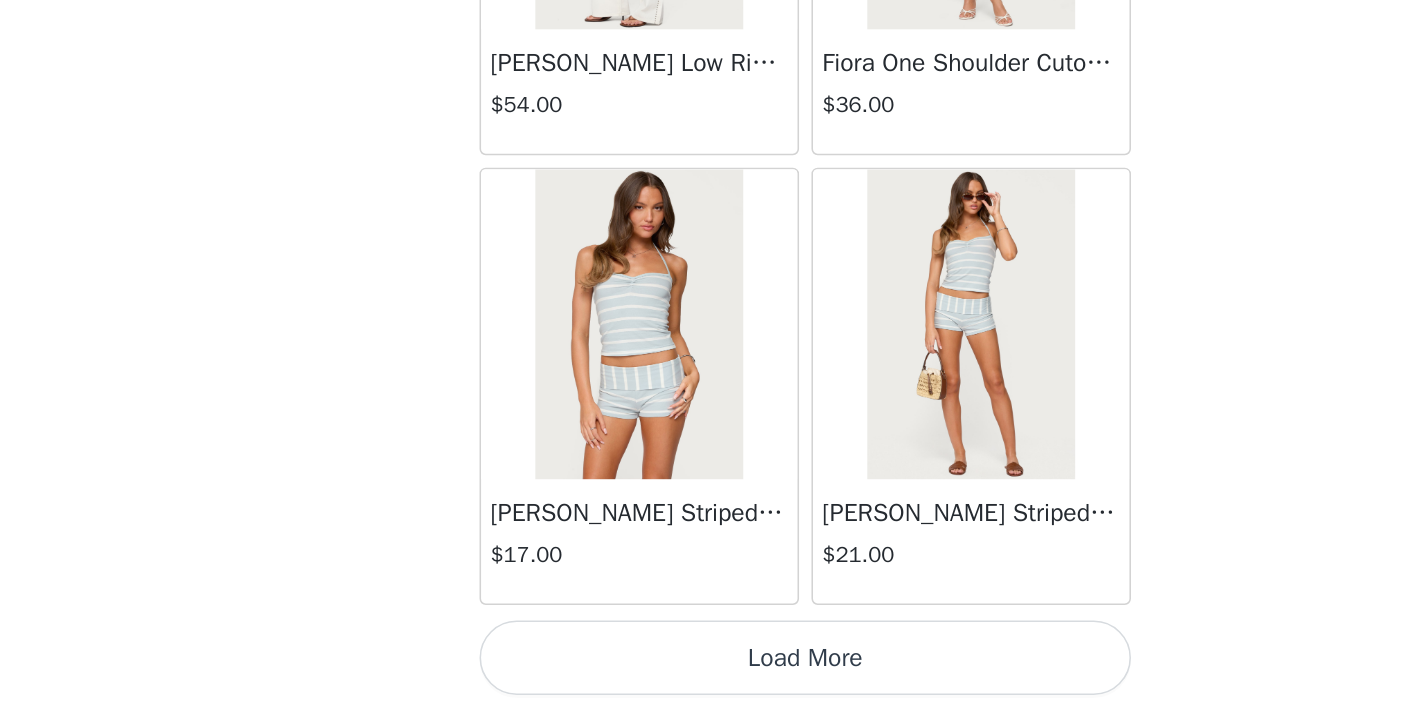 click on "Load More" at bounding box center [712, 677] 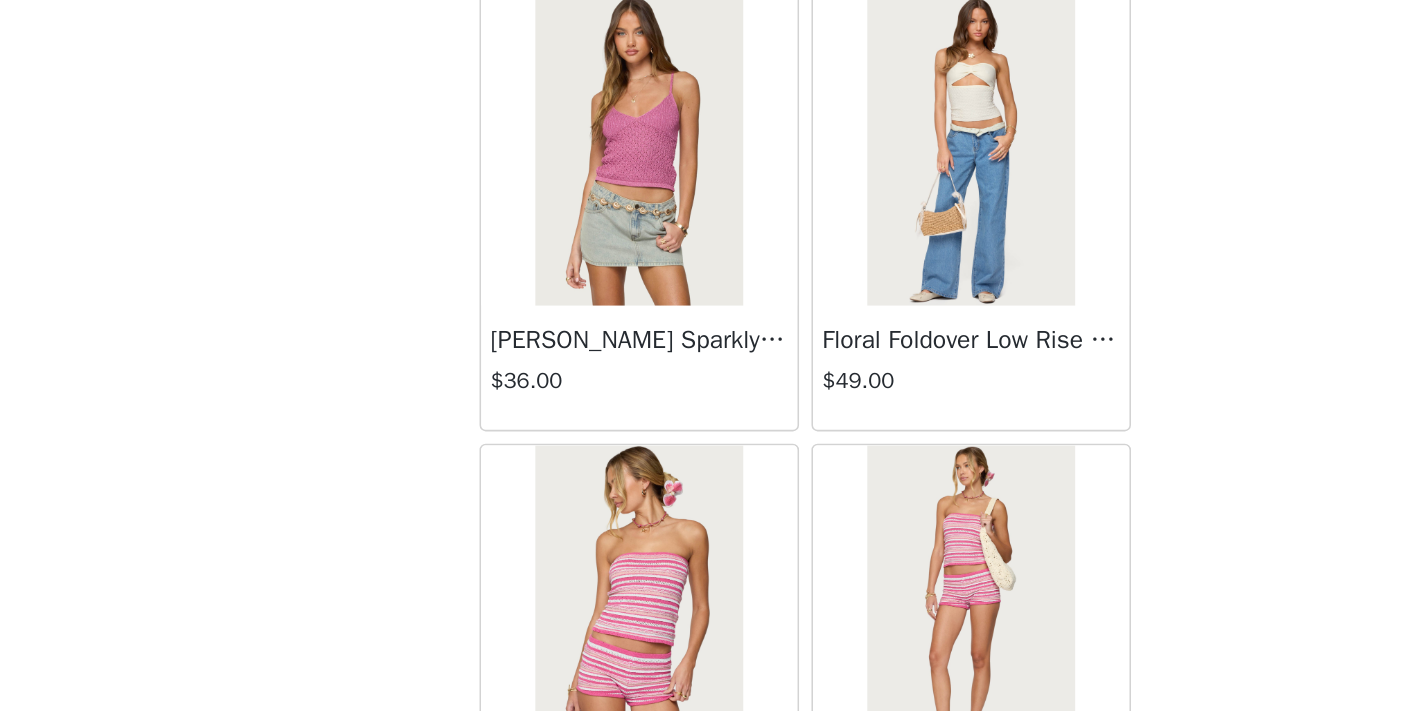 scroll, scrollTop: 7970, scrollLeft: 0, axis: vertical 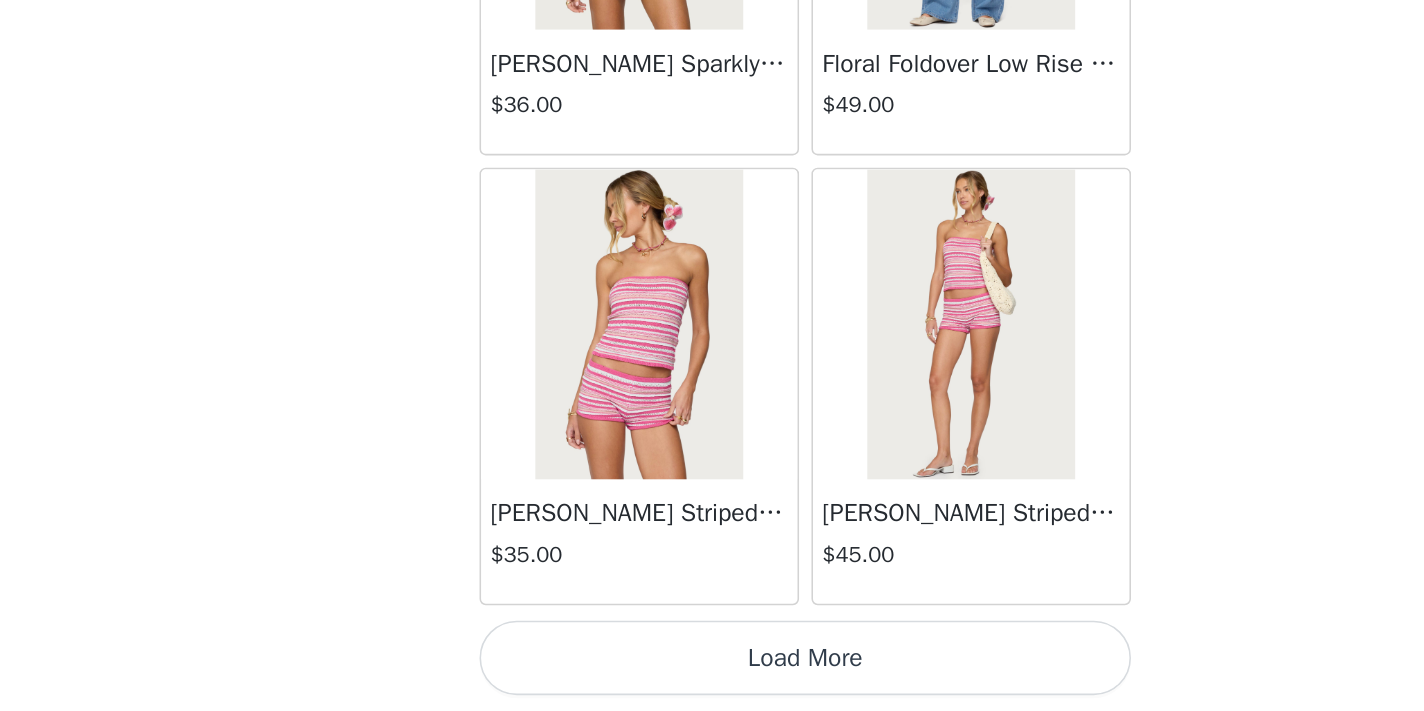 click on "Load More" at bounding box center (712, 677) 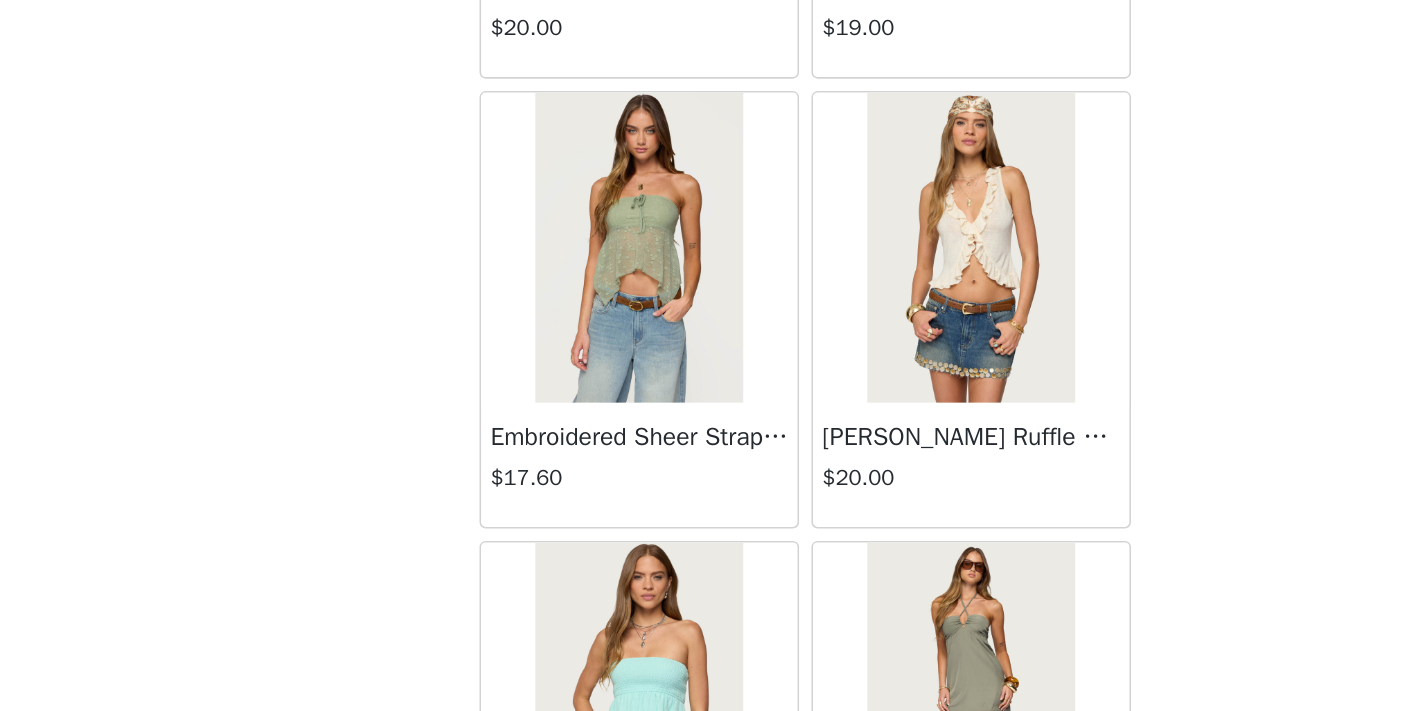 scroll, scrollTop: 9364, scrollLeft: 0, axis: vertical 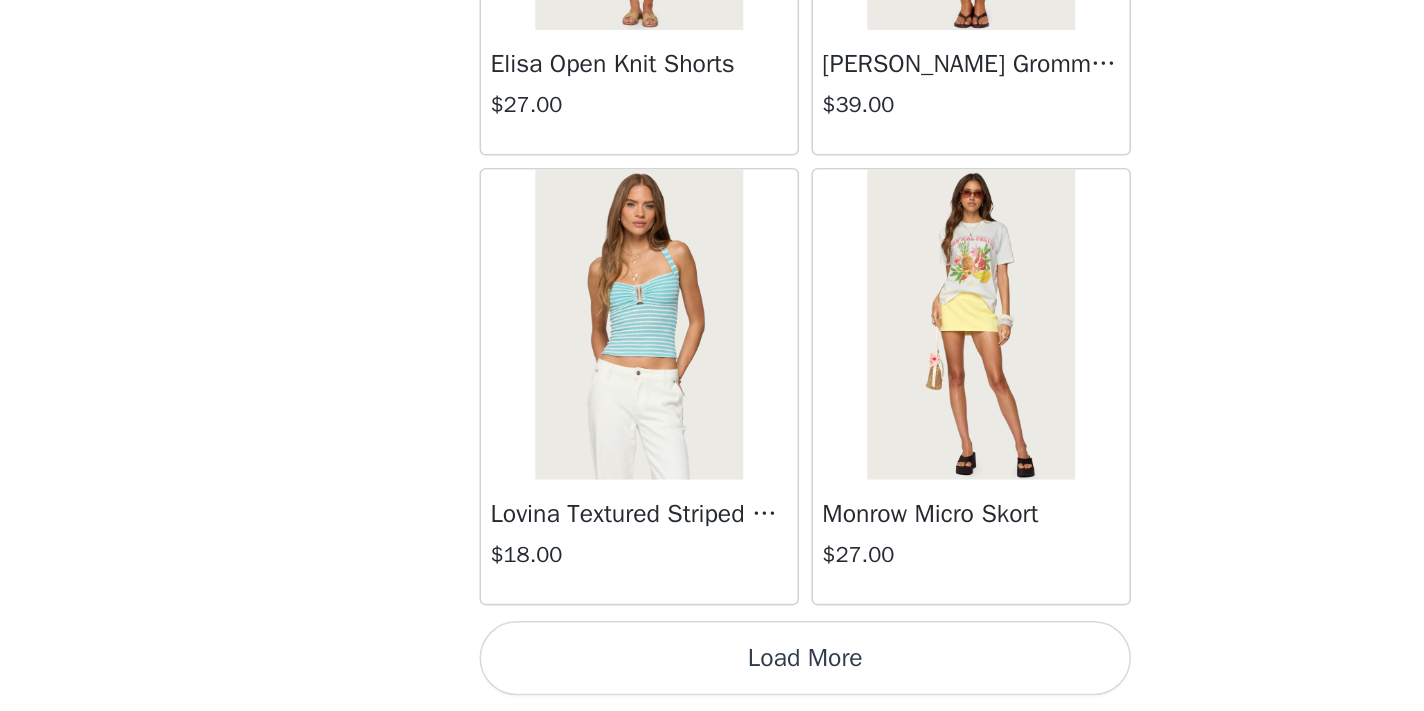 click on "Load More" at bounding box center [712, 677] 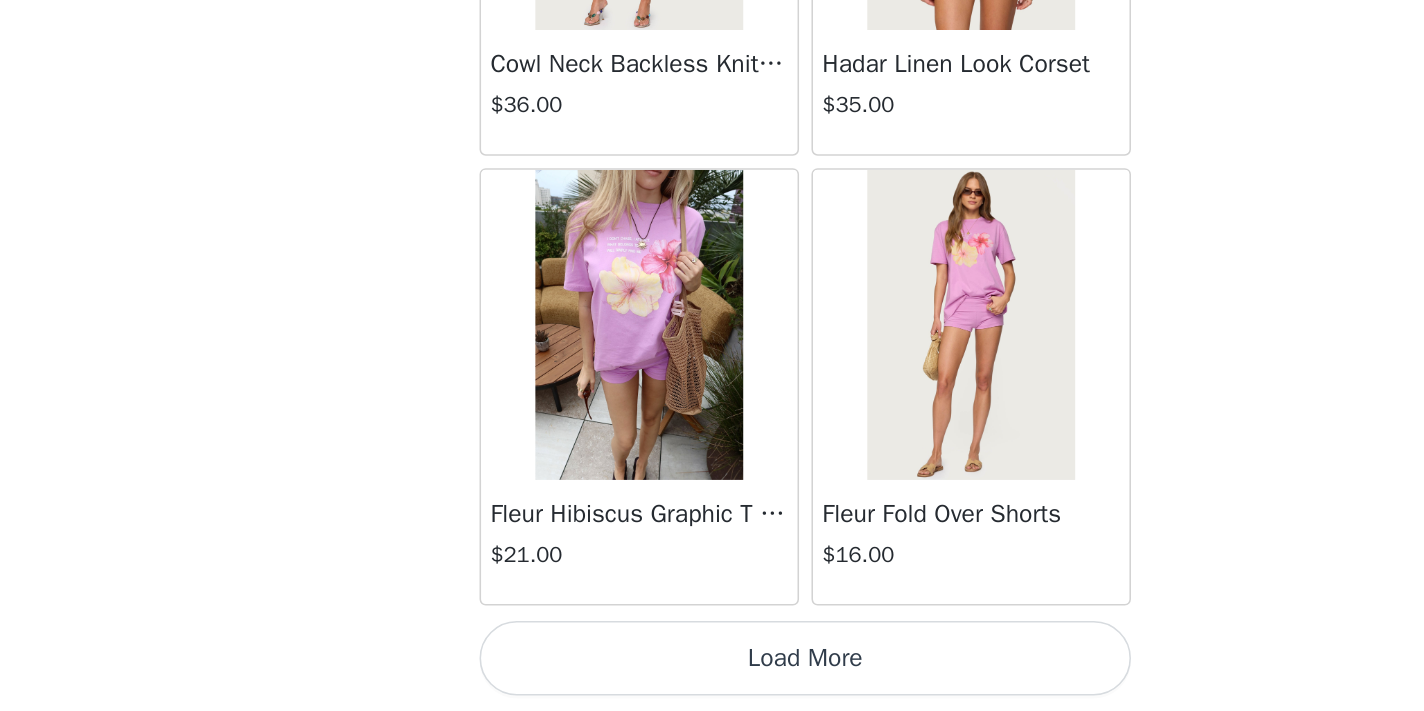 click on "Load More" at bounding box center [712, 677] 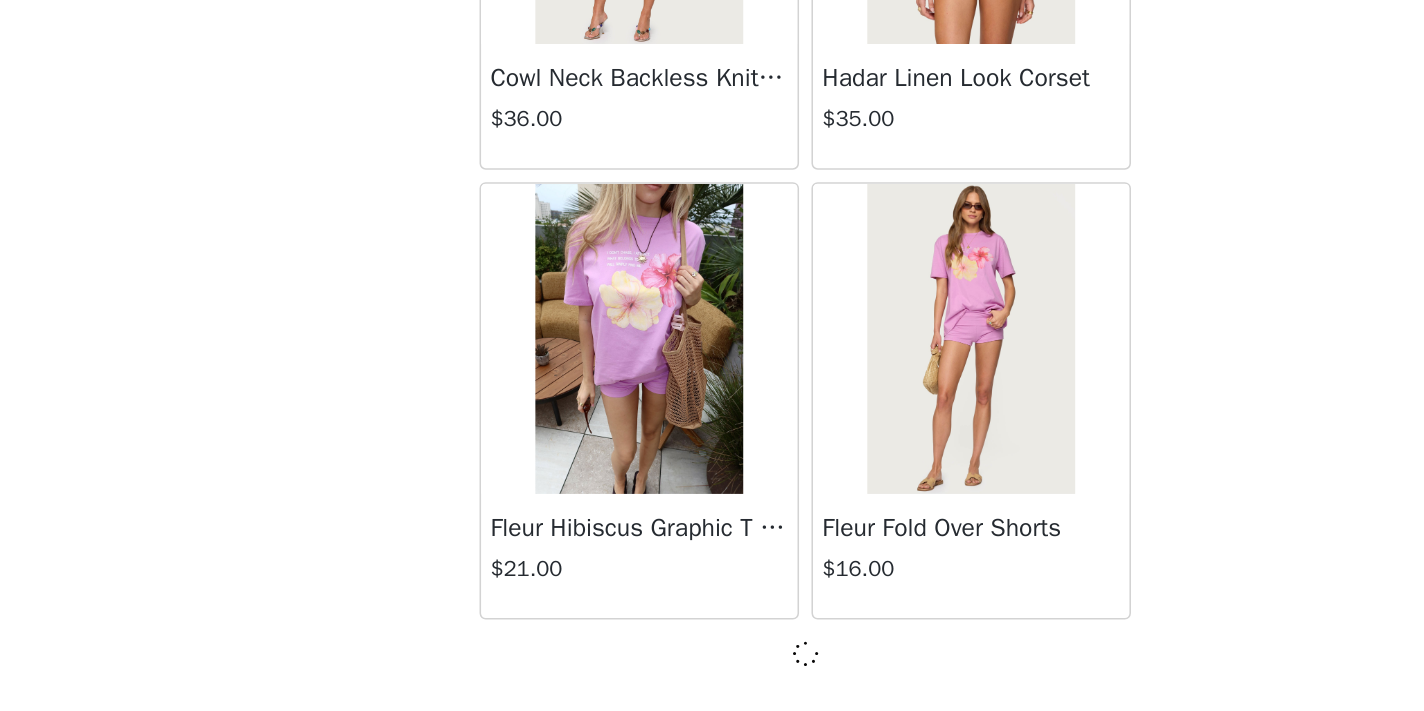 scroll, scrollTop: 13940, scrollLeft: 0, axis: vertical 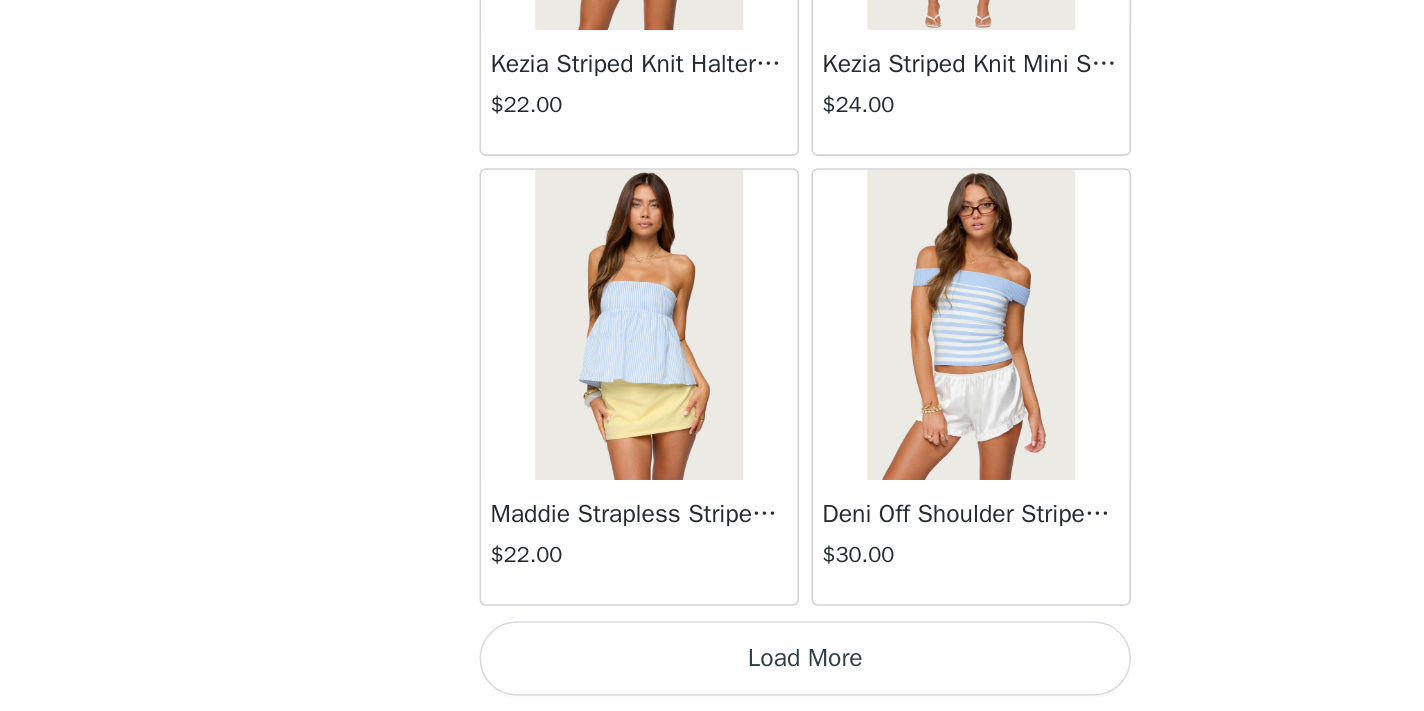 click on "Load More" at bounding box center [712, 677] 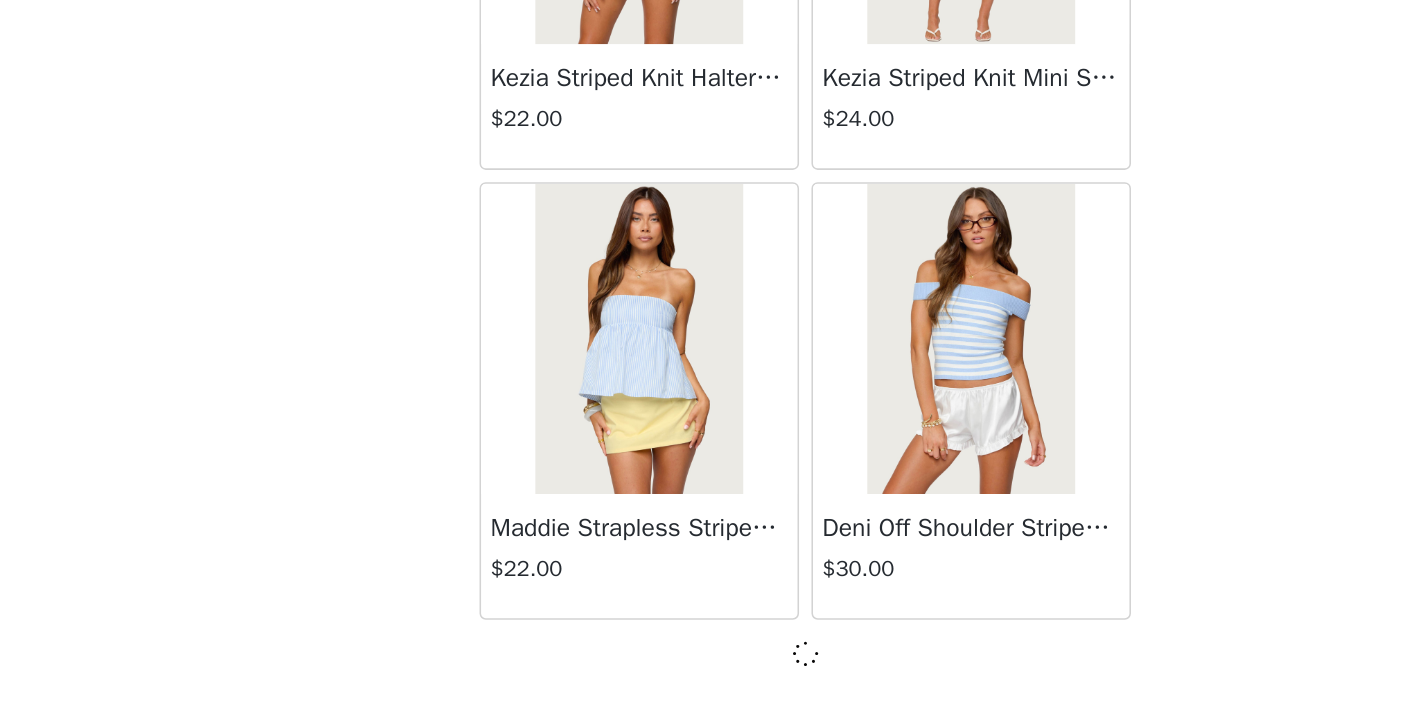 scroll, scrollTop: 16840, scrollLeft: 0, axis: vertical 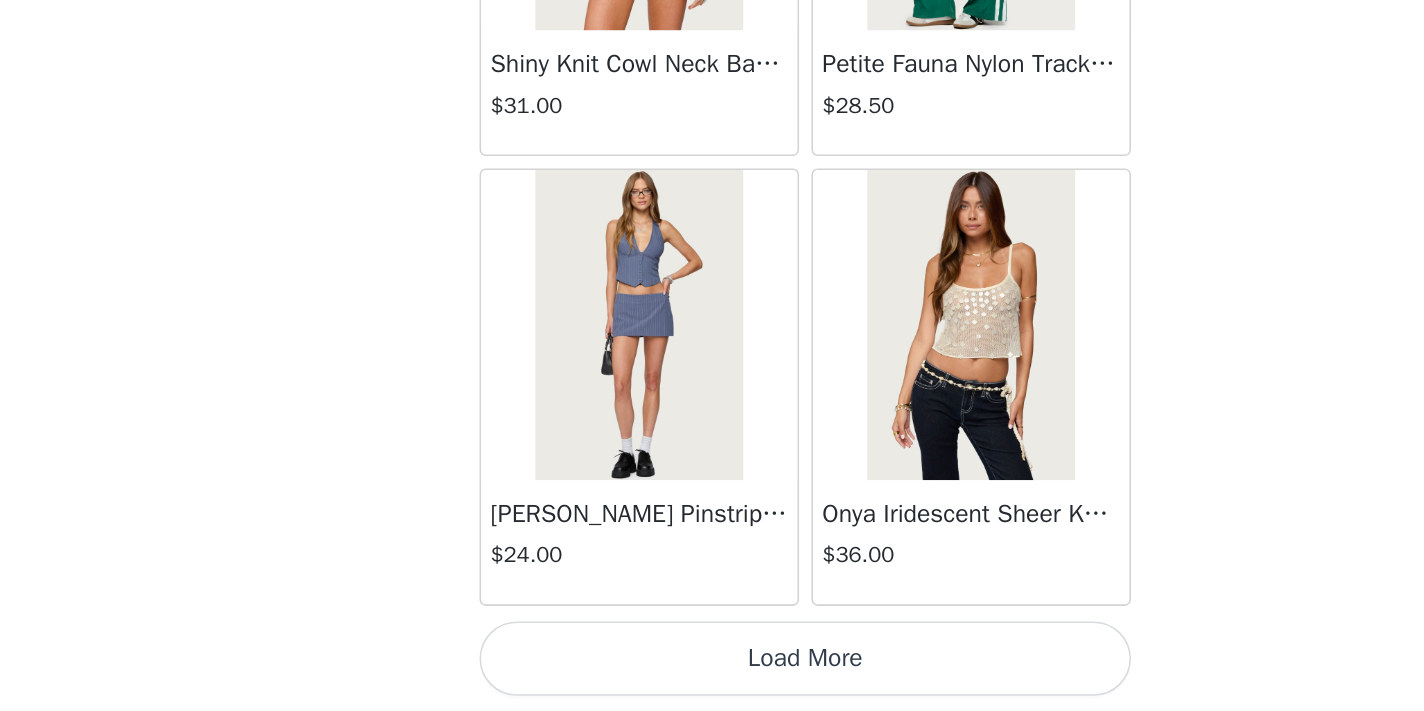 click on "Load More" at bounding box center [712, 677] 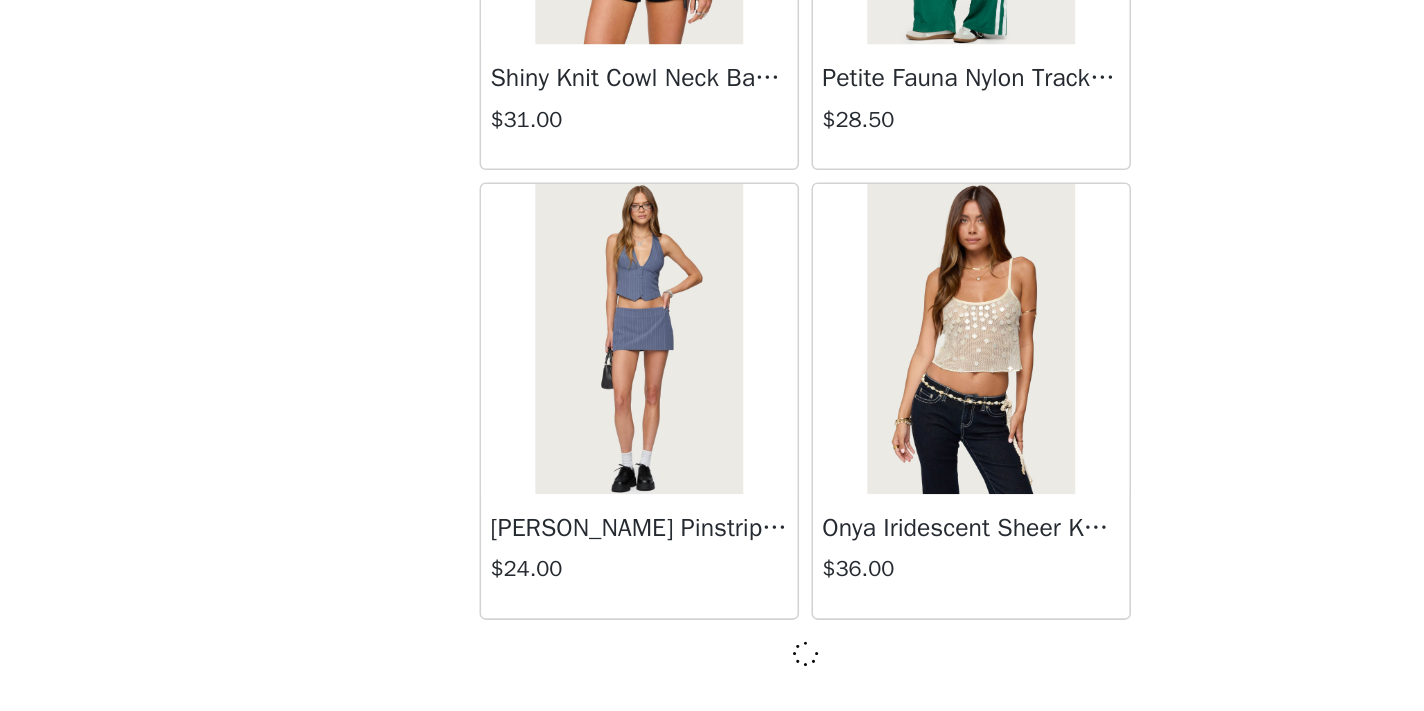 scroll, scrollTop: 19740, scrollLeft: 0, axis: vertical 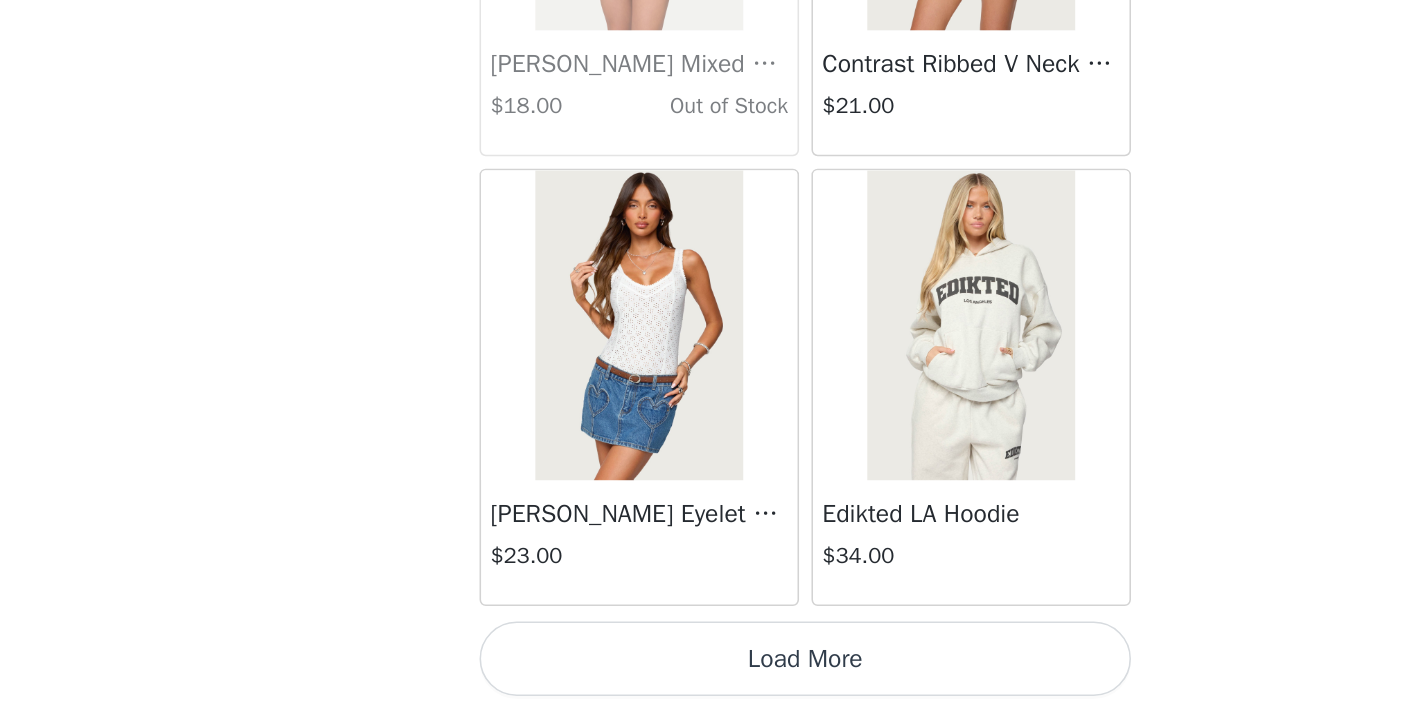 click on "Load More" at bounding box center (712, 677) 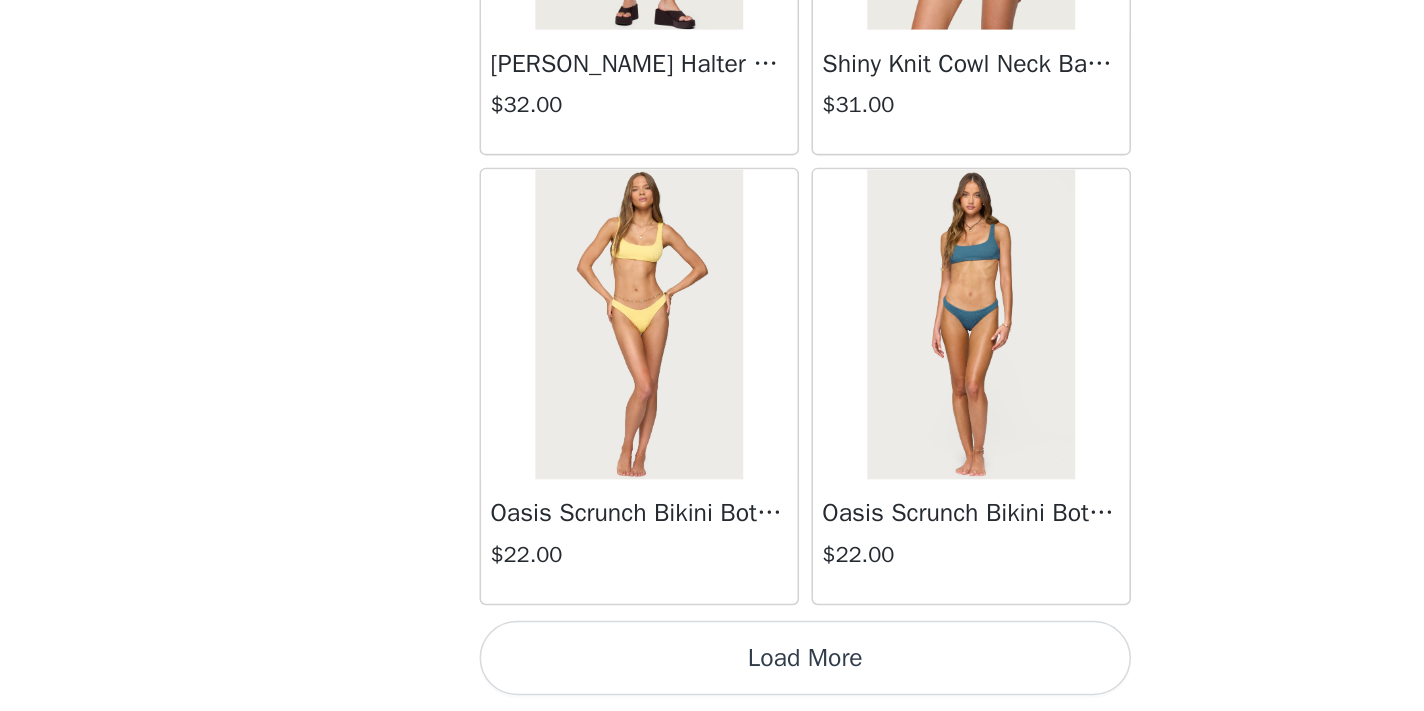click on "Load More" at bounding box center (712, 677) 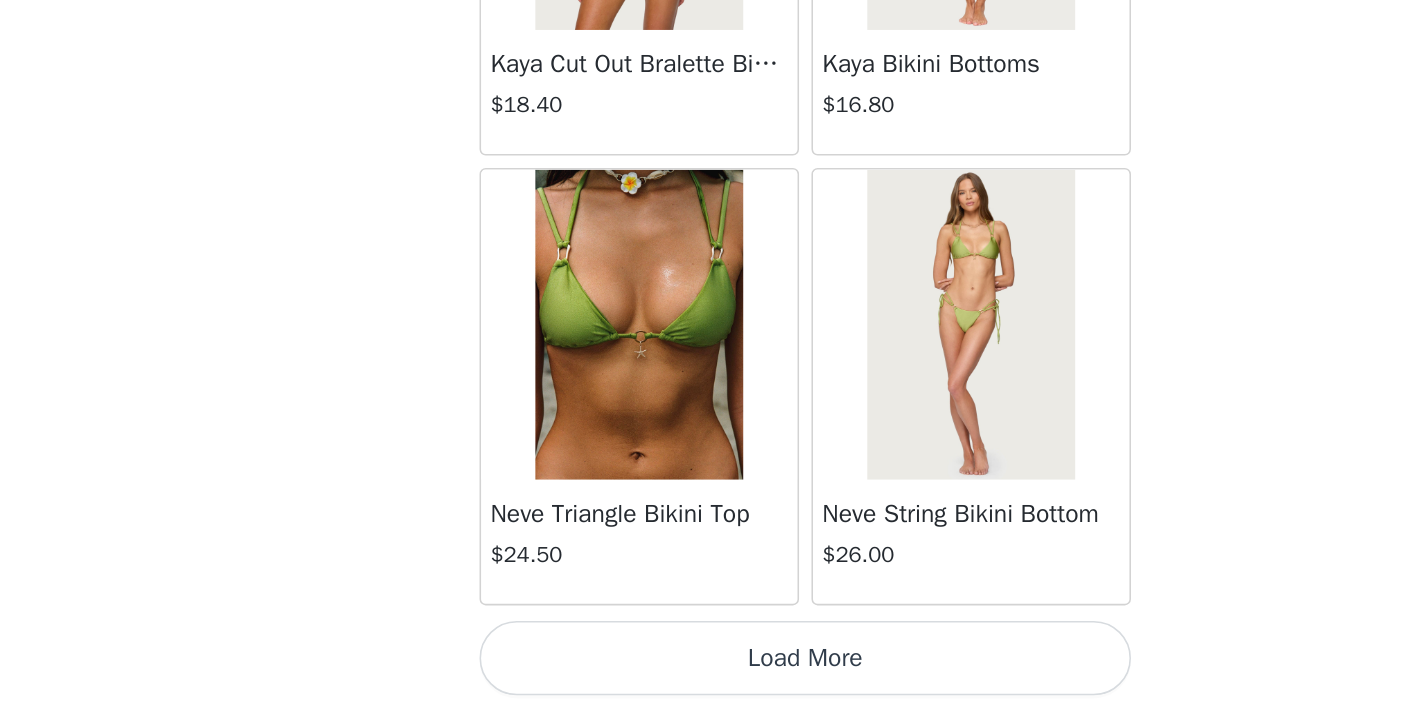 scroll, scrollTop: 28449, scrollLeft: 0, axis: vertical 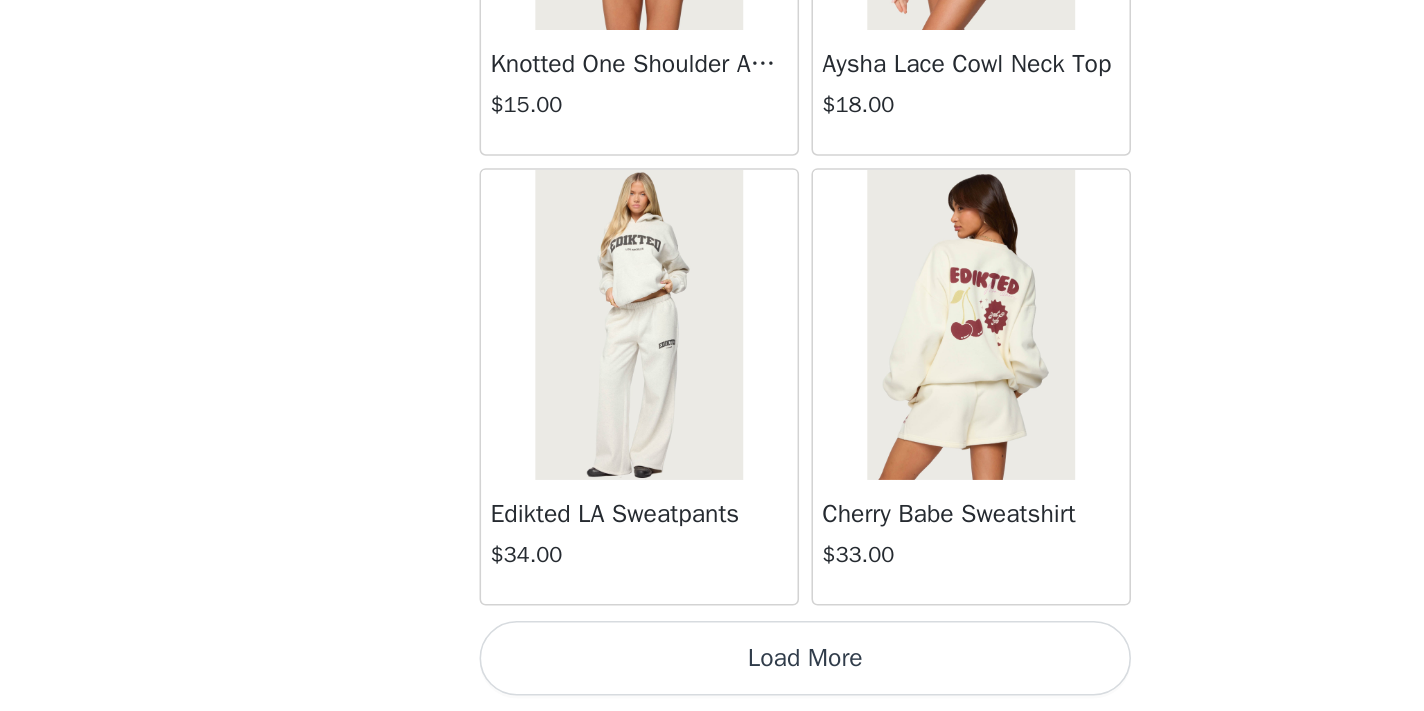 click on "Load More" at bounding box center (712, 677) 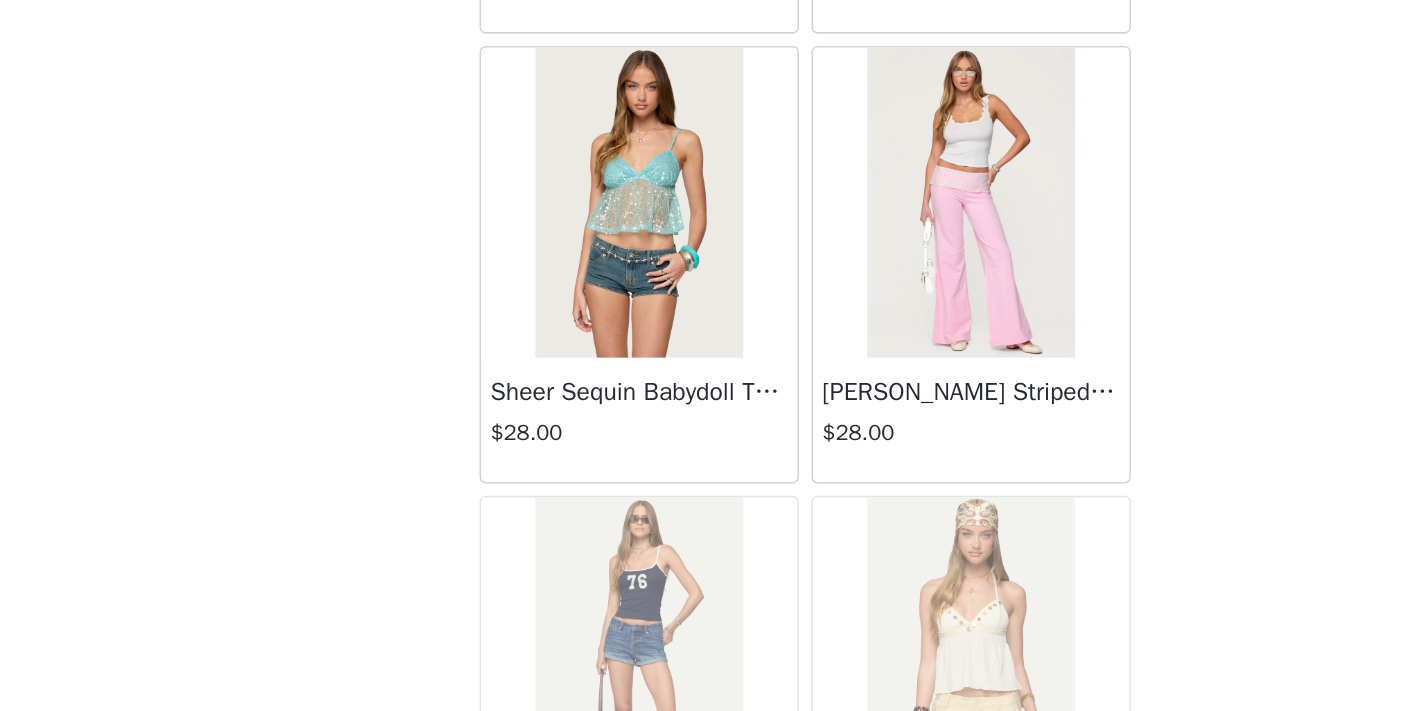 scroll, scrollTop: 33274, scrollLeft: 0, axis: vertical 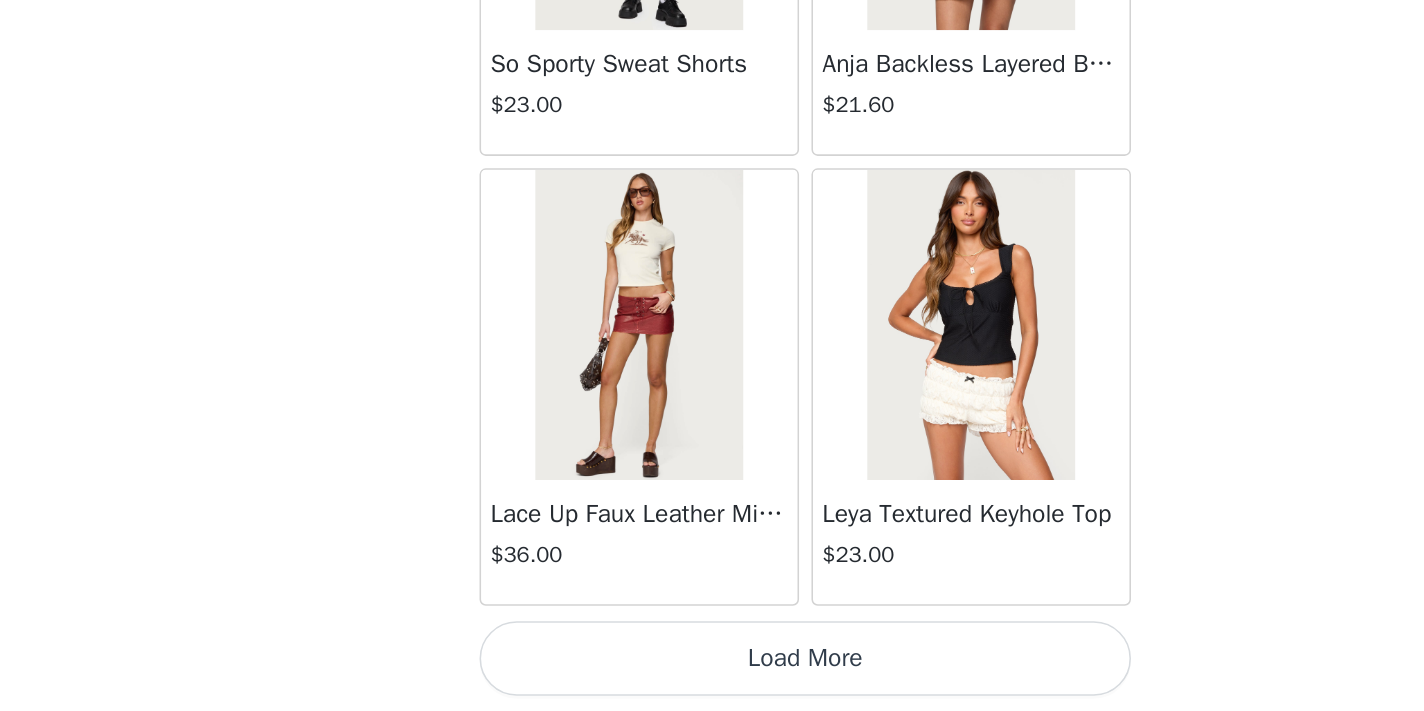 click on "Load More" at bounding box center [712, 677] 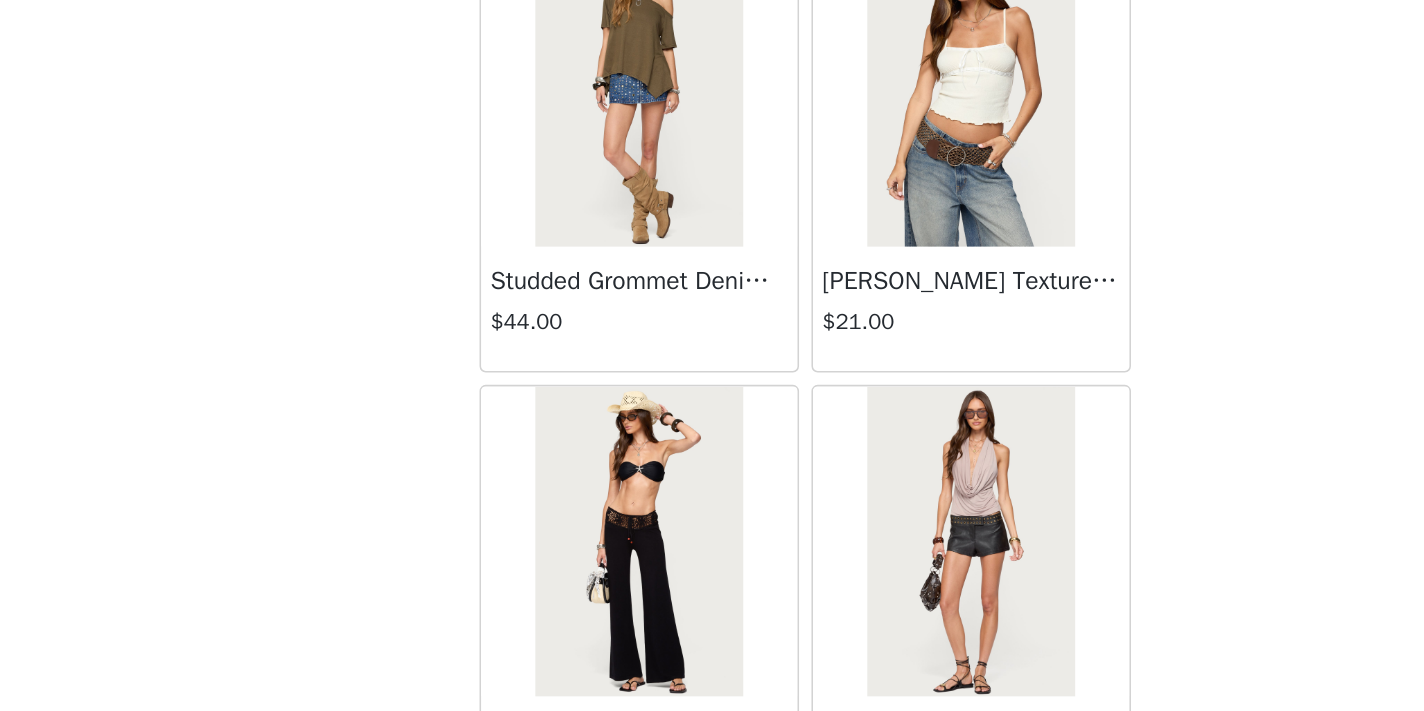 scroll, scrollTop: 36759, scrollLeft: 0, axis: vertical 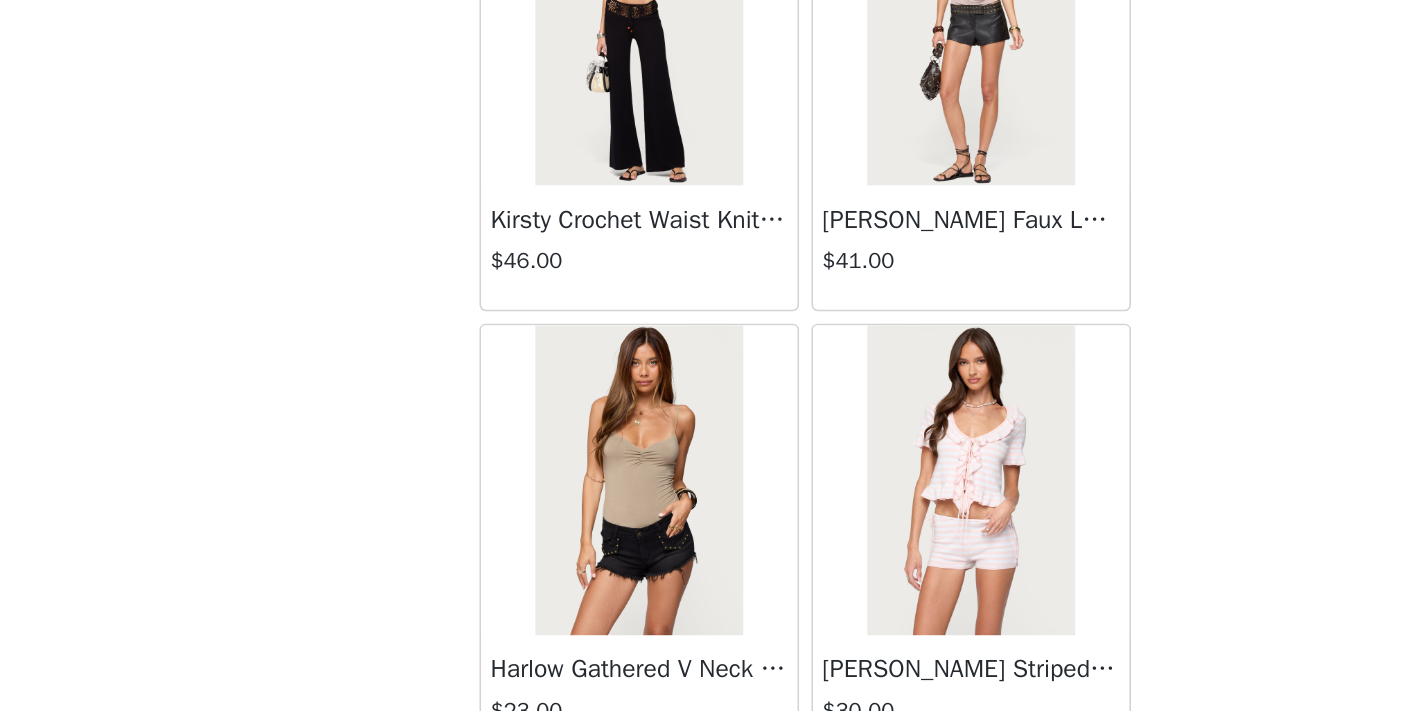 click at bounding box center [604, 272] 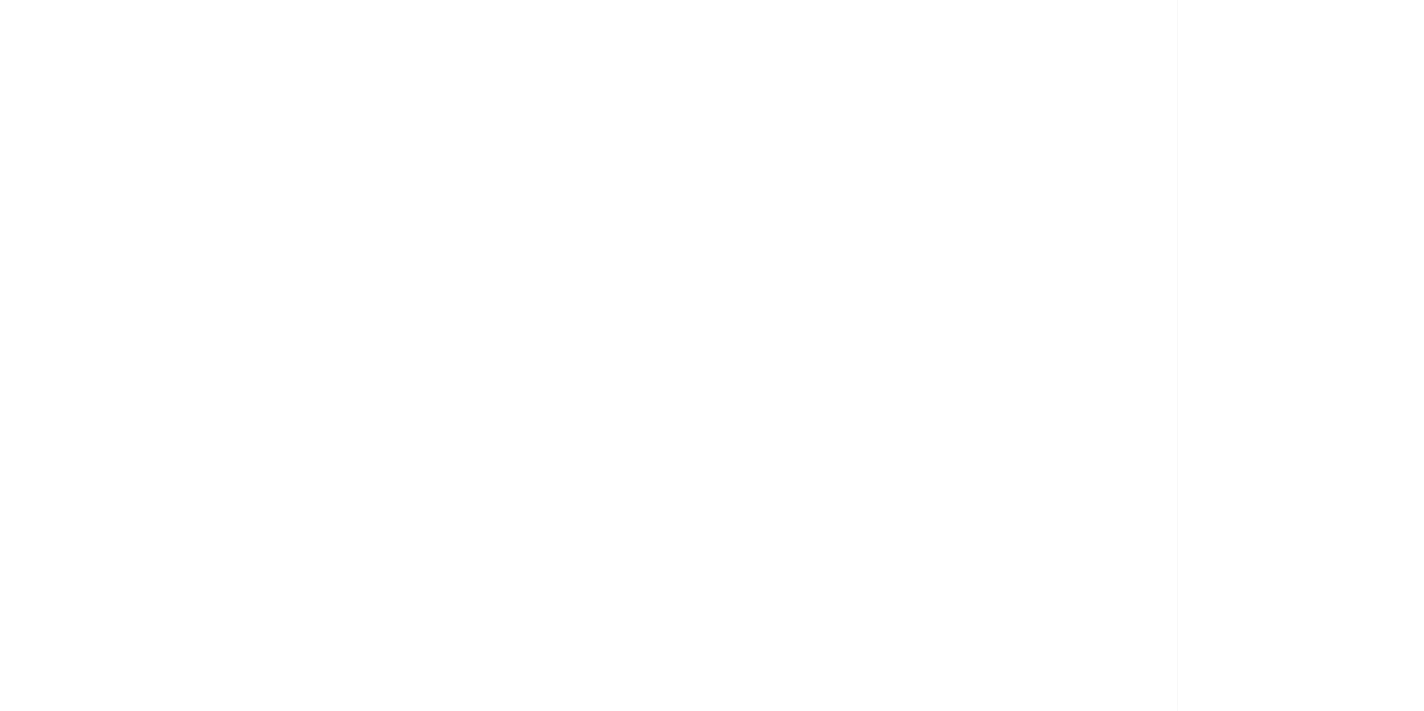 scroll, scrollTop: 261, scrollLeft: 0, axis: vertical 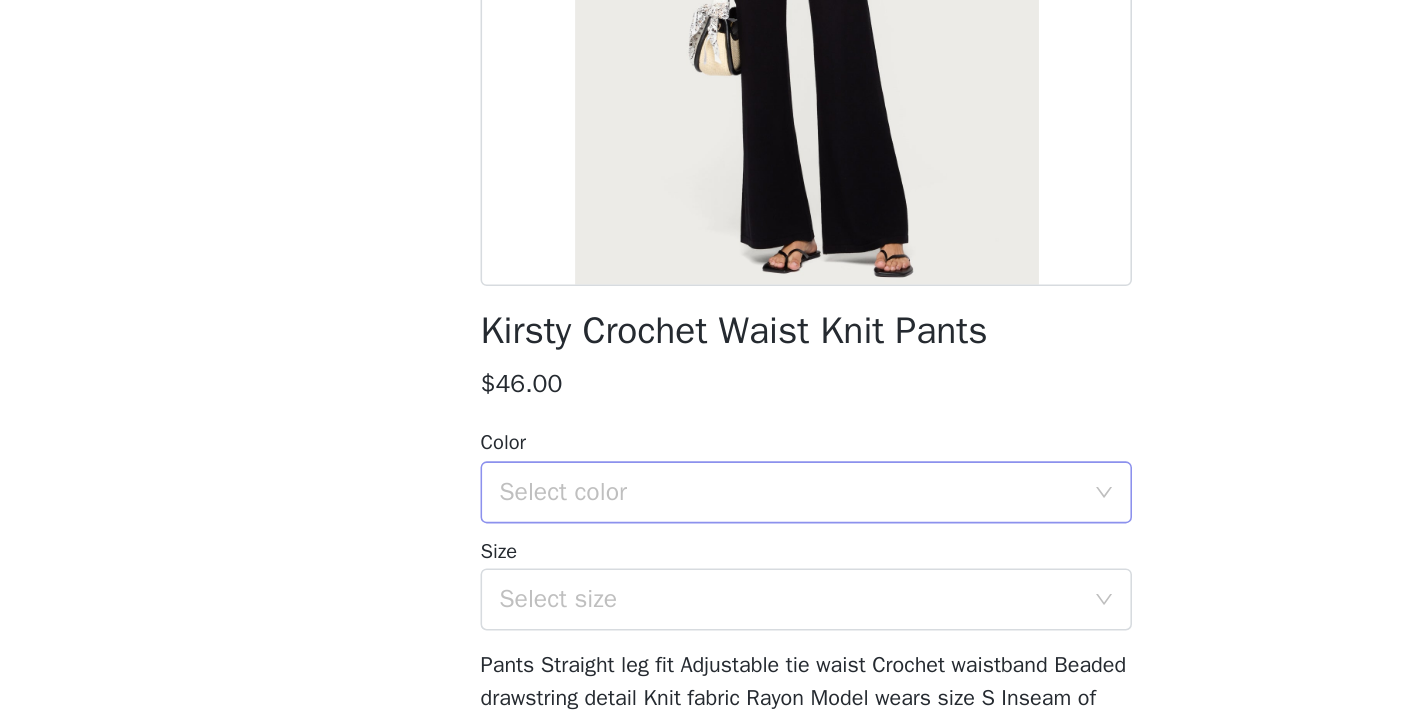 click on "Select color" at bounding box center [701, 422] 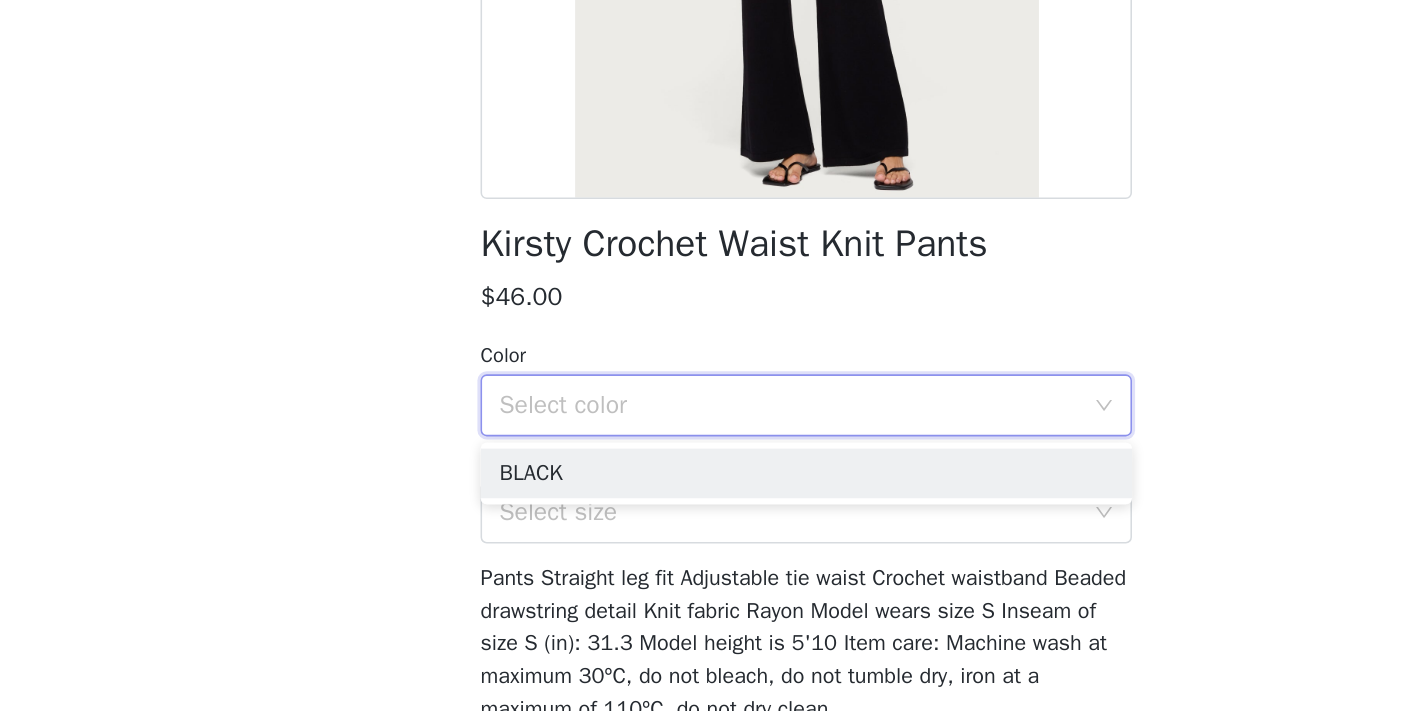 click on "Pants Straight leg fit Adjustable tie waist Crochet waistband Beaded drawstring detail Knit fabric Rayon Model wears size S Inseam of size S (in): 31.3 Model height is 5'10 Item care: Machine wash at maximum 30ºC, do not bleach, do not tumble dry, iron at a maximum of 110ºC, do not dry clean" at bounding box center [712, 575] 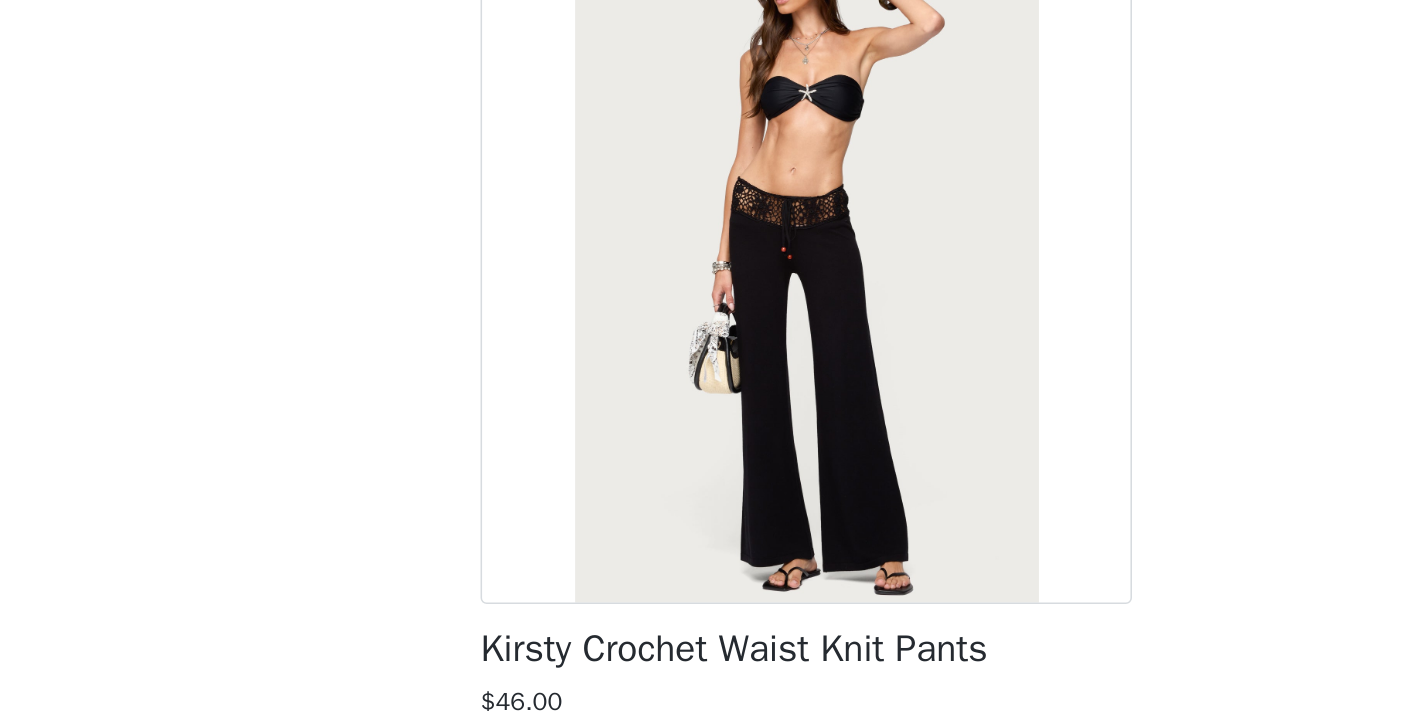 scroll, scrollTop: 0, scrollLeft: 0, axis: both 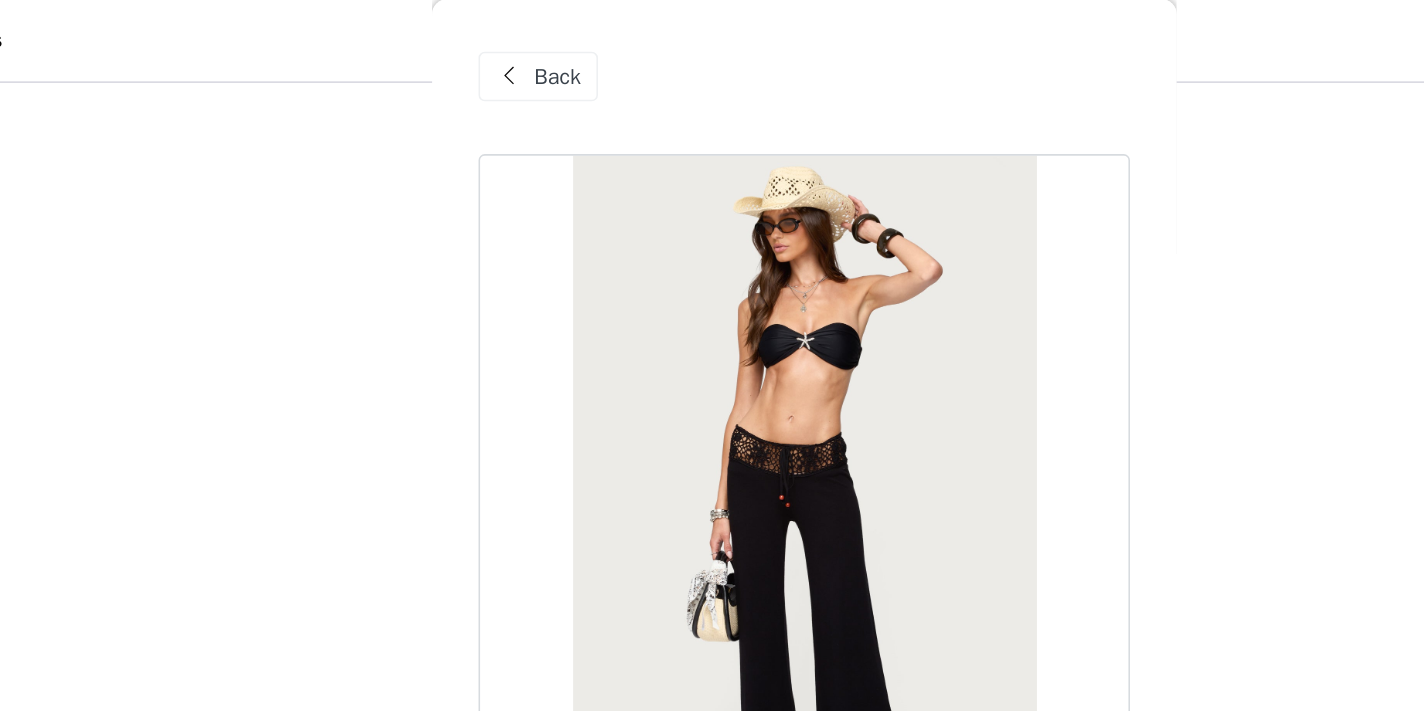 click on "Back" at bounding box center [553, 50] 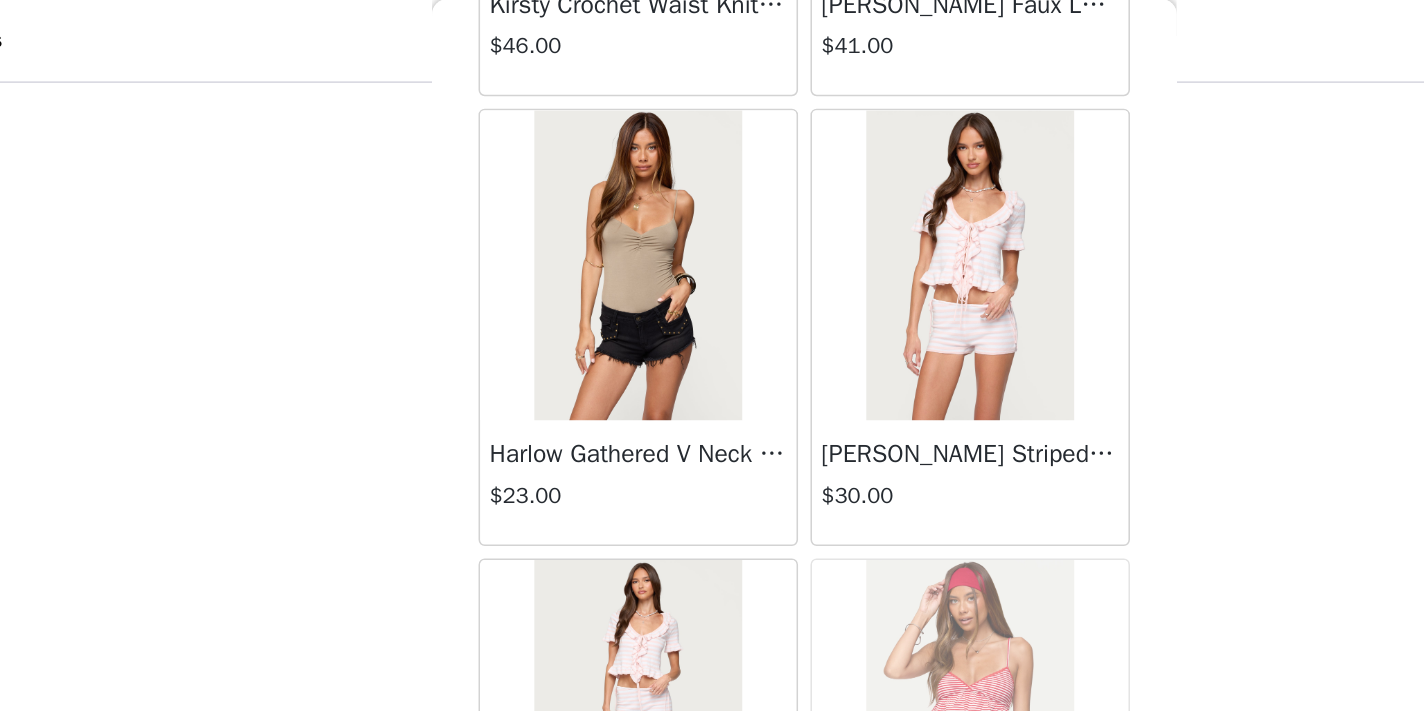 scroll, scrollTop: 37149, scrollLeft: 0, axis: vertical 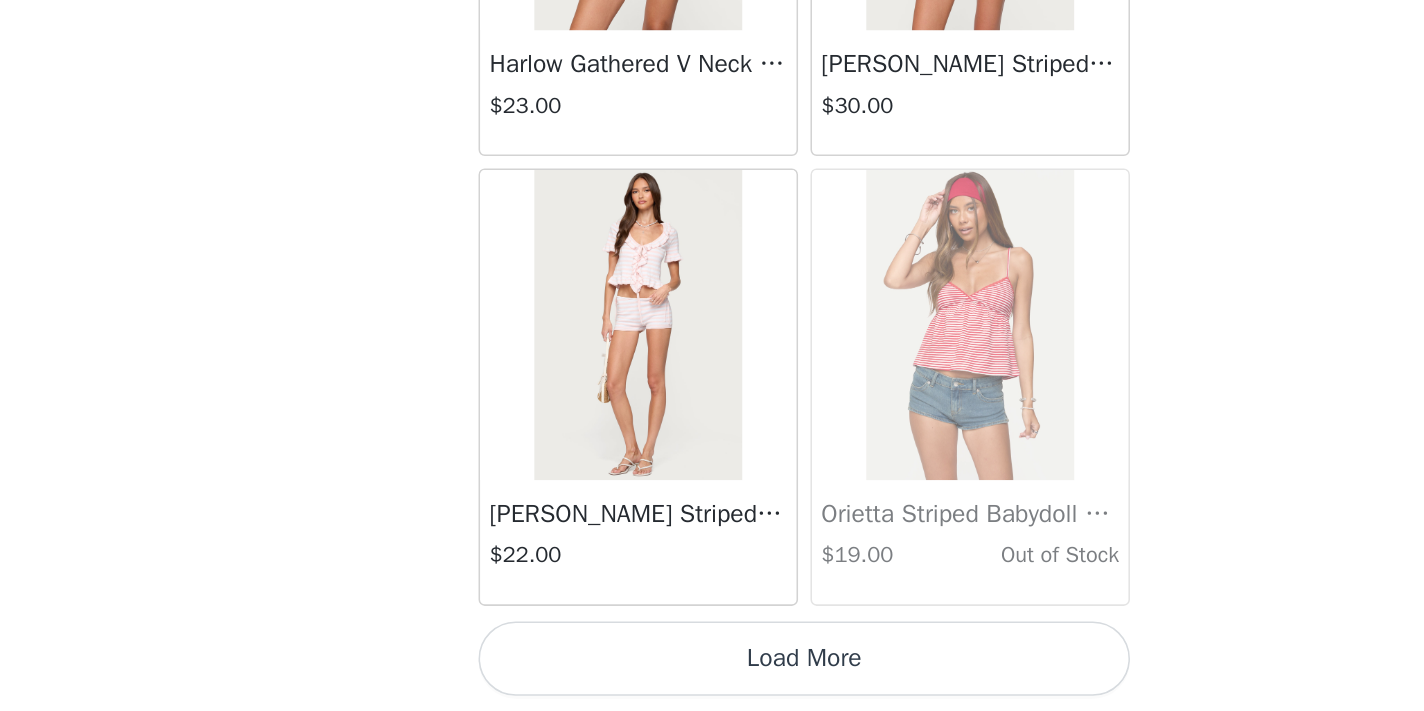 click on "Load More" at bounding box center [712, 677] 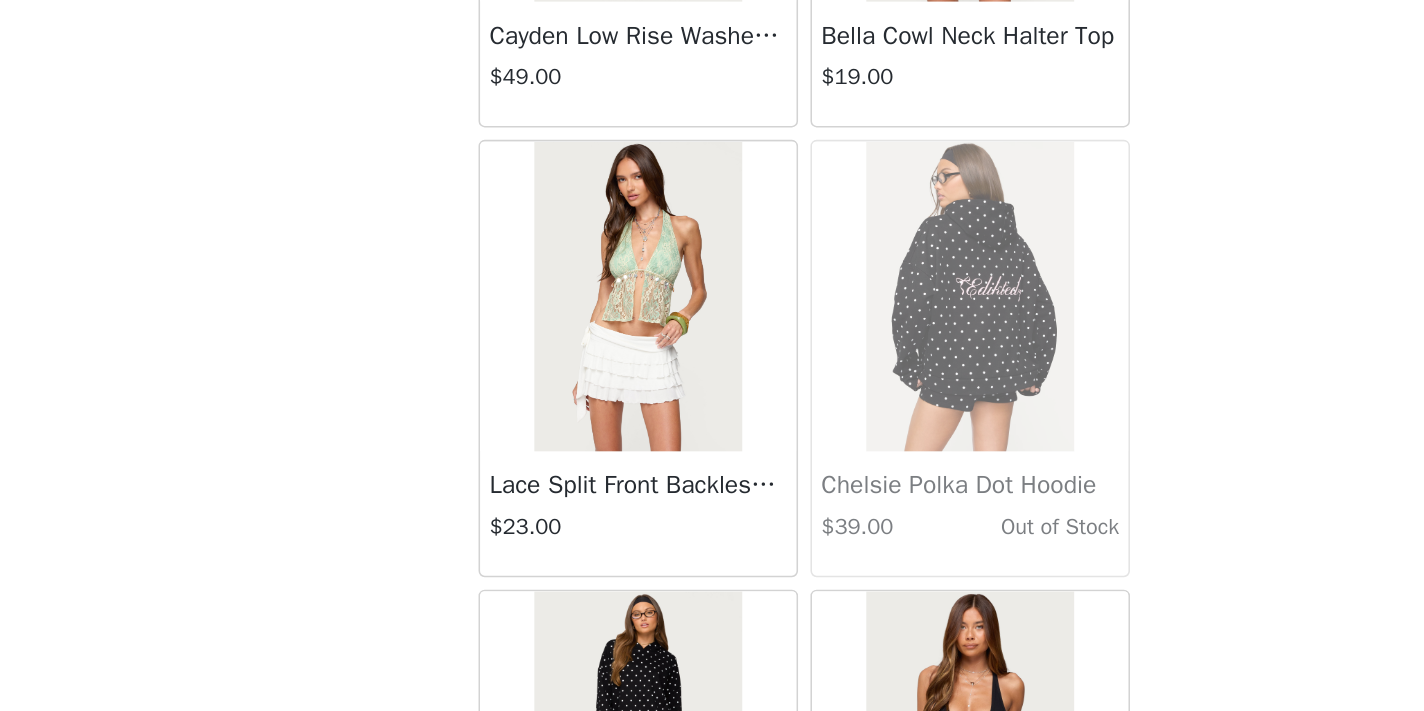 scroll, scrollTop: 39779, scrollLeft: 0, axis: vertical 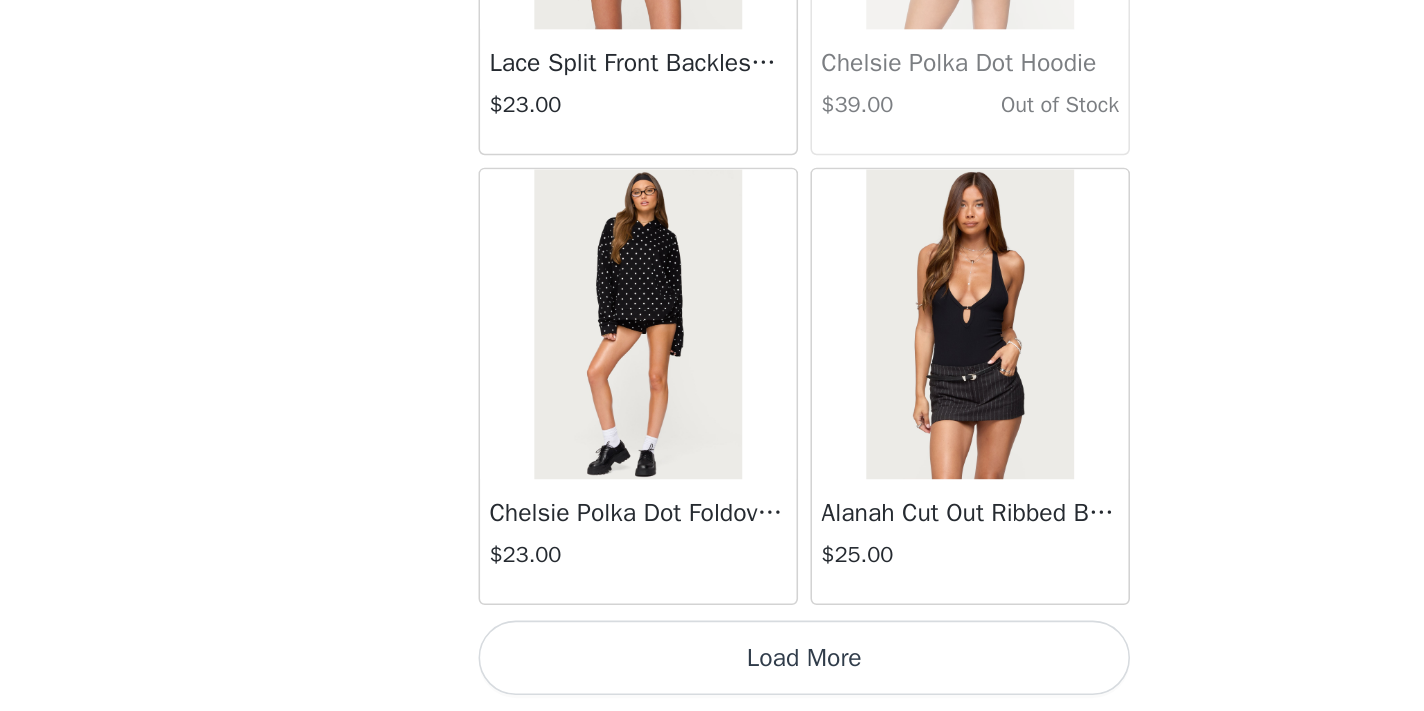 click on "Load More" at bounding box center (712, 677) 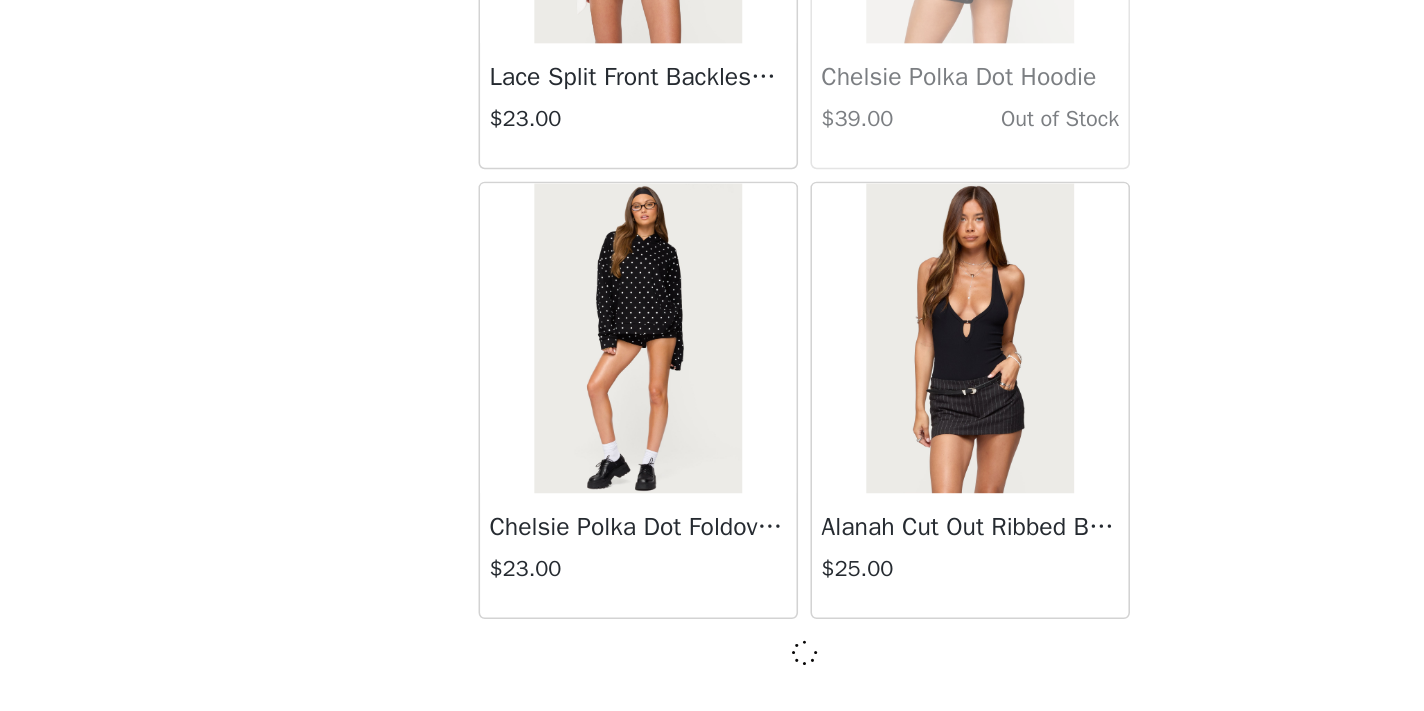 scroll, scrollTop: 40040, scrollLeft: 0, axis: vertical 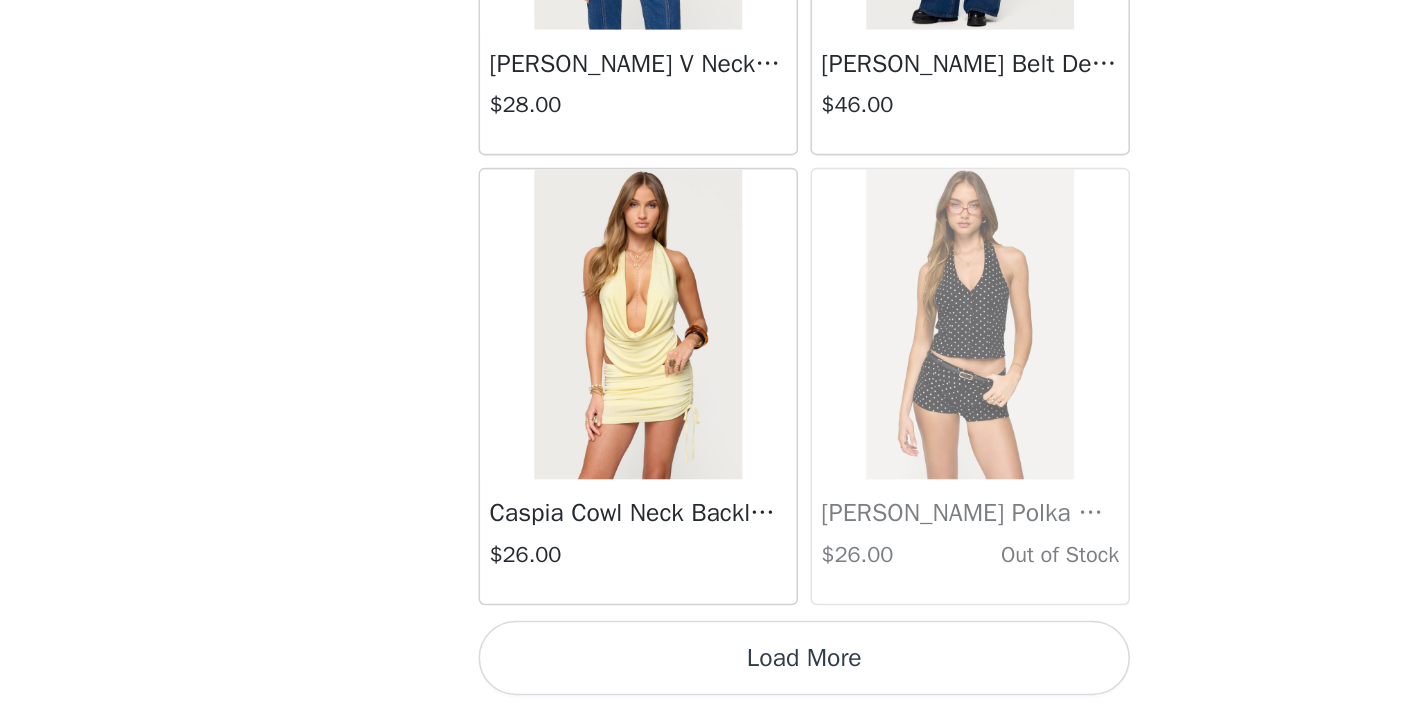 click on "Load More" at bounding box center (712, 677) 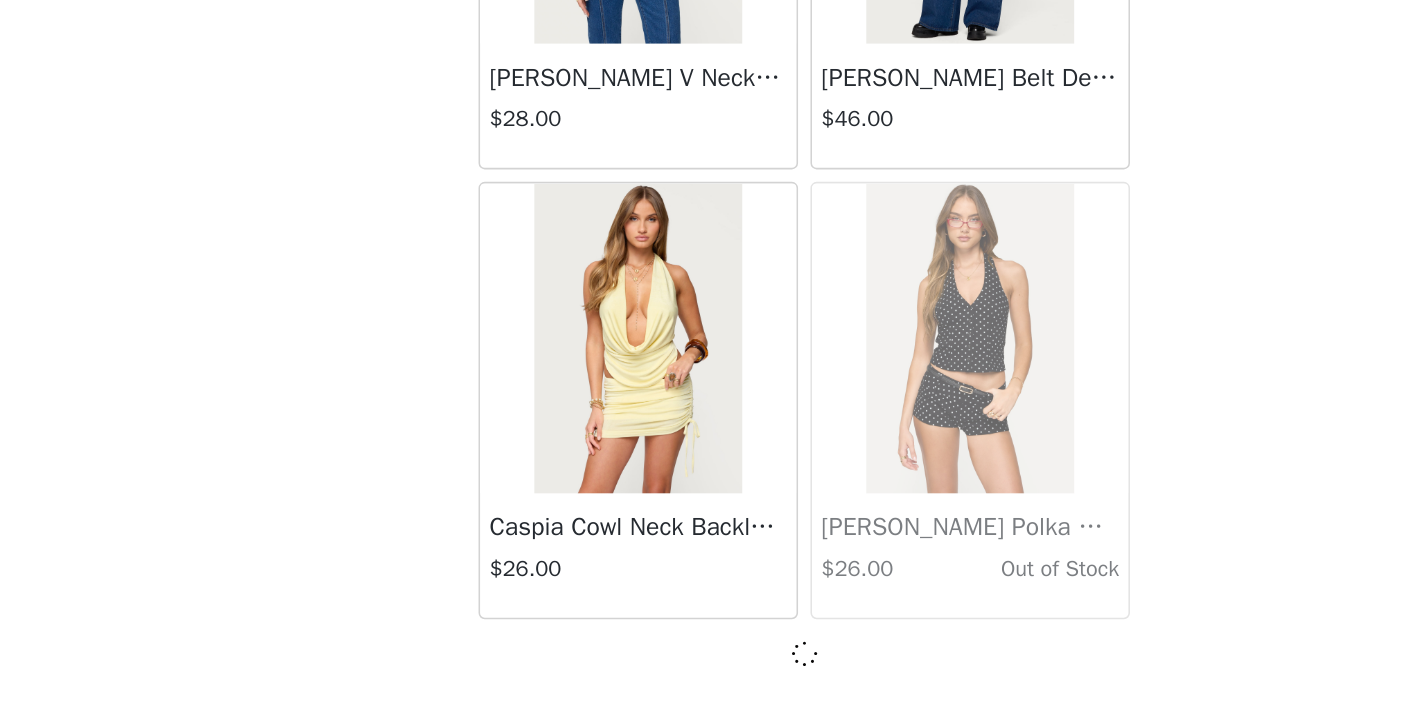 scroll, scrollTop: 42940, scrollLeft: 0, axis: vertical 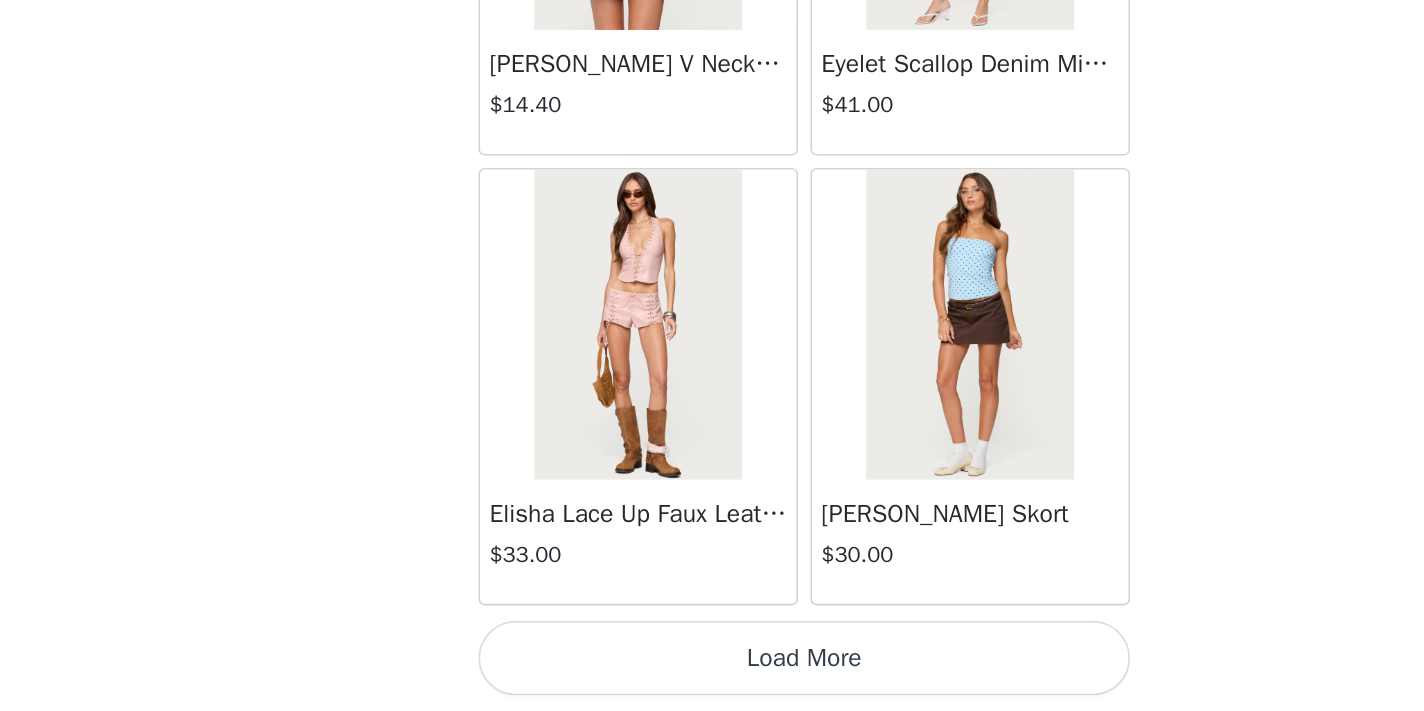 click on "Load More" at bounding box center (712, 677) 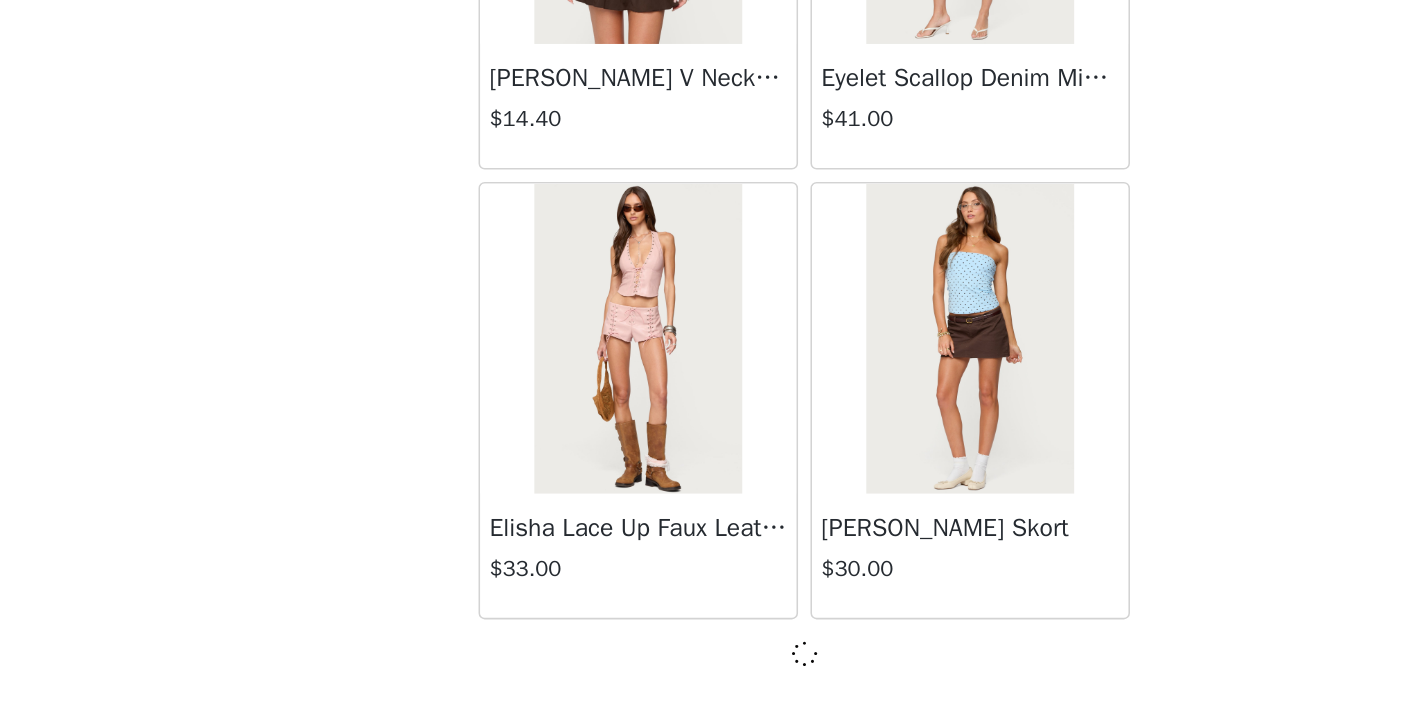 scroll, scrollTop: 45840, scrollLeft: 0, axis: vertical 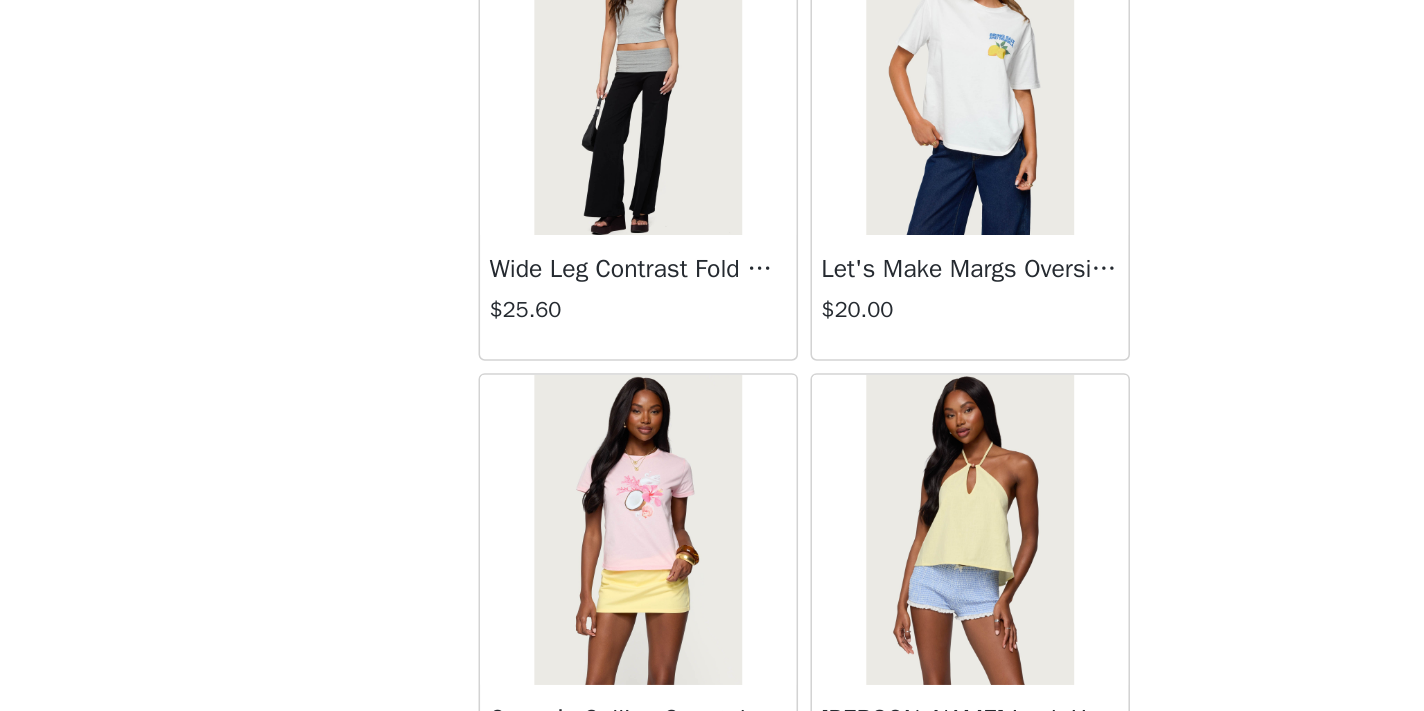 click at bounding box center [818, 594] 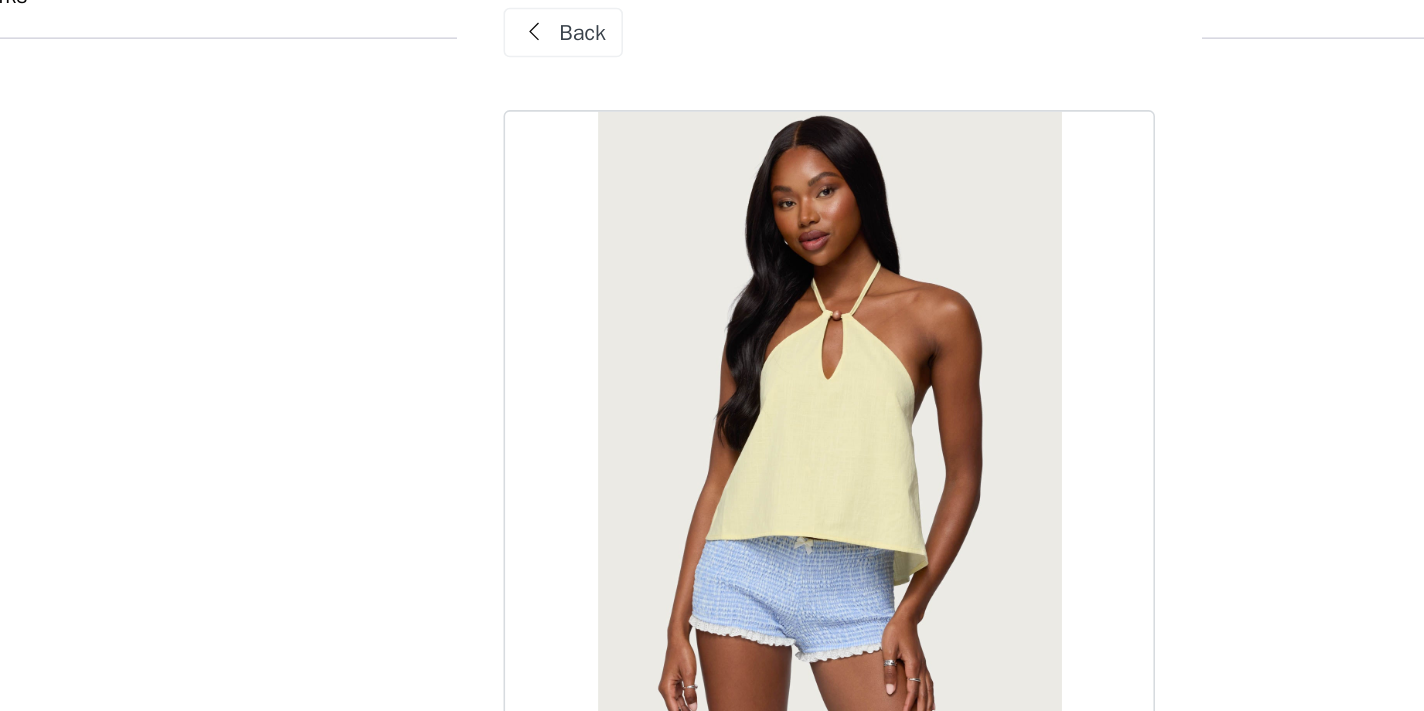 scroll, scrollTop: 0, scrollLeft: 0, axis: both 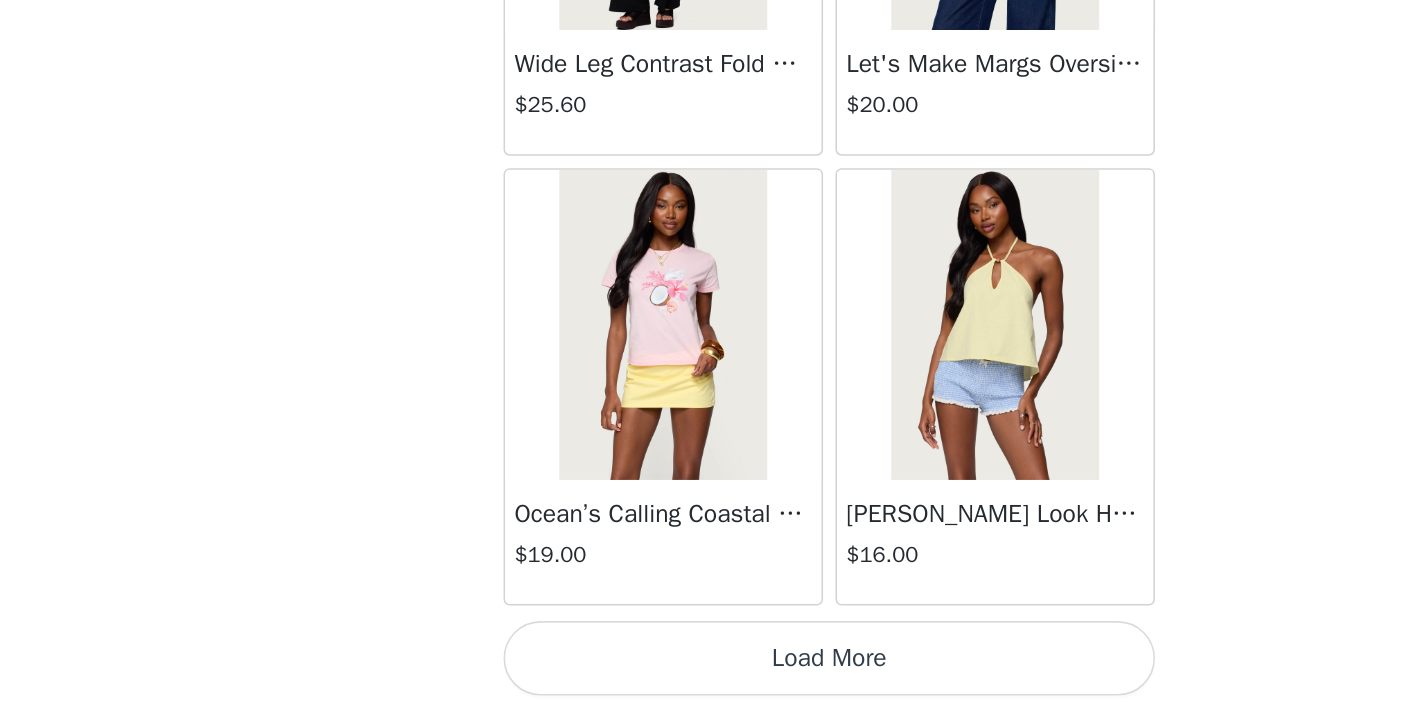 click on "Load More" at bounding box center (712, 677) 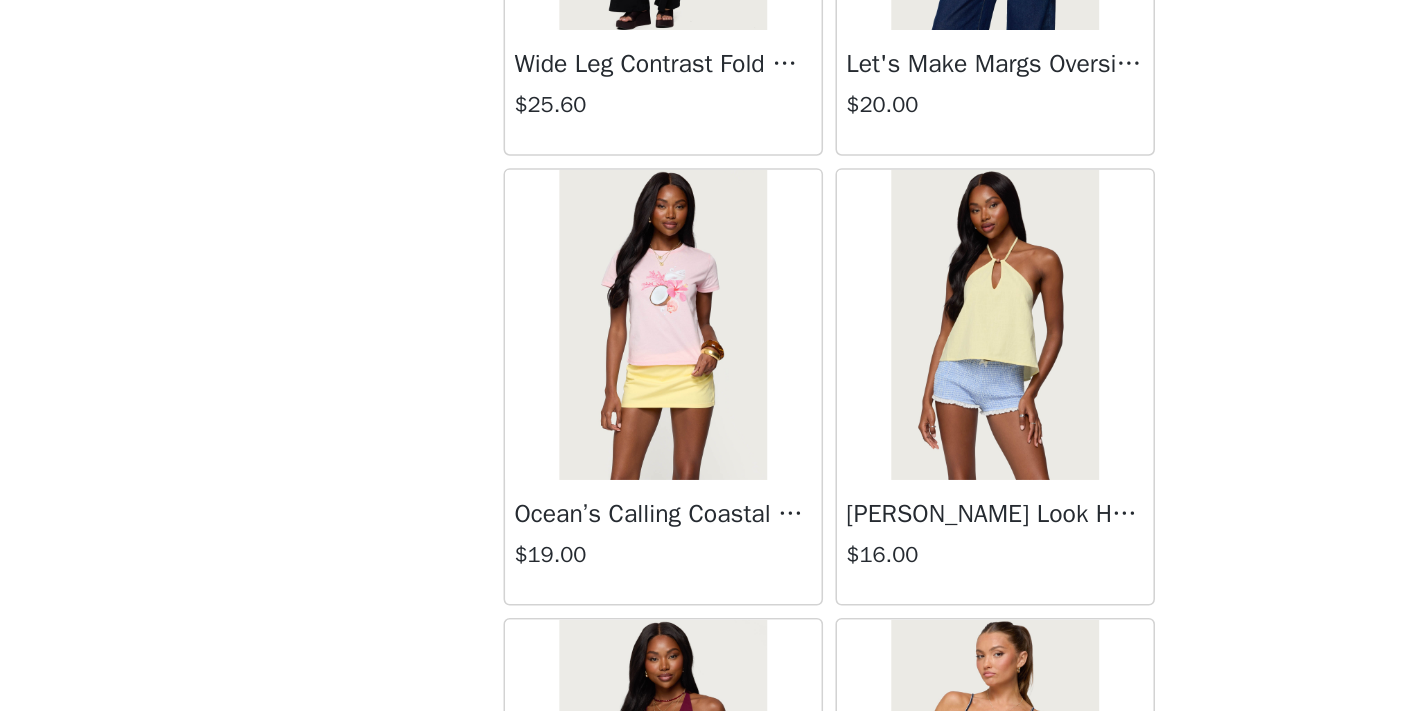 scroll, scrollTop: 48740, scrollLeft: 0, axis: vertical 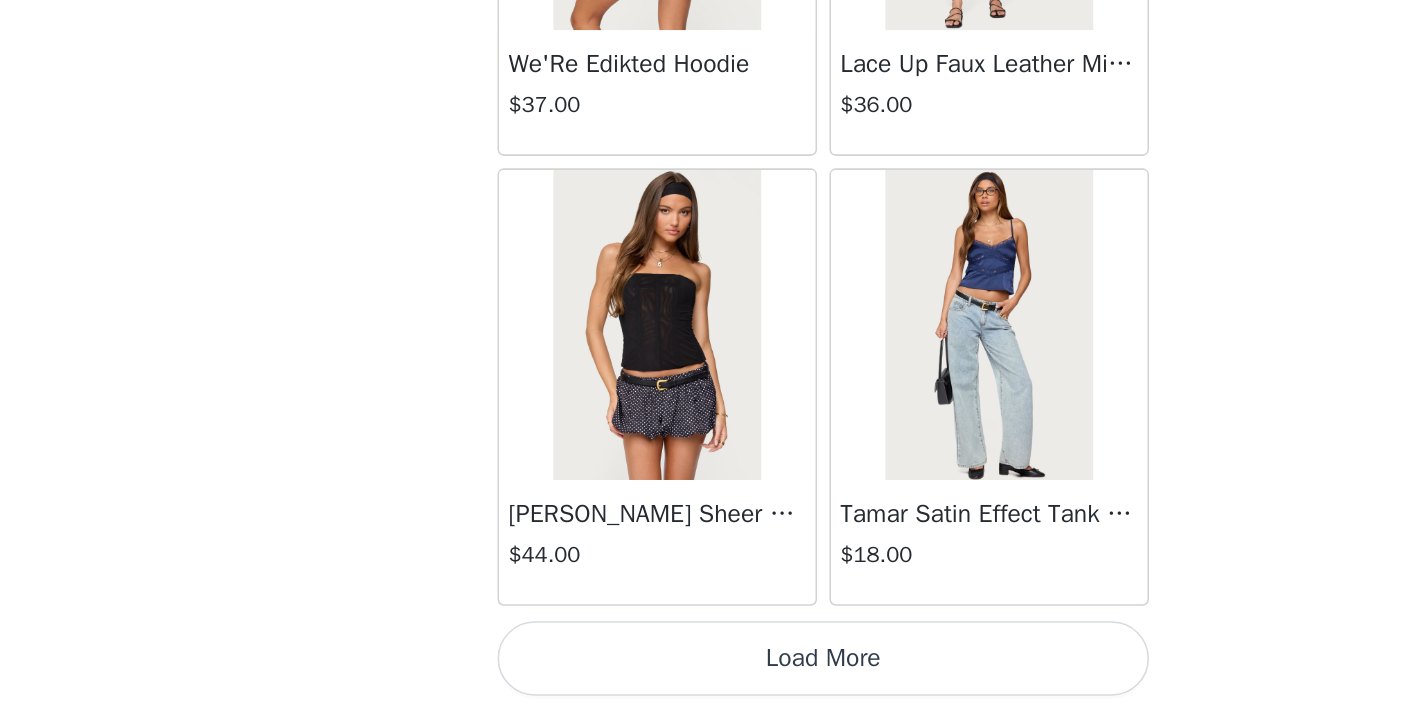 click on "Load More" at bounding box center [712, 677] 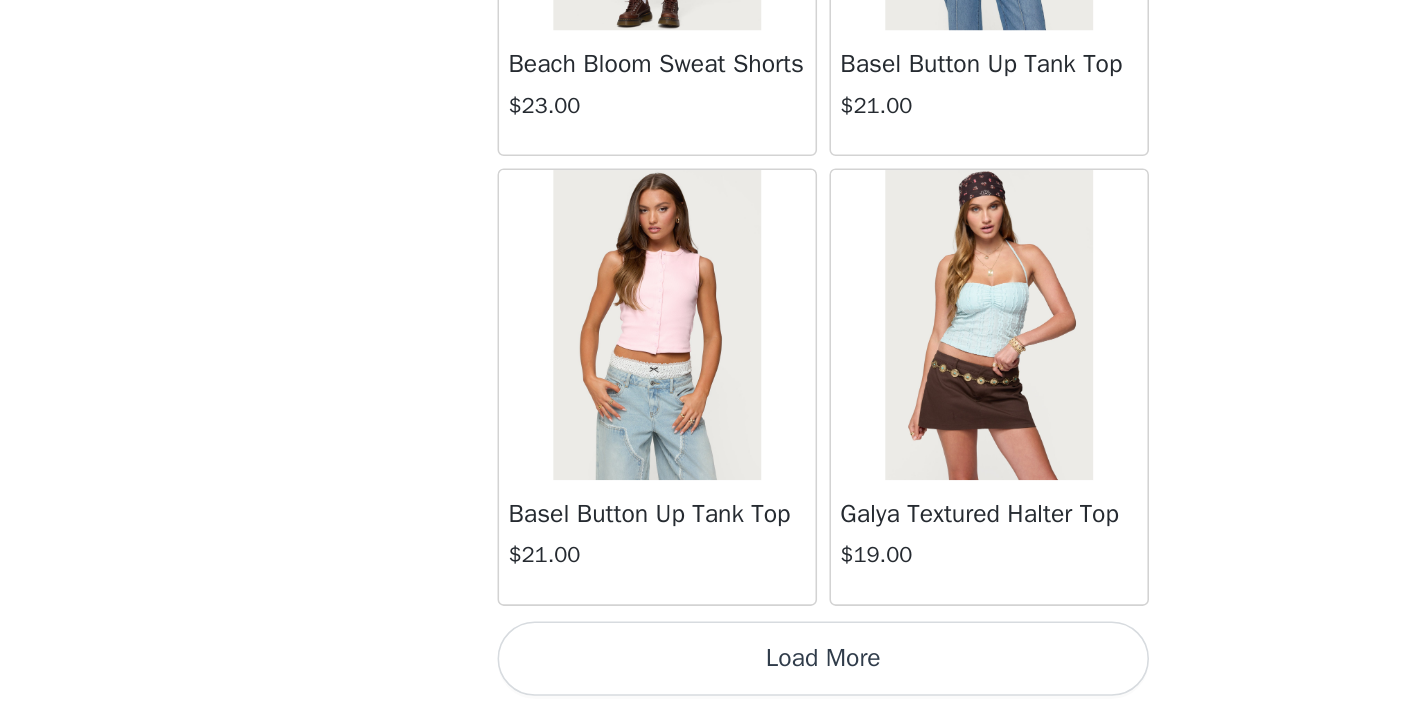 click on "Load More" at bounding box center (712, 677) 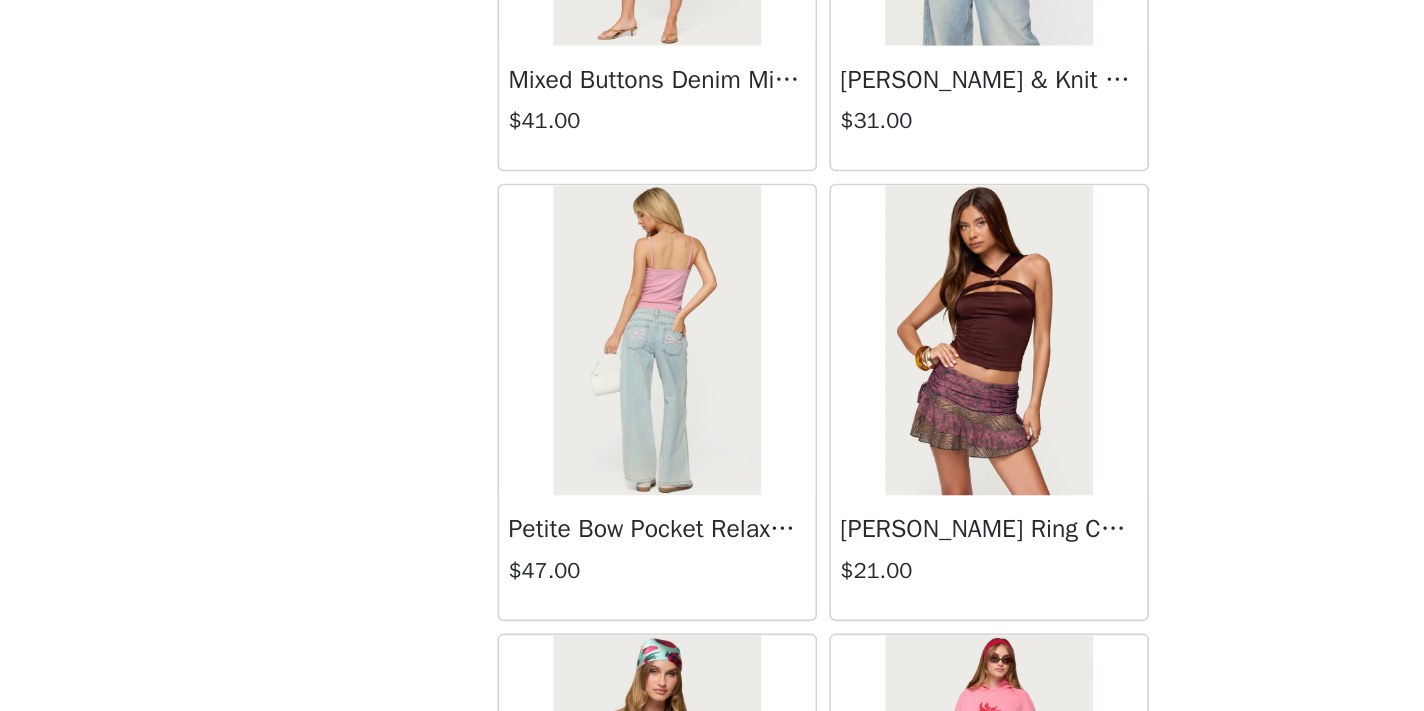 scroll, scrollTop: 55725, scrollLeft: 0, axis: vertical 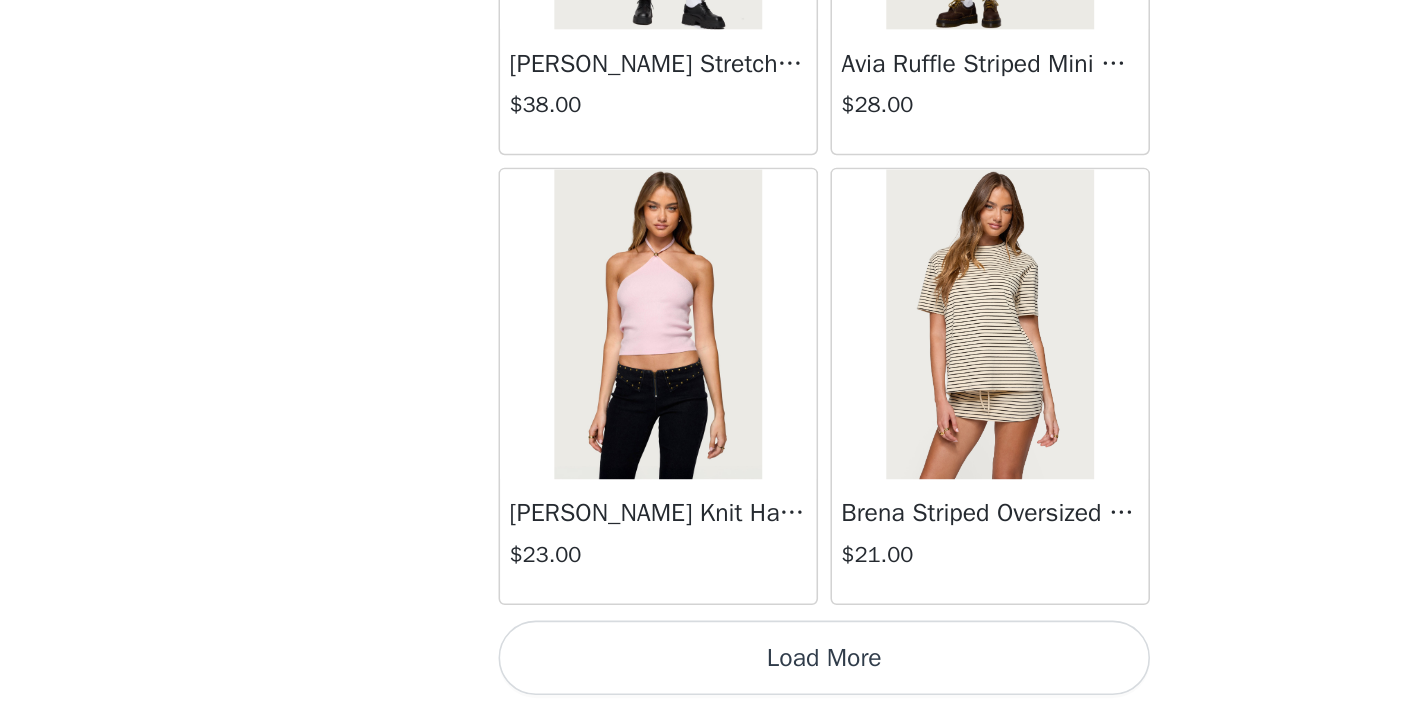 click on "Load More" at bounding box center (712, 677) 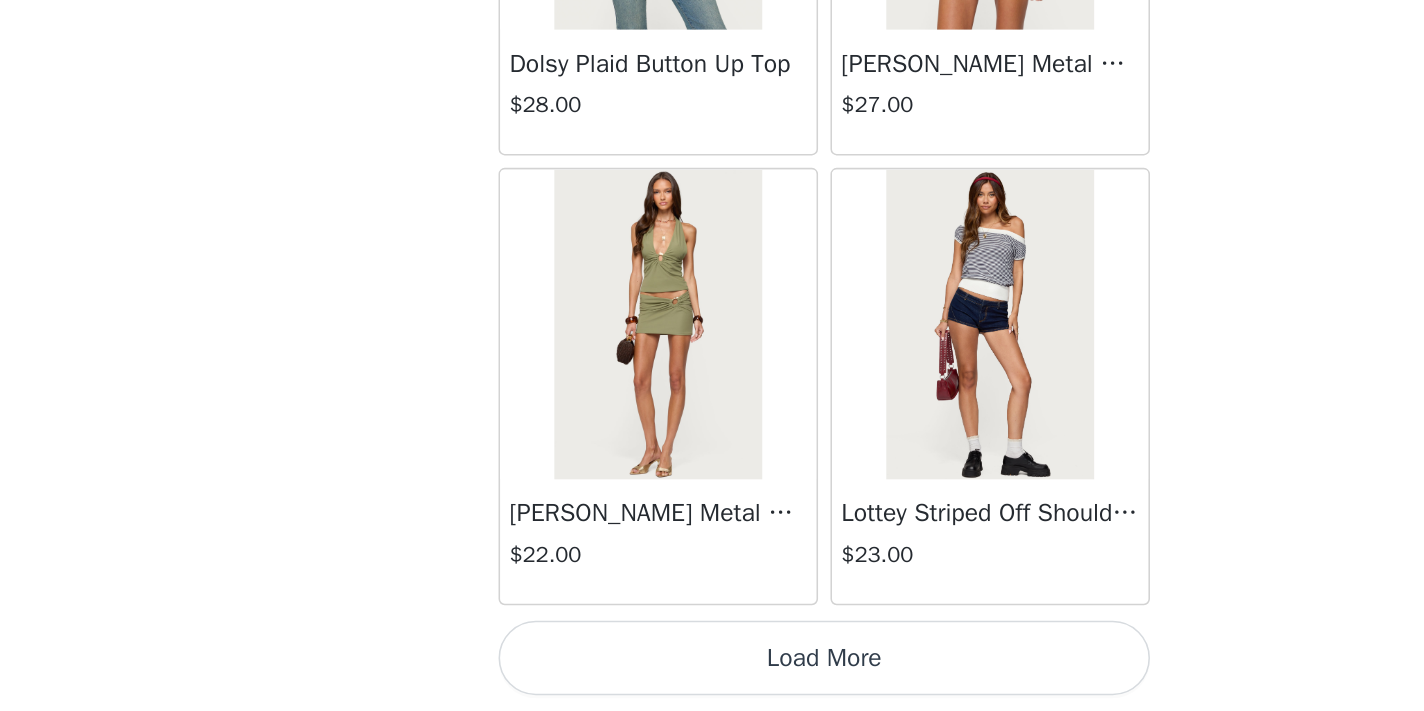 scroll, scrollTop: 60349, scrollLeft: 0, axis: vertical 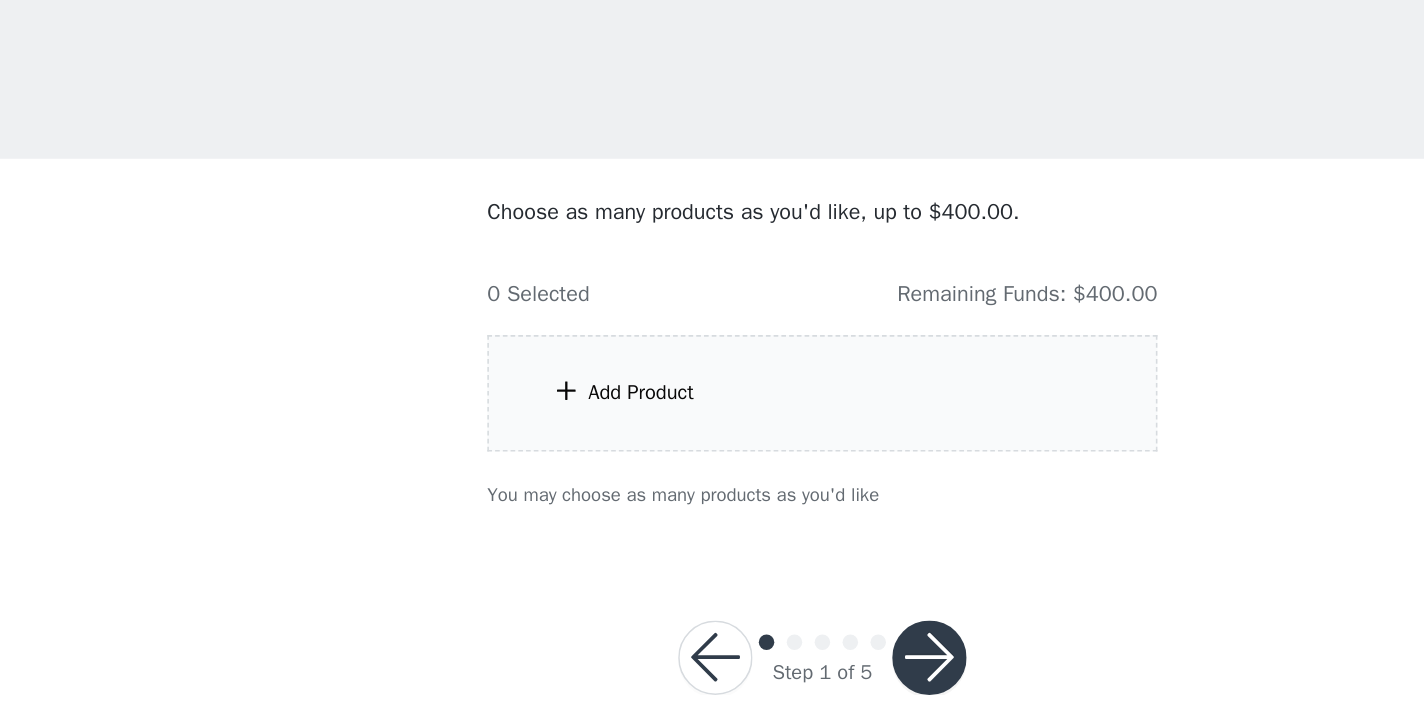 click on "Add Product" at bounding box center (712, 313) 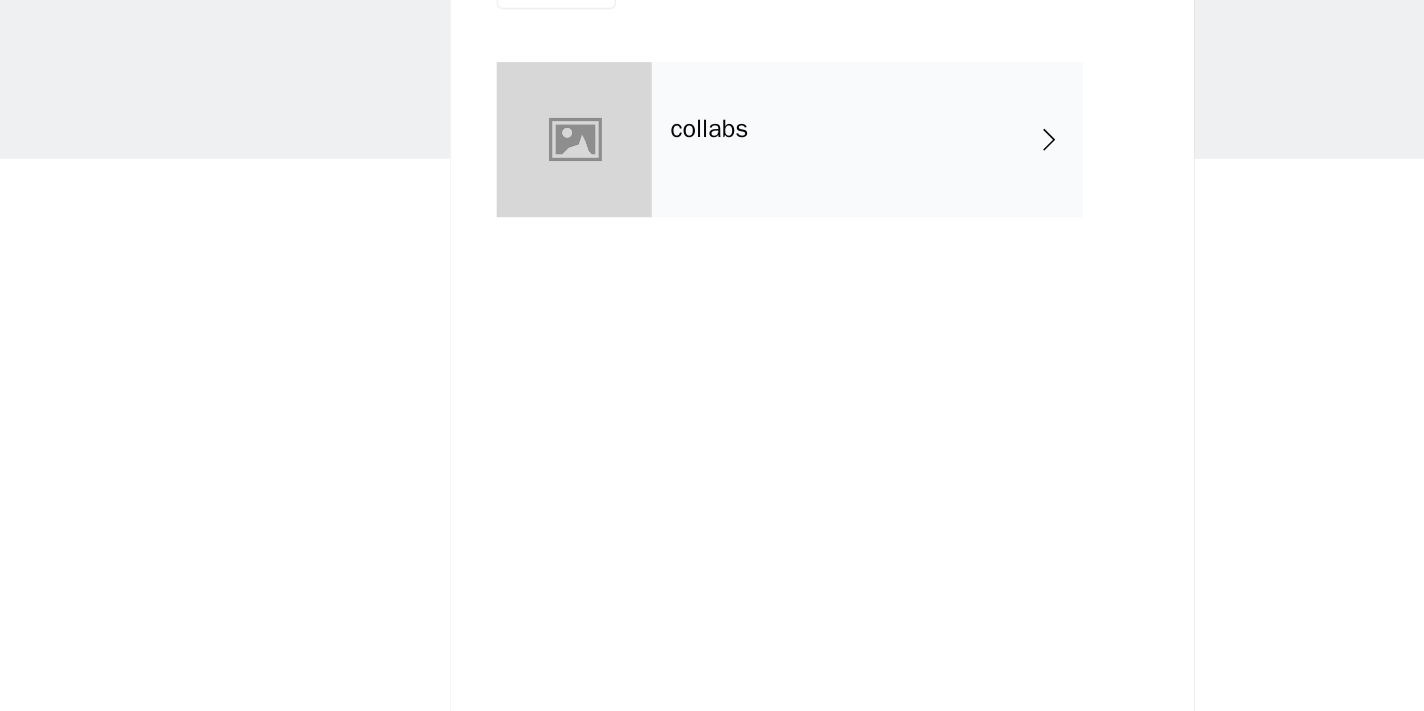 click on "collabs" at bounding box center (741, 150) 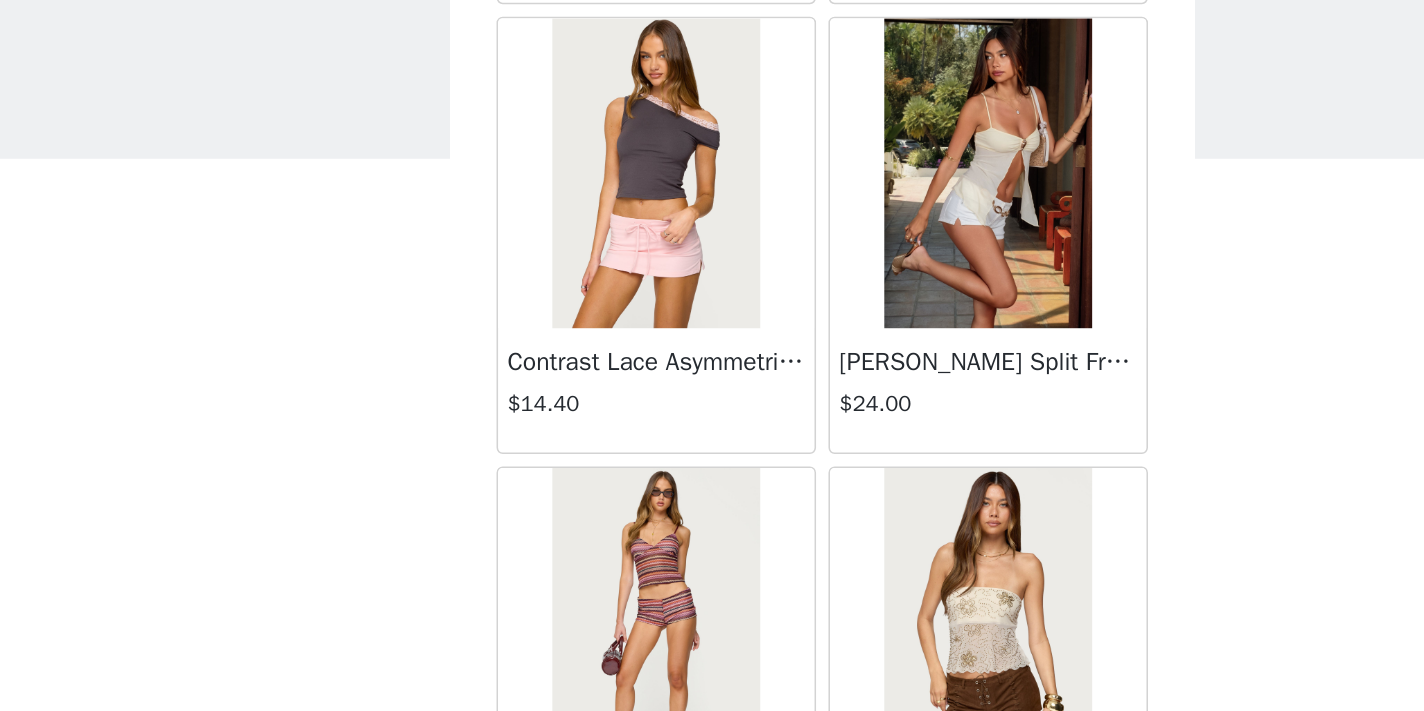 scroll, scrollTop: 2349, scrollLeft: 0, axis: vertical 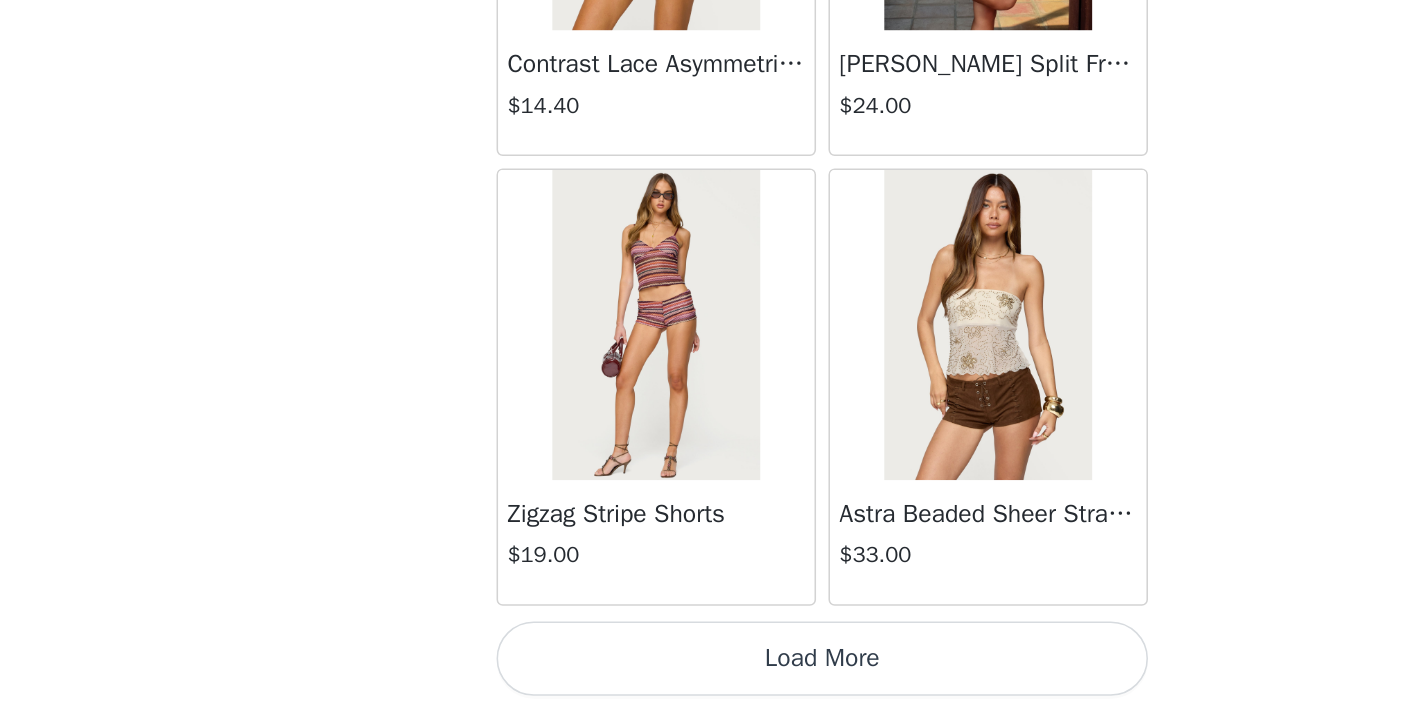 click on "Load More" at bounding box center (712, 677) 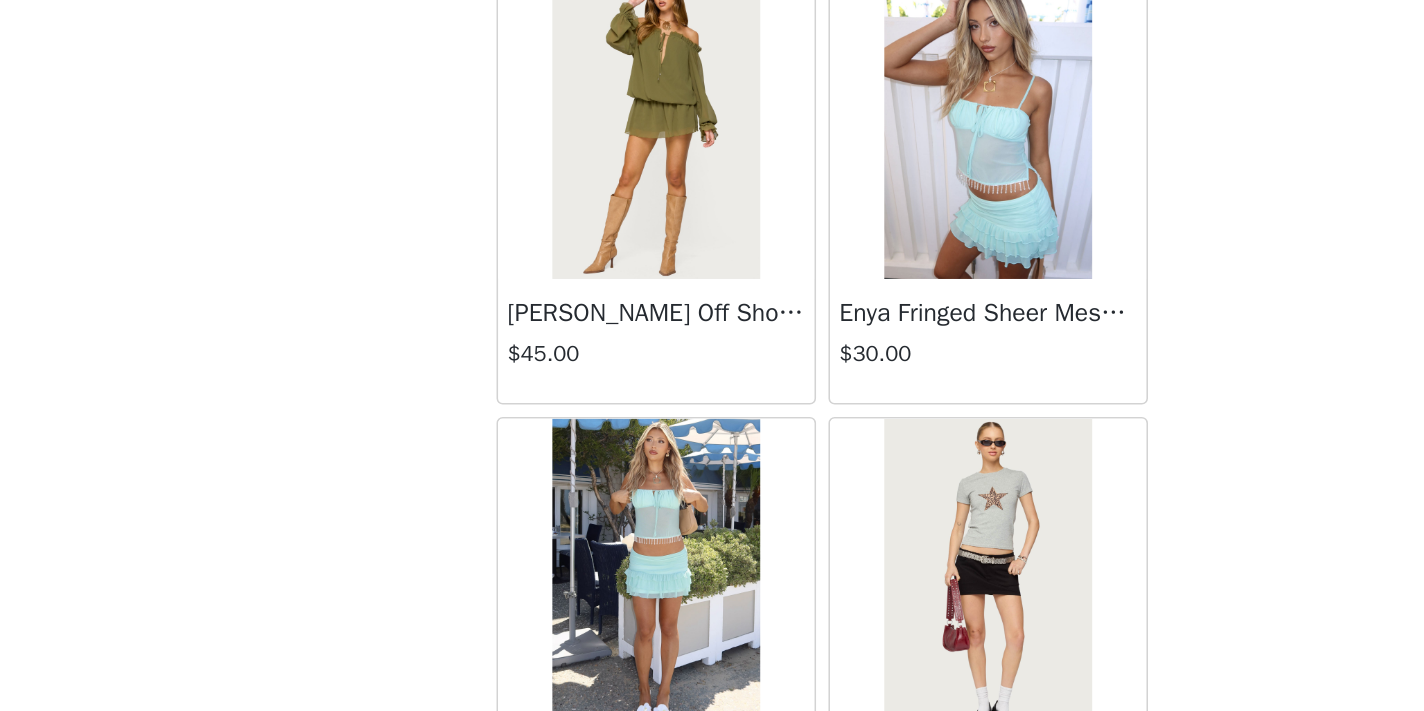 scroll, scrollTop: 4538, scrollLeft: 0, axis: vertical 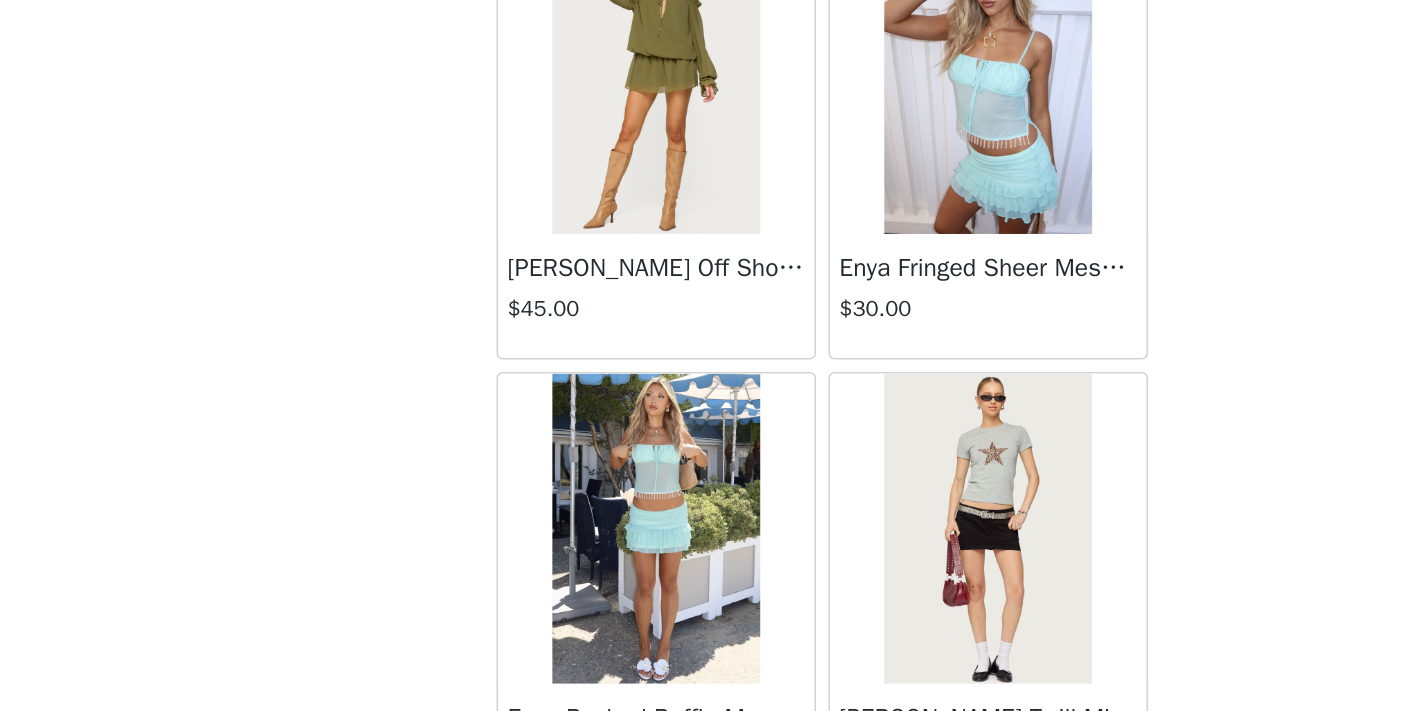 click at bounding box center [818, 303] 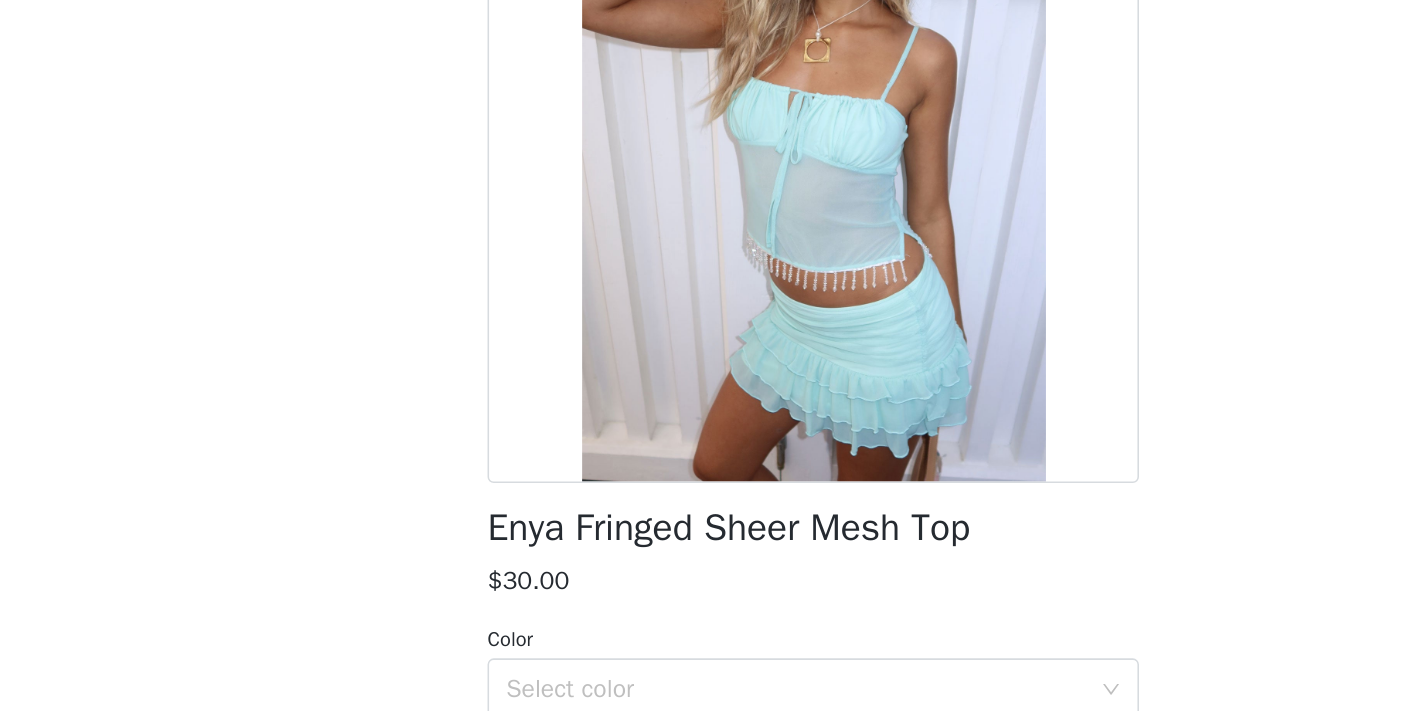 scroll, scrollTop: 110, scrollLeft: 0, axis: vertical 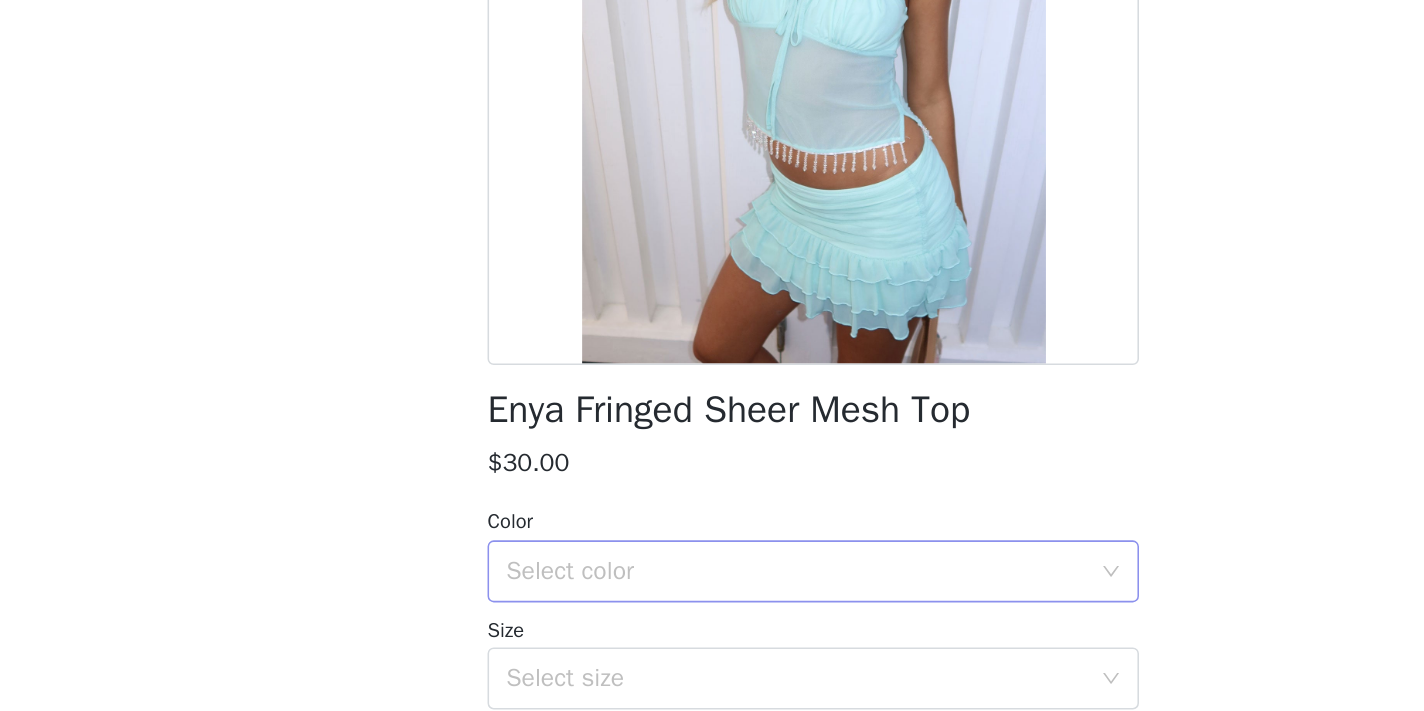 click on "Select color" at bounding box center [701, 573] 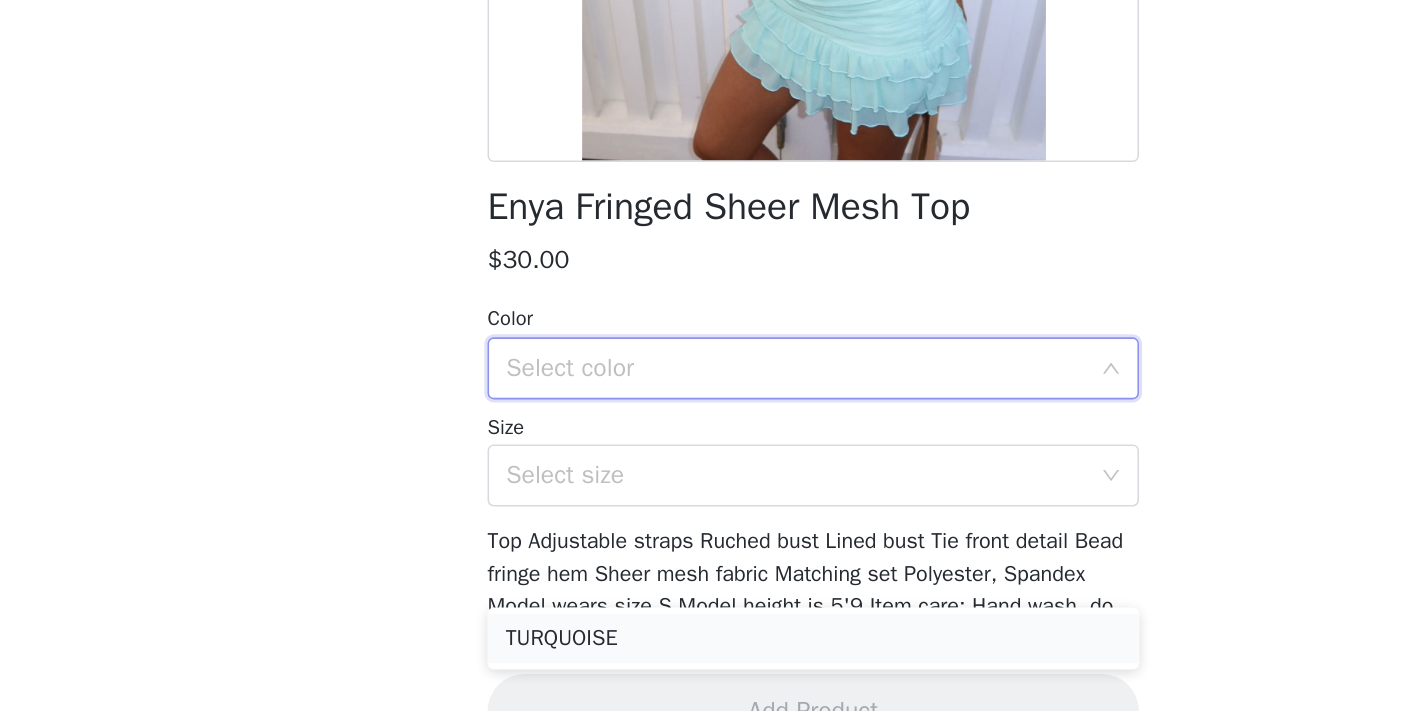 scroll, scrollTop: 261, scrollLeft: 0, axis: vertical 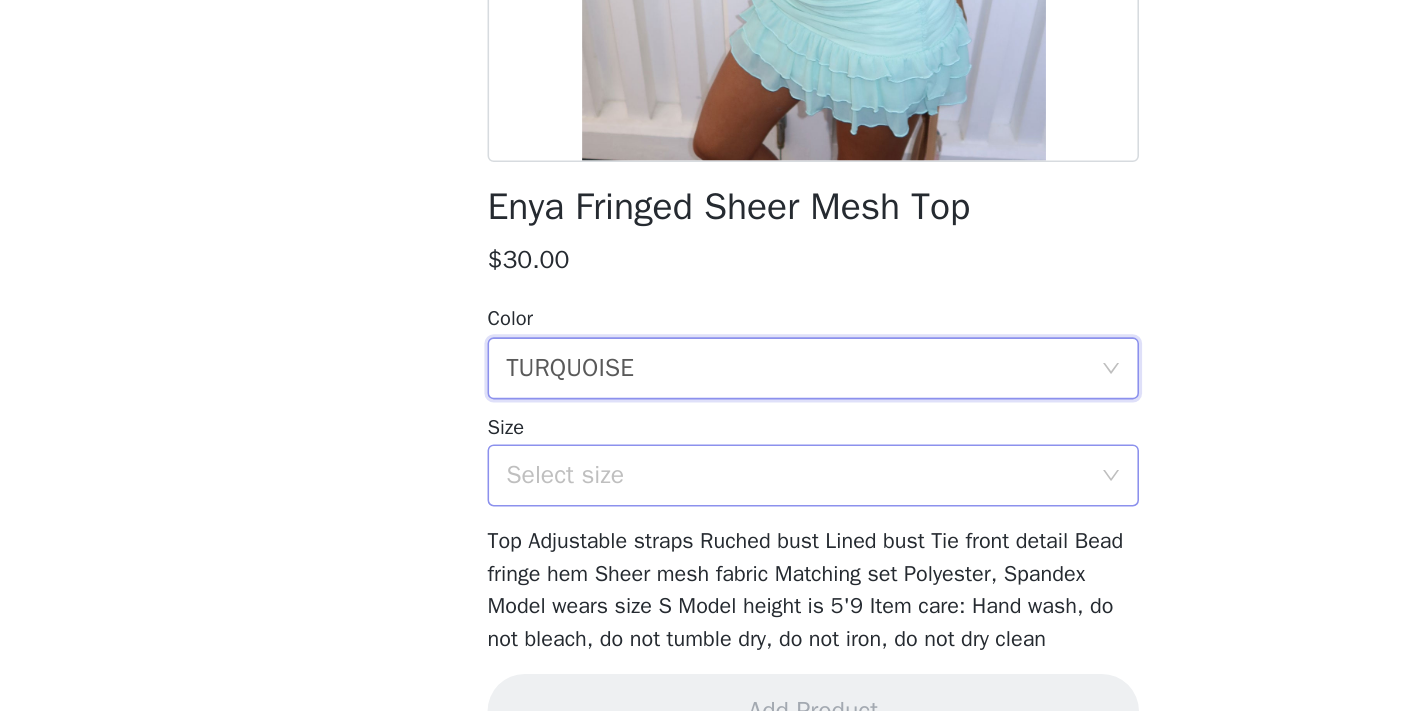 click on "Select size" at bounding box center (701, 511) 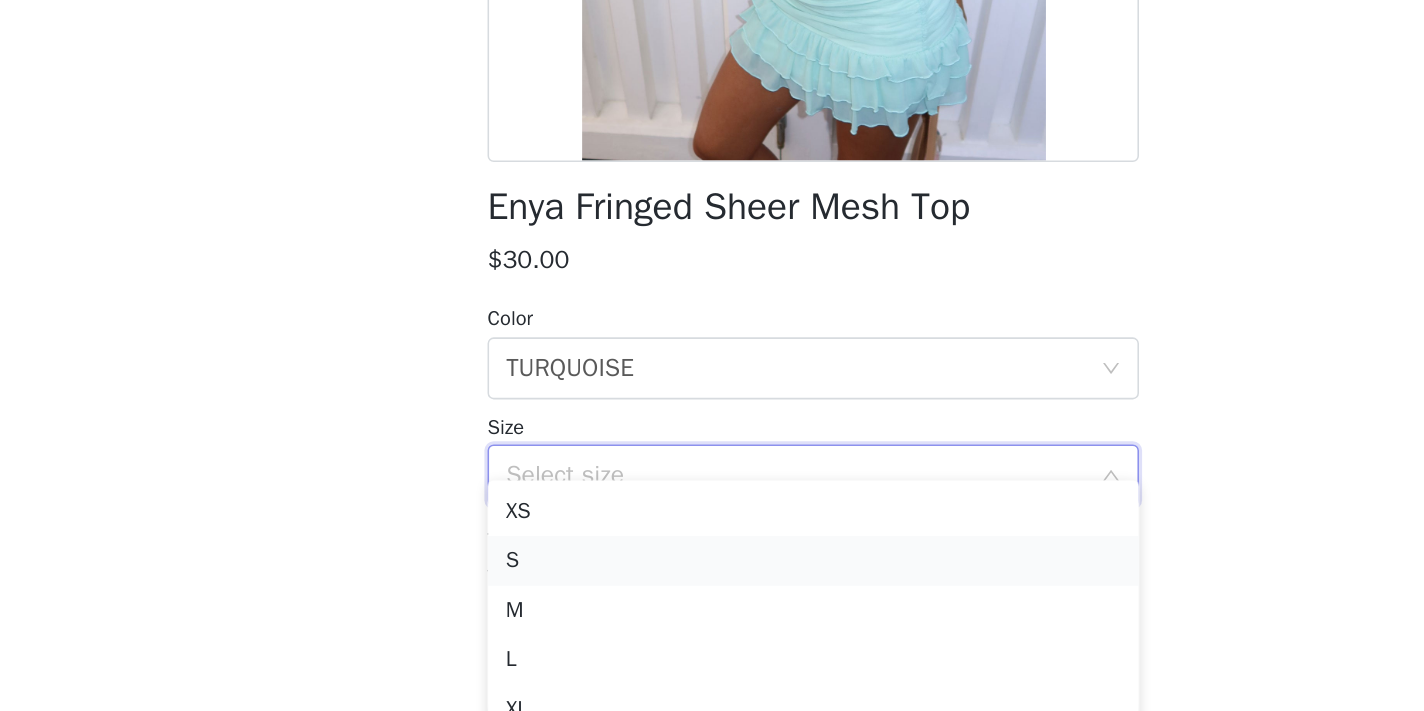 click on "S" at bounding box center [712, 566] 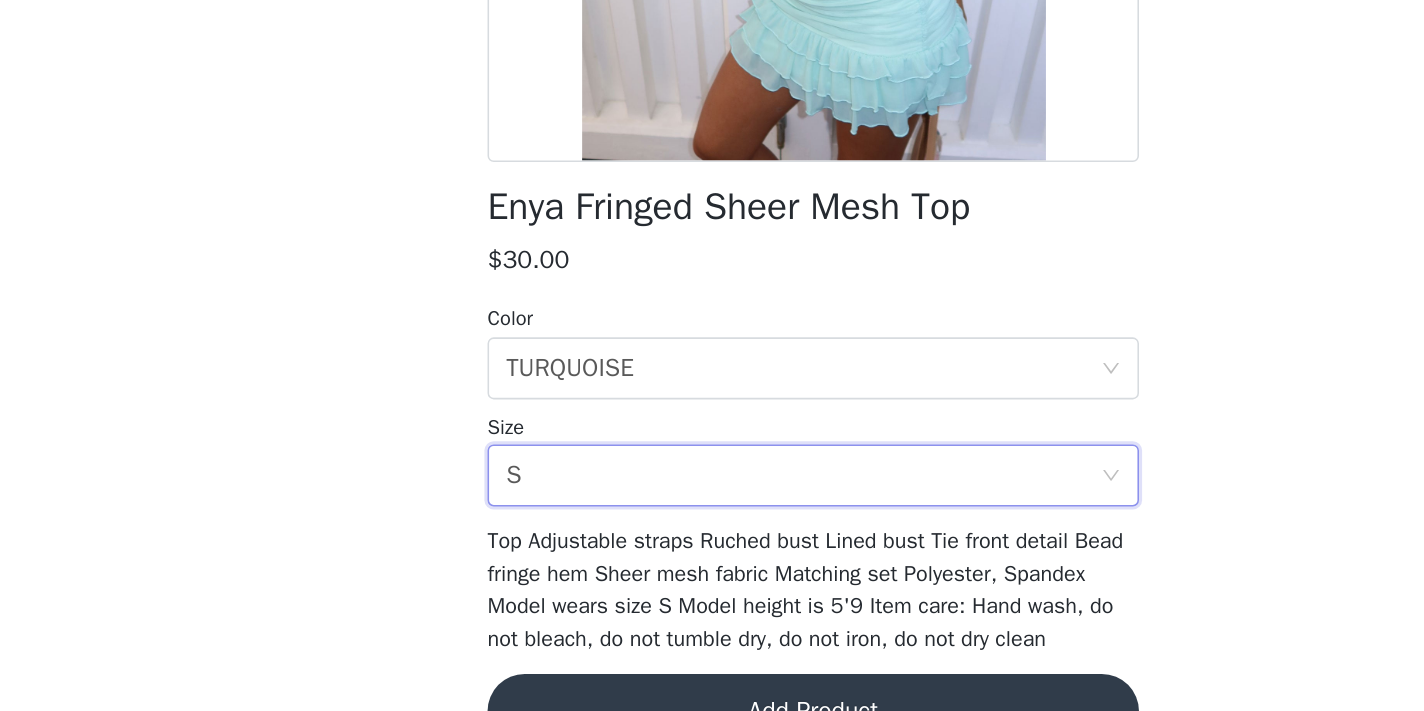 click on "Add Product" at bounding box center (712, 663) 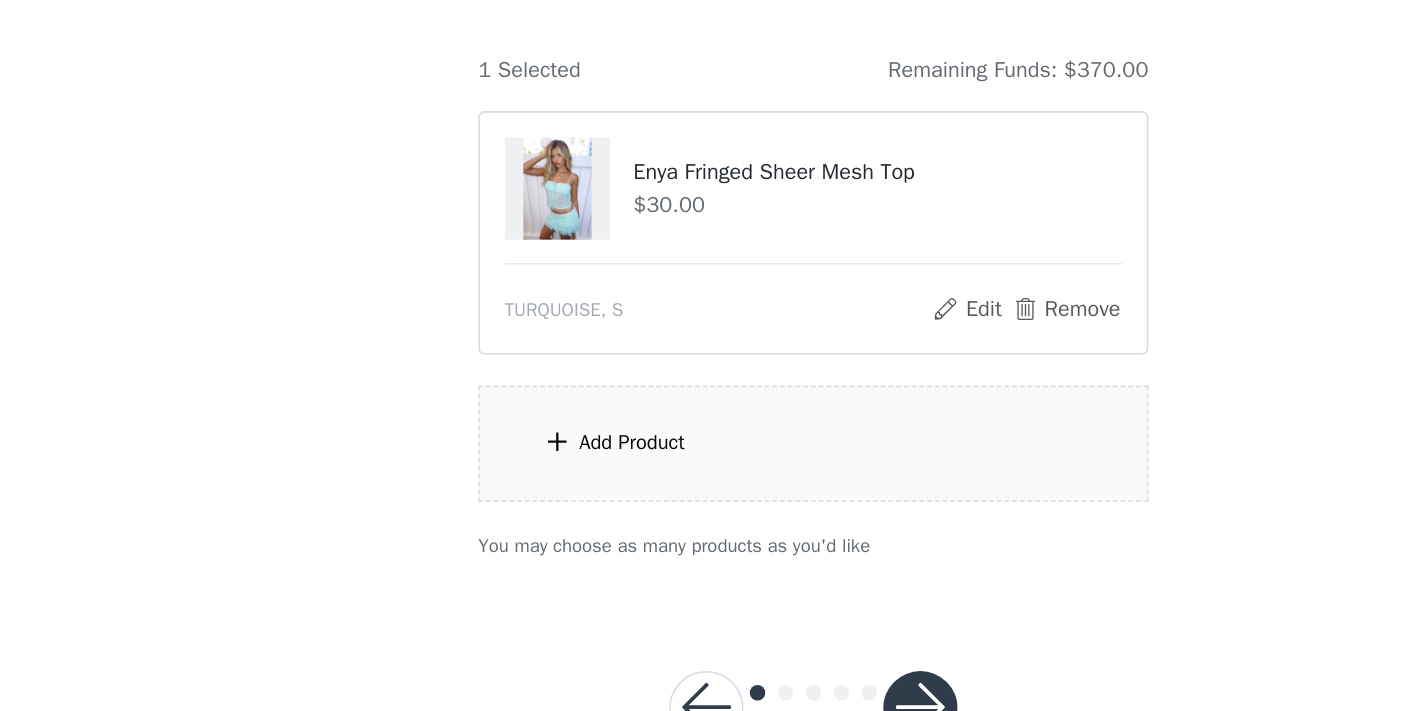 click on "Add Product" at bounding box center [712, 490] 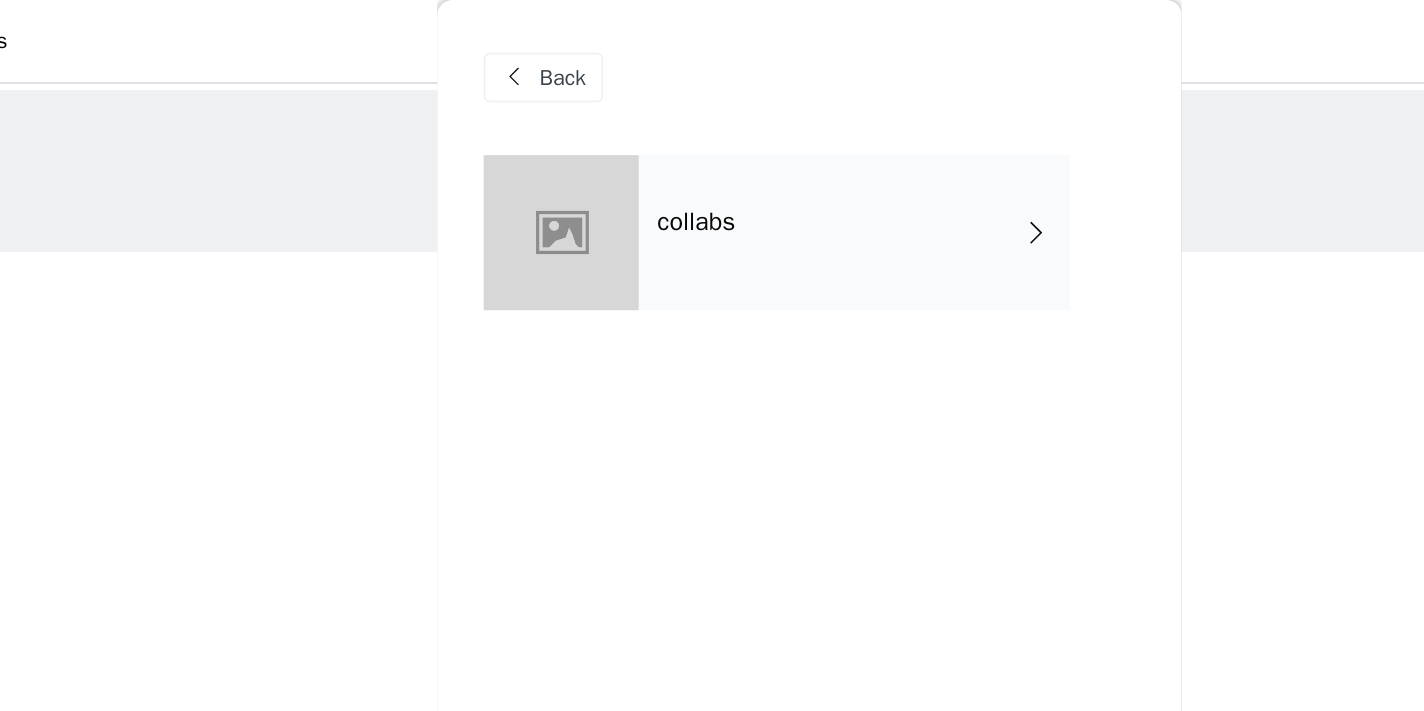 scroll, scrollTop: 0, scrollLeft: 0, axis: both 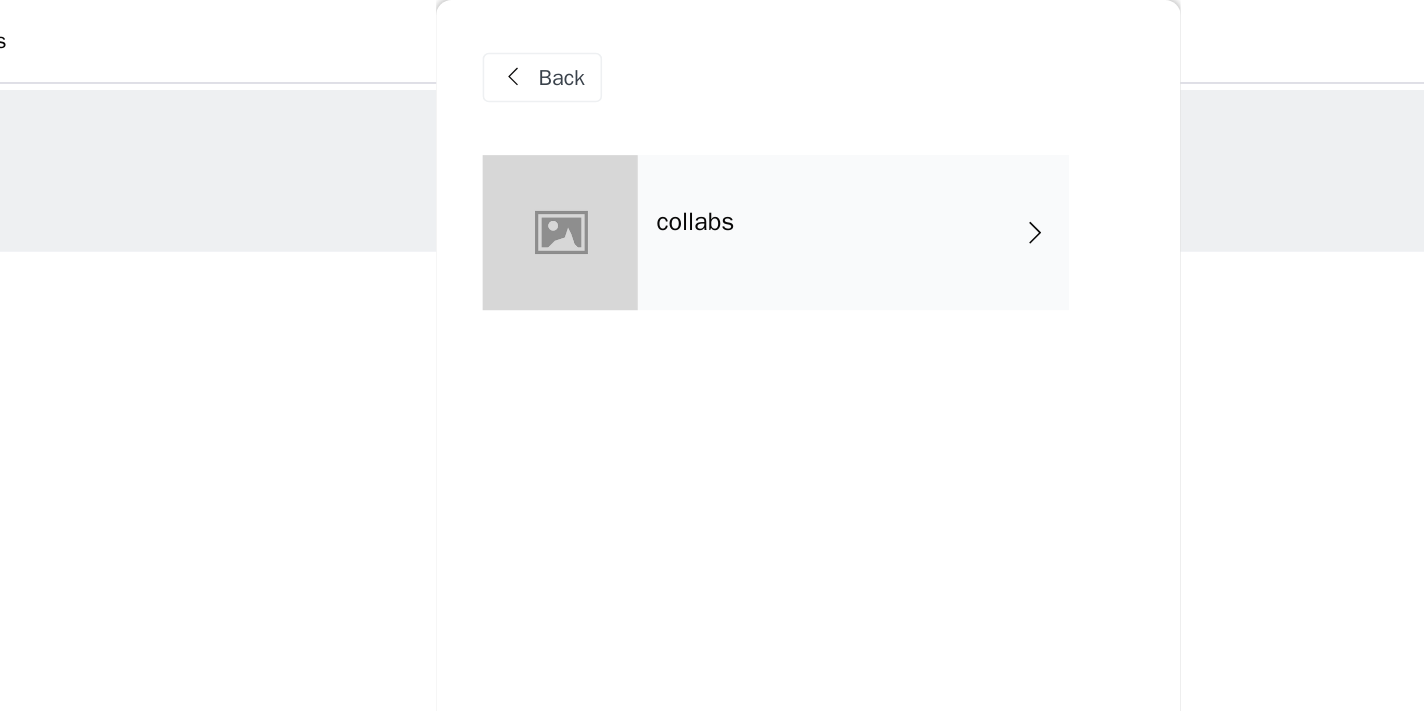 click on "collabs" at bounding box center [741, 150] 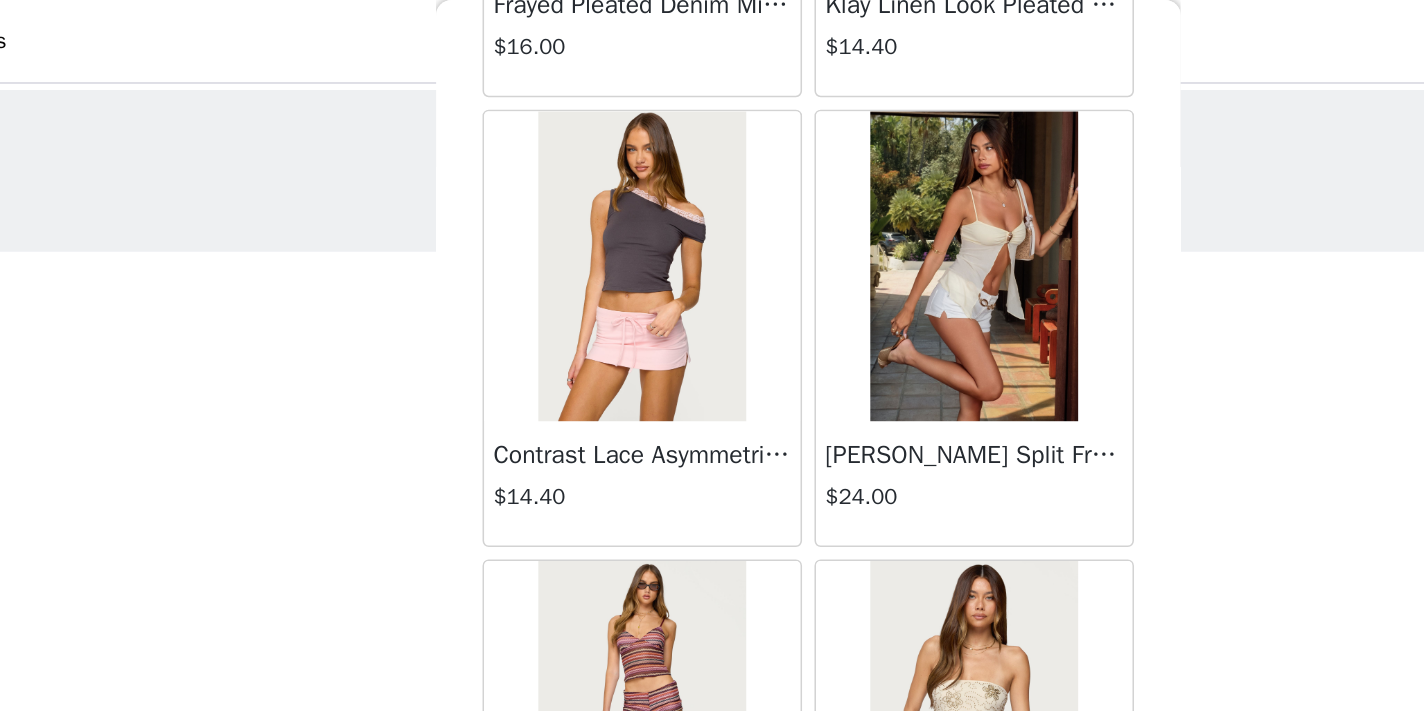 scroll, scrollTop: 2349, scrollLeft: 0, axis: vertical 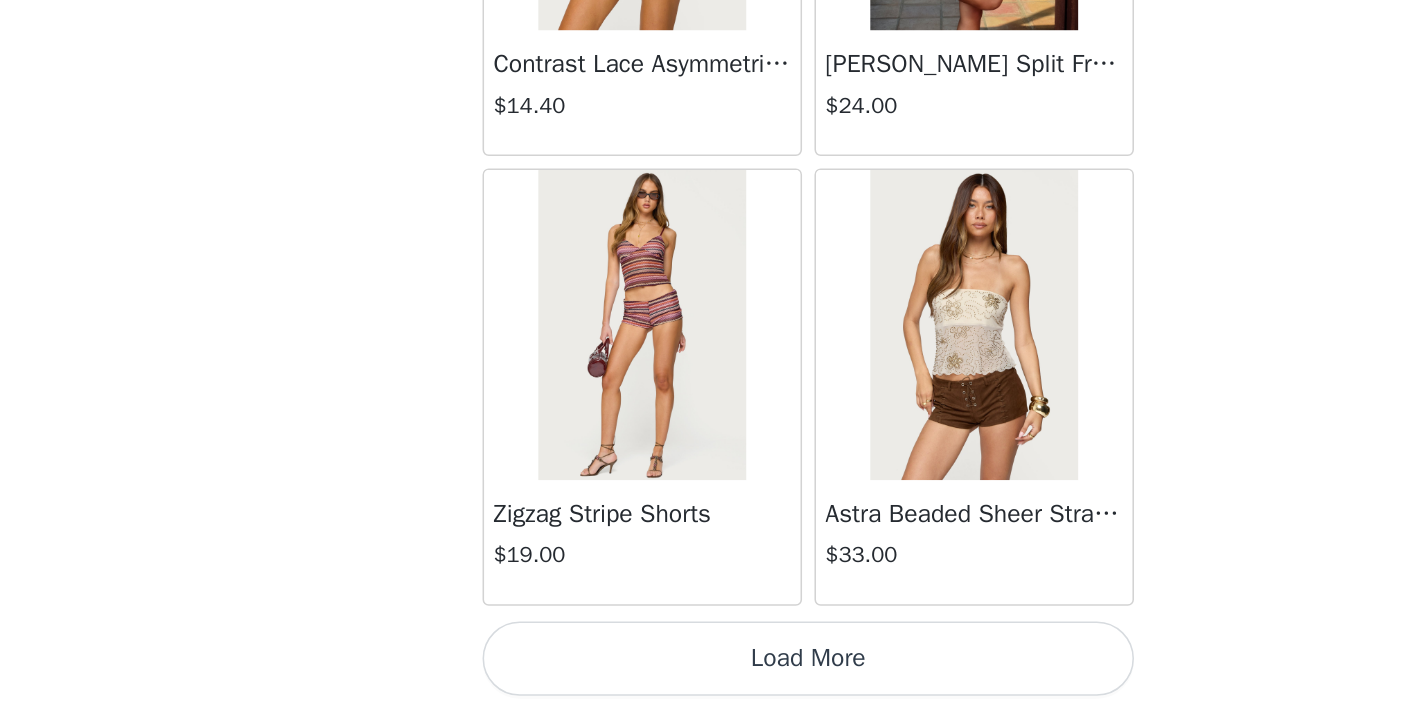 click on "Load More" at bounding box center [712, 677] 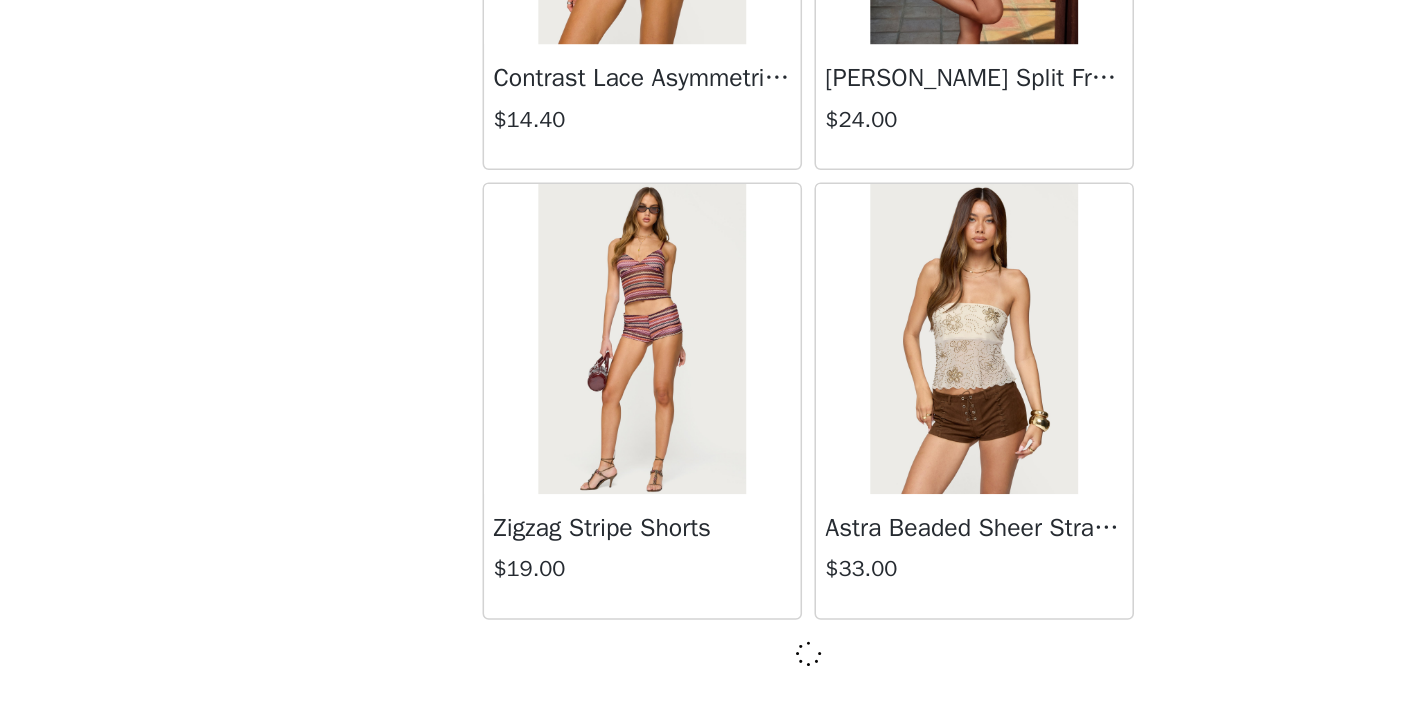 scroll, scrollTop: 2340, scrollLeft: 0, axis: vertical 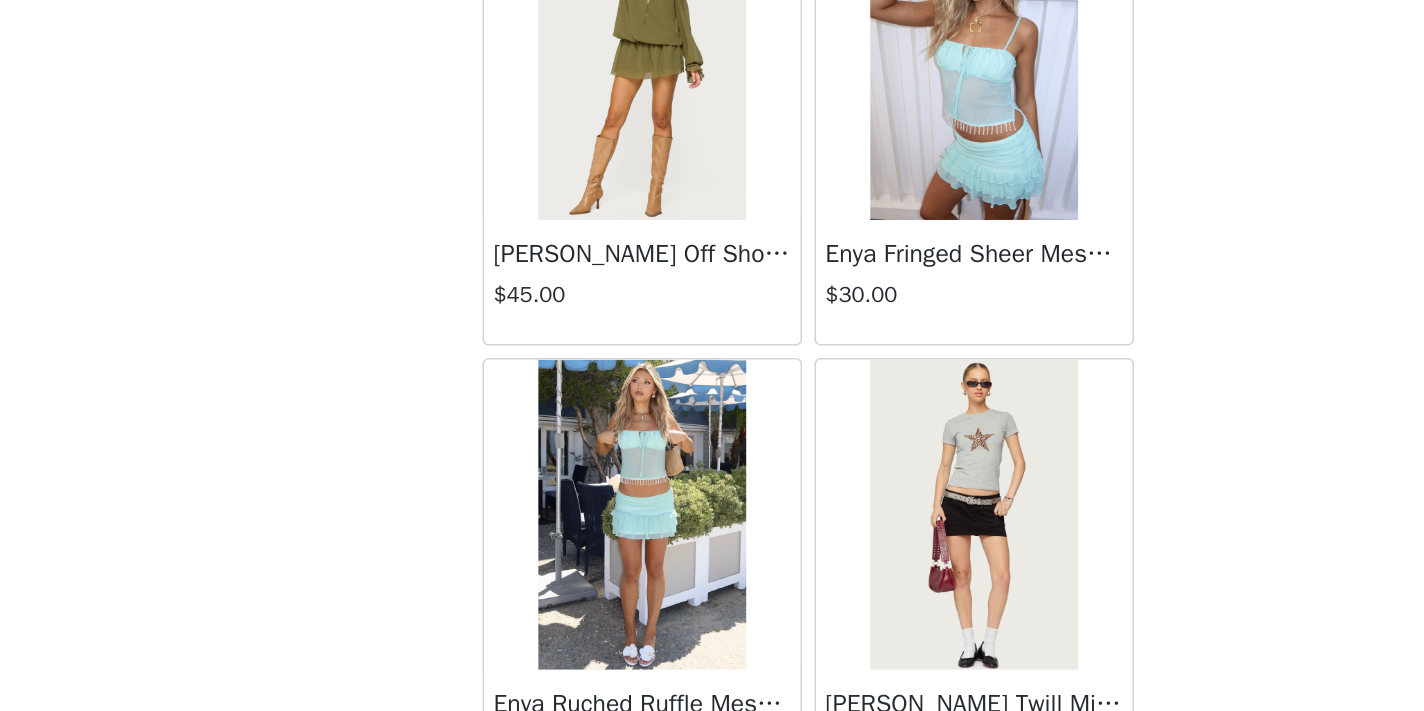 click at bounding box center [604, 584] 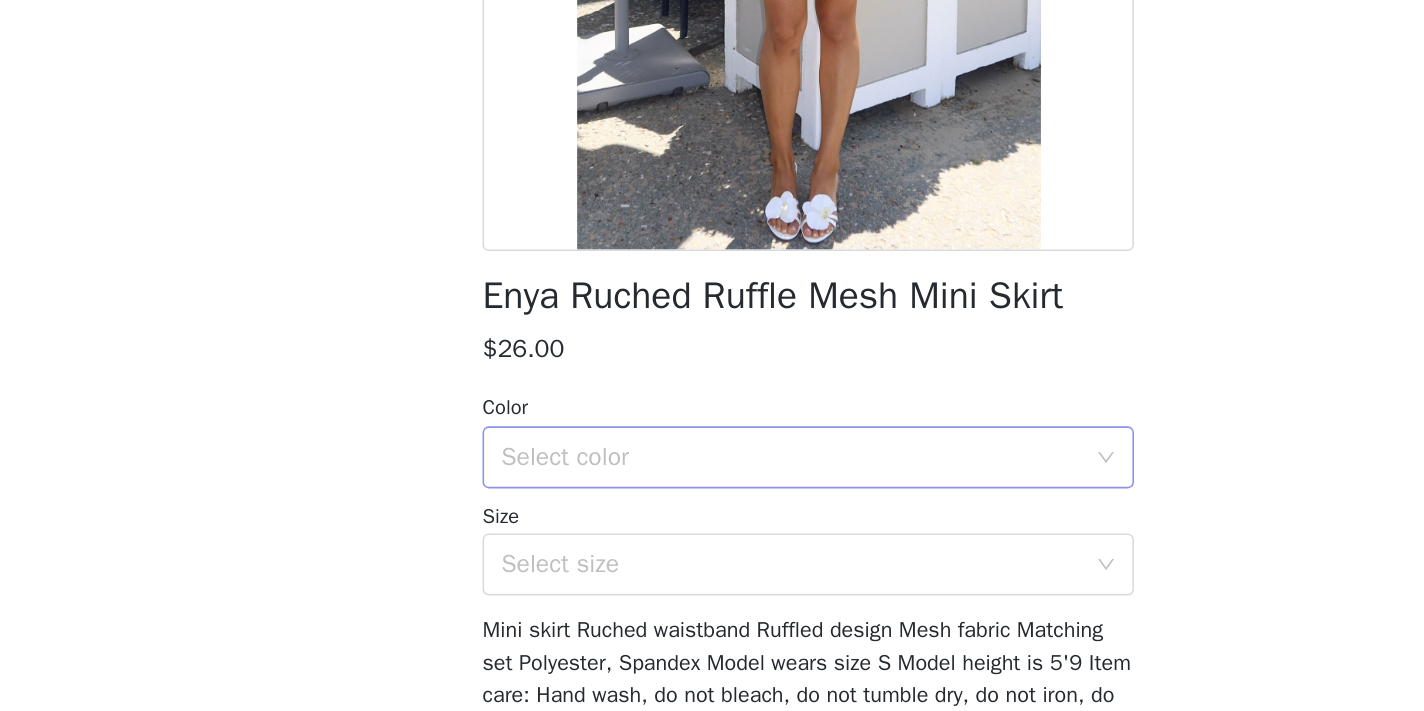 scroll, scrollTop: 200, scrollLeft: 0, axis: vertical 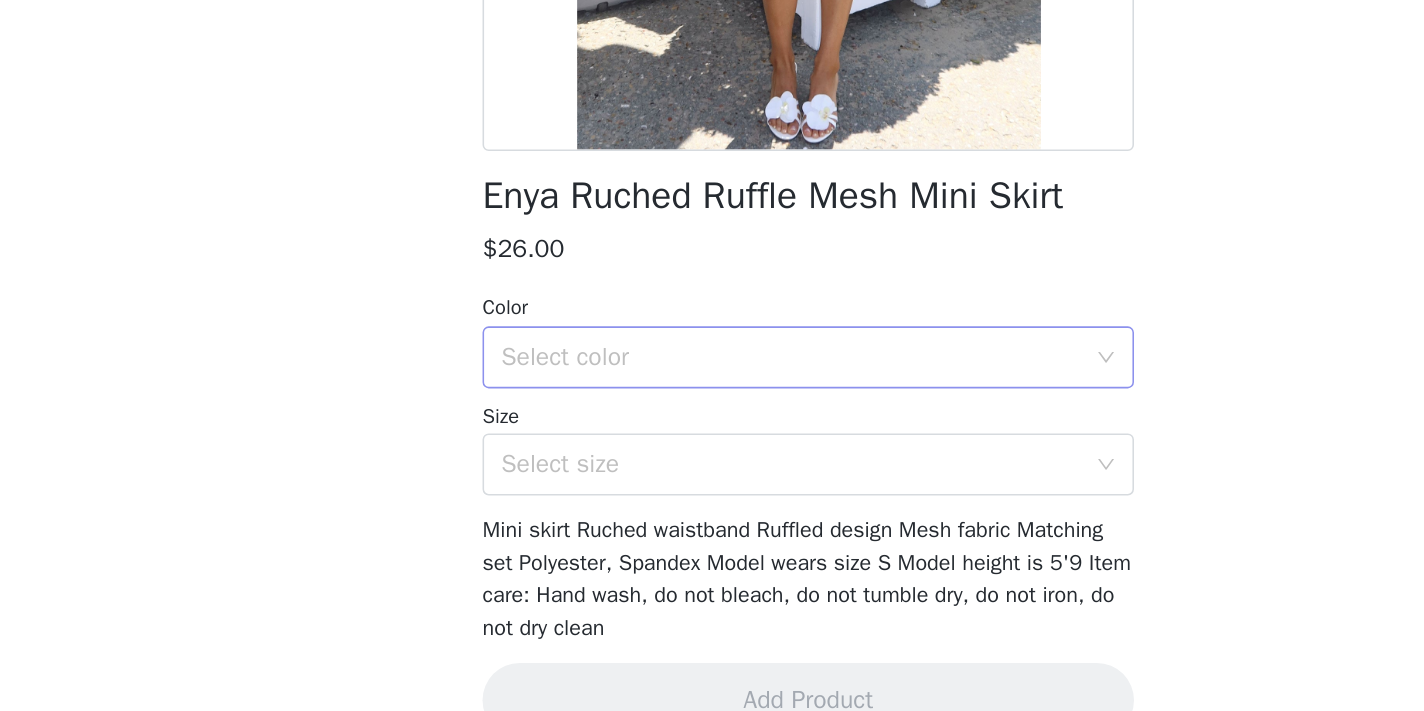 click on "Select color" at bounding box center [701, 483] 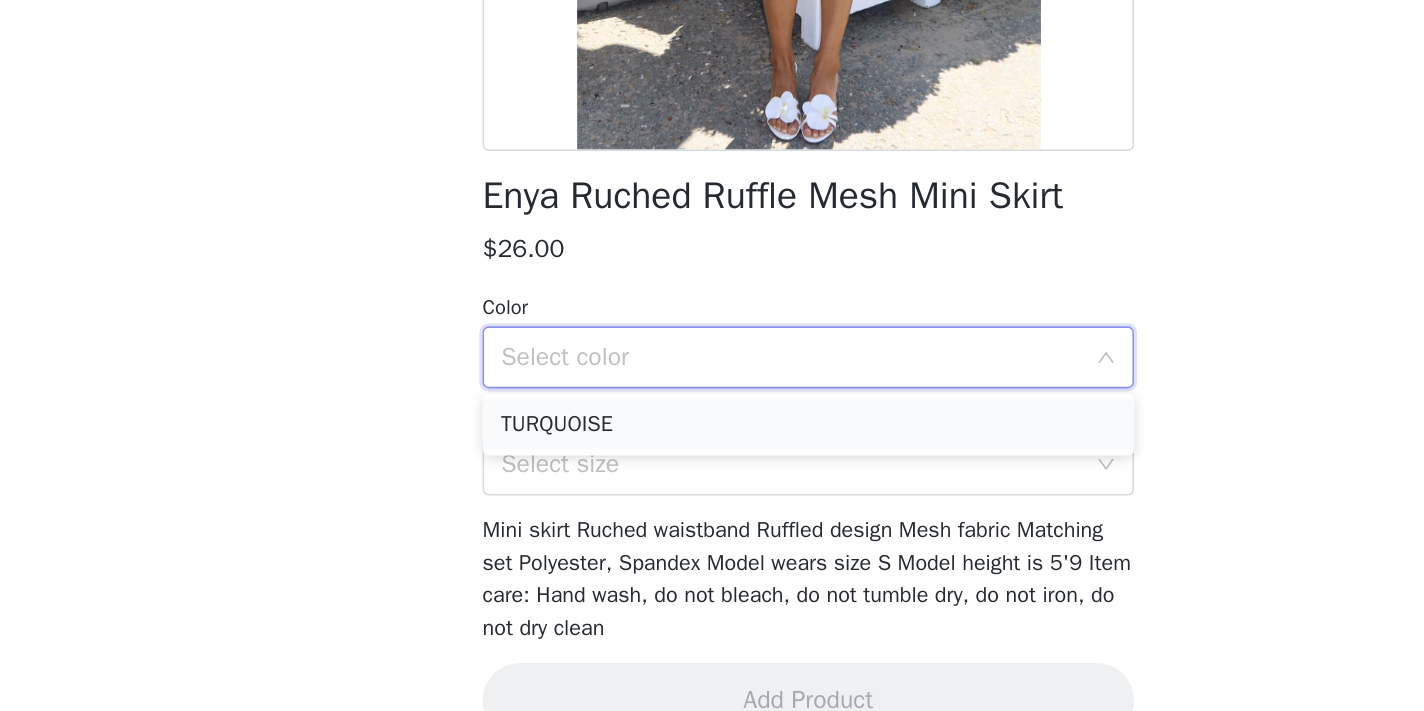 click on "TURQUOISE" at bounding box center (712, 526) 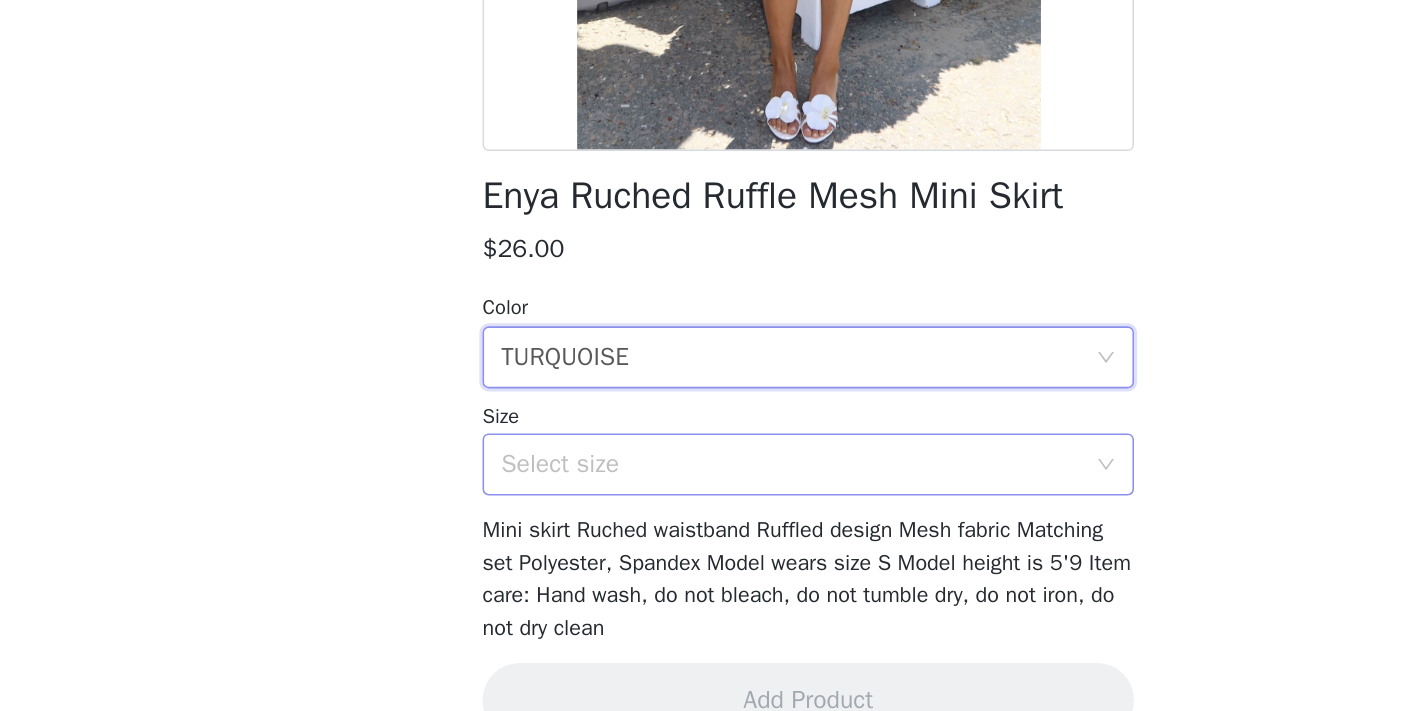click on "Select size" at bounding box center (705, 552) 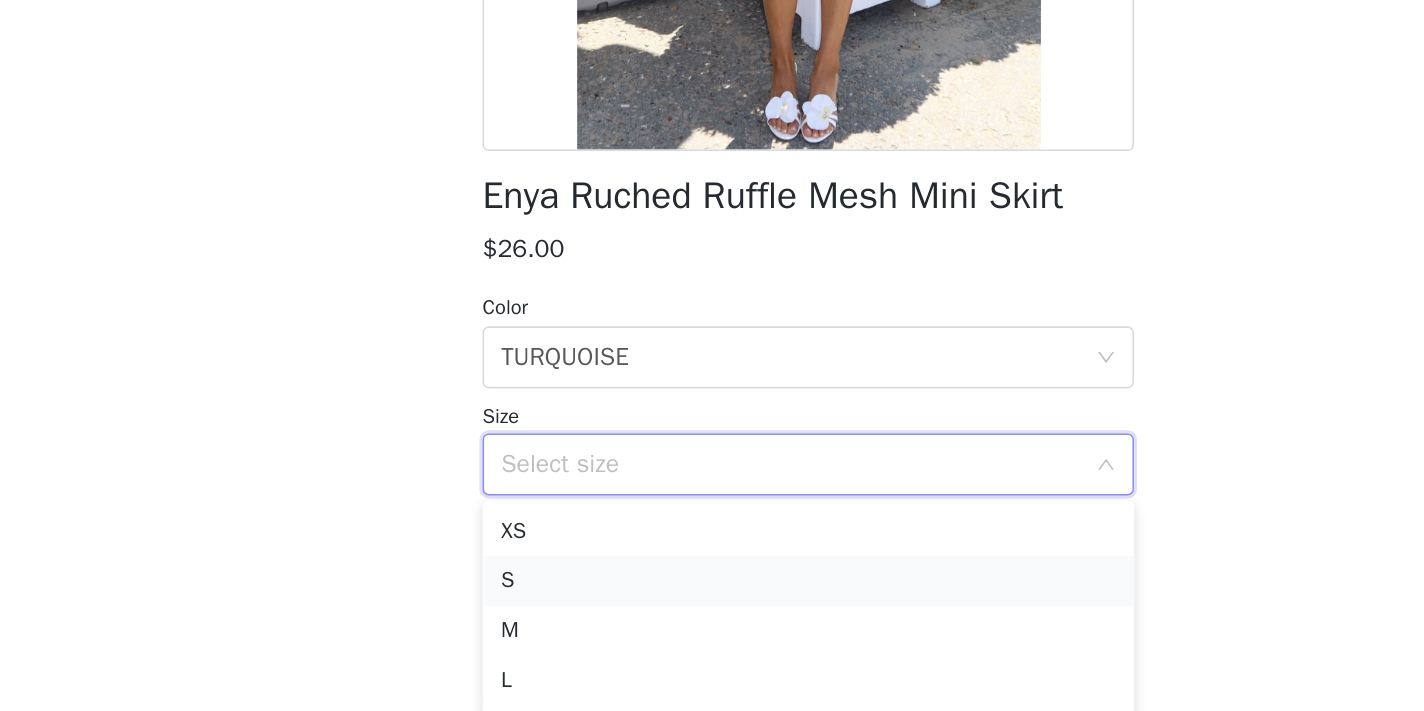 click on "S" at bounding box center (712, 627) 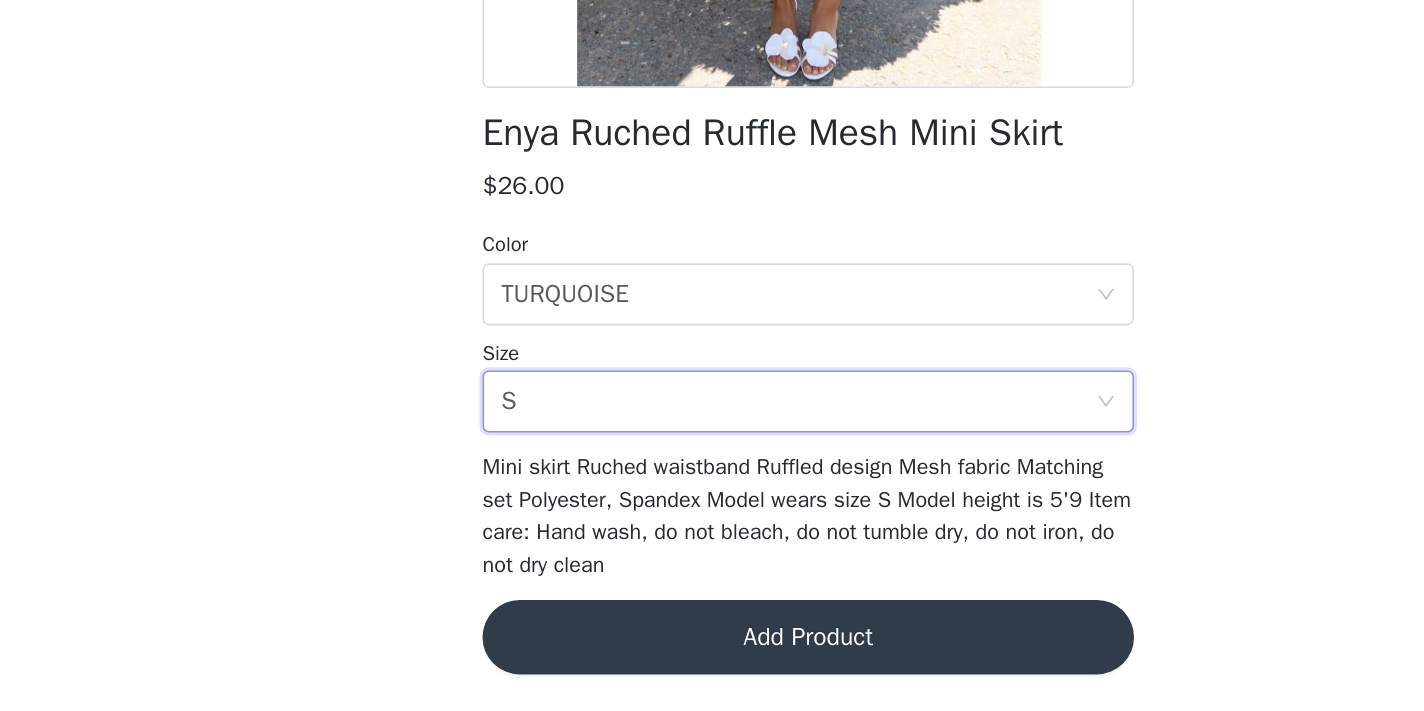 scroll, scrollTop: 240, scrollLeft: 0, axis: vertical 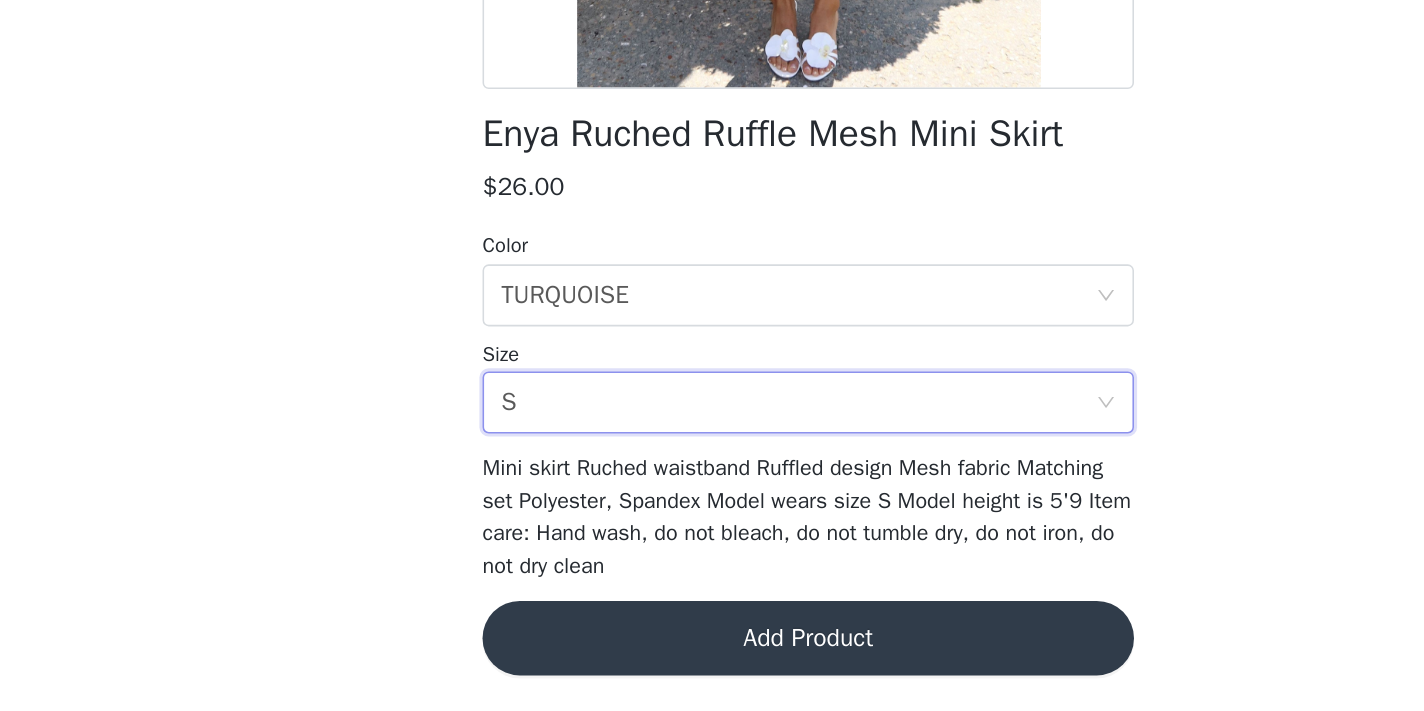 click on "Add Product" at bounding box center (712, 664) 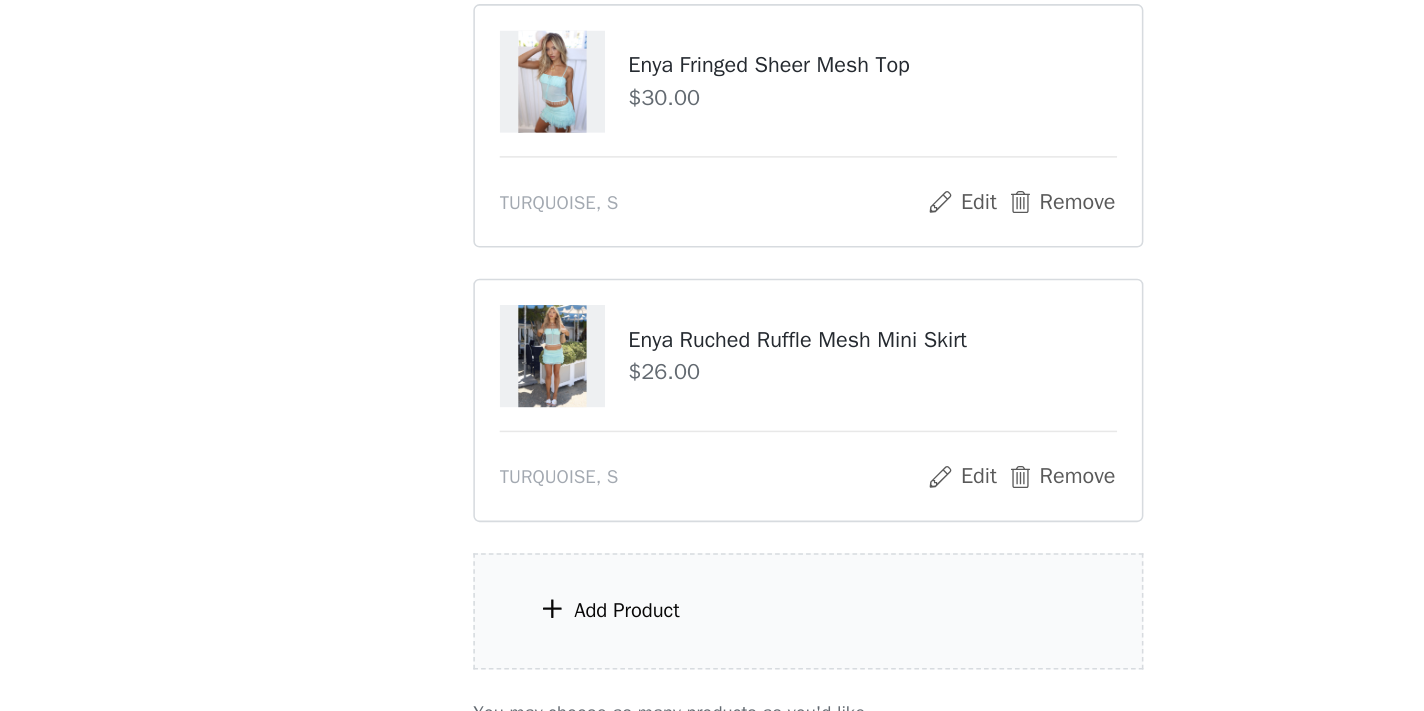 scroll, scrollTop: 32, scrollLeft: 0, axis: vertical 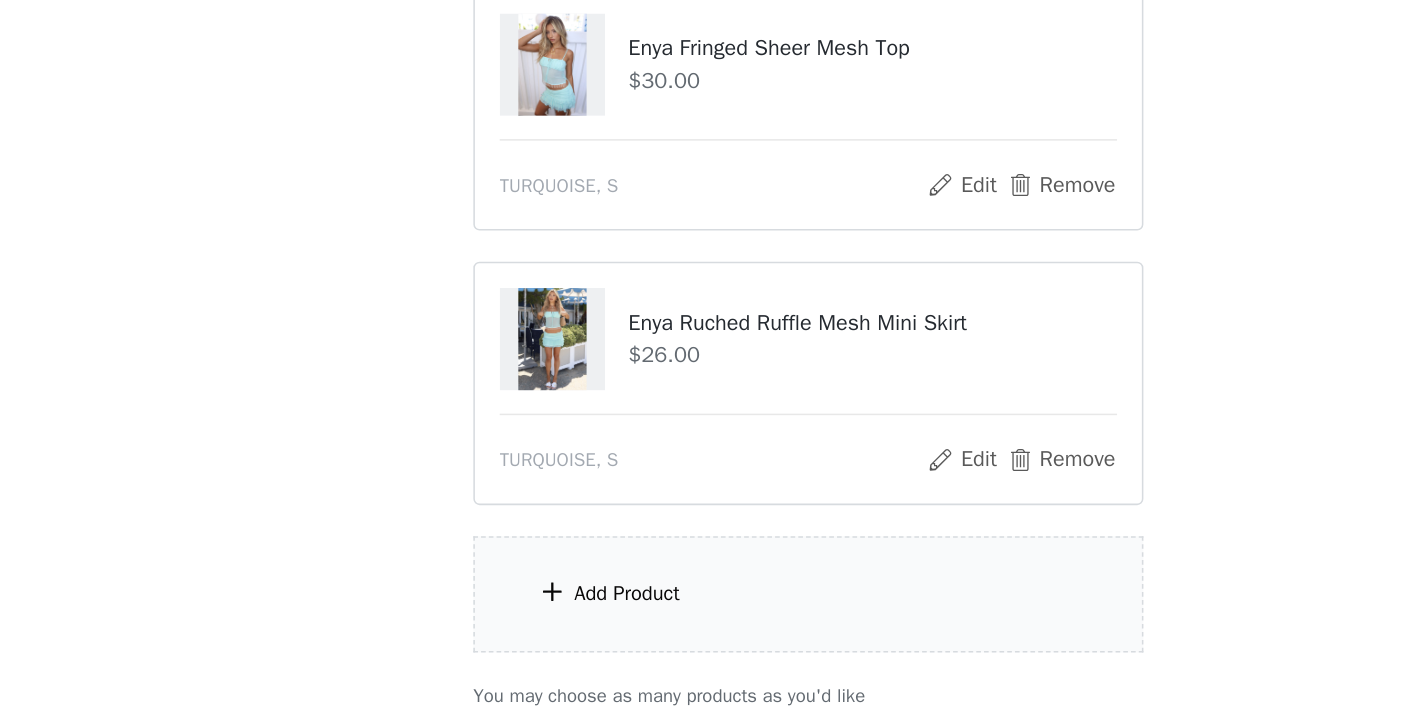 click on "Add Product" at bounding box center (712, 635) 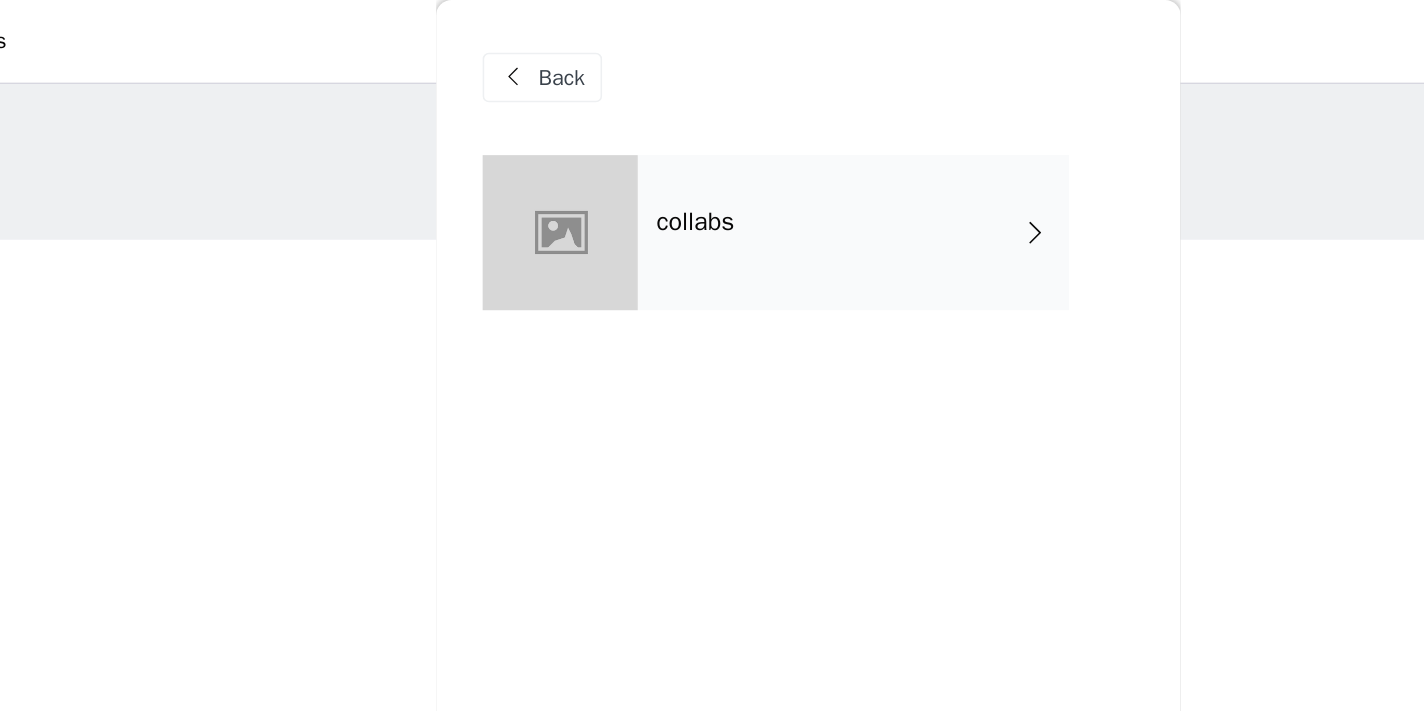 scroll, scrollTop: 0, scrollLeft: 0, axis: both 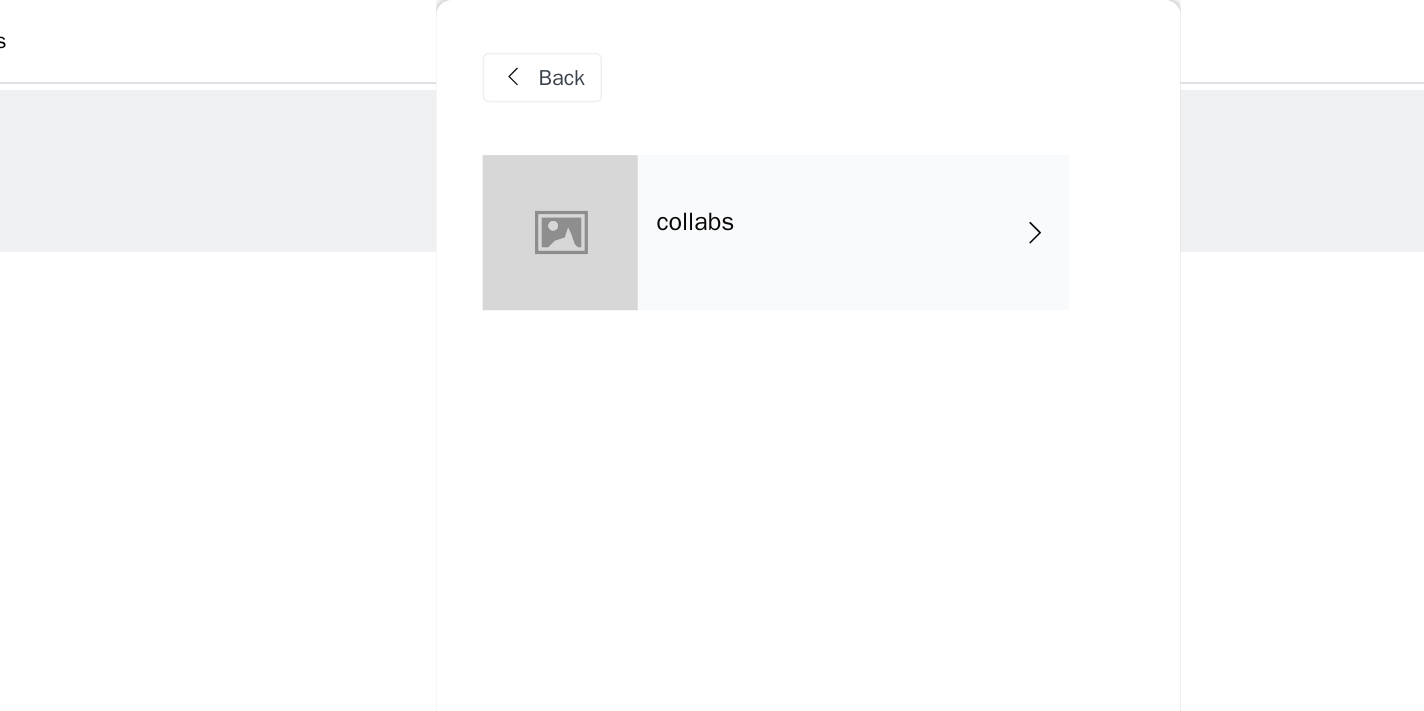 click on "collabs" at bounding box center [741, 150] 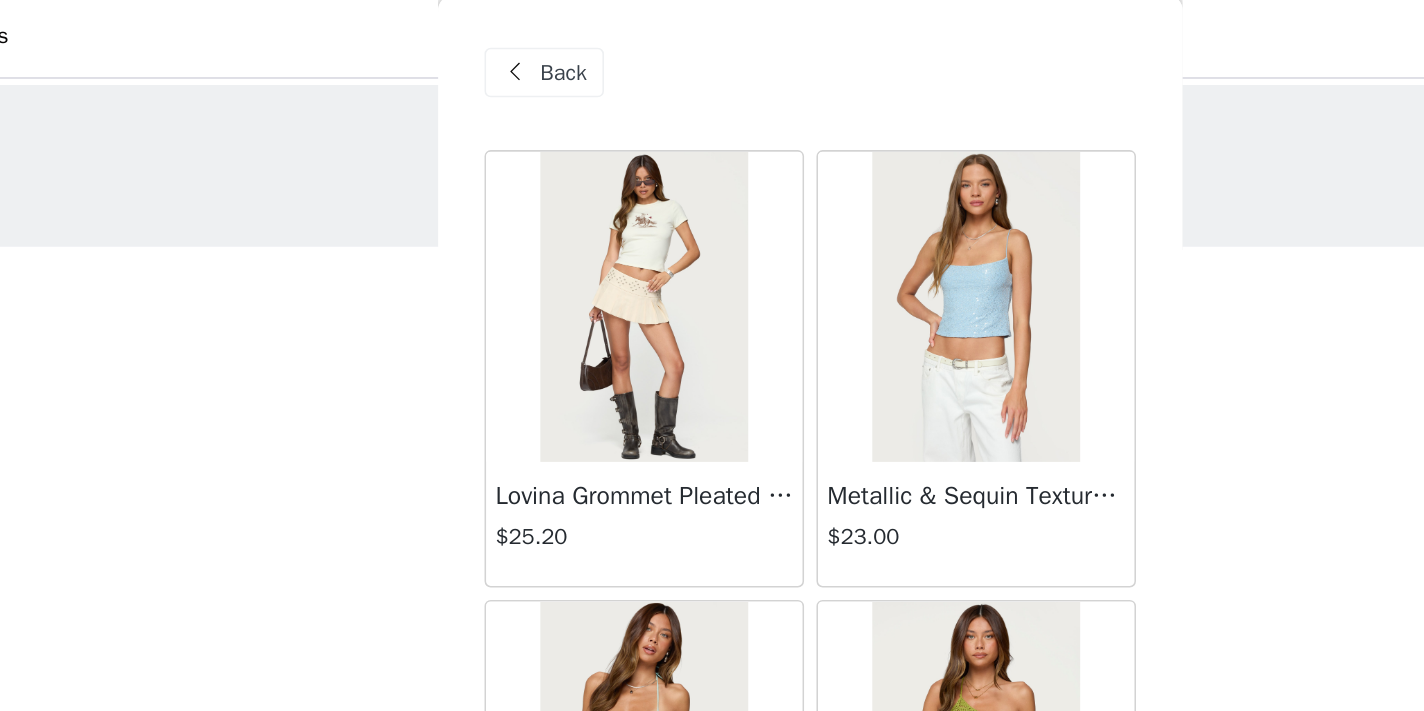 scroll, scrollTop: 543, scrollLeft: 0, axis: vertical 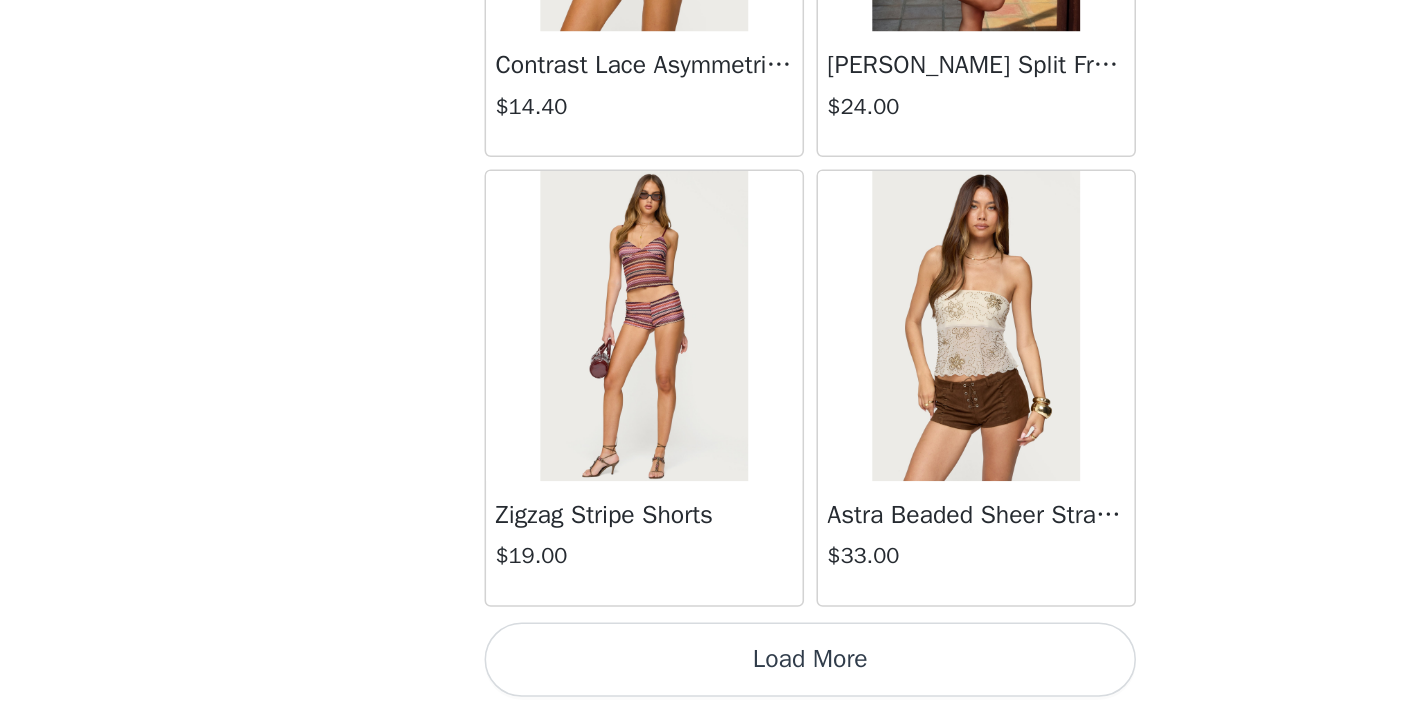 click on "Load More" at bounding box center [712, 677] 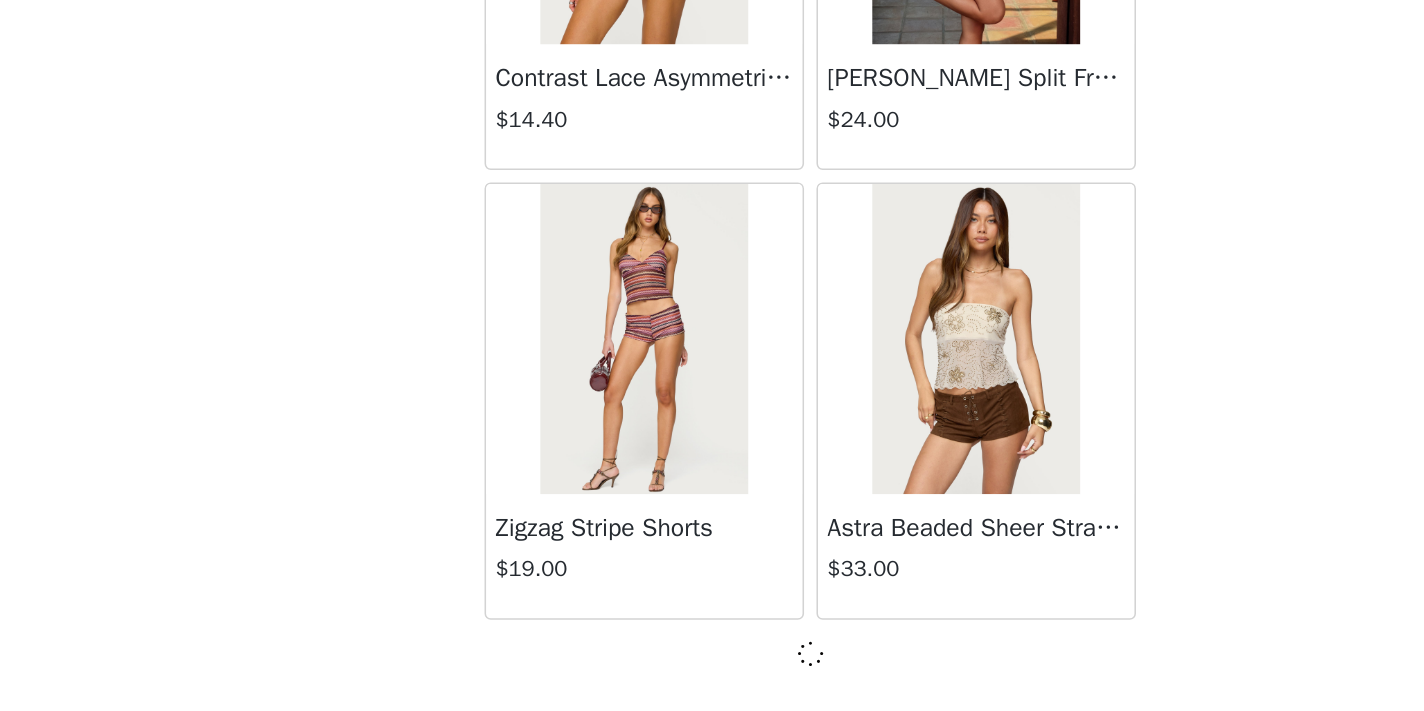 scroll, scrollTop: 198, scrollLeft: 0, axis: vertical 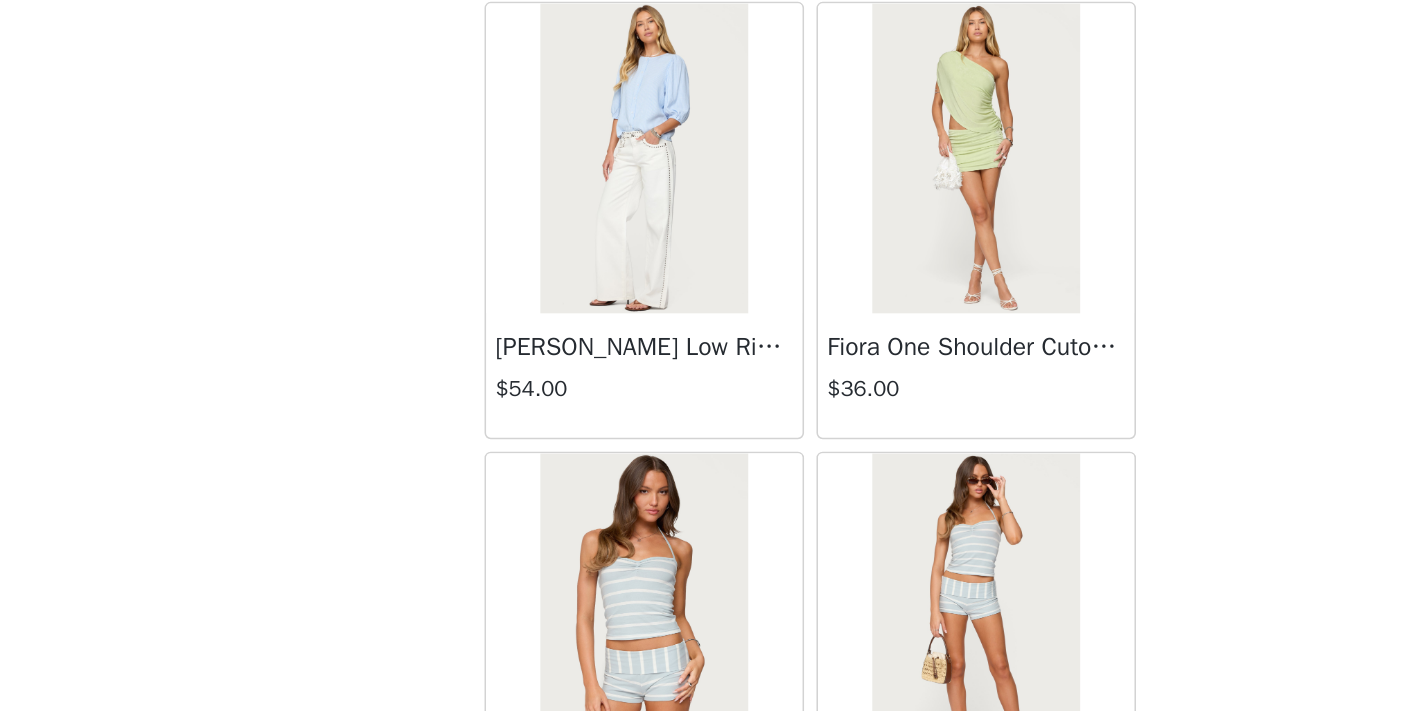 click at bounding box center [818, 354] 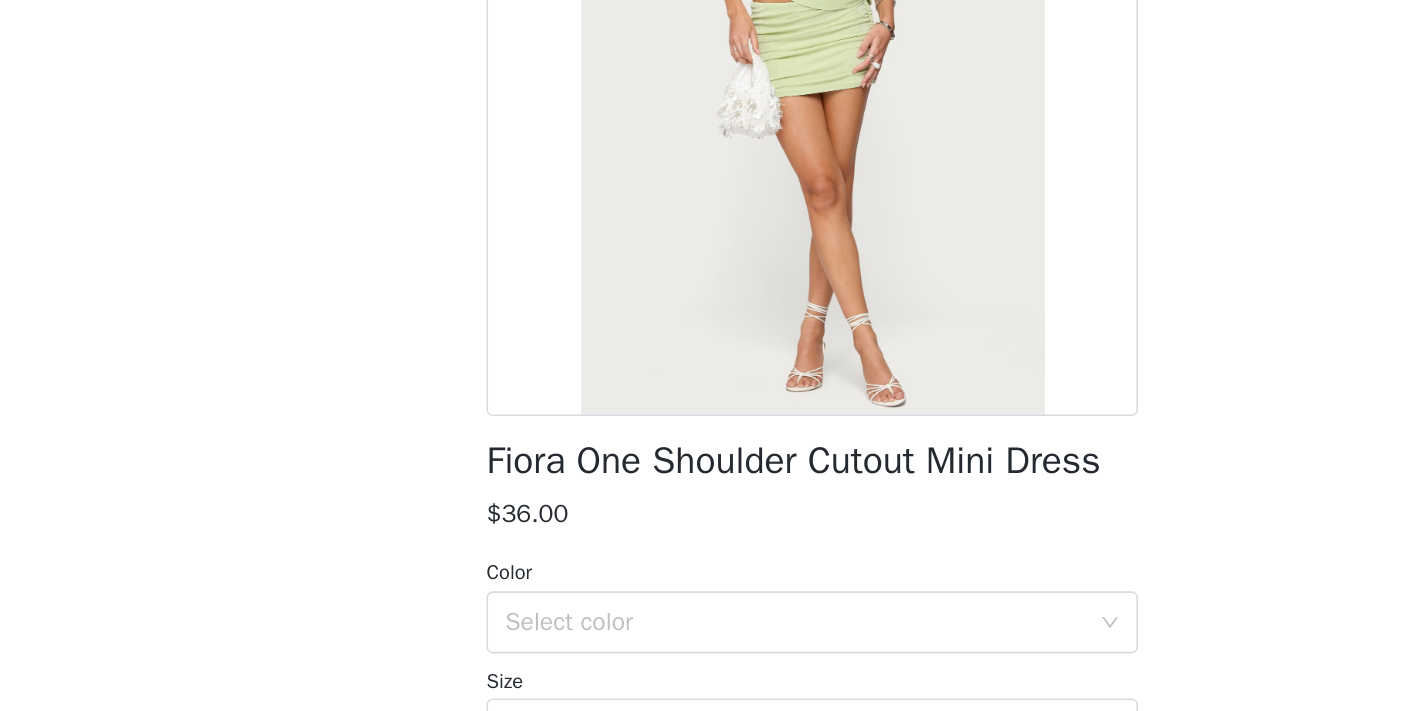scroll, scrollTop: 261, scrollLeft: 0, axis: vertical 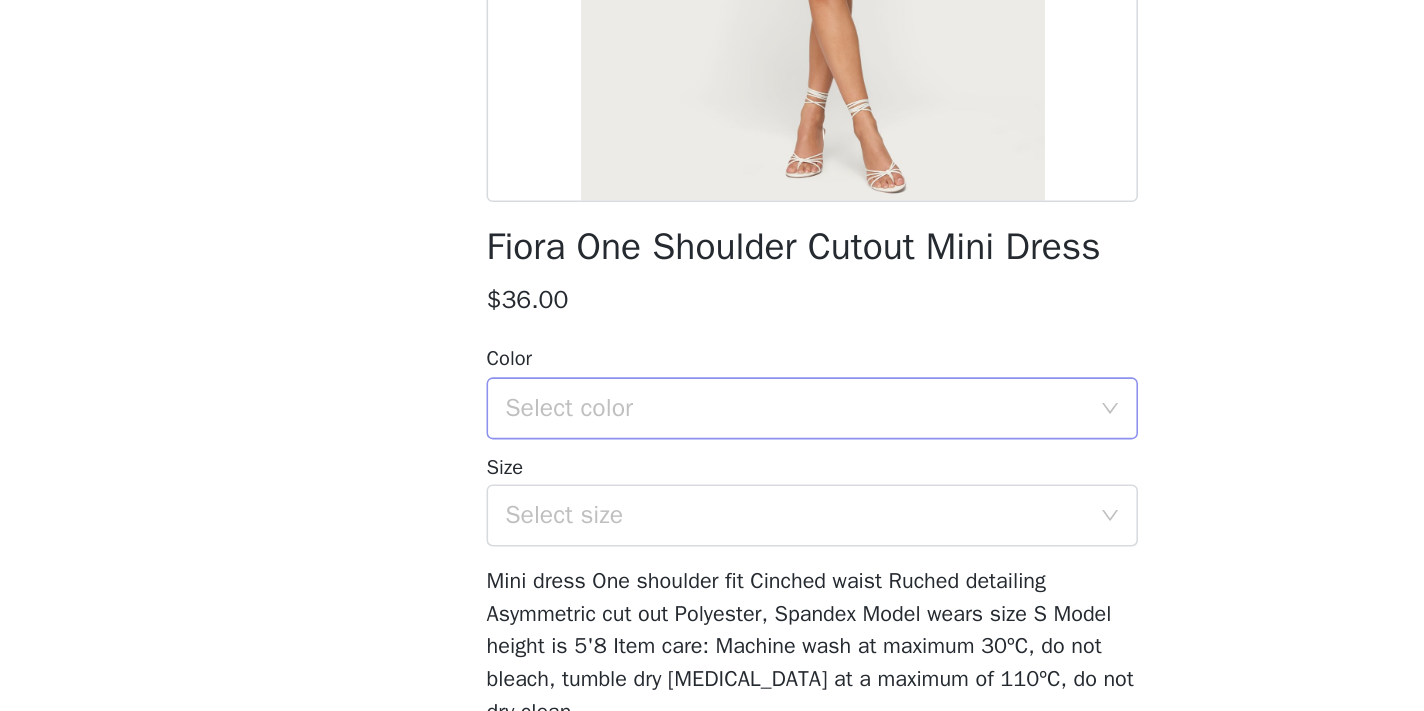 click on "Select color" at bounding box center (701, 422) 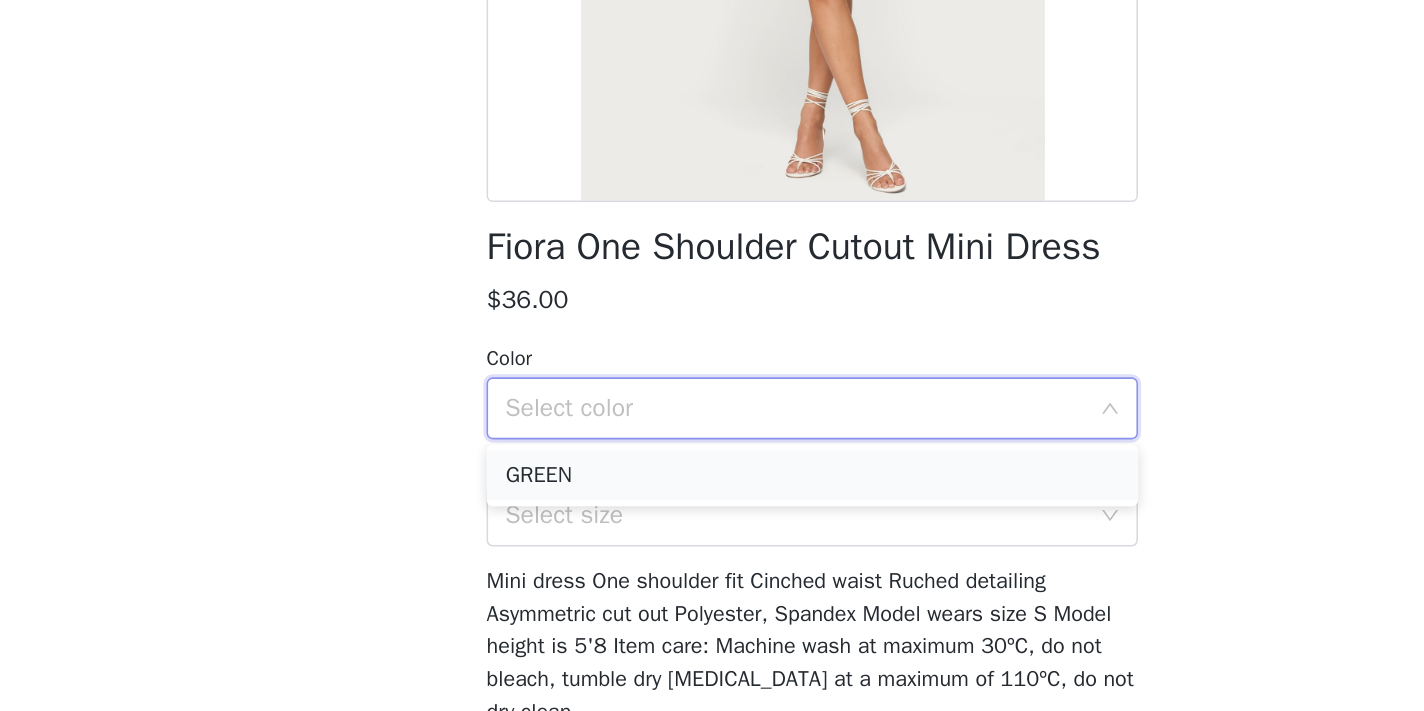 click on "GREEN" at bounding box center (712, 465) 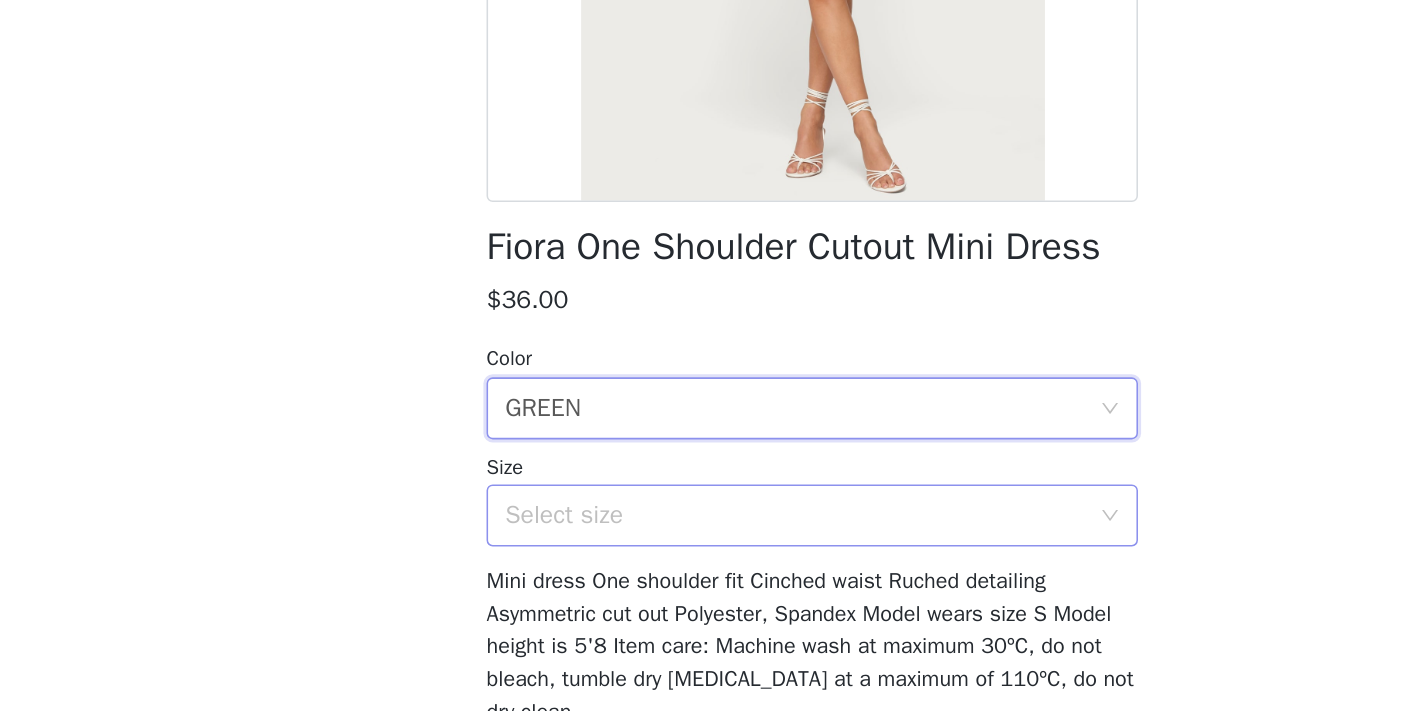 click on "Select size" at bounding box center (701, 491) 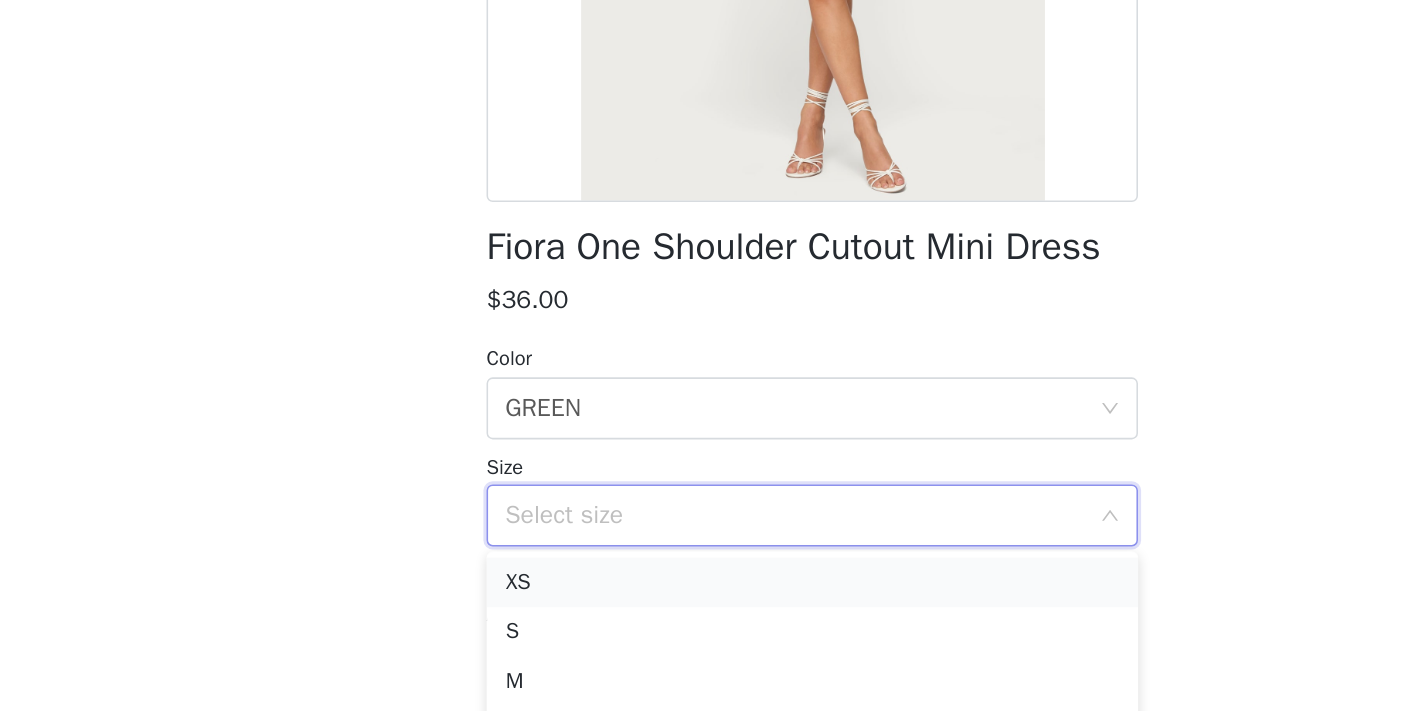 click on "XS" at bounding box center (712, 534) 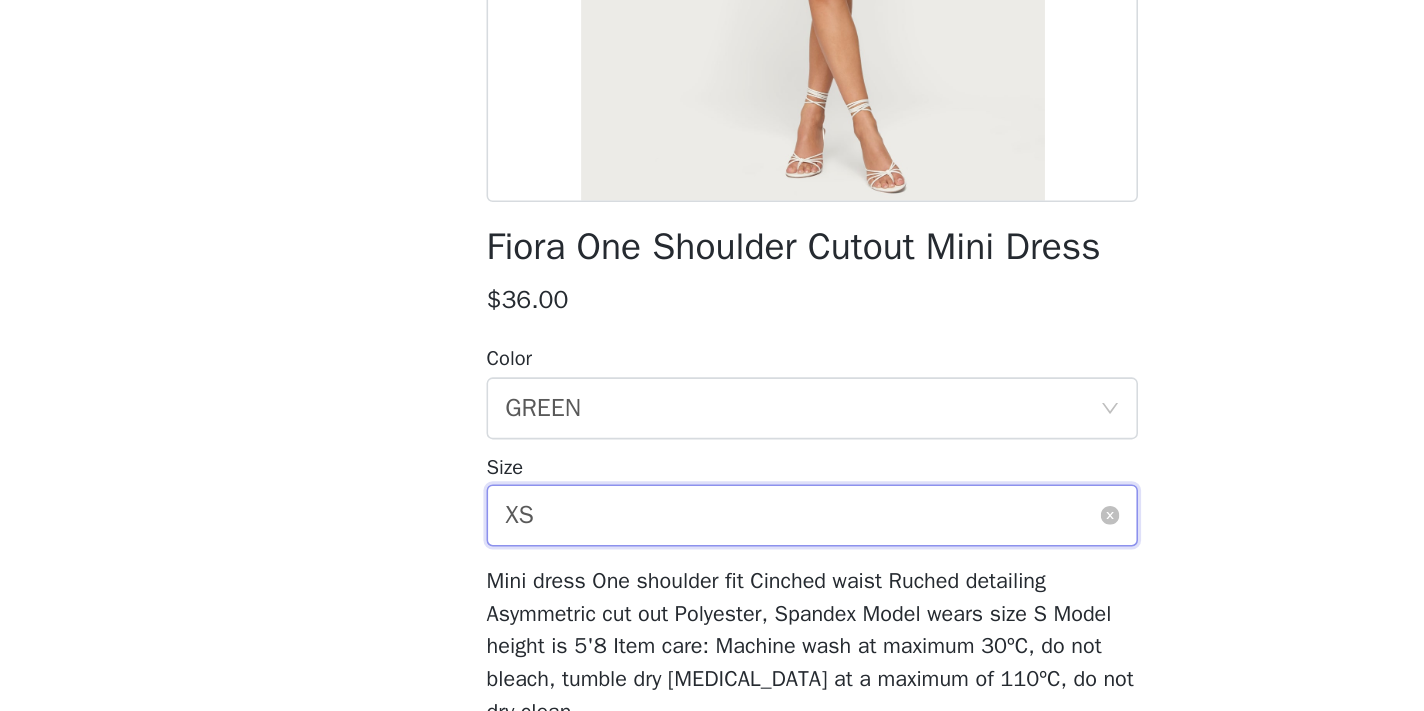 click on "Select size XS" at bounding box center [705, 491] 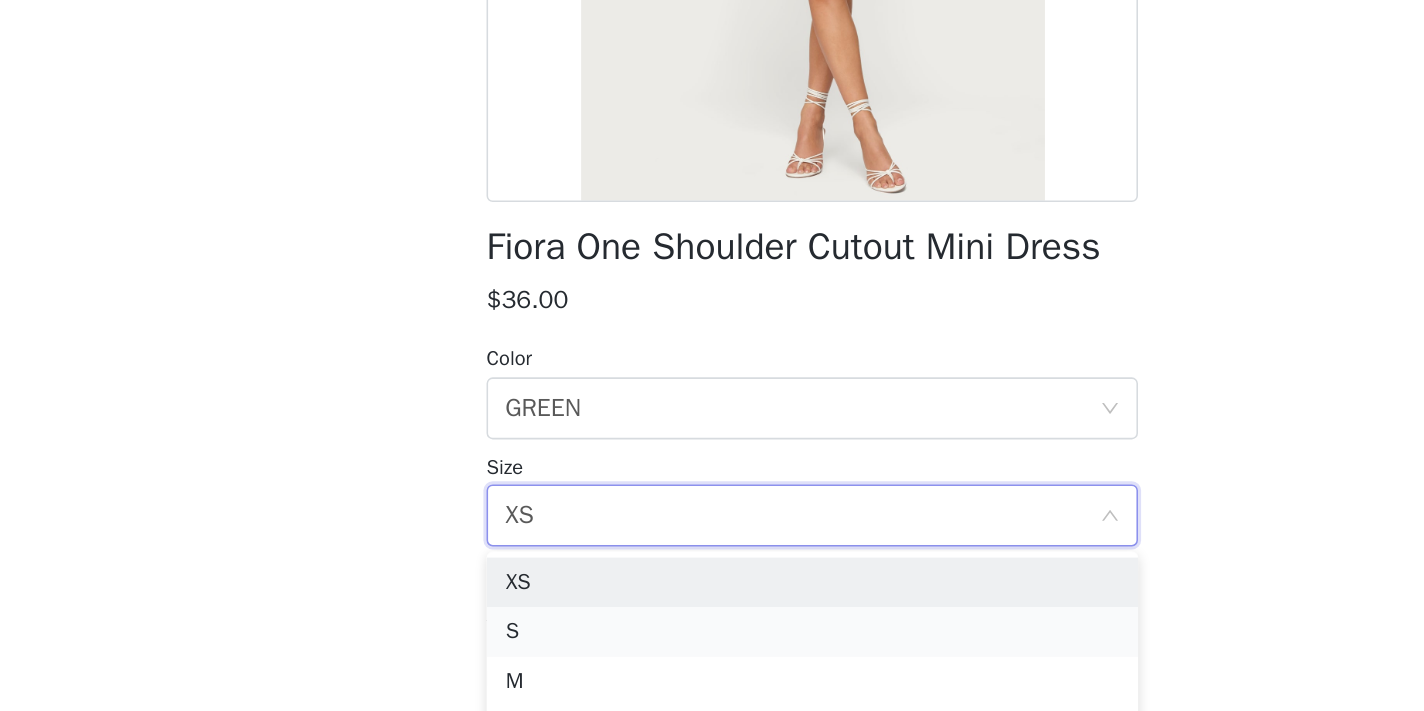 click on "S" at bounding box center [712, 566] 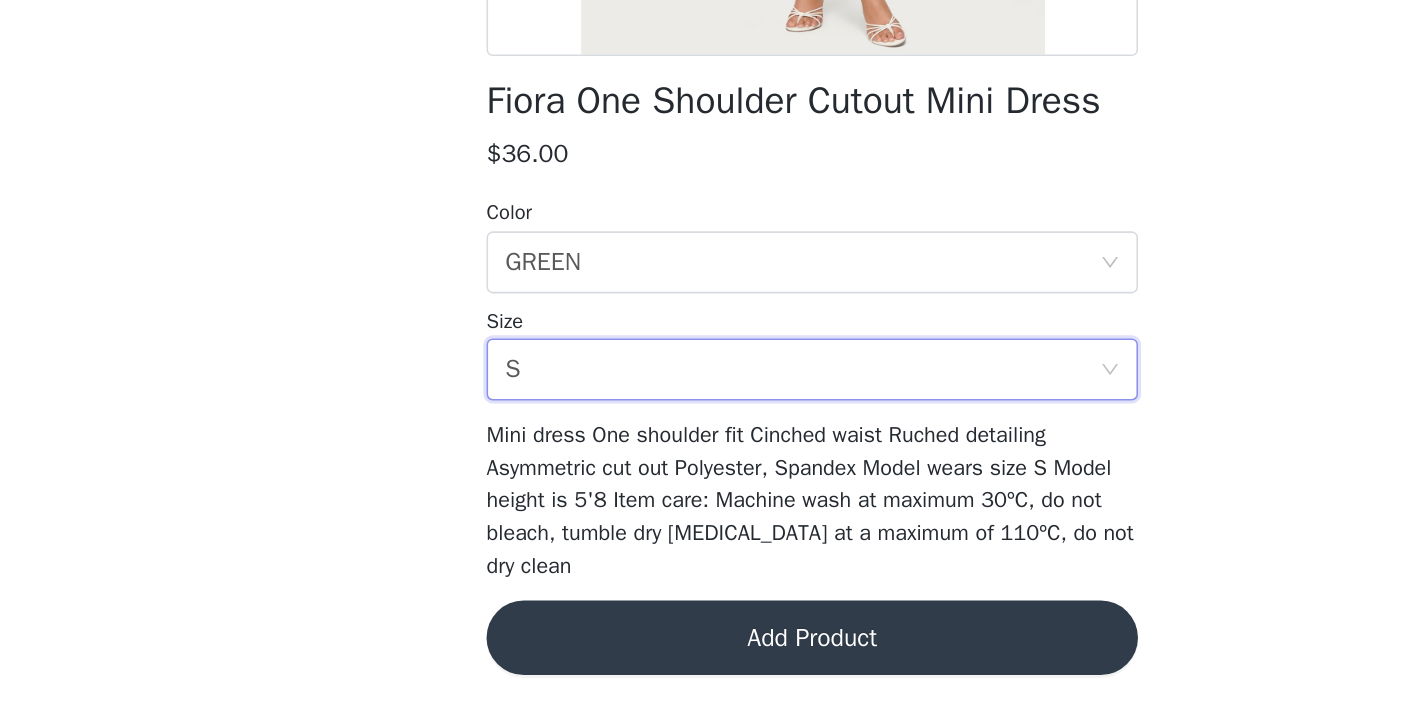 scroll, scrollTop: 198, scrollLeft: 0, axis: vertical 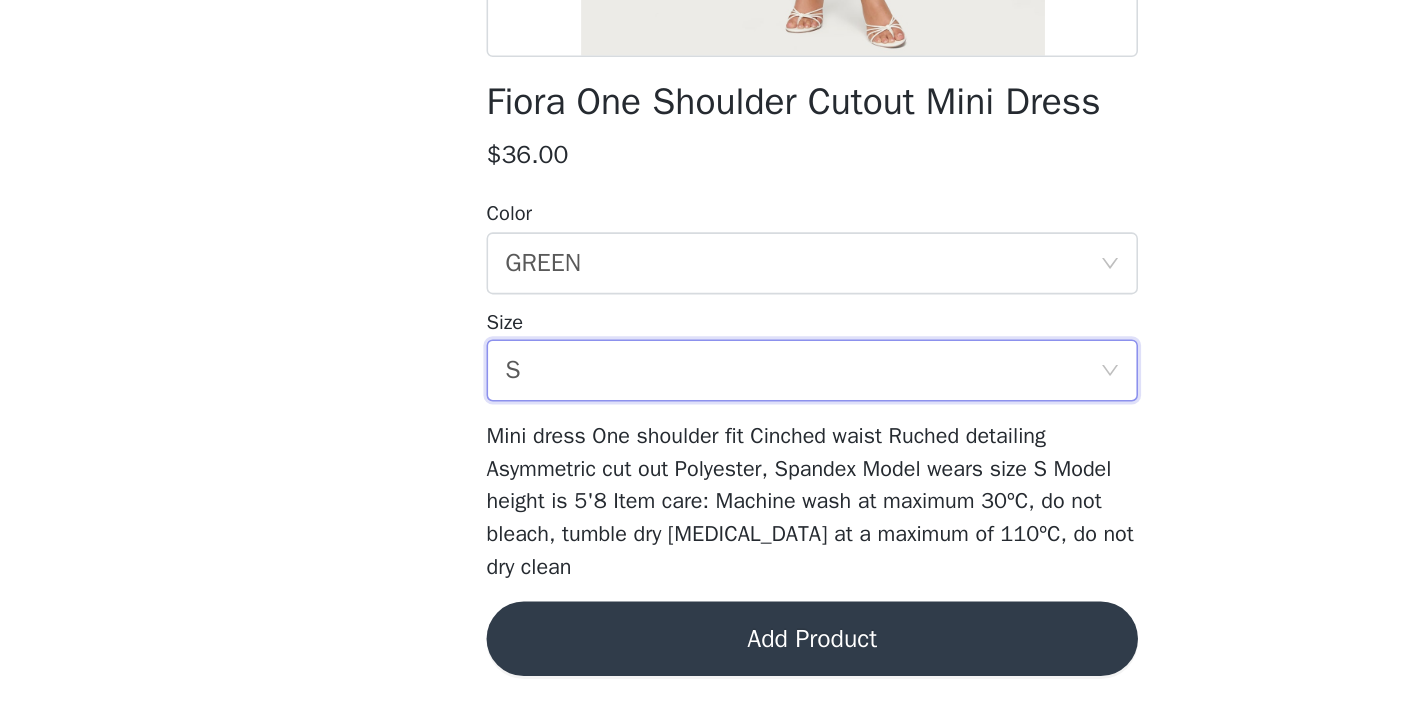 click on "Fiora One Shoulder Cutout Mini Dress       $36.00         Color   Select color GREEN Size   Select size S   Mini dress One shoulder fit Cinched waist Ruched detailing Asymmetric cut out Polyester, Spandex Model wears size S Model height is 5'8 Item care: Machine wash at maximum 30ºC, do not bleach, tumble dry [MEDICAL_DATA] at a maximum of 110ºC, do not dry clean   Add Product" at bounding box center (712, 275) 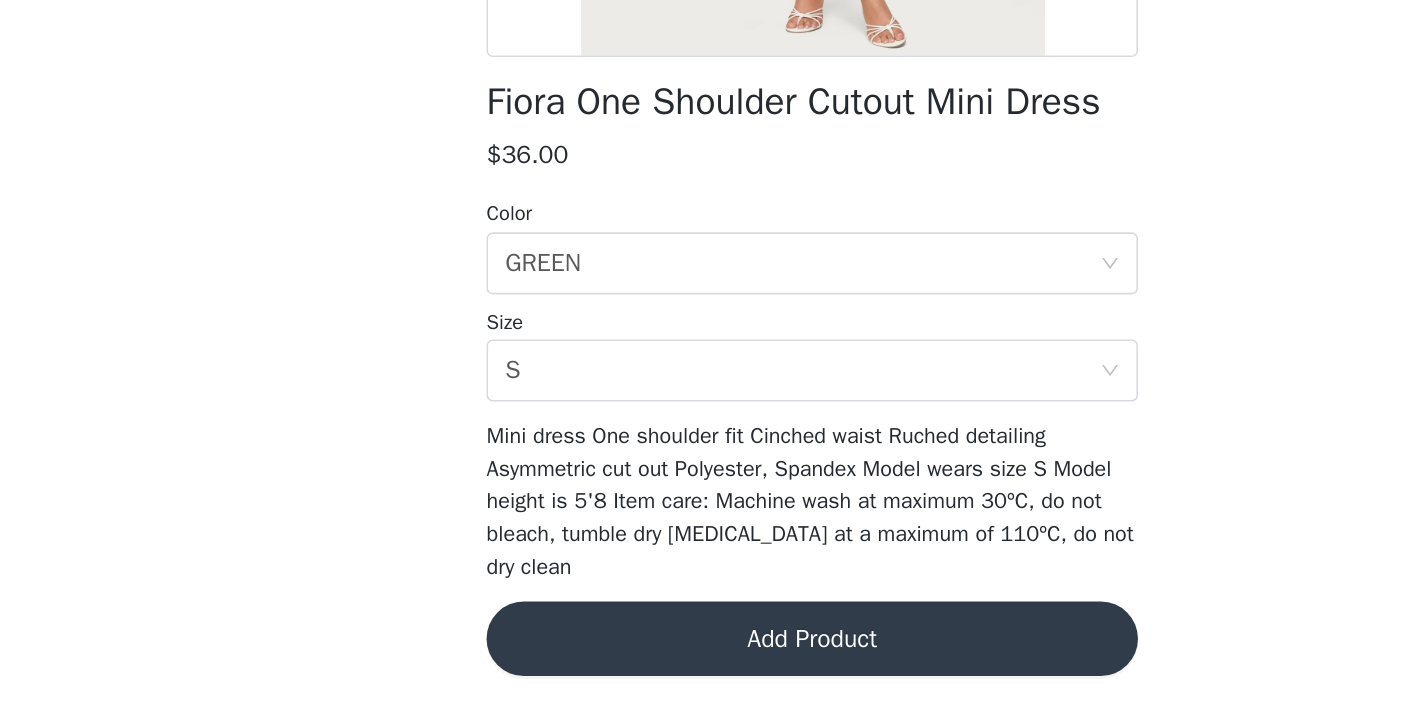 click on "Add Product" at bounding box center [712, 664] 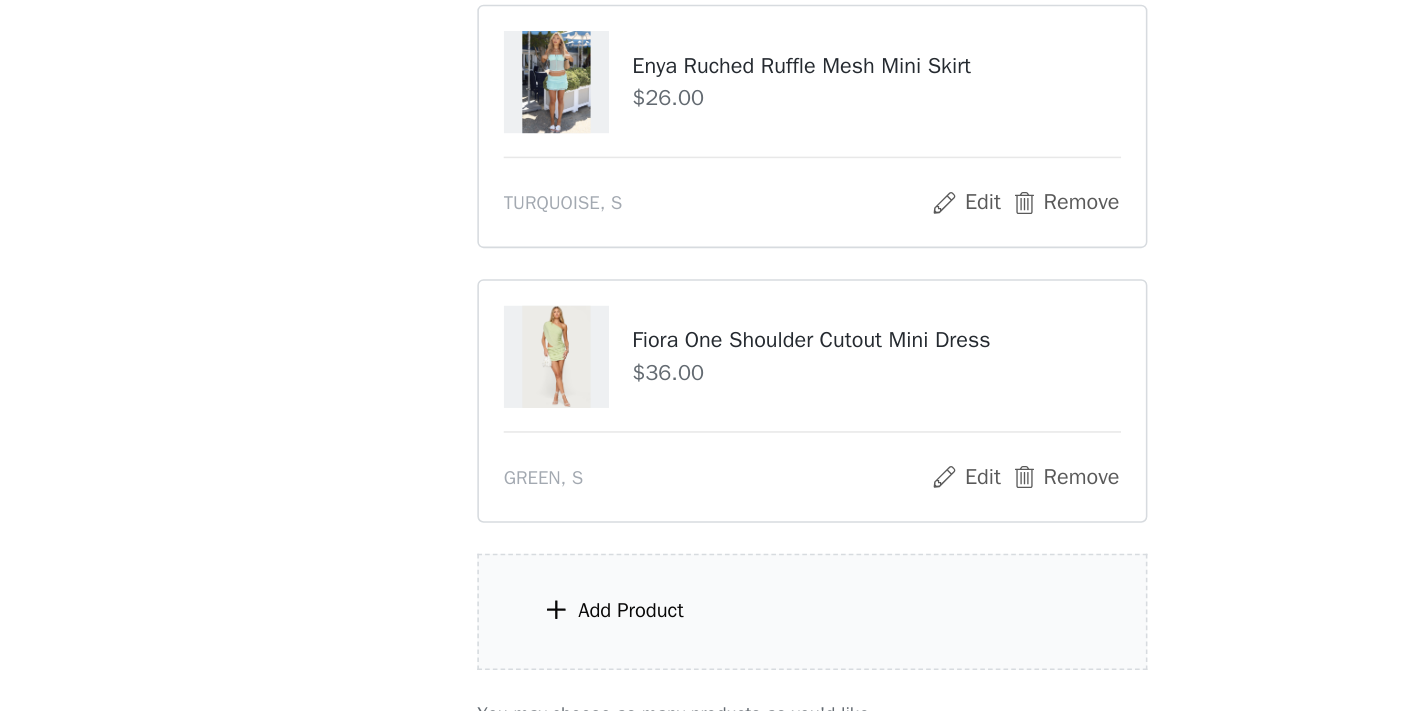 click on "Add Product" at bounding box center [712, 646] 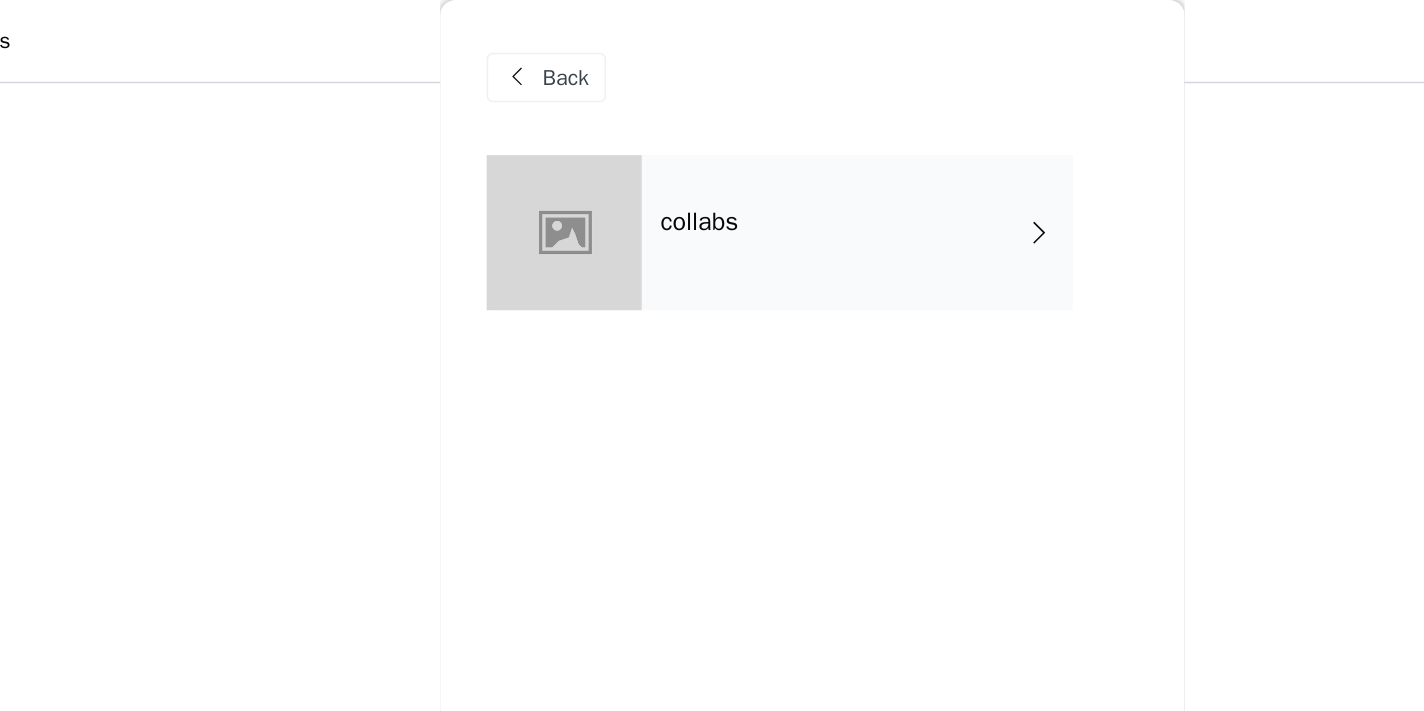 scroll, scrollTop: 143, scrollLeft: 0, axis: vertical 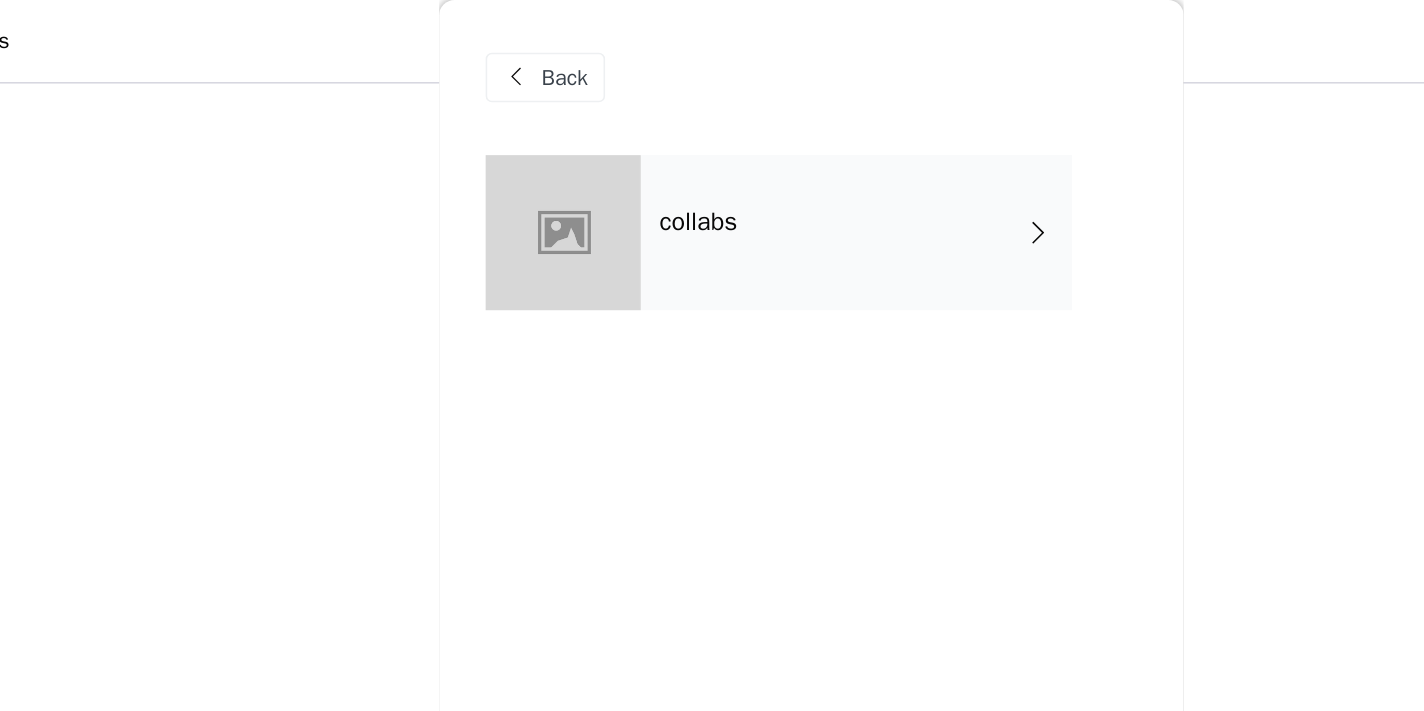 click on "collabs" at bounding box center (741, 150) 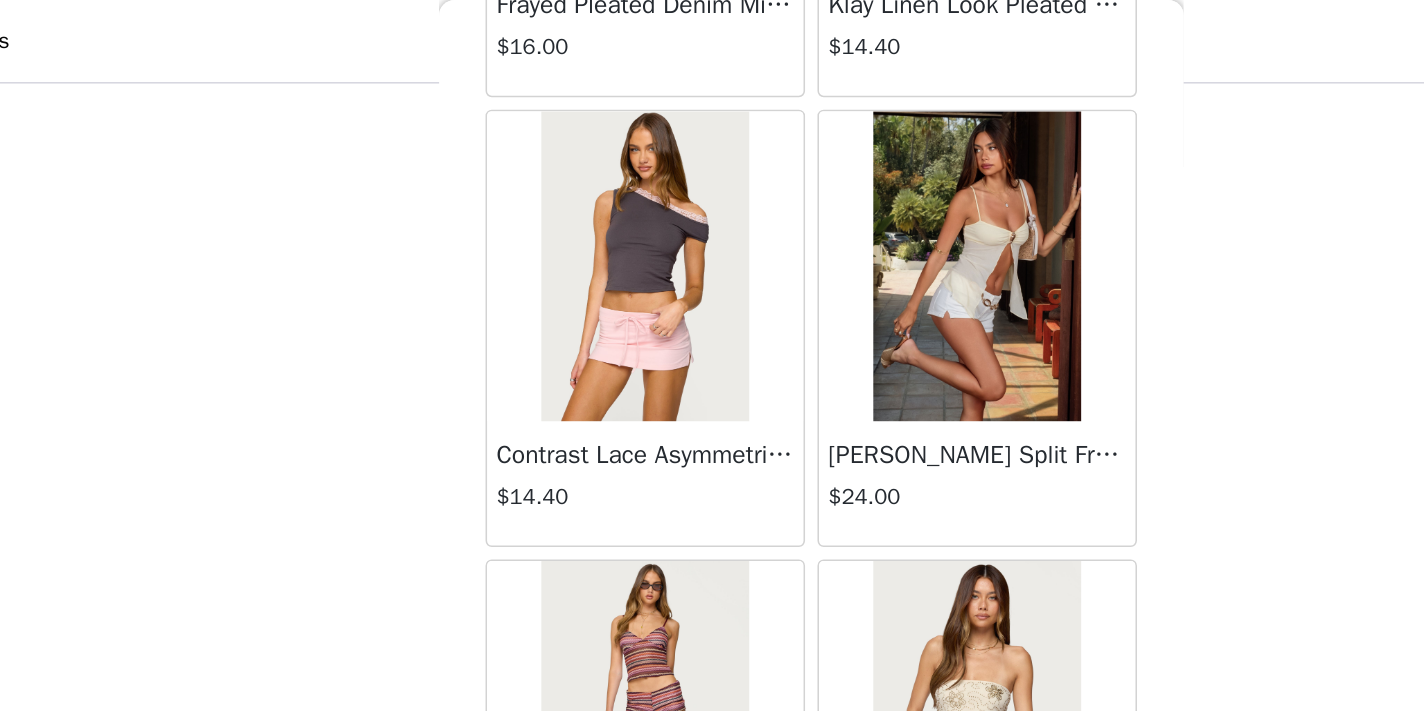 scroll, scrollTop: 2349, scrollLeft: 0, axis: vertical 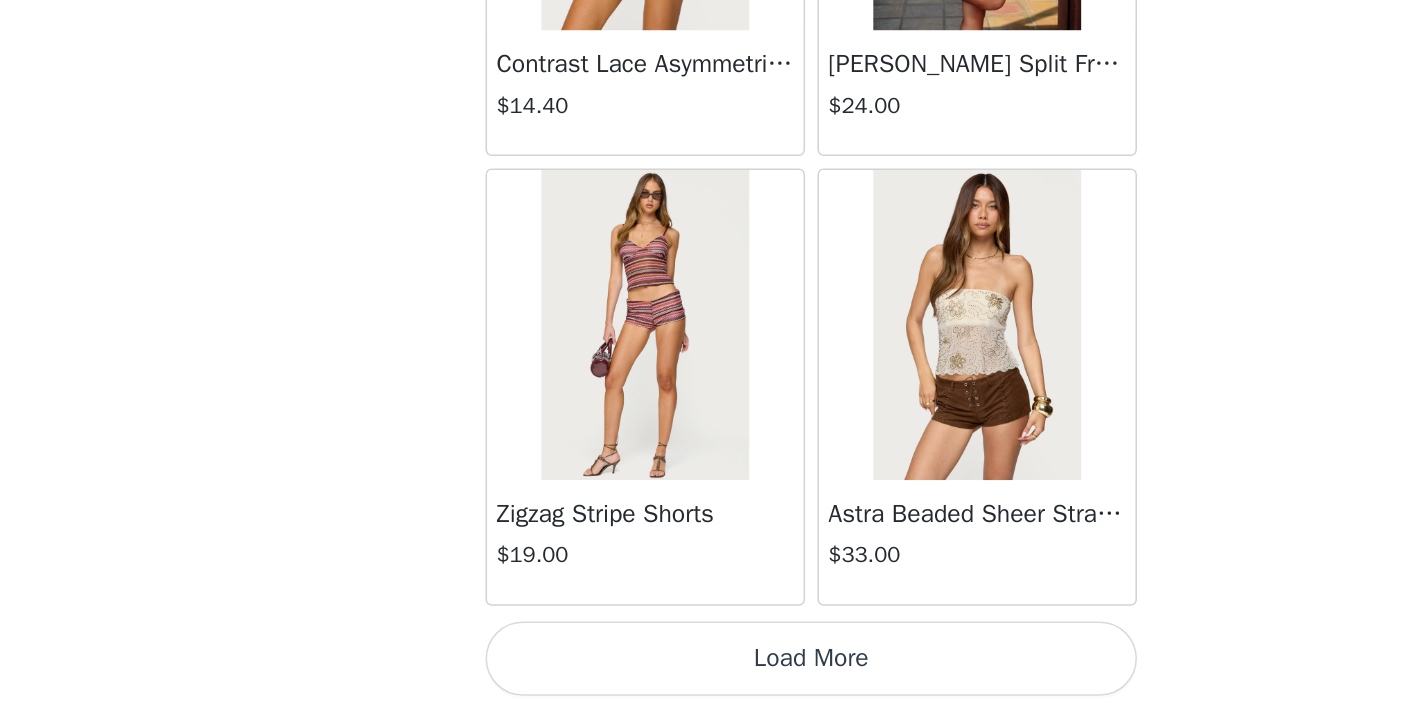 click on "Load More" at bounding box center [712, 677] 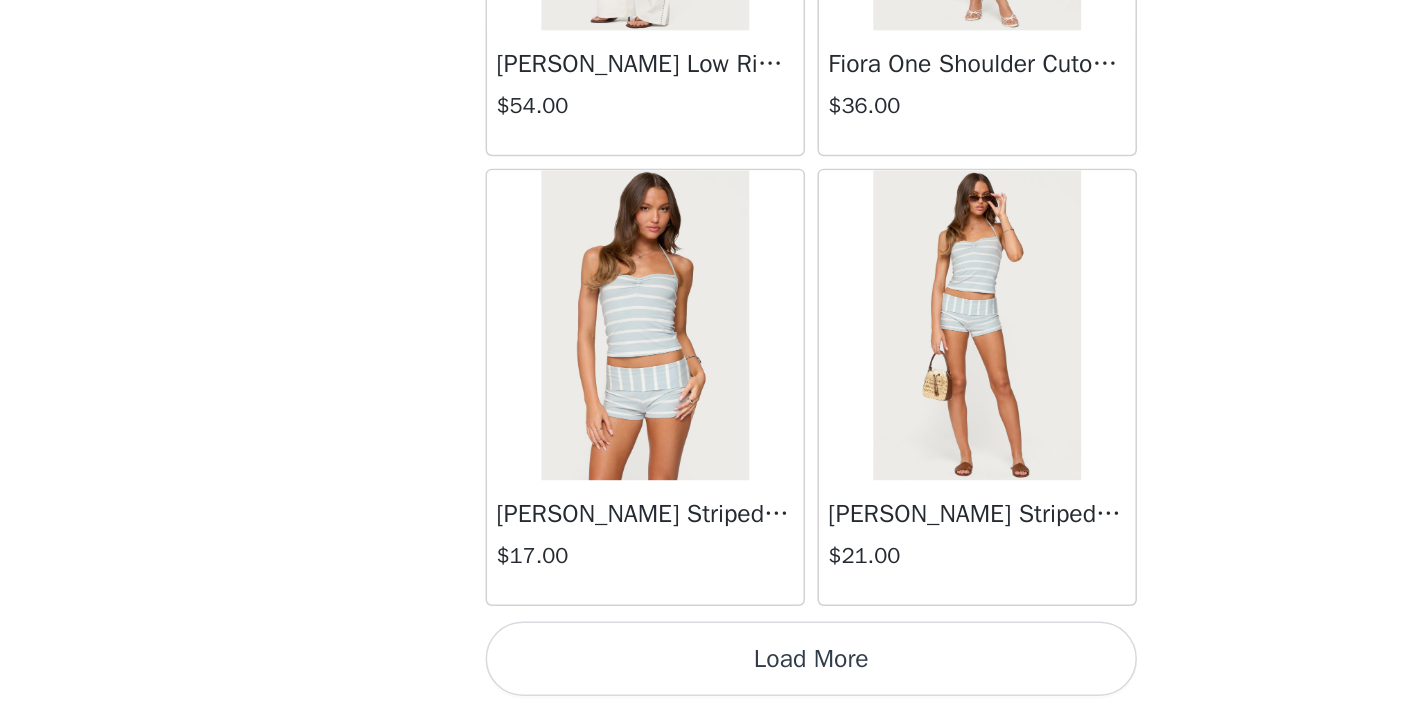 click on "Load More" at bounding box center [712, 677] 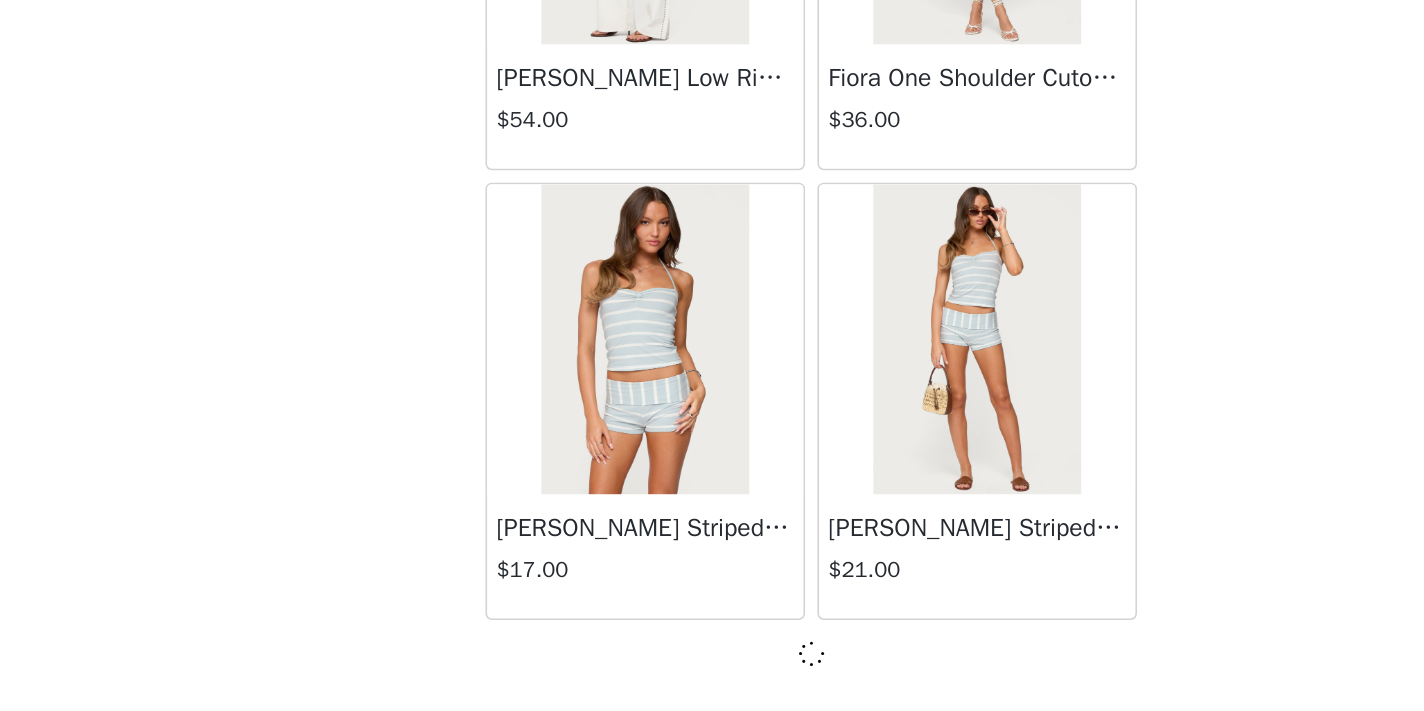 scroll, scrollTop: 5240, scrollLeft: 0, axis: vertical 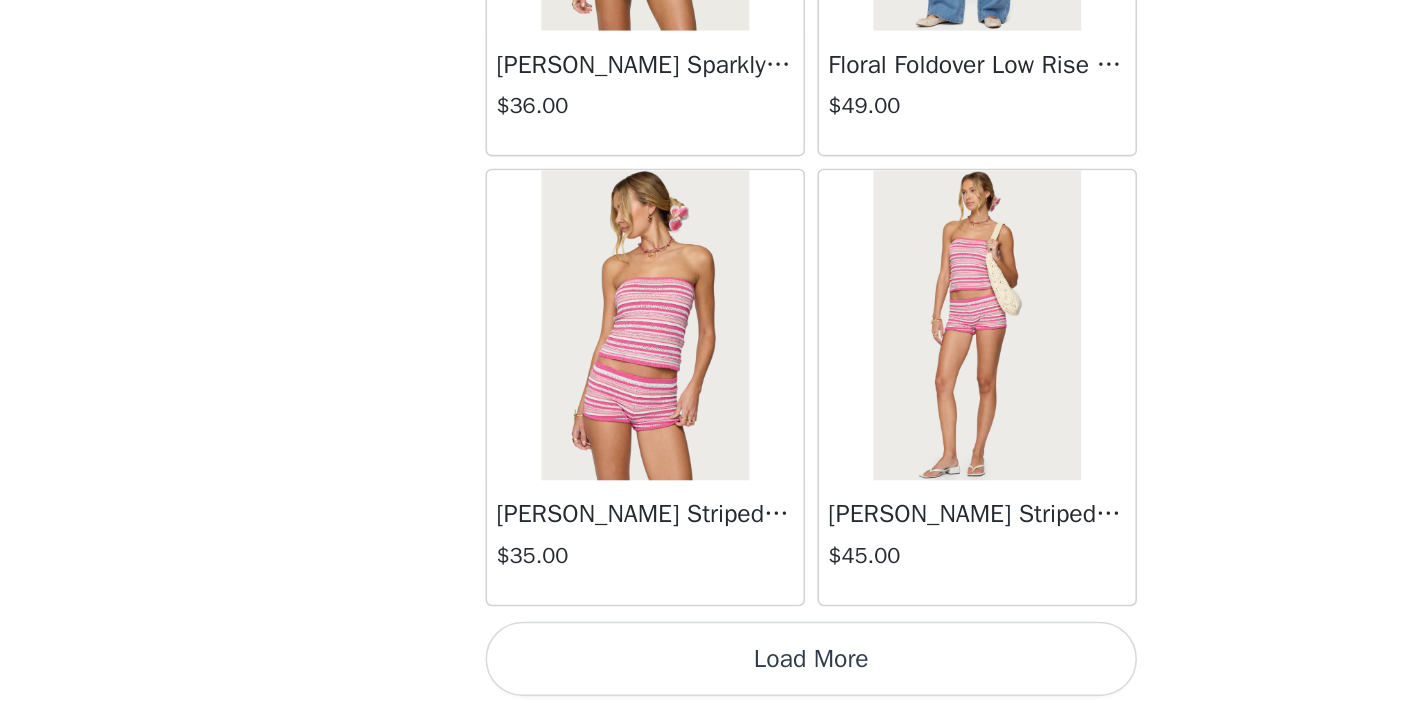 click on "Load More" at bounding box center [712, 677] 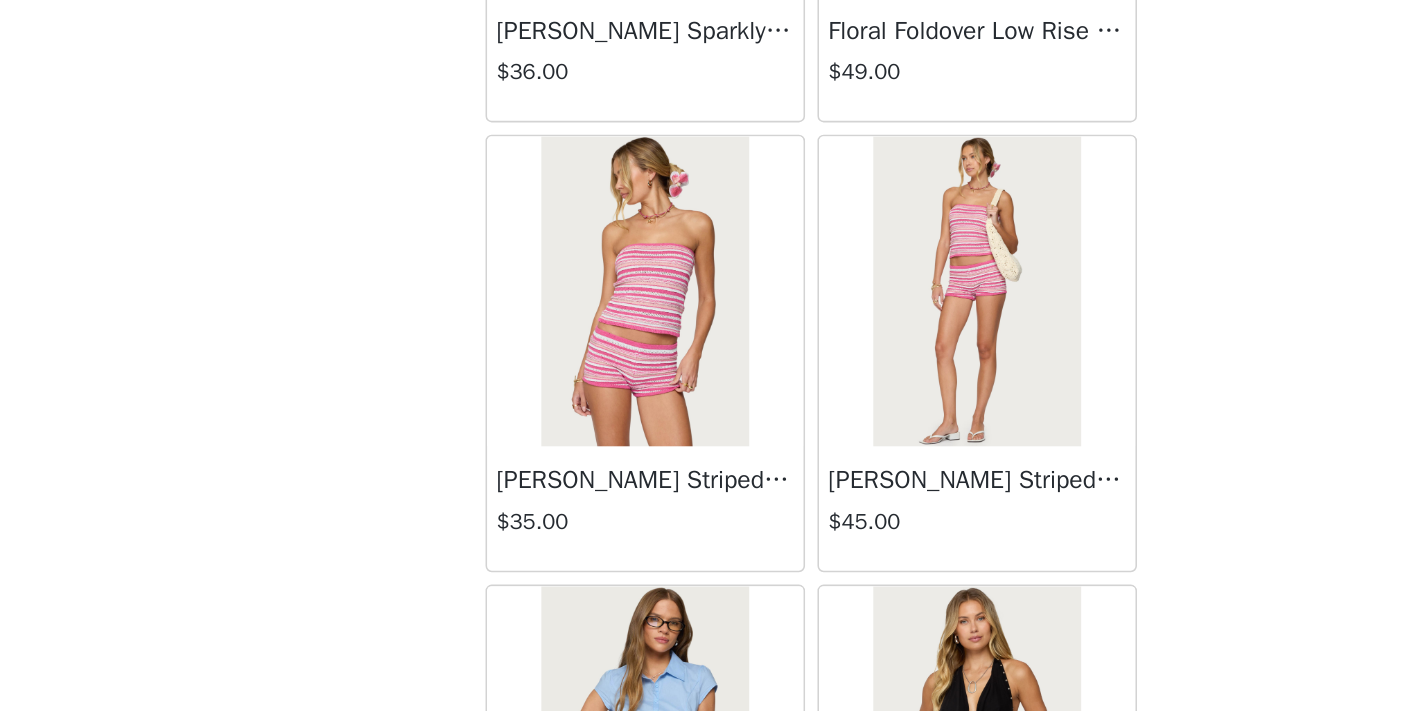scroll, scrollTop: 8187, scrollLeft: 0, axis: vertical 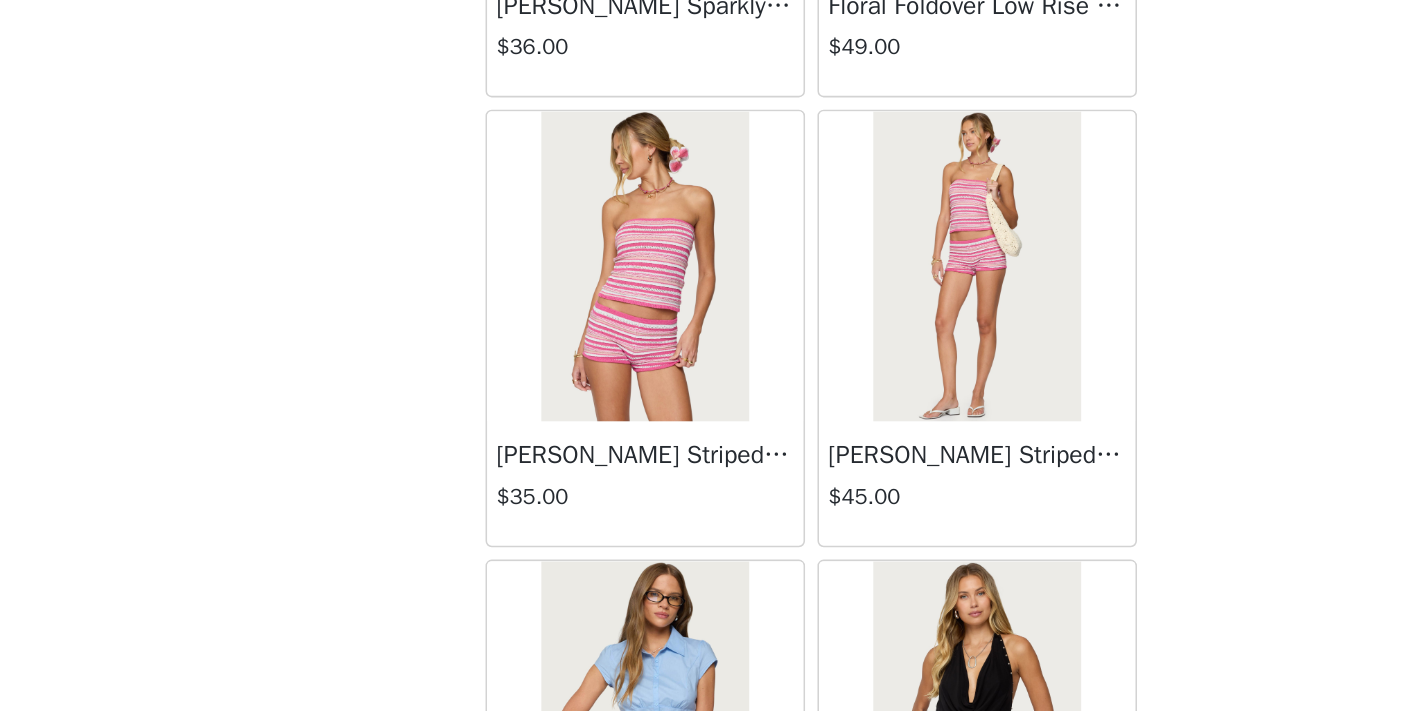 click at bounding box center (818, 424) 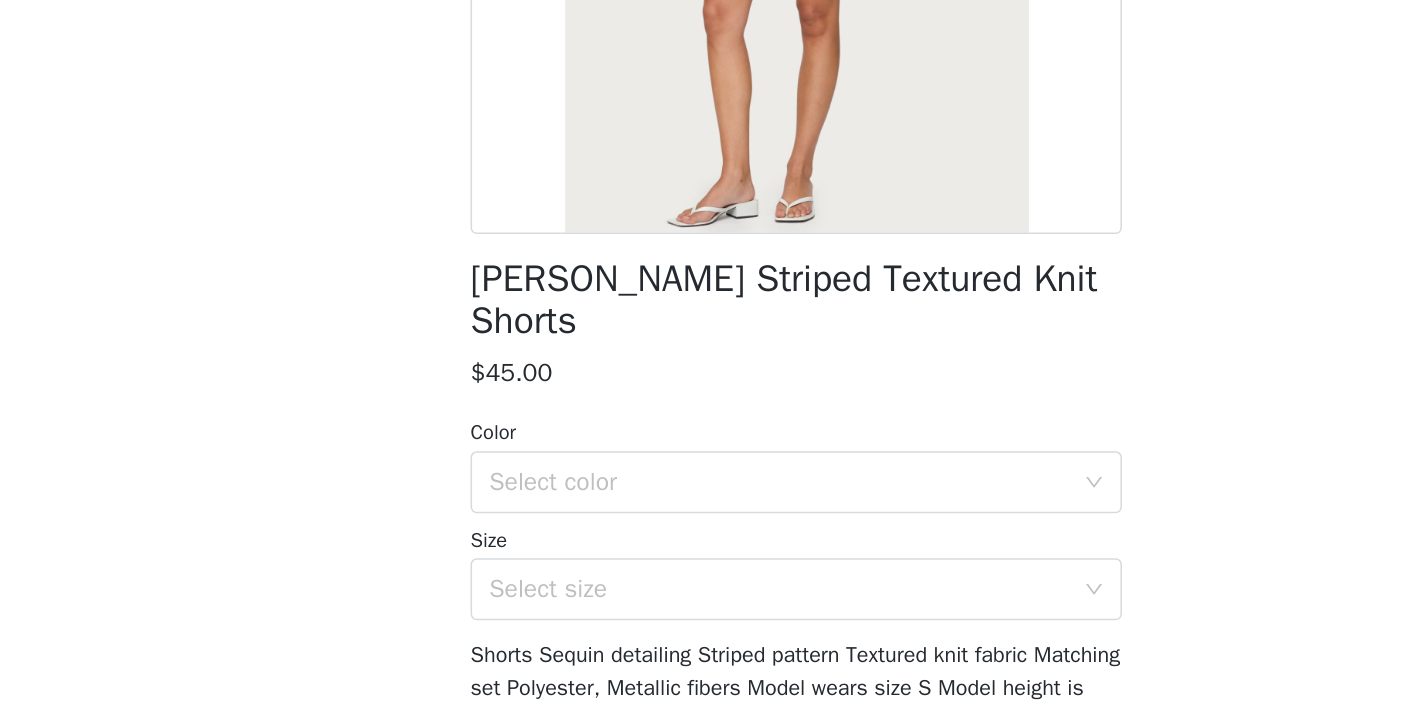 scroll, scrollTop: 261, scrollLeft: 0, axis: vertical 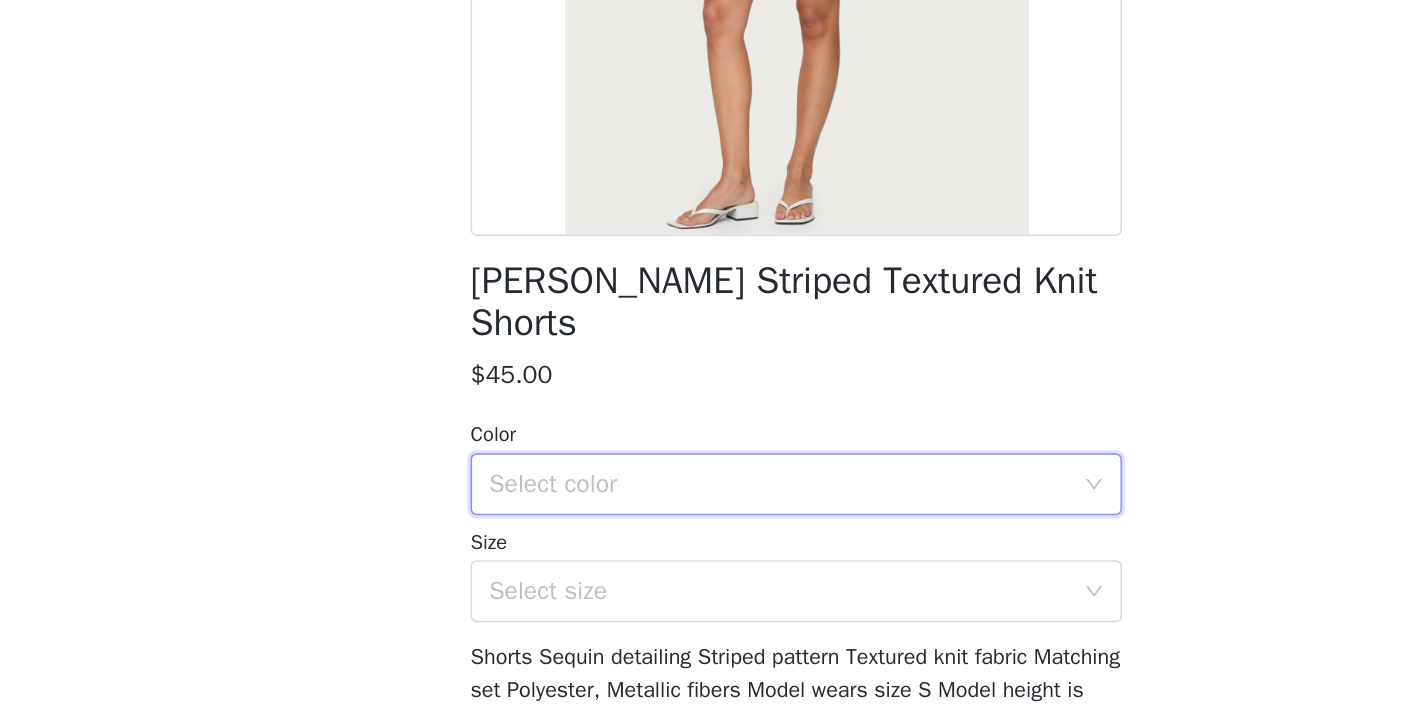 click on "Select color" at bounding box center (705, 449) 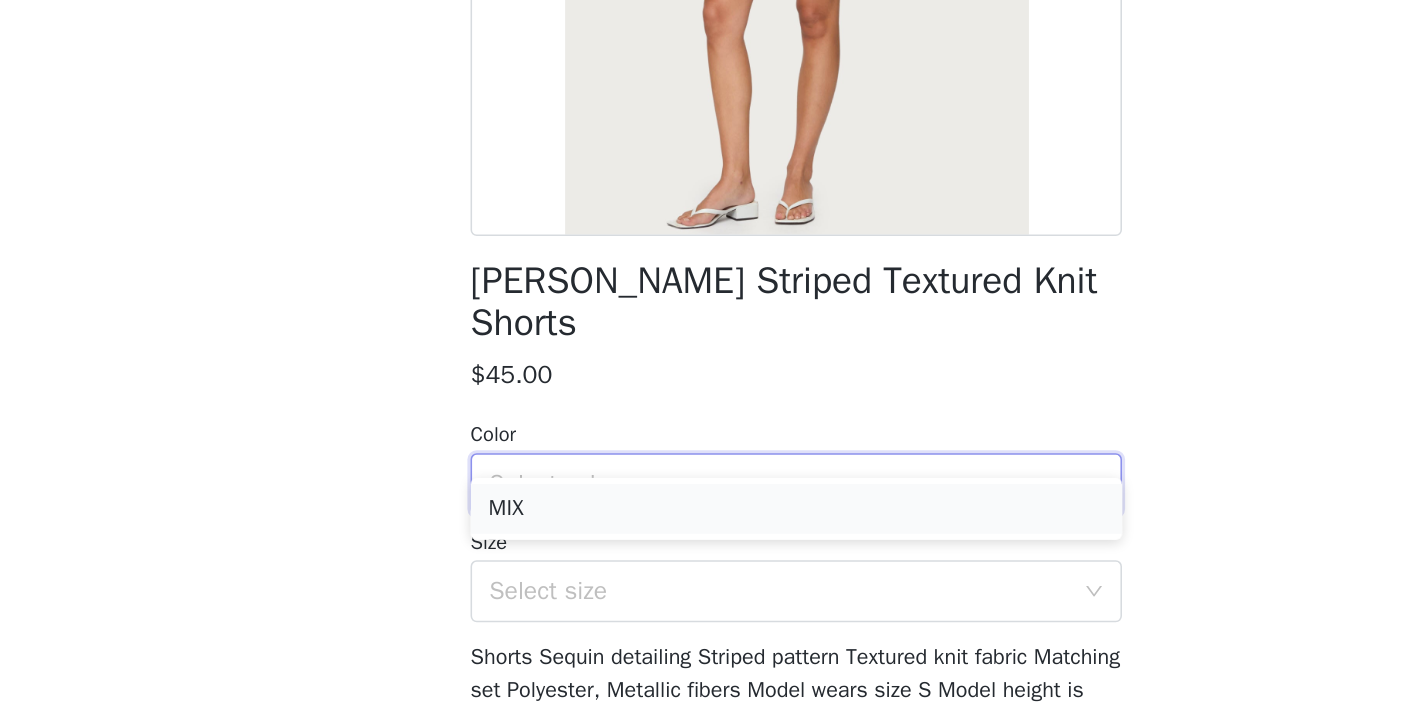 click on "MIX" at bounding box center [712, 465] 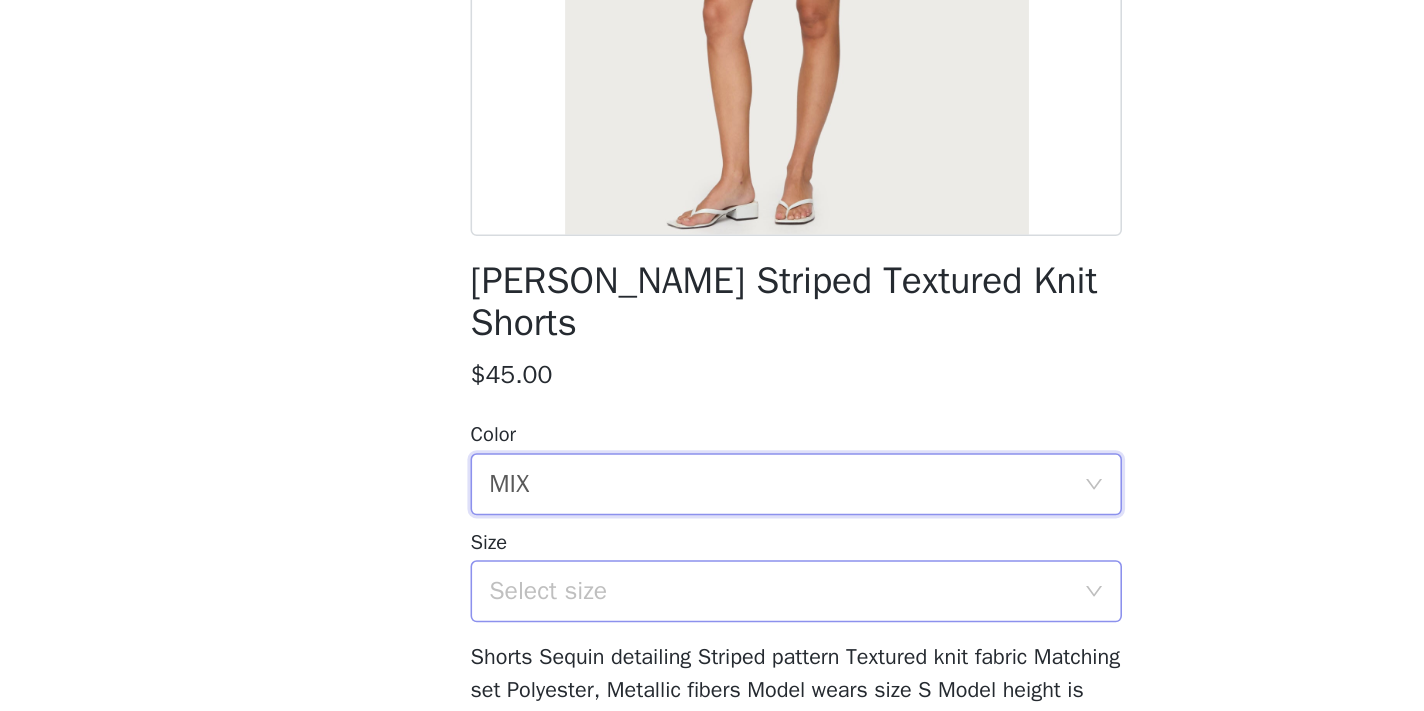 click on "Select size" at bounding box center (701, 518) 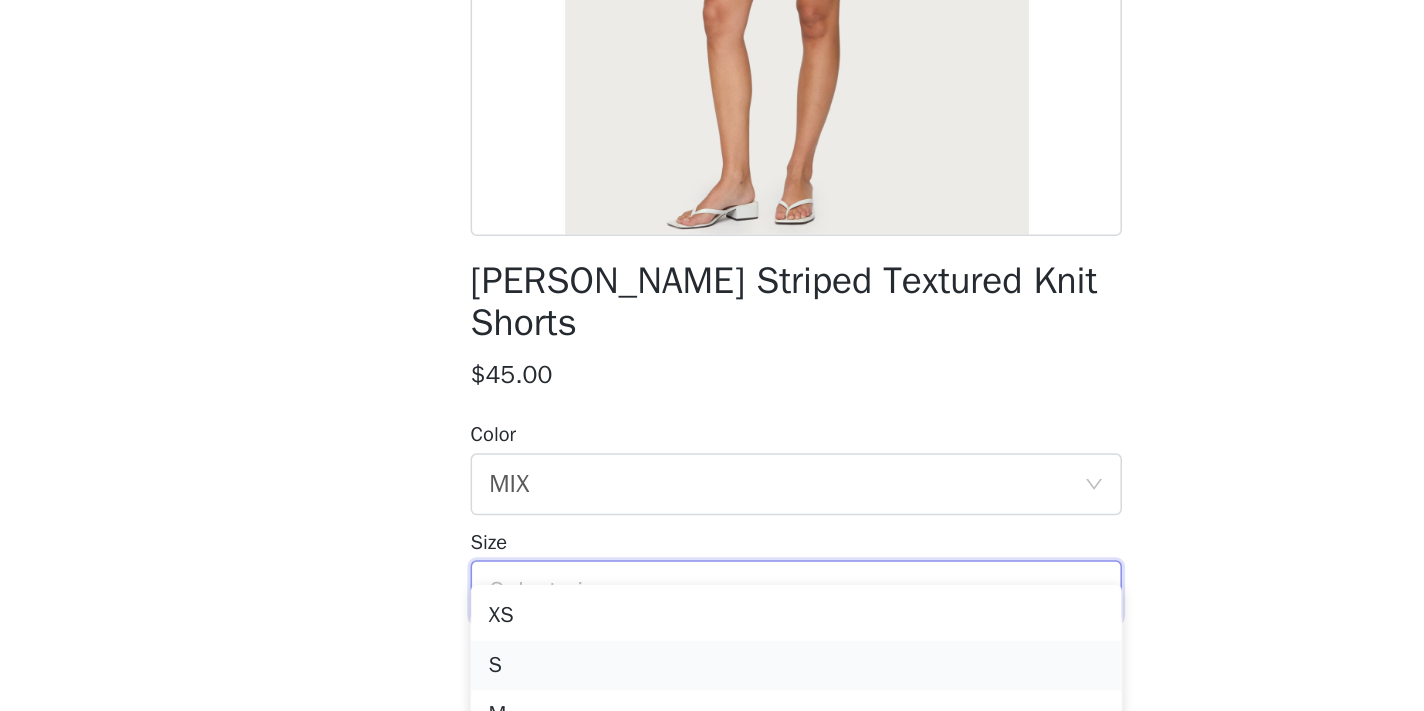 click on "S" at bounding box center [712, 566] 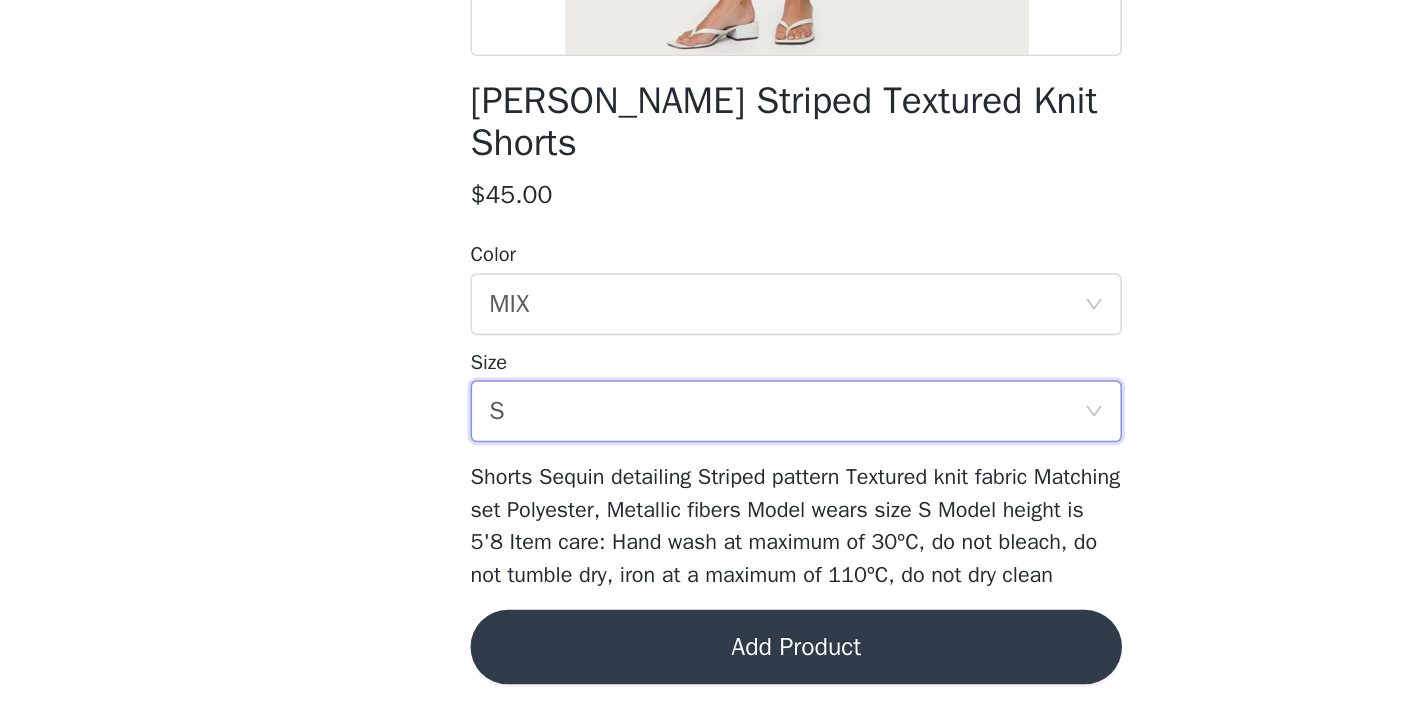 scroll, scrollTop: 375, scrollLeft: 0, axis: vertical 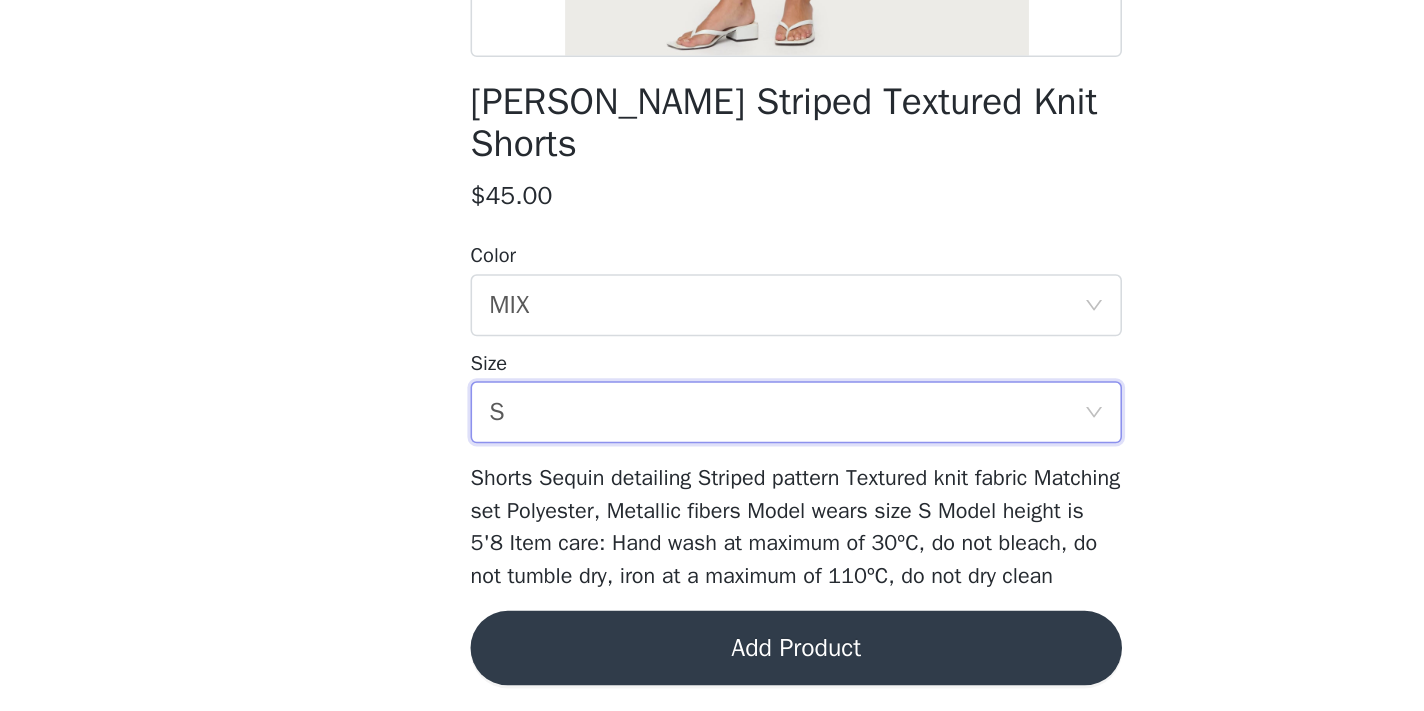 click on "Add Product" at bounding box center [712, 670] 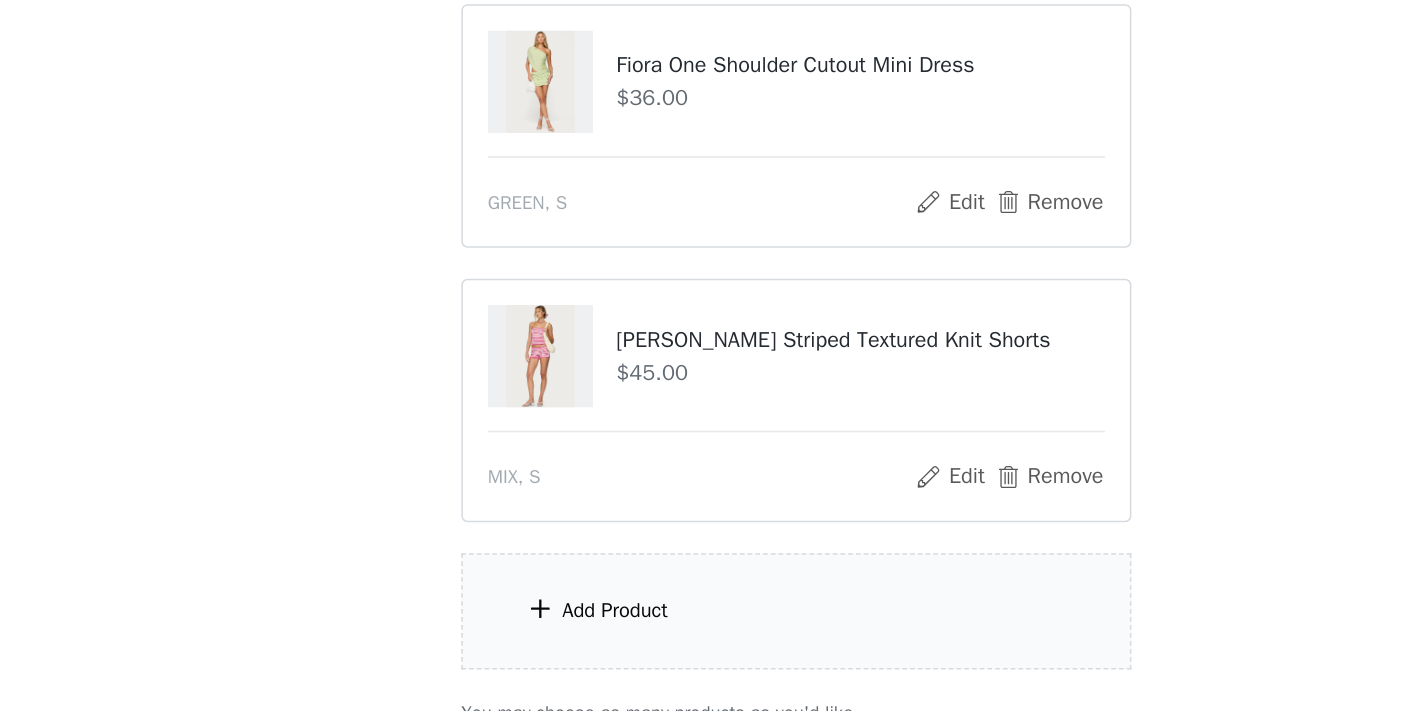click on "Choose as many products as you'd like, up to $400.00.       4 Selected   Remaining Funds: $263.00         Enya Fringed Sheer Mesh Top     $30.00       TURQUOISE, S       Edit   Remove     Enya Ruched Ruffle Mesh Mini Skirt     $26.00       TURQUOISE, S       Edit   Remove     Fiora One Shoulder Cutout Mini Dress     $36.00       GREEN, S       Edit   Remove     [PERSON_NAME] Striped Textured Knit Shorts     $45.00       MIX, S       Edit   Remove     Add Product     You may choose as many products as you'd like" at bounding box center (712, 266) 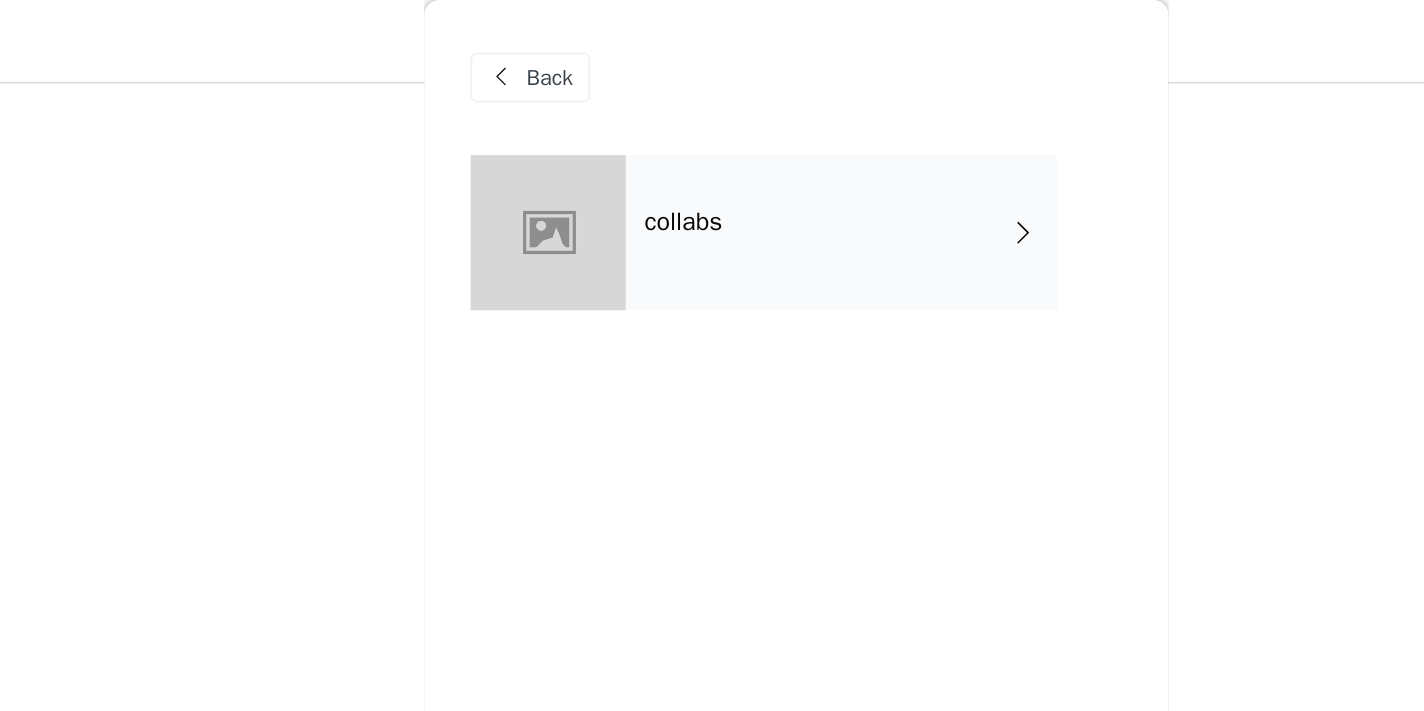 scroll, scrollTop: 0, scrollLeft: 0, axis: both 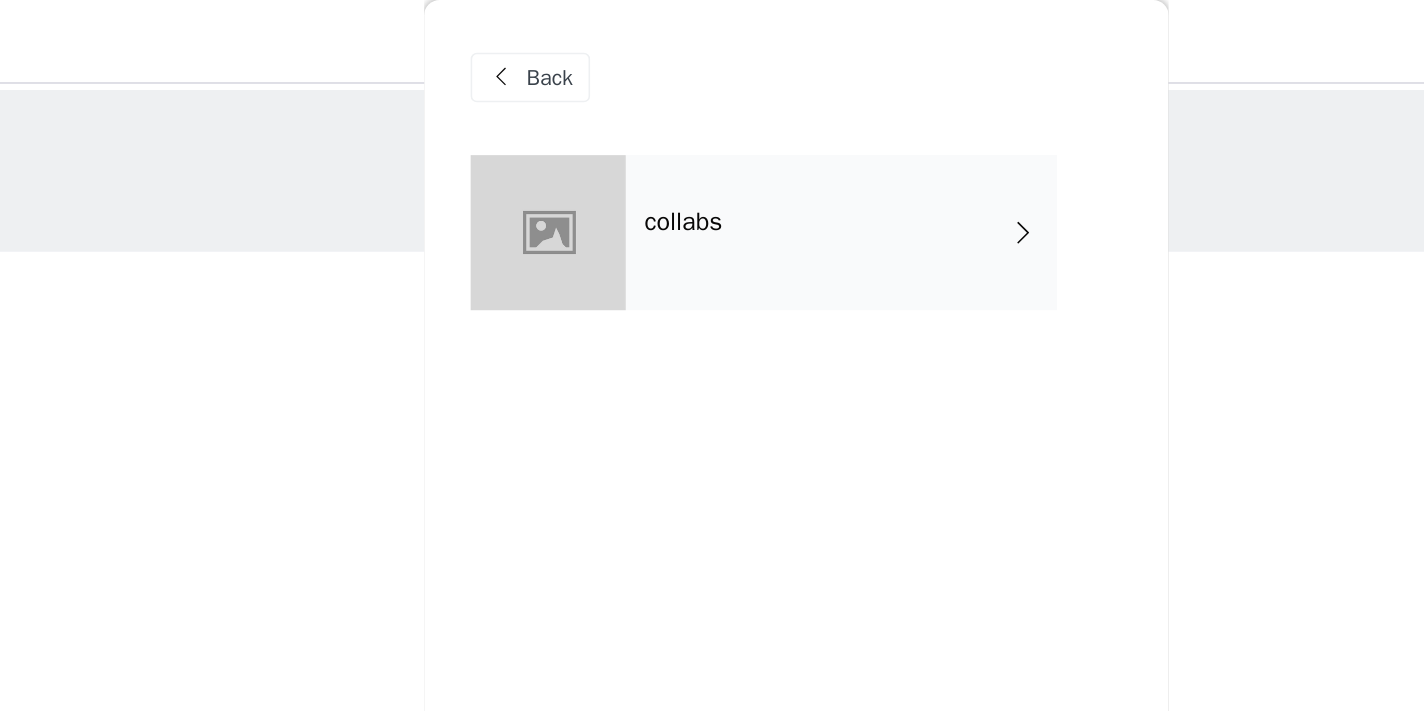 click on "collabs" at bounding box center [741, 150] 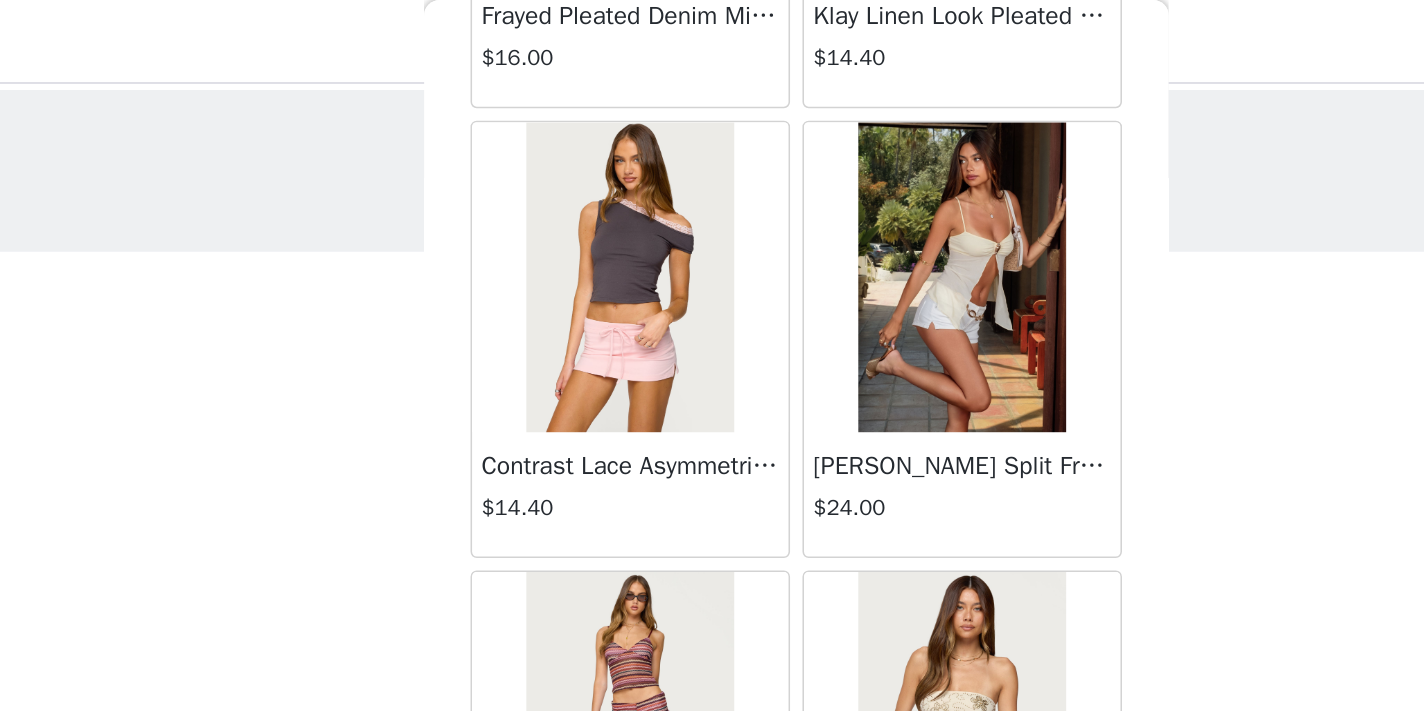 scroll, scrollTop: 2349, scrollLeft: 0, axis: vertical 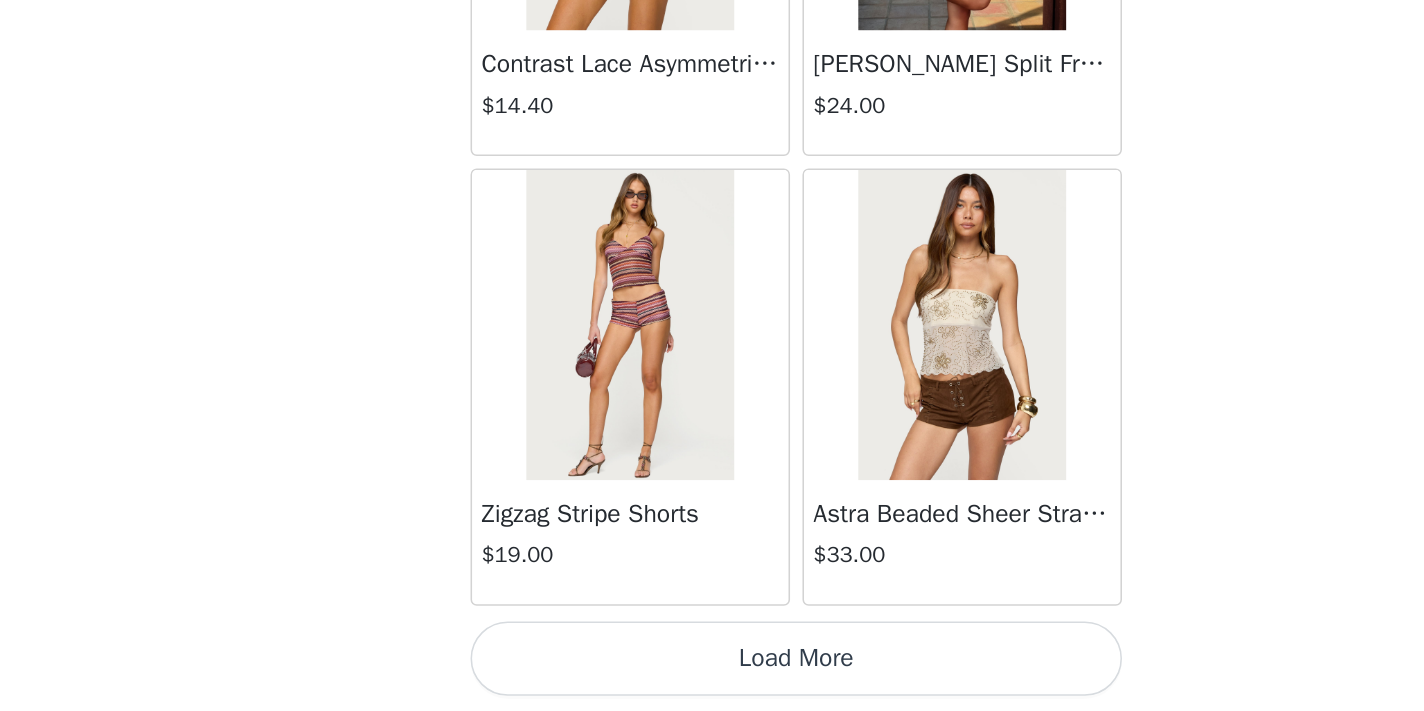 click on "Load More" at bounding box center (712, 677) 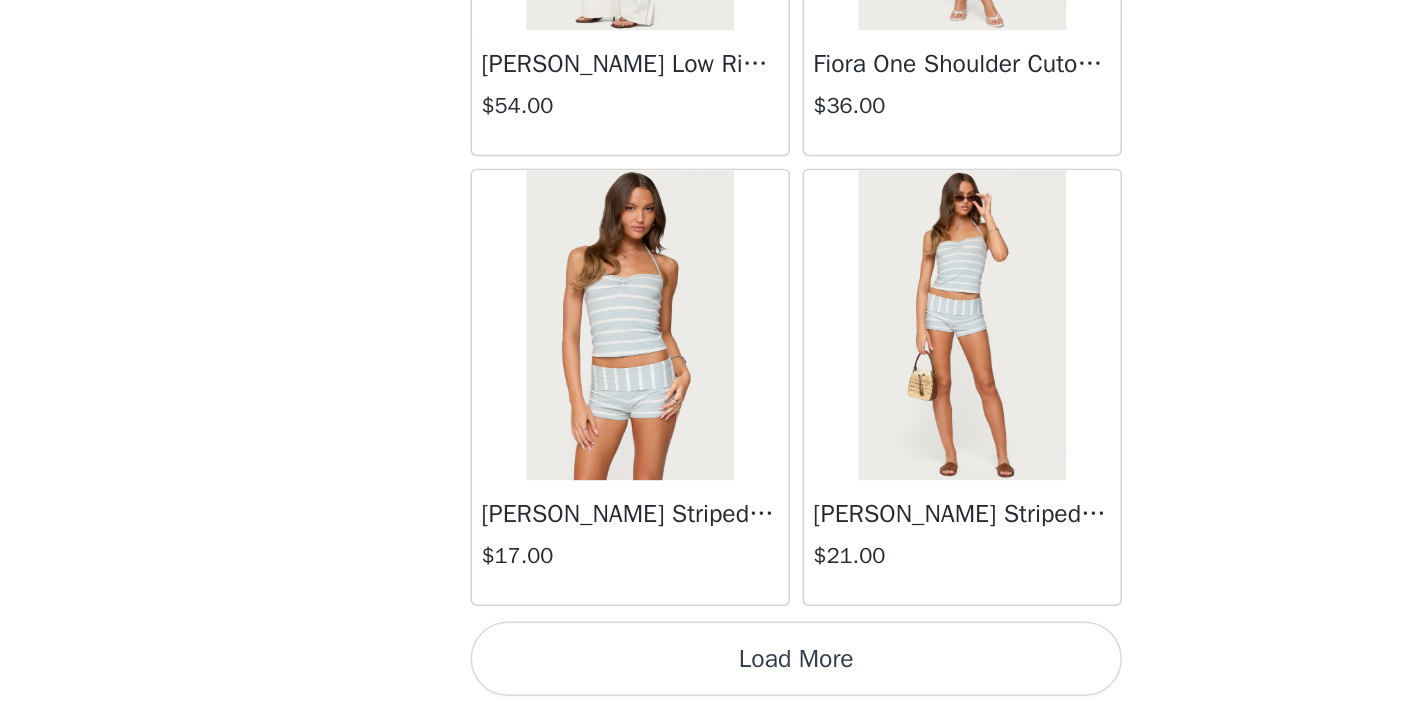 click on "Load More" at bounding box center [712, 677] 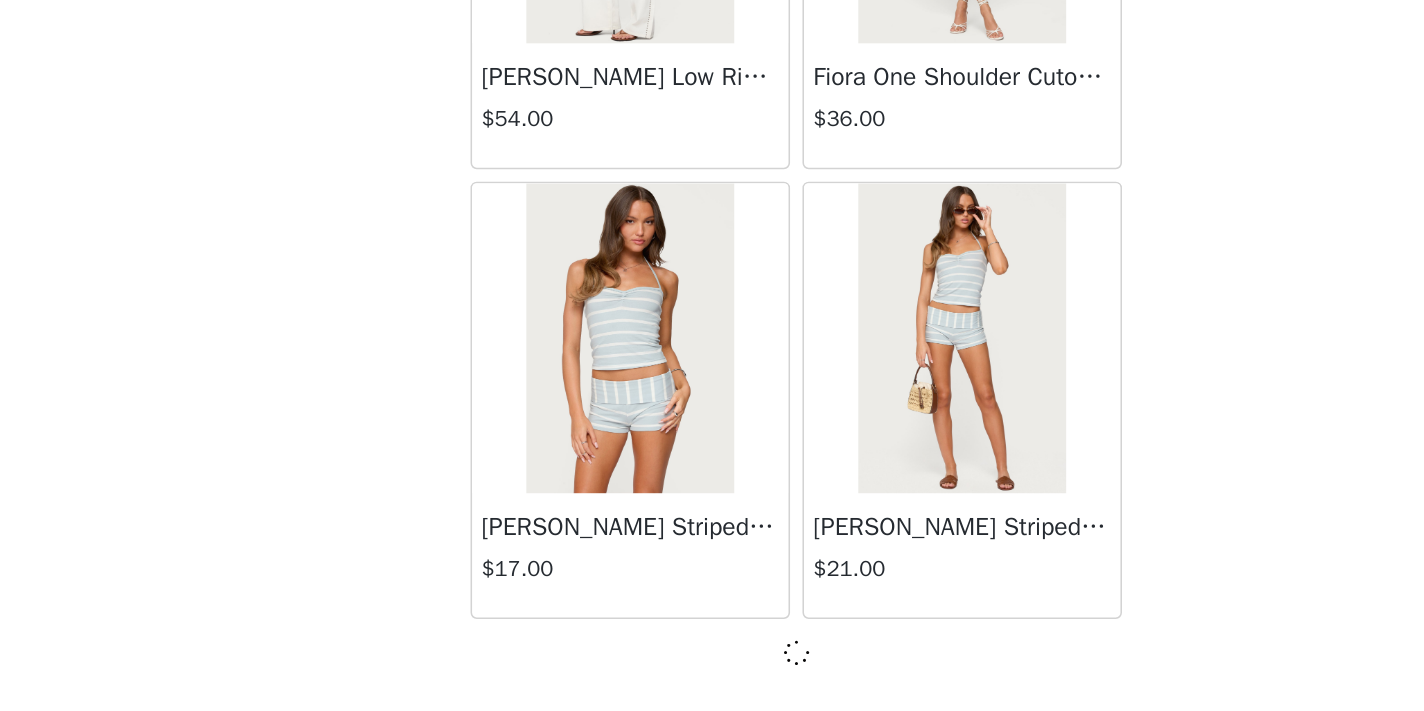 scroll, scrollTop: 5240, scrollLeft: 0, axis: vertical 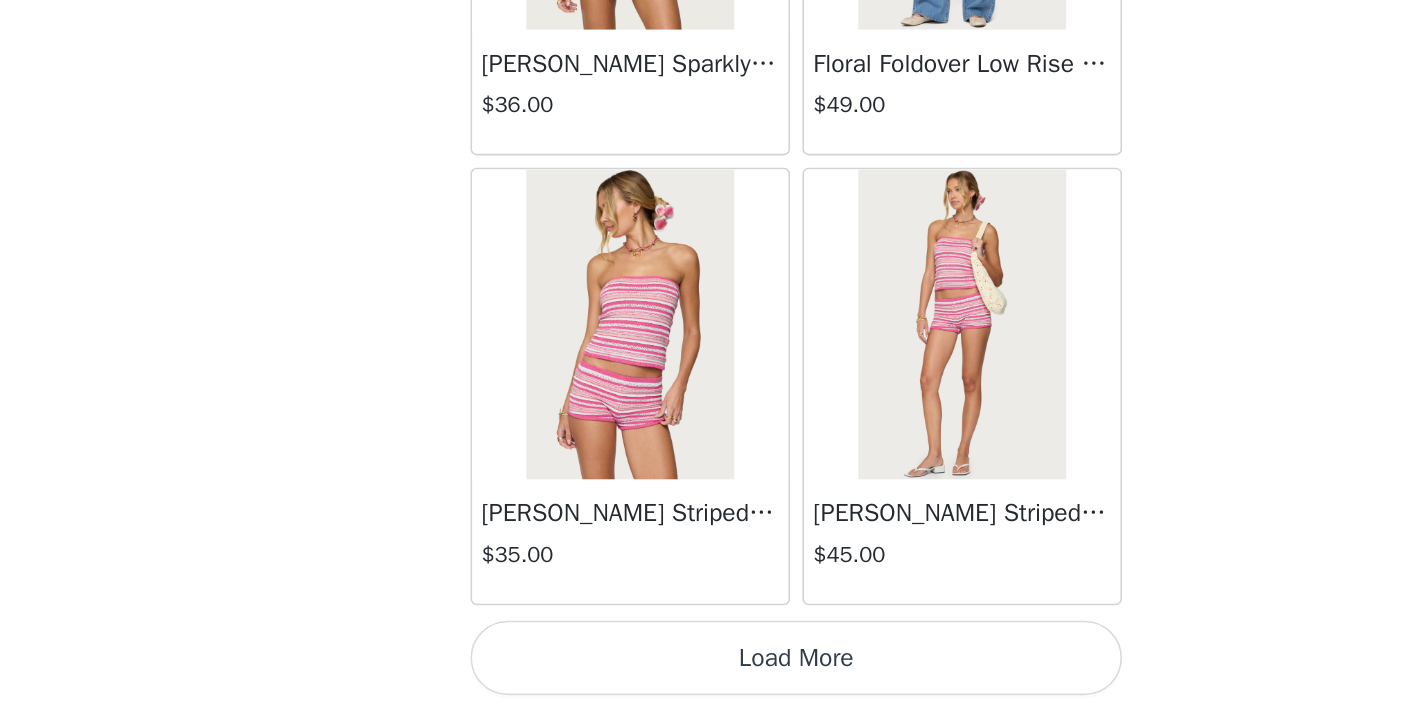 click on "Load More" at bounding box center [712, 677] 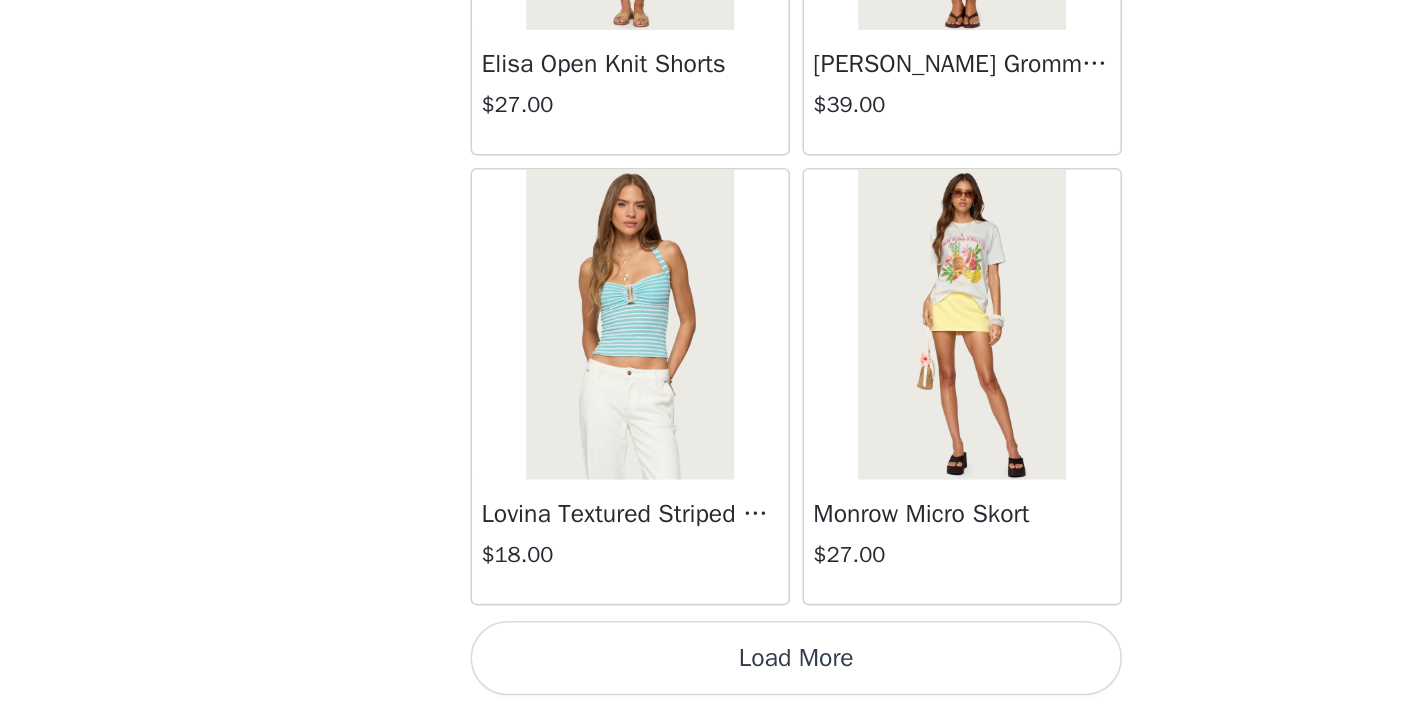click on "Load More" at bounding box center (712, 677) 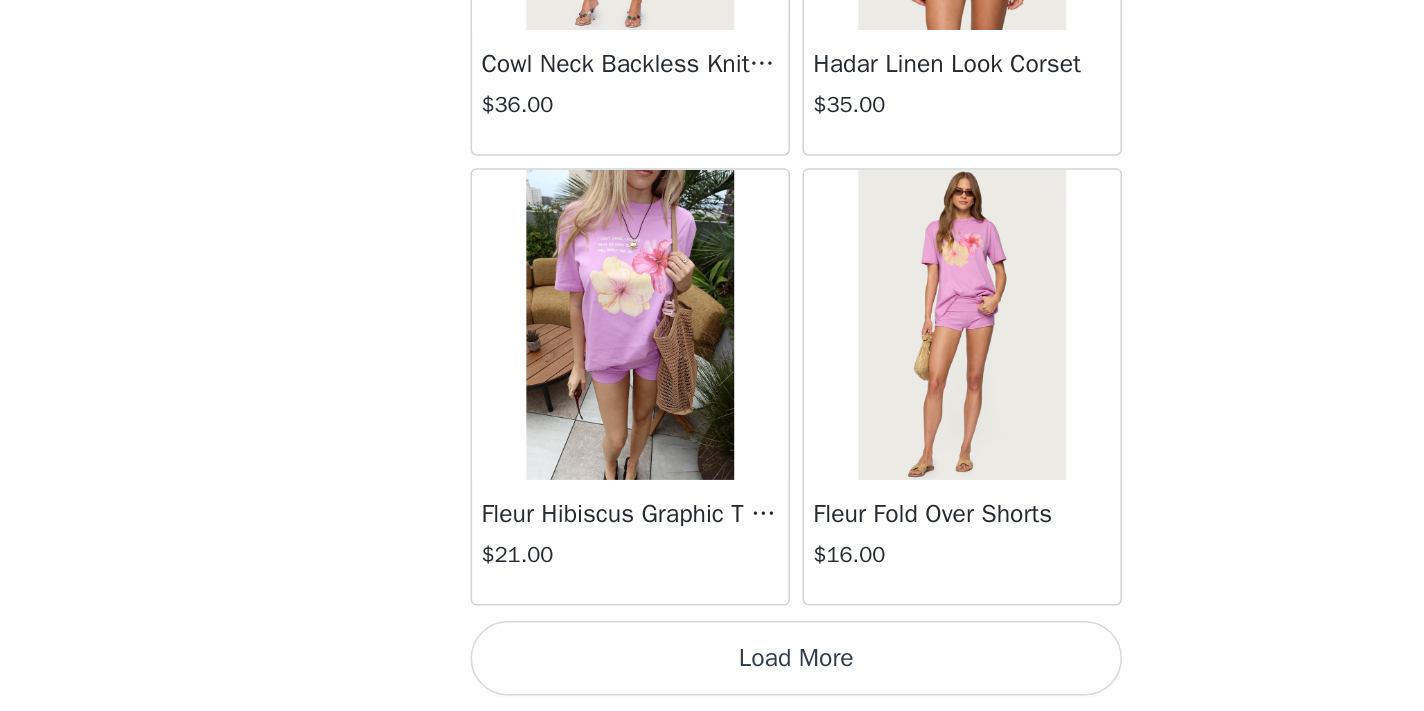 scroll, scrollTop: 13949, scrollLeft: 0, axis: vertical 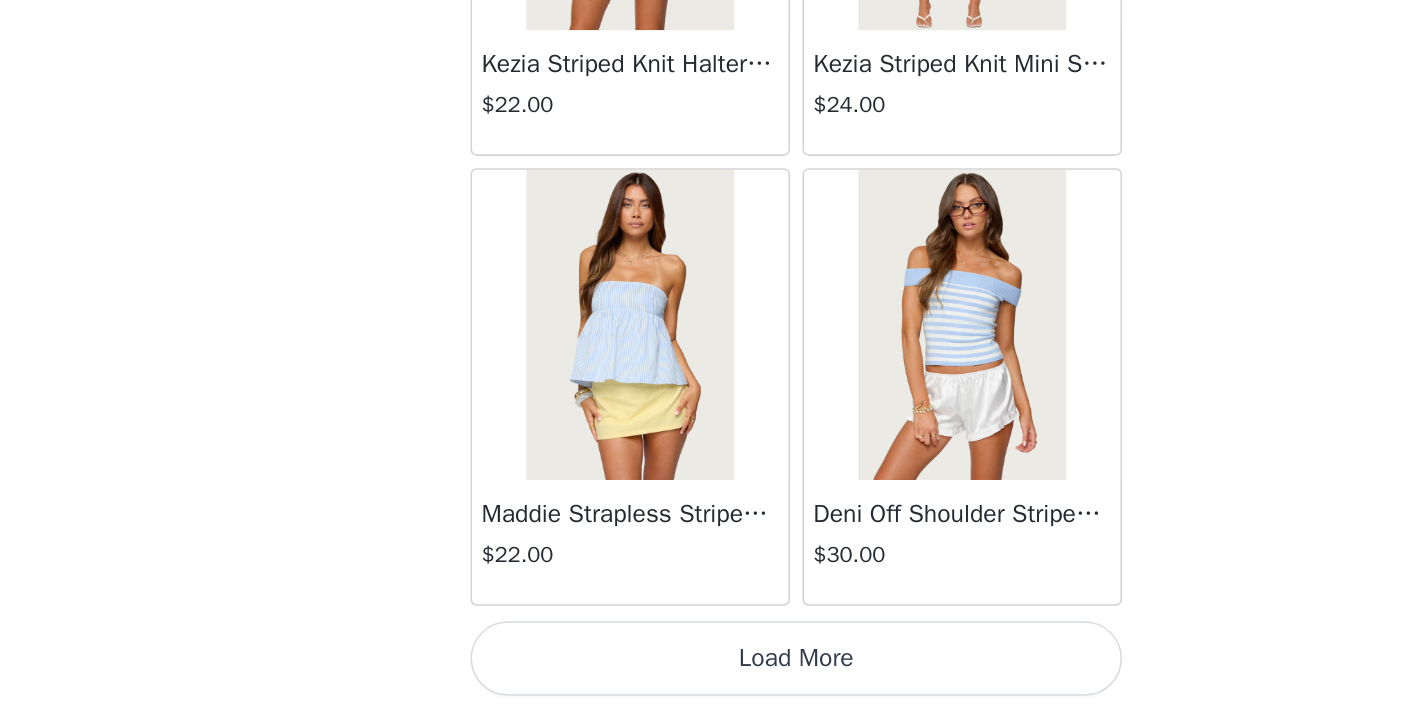 click on "Load More" at bounding box center (712, 677) 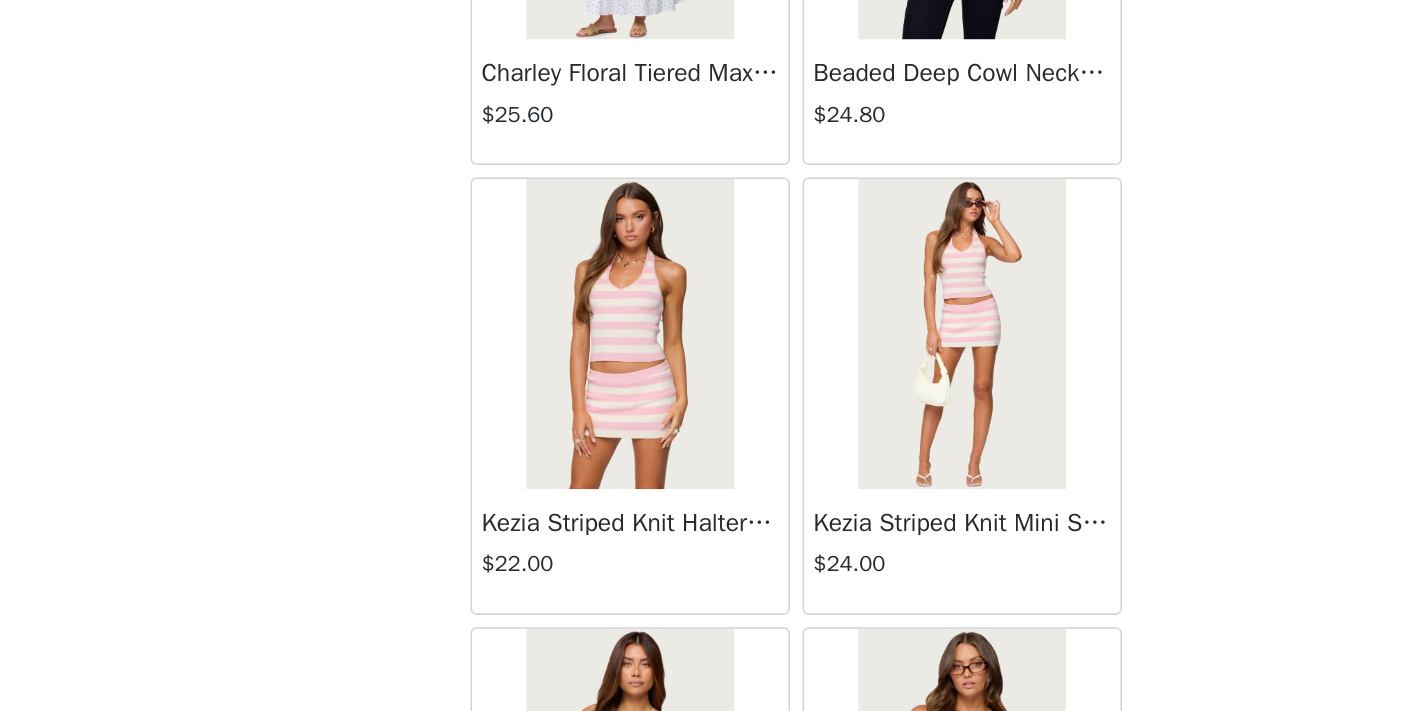 scroll, scrollTop: 16544, scrollLeft: 0, axis: vertical 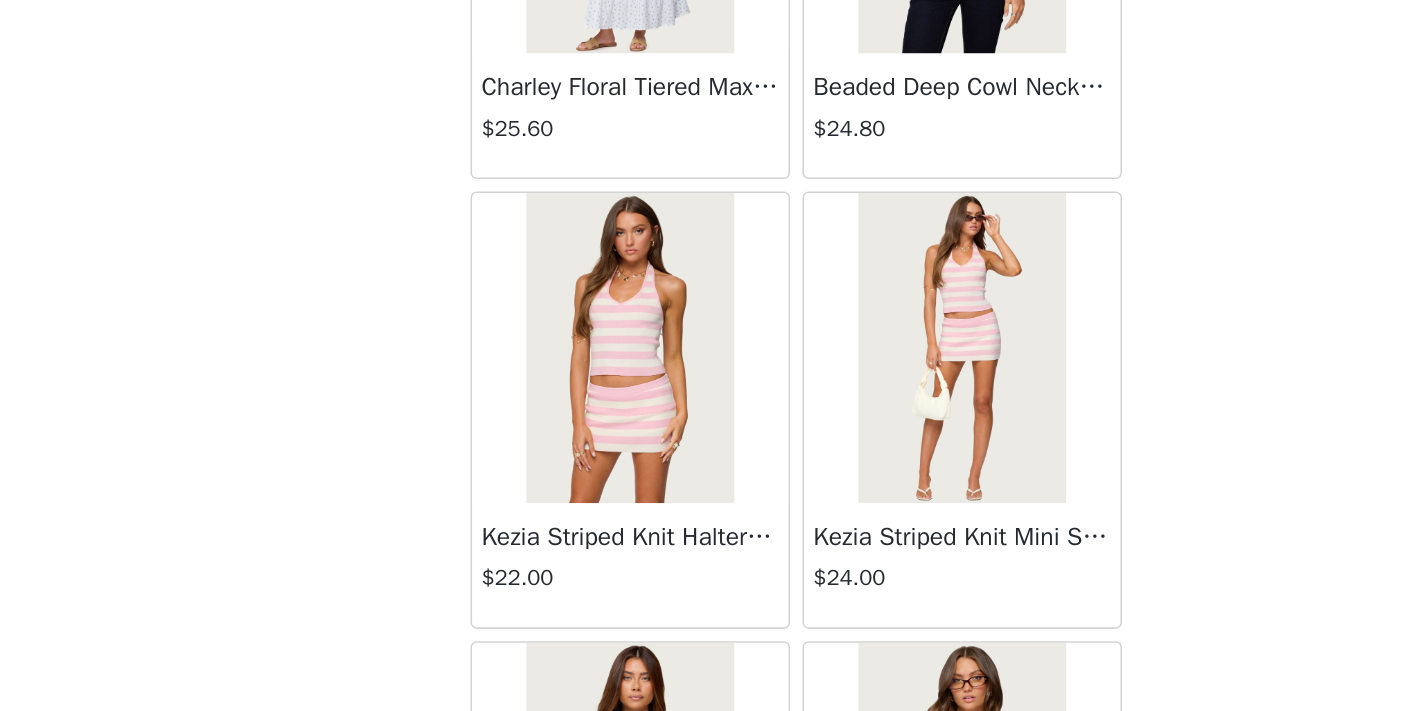 click at bounding box center (604, 477) 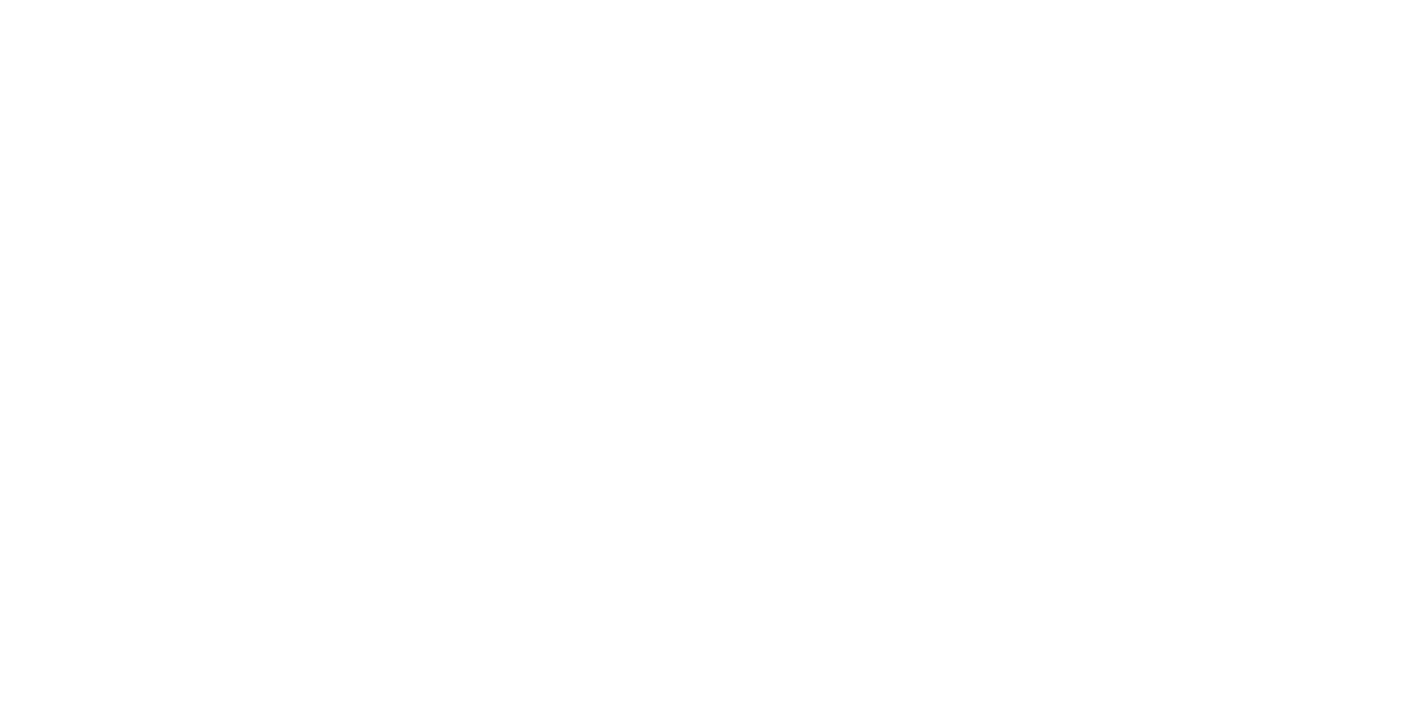 scroll, scrollTop: 240, scrollLeft: 0, axis: vertical 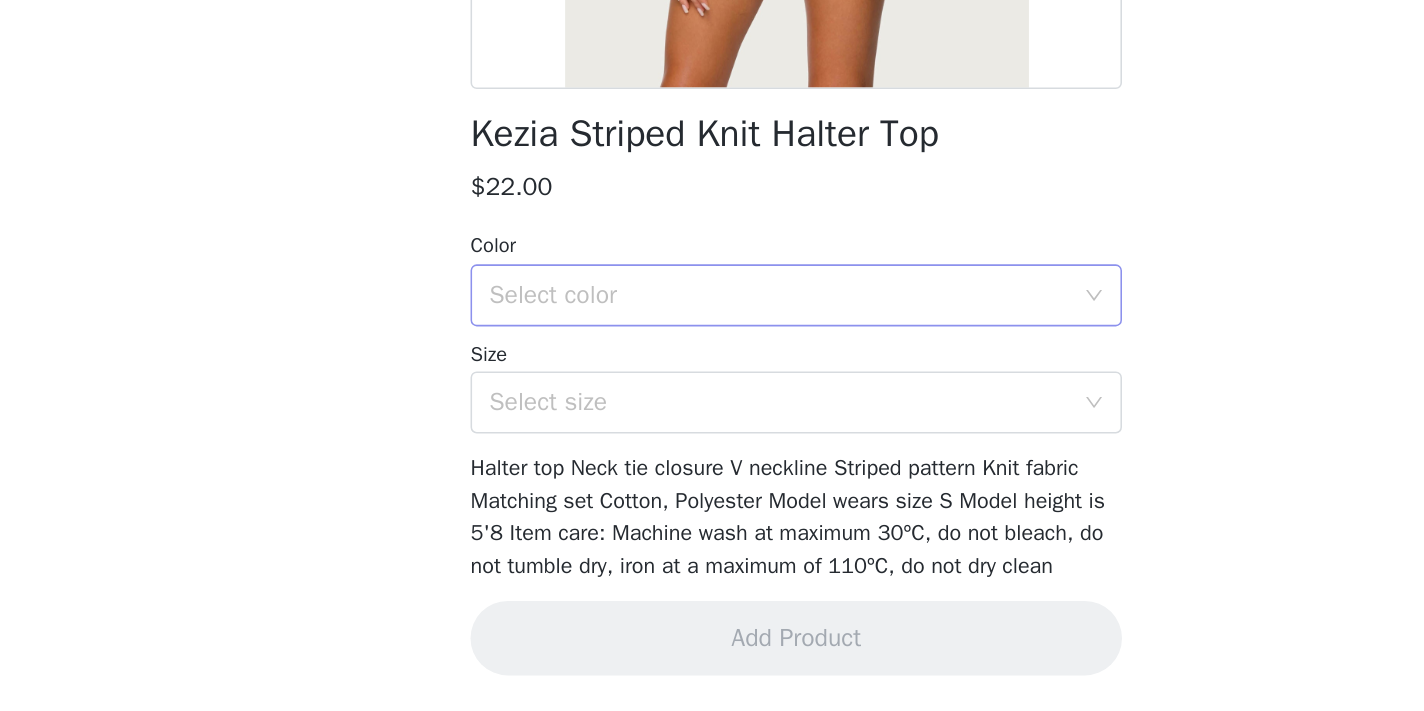 click on "Select color" at bounding box center [705, 443] 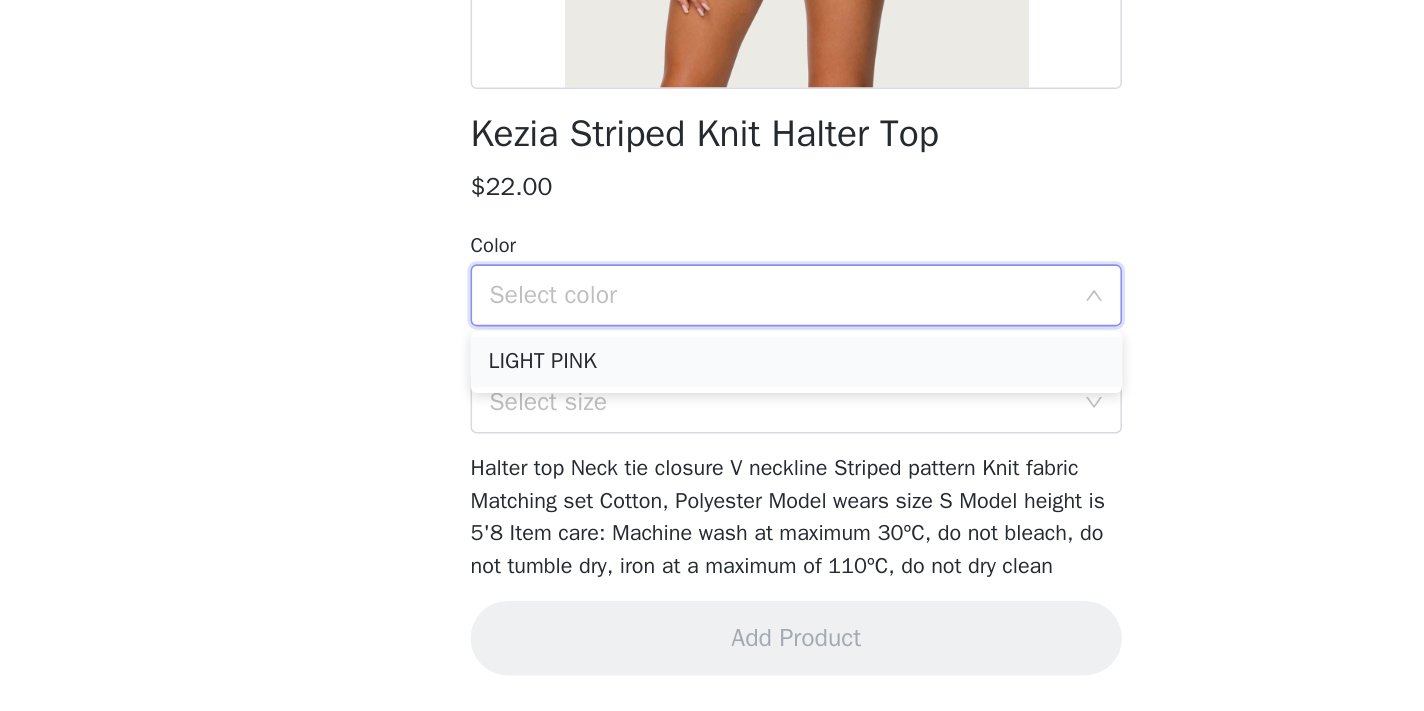 click on "LIGHT PINK" at bounding box center [712, 486] 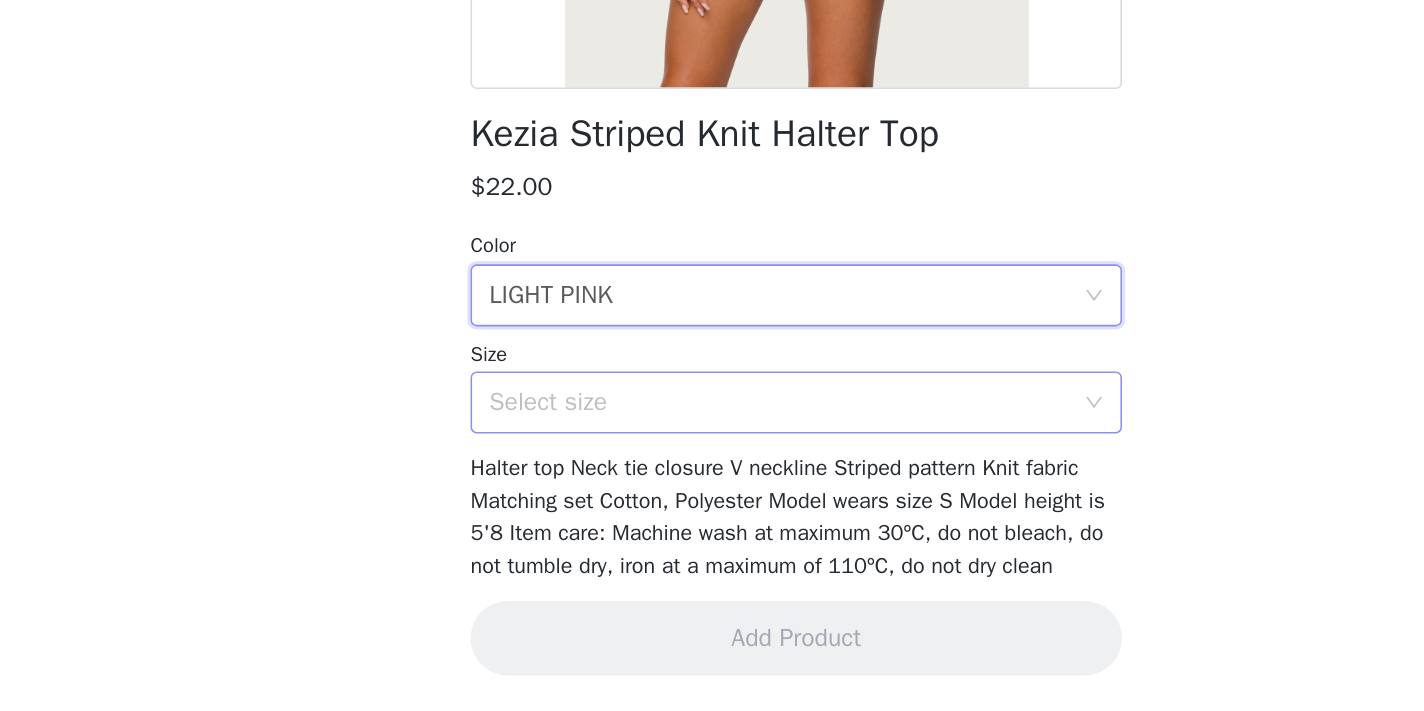 click on "Select size" at bounding box center (705, 512) 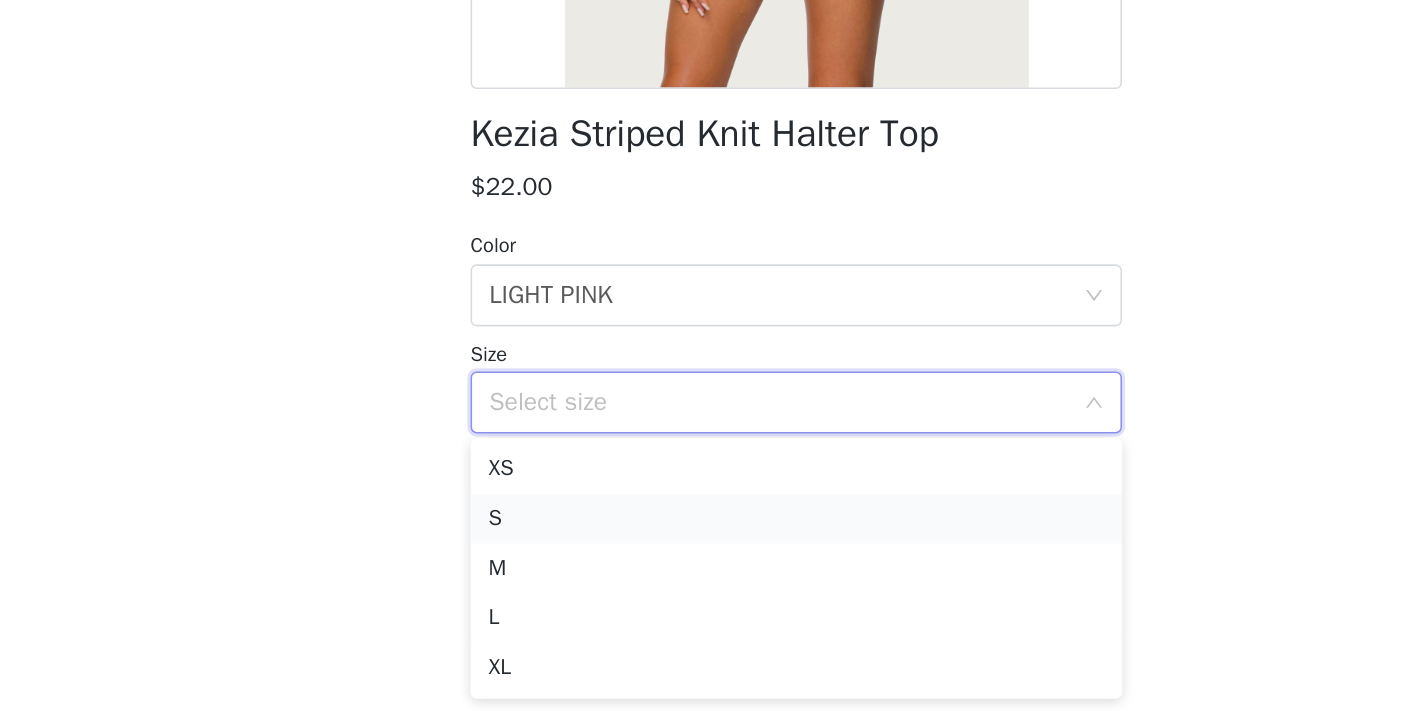 click on "S" at bounding box center (712, 587) 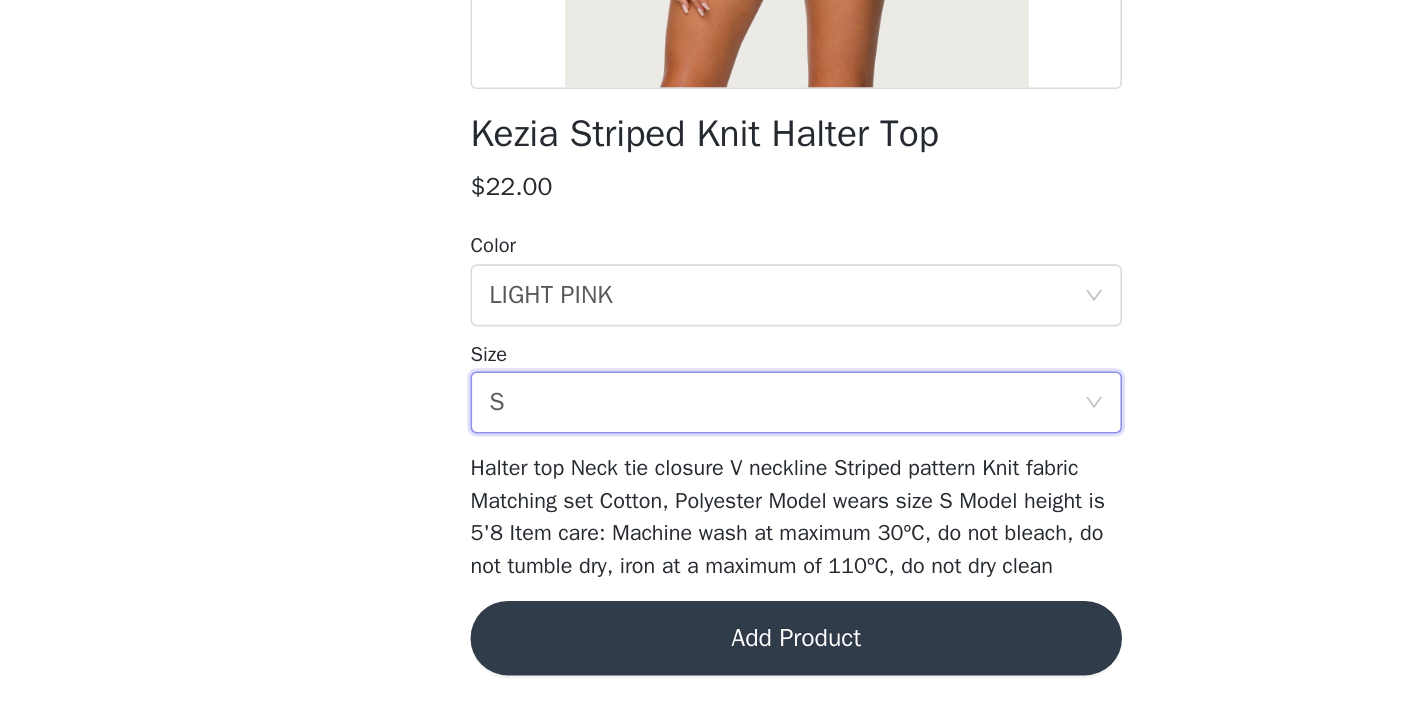 click on "Add Product" at bounding box center (712, 664) 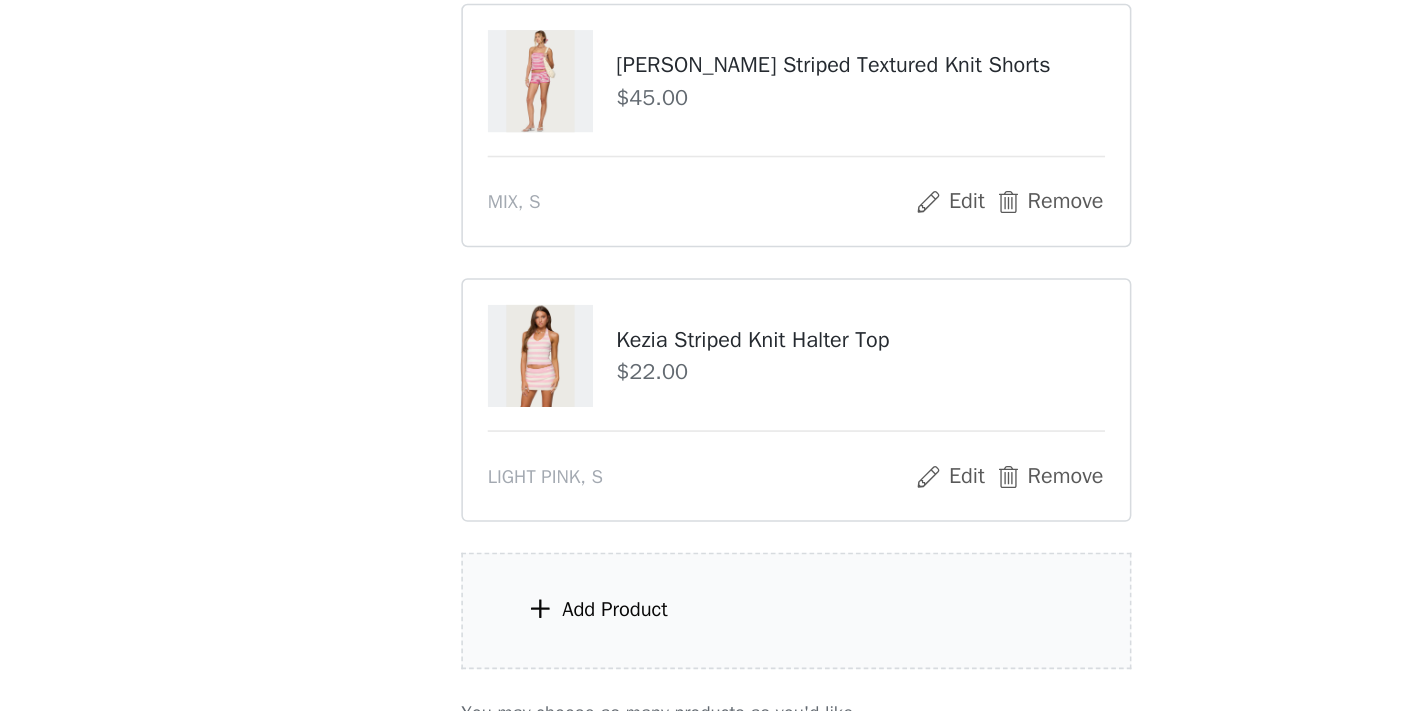 click on "Add Product" at bounding box center (712, 646) 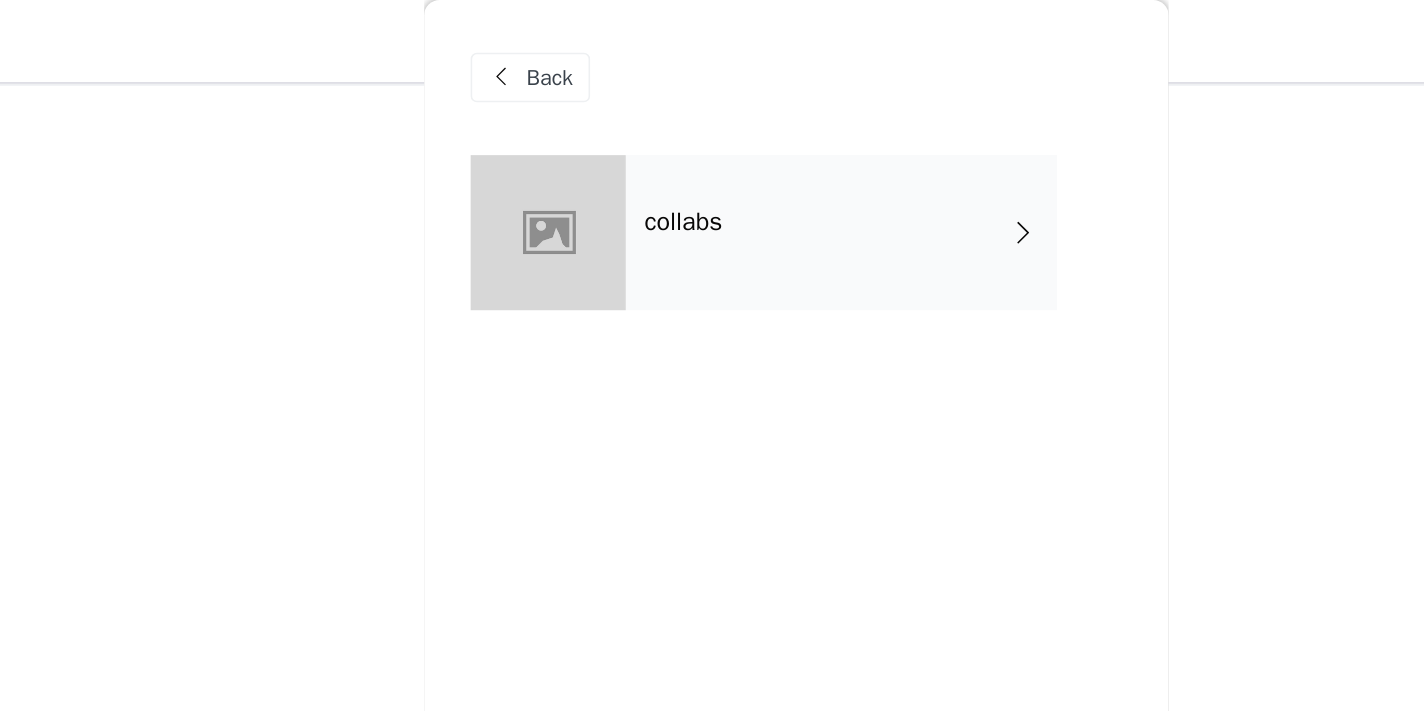scroll, scrollTop: 71, scrollLeft: 0, axis: vertical 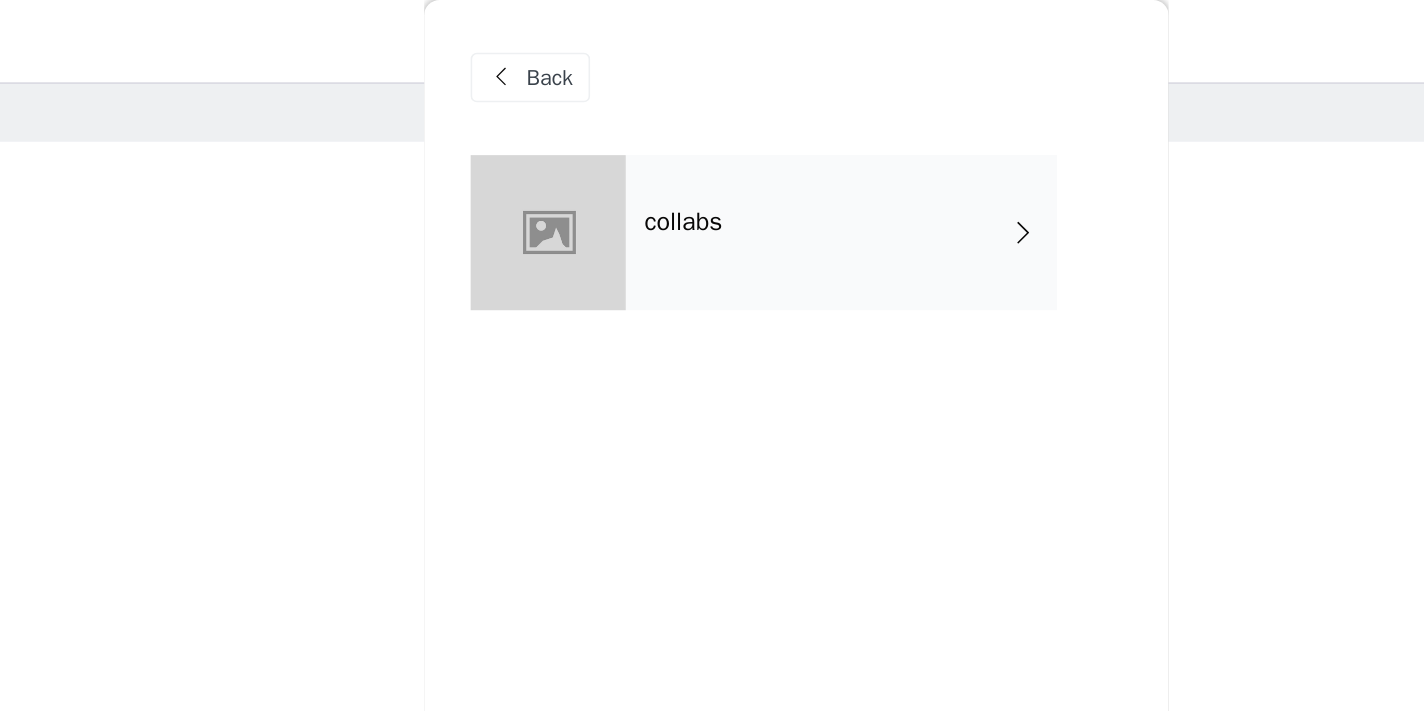 click on "collabs" at bounding box center [741, 150] 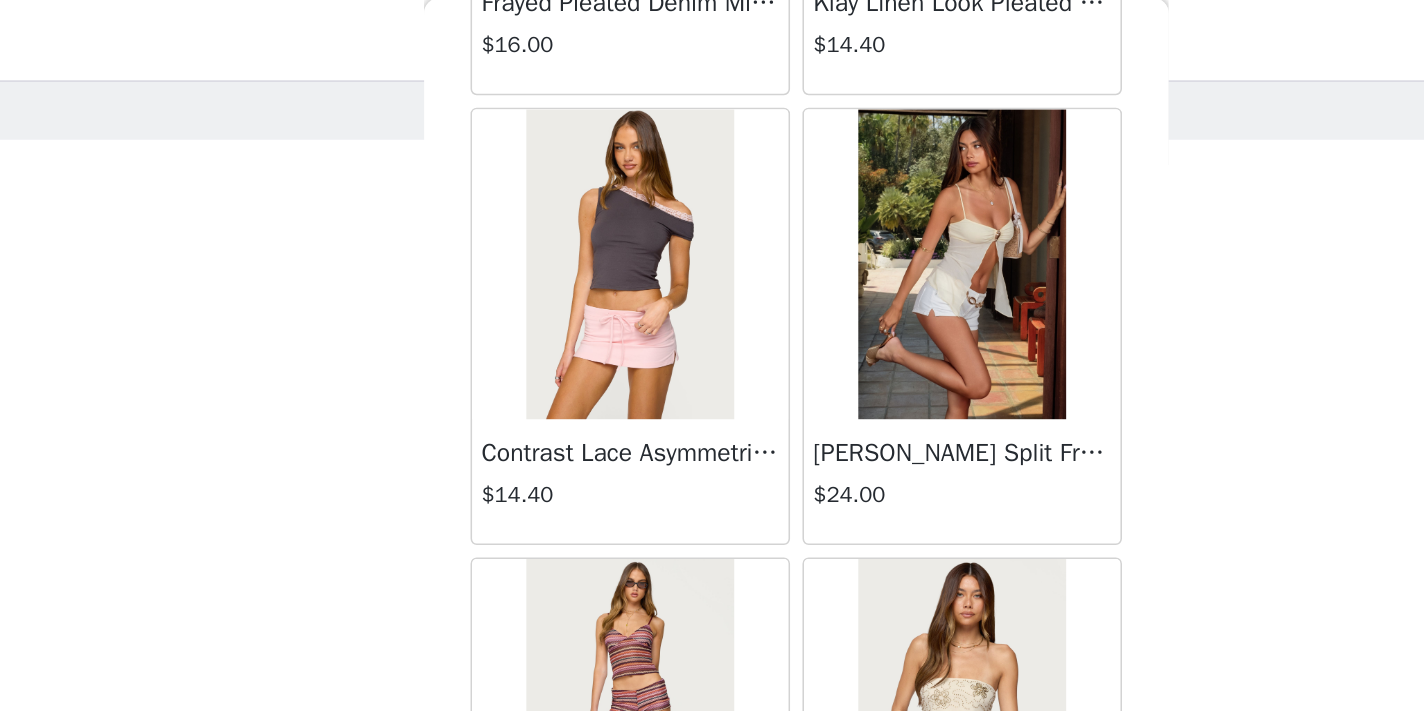 scroll, scrollTop: 2349, scrollLeft: 0, axis: vertical 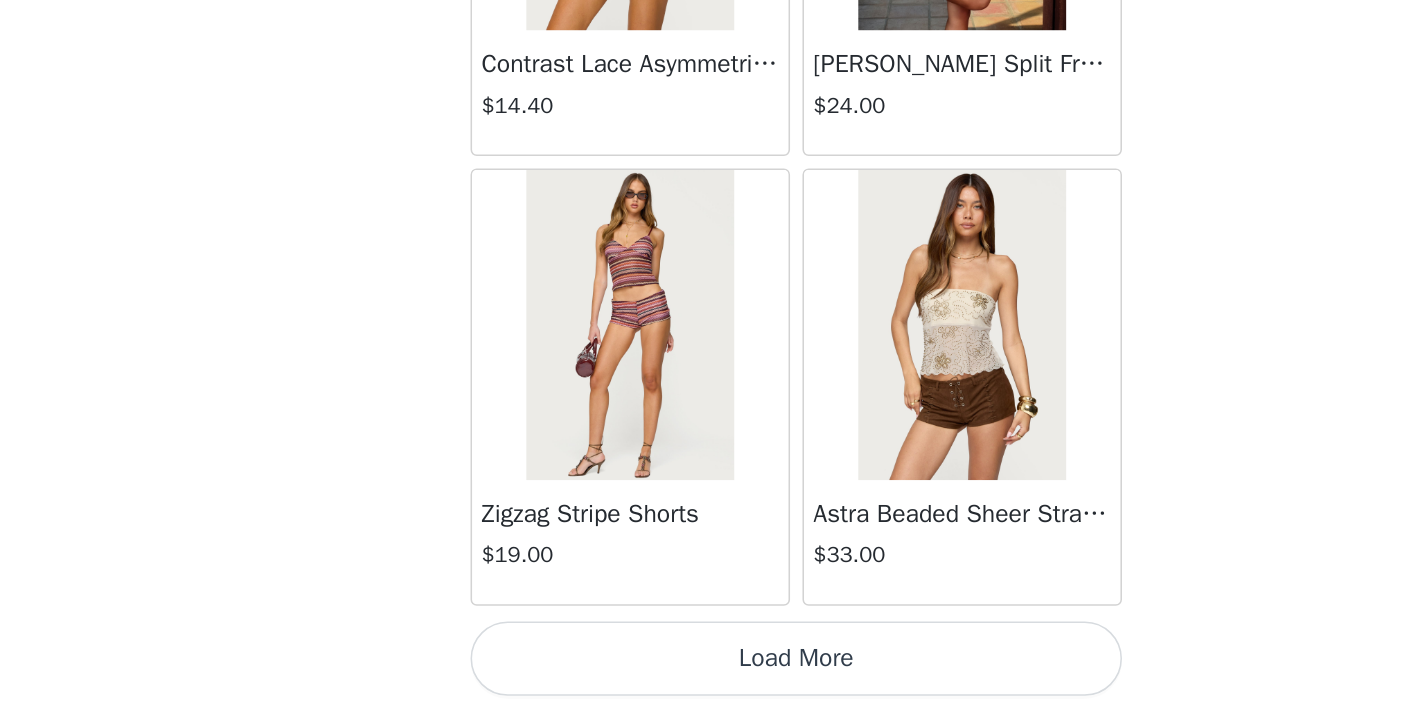 click on "Load More" at bounding box center (712, 677) 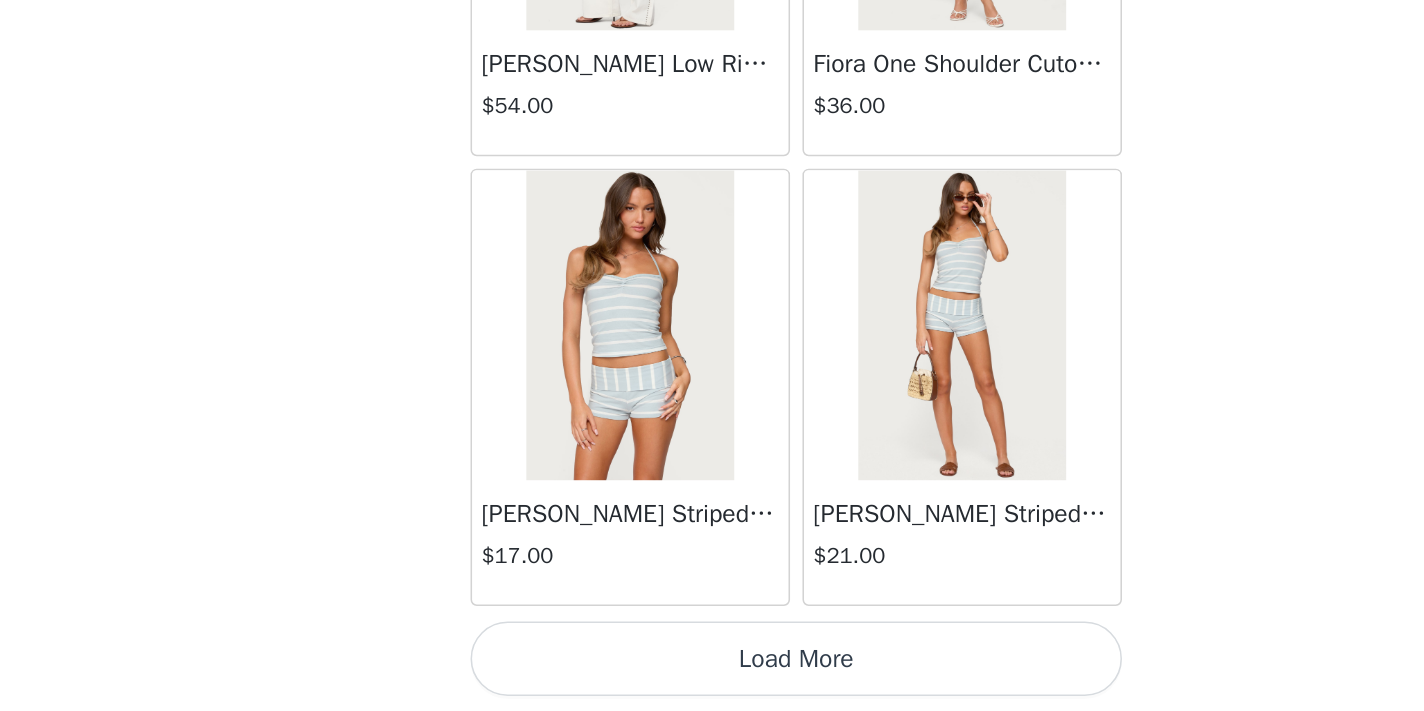 scroll, scrollTop: 5249, scrollLeft: 0, axis: vertical 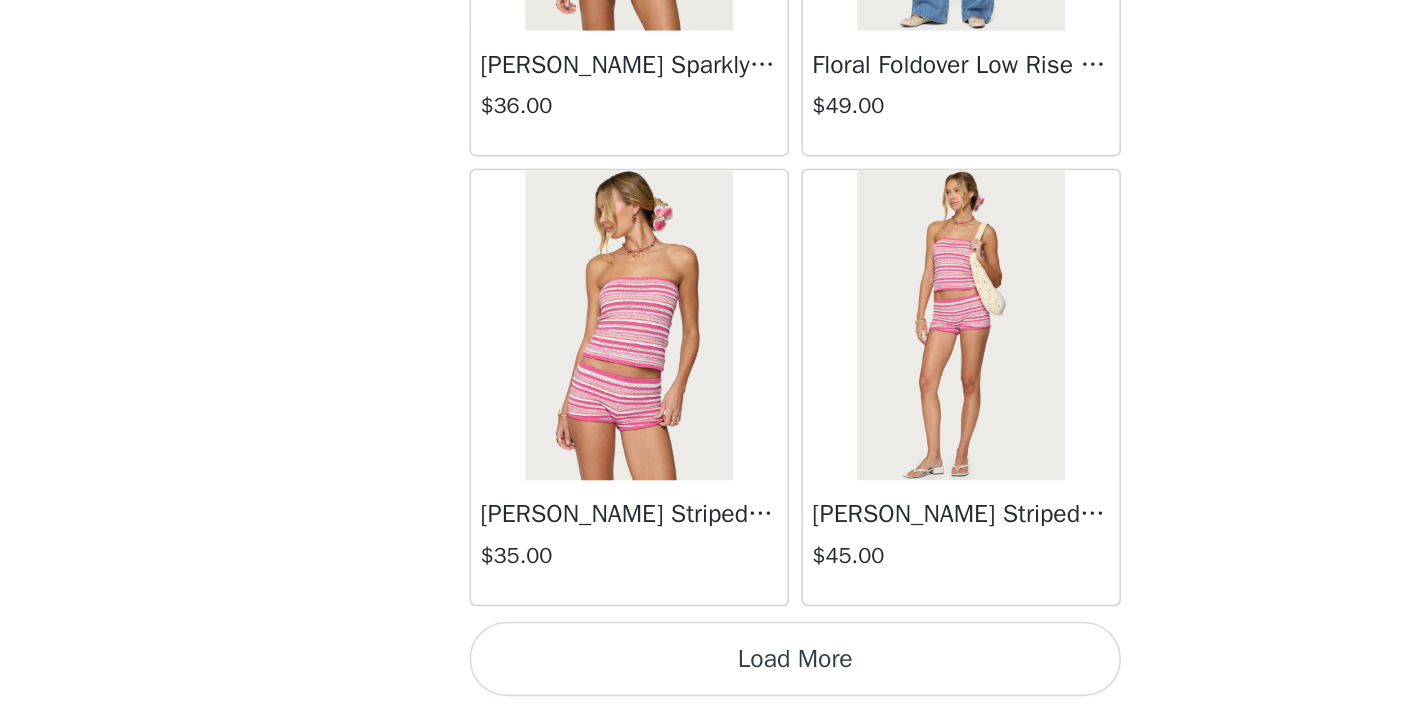 click on "Load More" at bounding box center [712, 677] 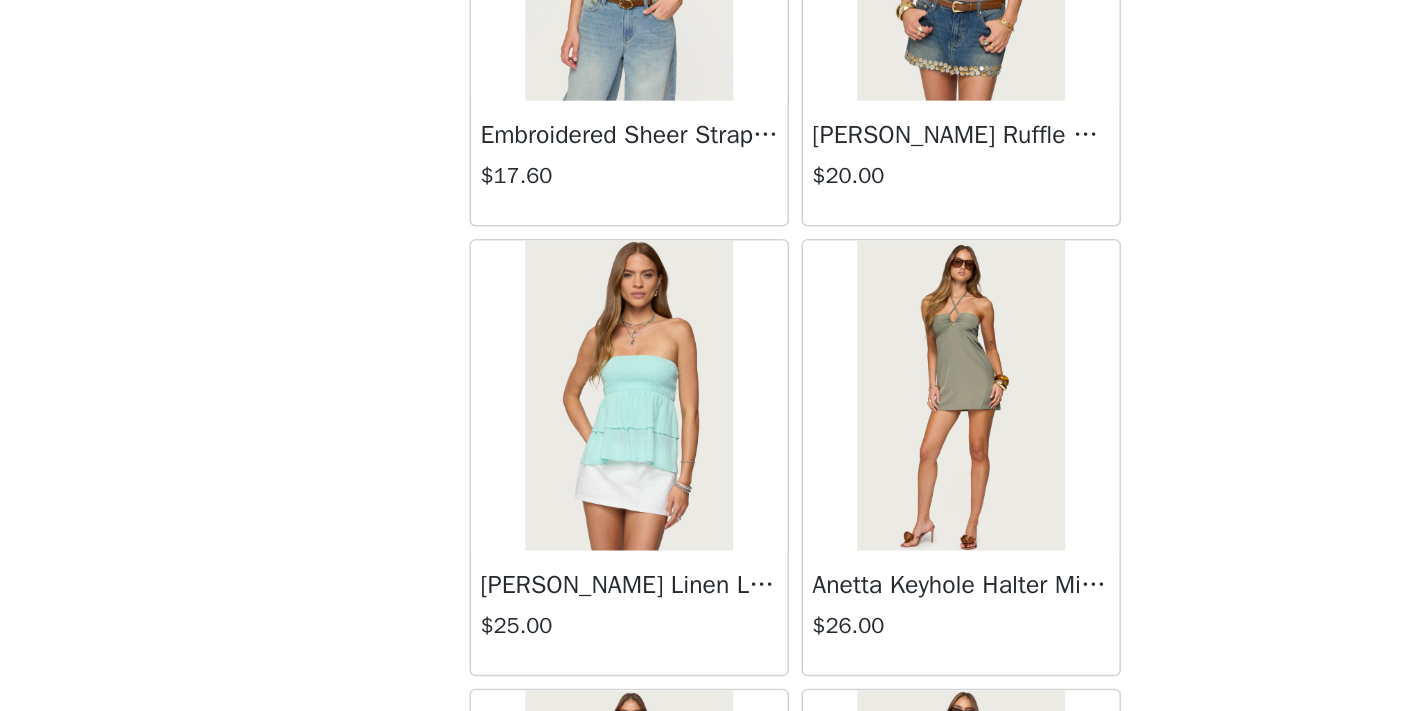scroll, scrollTop: 9592, scrollLeft: 0, axis: vertical 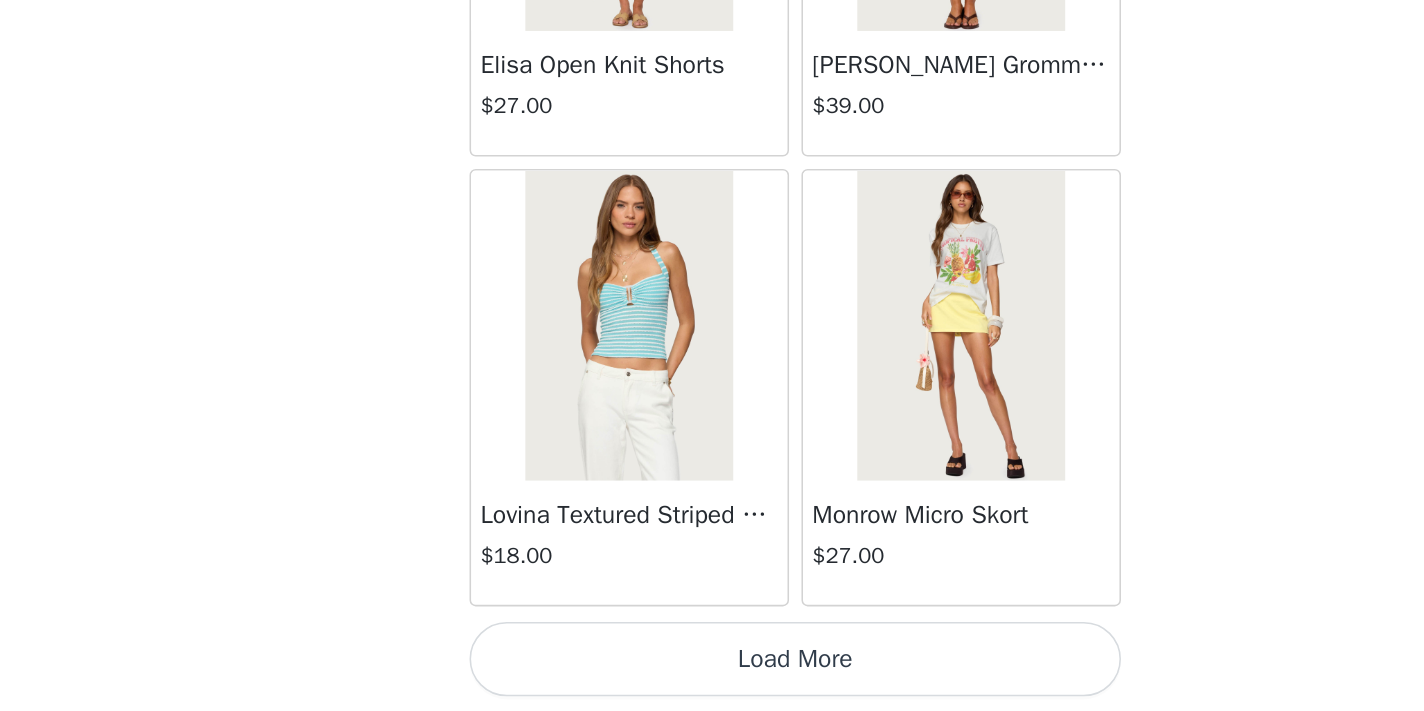 click on "Load More" at bounding box center [712, 677] 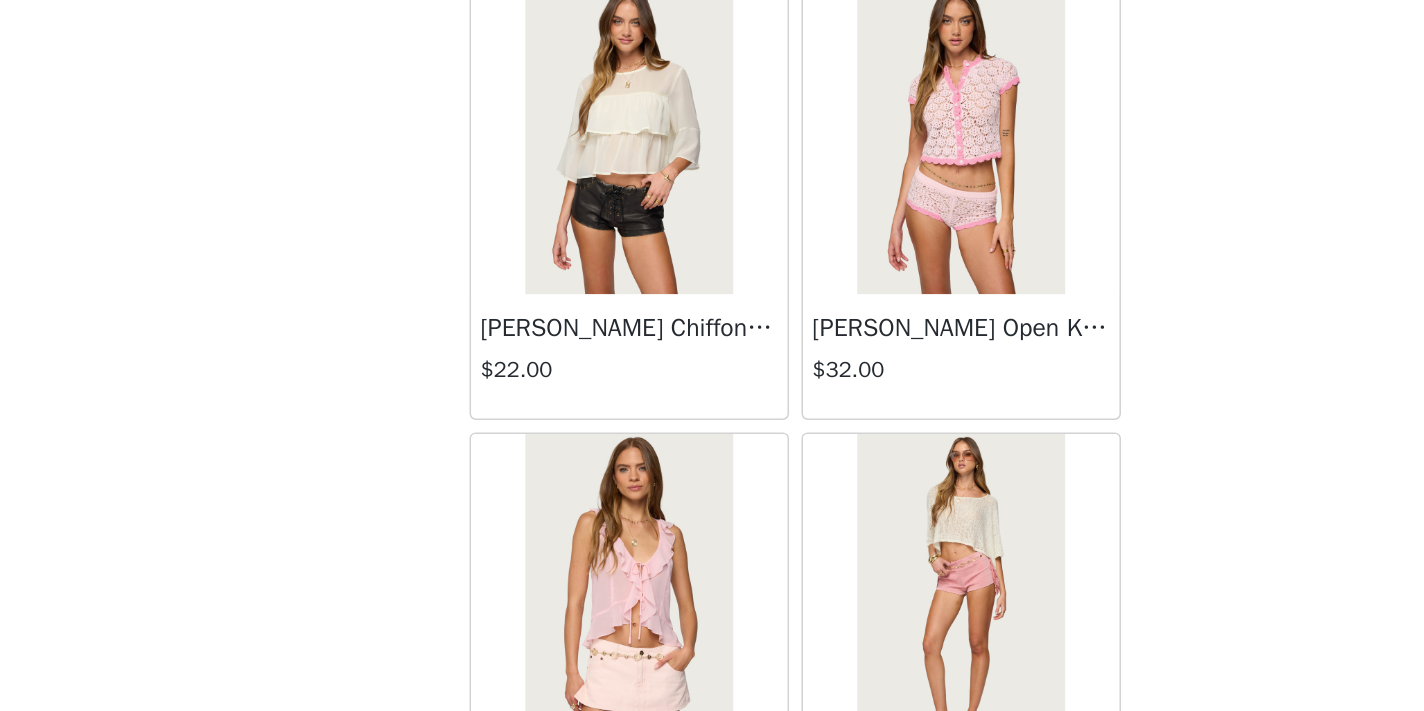 scroll, scrollTop: 11754, scrollLeft: 0, axis: vertical 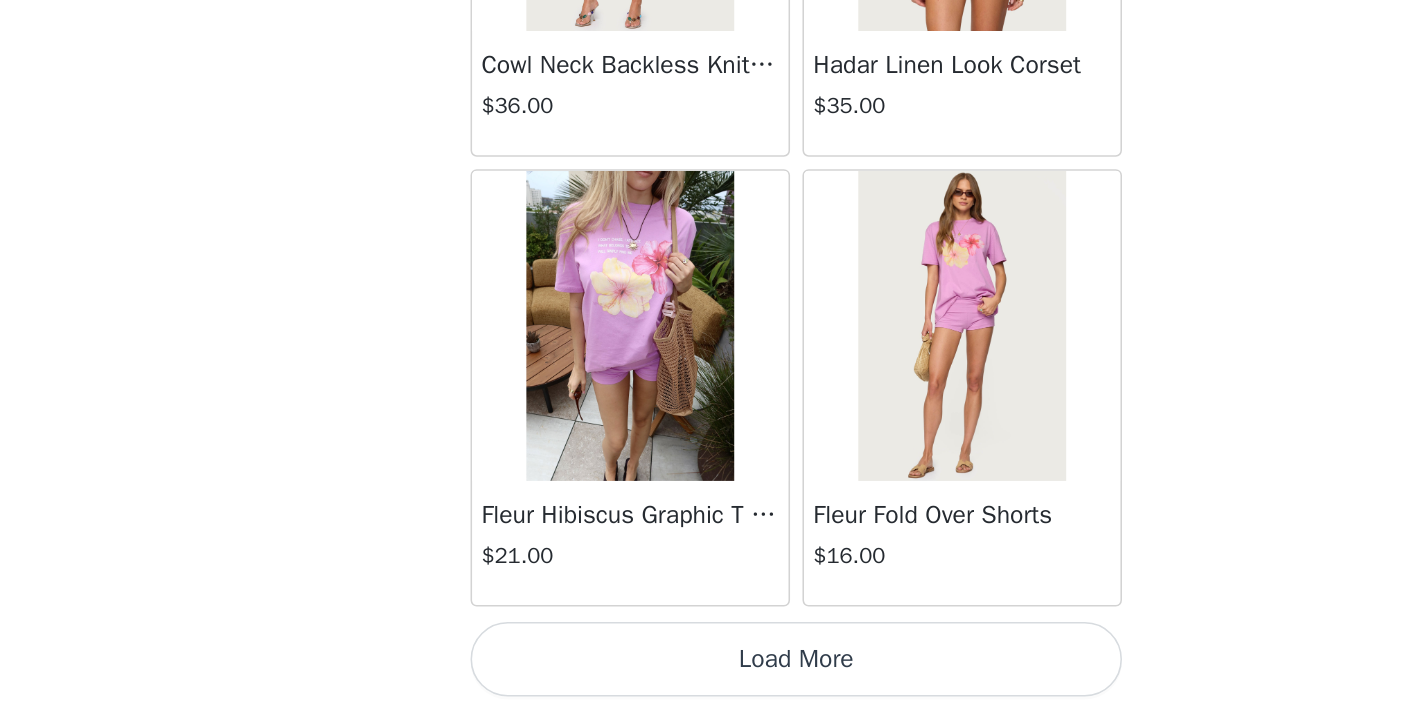 click on "Load More" at bounding box center [712, 677] 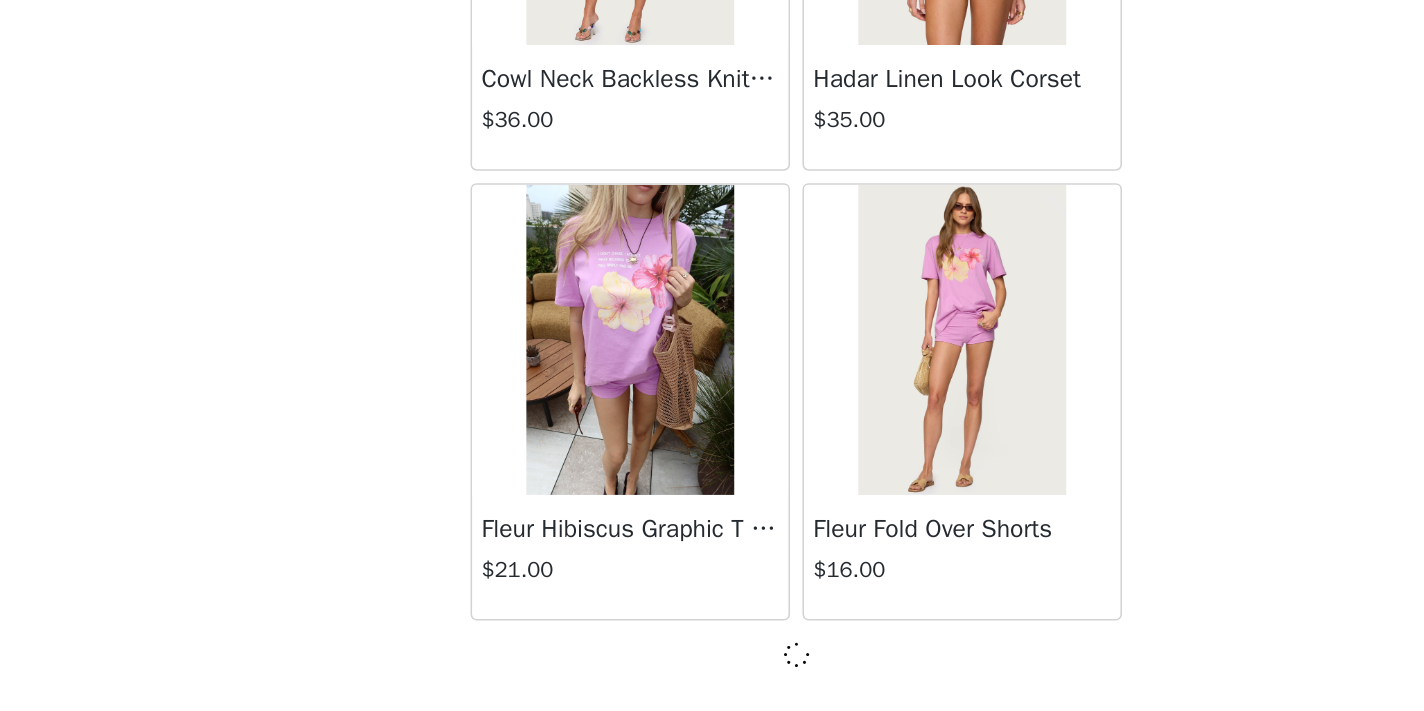 scroll, scrollTop: 13940, scrollLeft: 0, axis: vertical 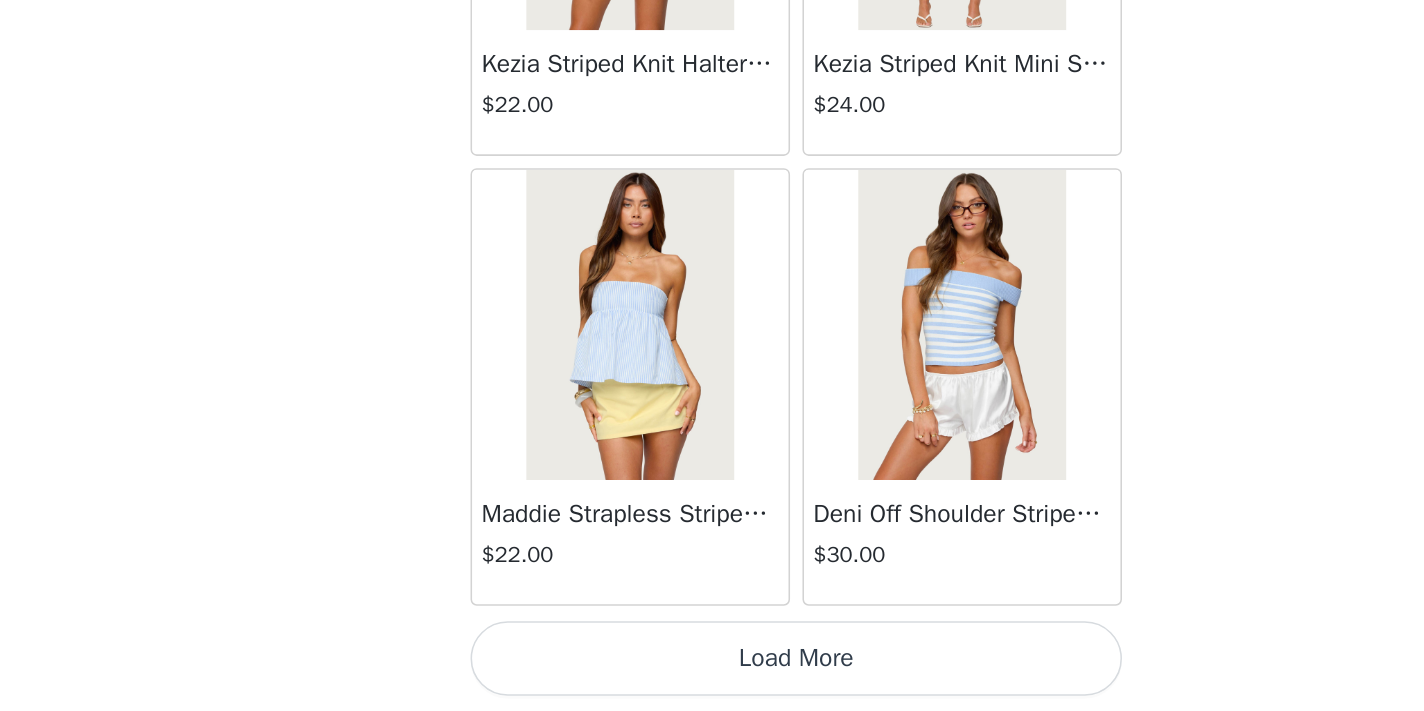 click on "Load More" at bounding box center [712, 677] 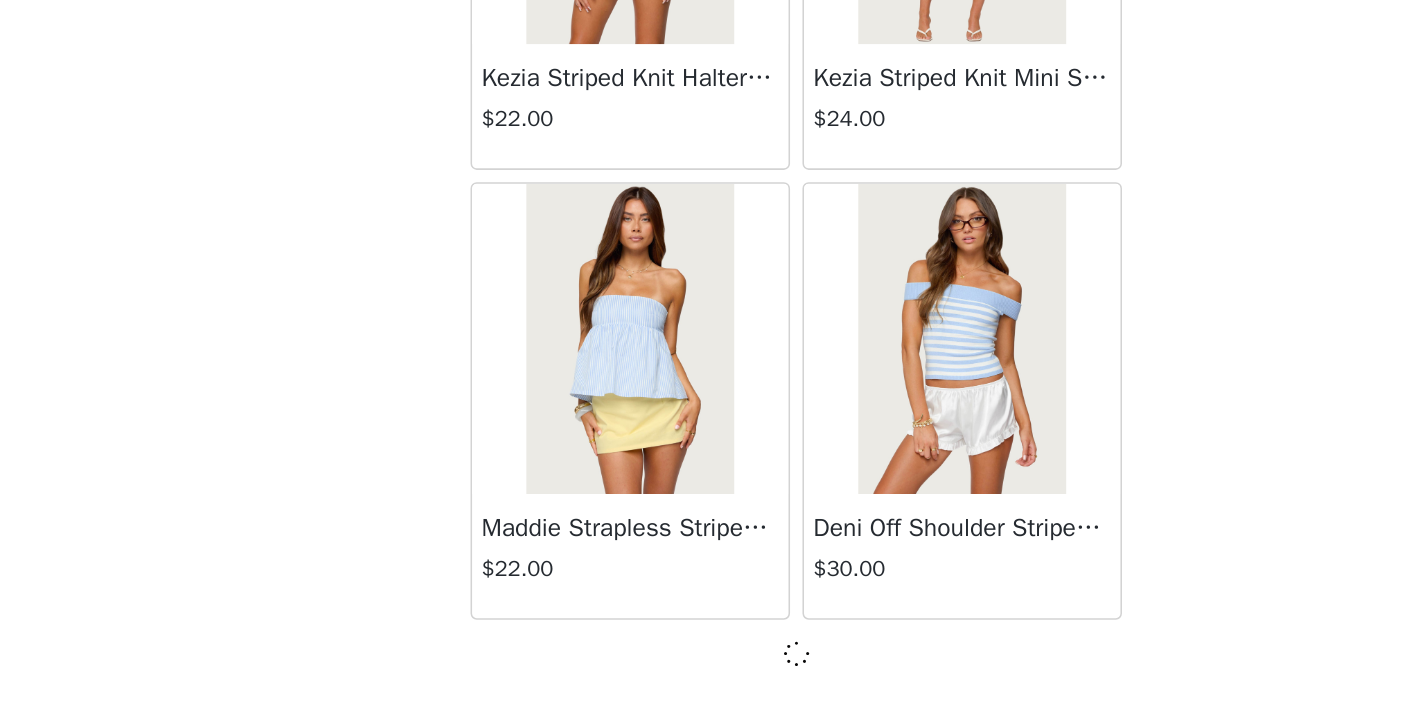 scroll, scrollTop: 729, scrollLeft: 0, axis: vertical 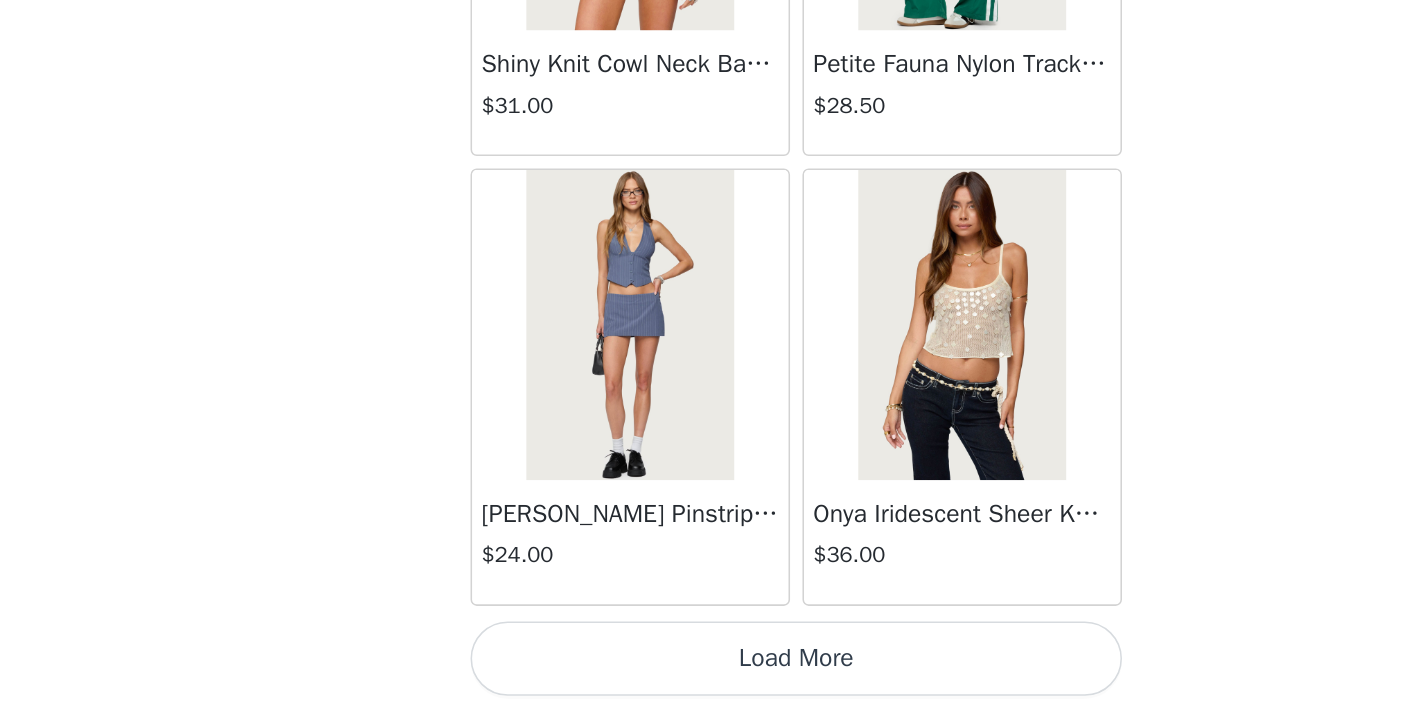 click on "Load More" at bounding box center [712, 677] 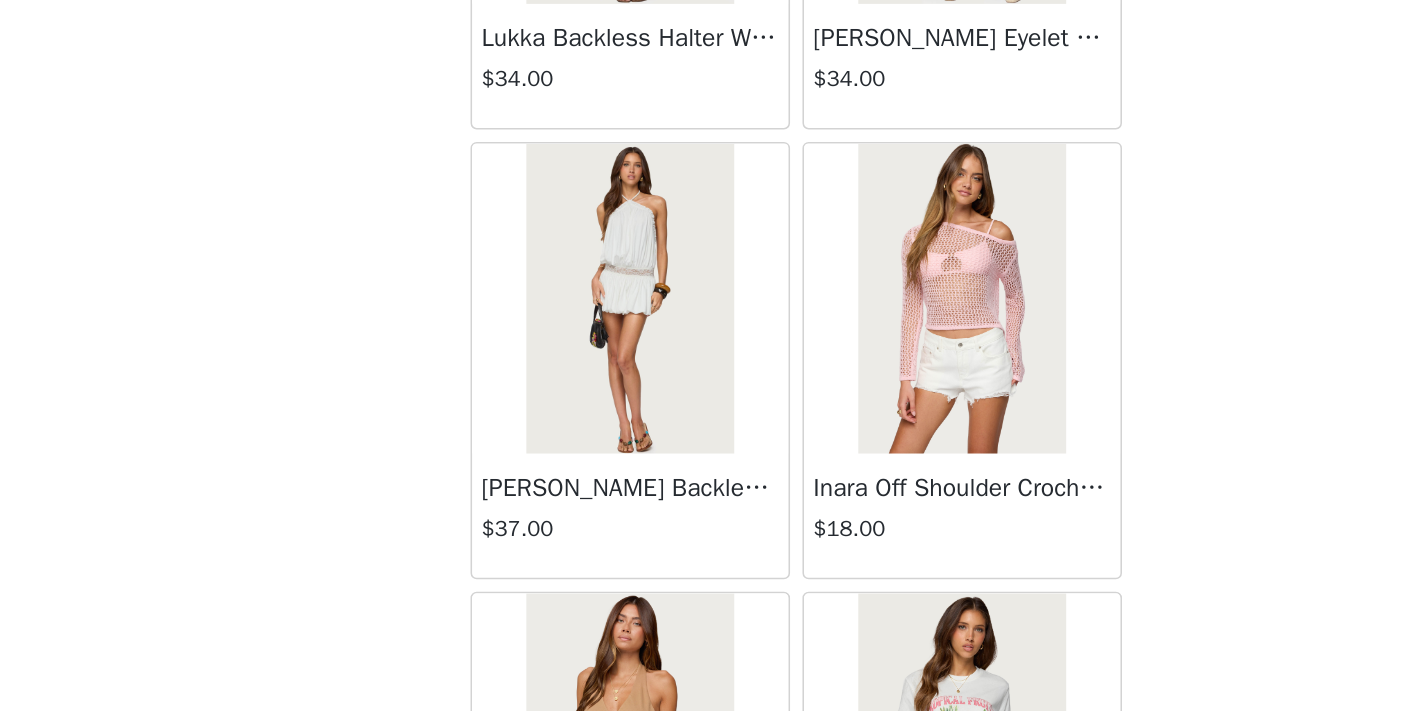 scroll, scrollTop: 20639, scrollLeft: 0, axis: vertical 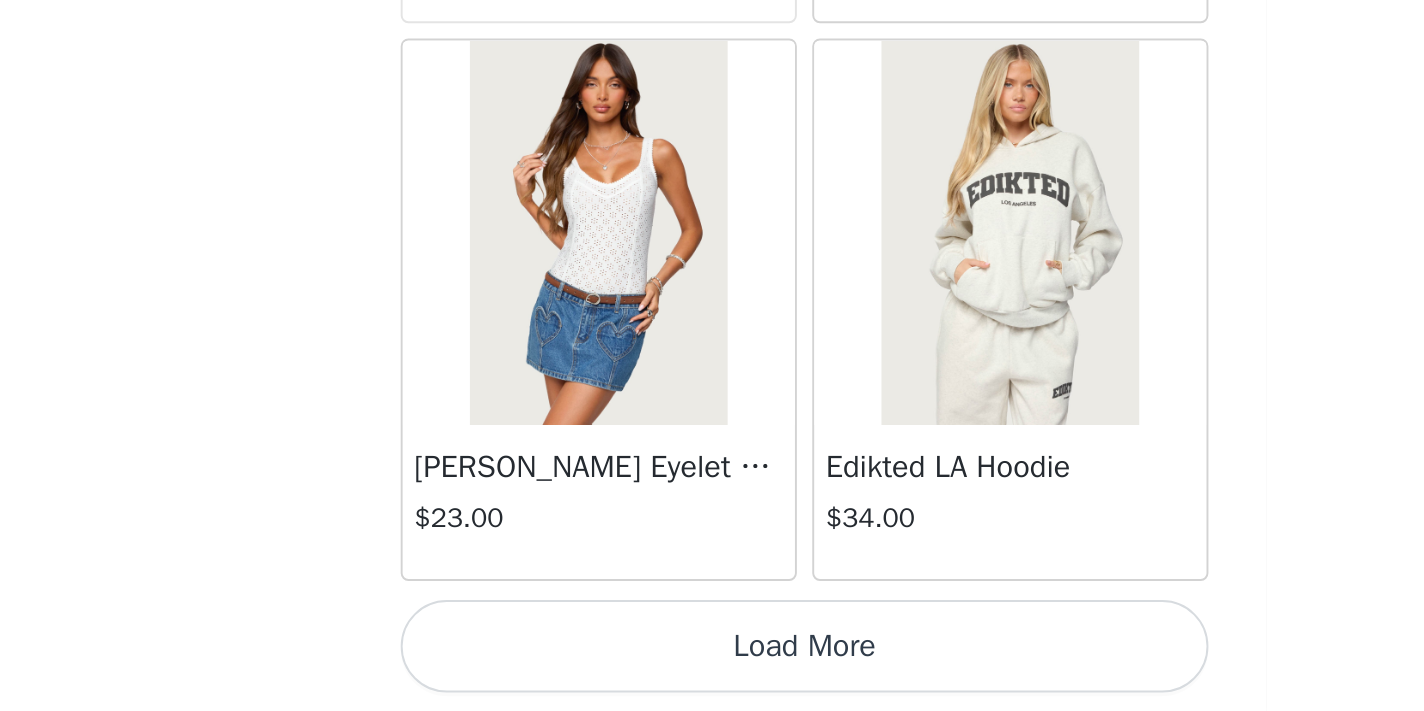 click on "Load More" at bounding box center (712, 677) 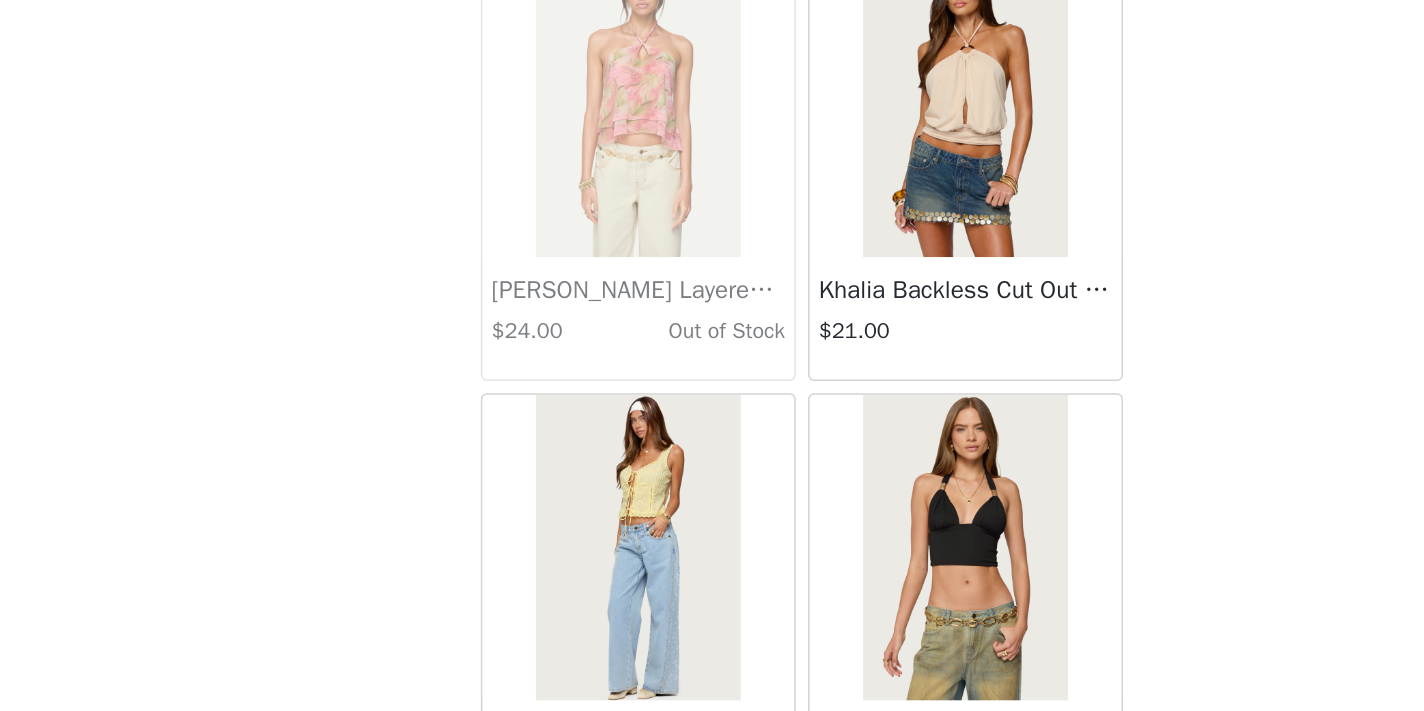 scroll, scrollTop: 23349, scrollLeft: 0, axis: vertical 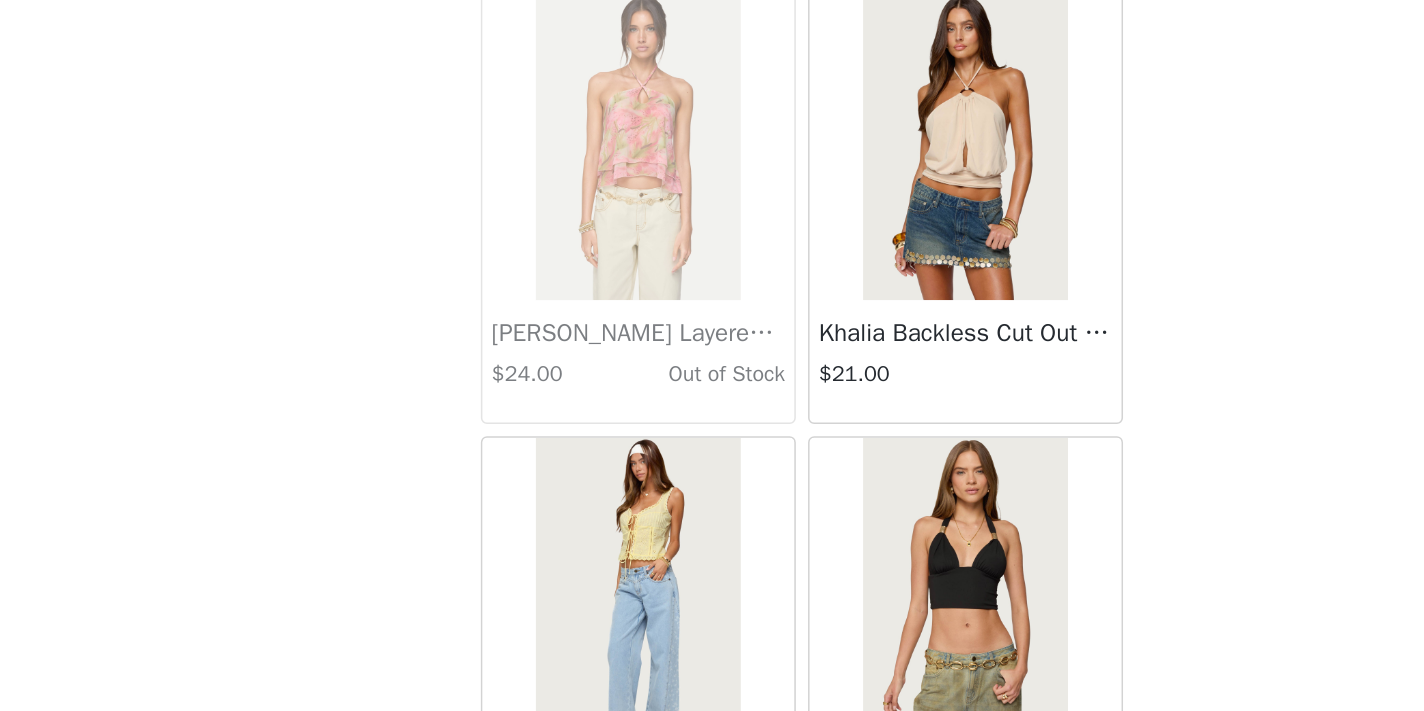 click at bounding box center [818, 342] 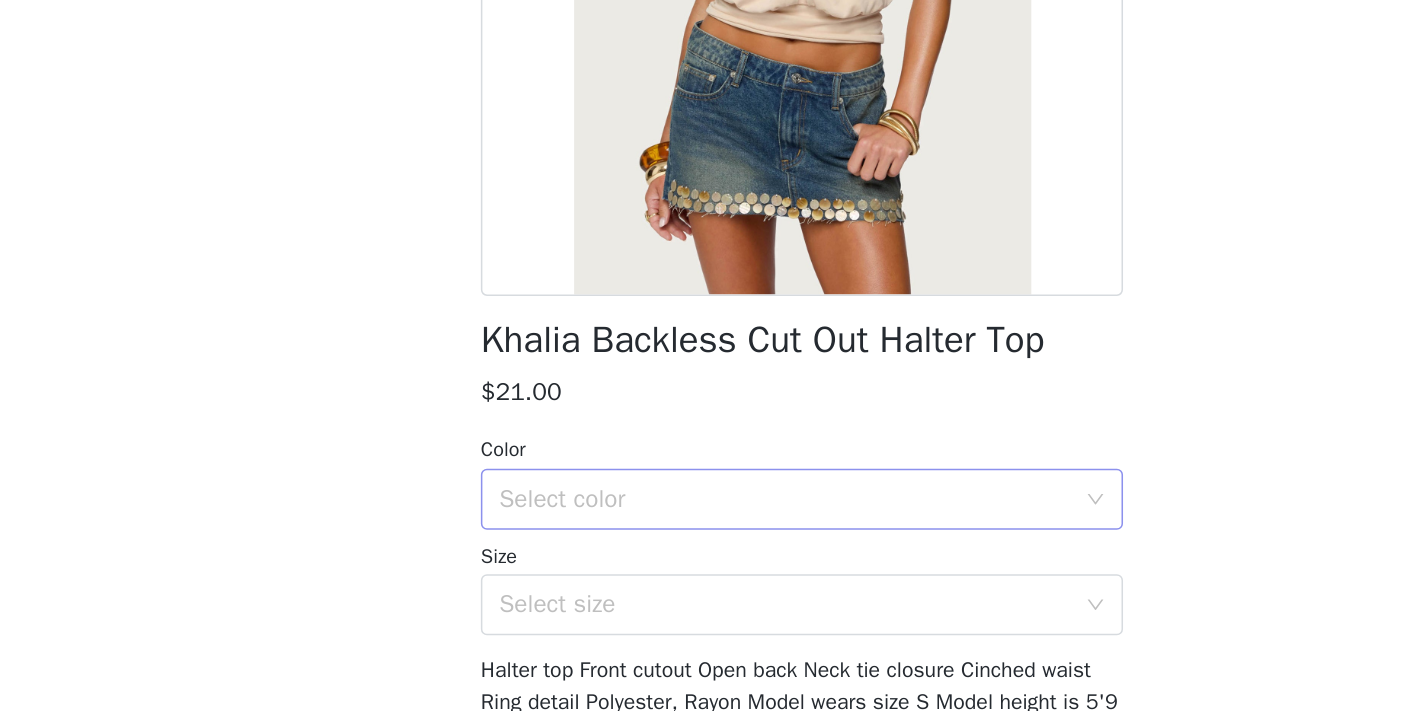 scroll, scrollTop: 142, scrollLeft: 0, axis: vertical 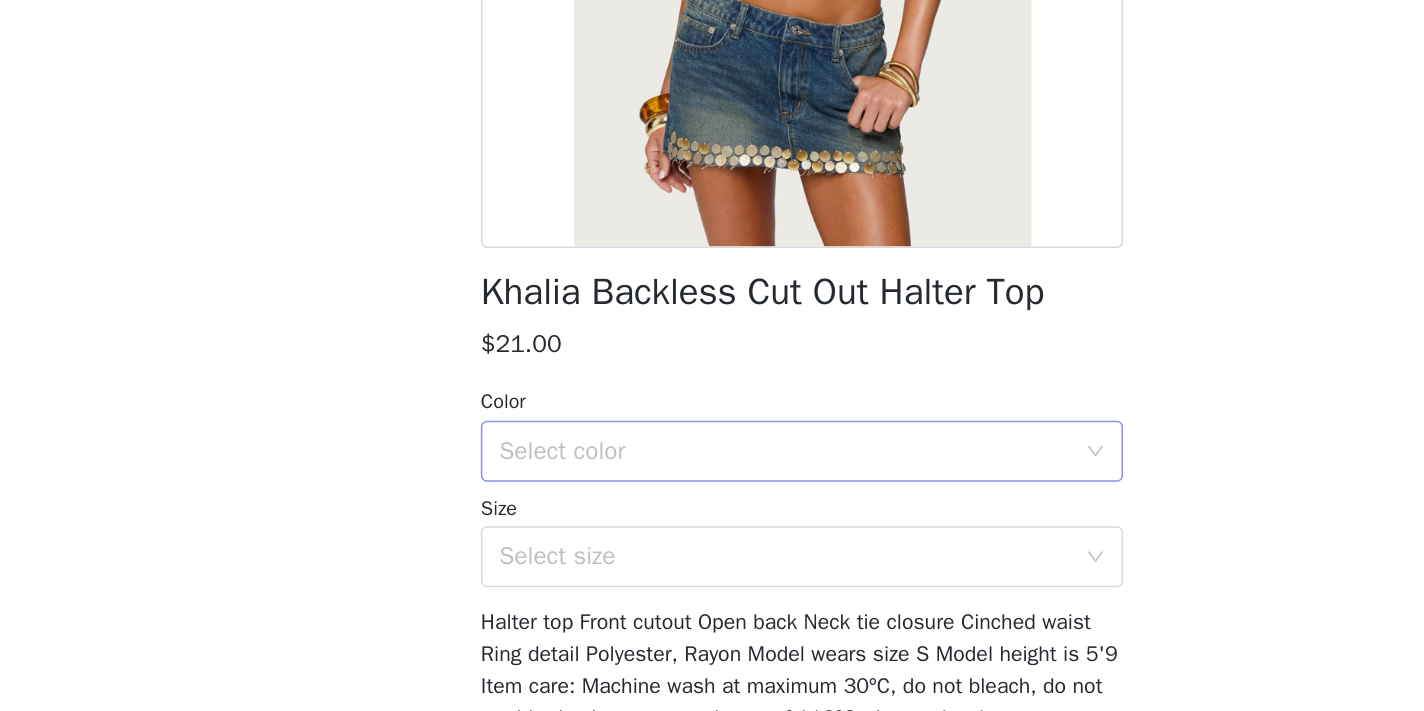click on "Select color" at bounding box center (701, 541) 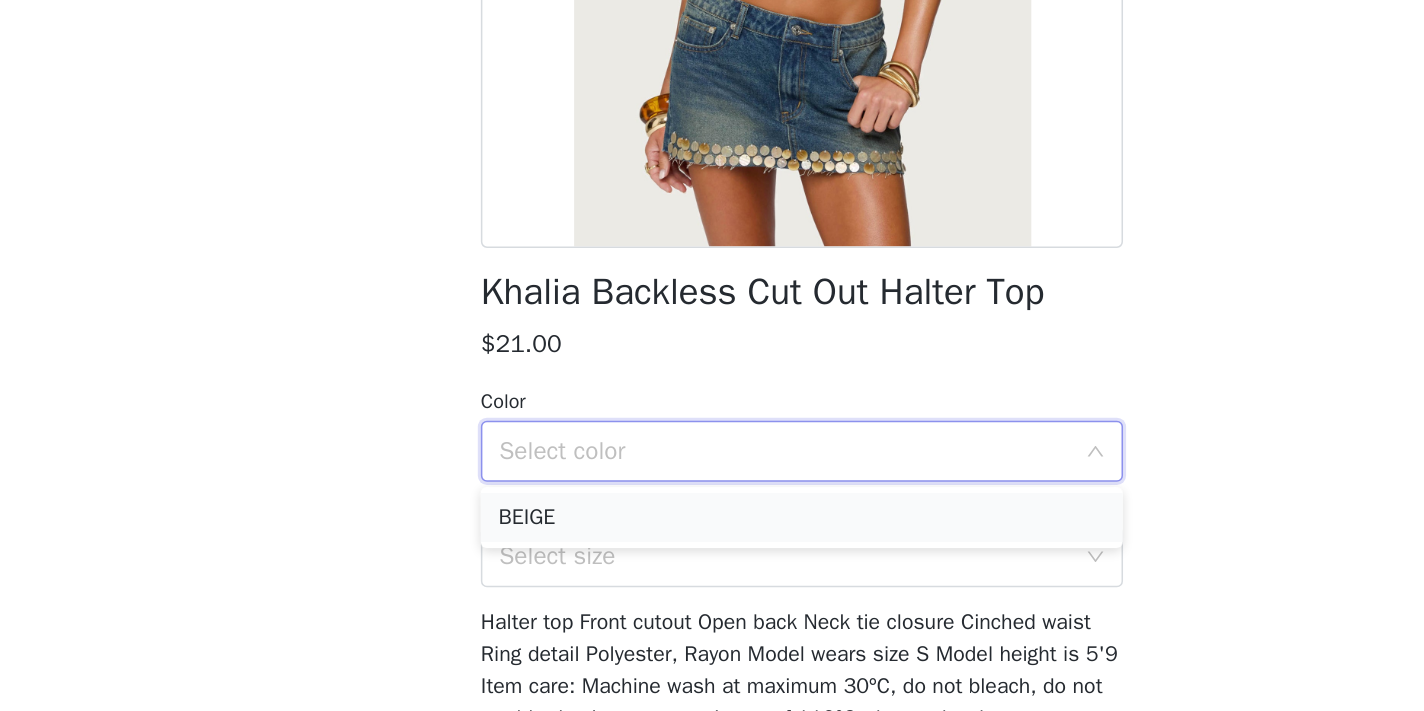 click on "BEIGE" at bounding box center [712, 584] 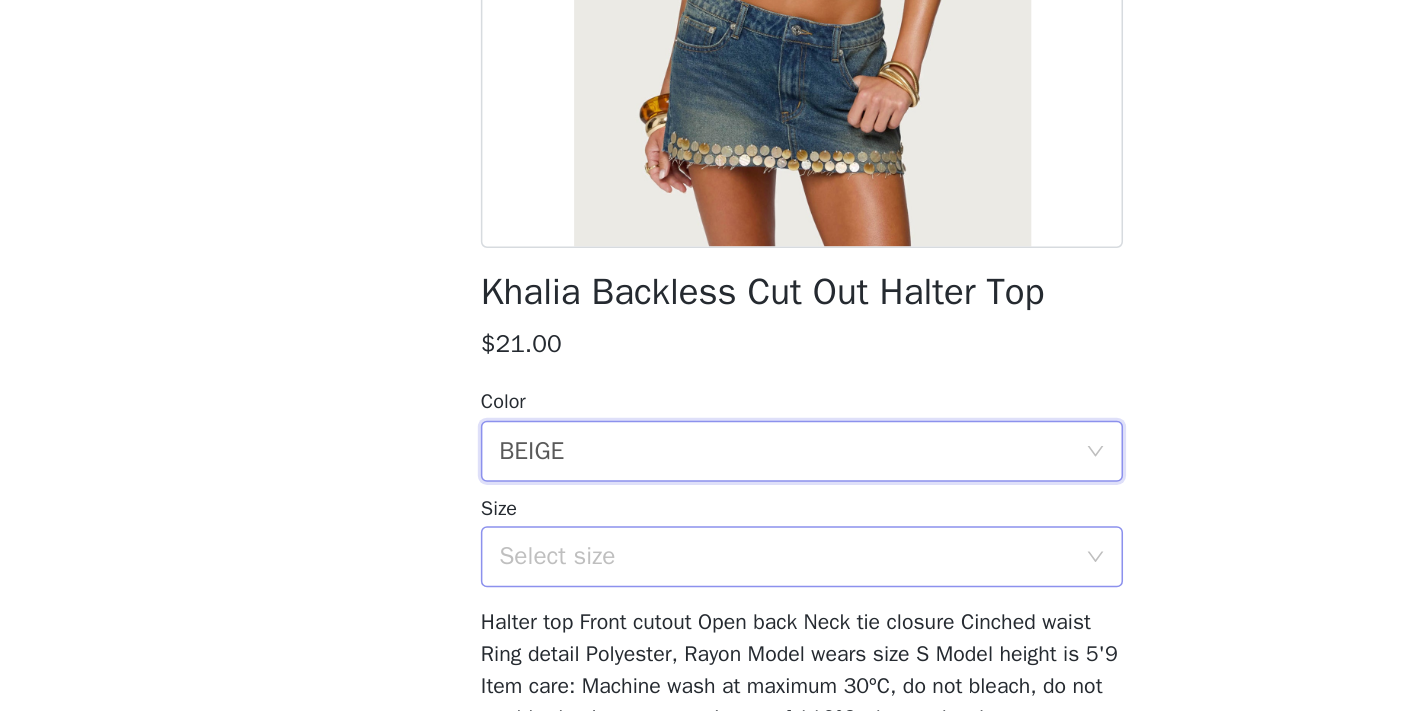 click on "Select size" at bounding box center [705, 610] 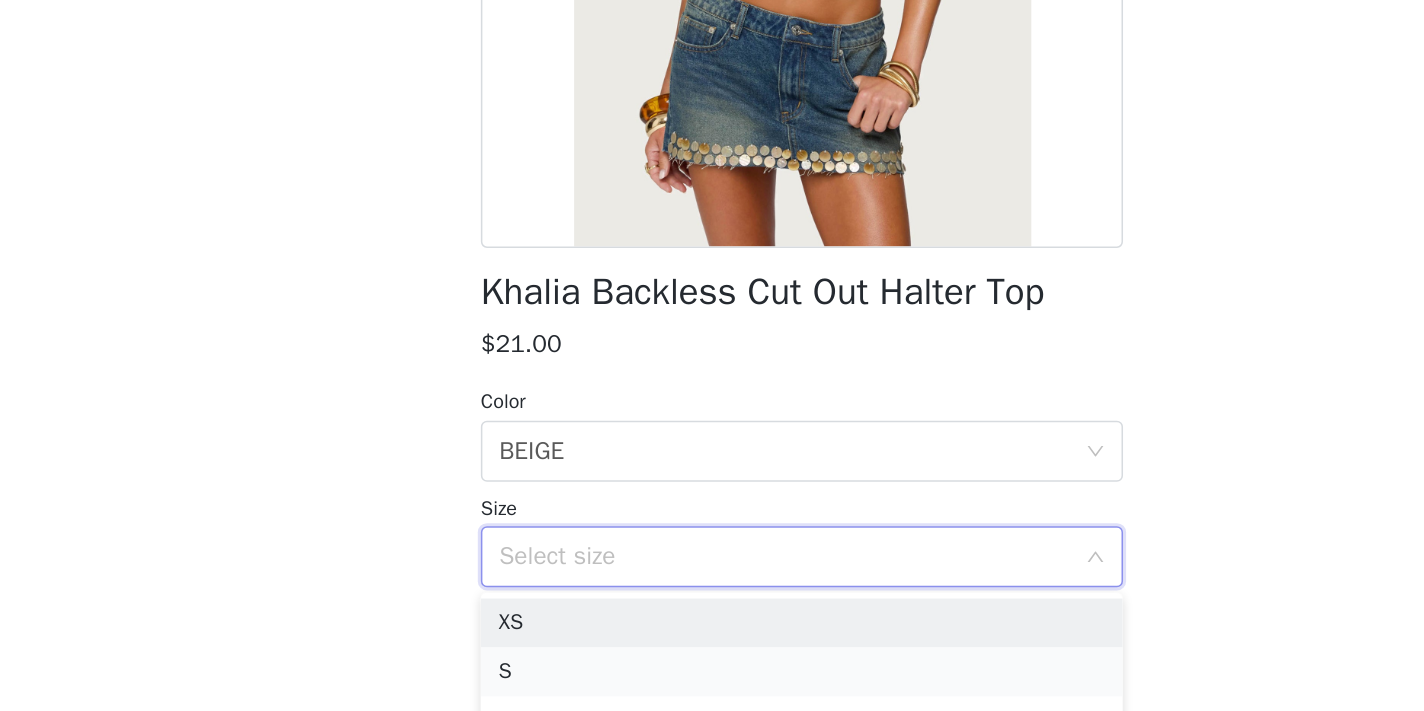 click on "S" at bounding box center (712, 685) 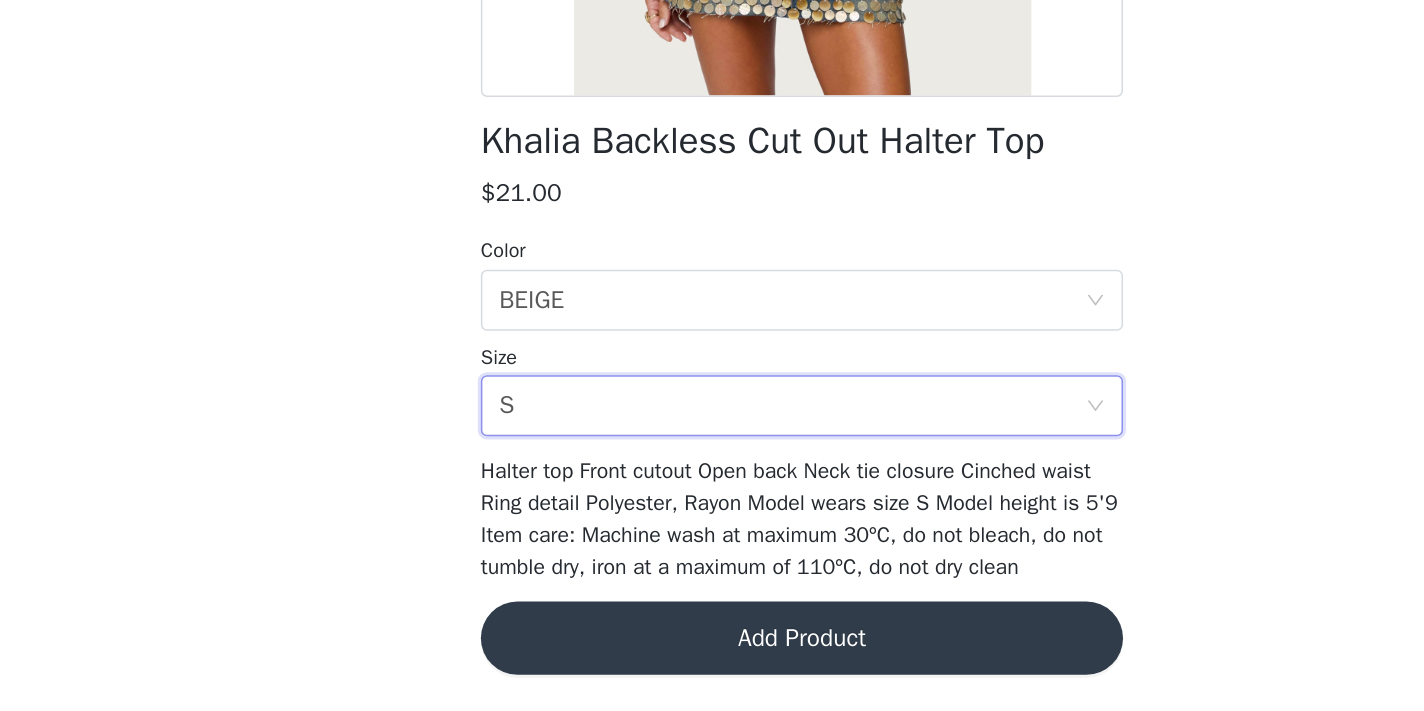 scroll, scrollTop: 261, scrollLeft: 0, axis: vertical 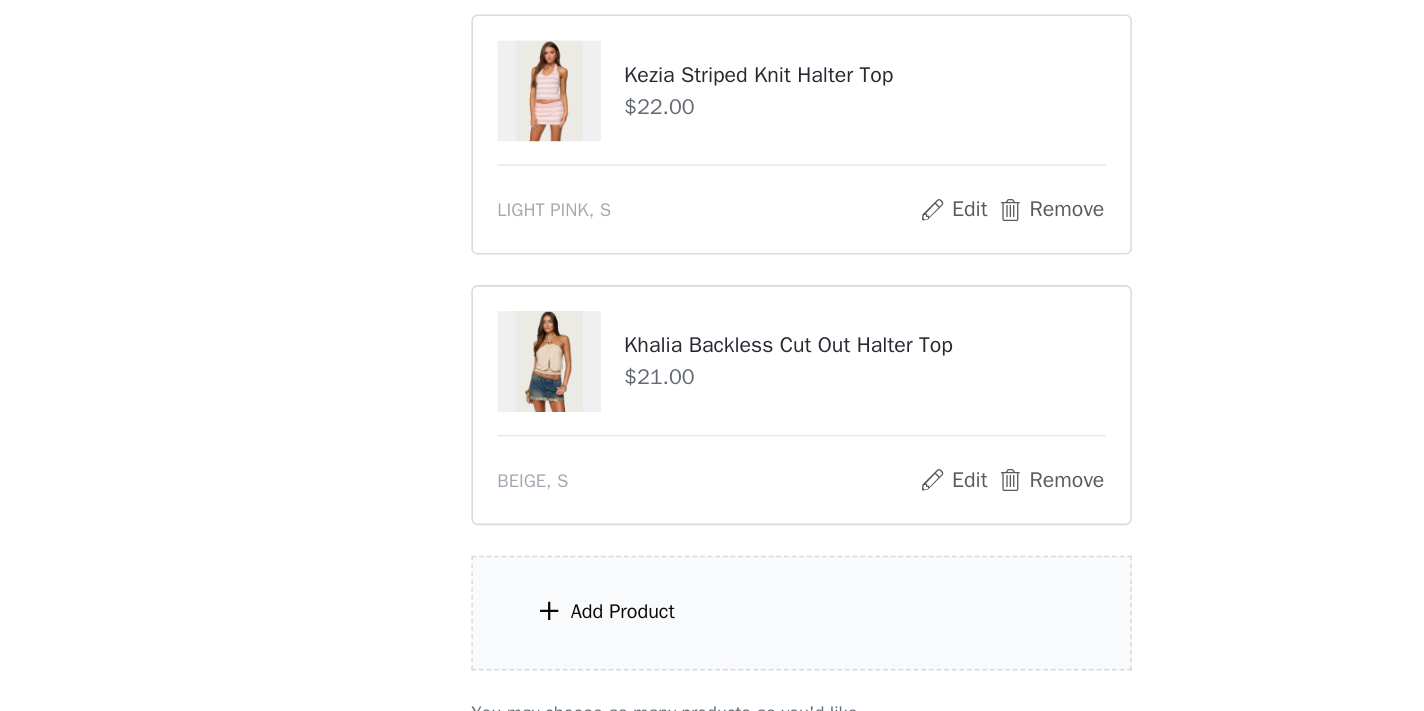 click on "Add Product" at bounding box center (712, 646) 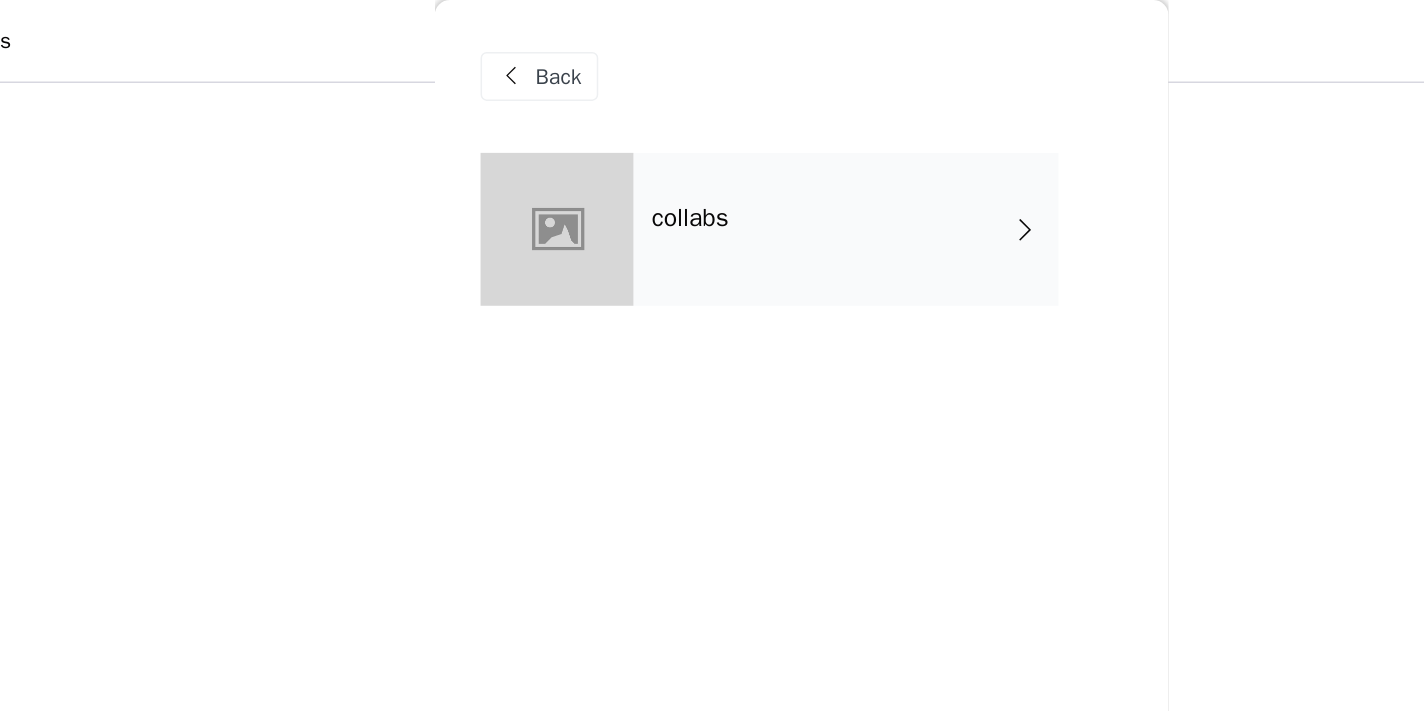 scroll, scrollTop: 298, scrollLeft: 0, axis: vertical 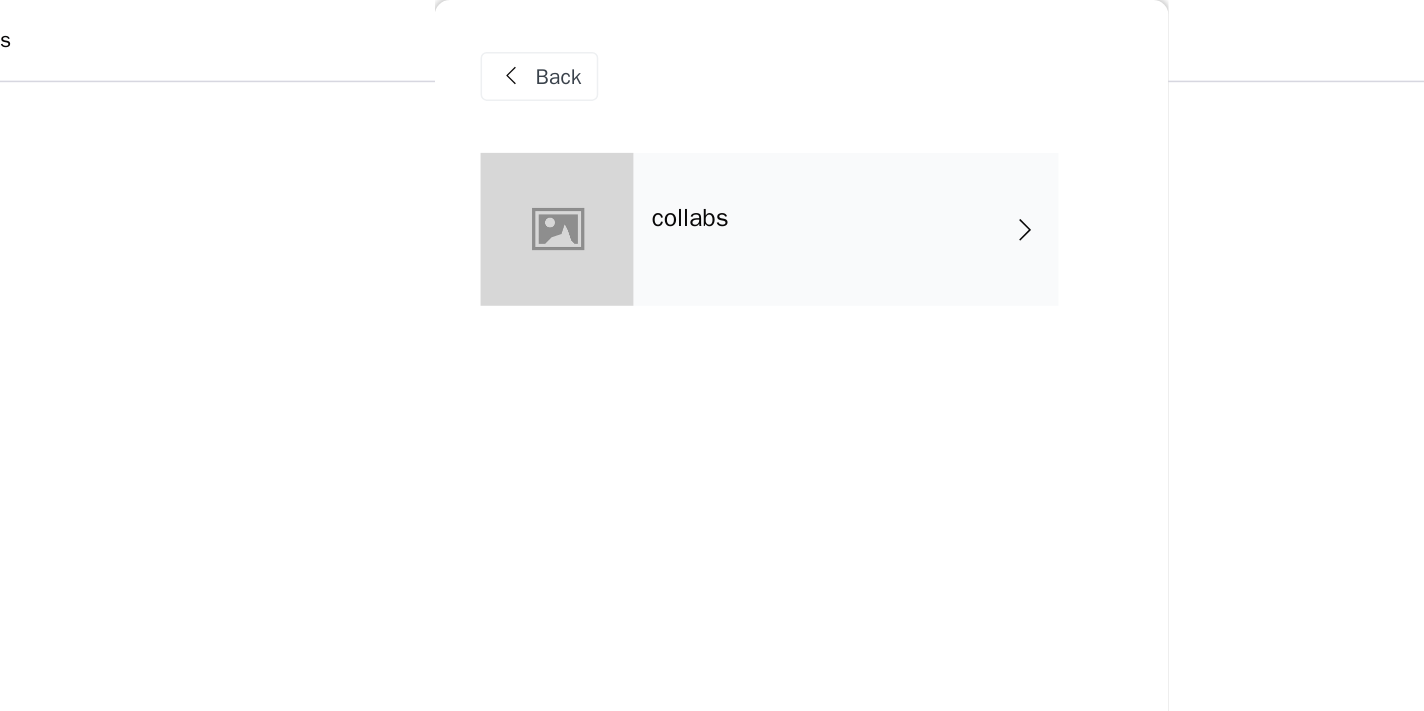 click on "collabs" at bounding box center (741, 150) 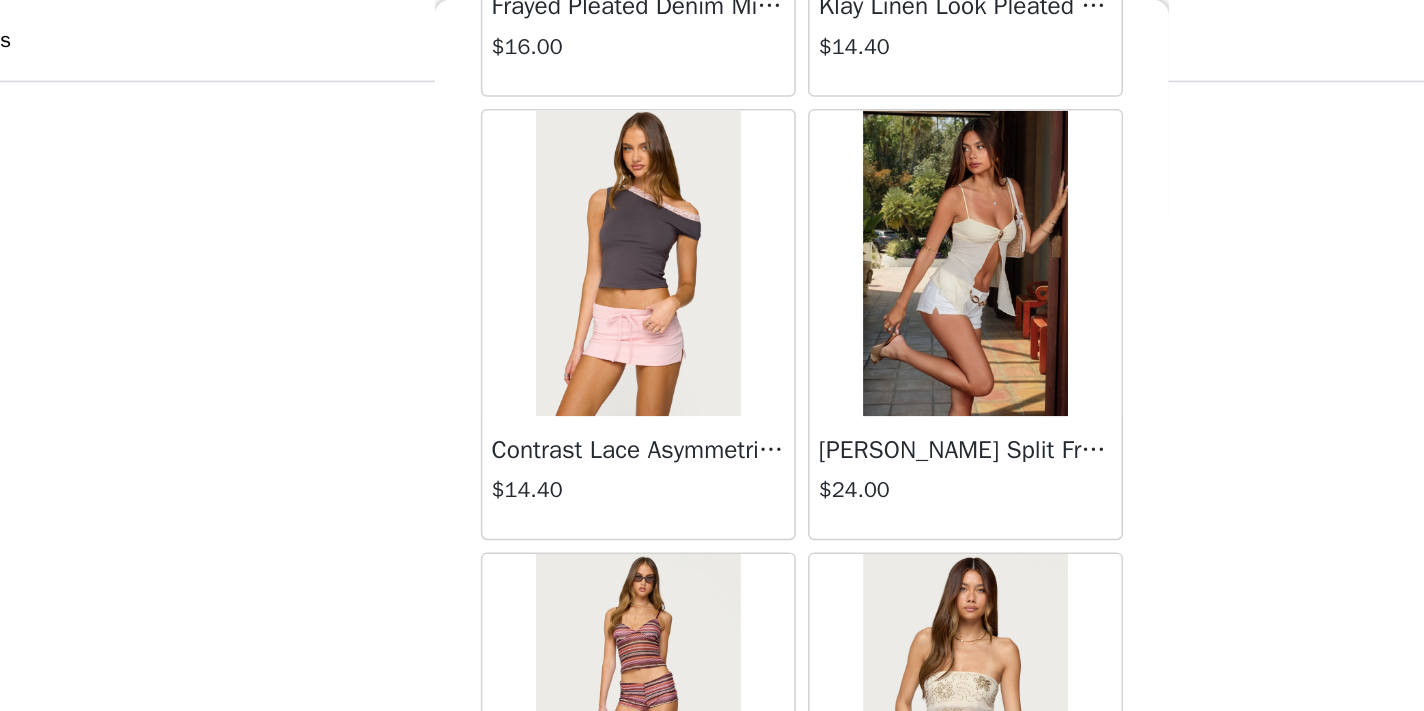 scroll, scrollTop: 2349, scrollLeft: 0, axis: vertical 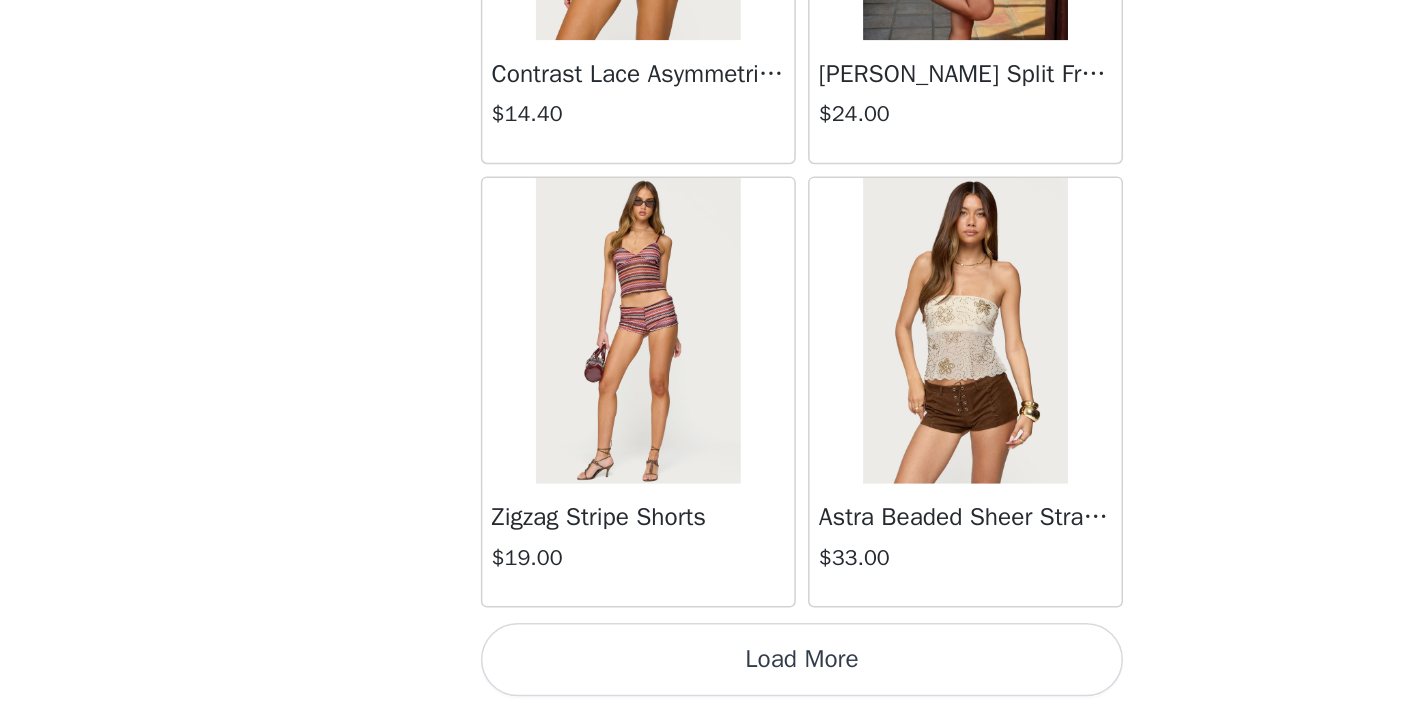 click on "Load More" at bounding box center [712, 677] 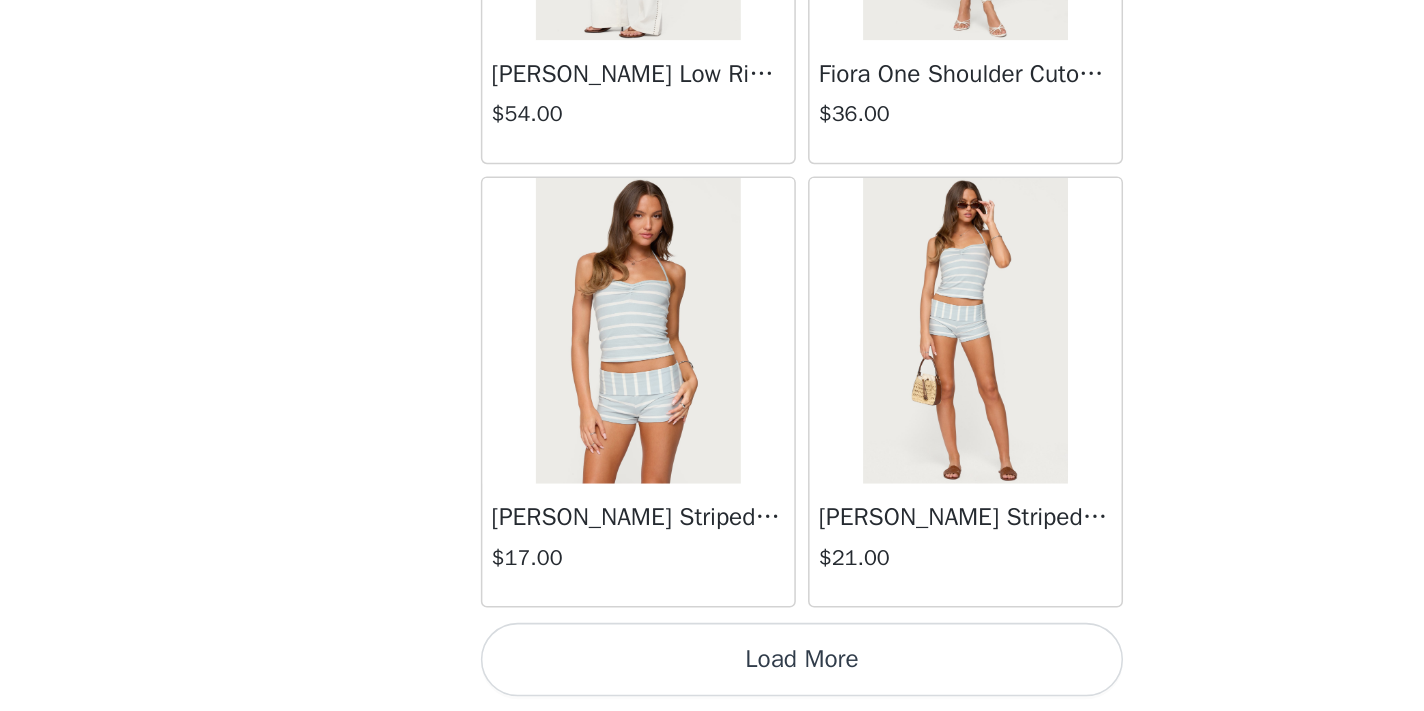 click on "Load More" at bounding box center (712, 677) 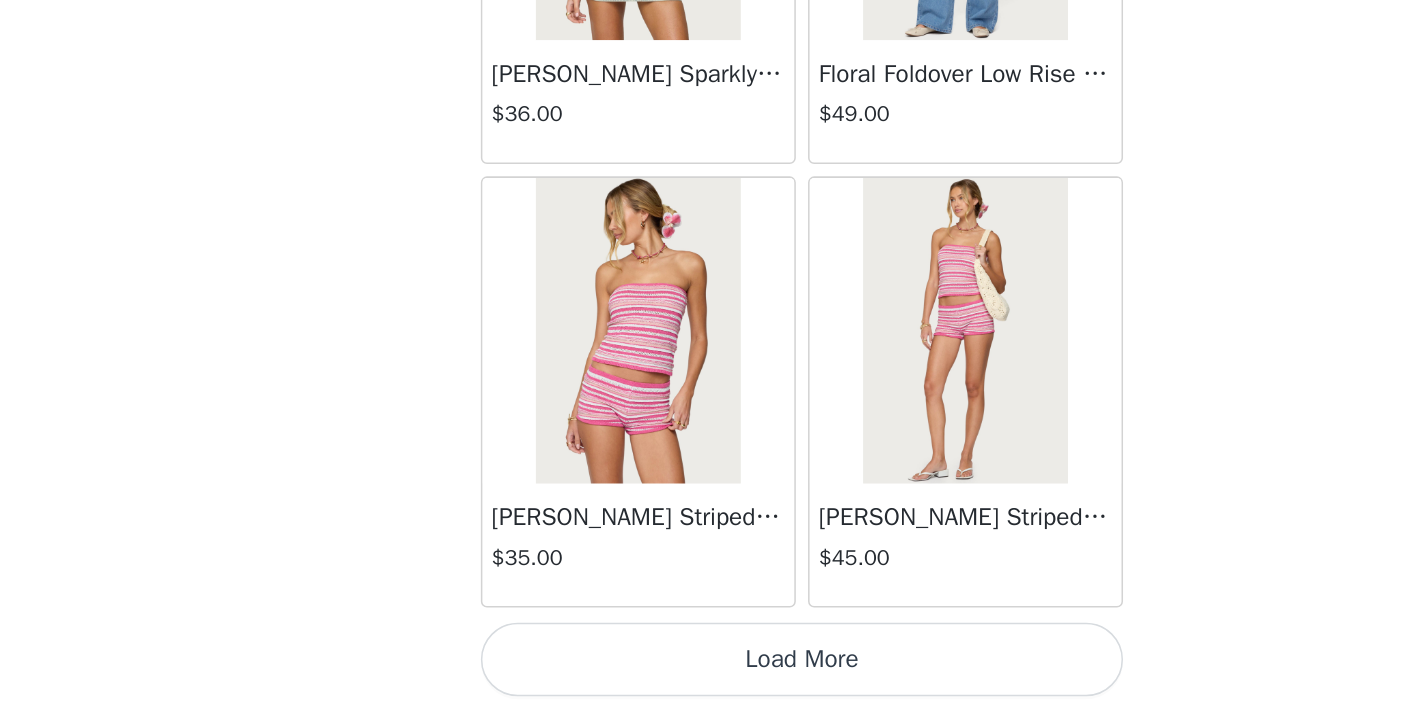 click on "Load More" at bounding box center (712, 677) 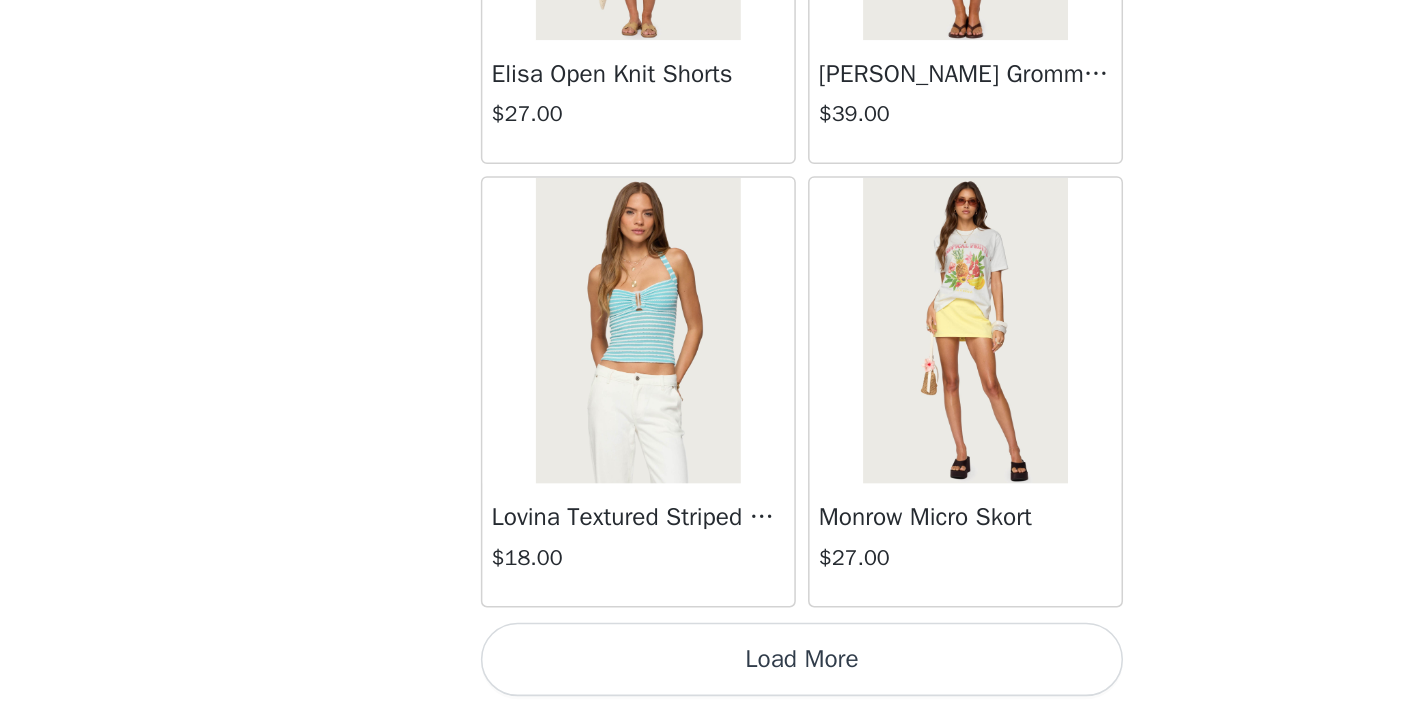 click on "Load More" at bounding box center (712, 677) 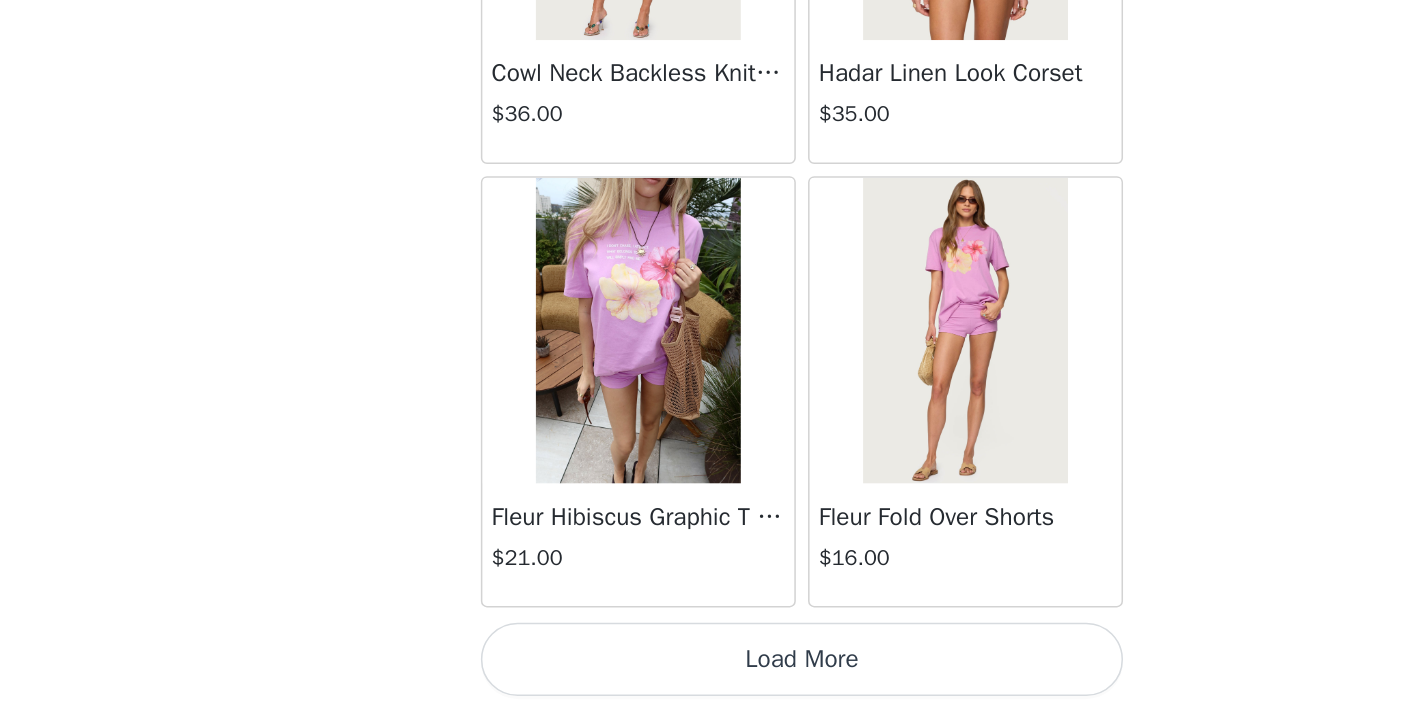 click on "Load More" at bounding box center [712, 677] 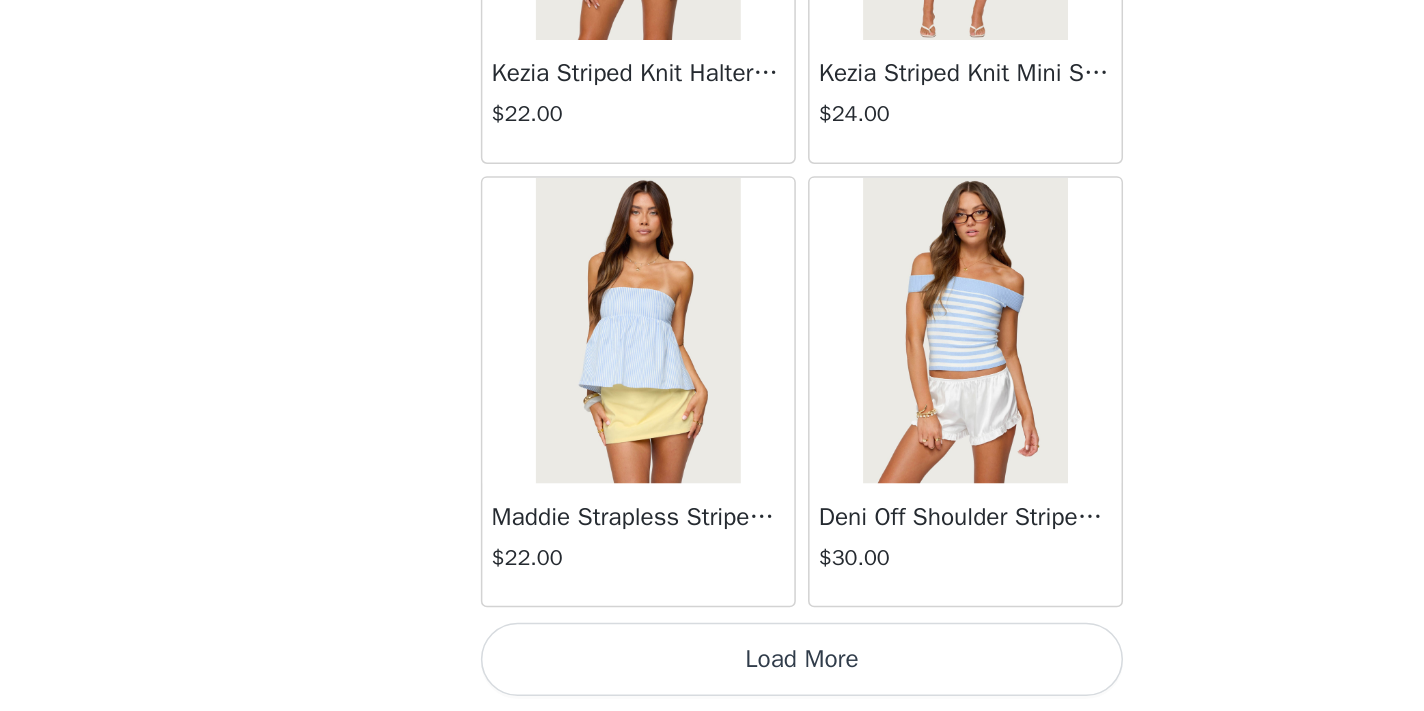 scroll, scrollTop: 16849, scrollLeft: 0, axis: vertical 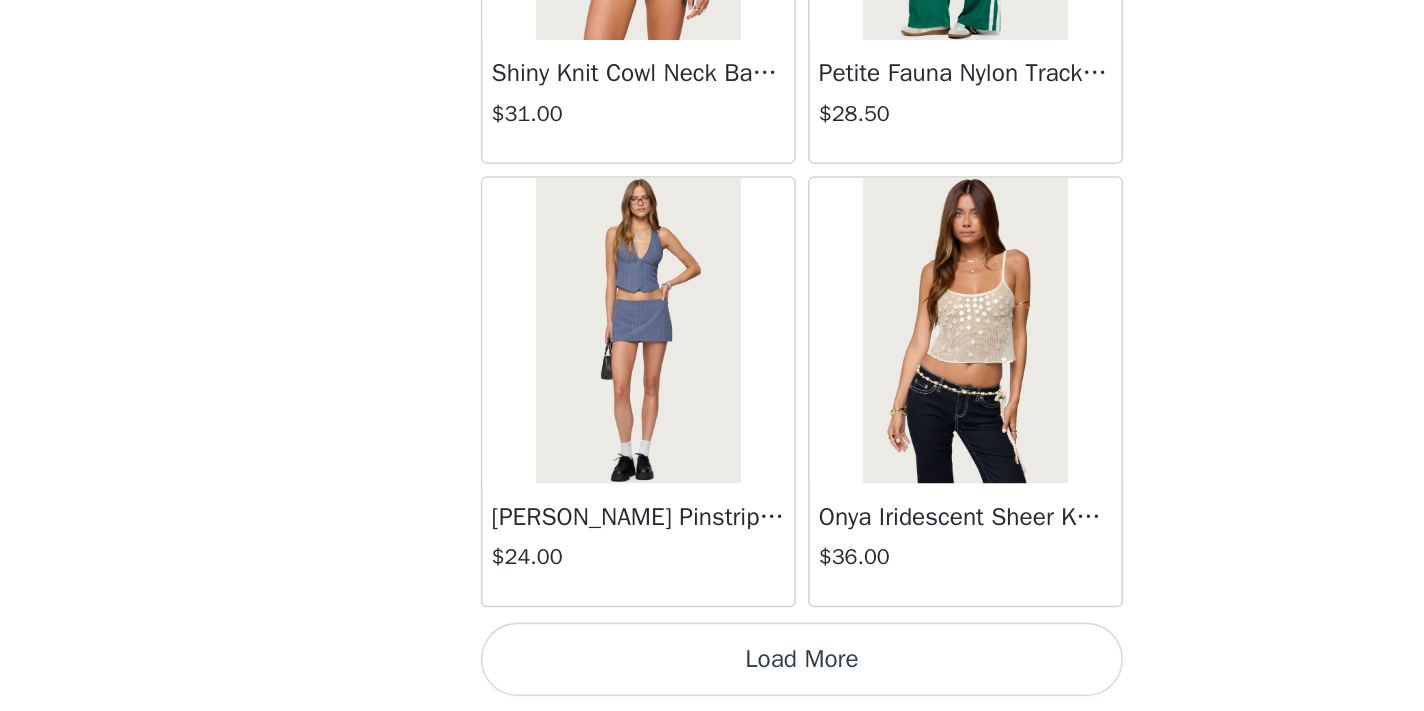 click on "Load More" at bounding box center [712, 677] 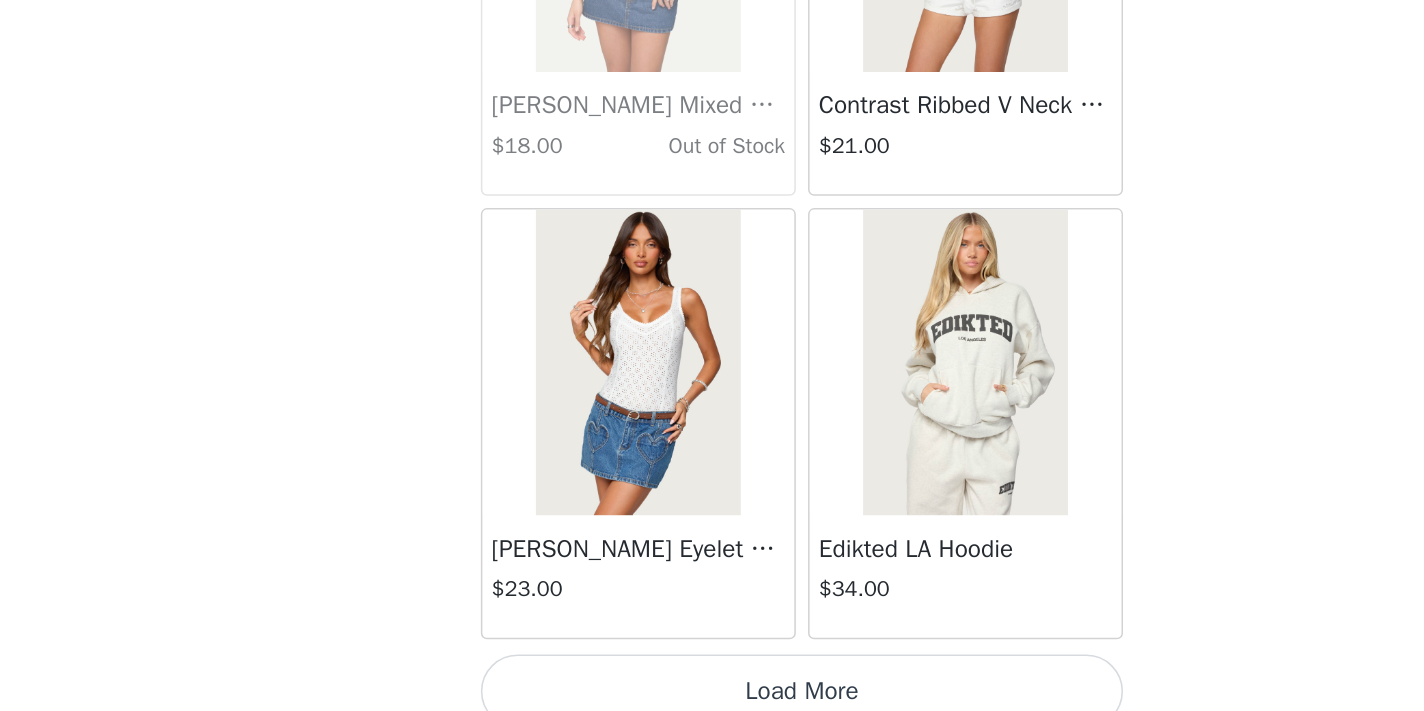scroll, scrollTop: 22649, scrollLeft: 0, axis: vertical 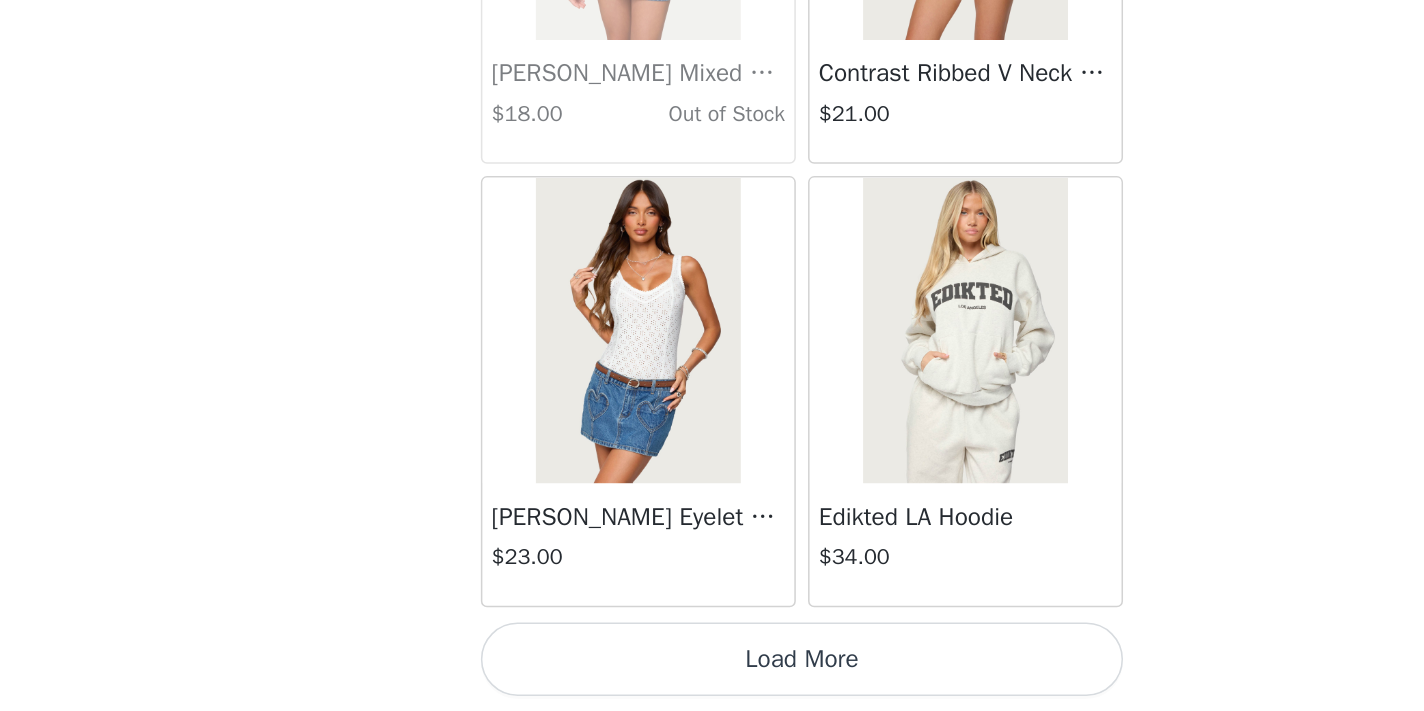click on "Load More" at bounding box center [712, 677] 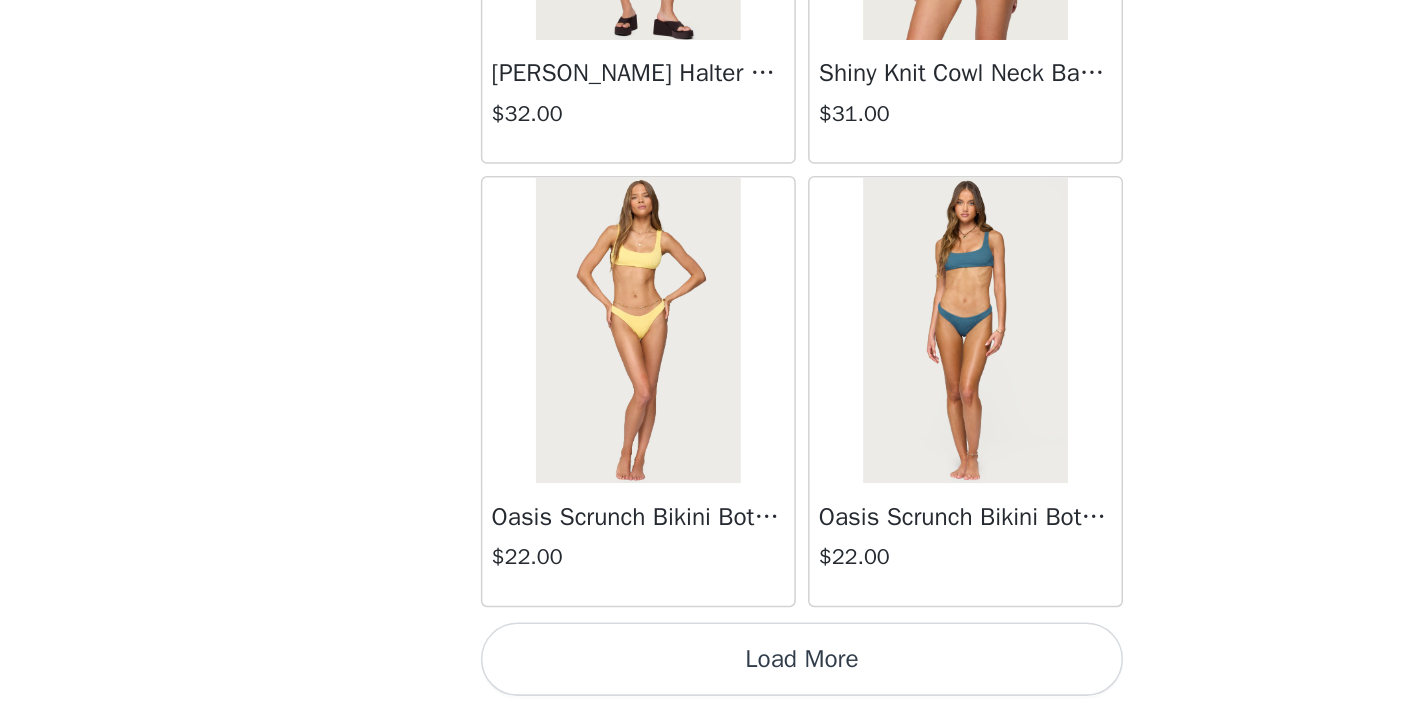 click on "Load More" at bounding box center [712, 677] 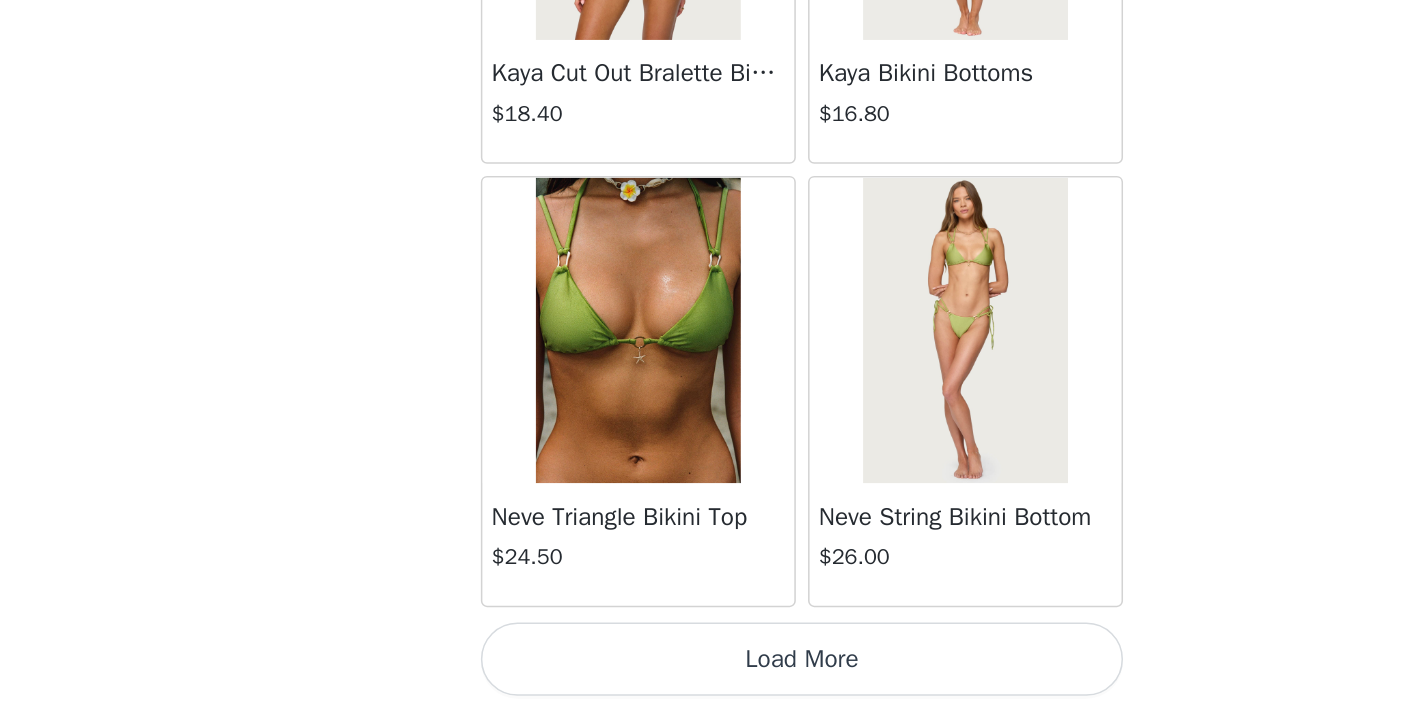 click on "Load More" at bounding box center [712, 677] 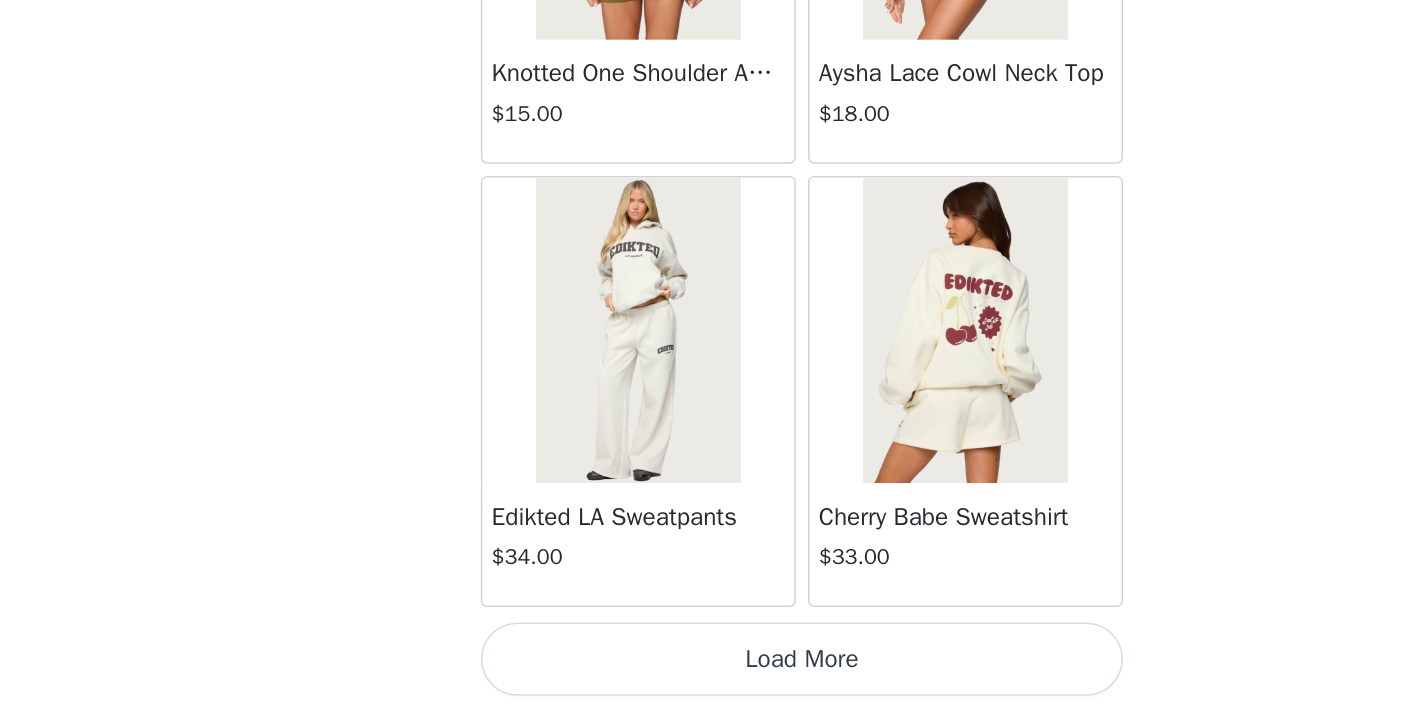 scroll, scrollTop: 31349, scrollLeft: 0, axis: vertical 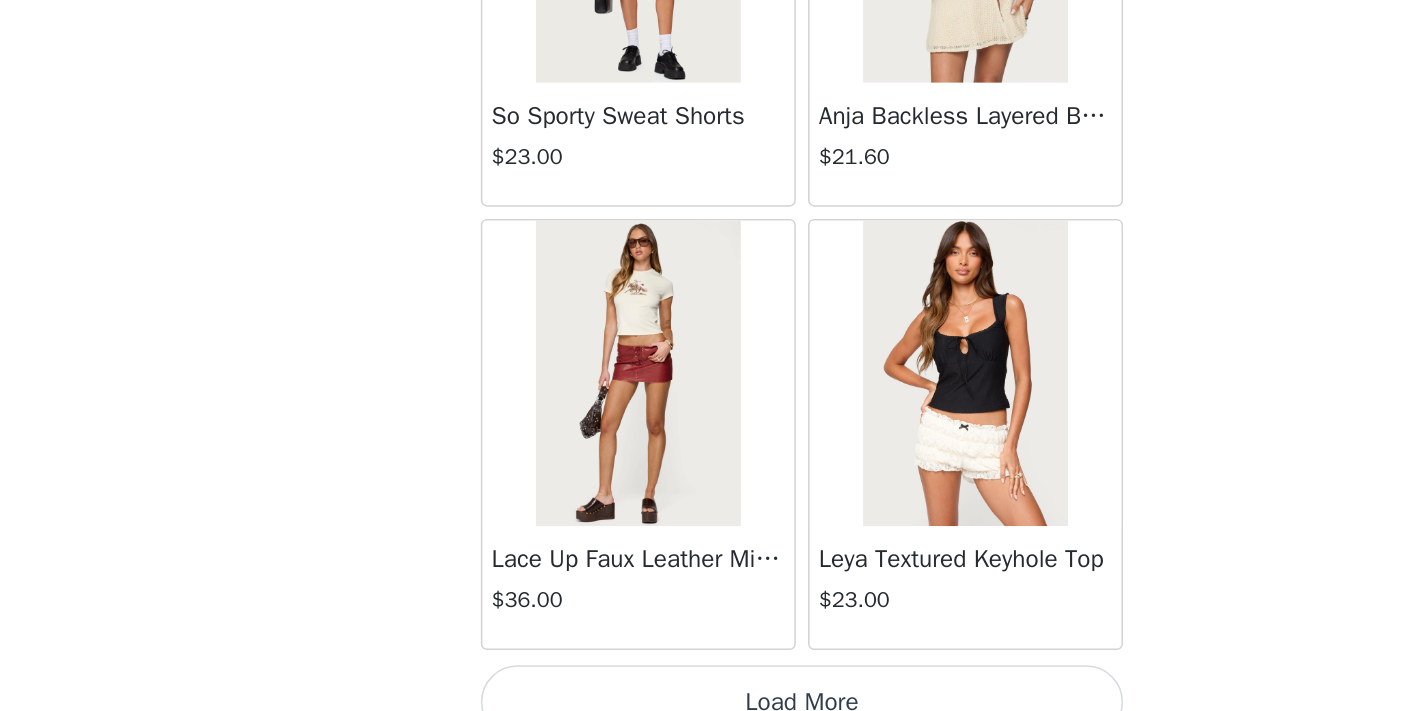 click on "Load More" at bounding box center (712, 705) 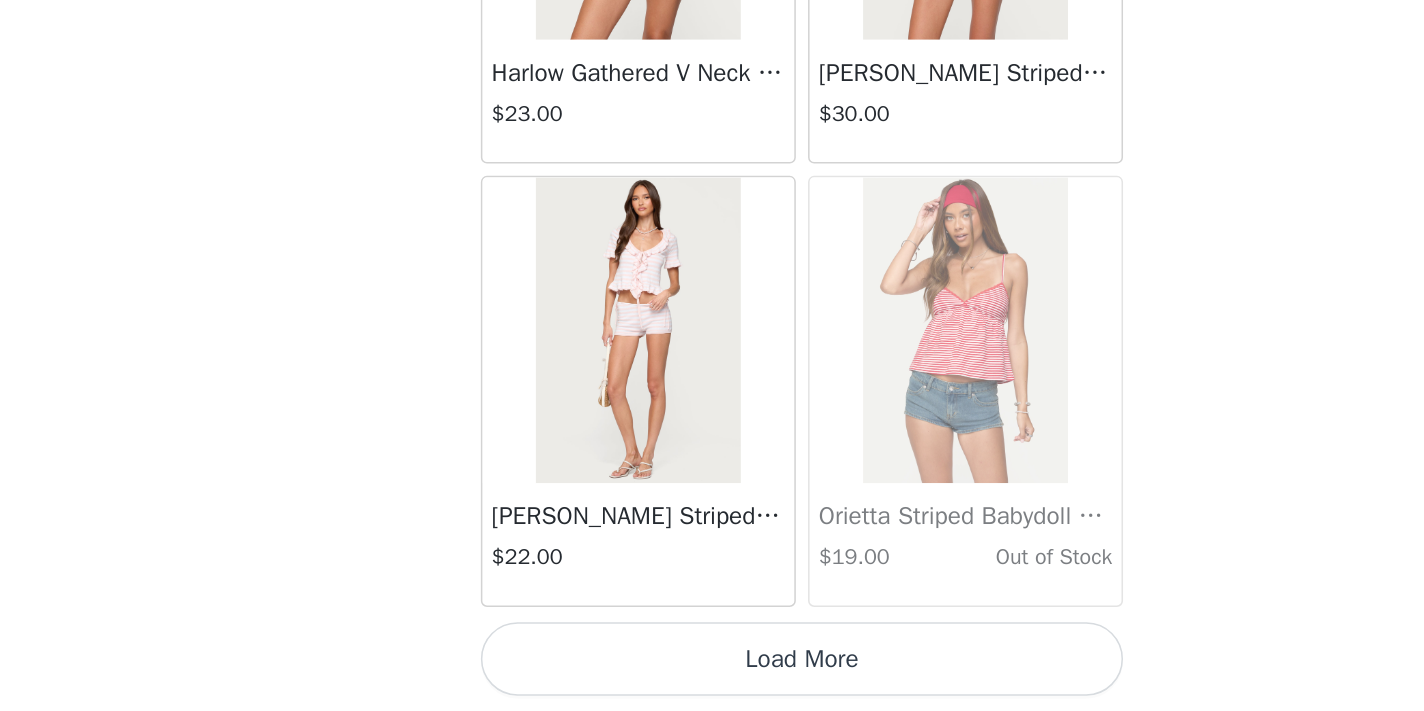 click on "Load More" at bounding box center [712, 677] 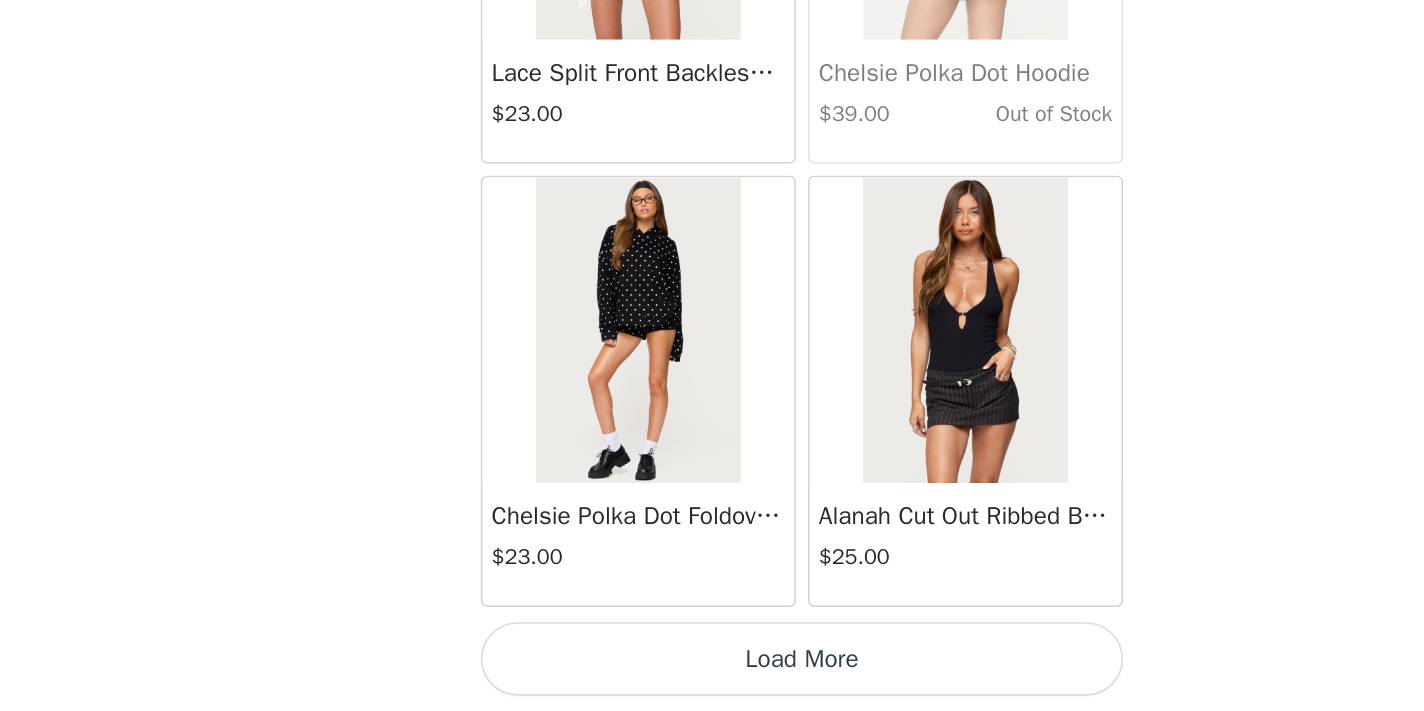 scroll, scrollTop: 40049, scrollLeft: 0, axis: vertical 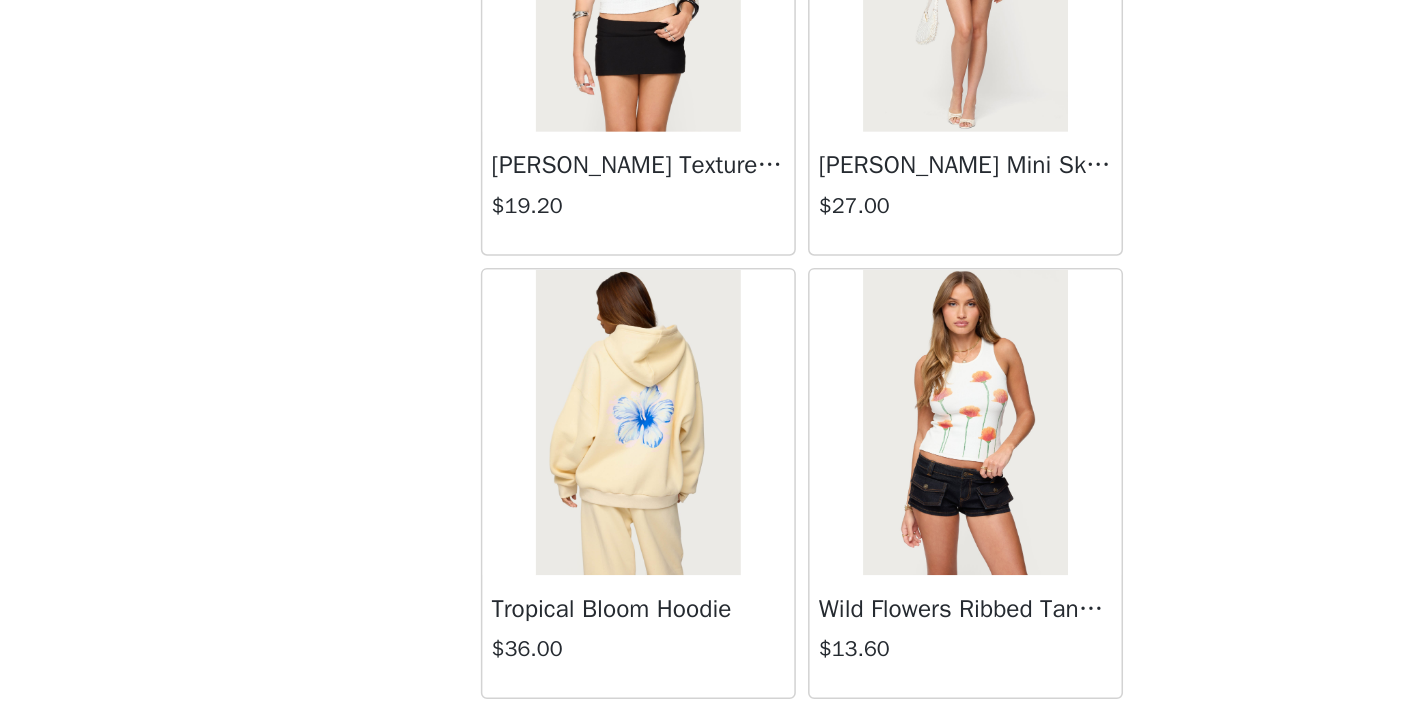 click at bounding box center [604, 522] 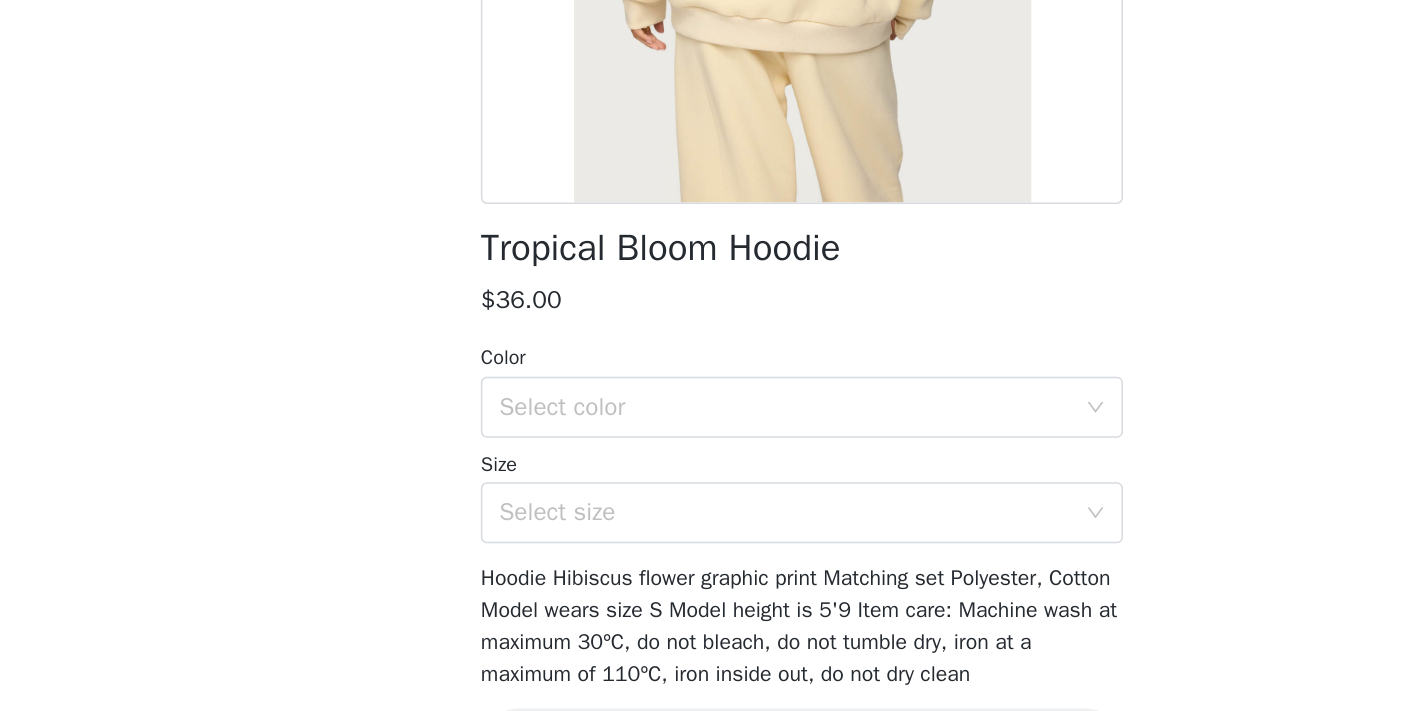 scroll, scrollTop: 186, scrollLeft: 0, axis: vertical 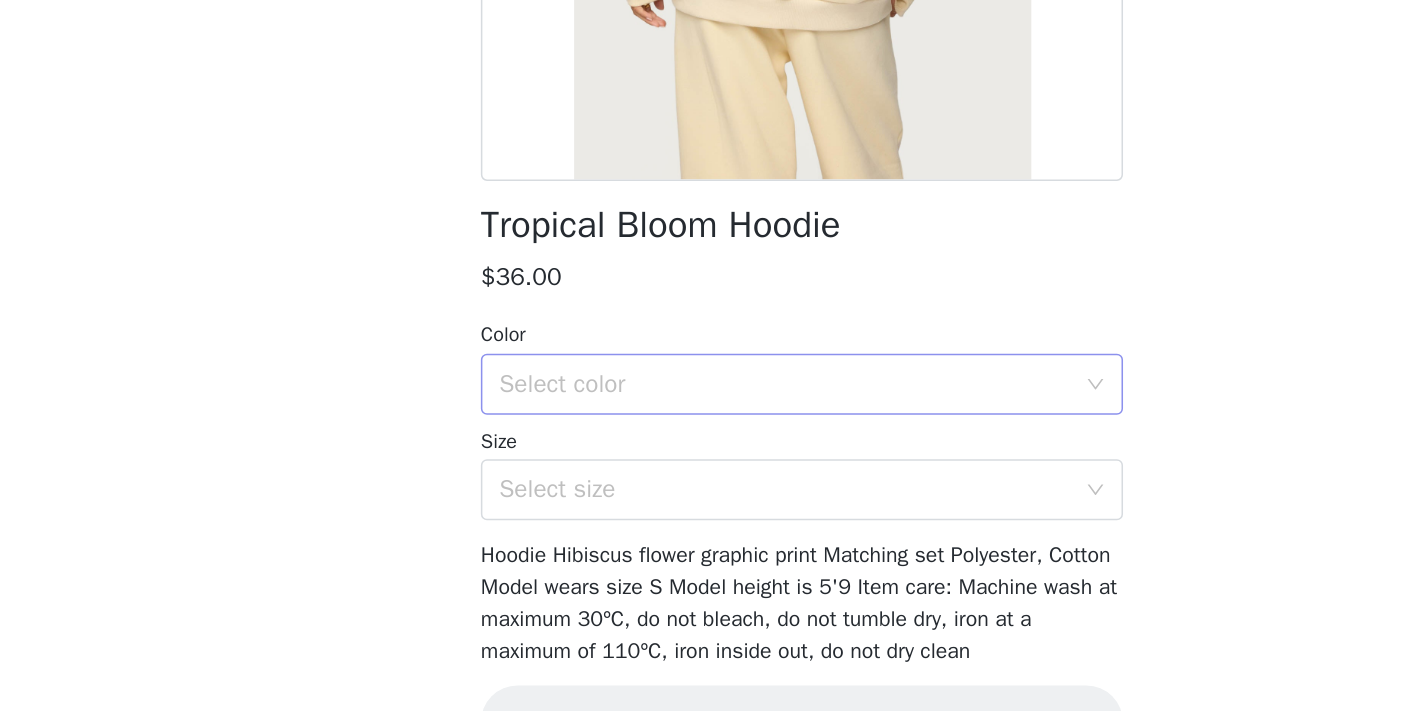 click on "Select color" at bounding box center [705, 497] 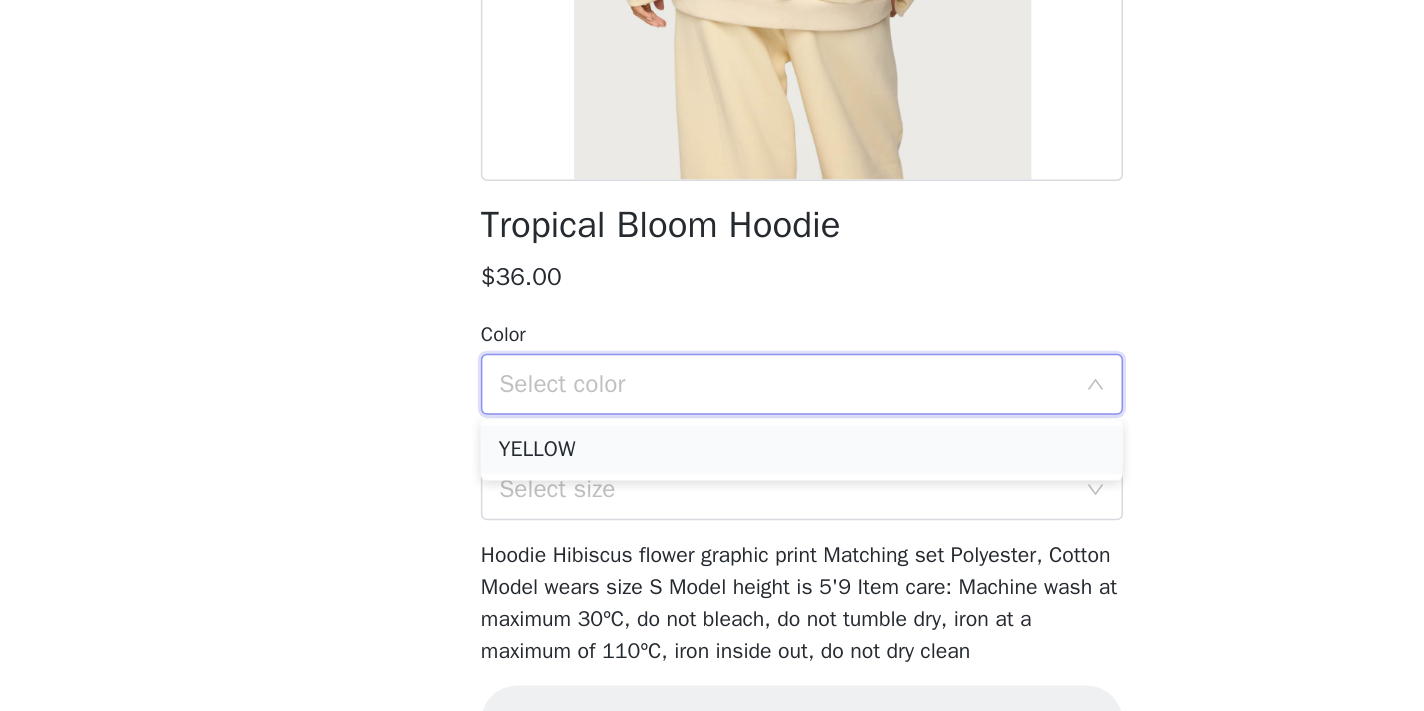 click on "YELLOW" at bounding box center (712, 540) 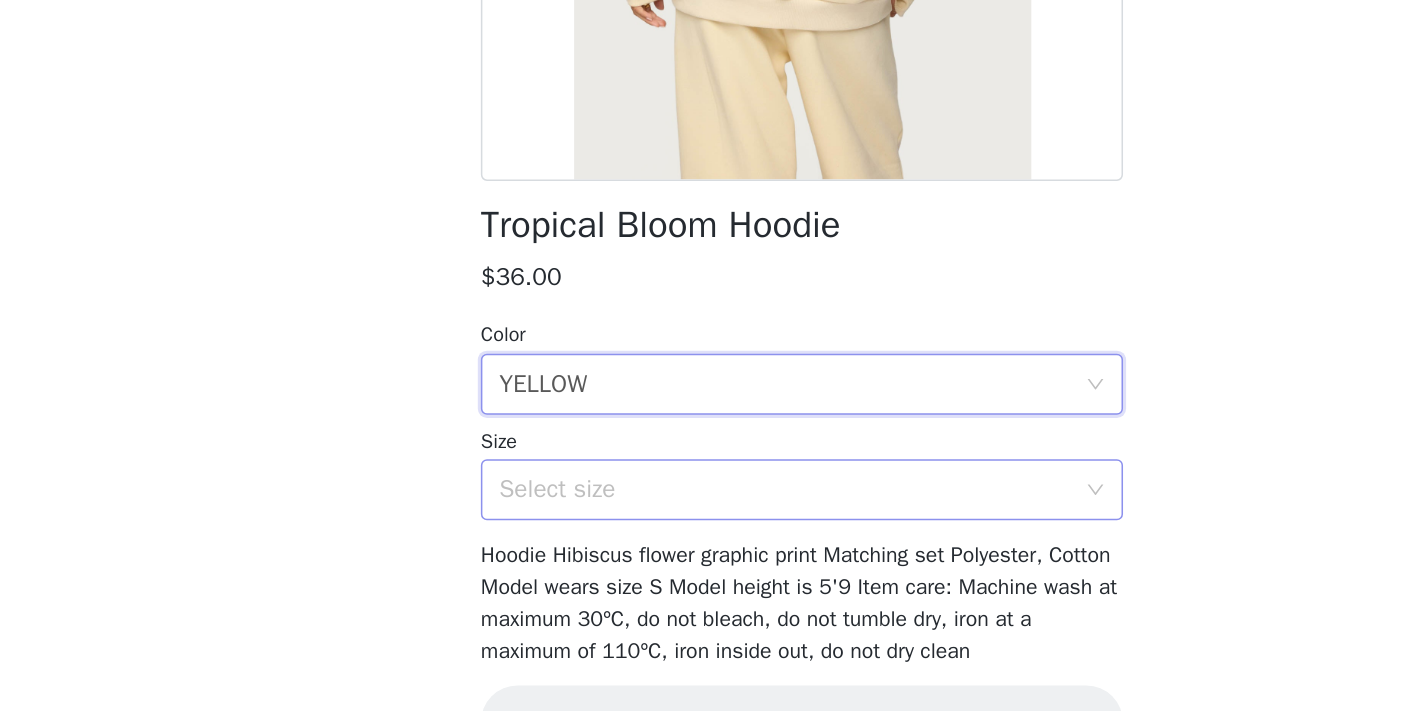 click on "Select size" at bounding box center (701, 566) 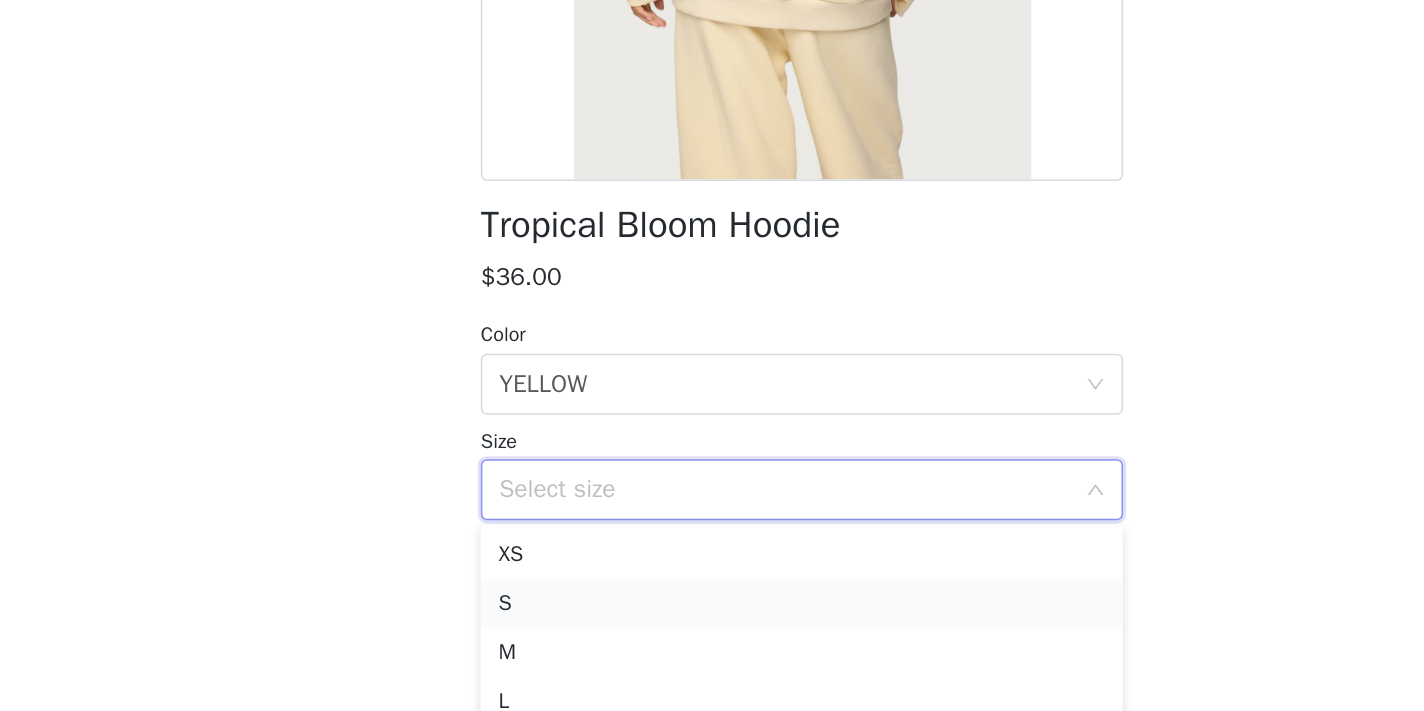 click on "S" at bounding box center (712, 641) 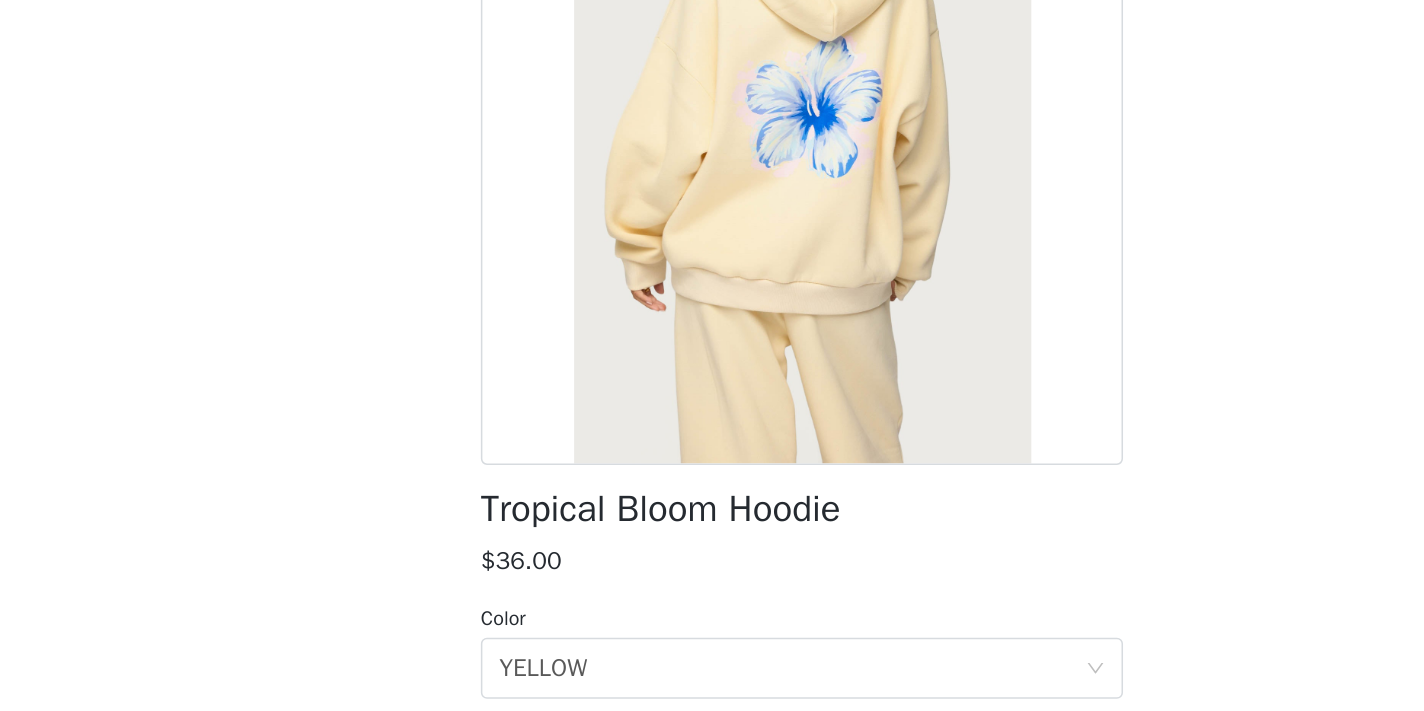 scroll, scrollTop: 0, scrollLeft: 0, axis: both 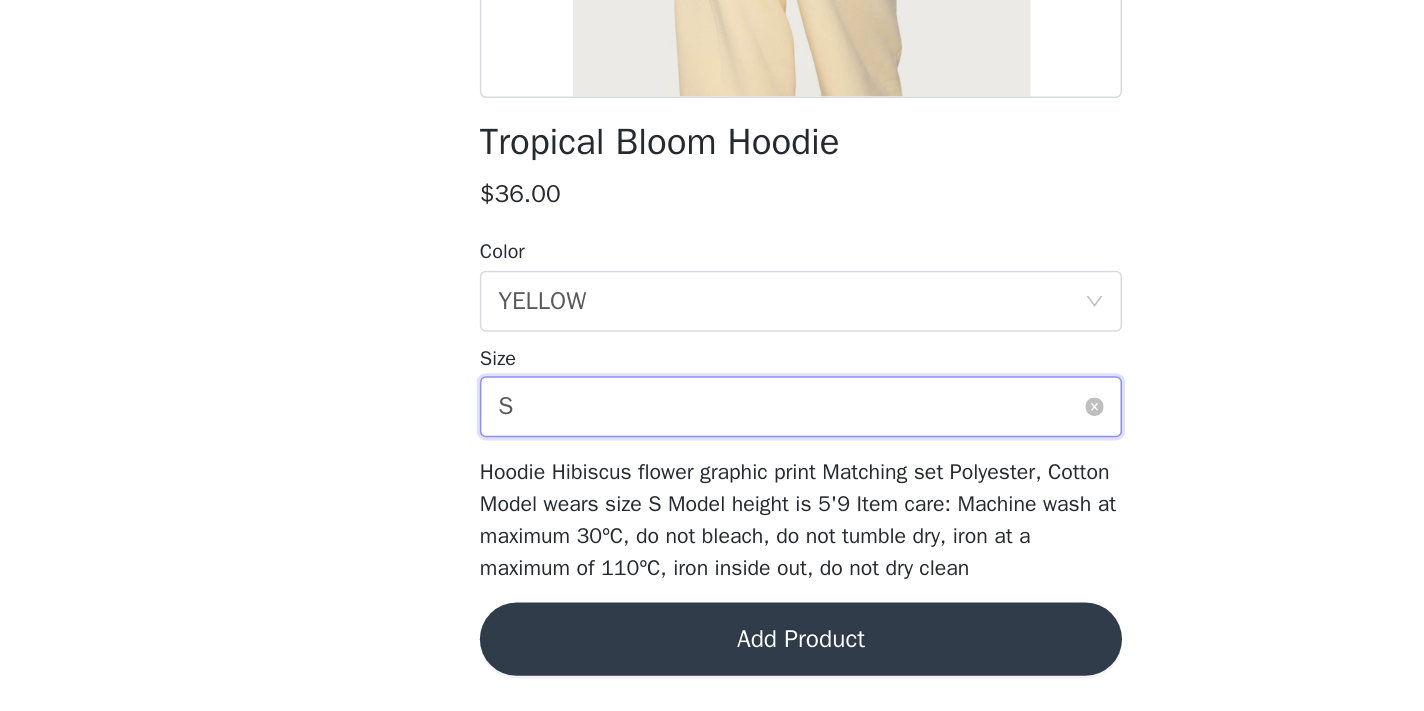 click on "Select size S" at bounding box center [705, 512] 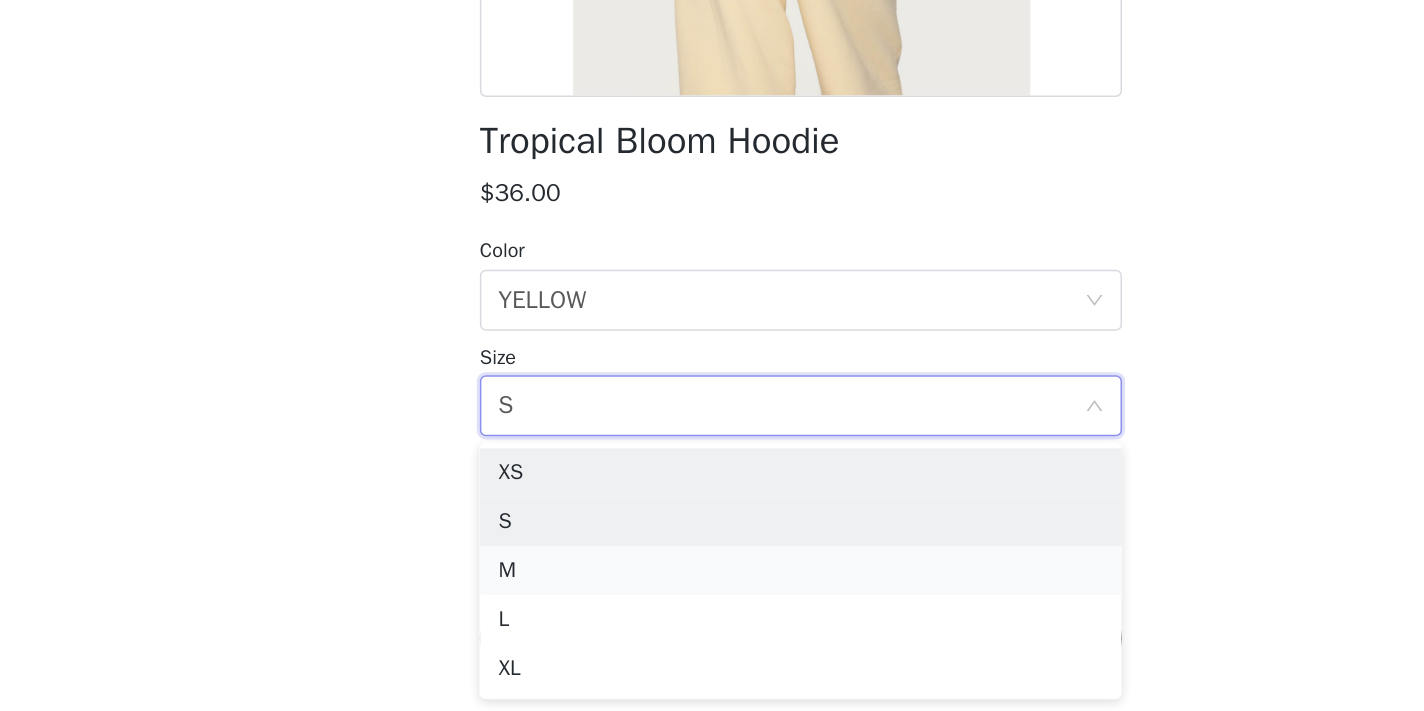 scroll, scrollTop: 240, scrollLeft: 0, axis: vertical 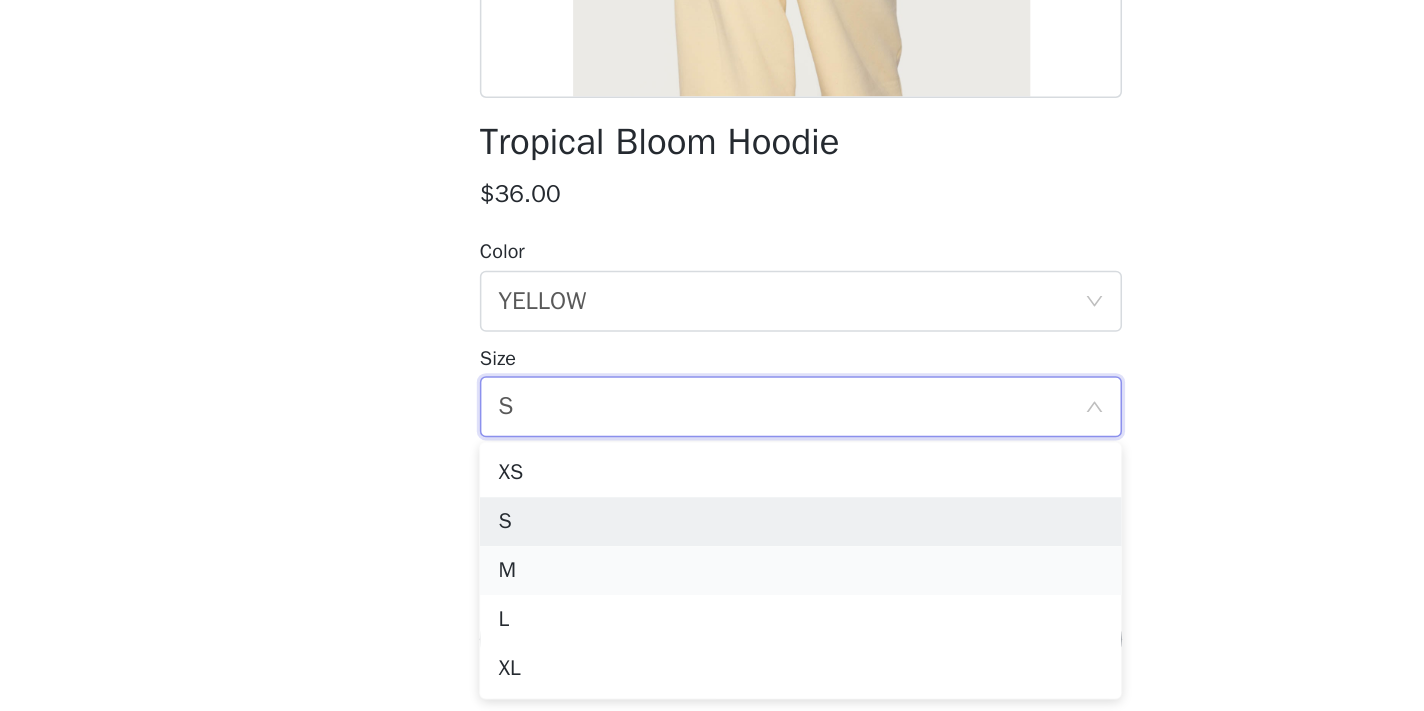 click on "M" at bounding box center [712, 619] 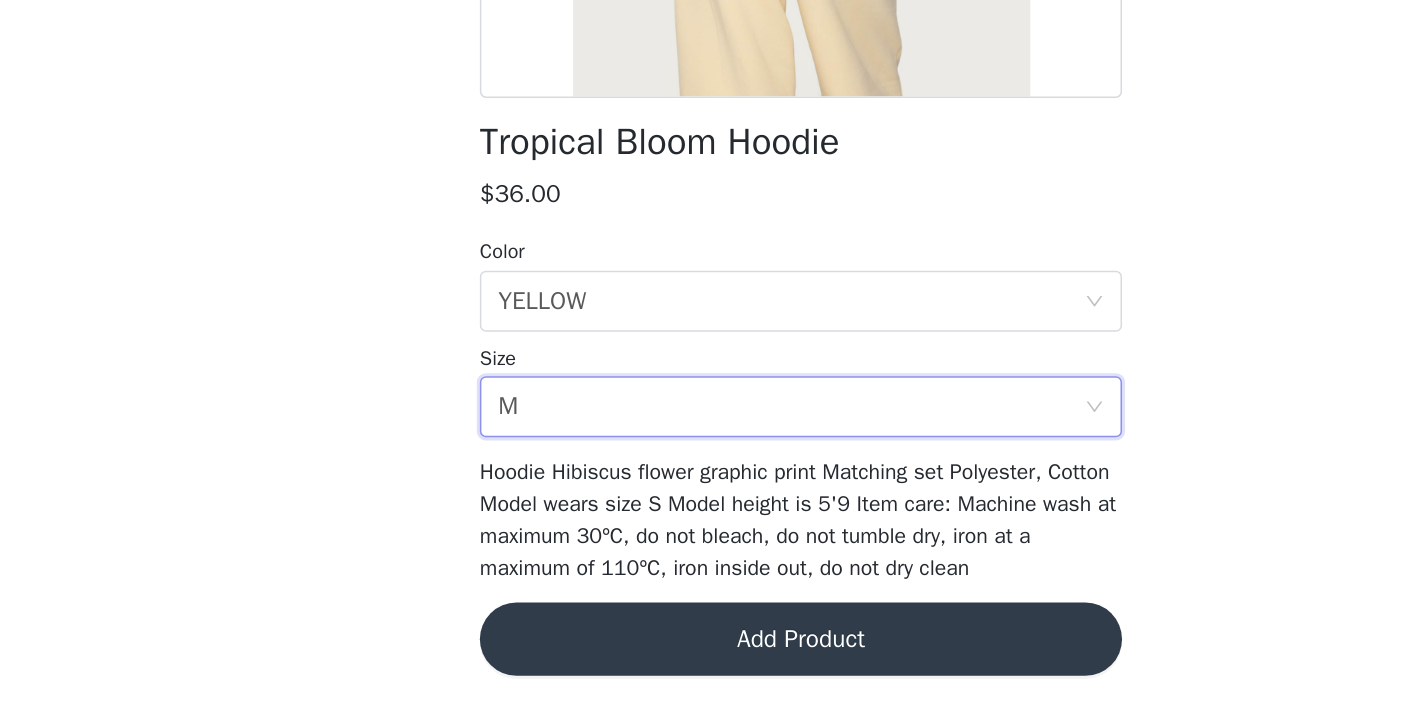 click on "Add Product" at bounding box center (712, 664) 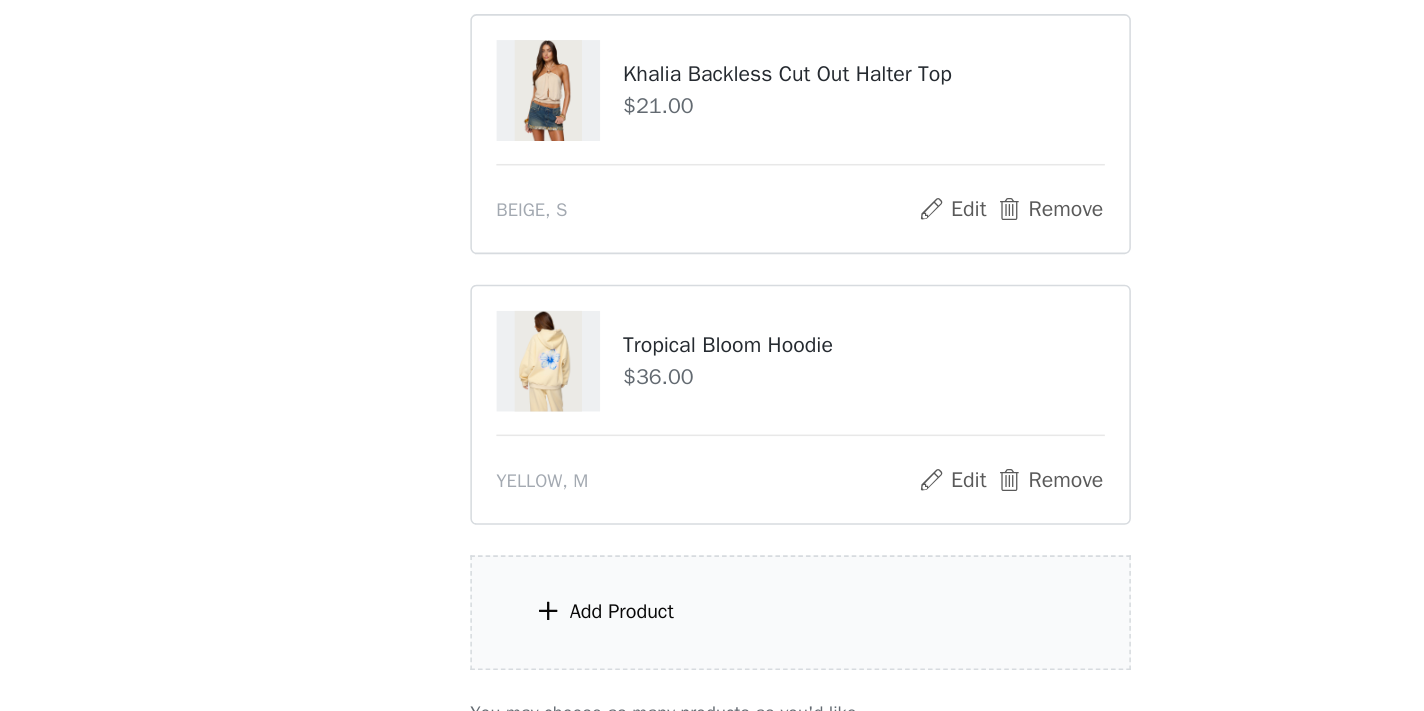 scroll, scrollTop: 941, scrollLeft: 0, axis: vertical 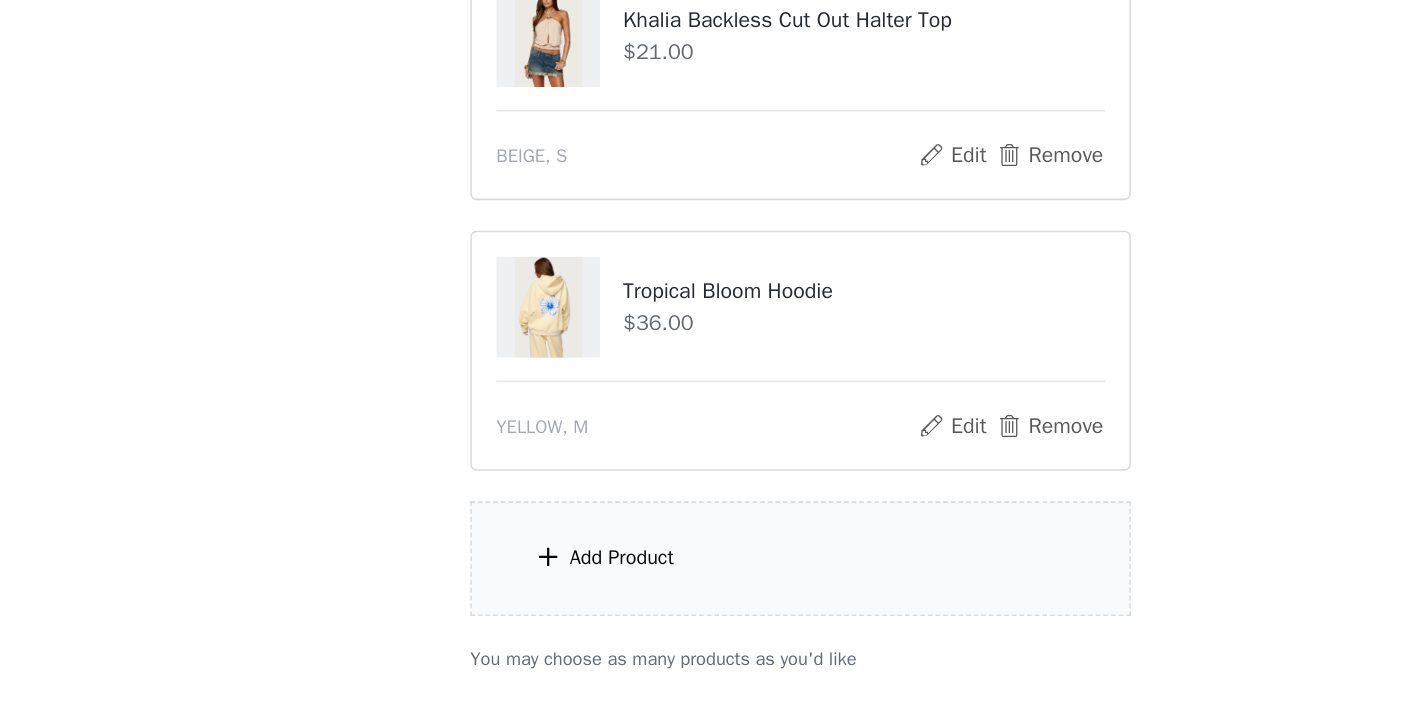 click on "Add Product" at bounding box center [712, 611] 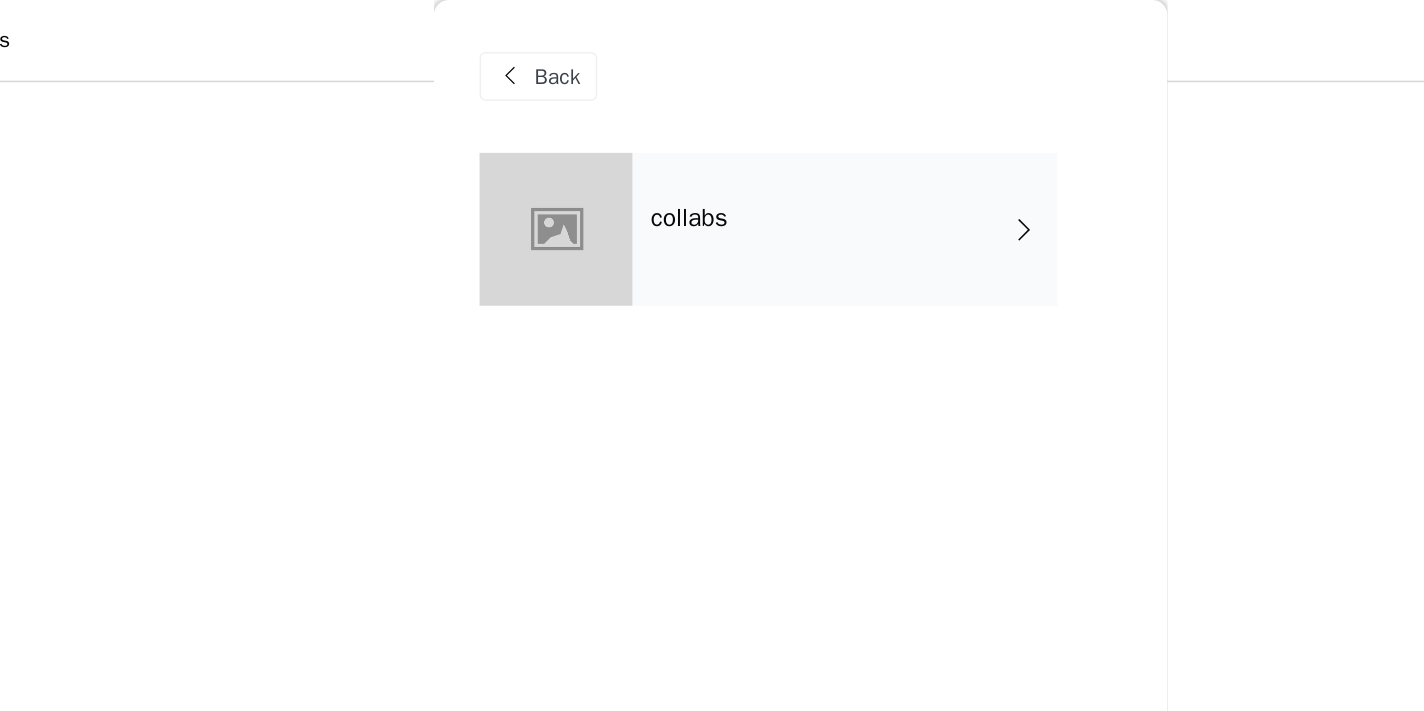 scroll, scrollTop: 911, scrollLeft: 0, axis: vertical 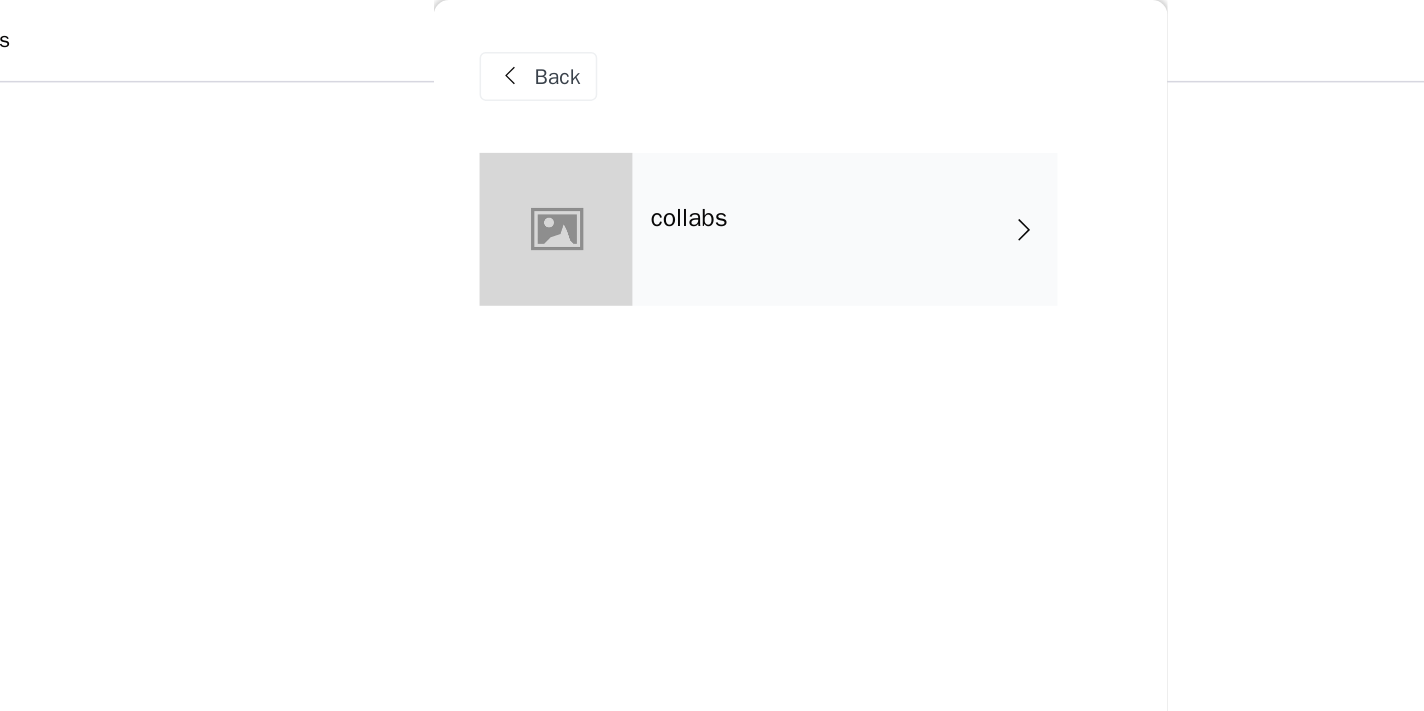 click on "collabs" at bounding box center [741, 150] 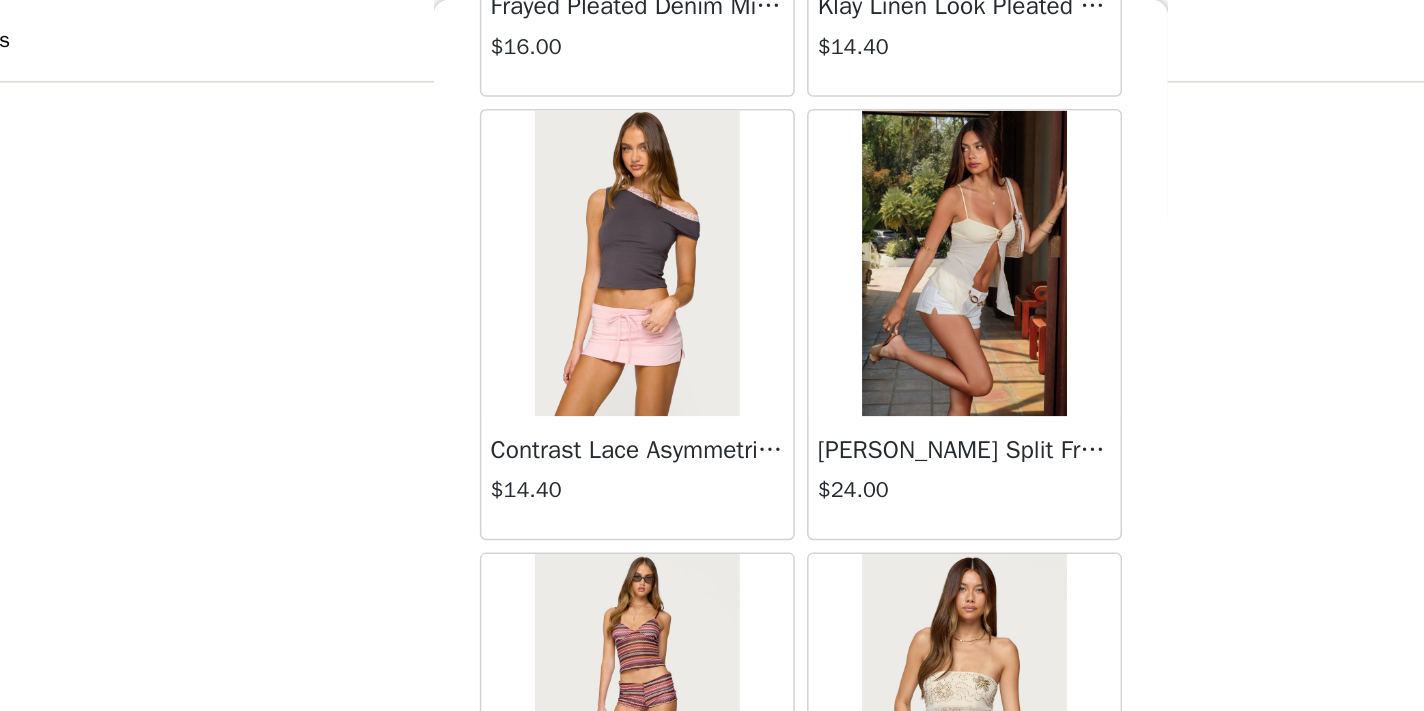 scroll, scrollTop: 2349, scrollLeft: 0, axis: vertical 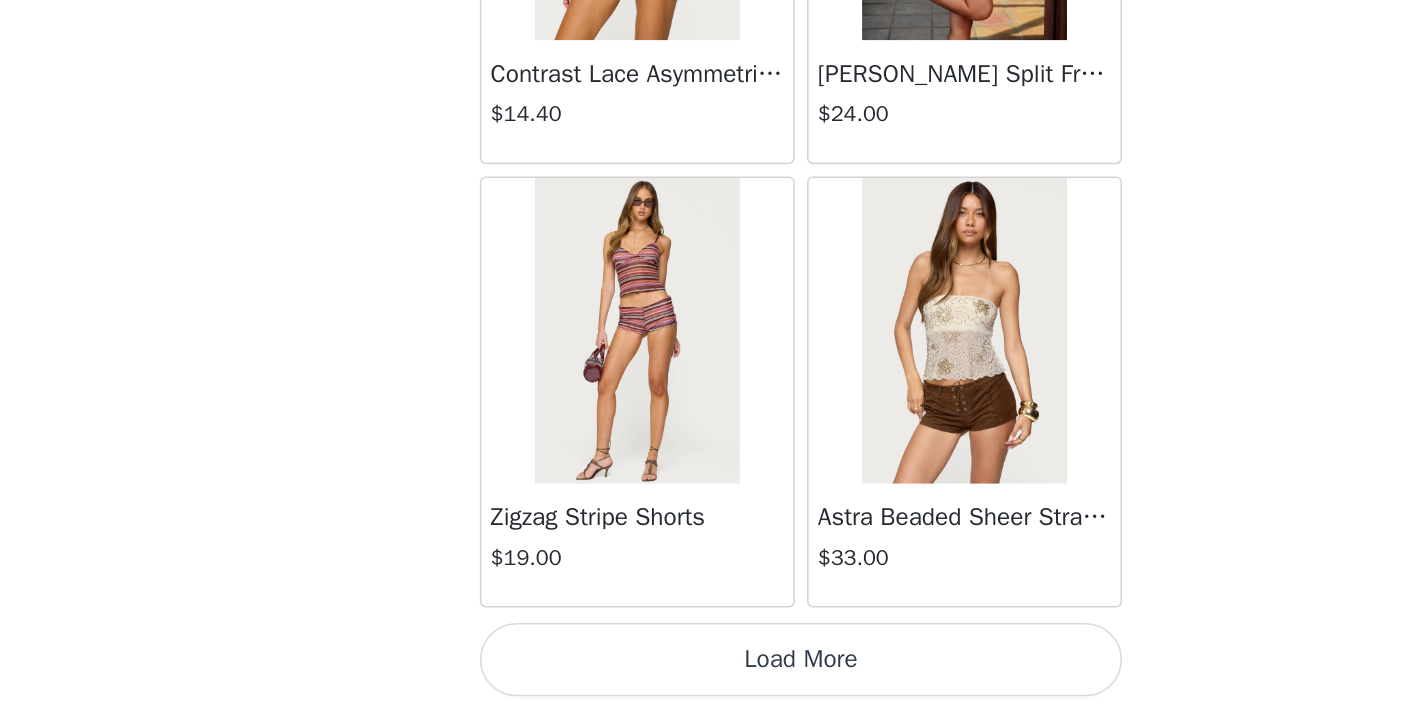 click on "Load More" at bounding box center (712, 677) 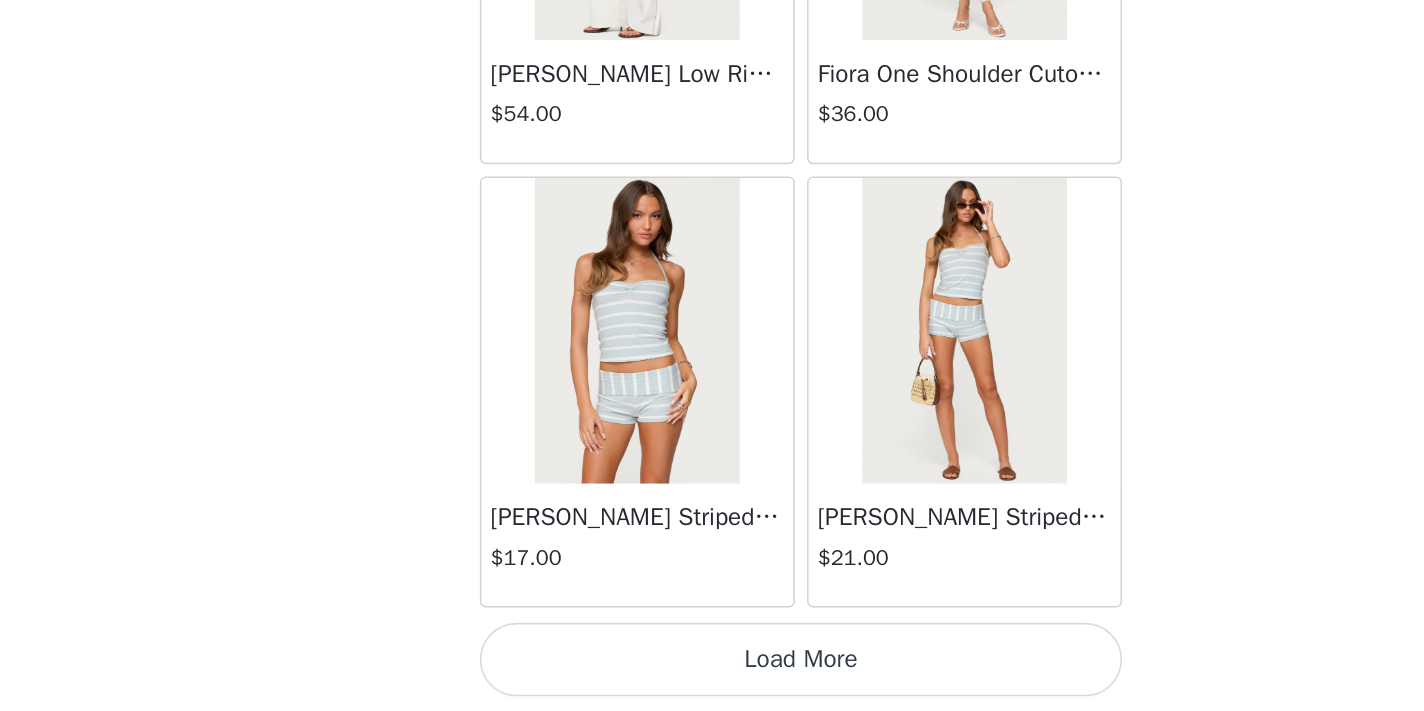 click on "Load More" at bounding box center (712, 677) 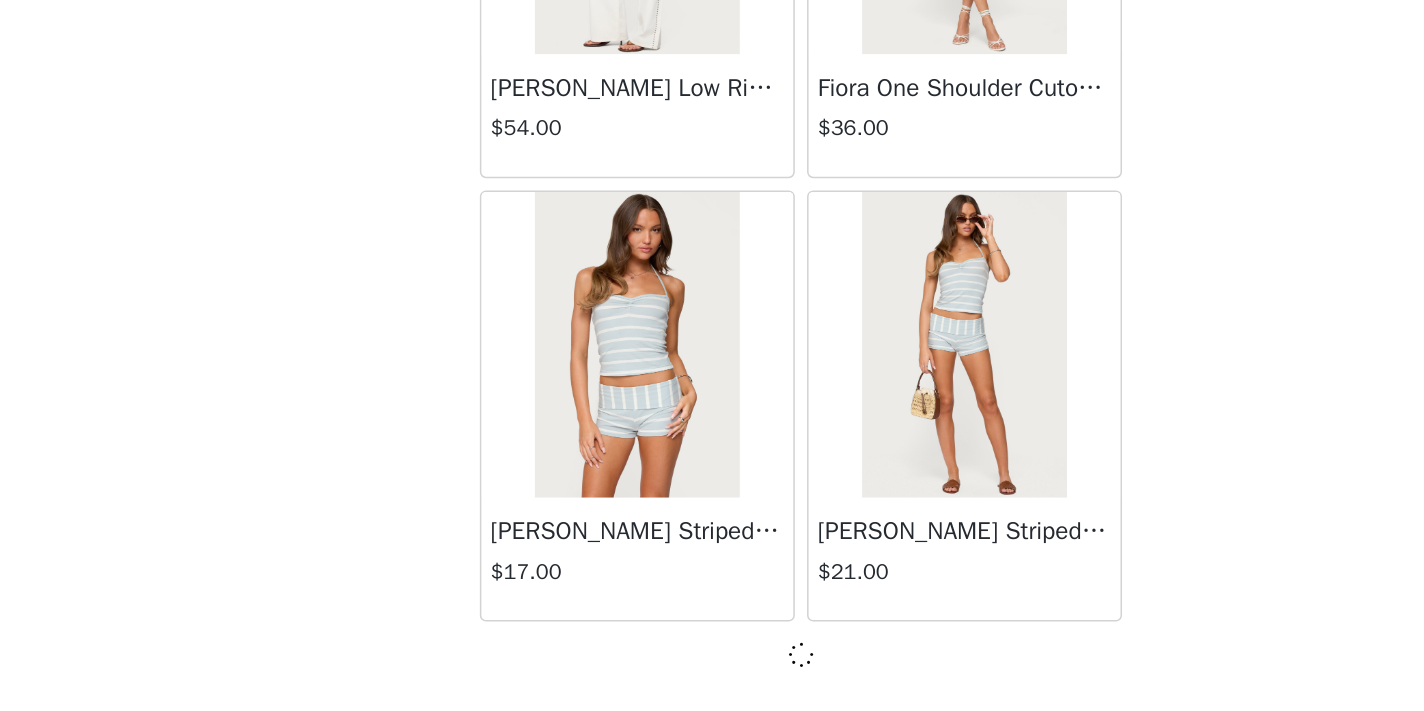 scroll, scrollTop: 5240, scrollLeft: 0, axis: vertical 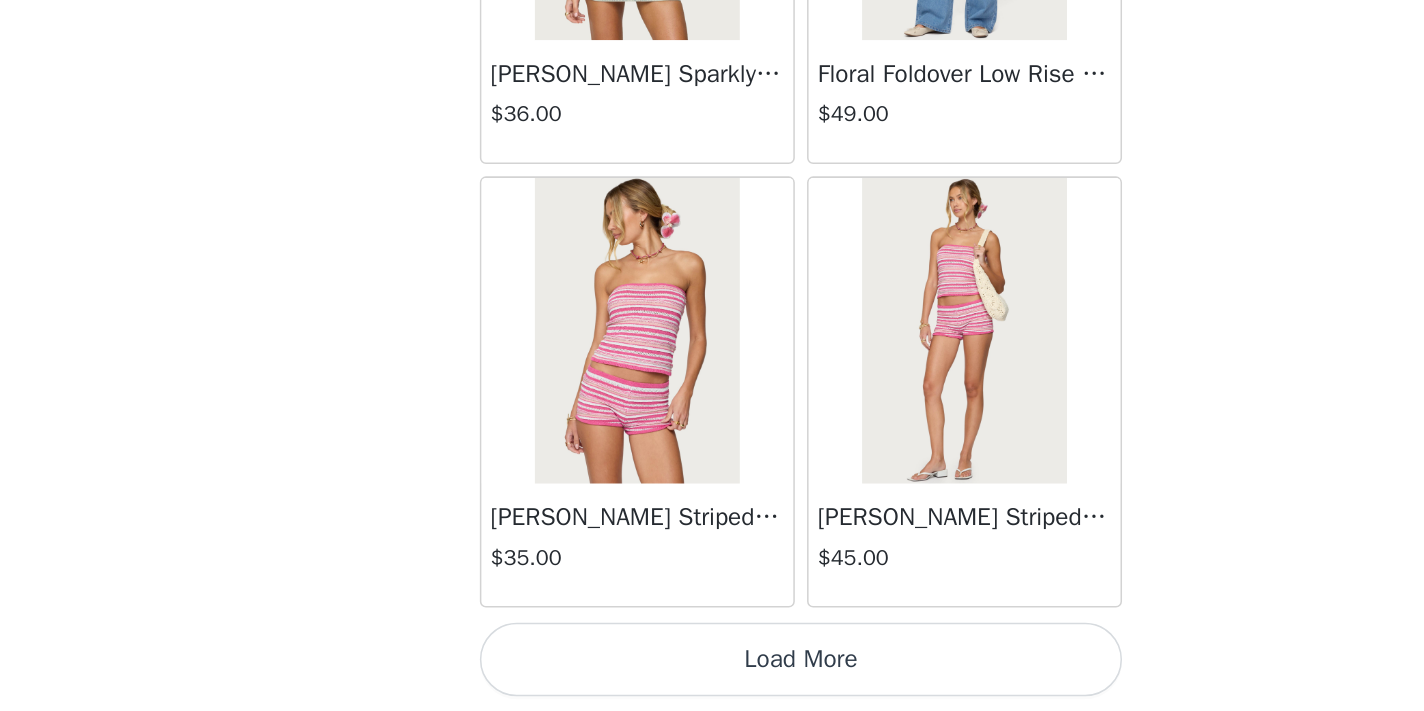 click on "Load More" at bounding box center (712, 677) 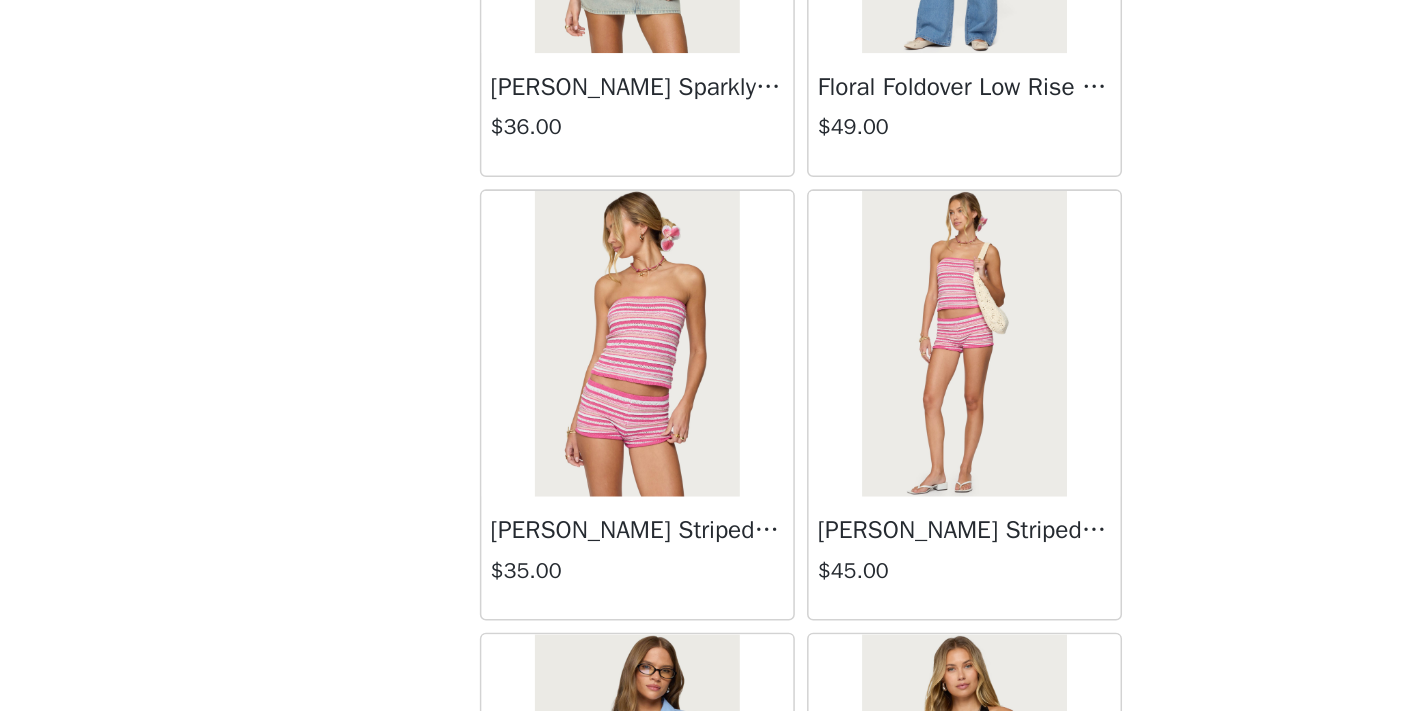 scroll, scrollTop: 1083, scrollLeft: 0, axis: vertical 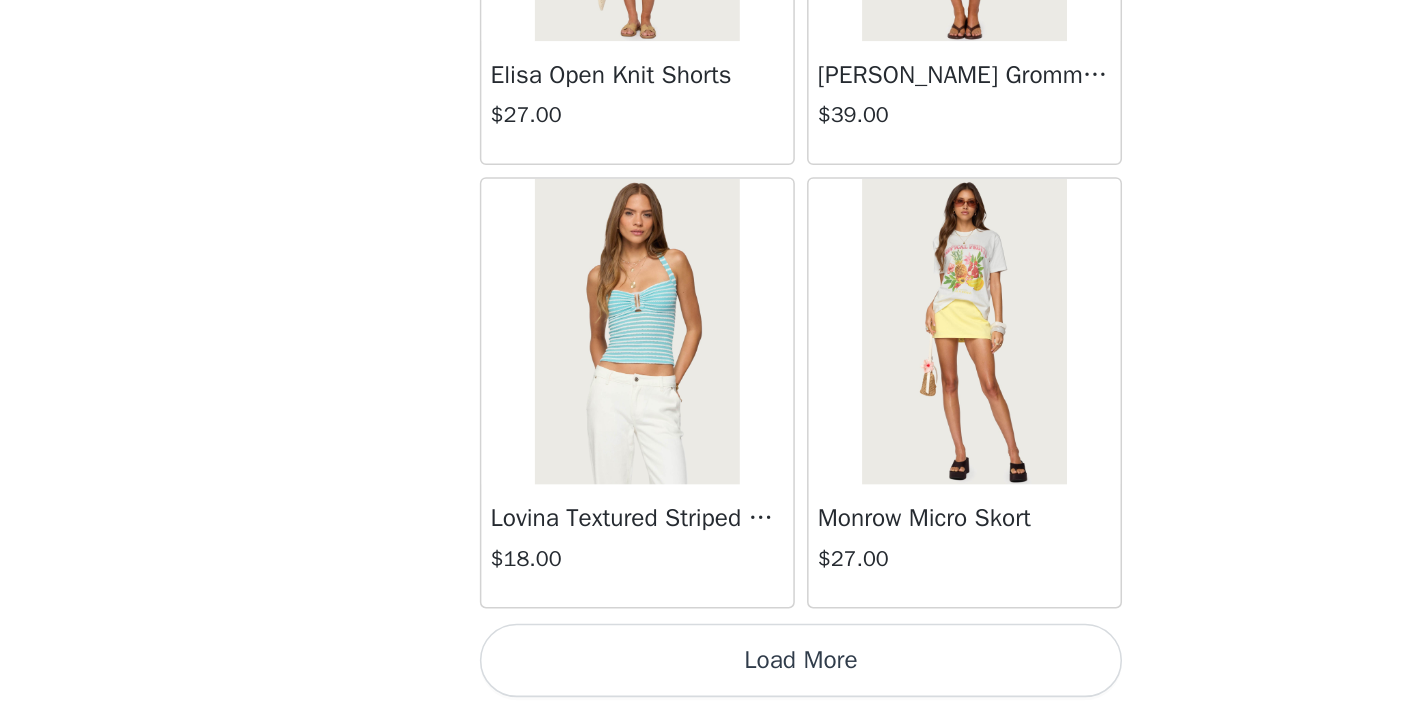 click on "Load More" at bounding box center (712, 677) 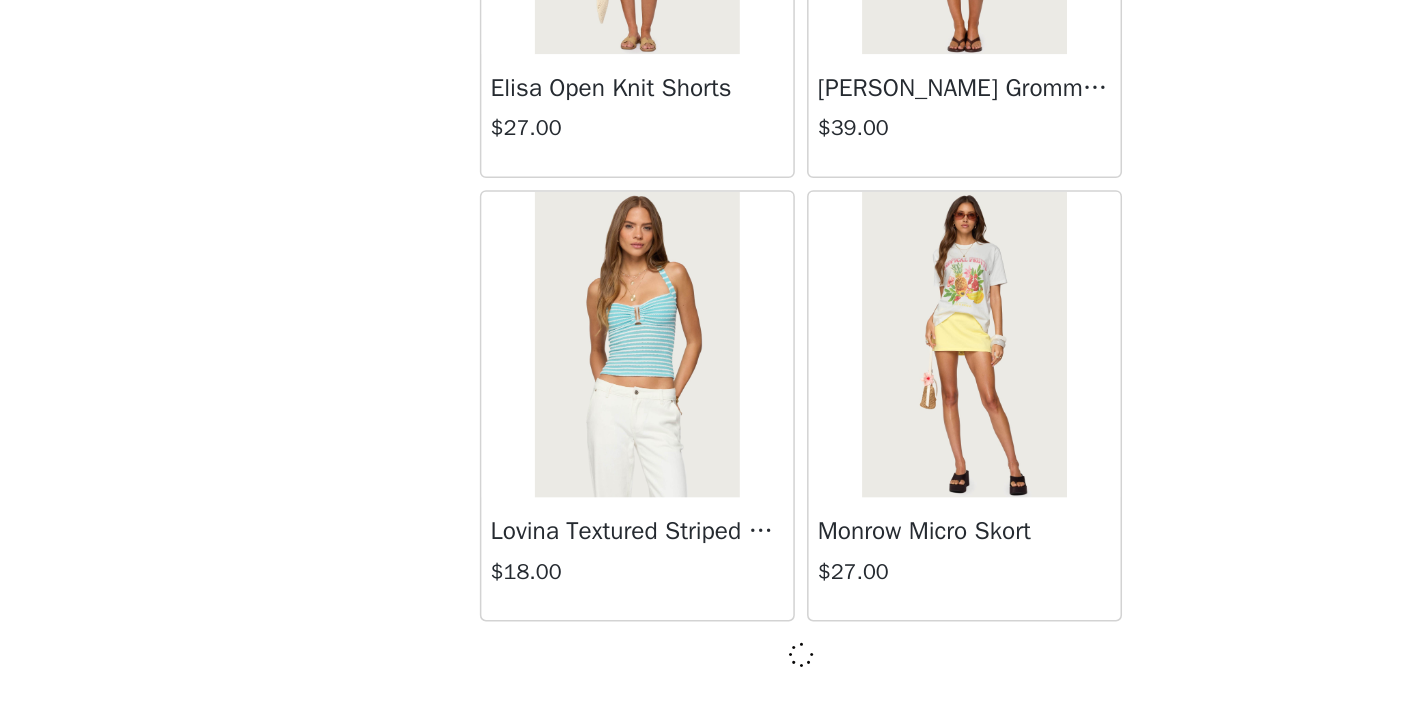 scroll, scrollTop: 11040, scrollLeft: 0, axis: vertical 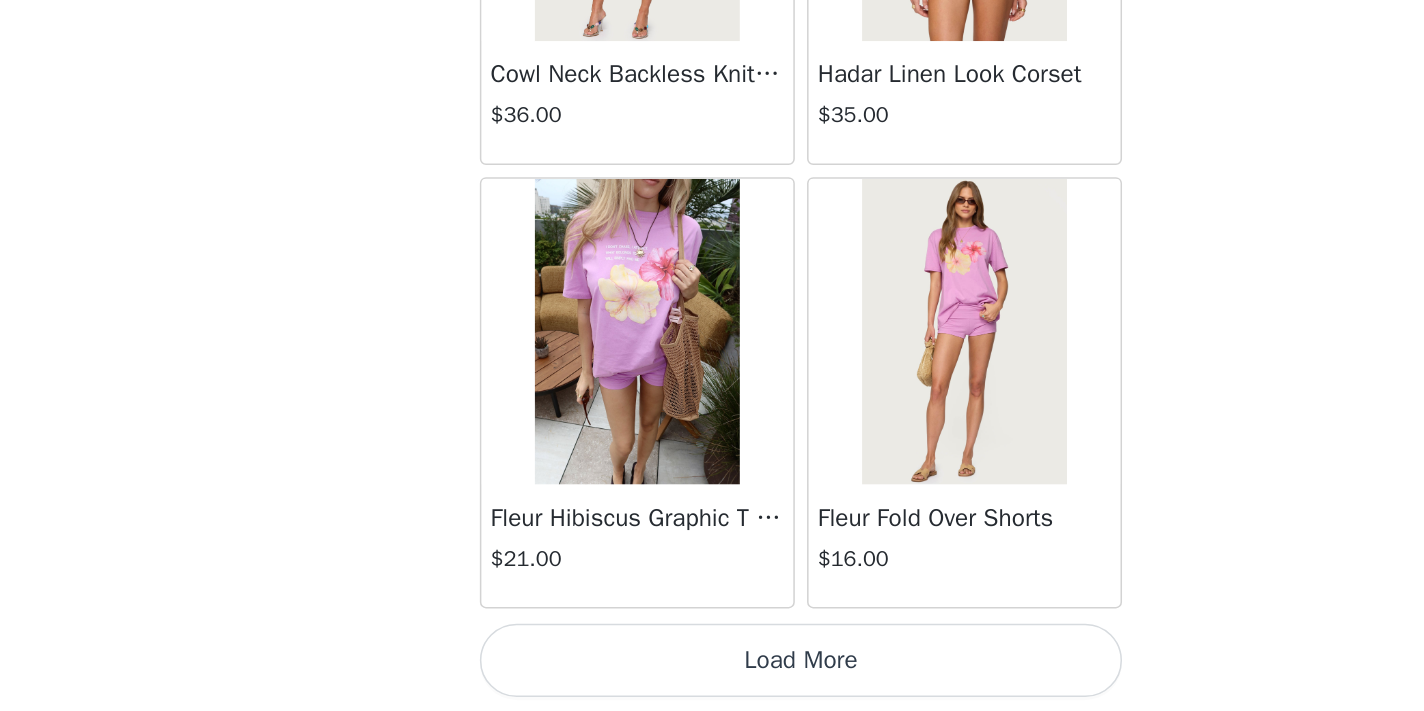 click on "Load More" at bounding box center [712, 677] 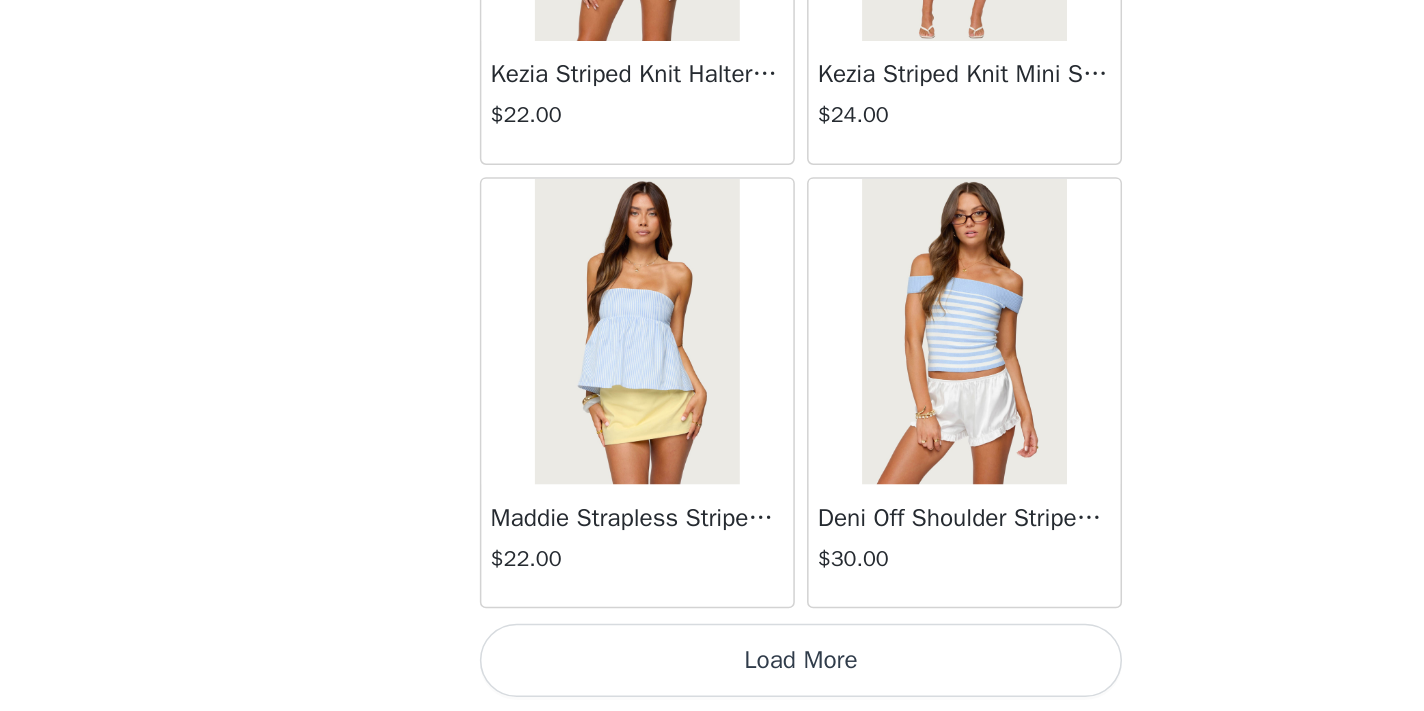 click on "Load More" at bounding box center [712, 677] 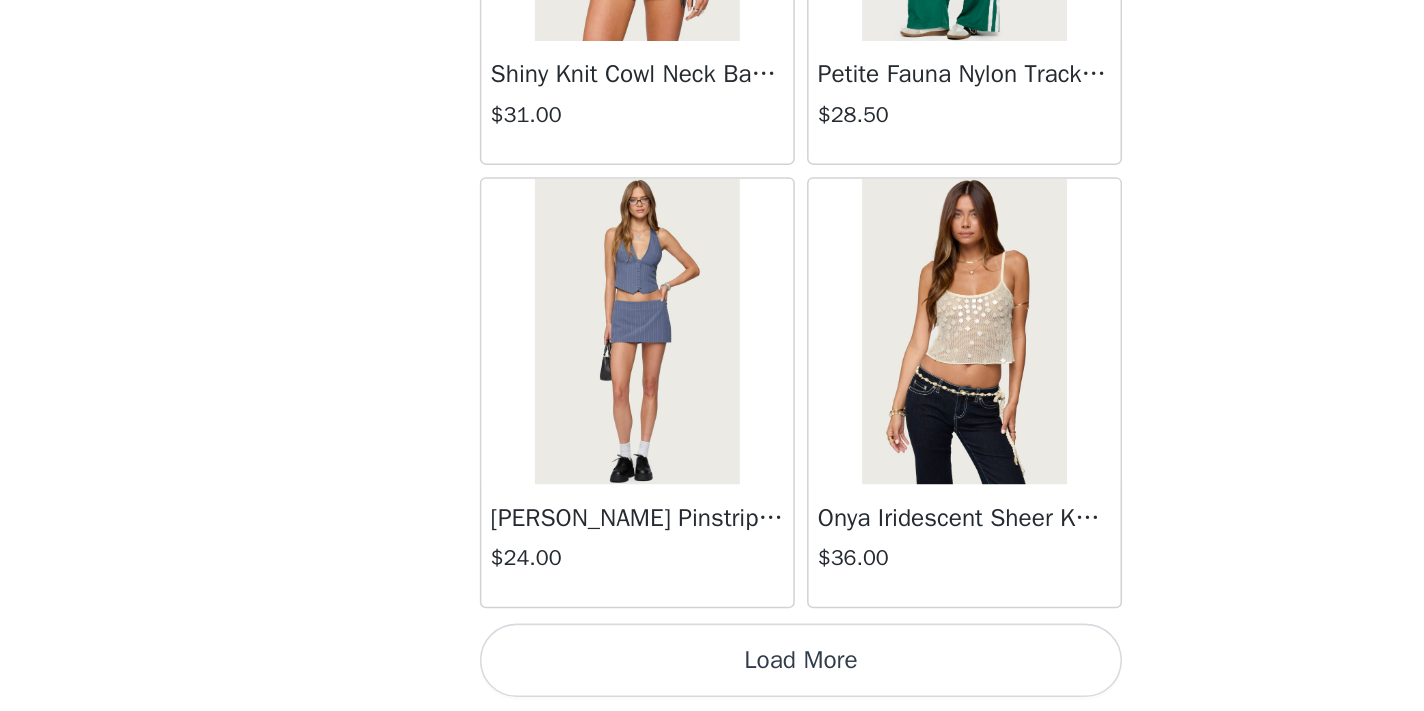 scroll, scrollTop: 19749, scrollLeft: 0, axis: vertical 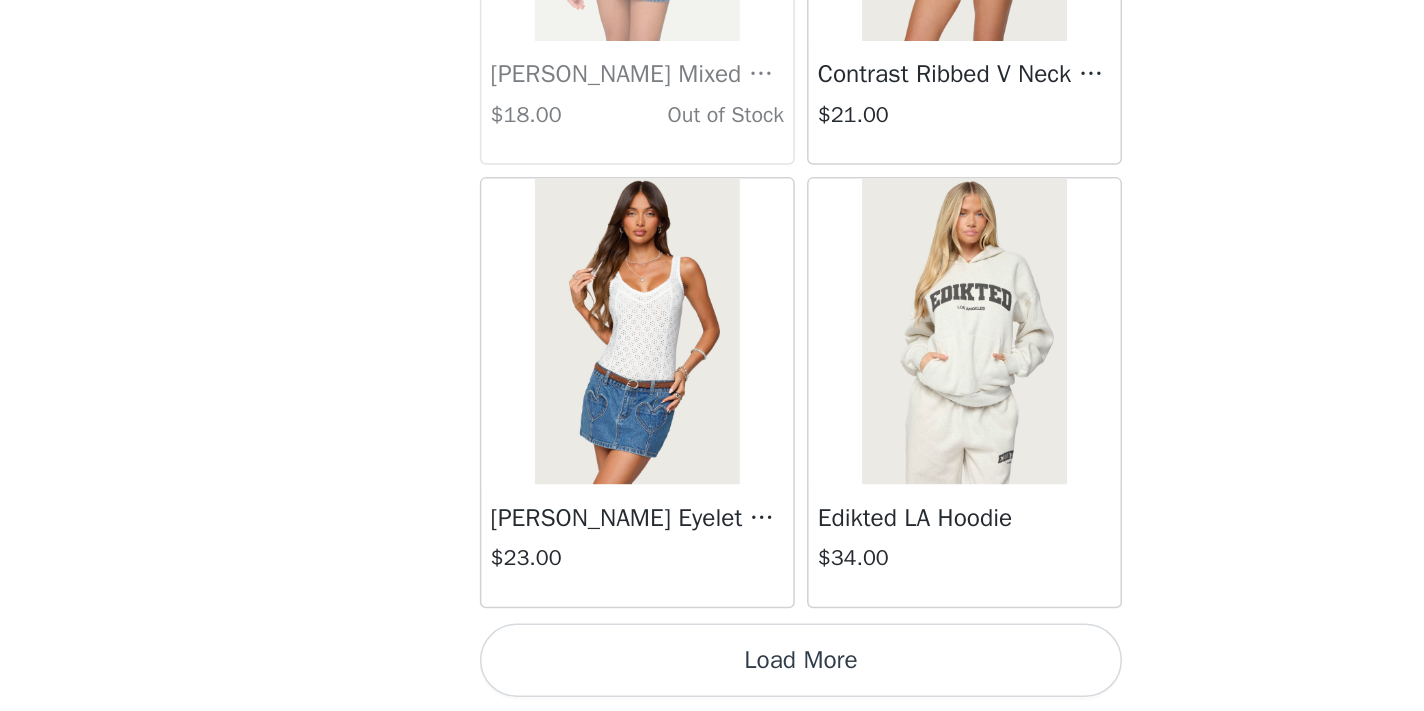 click on "Load More" at bounding box center [712, 677] 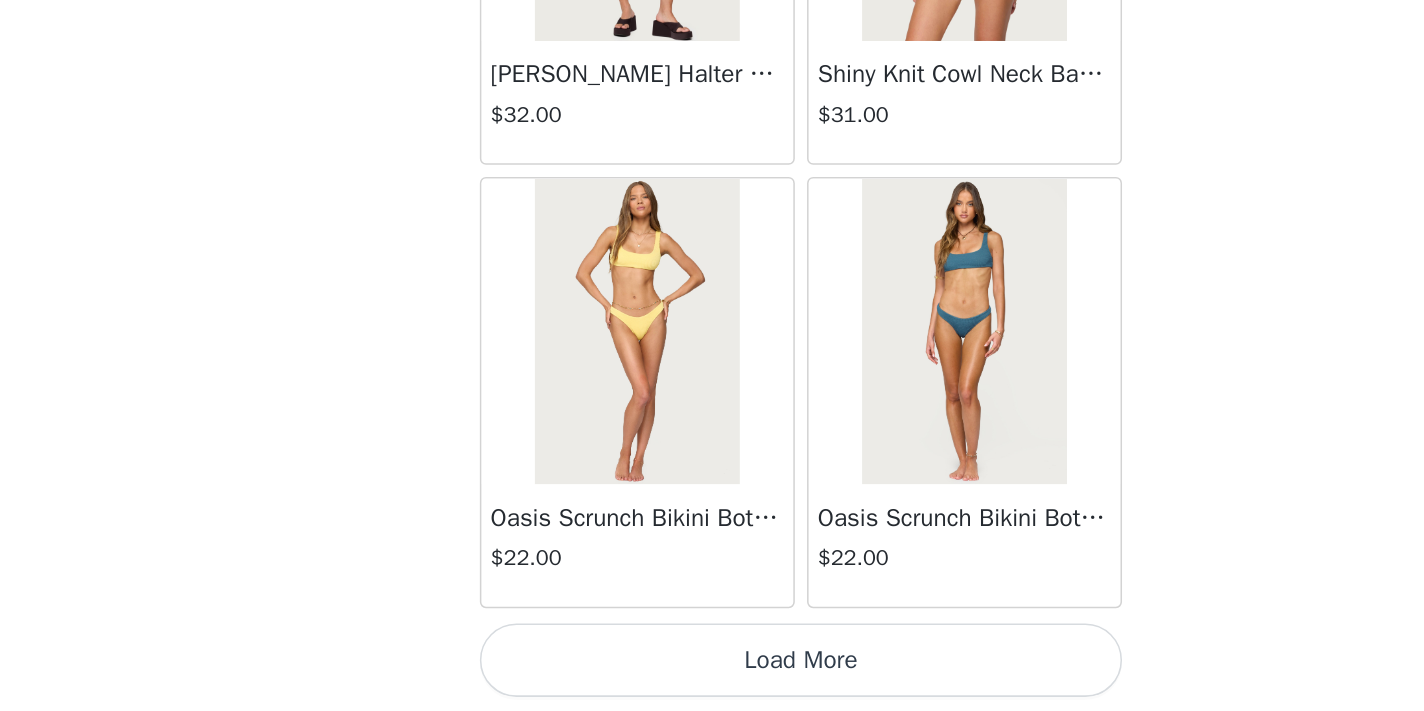 scroll, scrollTop: 25557, scrollLeft: 0, axis: vertical 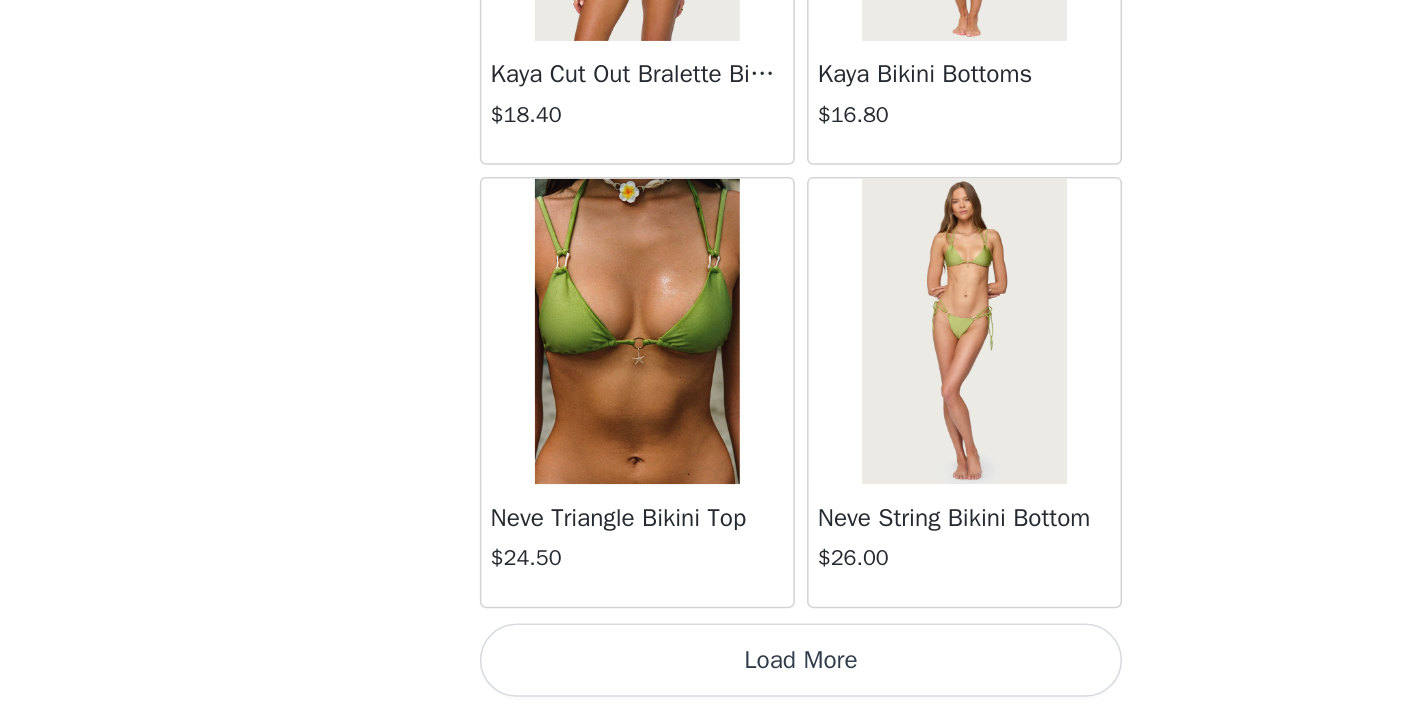 click on "Load More" at bounding box center [712, 677] 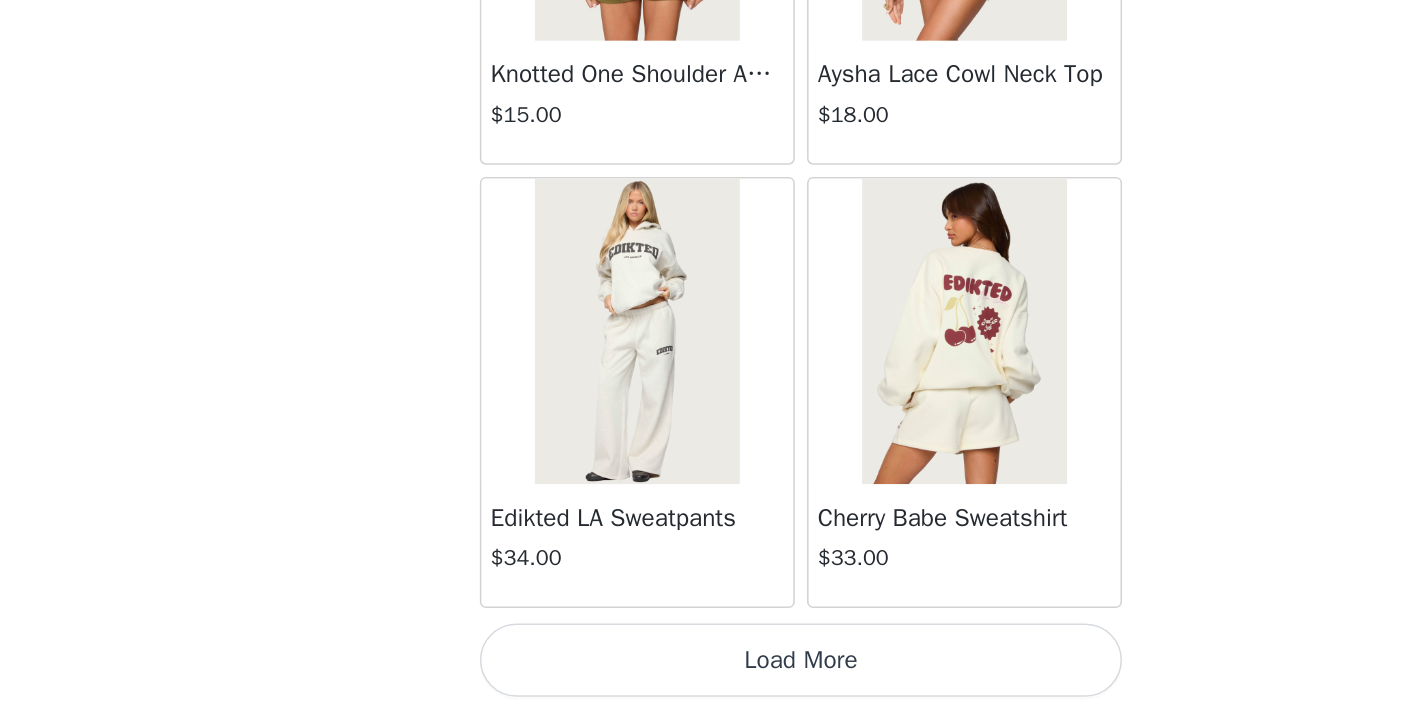 click on "Load More" at bounding box center (712, 677) 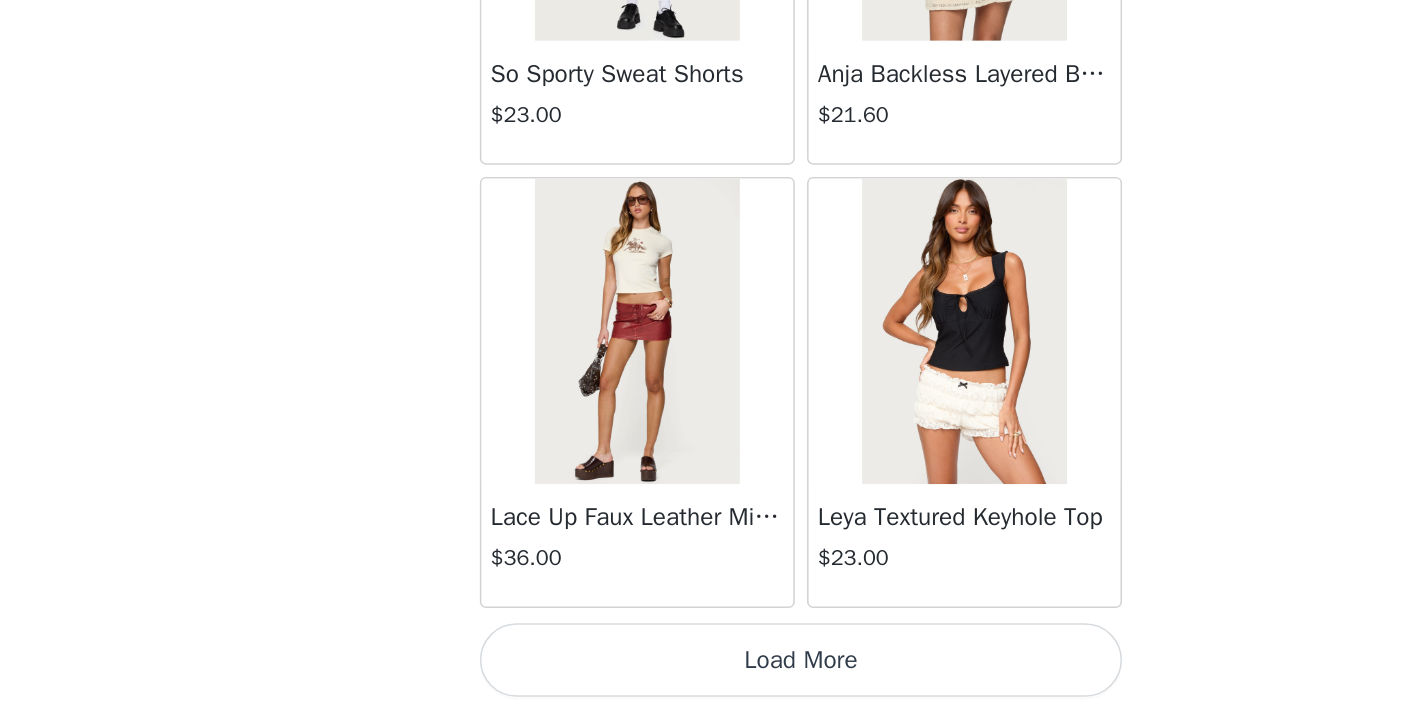 scroll, scrollTop: 34249, scrollLeft: 0, axis: vertical 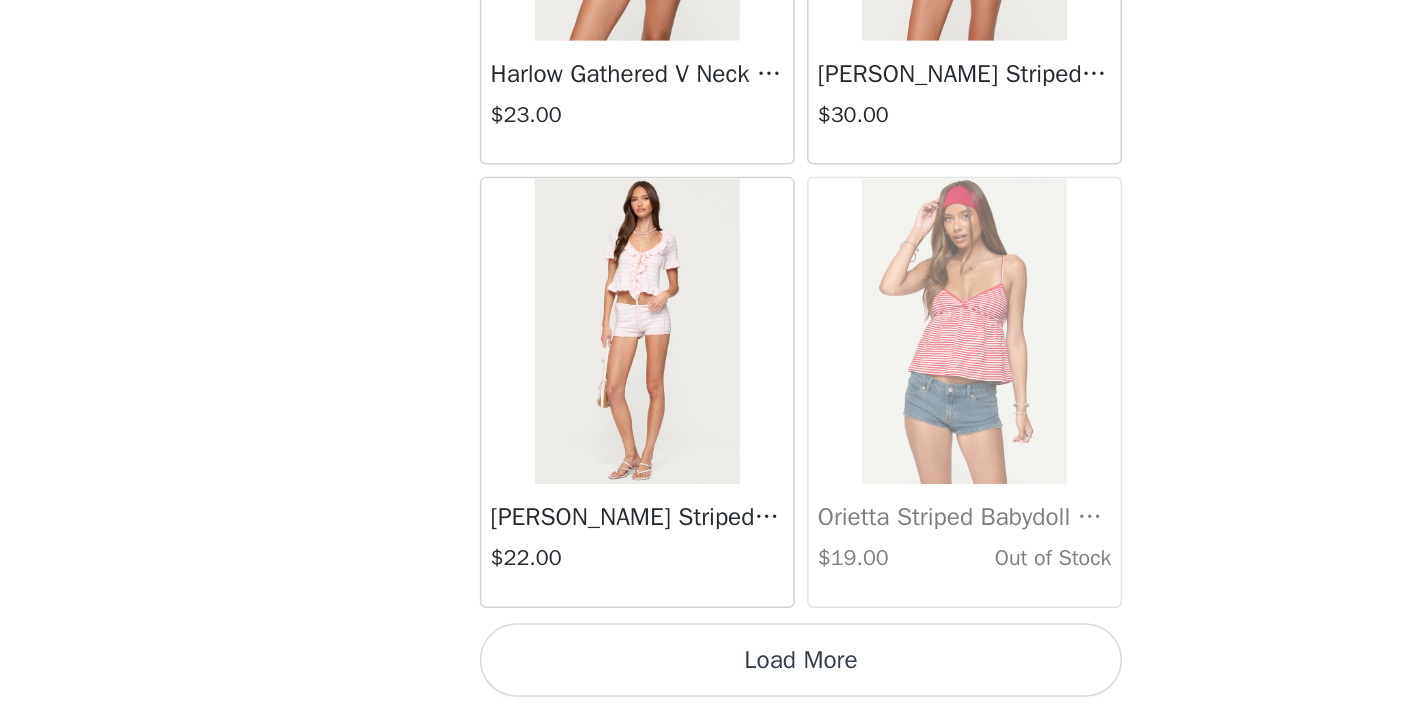 click on "Load More" at bounding box center (712, 677) 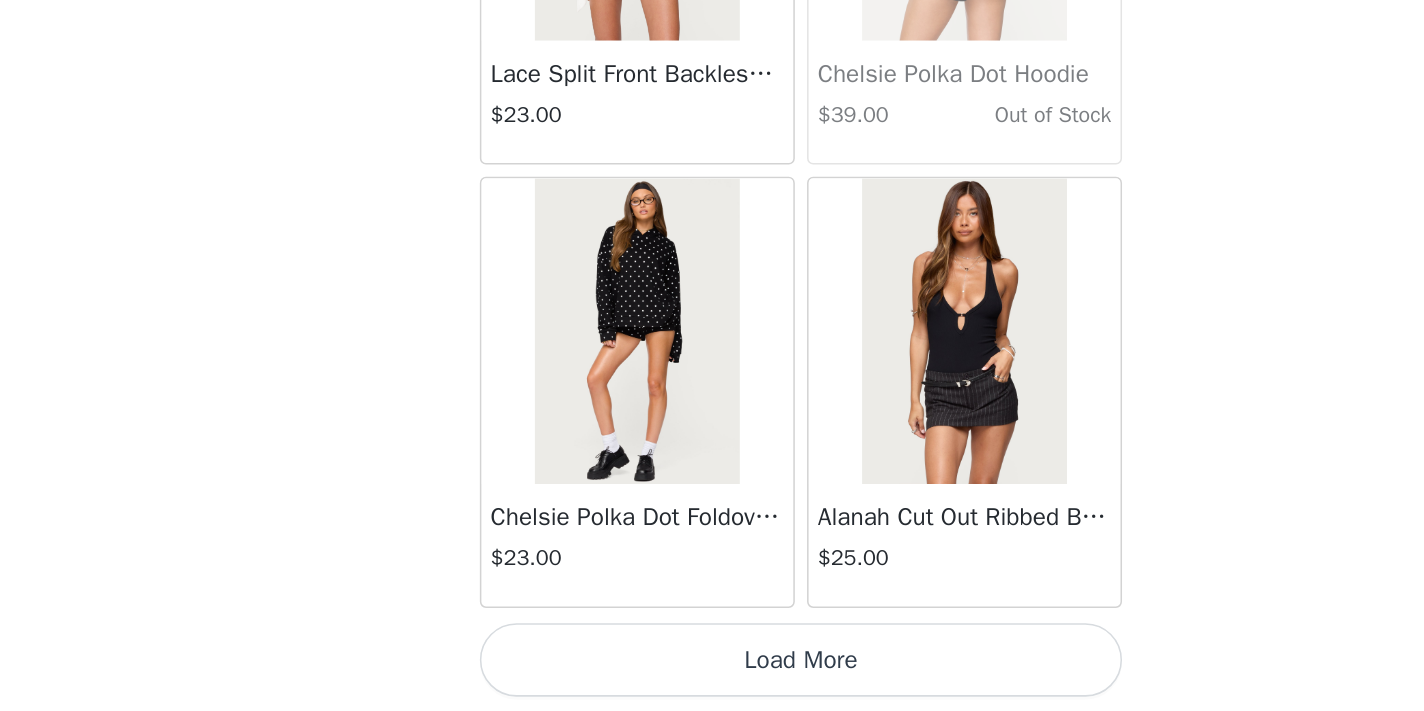 scroll, scrollTop: 40060, scrollLeft: 0, axis: vertical 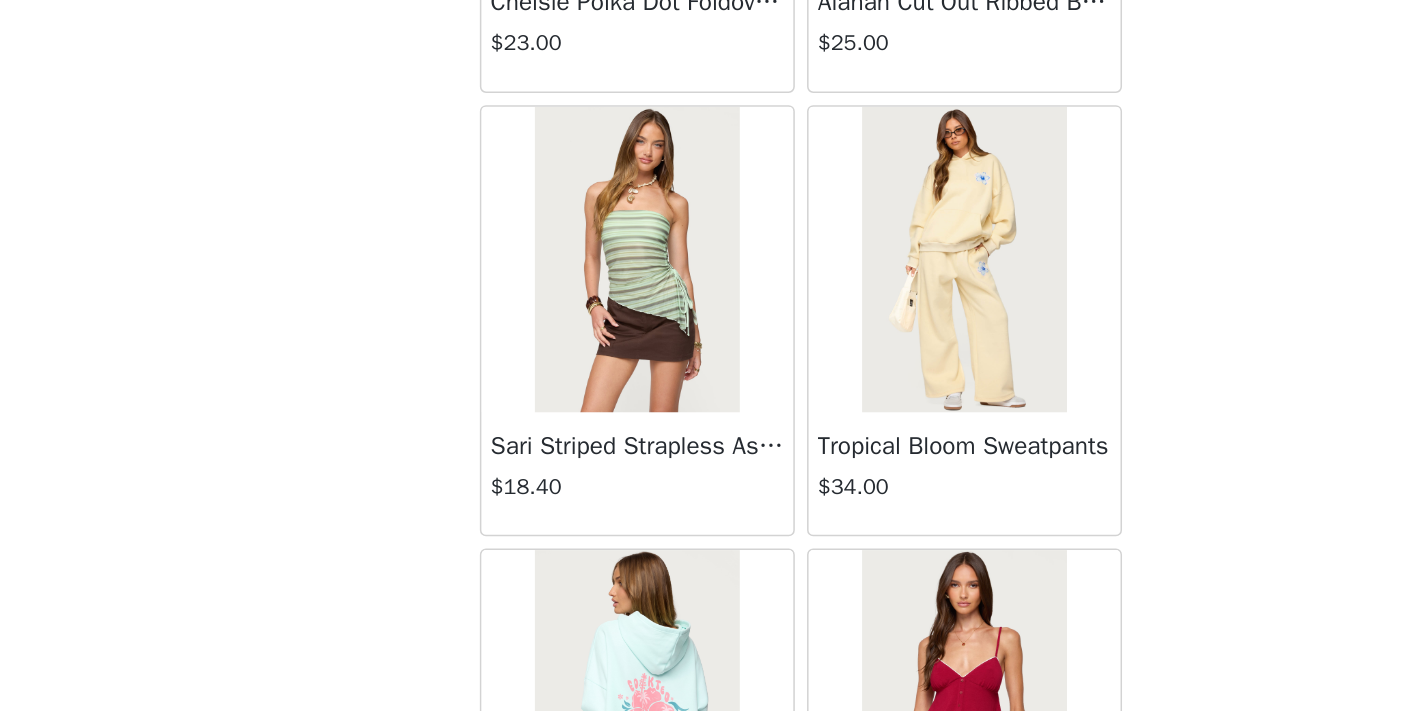 click at bounding box center (818, 415) 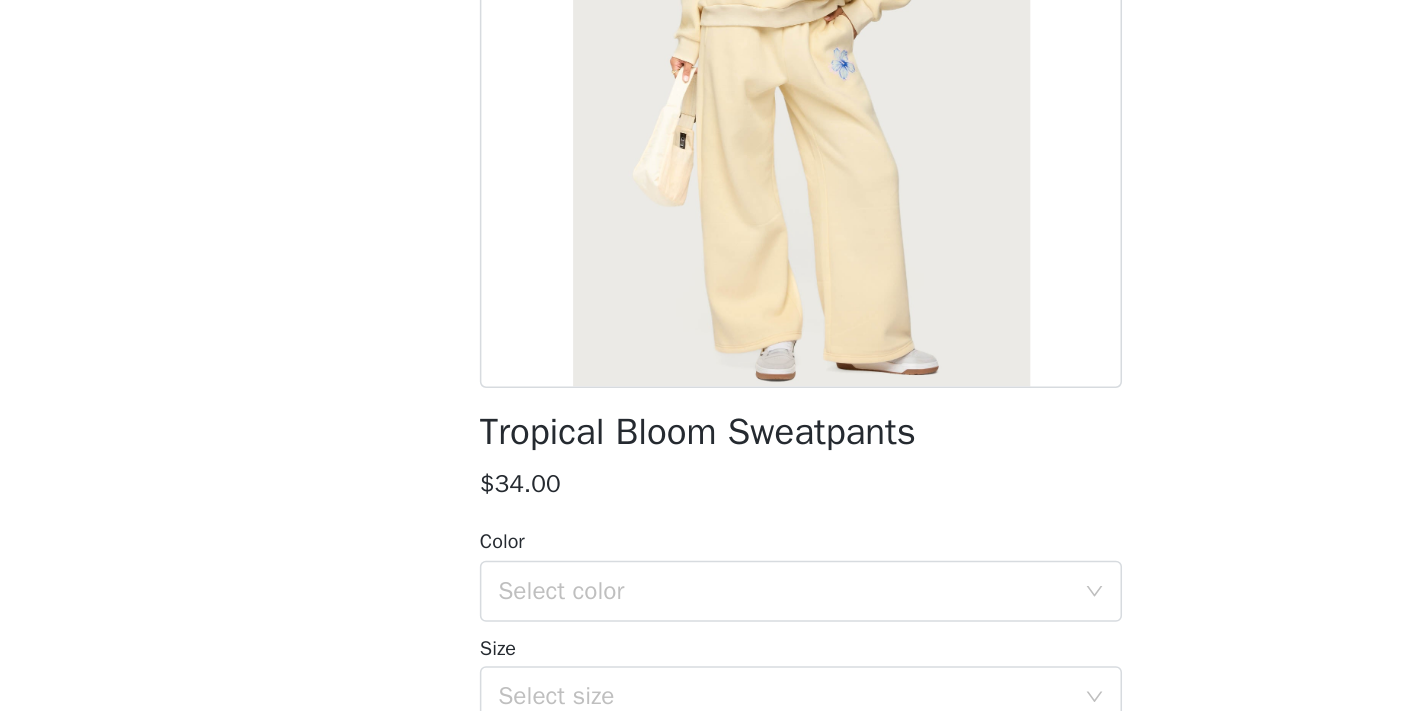 scroll, scrollTop: 209, scrollLeft: 0, axis: vertical 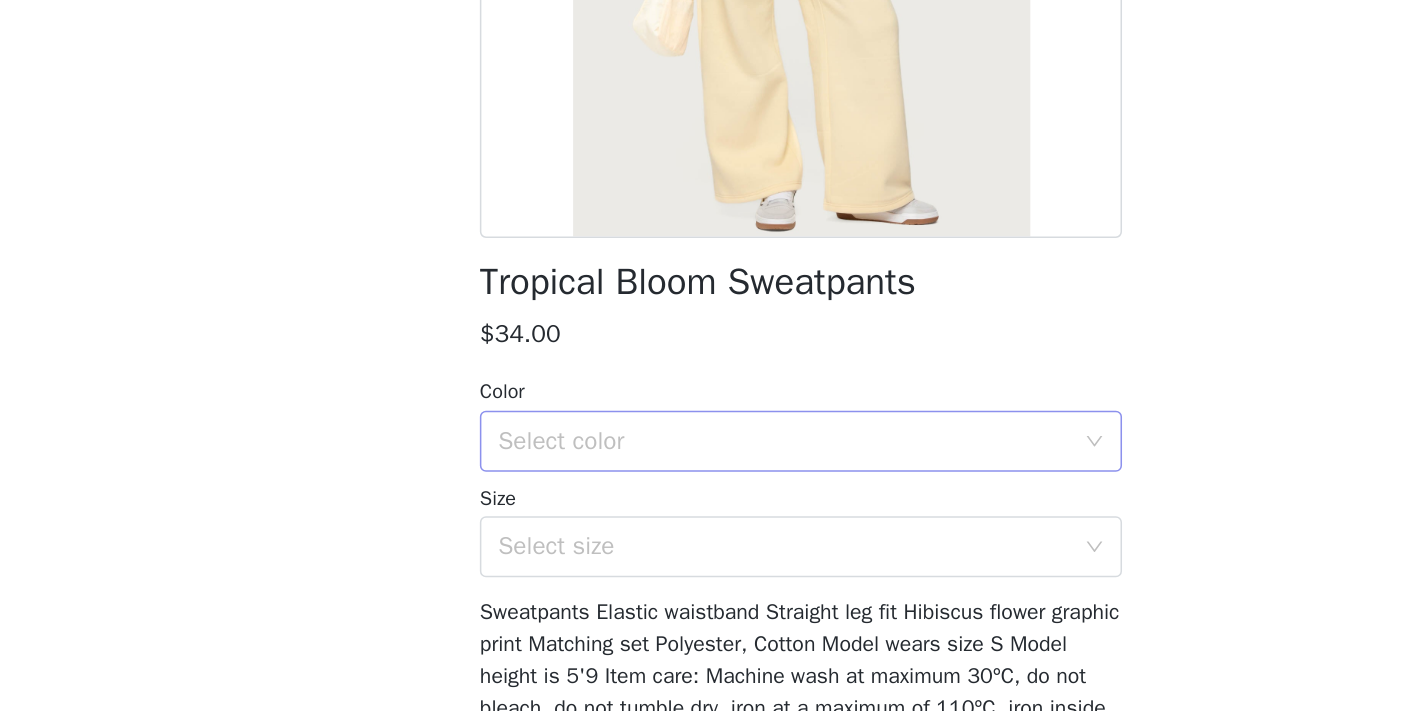 click on "Select color" at bounding box center (705, 474) 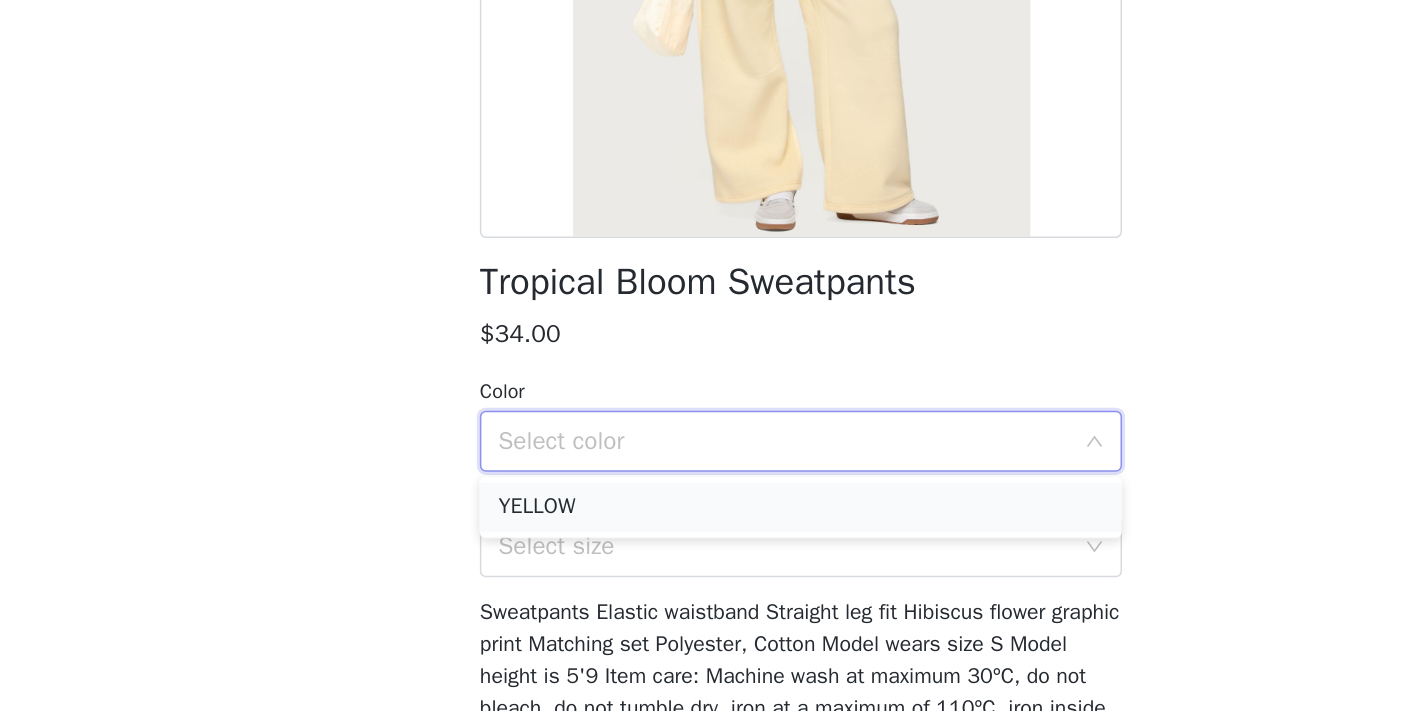 click on "YELLOW" at bounding box center [712, 517] 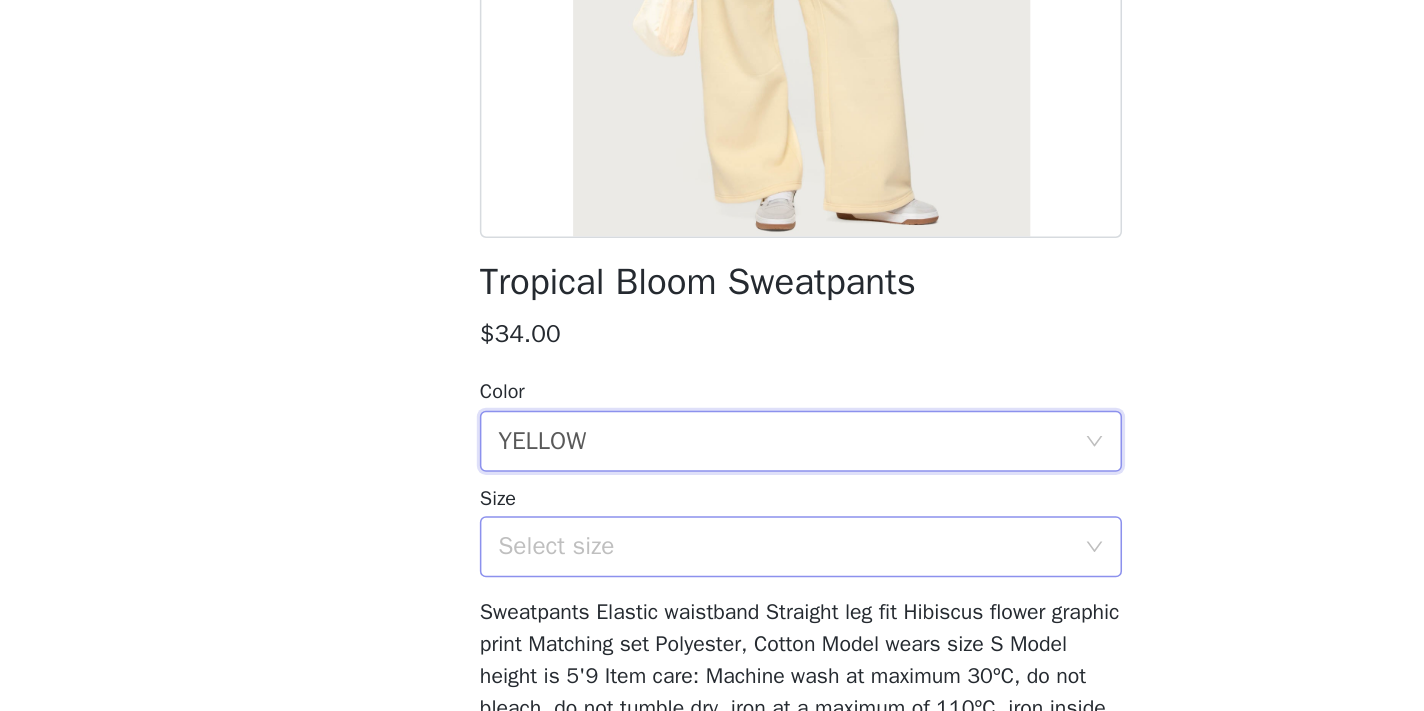 click on "Select size" at bounding box center [701, 543] 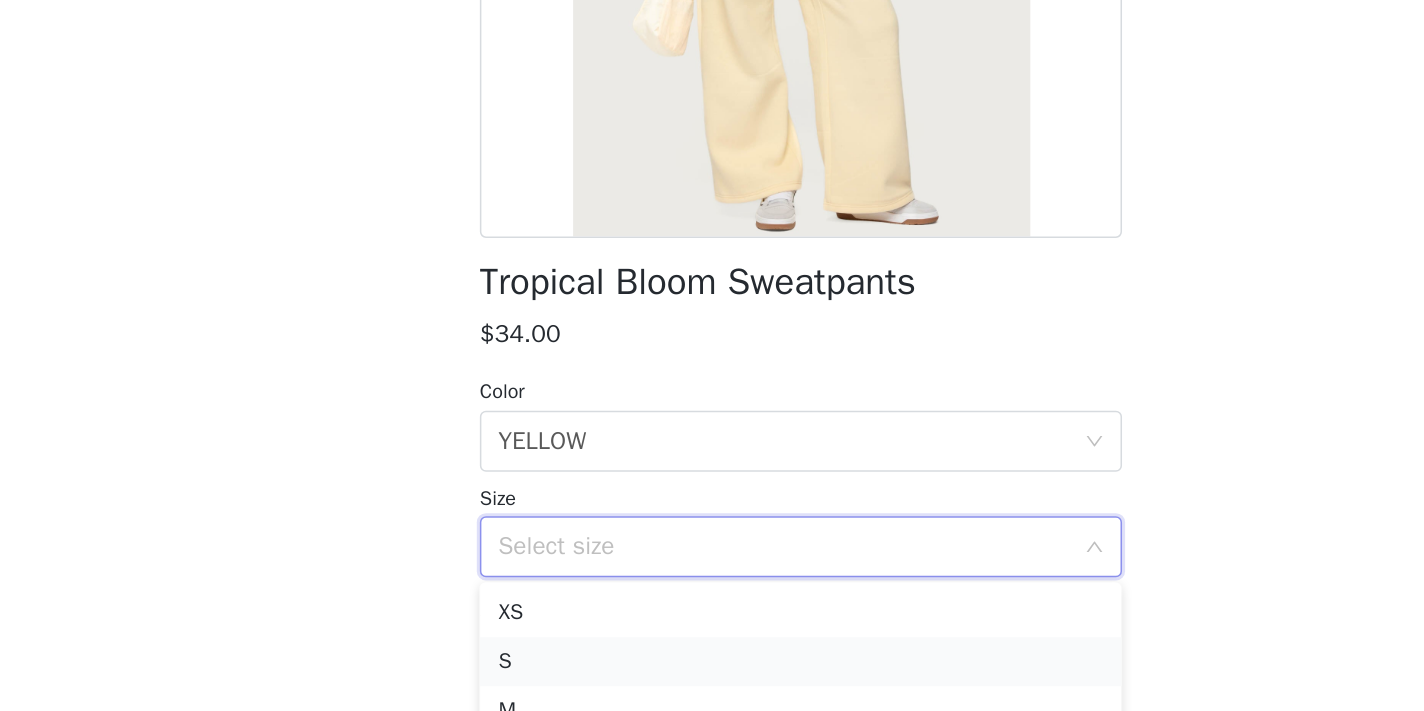 click on "S" at bounding box center (712, 618) 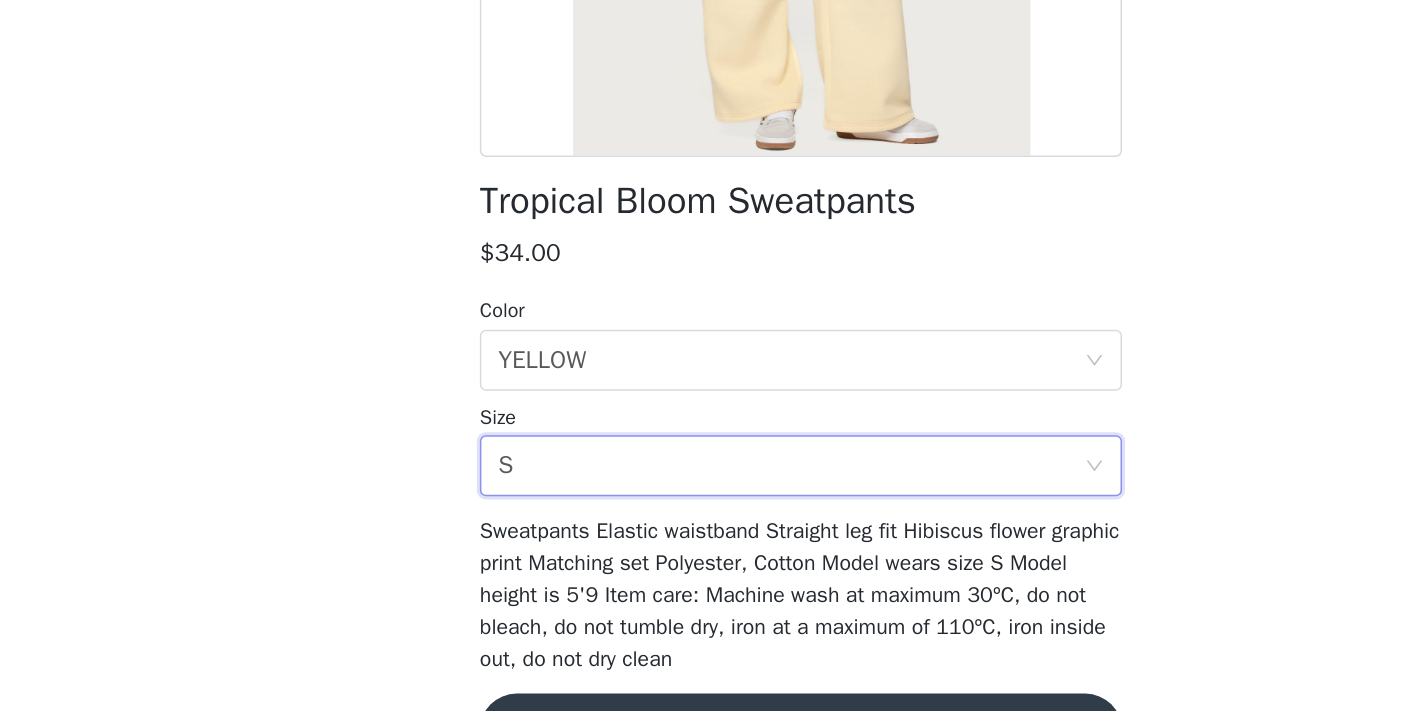 scroll, scrollTop: 261, scrollLeft: 0, axis: vertical 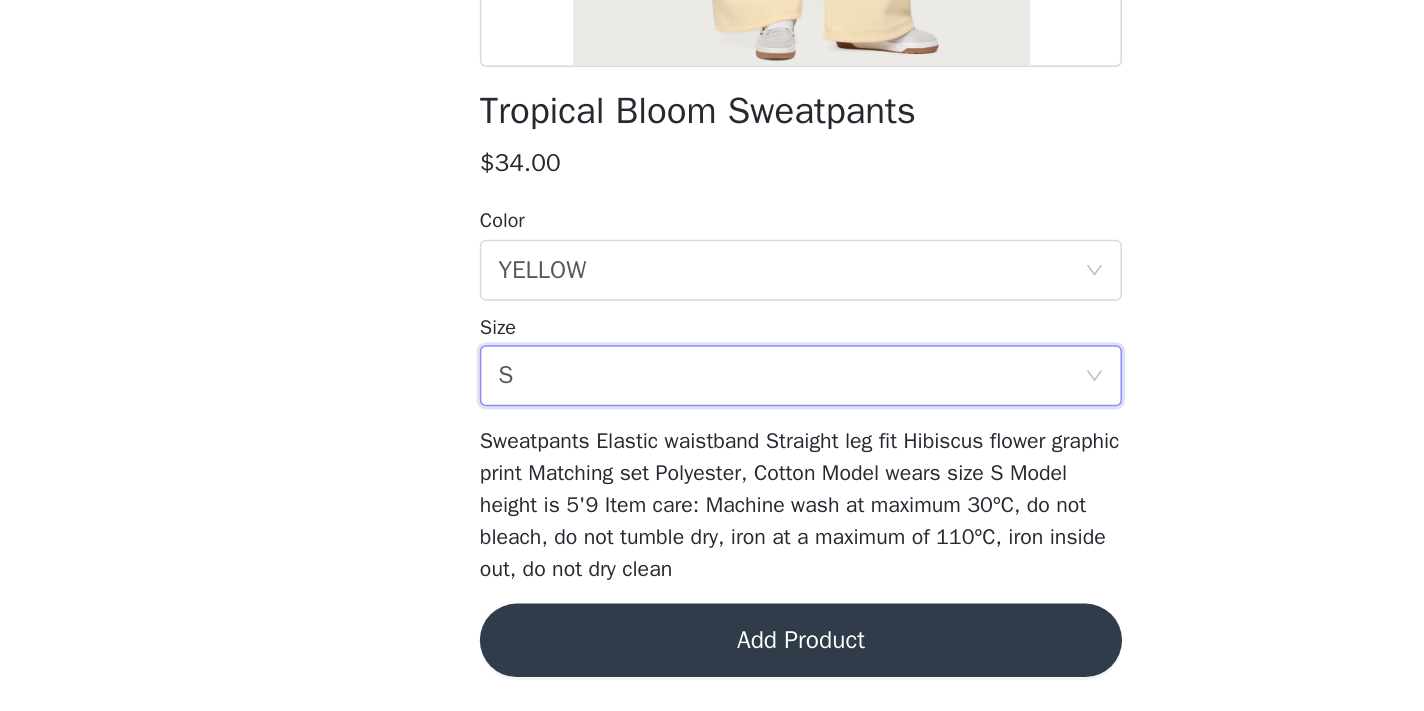 click on "Add Product" at bounding box center [712, 664] 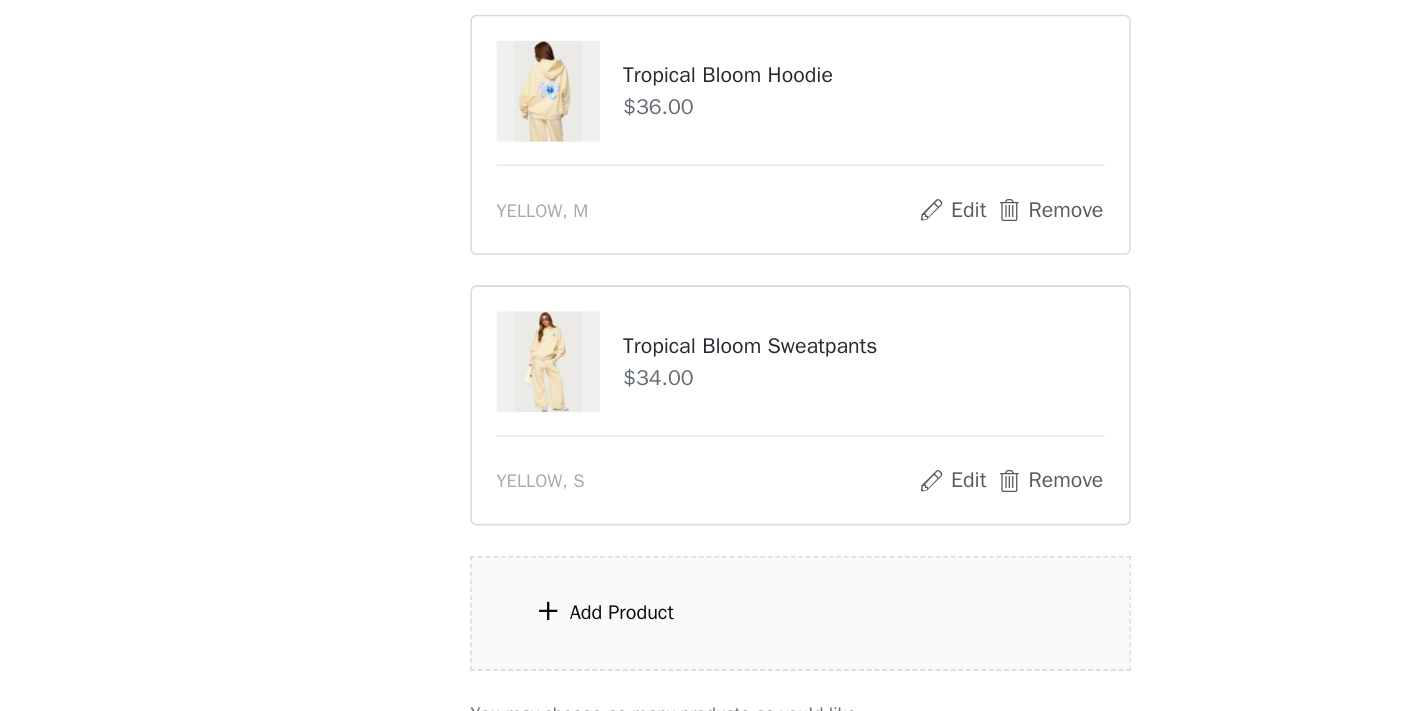 click on "Add Product" at bounding box center (712, 646) 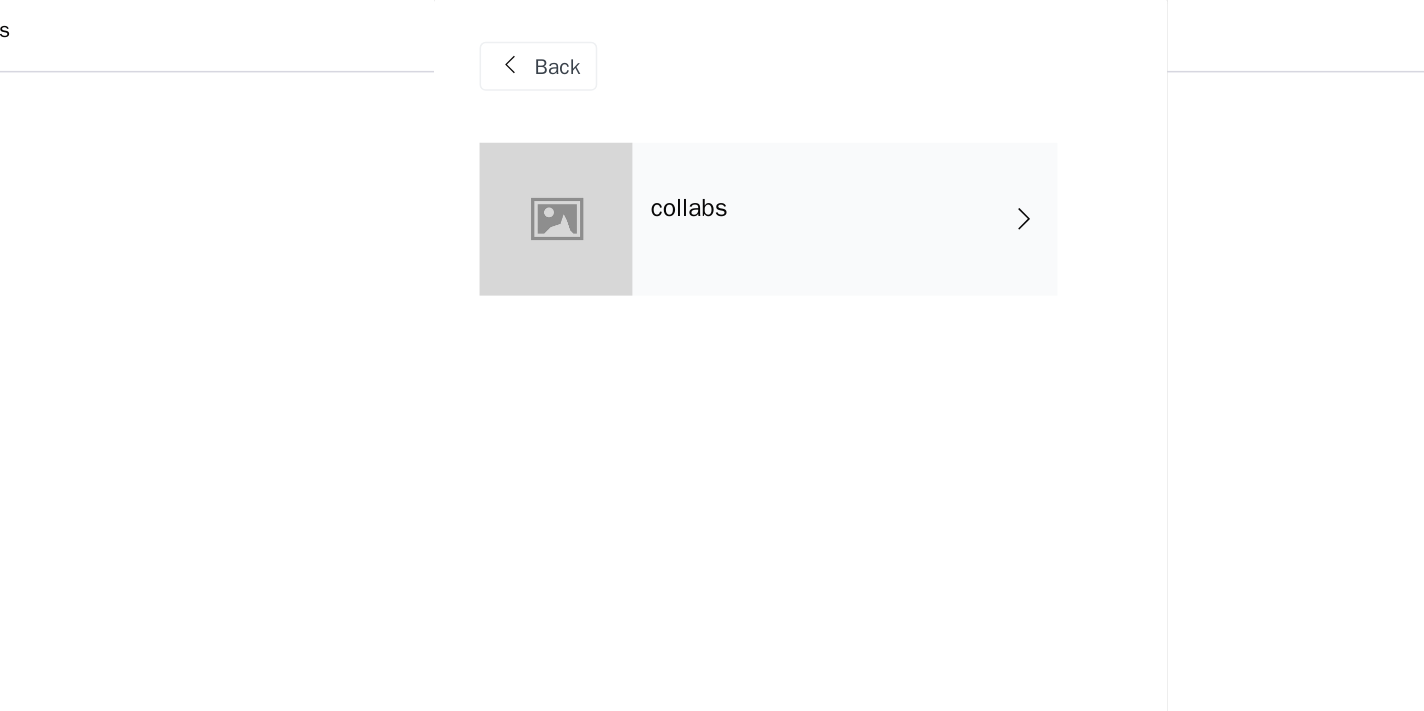 scroll, scrollTop: 1067, scrollLeft: 0, axis: vertical 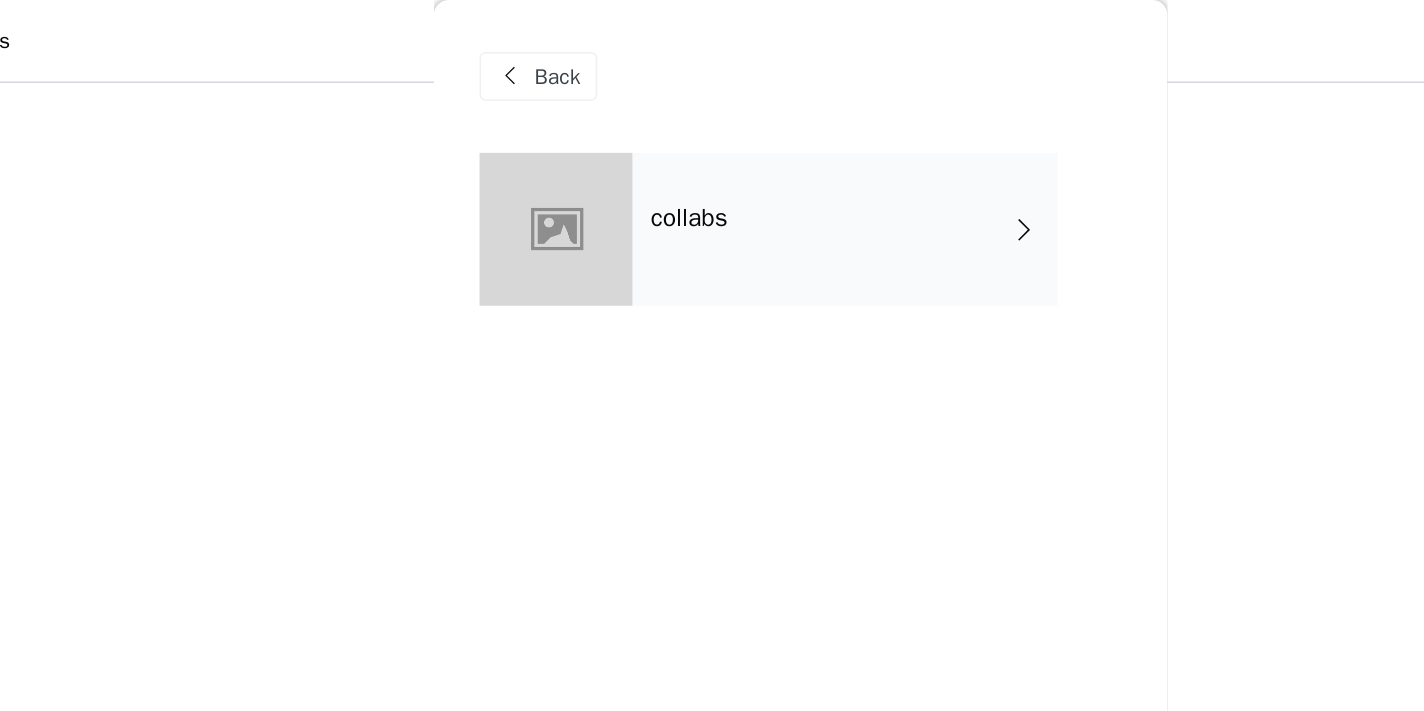 click on "collabs" at bounding box center [741, 150] 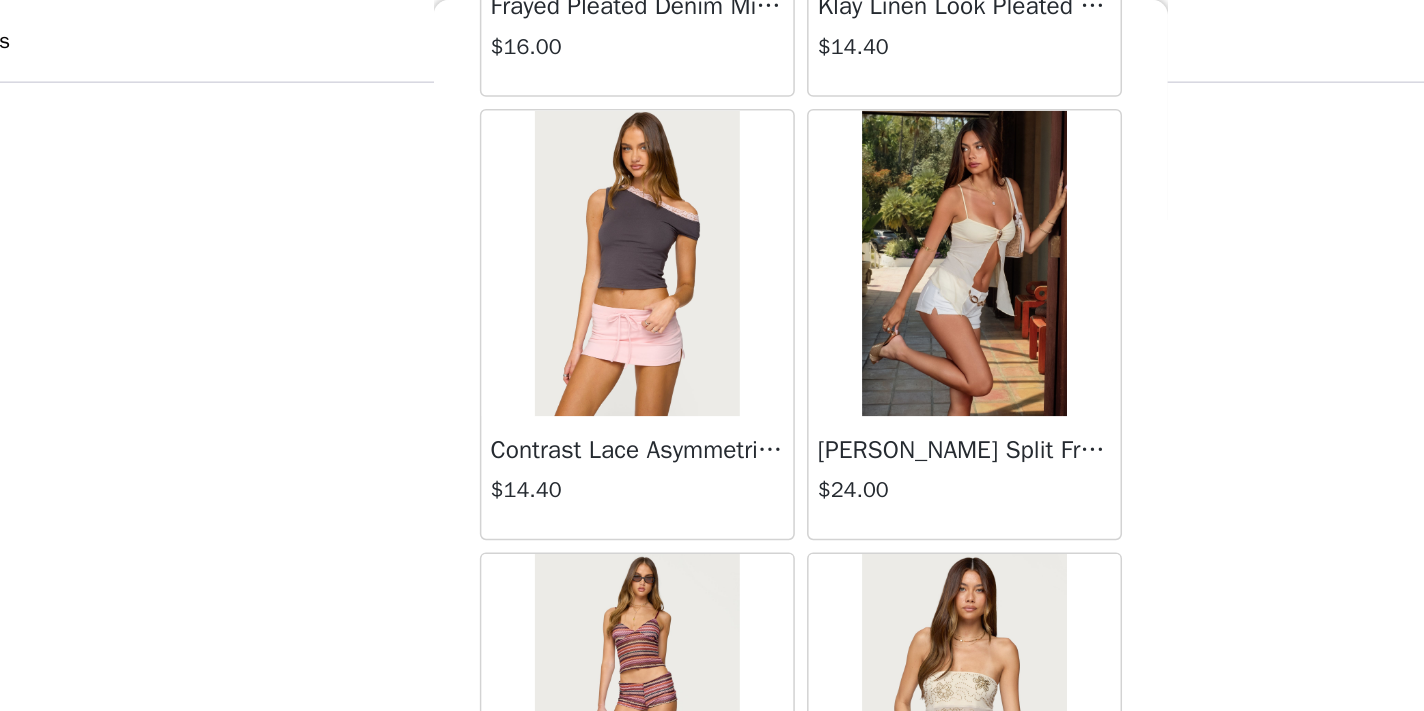 scroll, scrollTop: 2349, scrollLeft: 0, axis: vertical 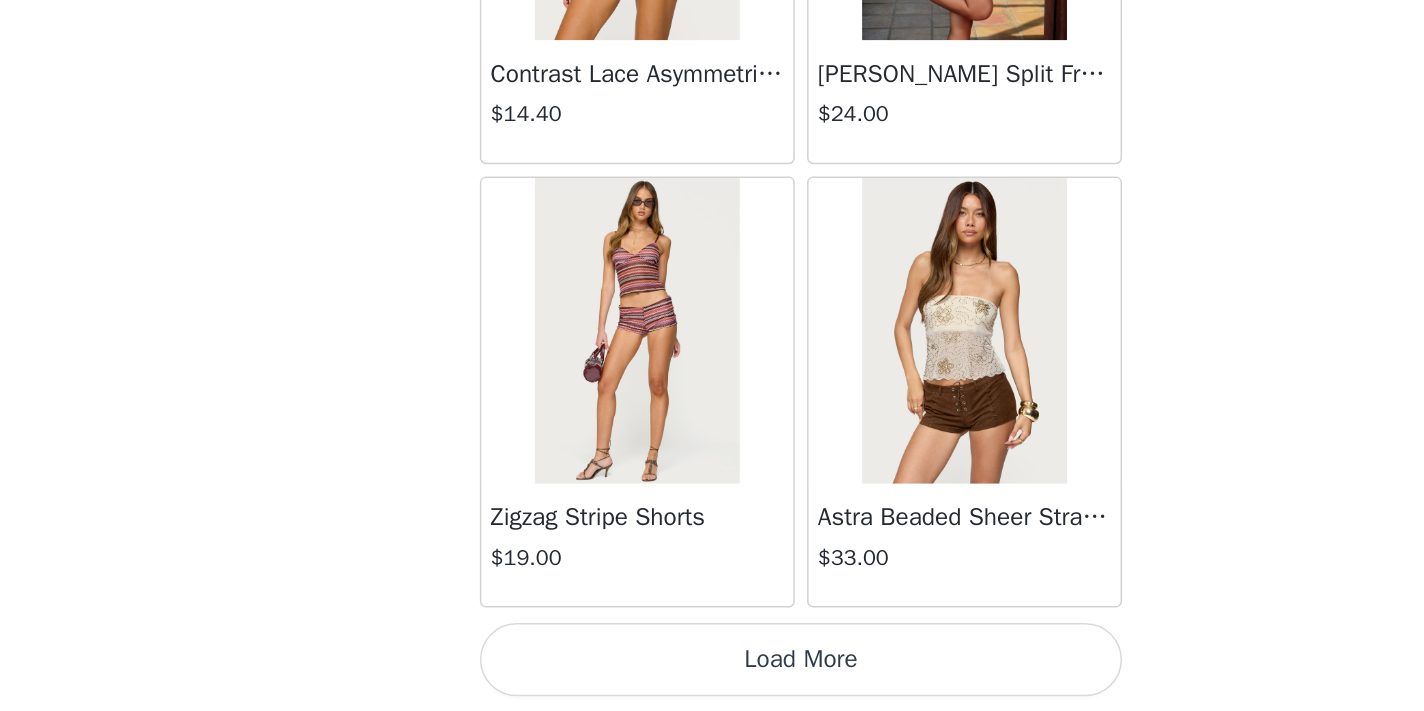 click on "Load More" at bounding box center [712, 677] 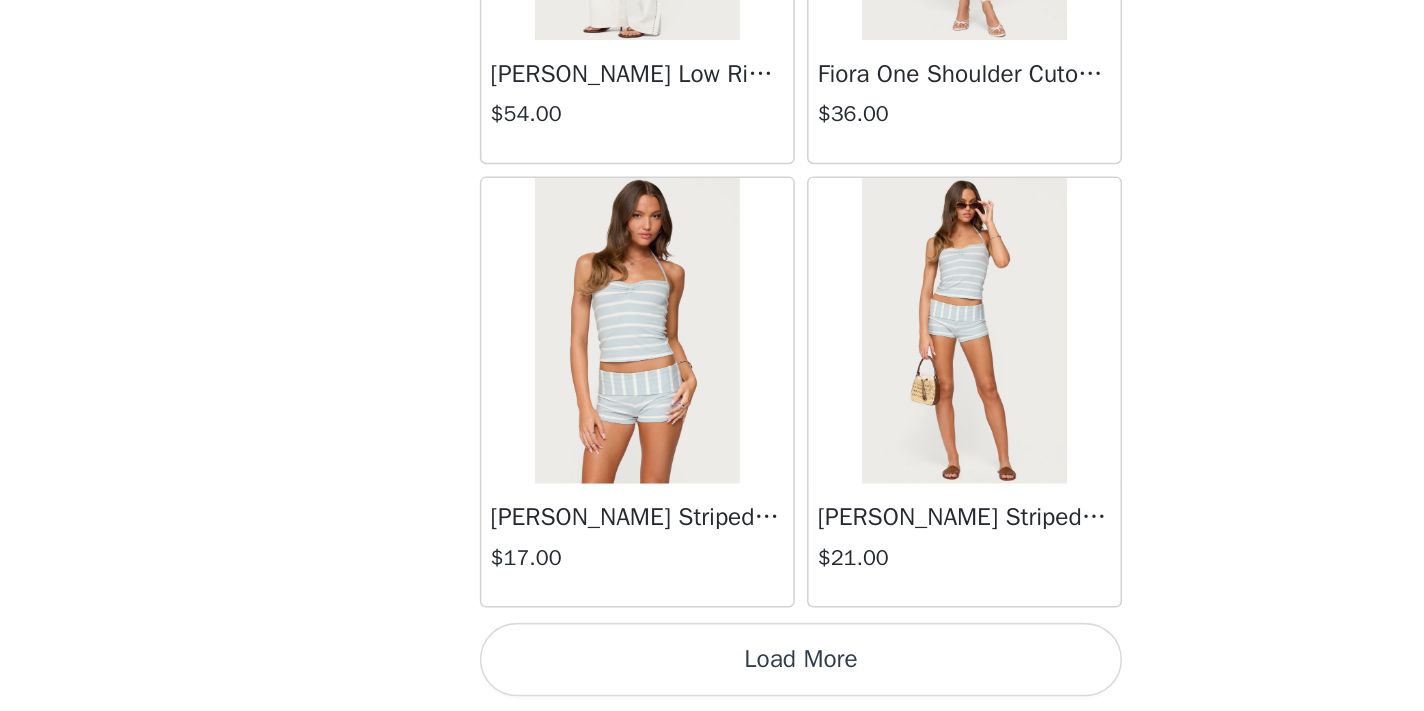 click on "Load More" at bounding box center [712, 677] 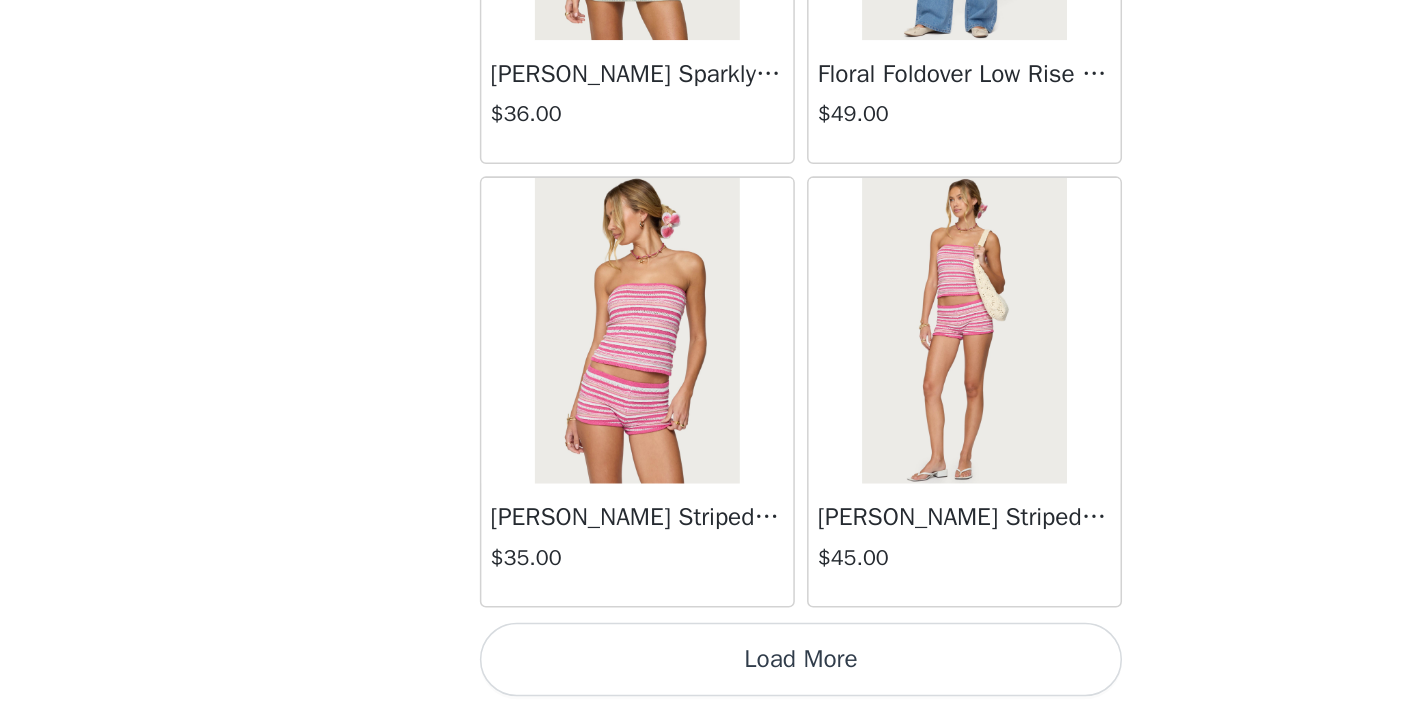 click on "Load More" at bounding box center (712, 677) 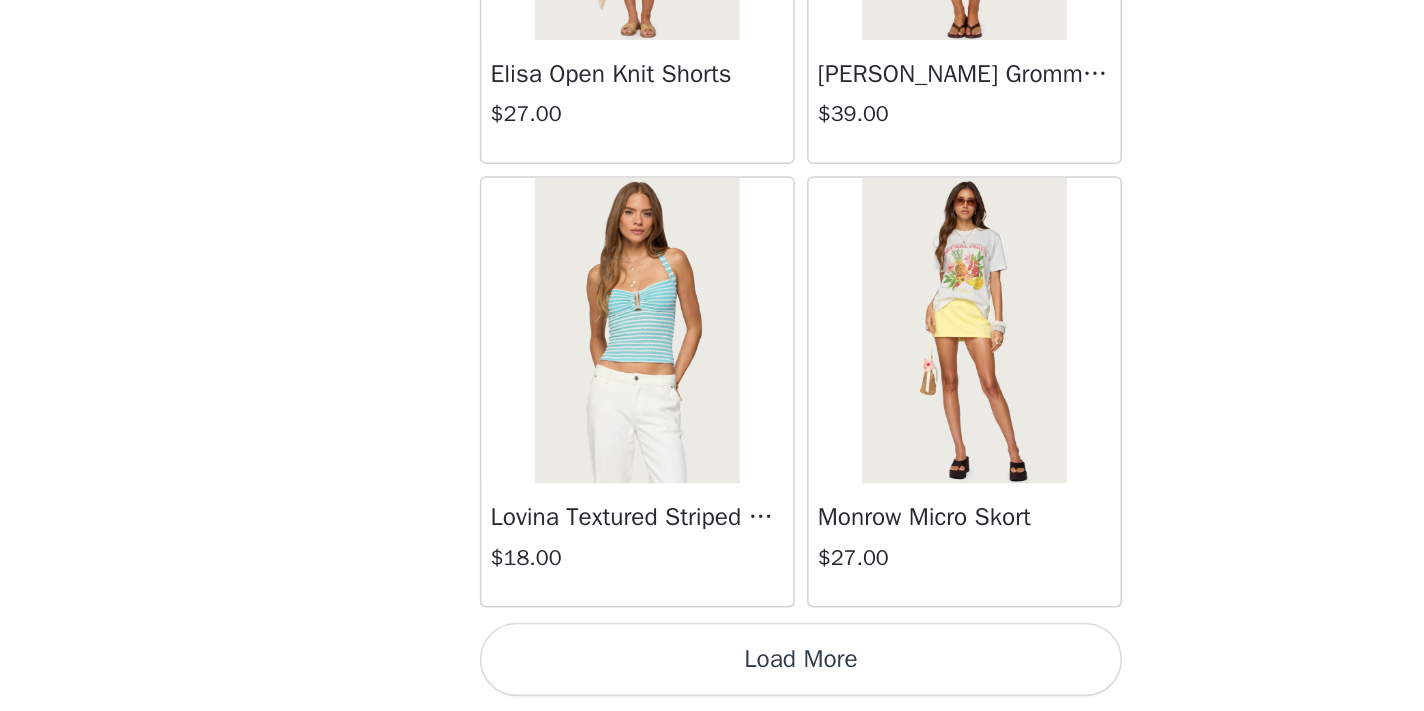 scroll, scrollTop: 11053, scrollLeft: 0, axis: vertical 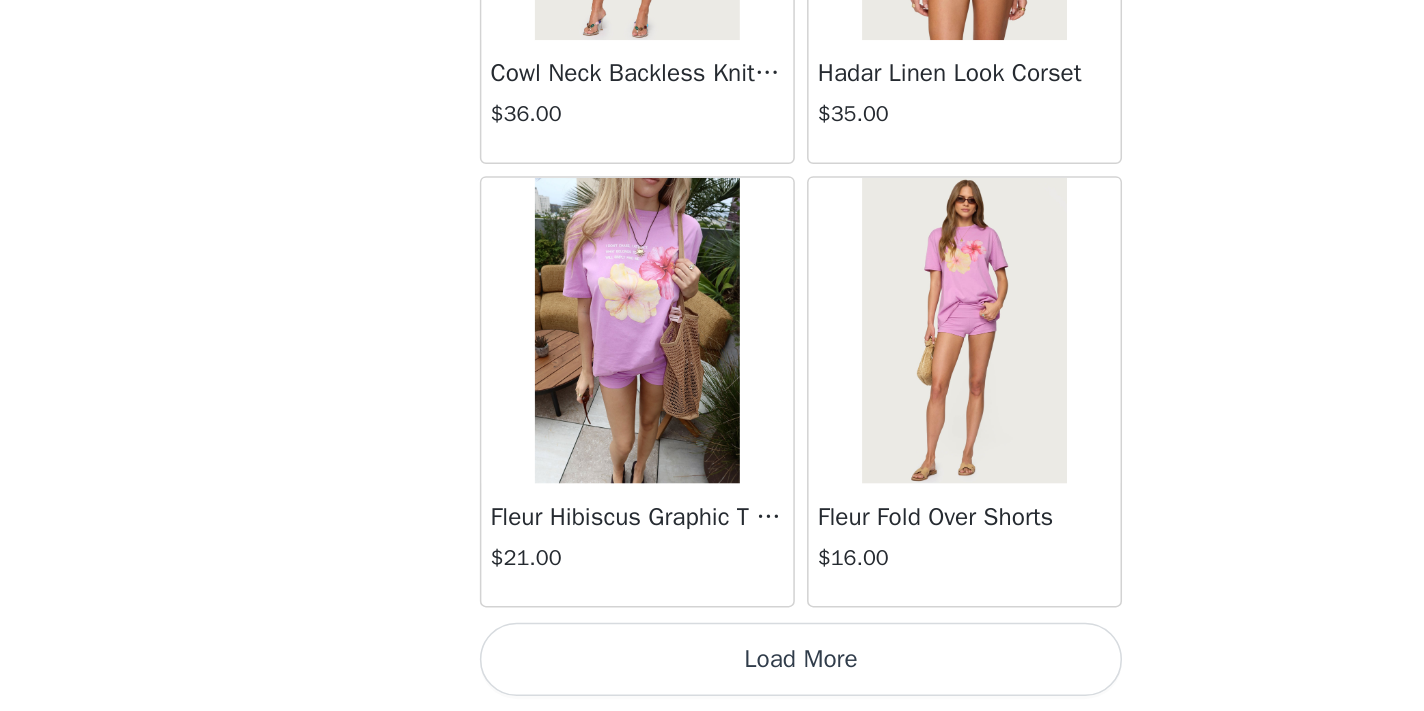 click on "Load More" at bounding box center (712, 677) 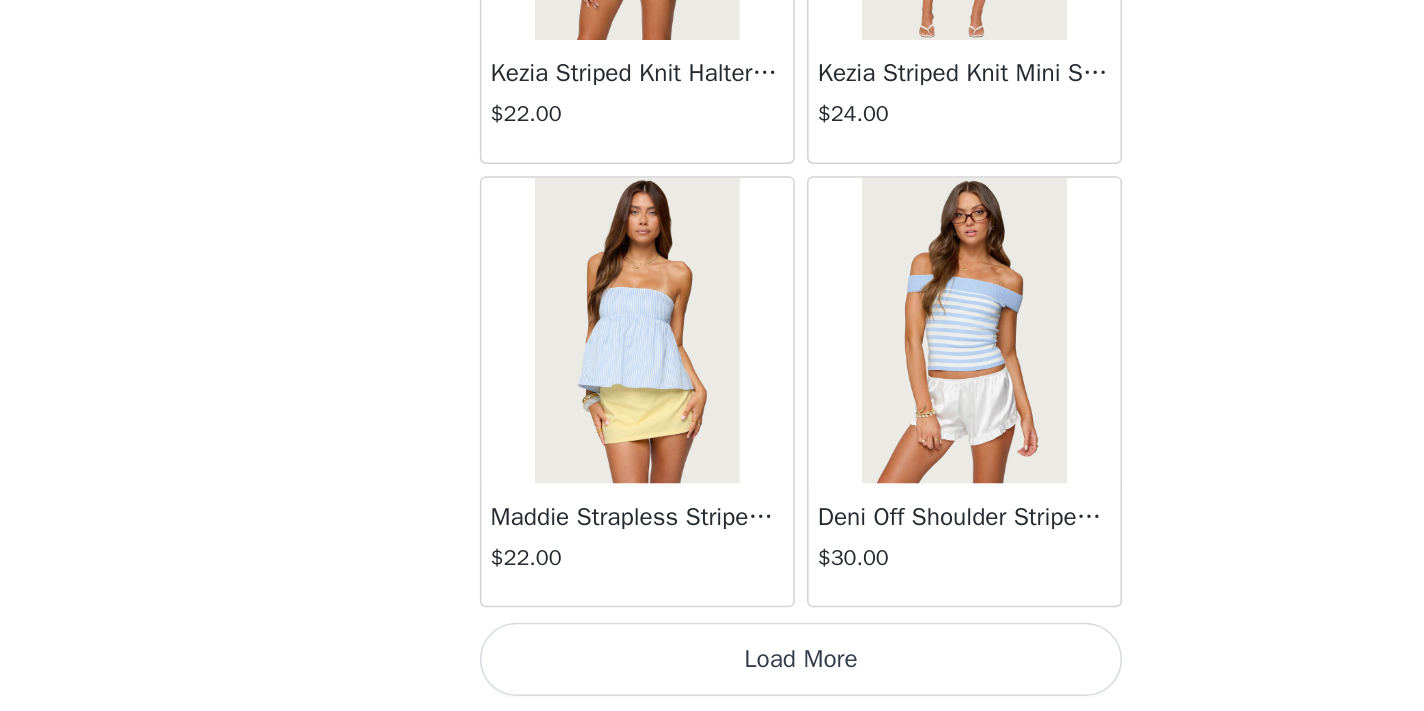 click on "Load More" at bounding box center (712, 677) 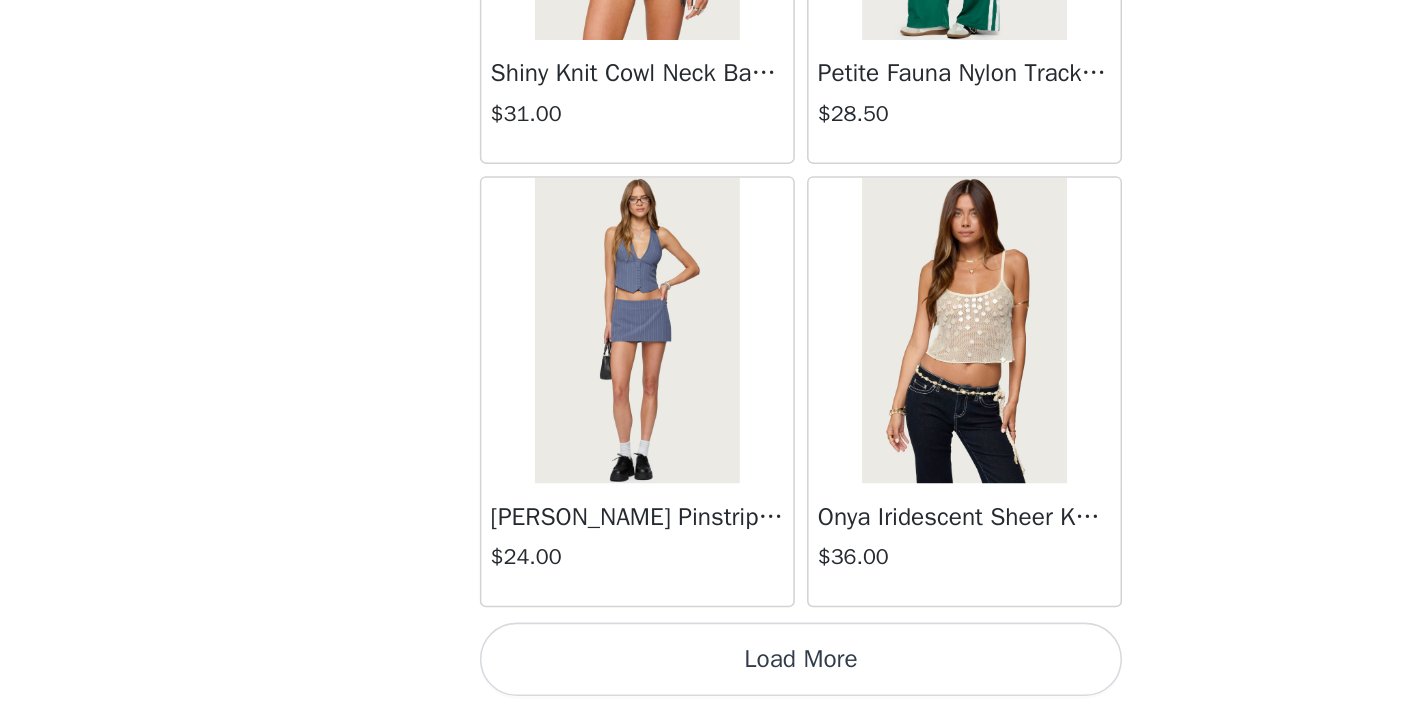 click on "Load More" at bounding box center (712, 677) 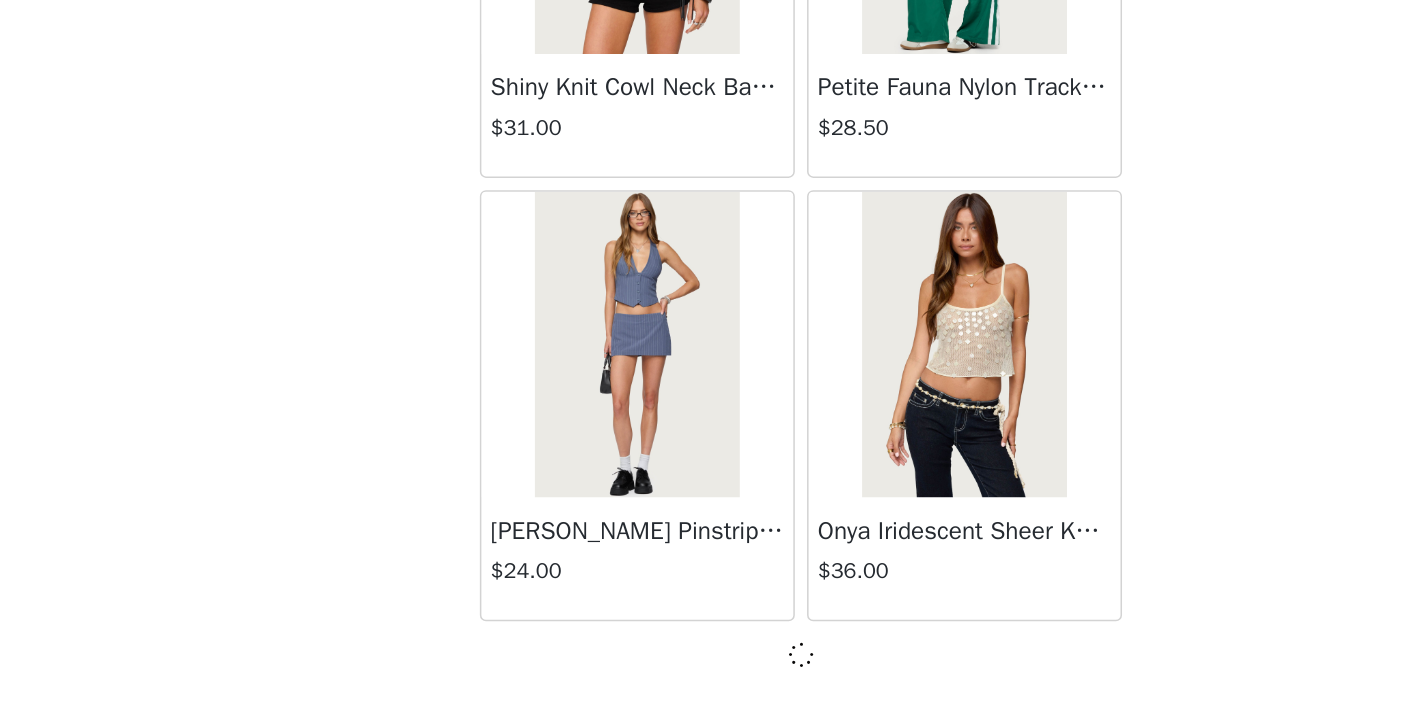 scroll, scrollTop: 19740, scrollLeft: 0, axis: vertical 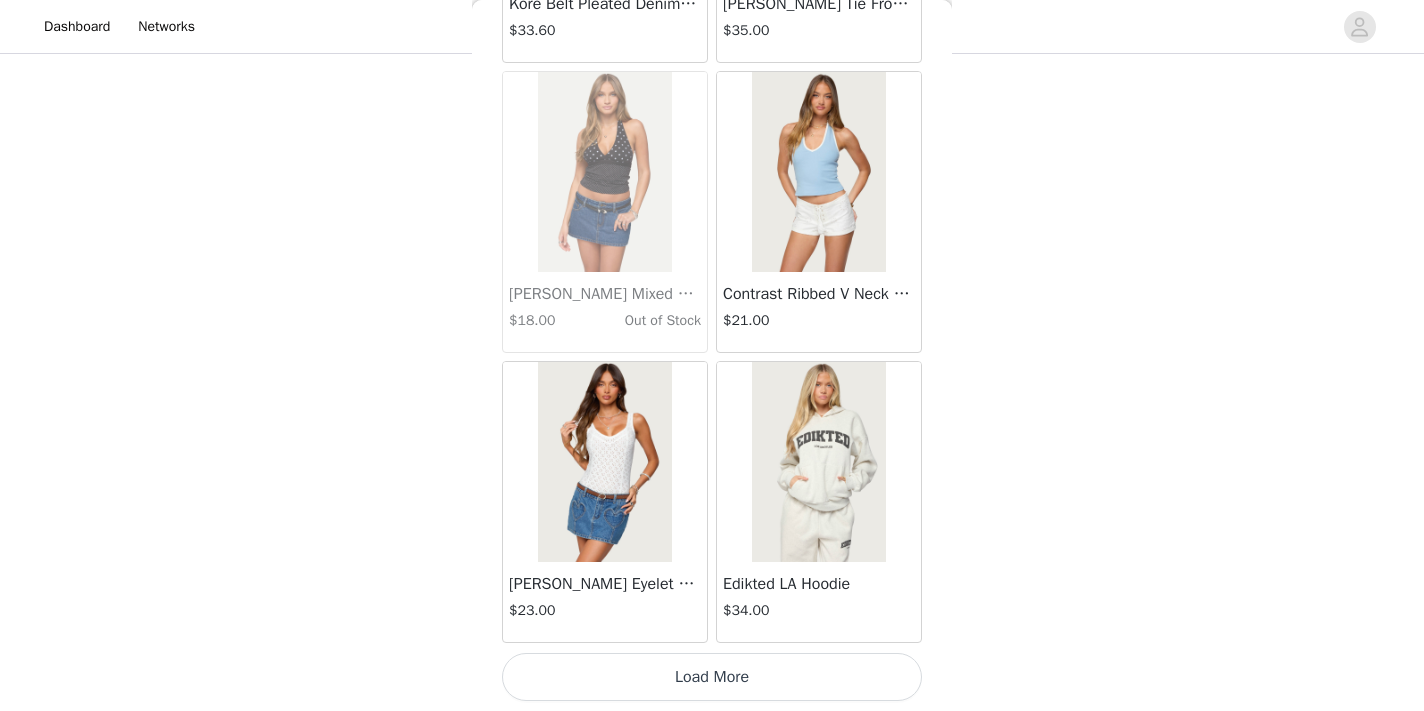 click on "Load More" at bounding box center [712, 677] 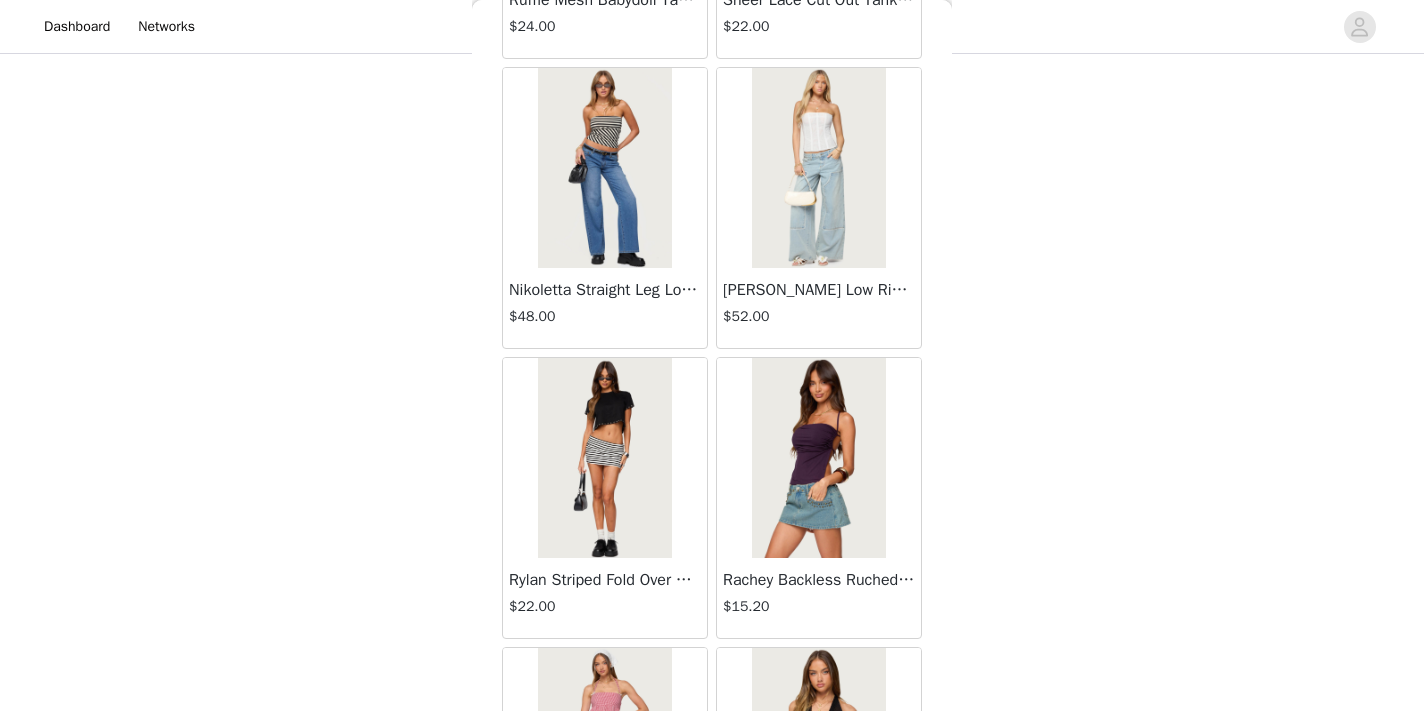scroll, scrollTop: 24109, scrollLeft: 0, axis: vertical 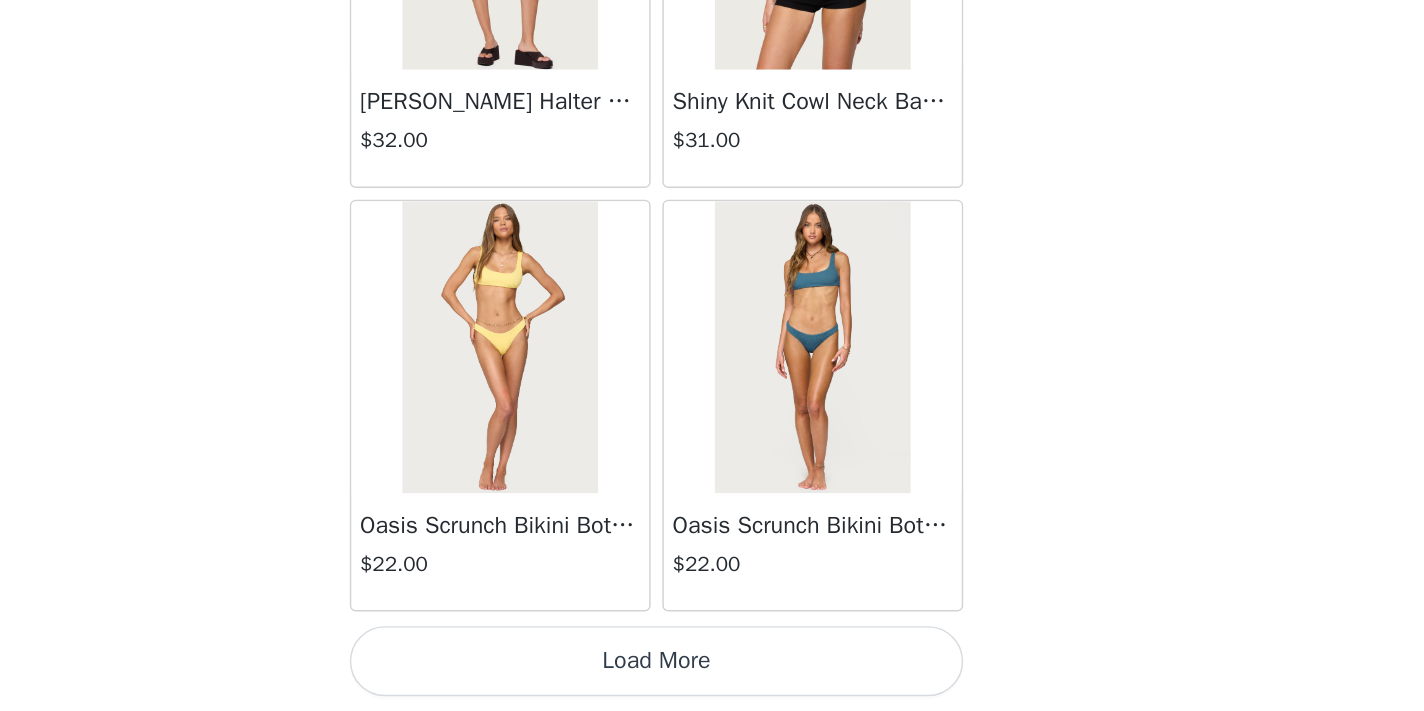 click on "Load More" at bounding box center [712, 677] 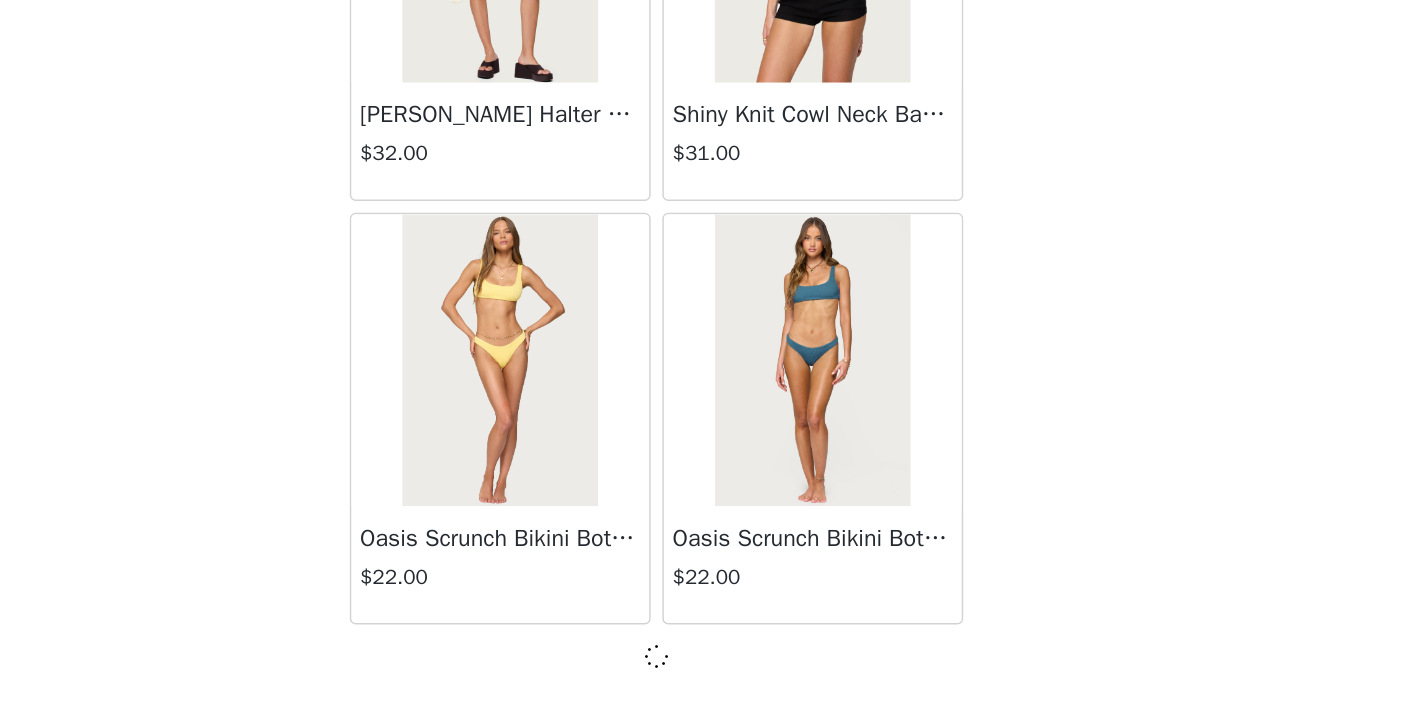 scroll, scrollTop: 25540, scrollLeft: 0, axis: vertical 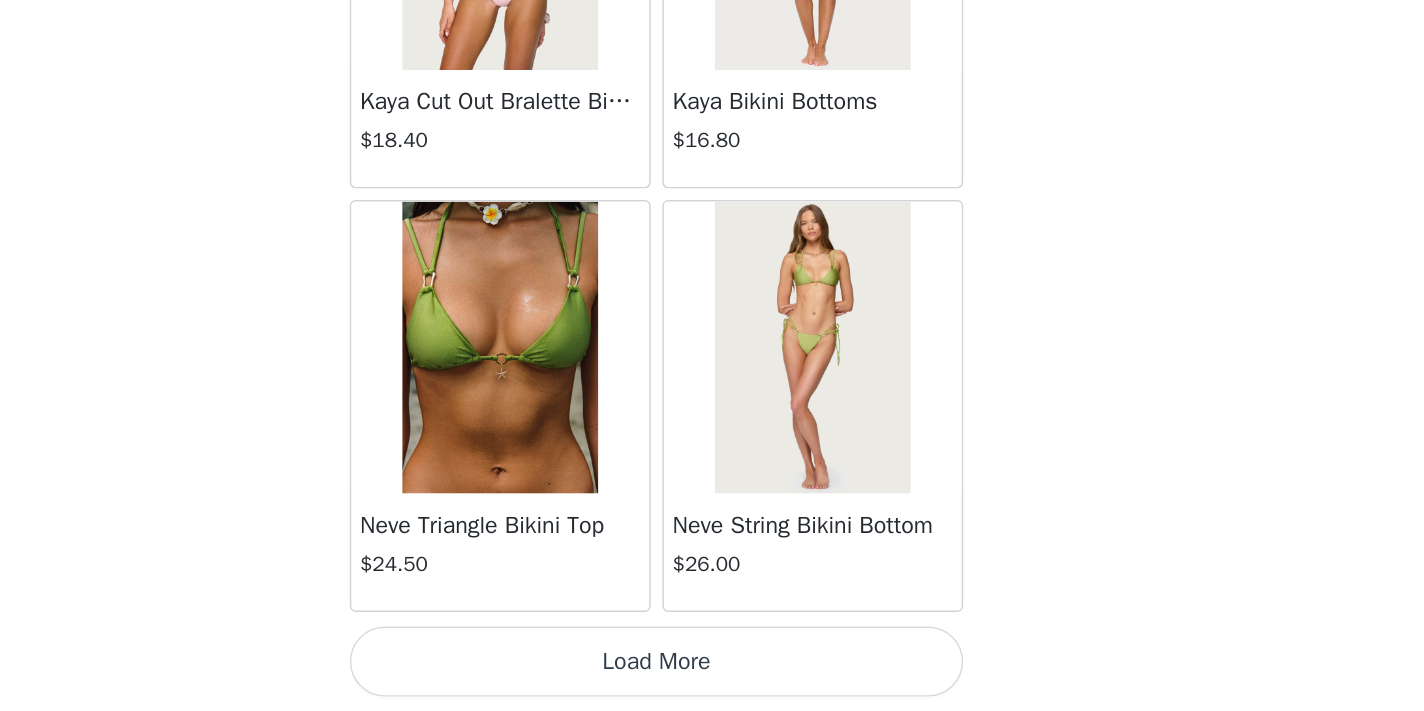 click on "Load More" at bounding box center (712, 677) 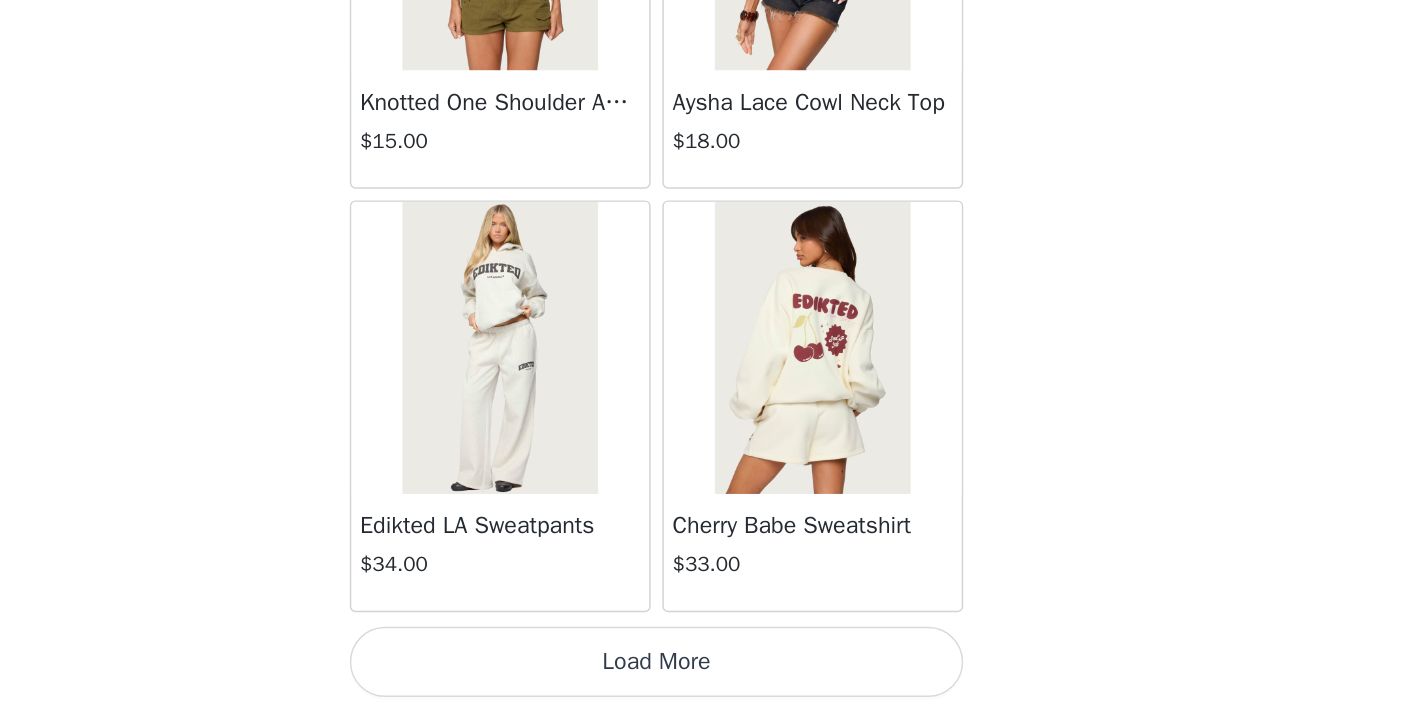 click on "Load More" at bounding box center (712, 677) 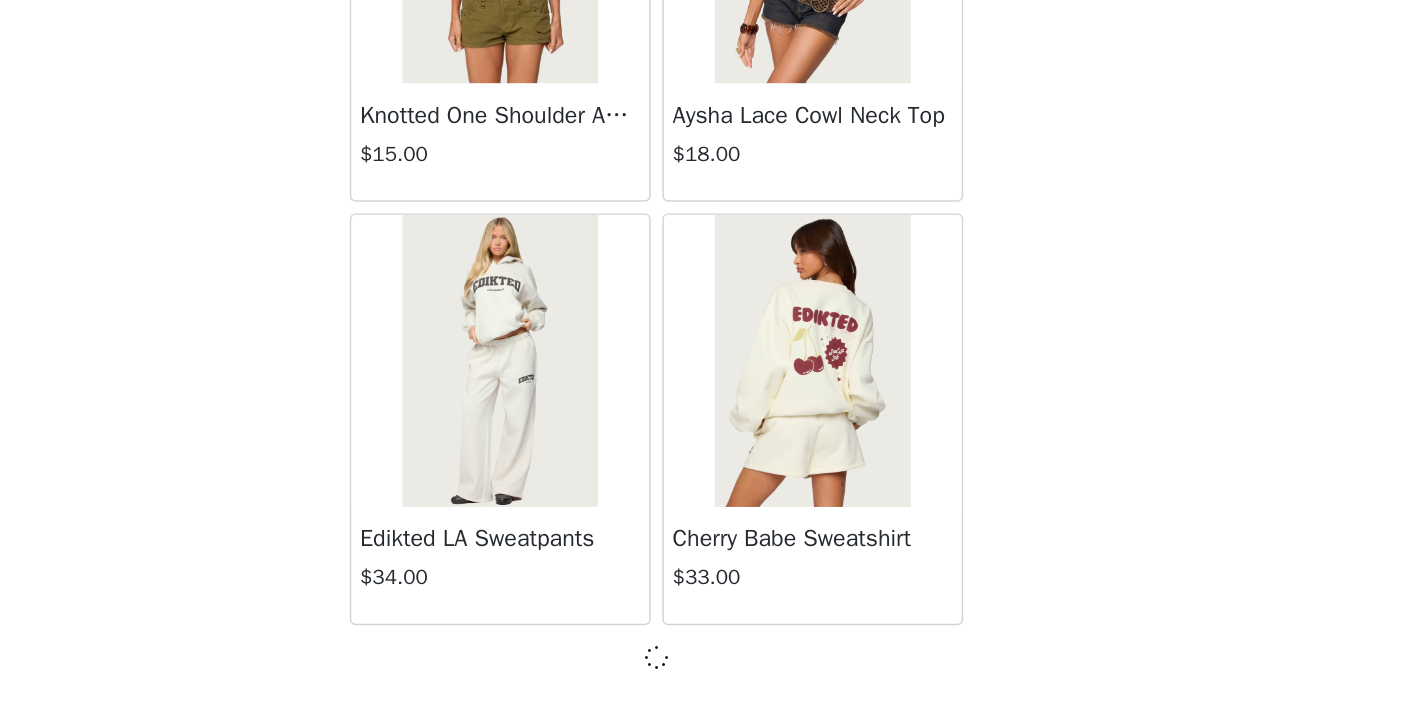 scroll, scrollTop: 31340, scrollLeft: 0, axis: vertical 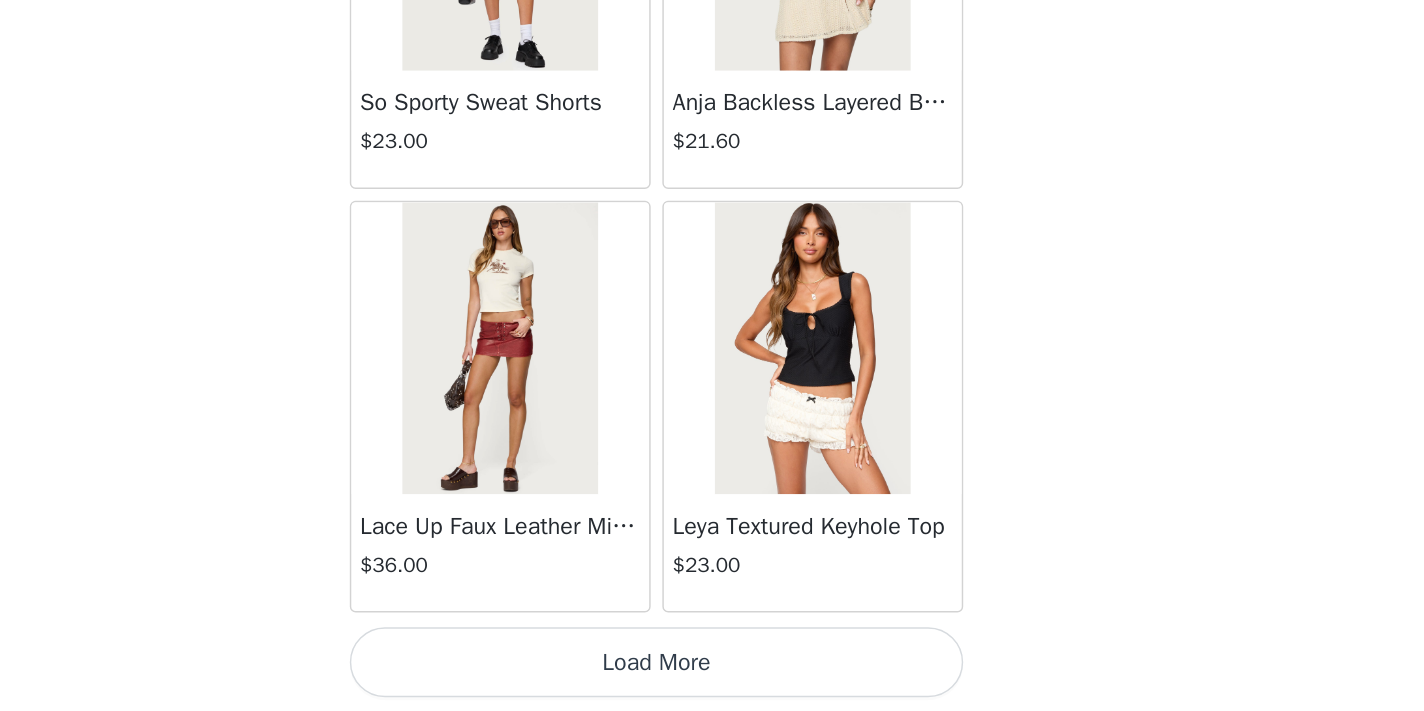click on "Load More" at bounding box center [712, 677] 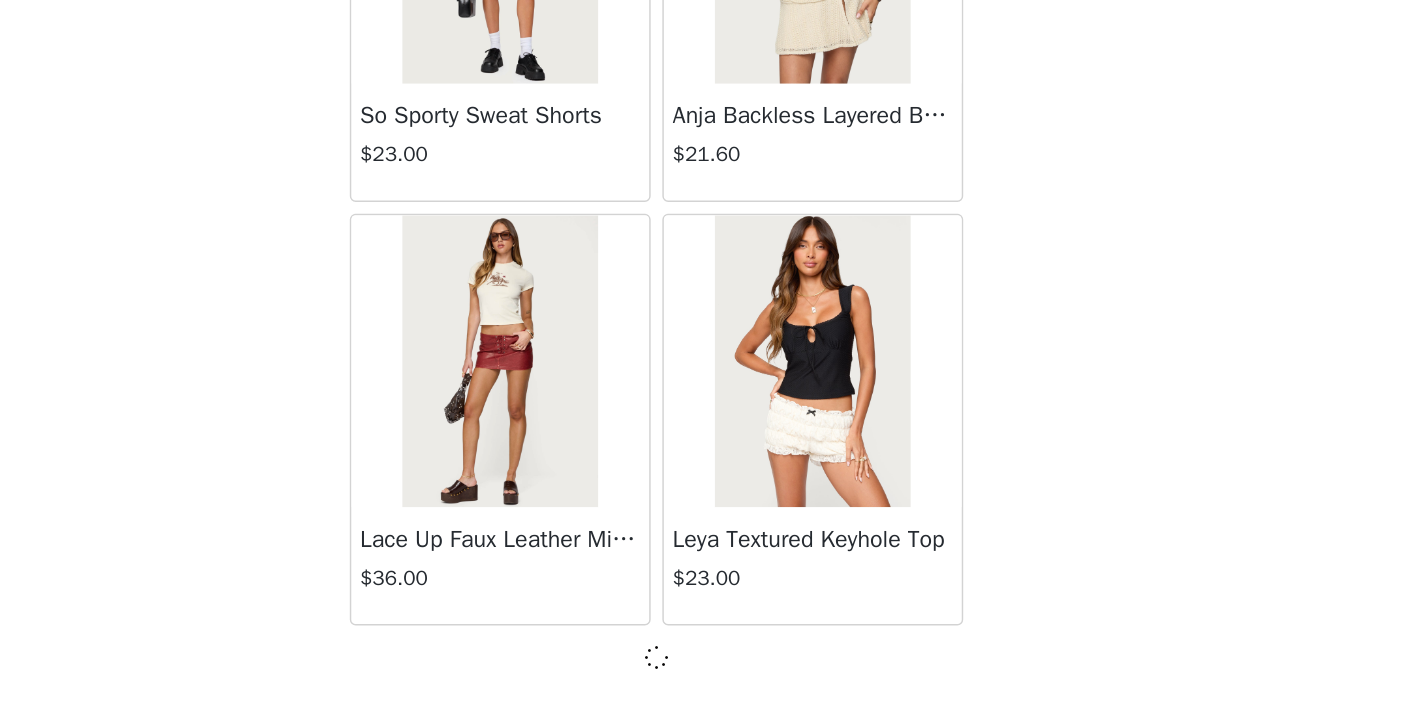 scroll, scrollTop: 34240, scrollLeft: 0, axis: vertical 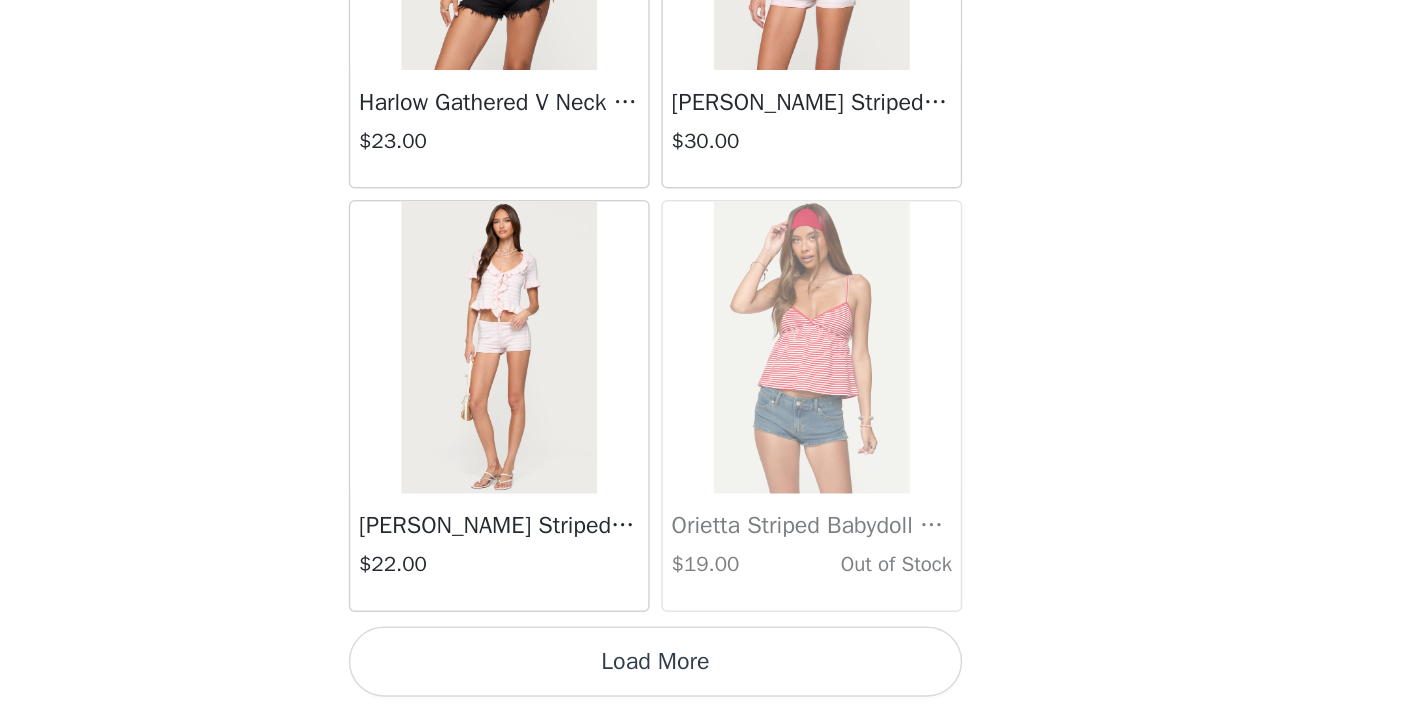 click on "Load More" at bounding box center [712, 677] 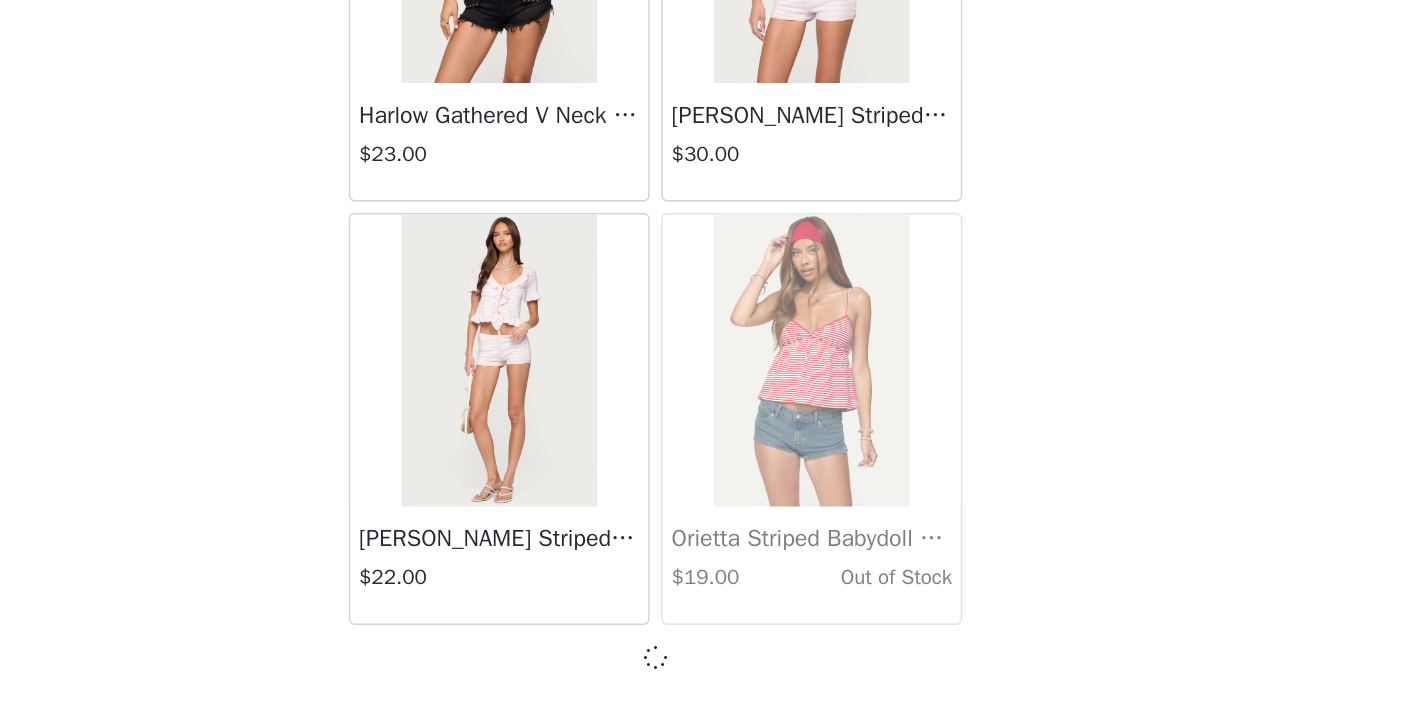 scroll, scrollTop: 37140, scrollLeft: 0, axis: vertical 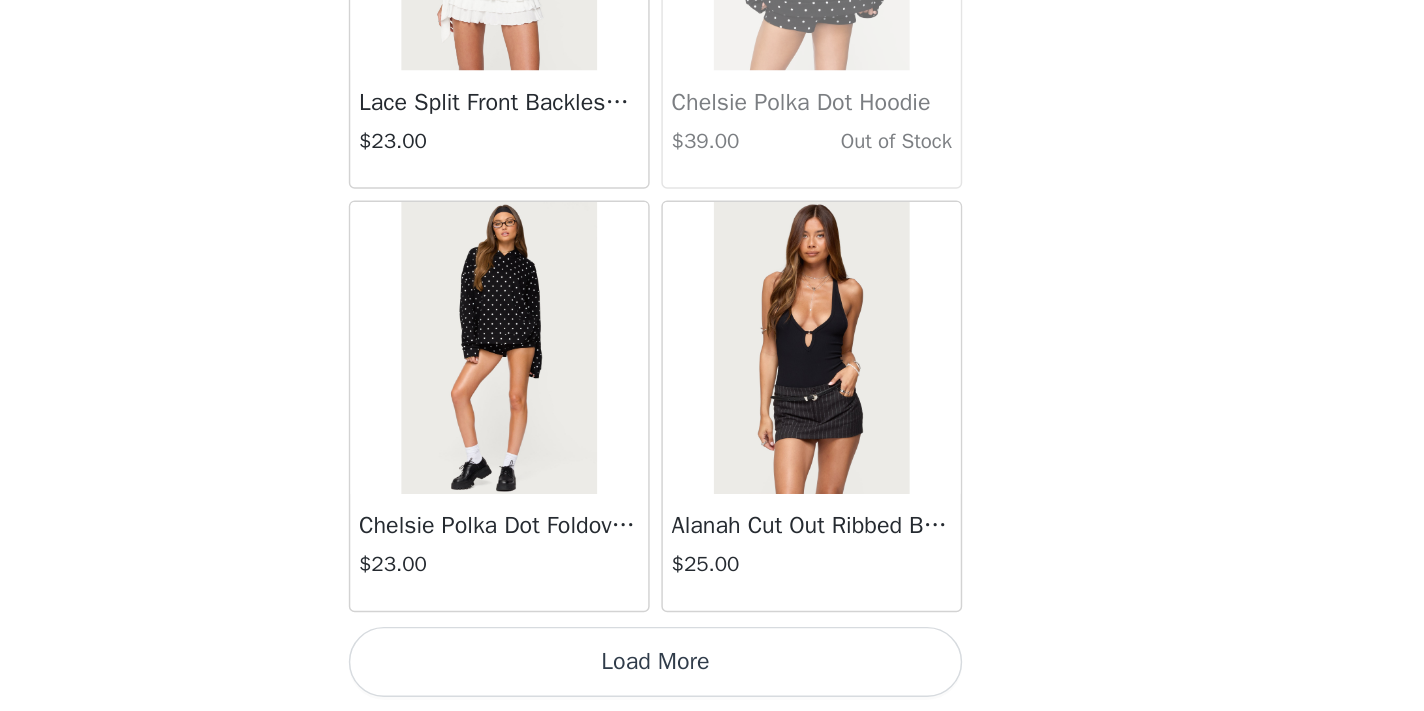 click on "Load More" at bounding box center (712, 677) 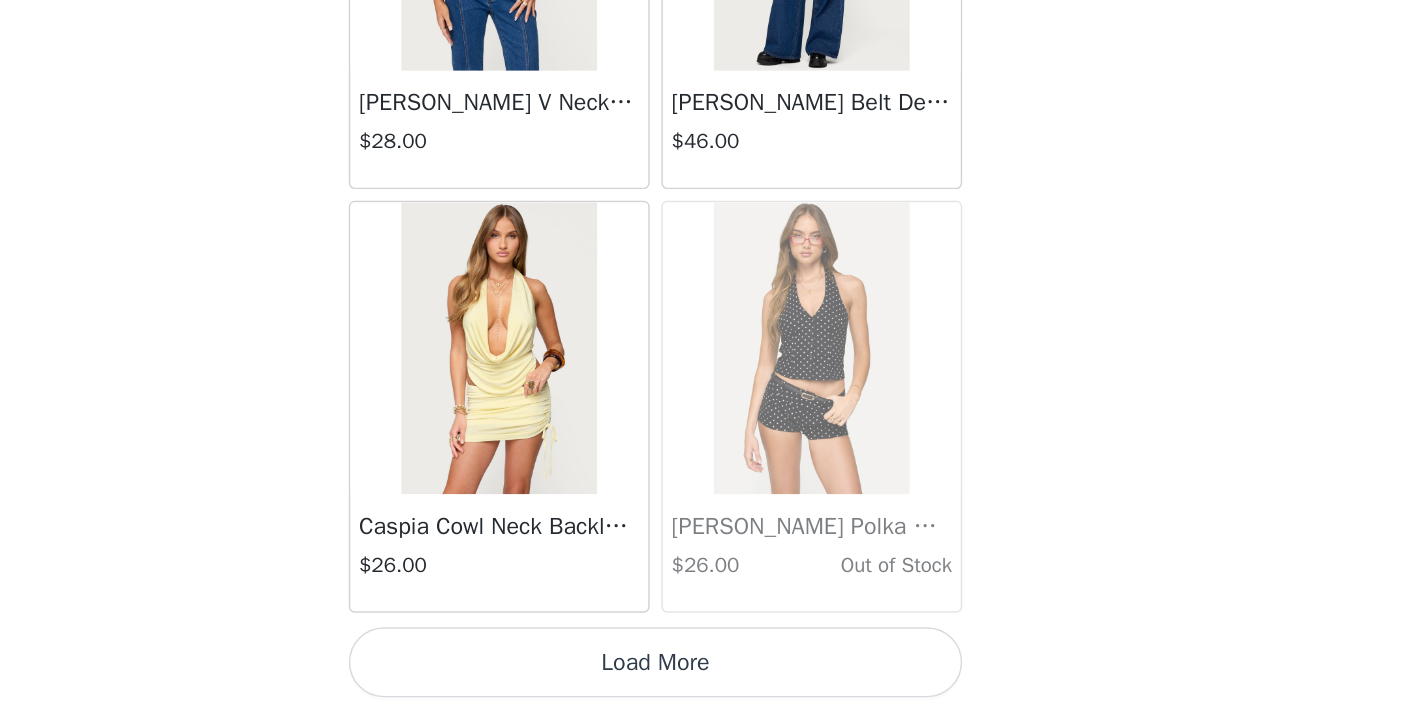 scroll, scrollTop: 42949, scrollLeft: 0, axis: vertical 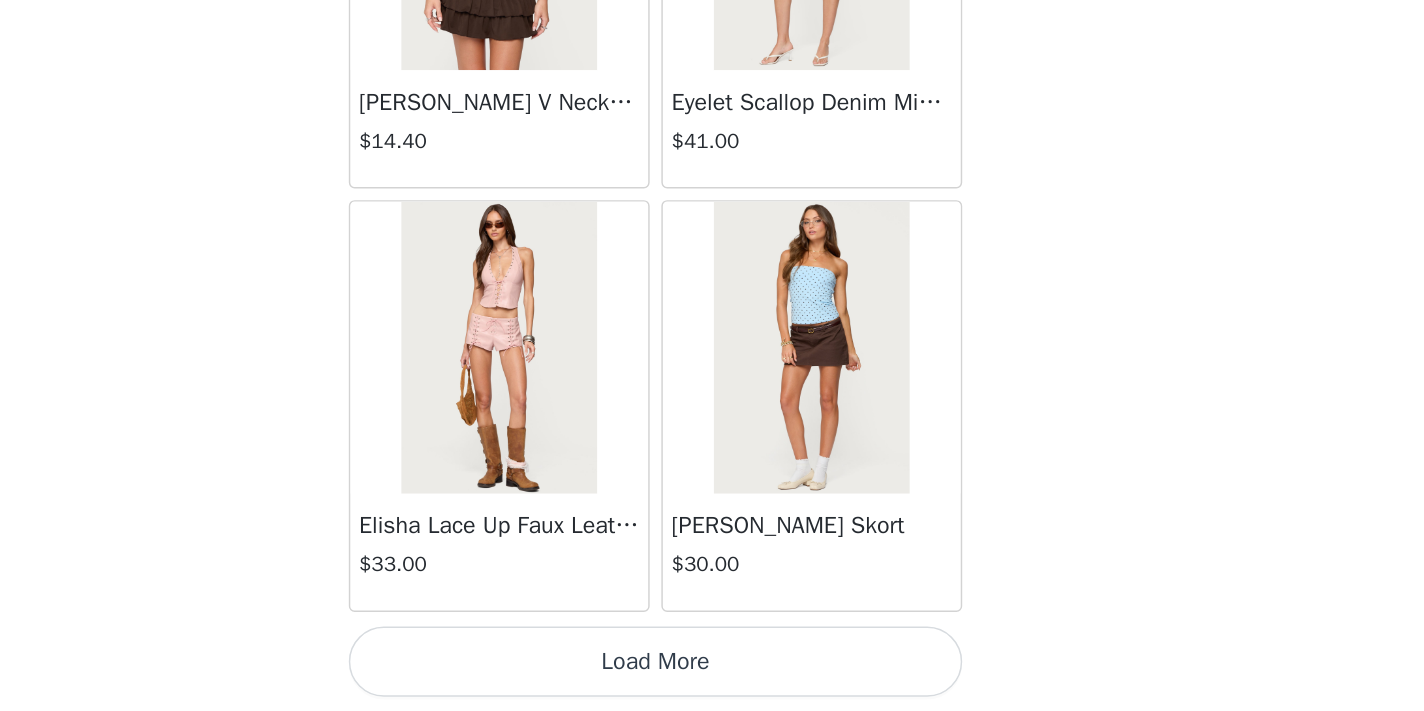 click on "Load More" at bounding box center [712, 677] 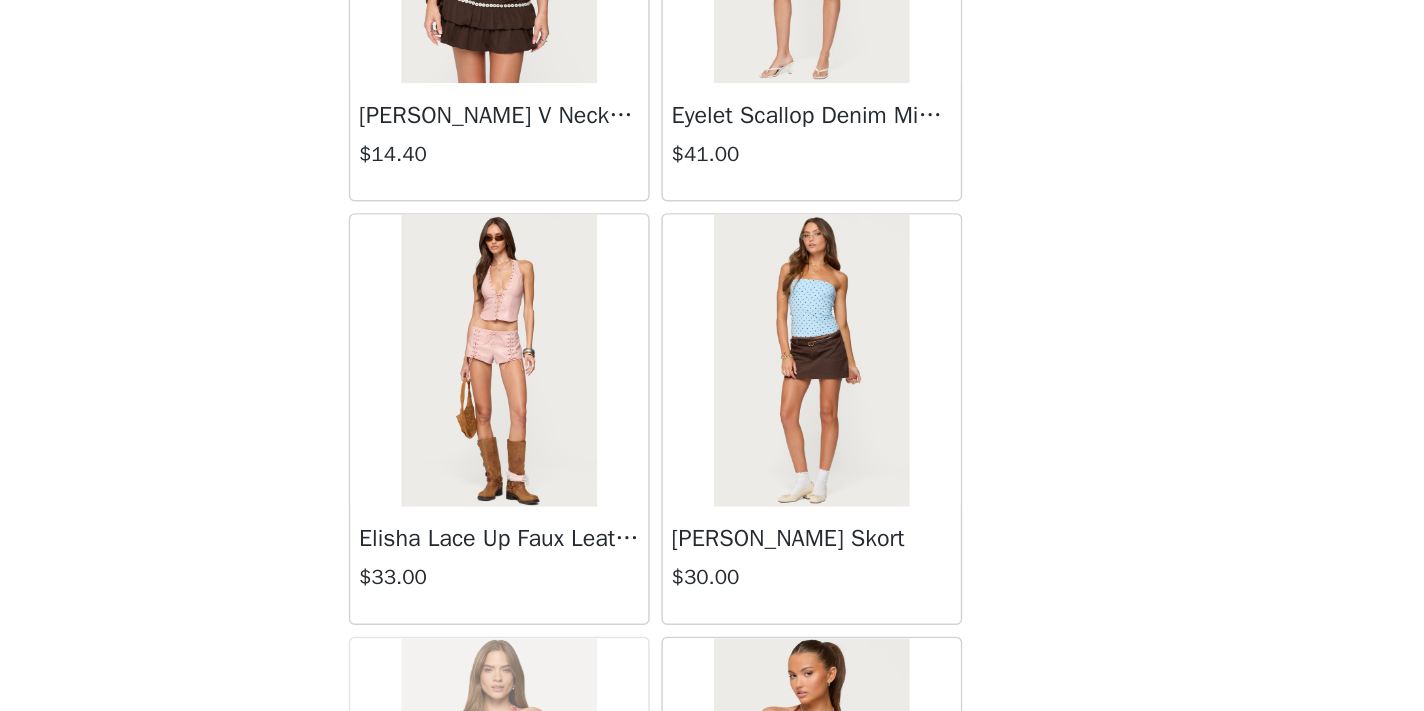 scroll, scrollTop: 1260, scrollLeft: 0, axis: vertical 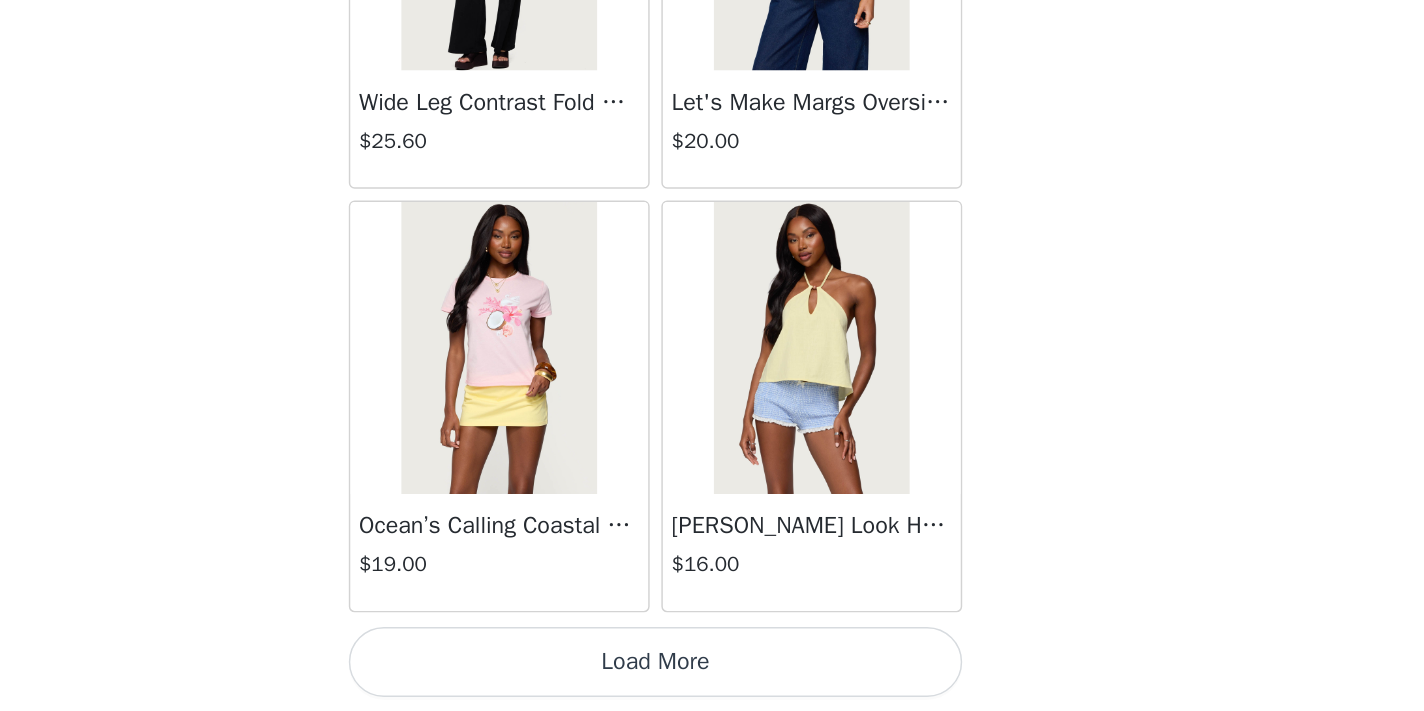 click on "Load More" at bounding box center [712, 677] 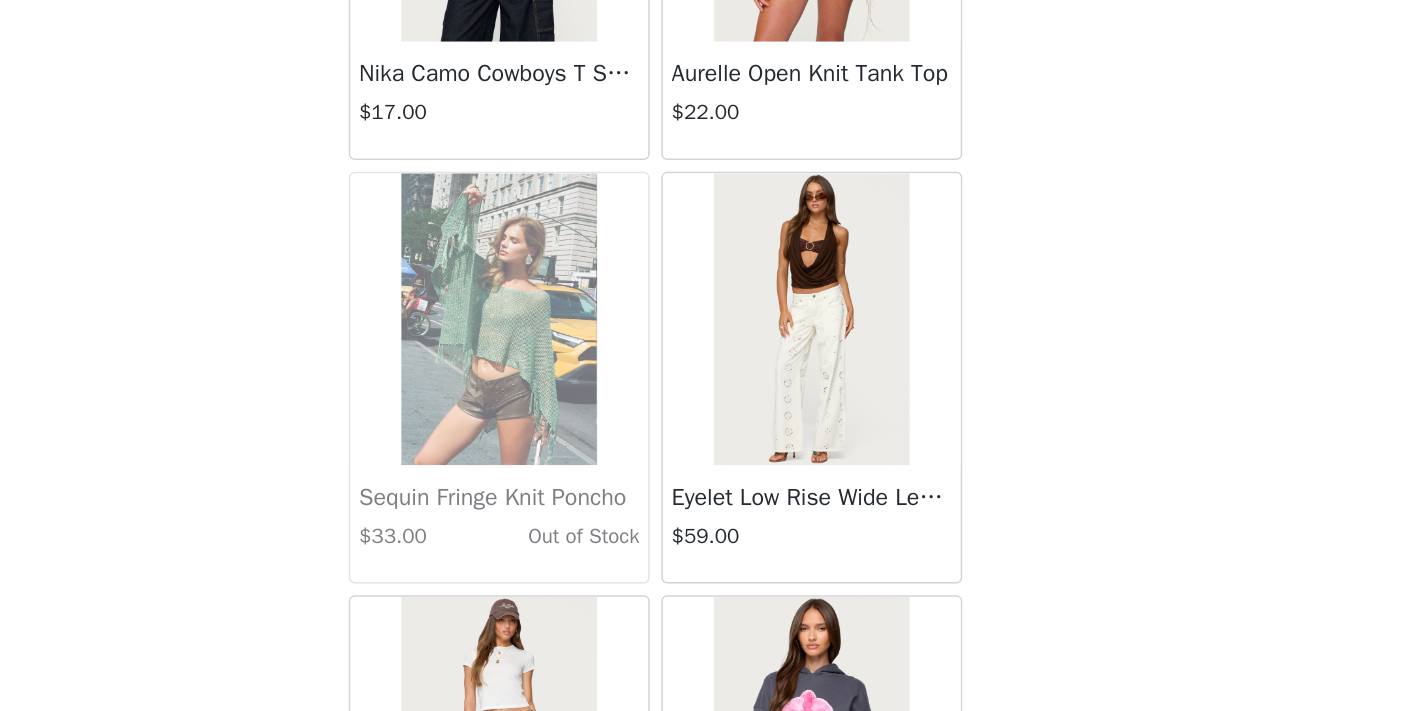 scroll, scrollTop: 50511, scrollLeft: 0, axis: vertical 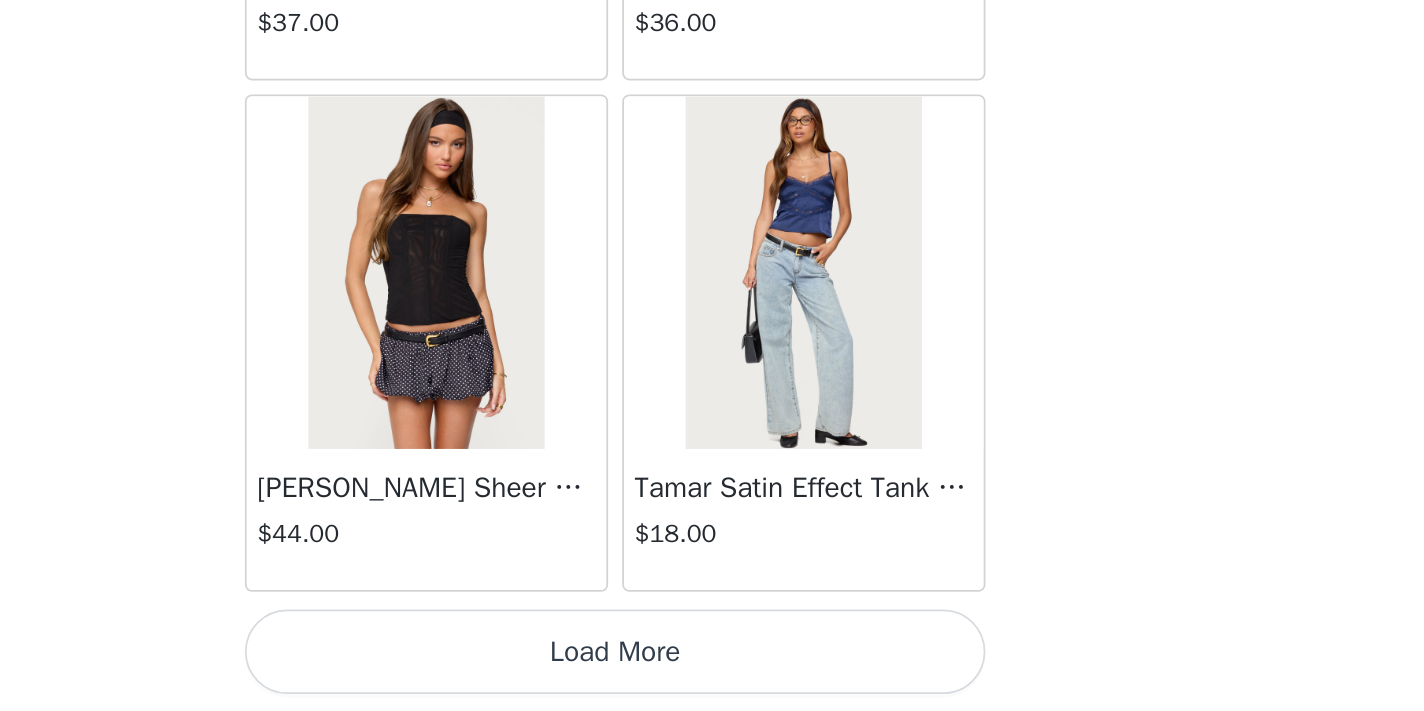 click on "Load More" at bounding box center [712, 677] 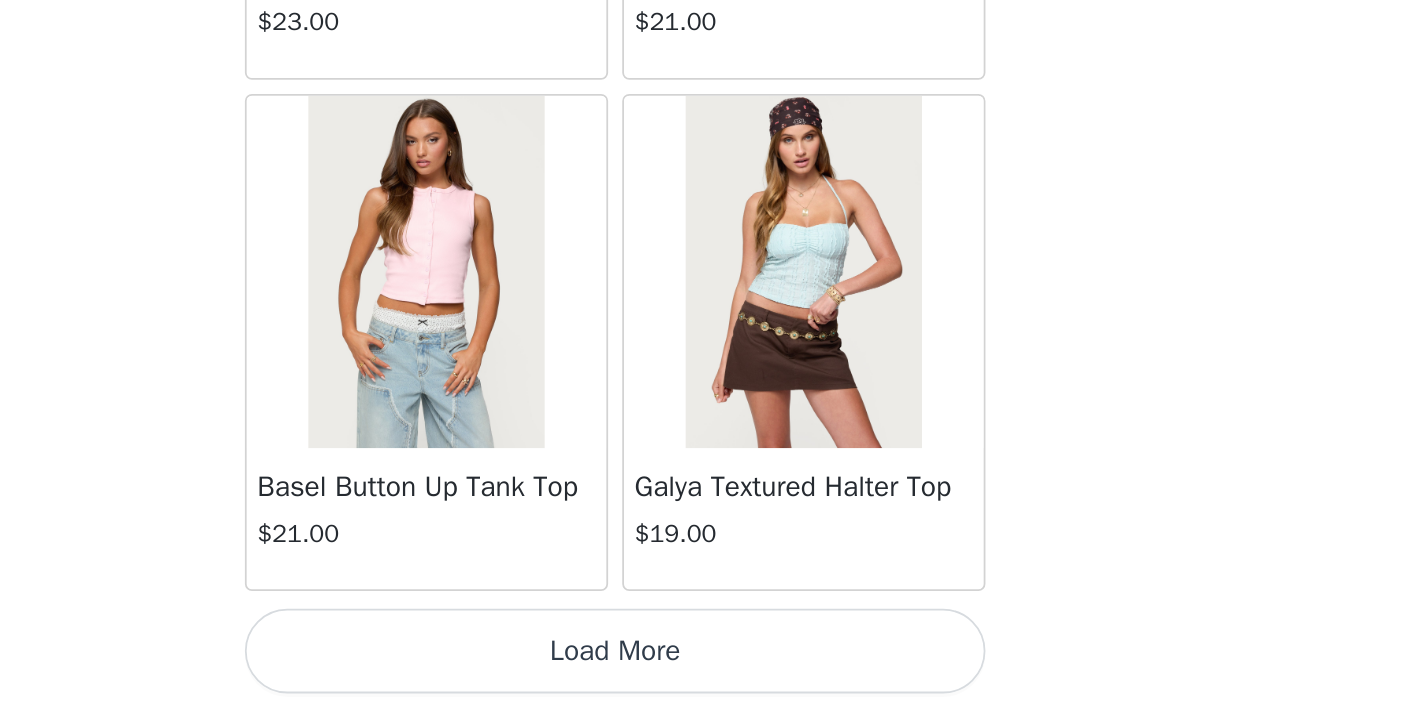 scroll, scrollTop: 54549, scrollLeft: 0, axis: vertical 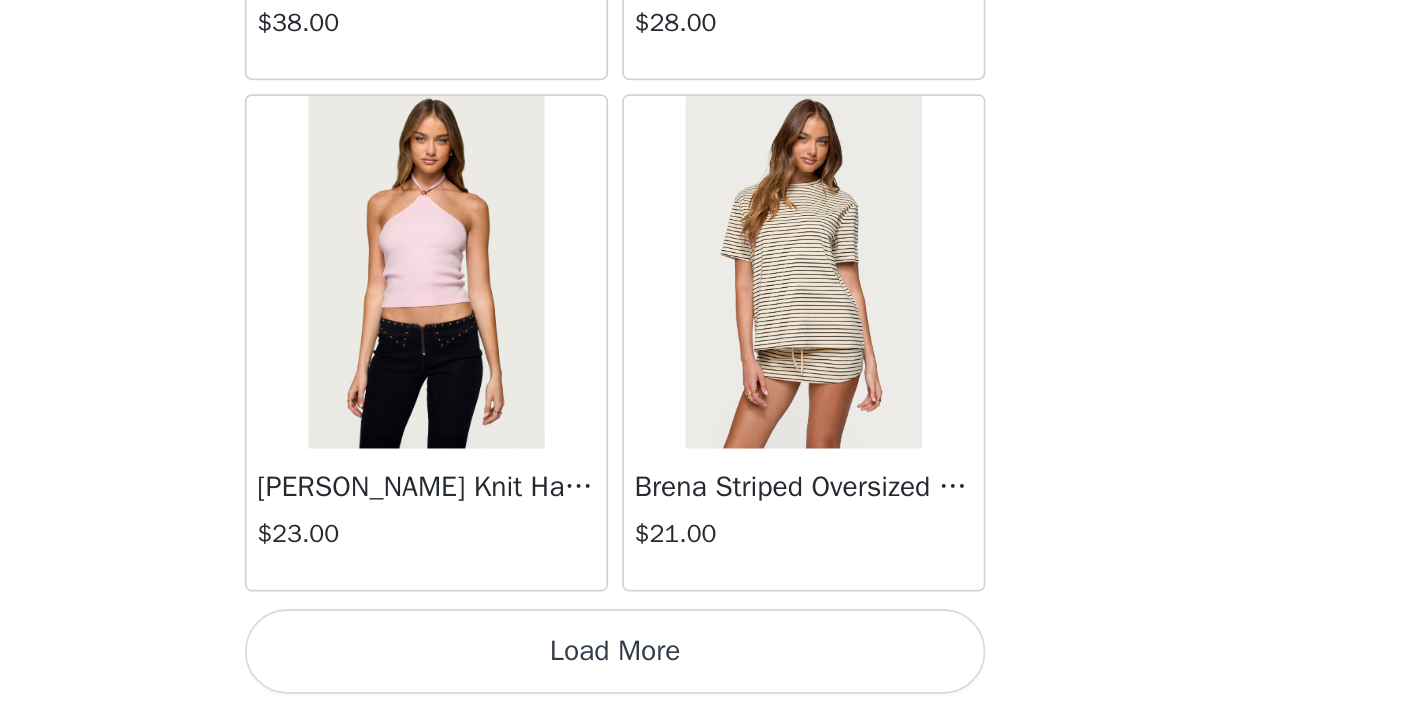 click on "Load More" at bounding box center (712, 677) 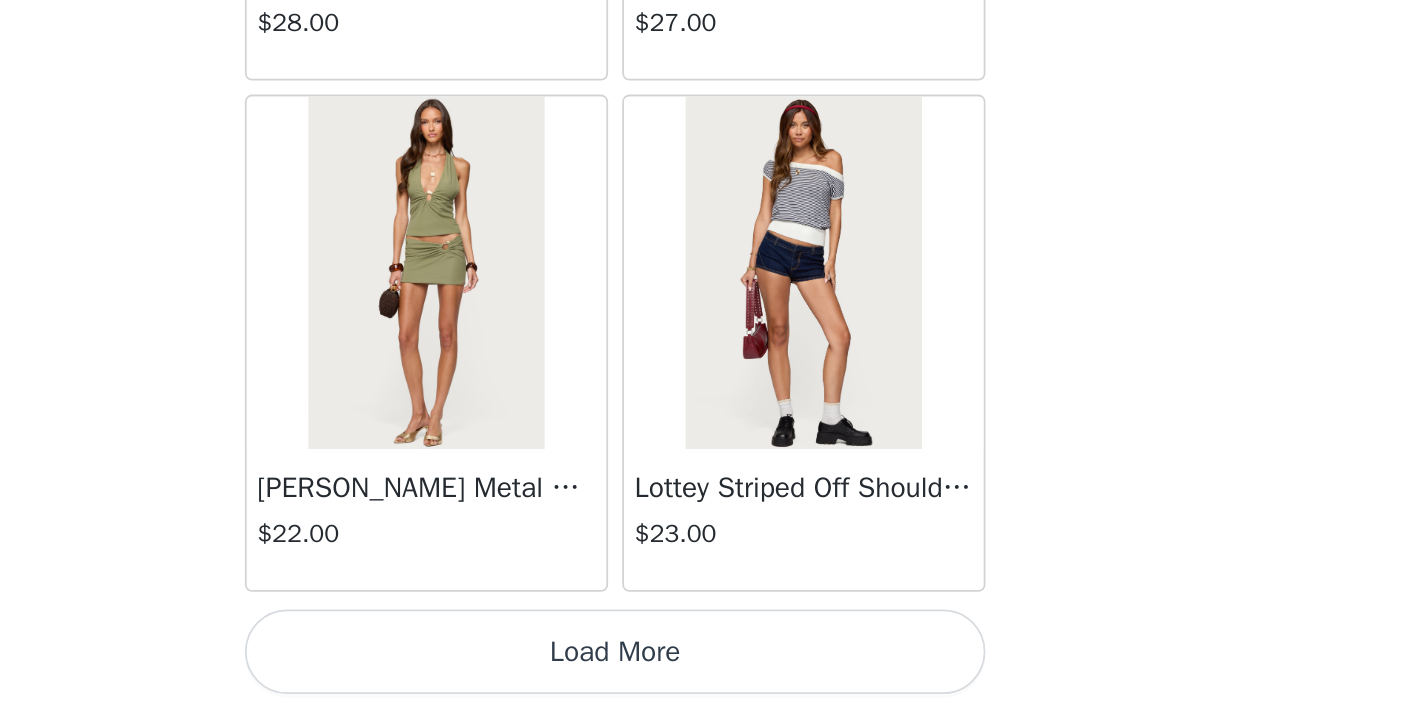 click on "Load More" at bounding box center [712, 677] 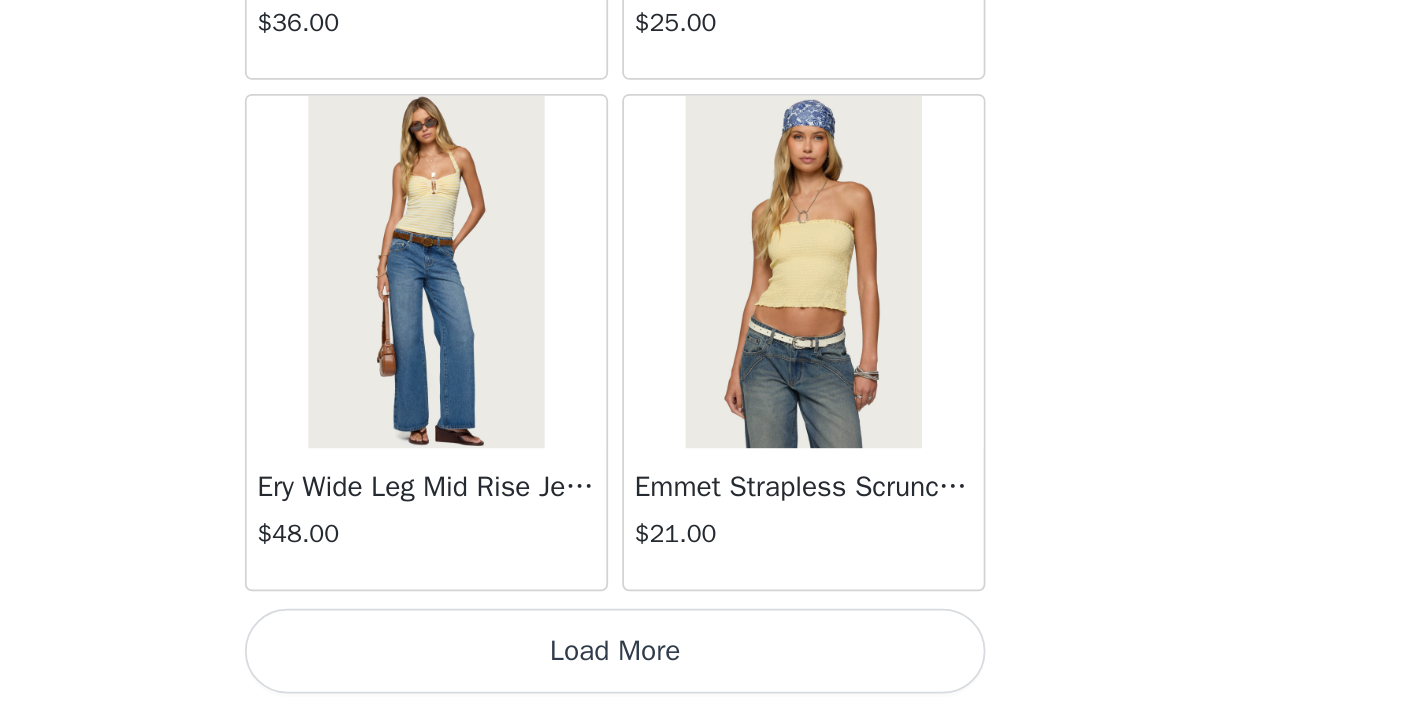 scroll, scrollTop: 63249, scrollLeft: 0, axis: vertical 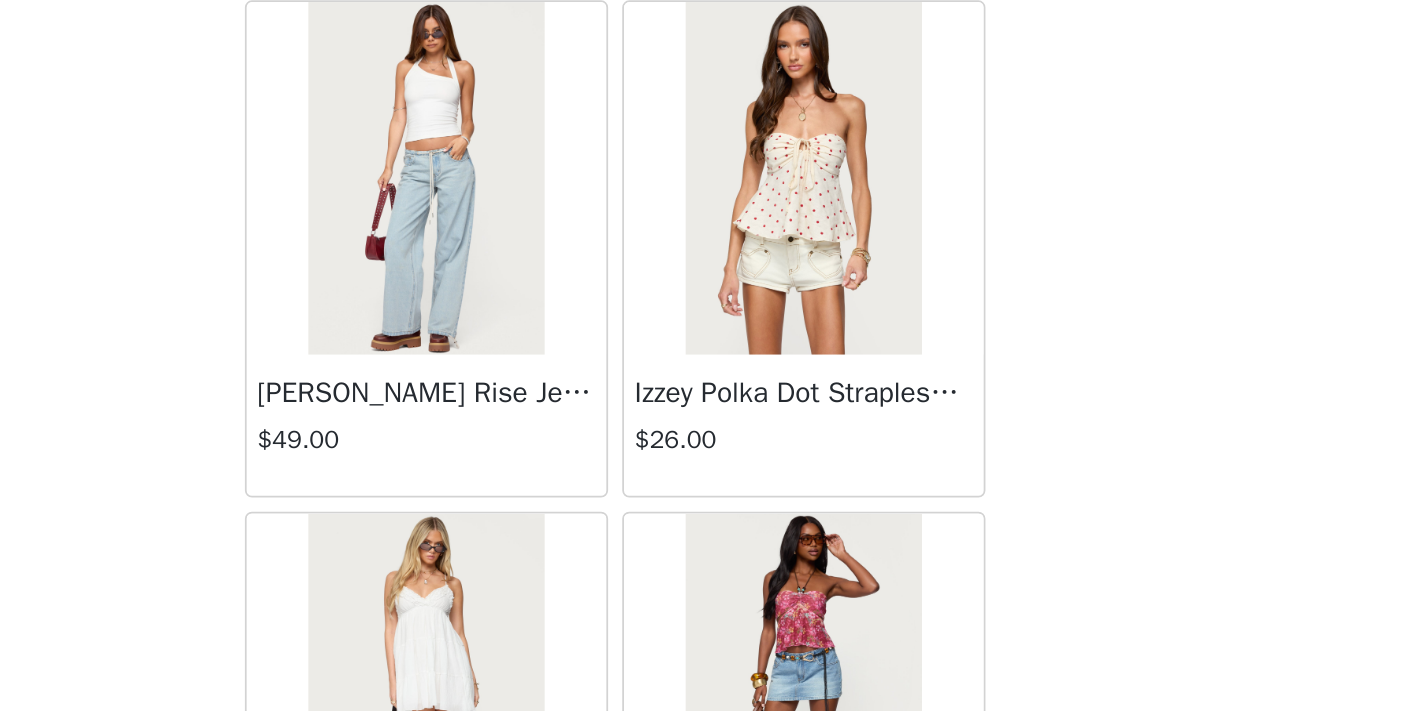 click at bounding box center [604, 409] 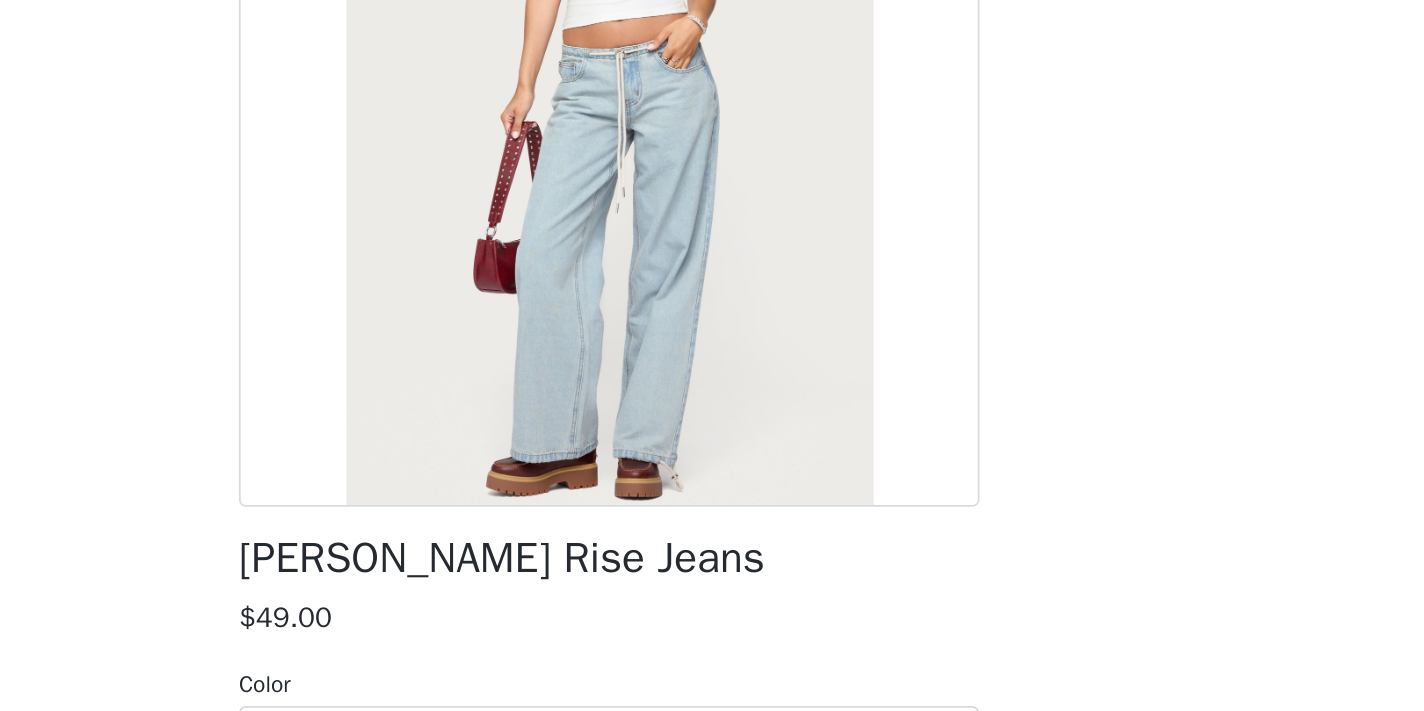 scroll, scrollTop: 0, scrollLeft: 0, axis: both 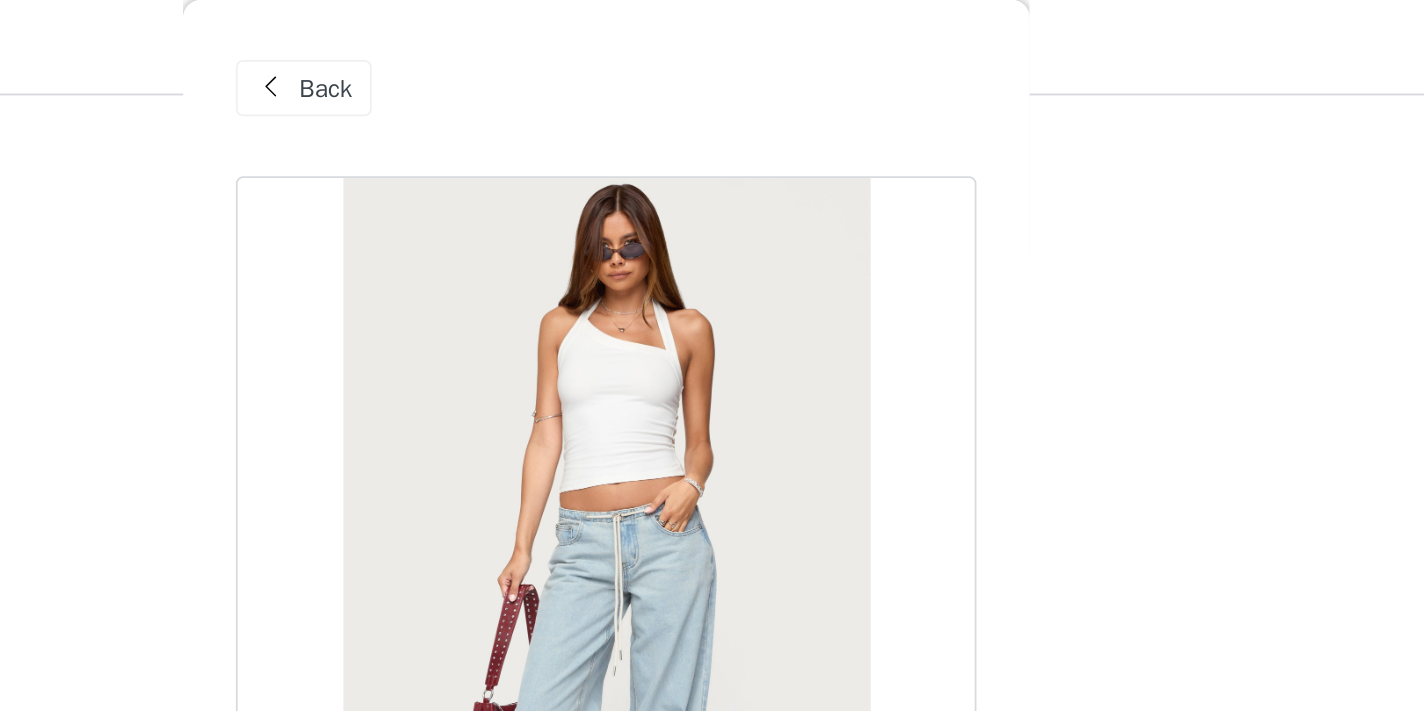 click at bounding box center [522, 50] 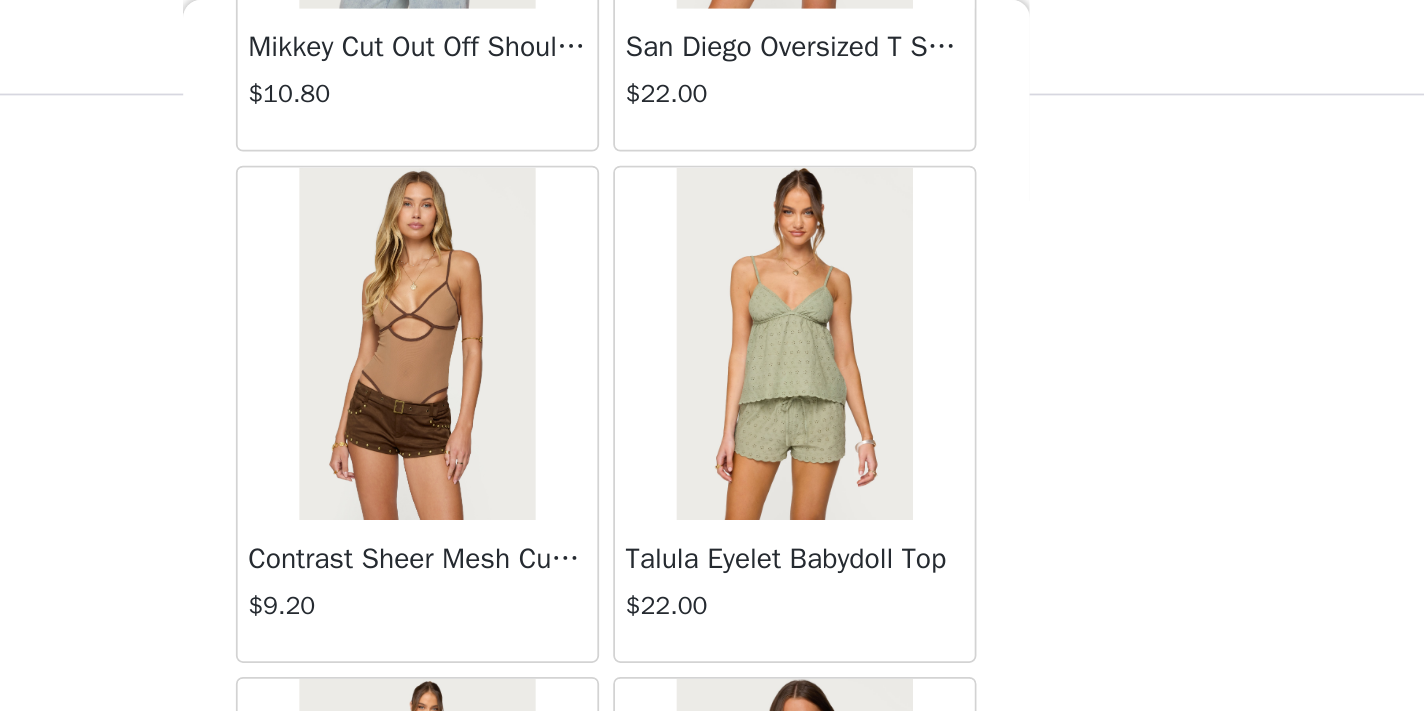 scroll, scrollTop: 3986, scrollLeft: 0, axis: vertical 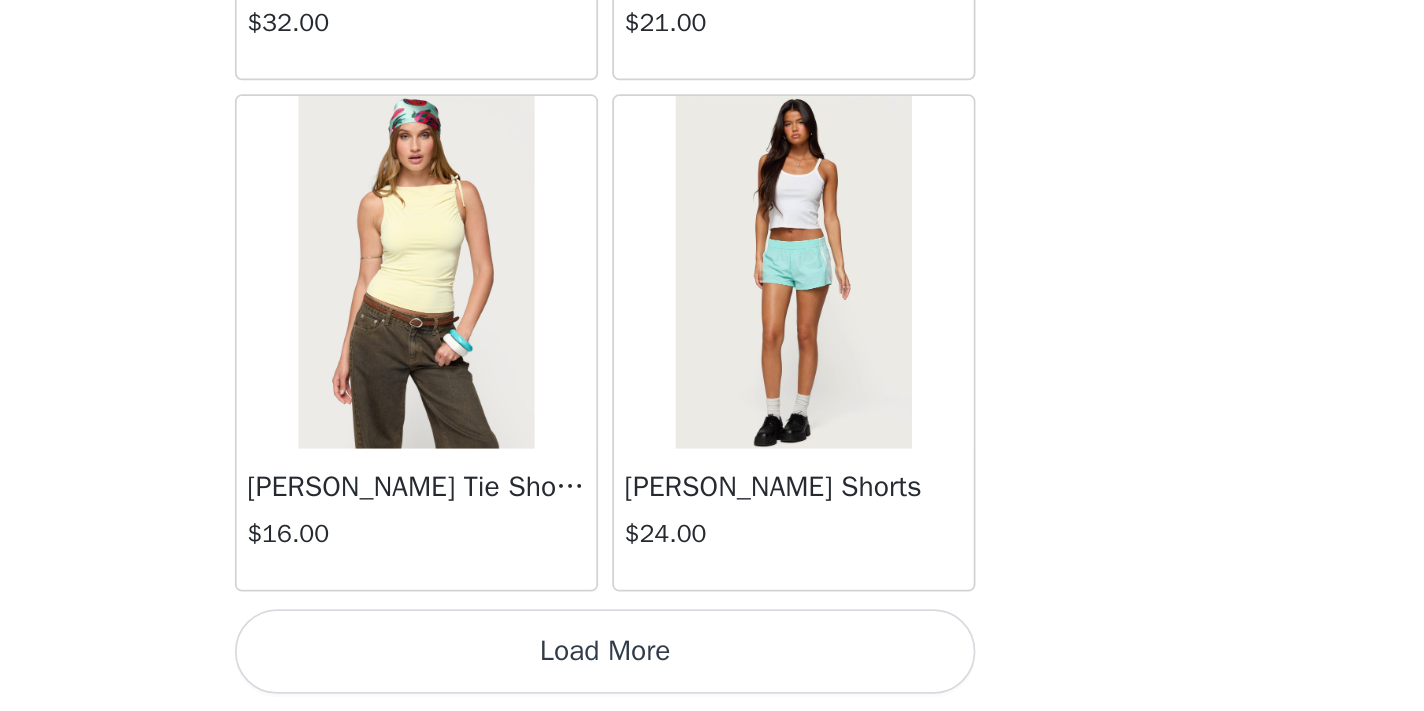 click on "Load More" at bounding box center [712, 677] 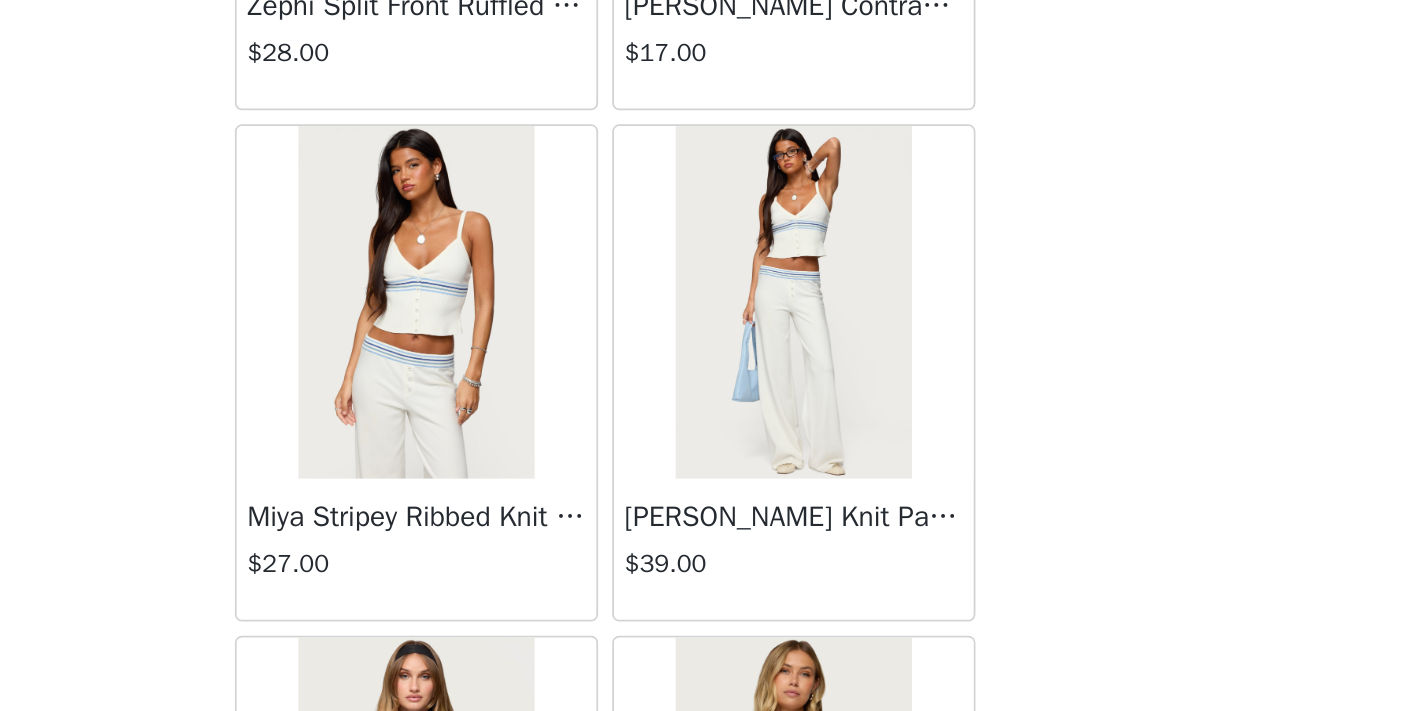 scroll, scrollTop: 67871, scrollLeft: 0, axis: vertical 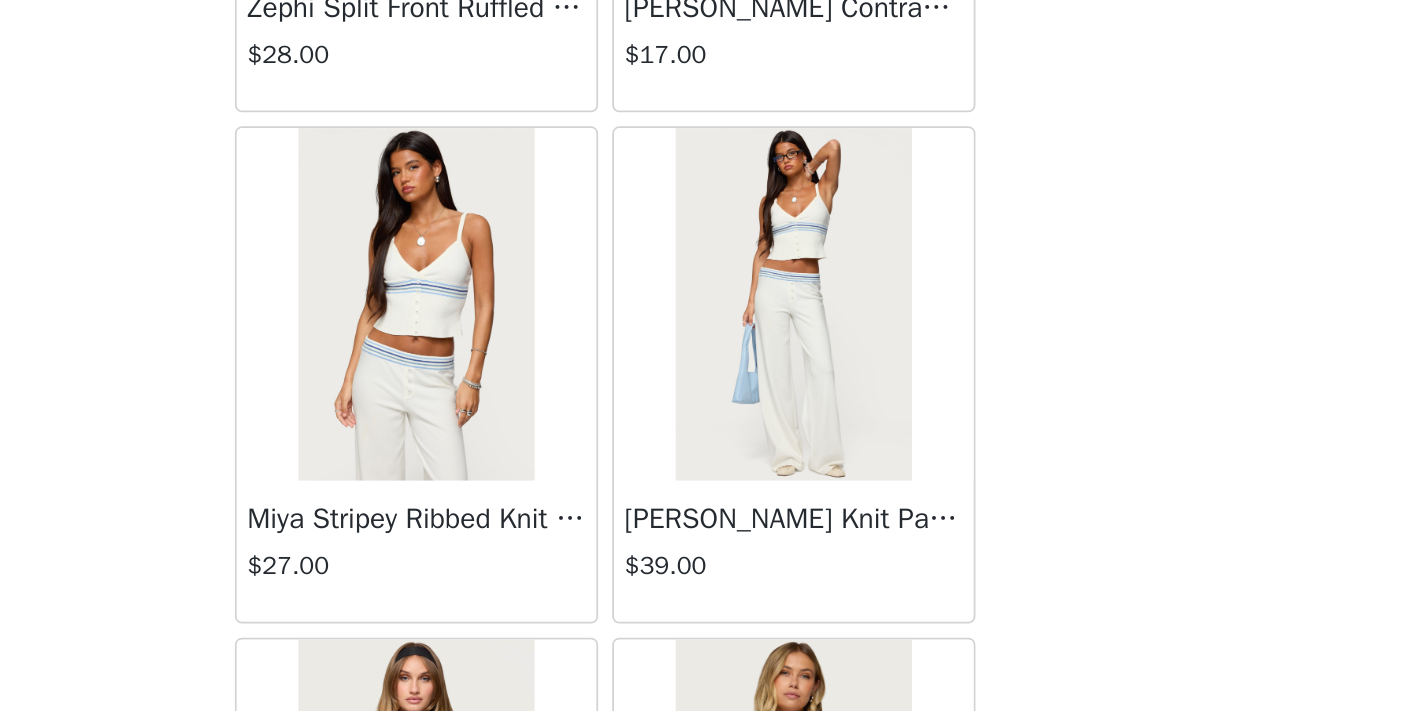 click at bounding box center (604, 480) 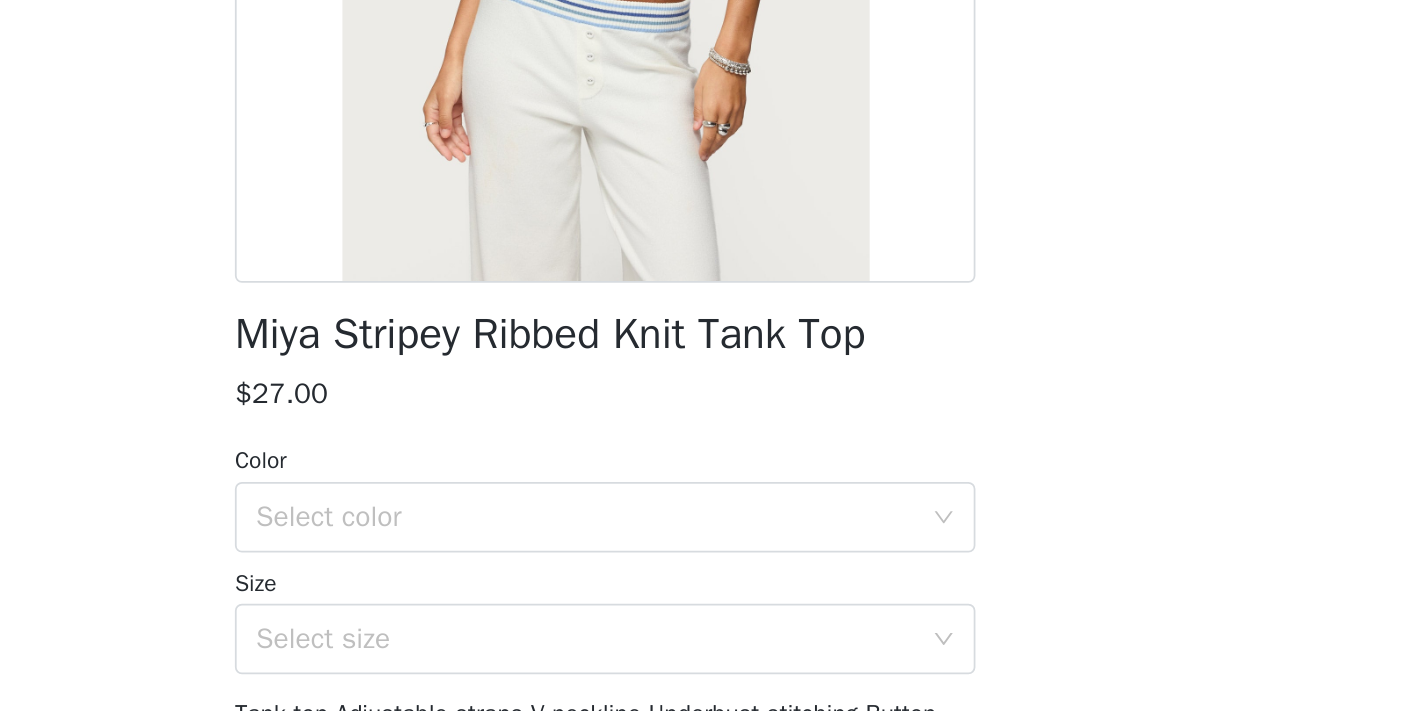 scroll, scrollTop: 136, scrollLeft: 0, axis: vertical 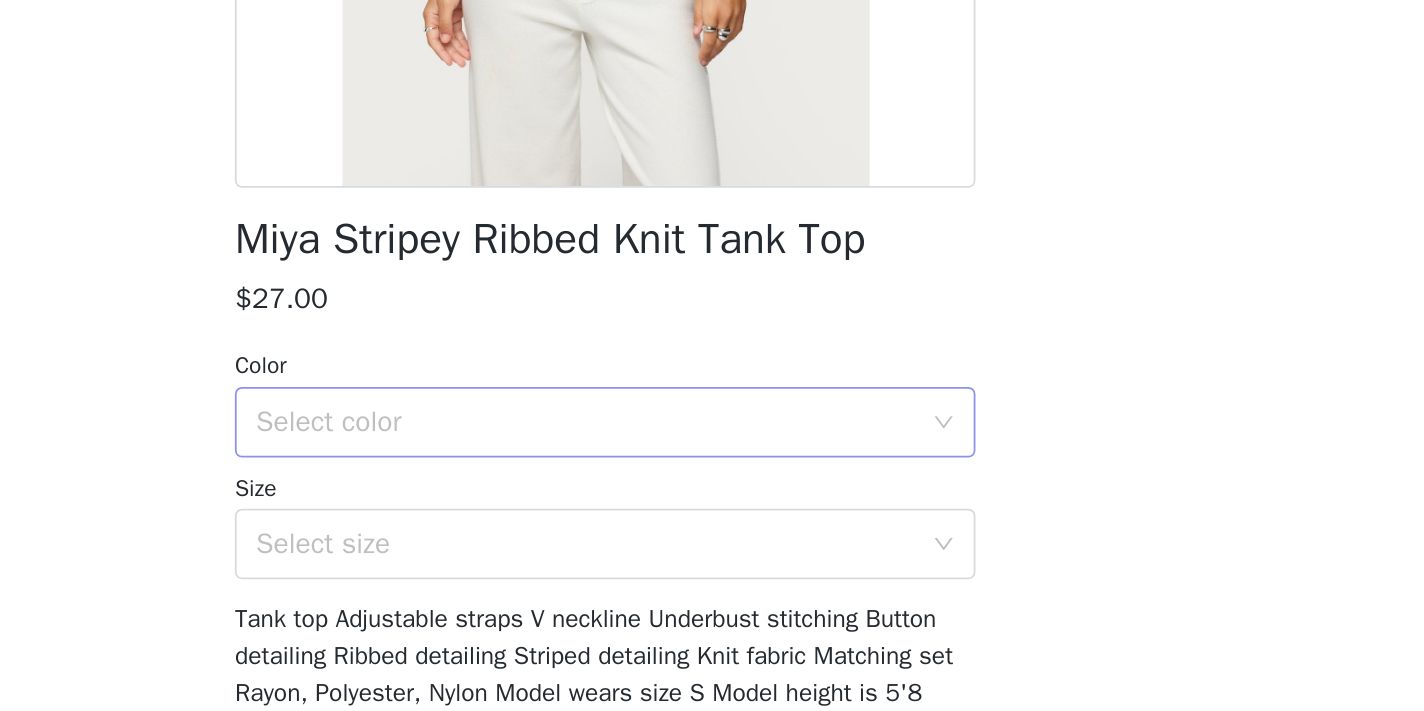 click on "Select color" at bounding box center [705, 547] 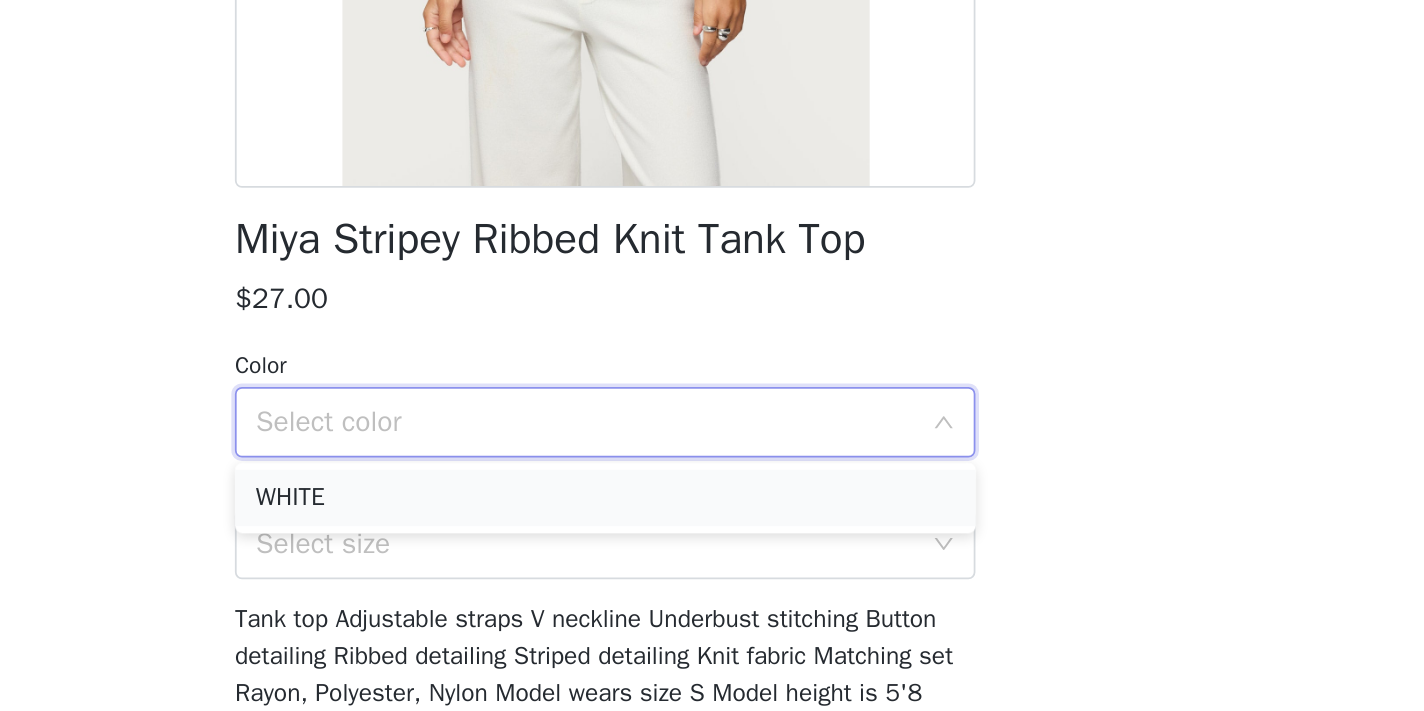 click on "WHITE" at bounding box center [712, 590] 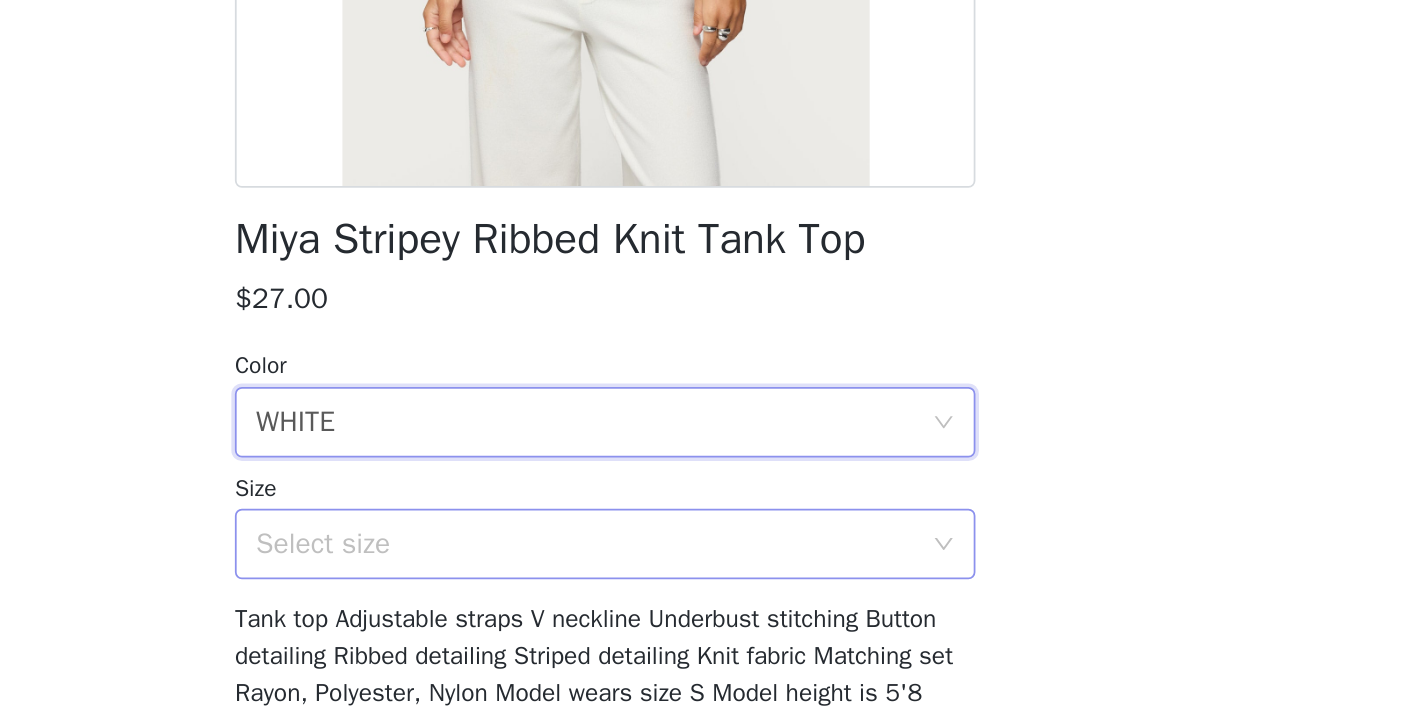click on "Select size" at bounding box center [701, 616] 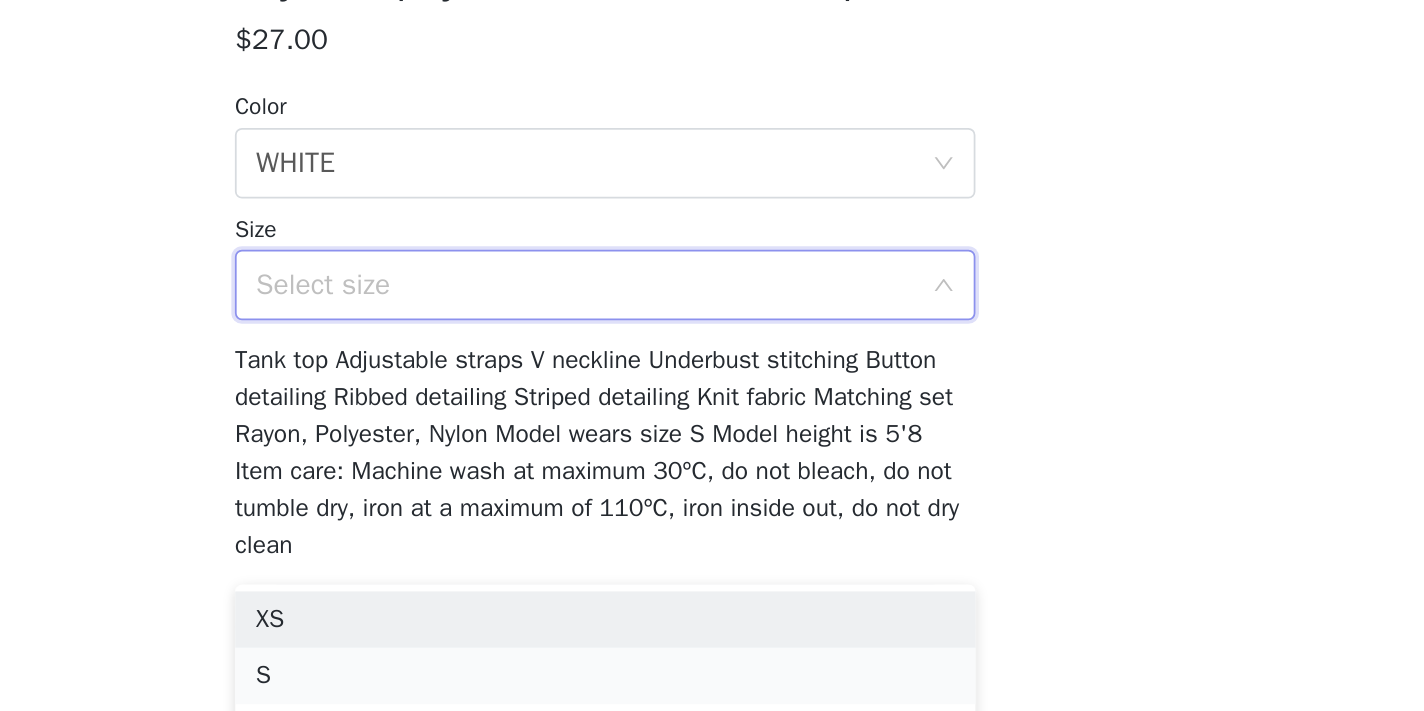 scroll, scrollTop: 282, scrollLeft: 0, axis: vertical 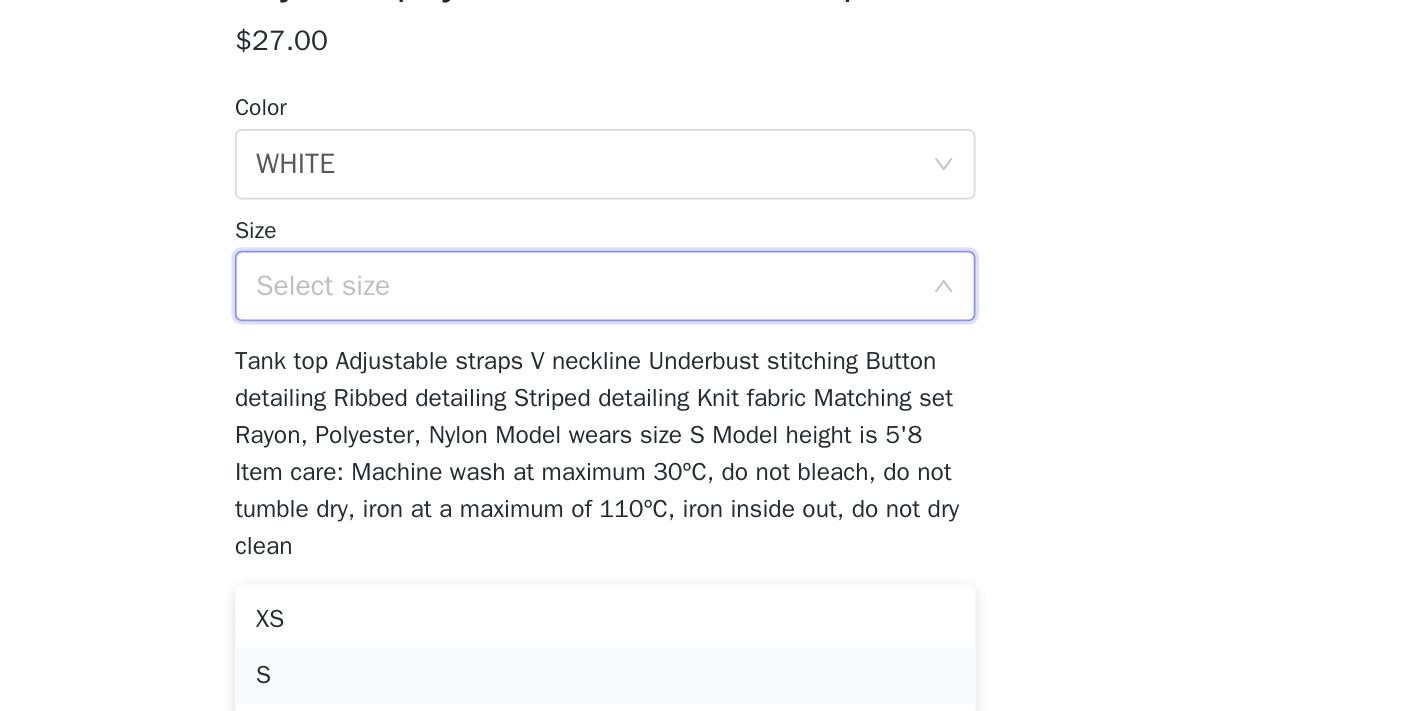 click on "S" at bounding box center (712, 691) 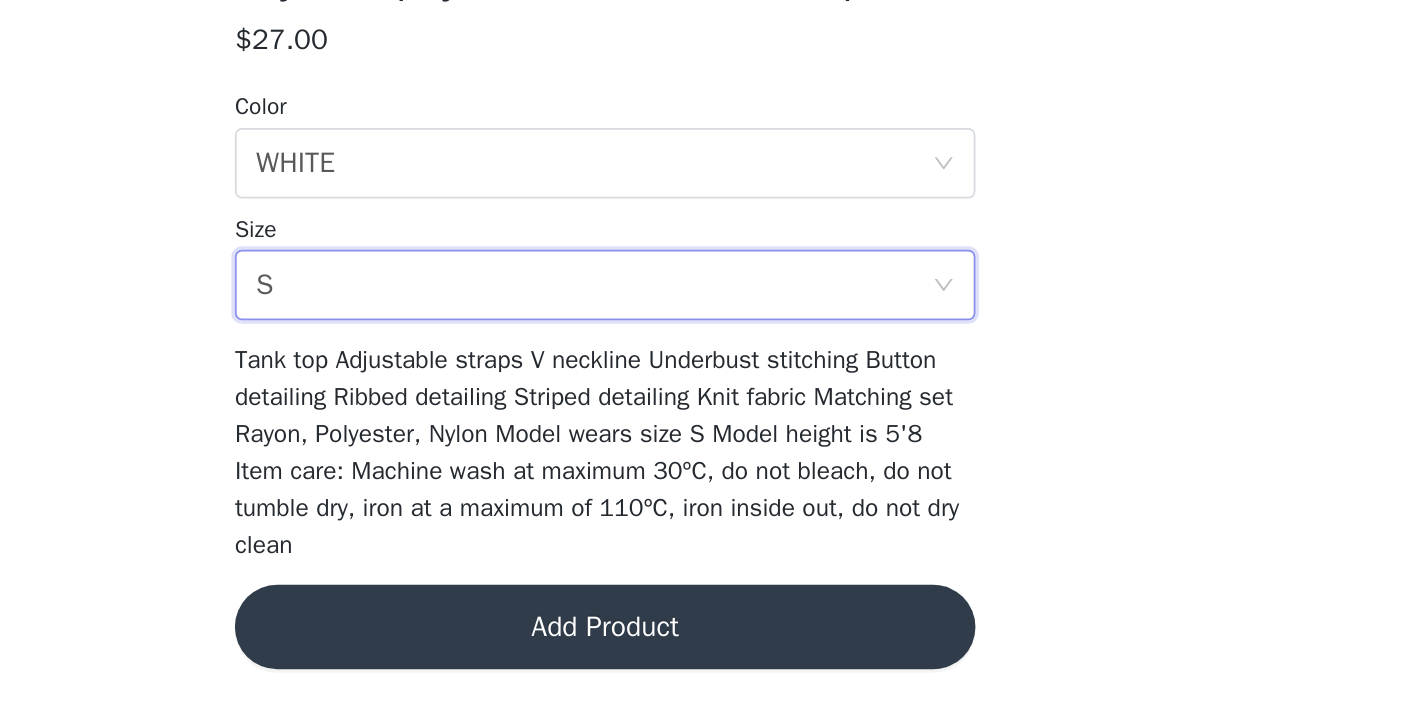 scroll, scrollTop: 282, scrollLeft: 0, axis: vertical 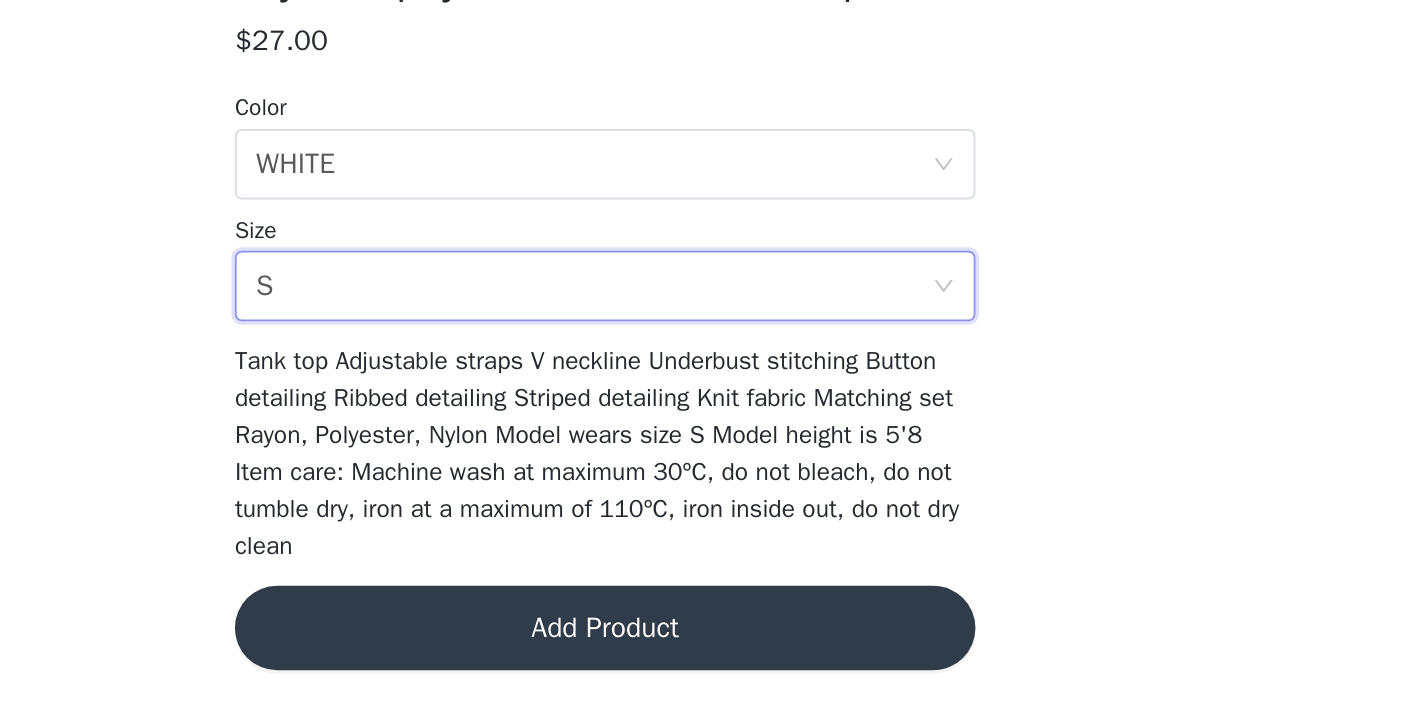 click on "Add Product" at bounding box center [712, 664] 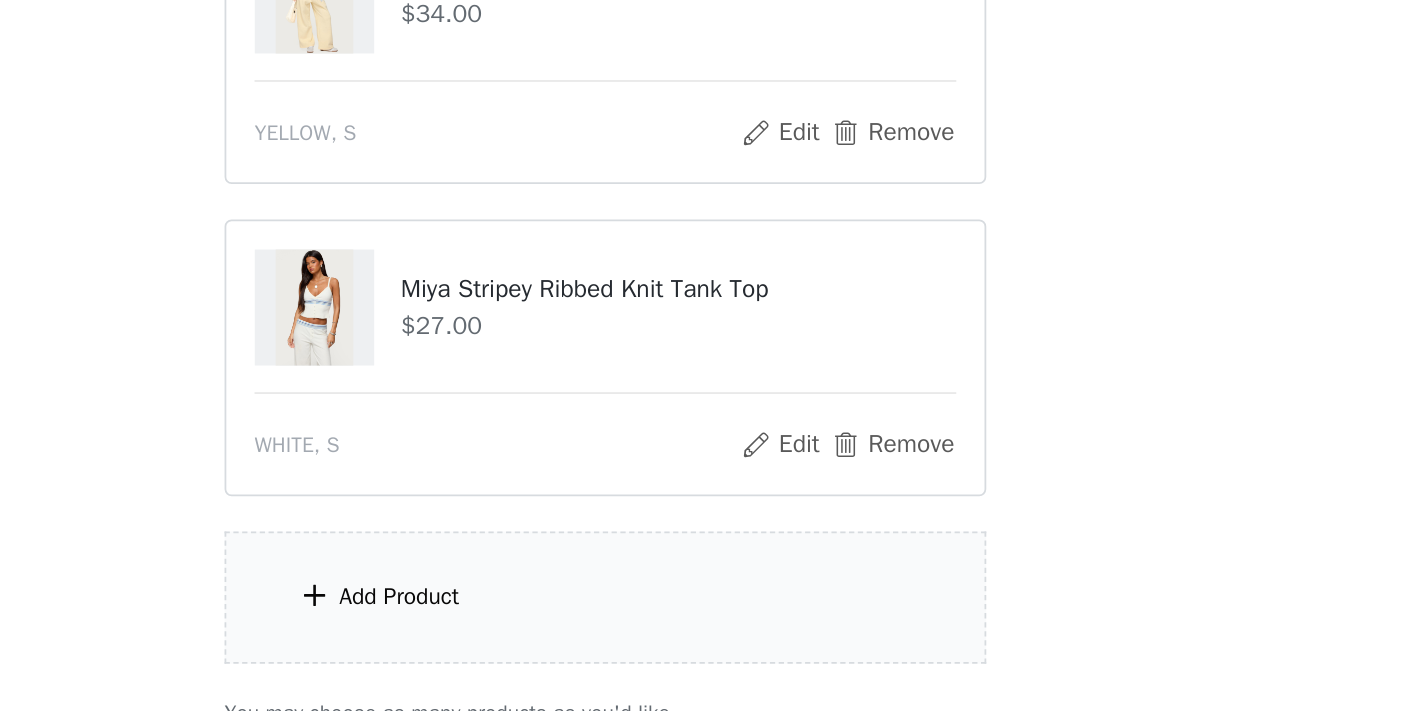 click on "Add Product" at bounding box center (712, 646) 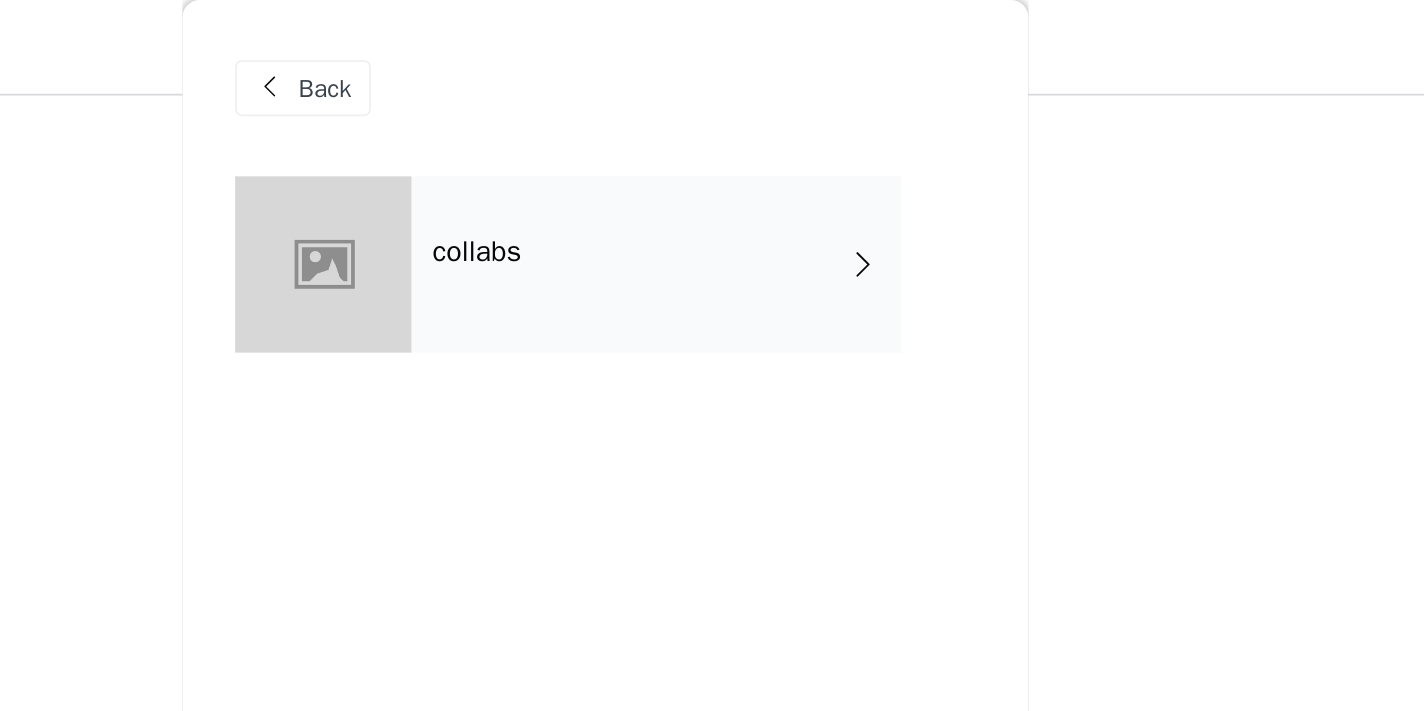 scroll, scrollTop: 512, scrollLeft: 0, axis: vertical 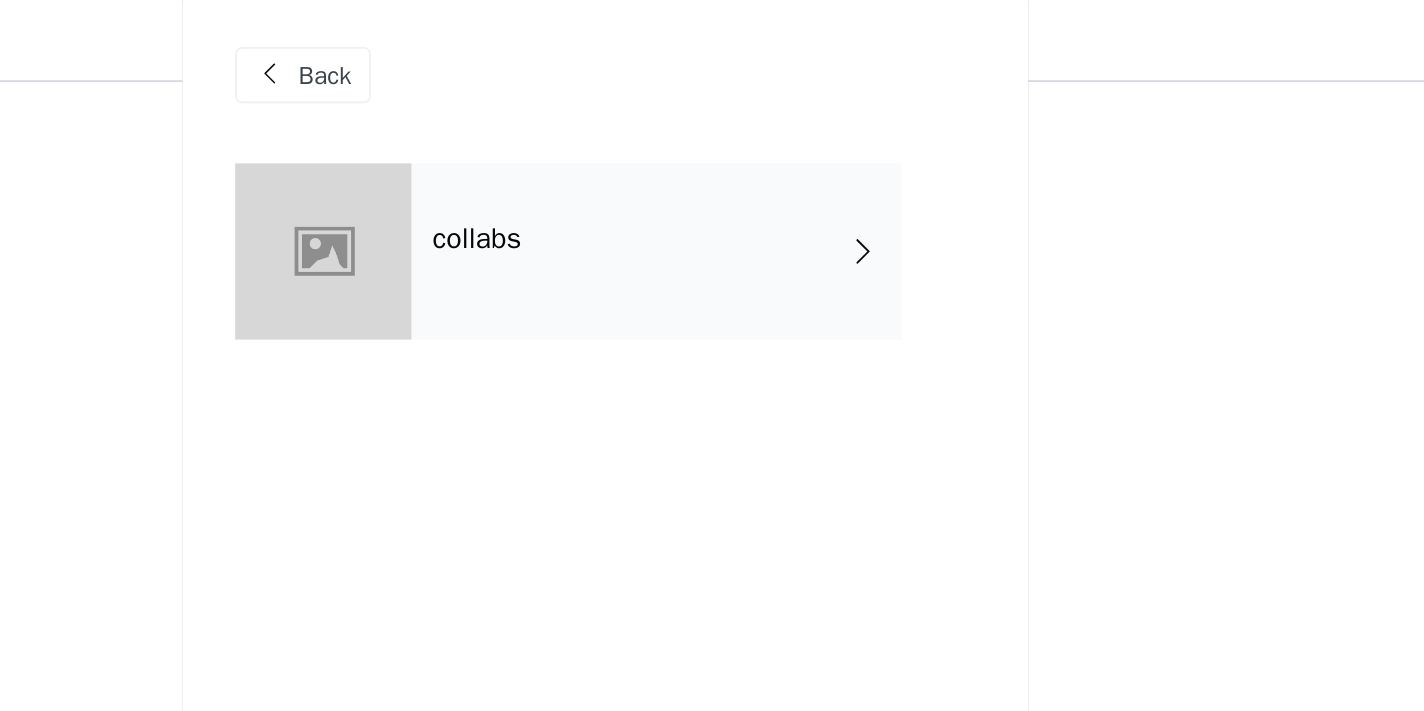 click on "collabs" at bounding box center (741, 150) 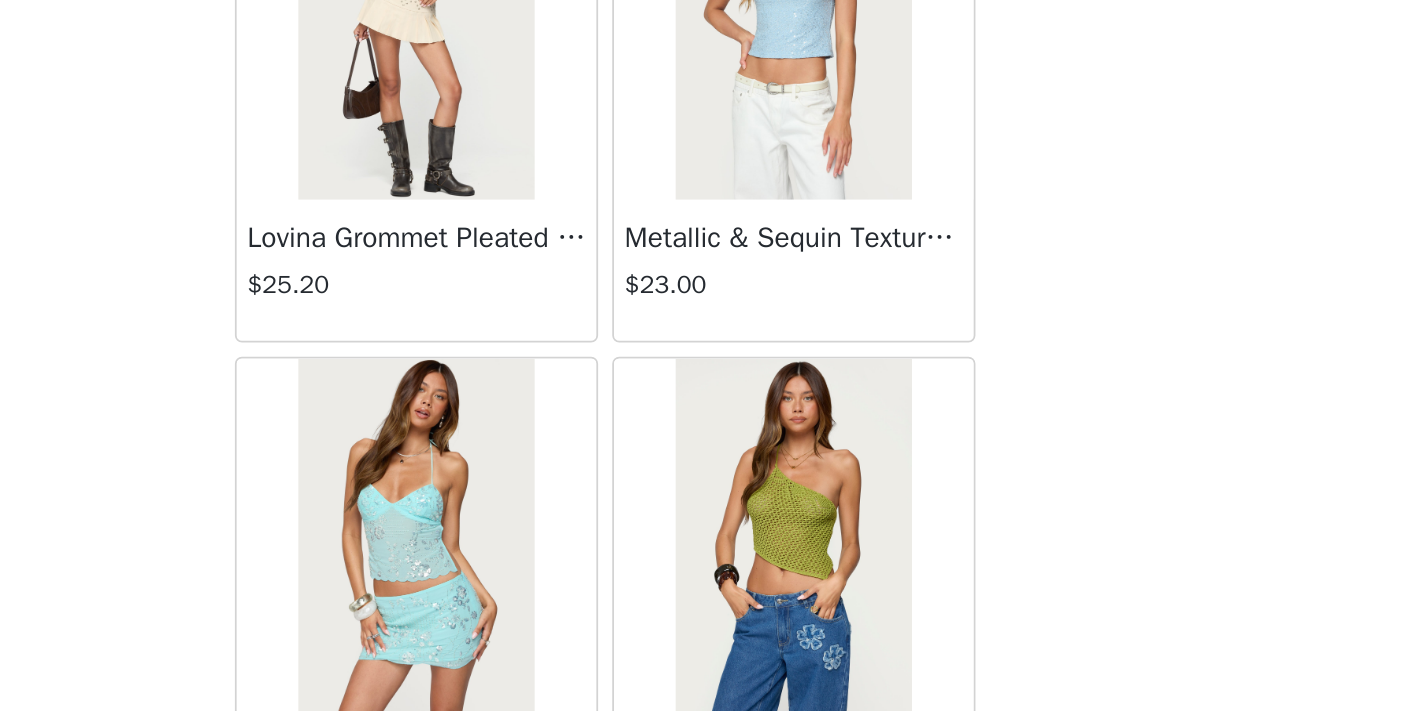 scroll, scrollTop: 113, scrollLeft: 0, axis: vertical 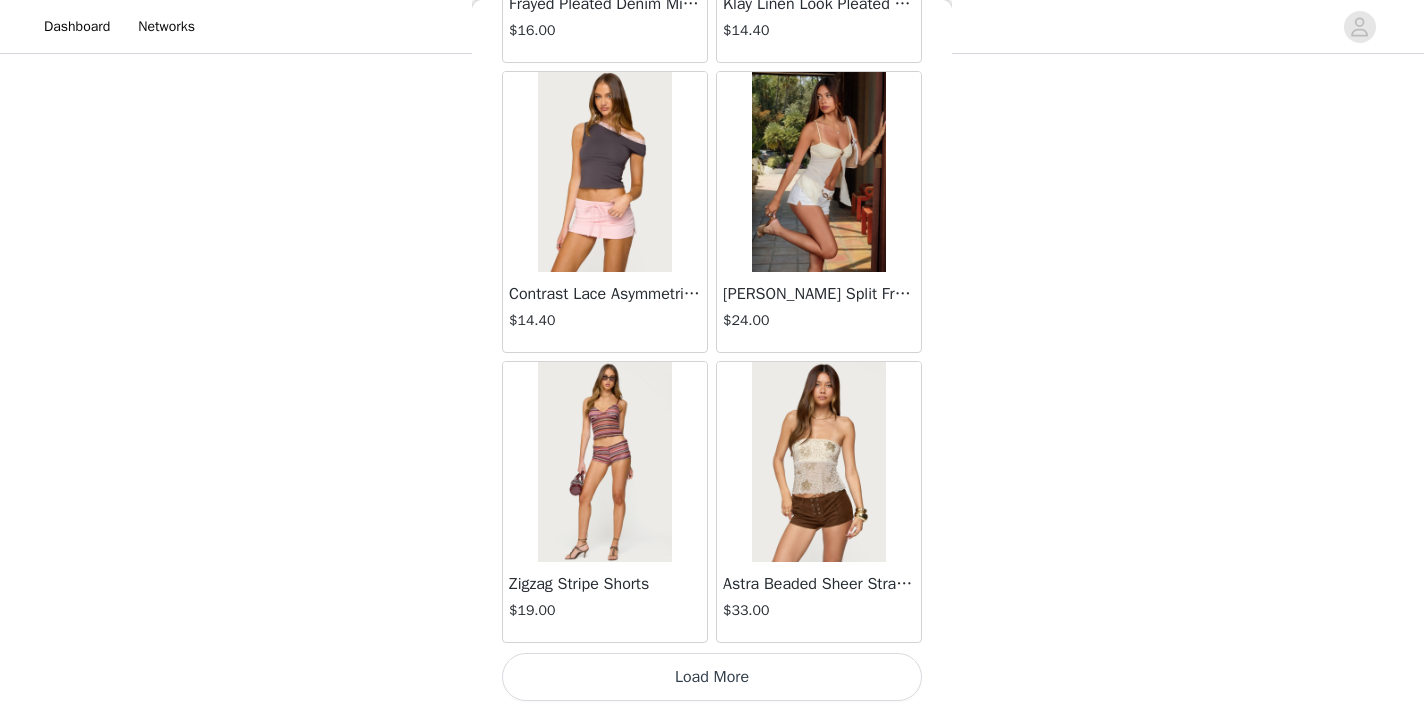 click on "Load More" at bounding box center [712, 677] 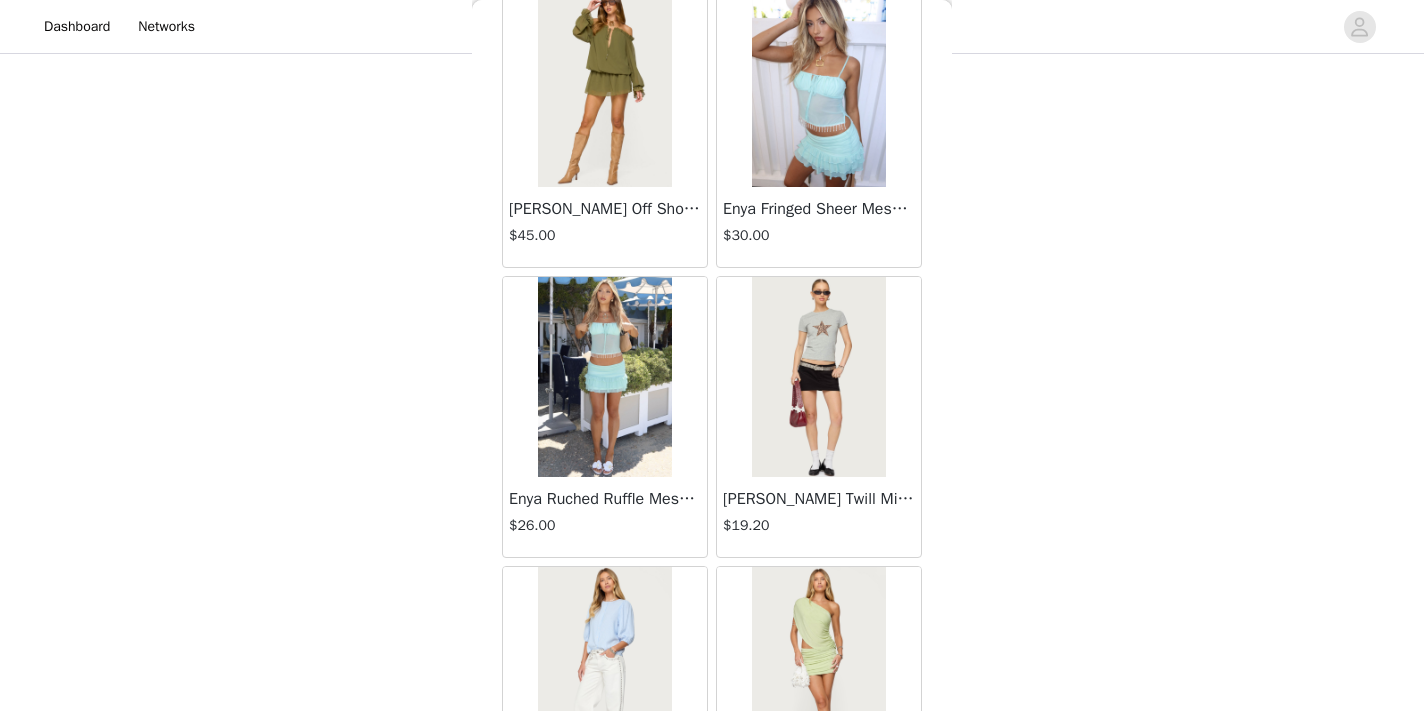scroll, scrollTop: 5249, scrollLeft: 0, axis: vertical 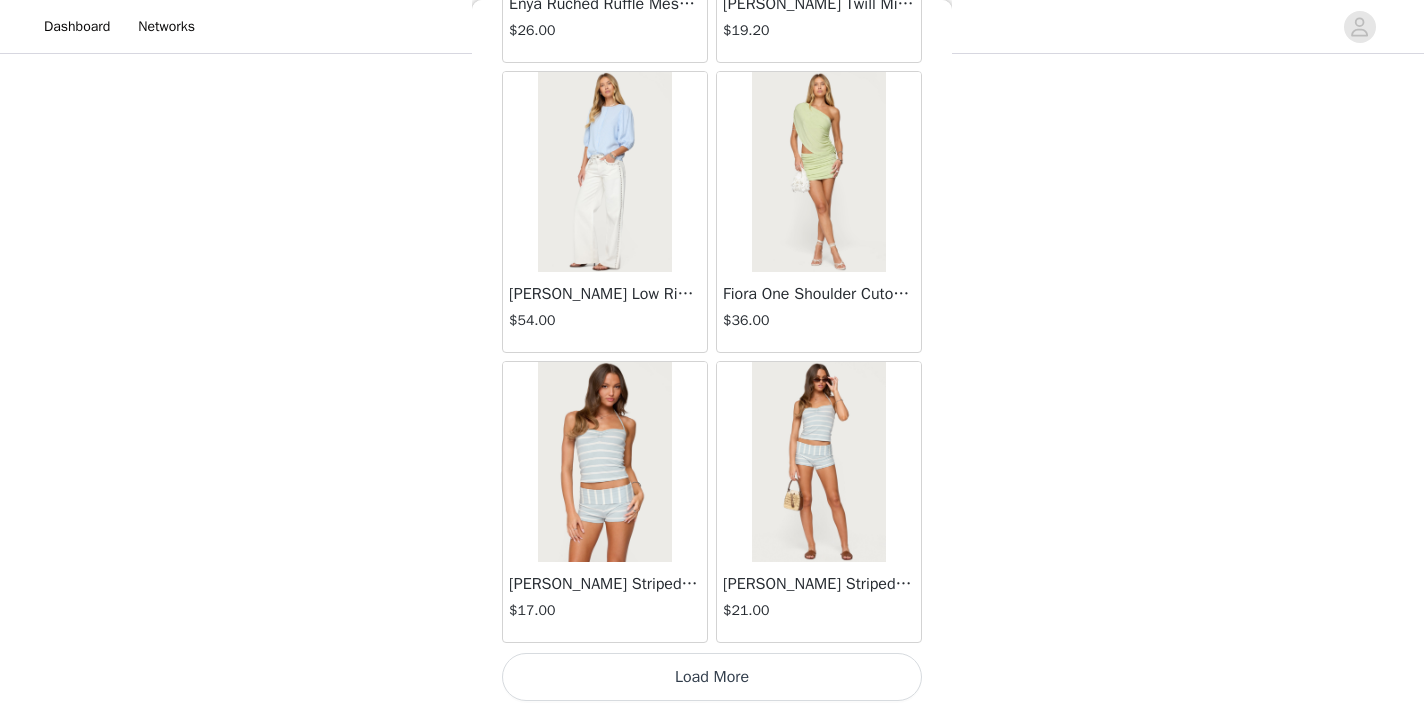 click on "Load More" at bounding box center (712, 677) 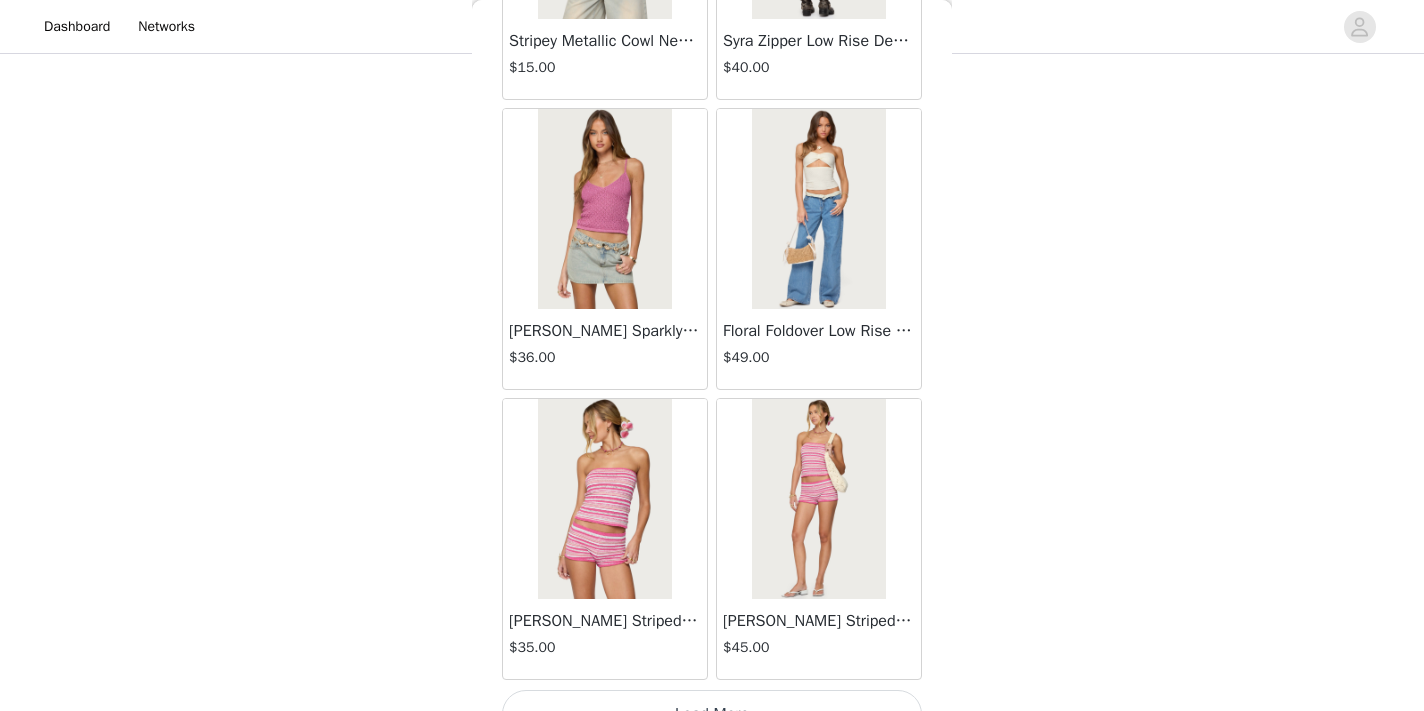 scroll, scrollTop: 8149, scrollLeft: 0, axis: vertical 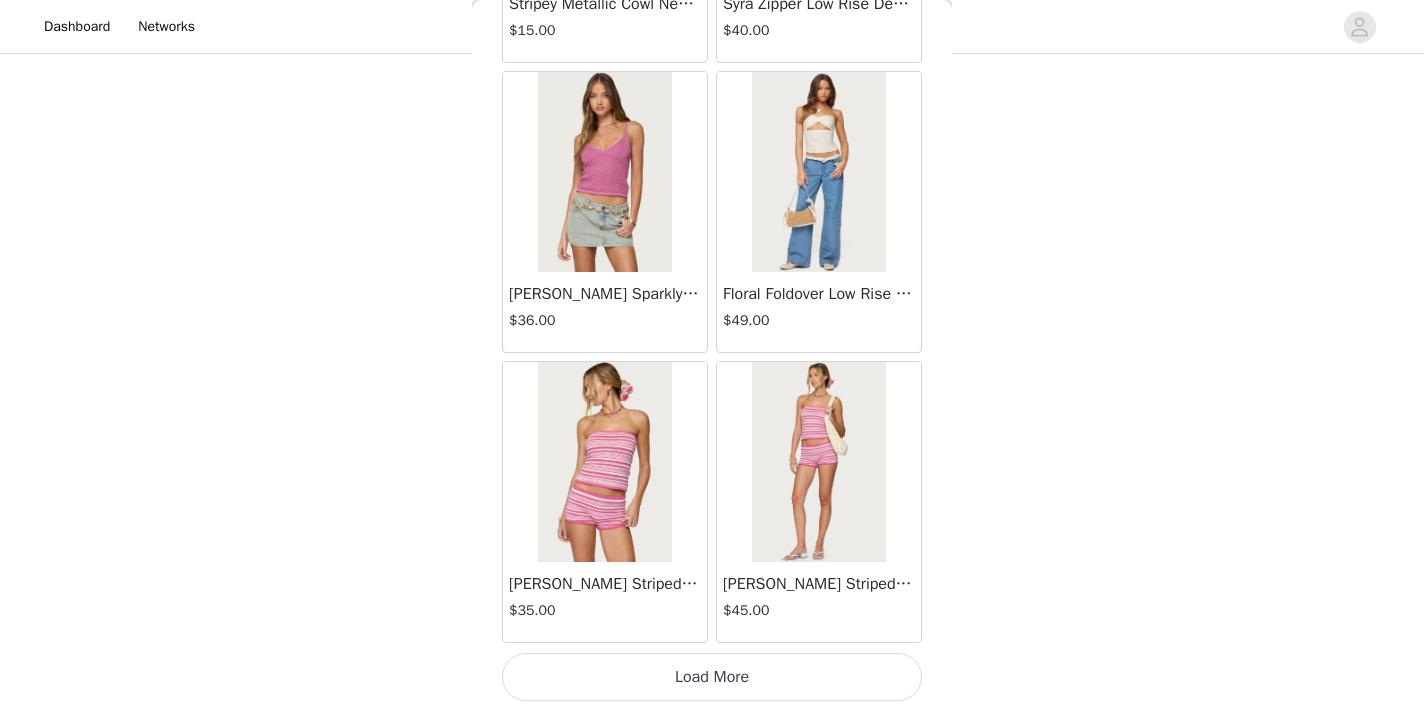 click on "Load More" at bounding box center (712, 677) 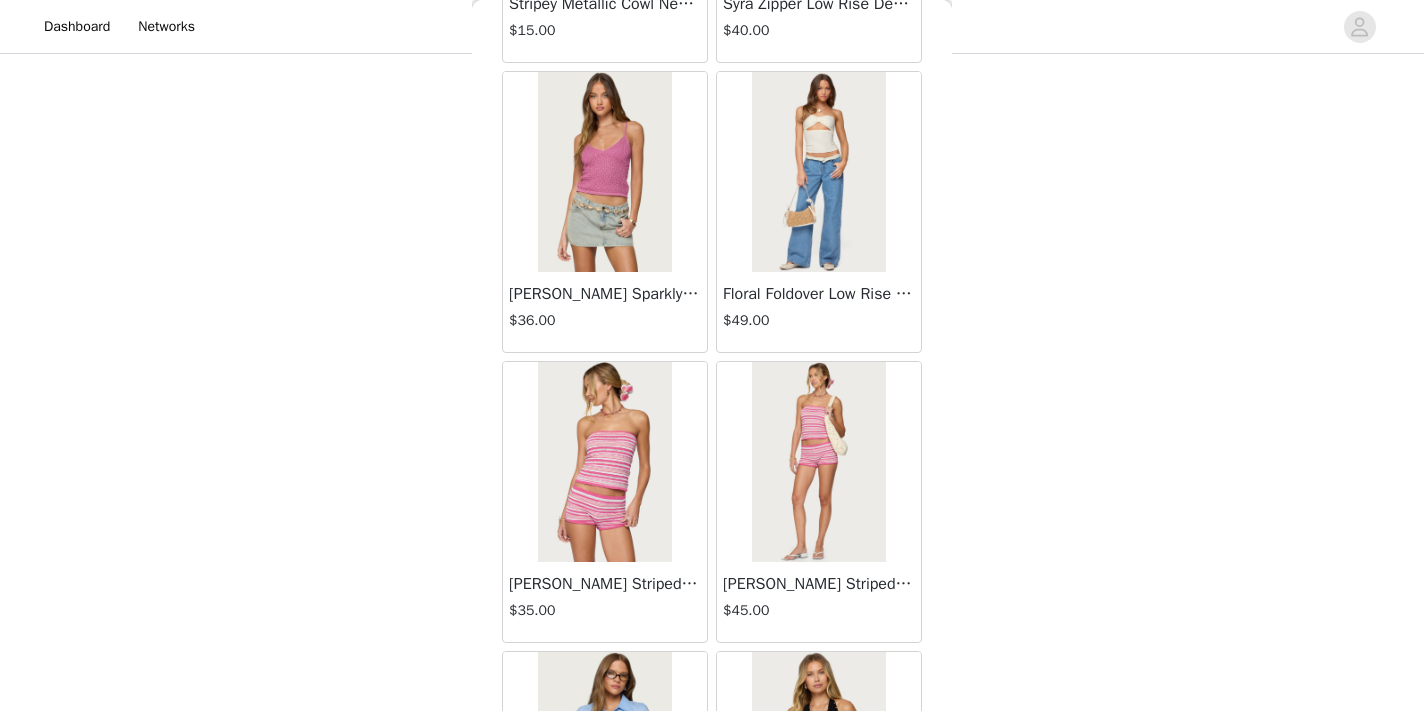 scroll, scrollTop: 11049, scrollLeft: 0, axis: vertical 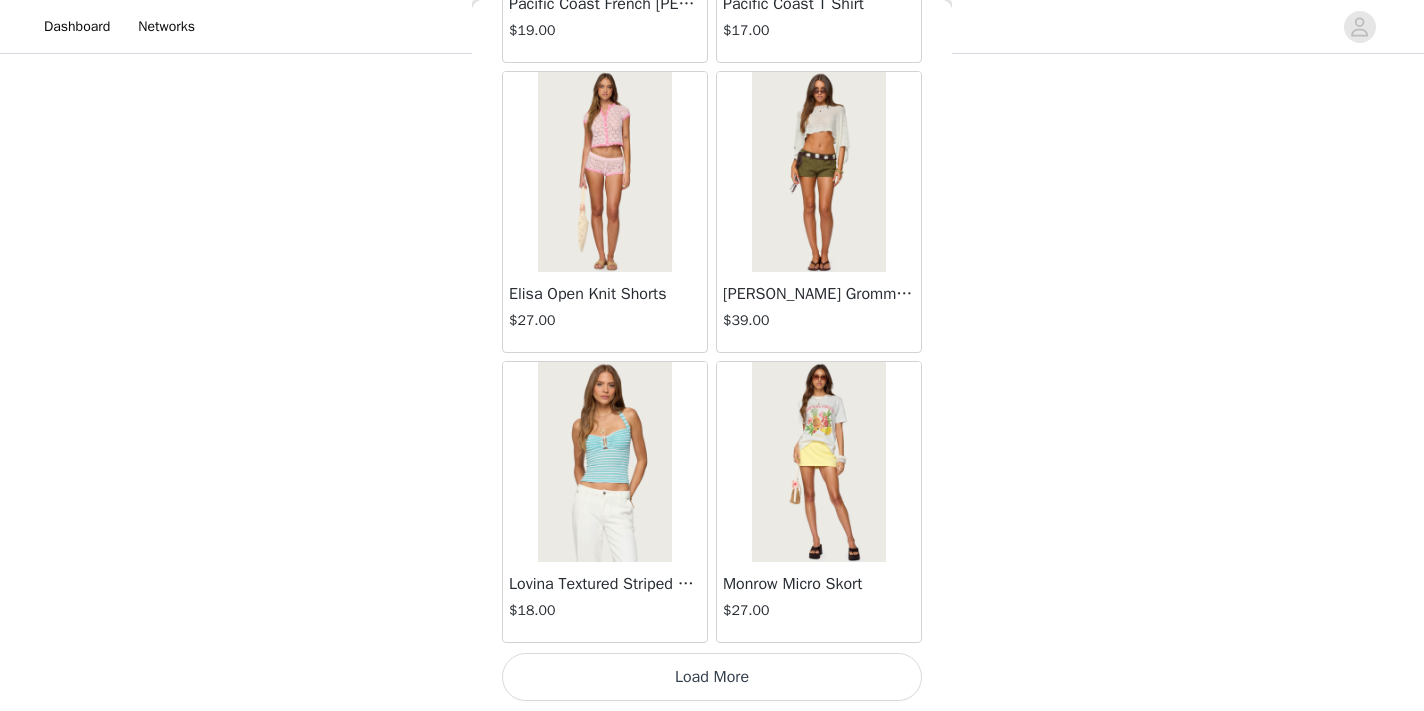 click on "Load More" at bounding box center (712, 677) 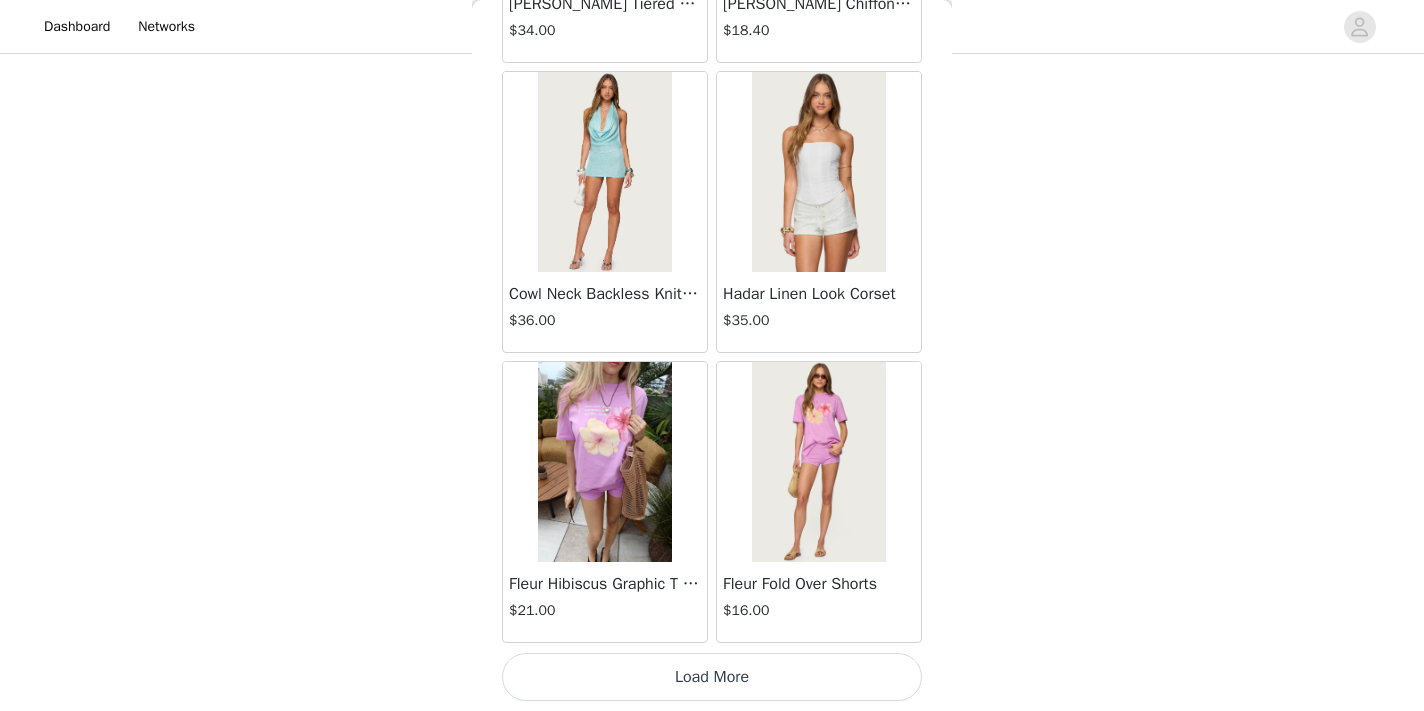 click on "Load More" at bounding box center (712, 677) 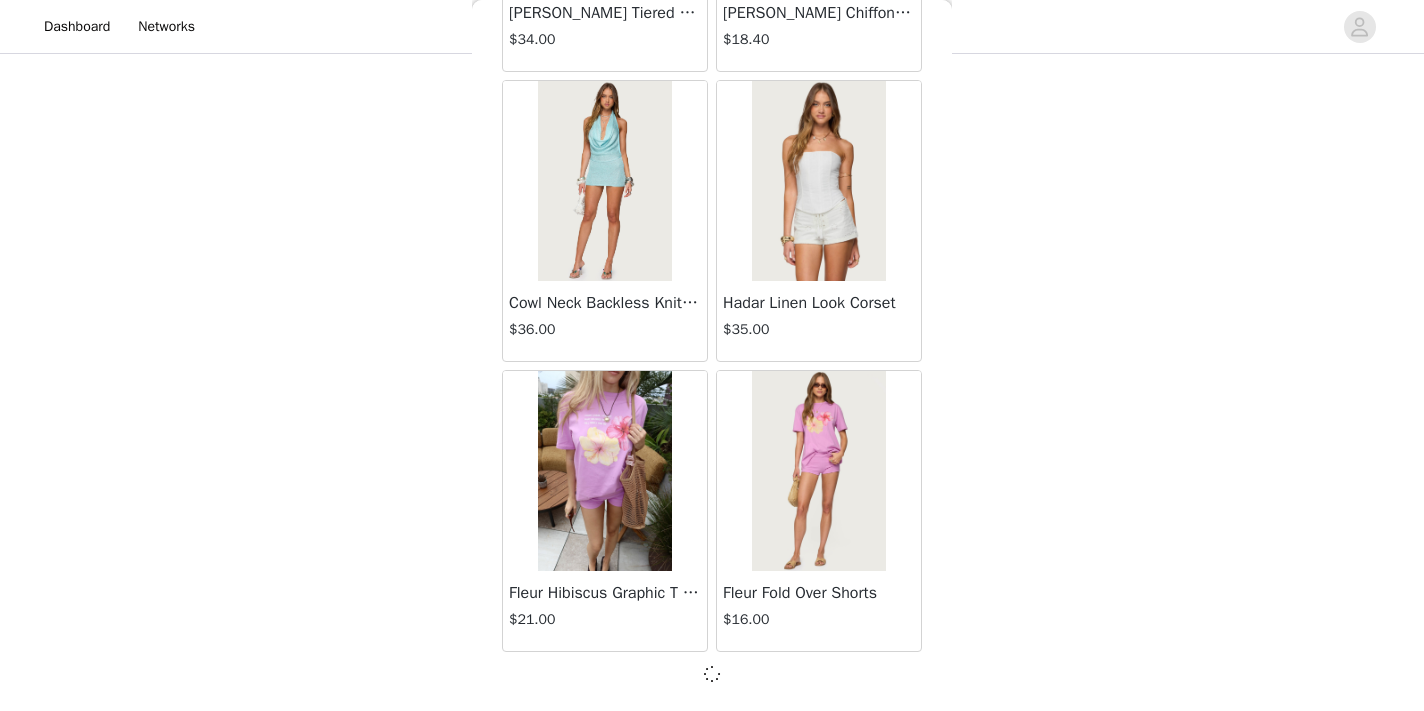 scroll, scrollTop: 13940, scrollLeft: 0, axis: vertical 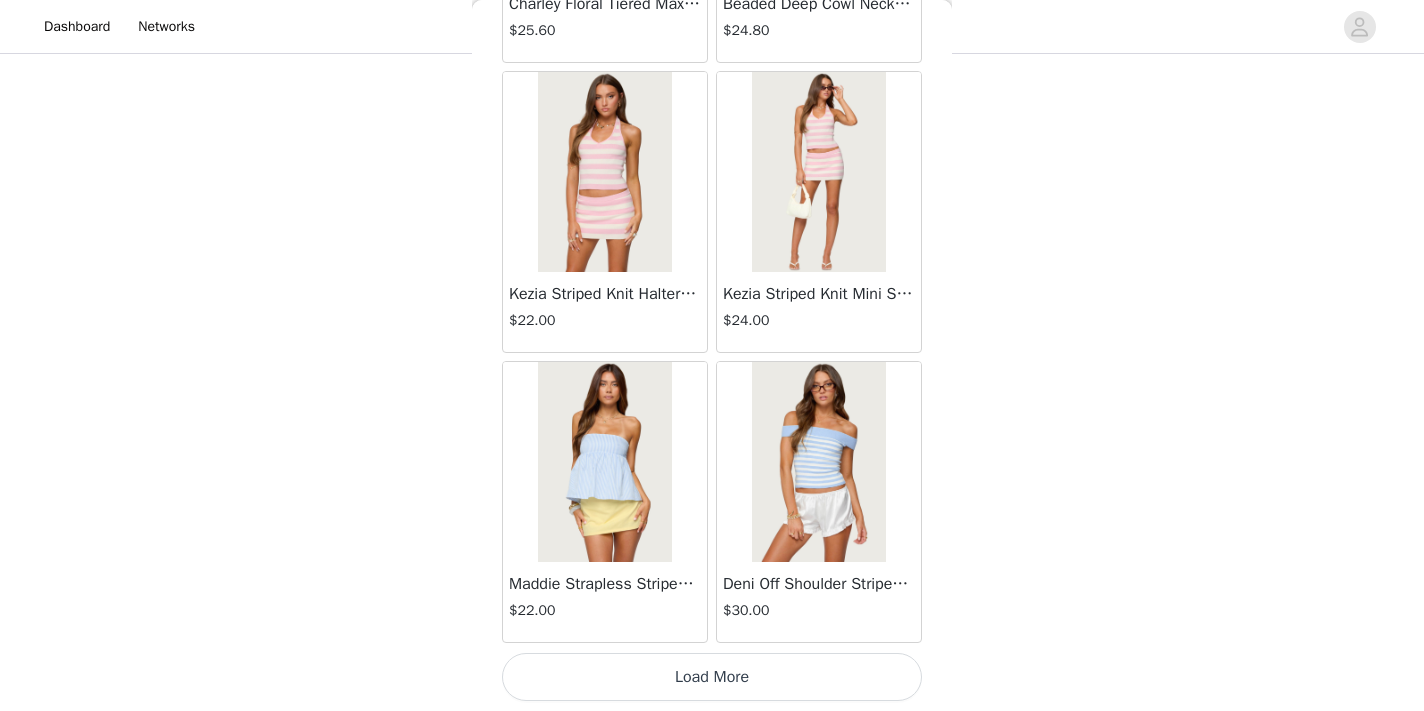 click on "Load More" at bounding box center [712, 677] 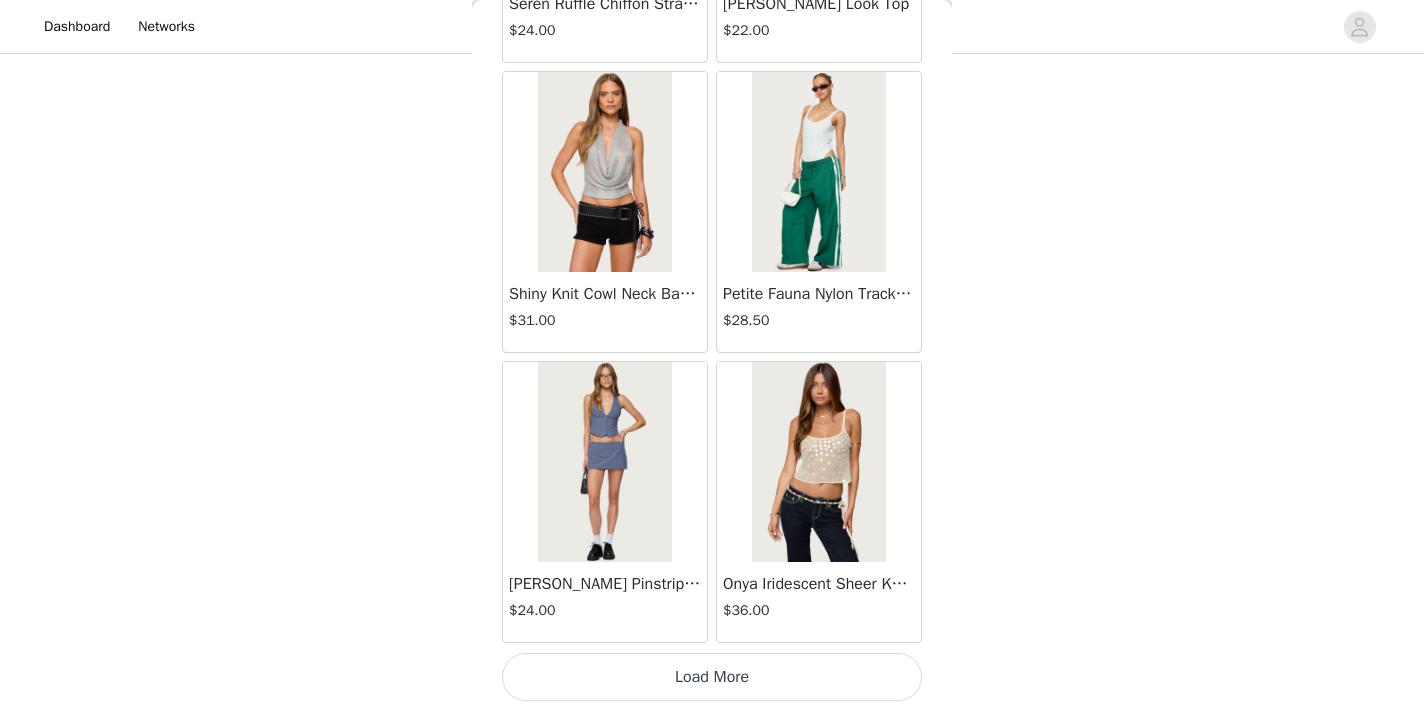 scroll, scrollTop: 19749, scrollLeft: 0, axis: vertical 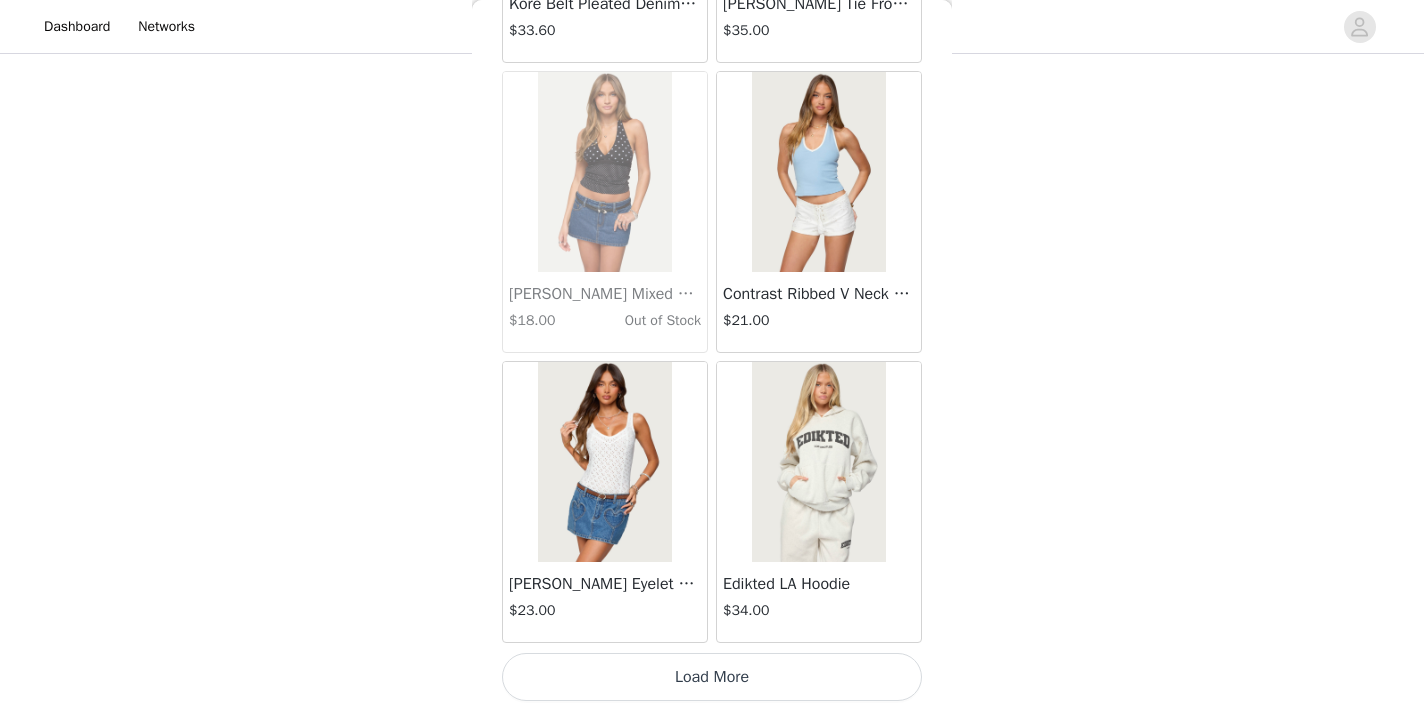 click on "Load More" at bounding box center [712, 677] 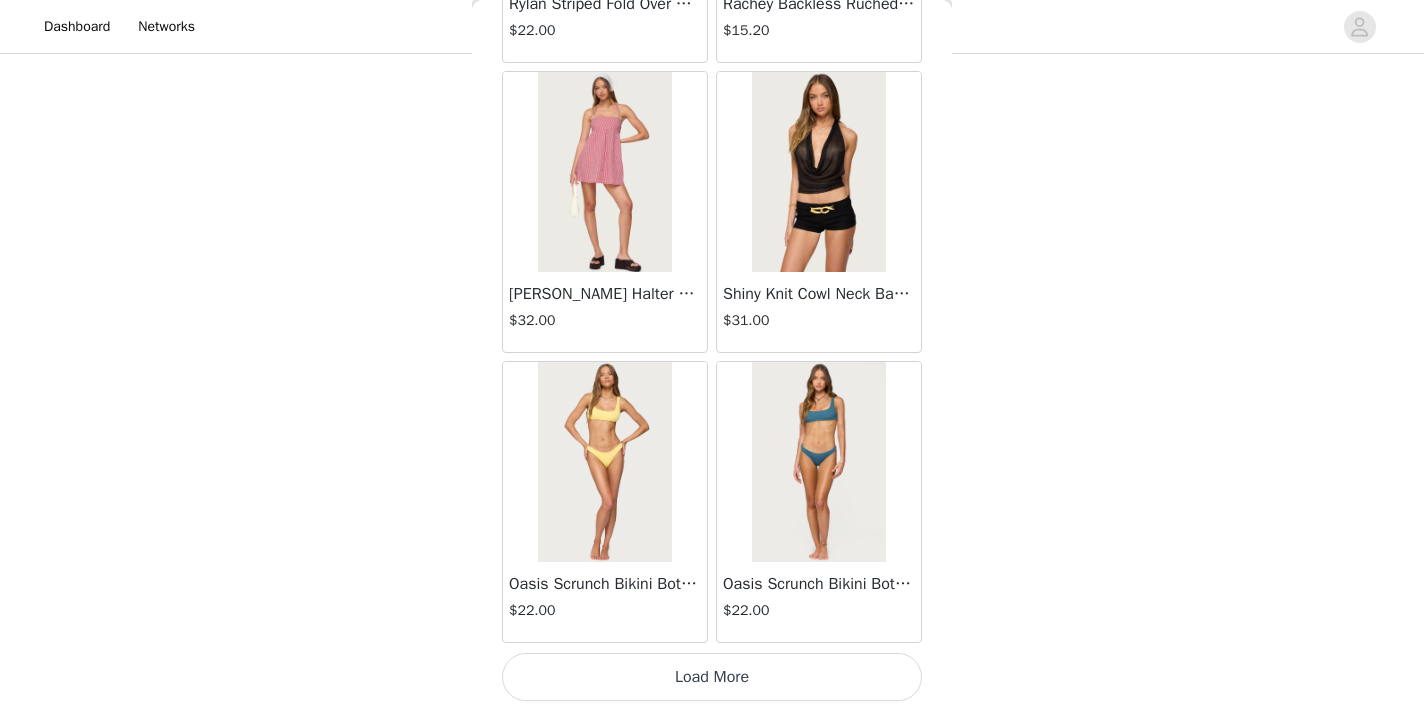 click on "Load More" at bounding box center (712, 677) 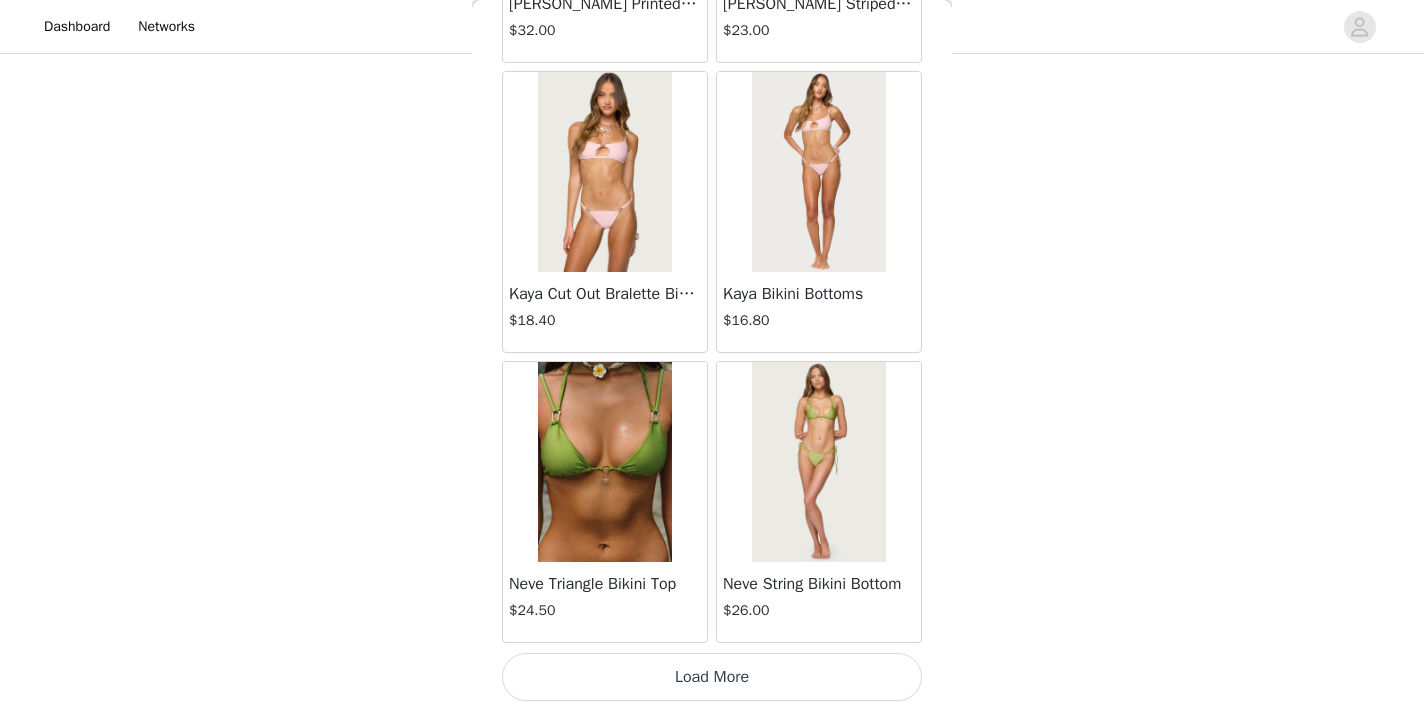 click on "Load More" at bounding box center [712, 677] 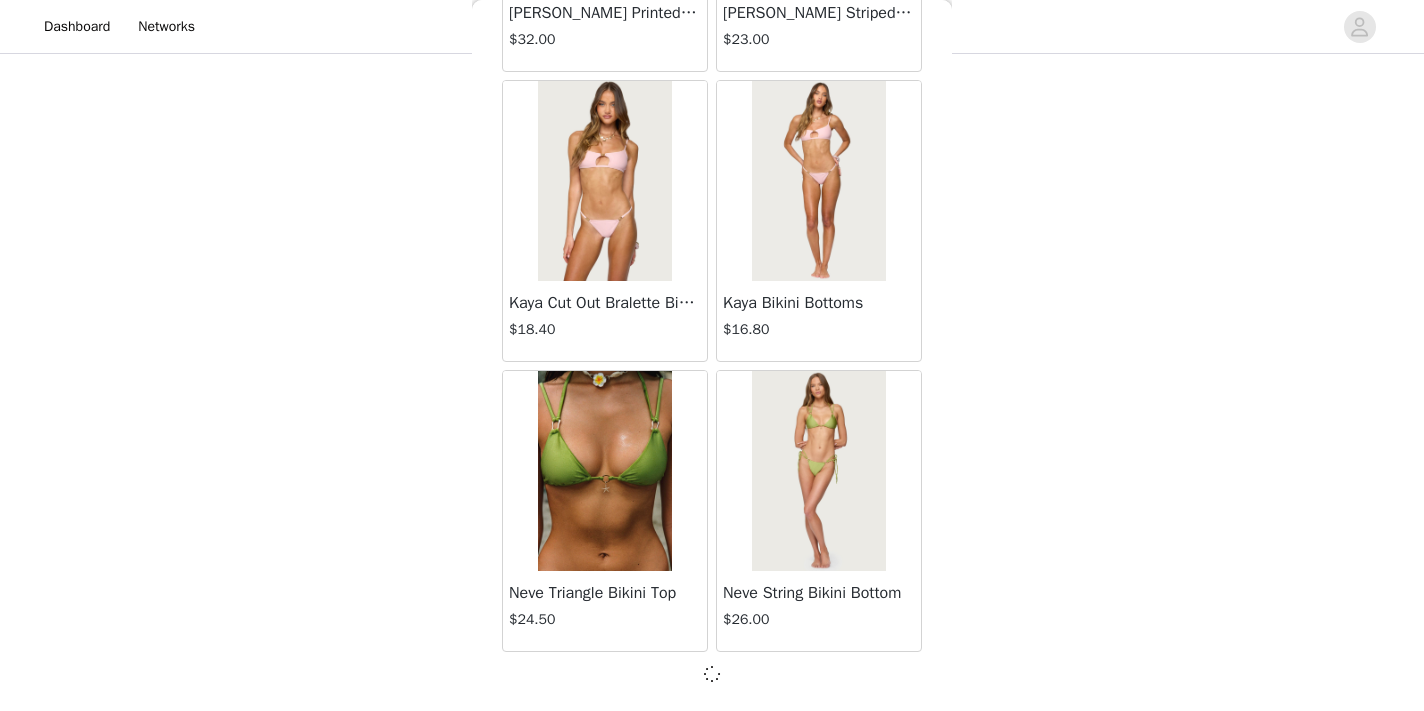 scroll, scrollTop: 28440, scrollLeft: 0, axis: vertical 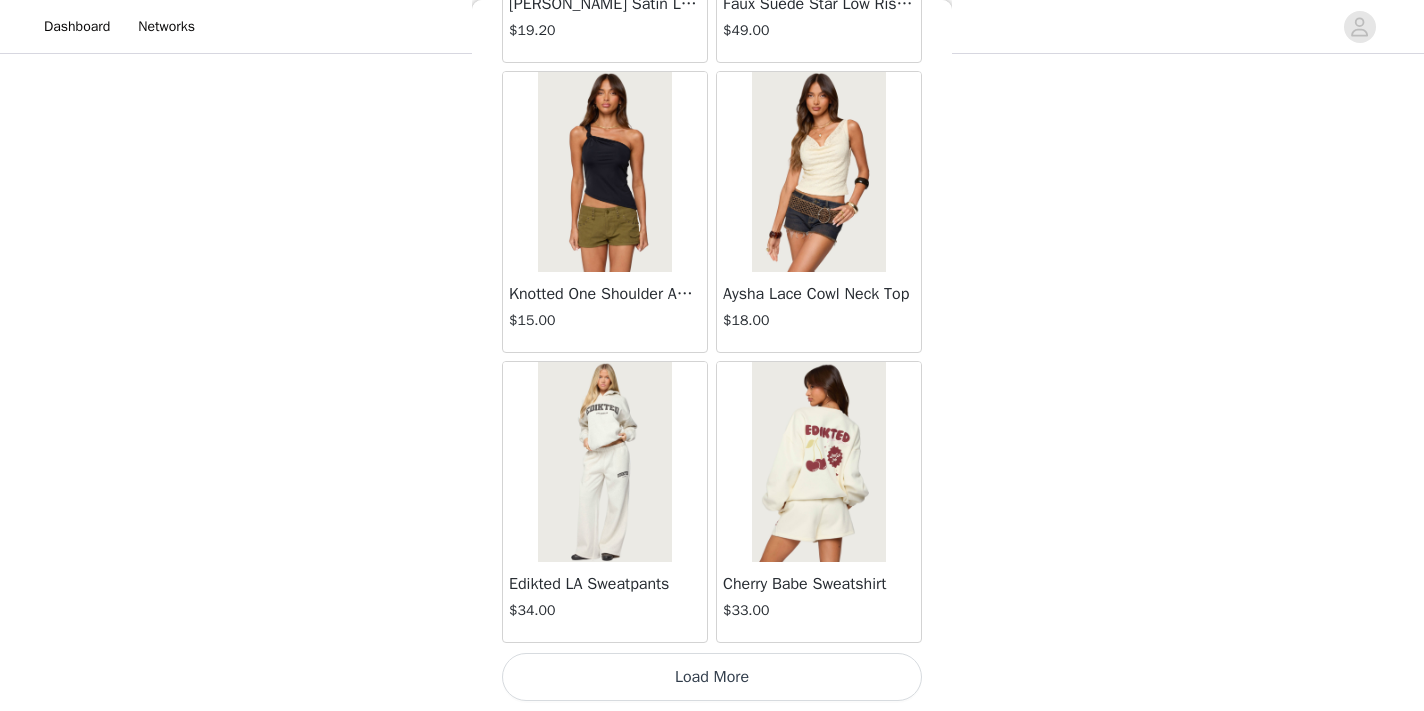 click on "Load More" at bounding box center (712, 677) 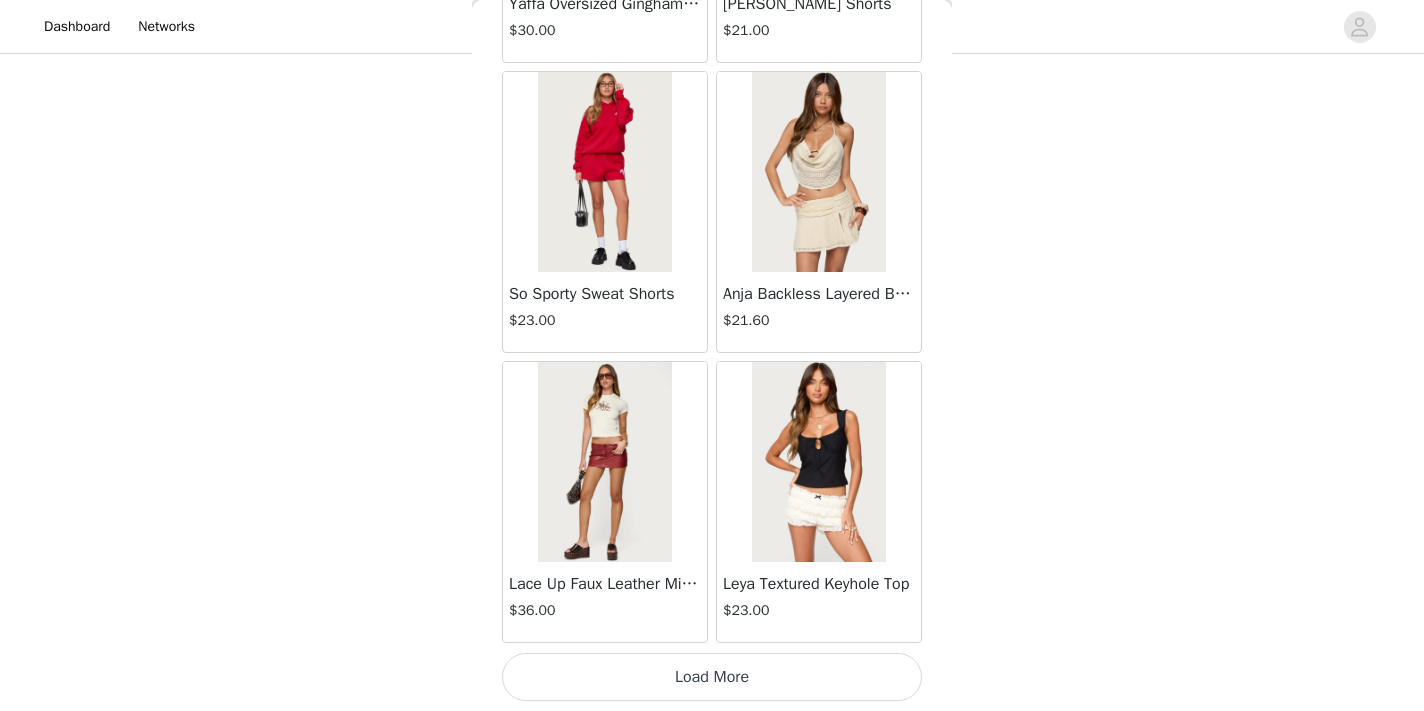 click on "Load More" at bounding box center (712, 677) 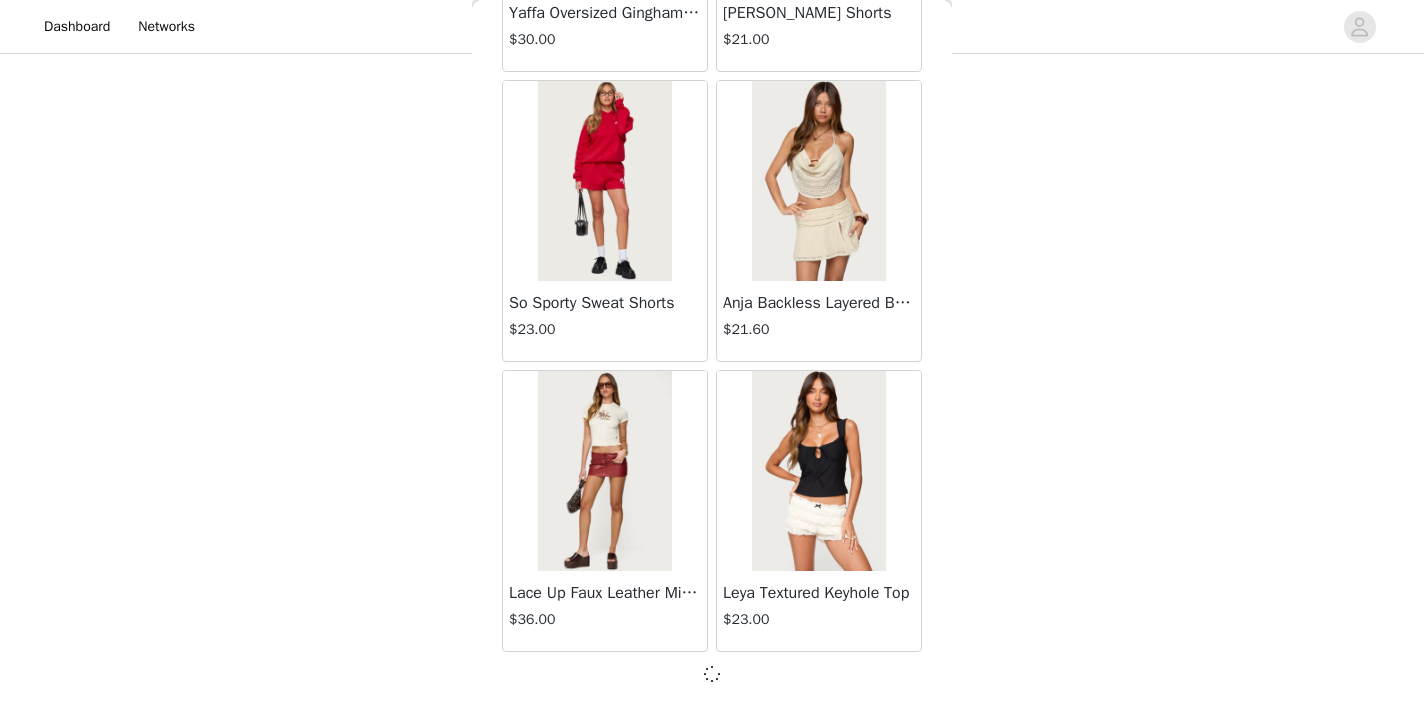 scroll, scrollTop: 34240, scrollLeft: 0, axis: vertical 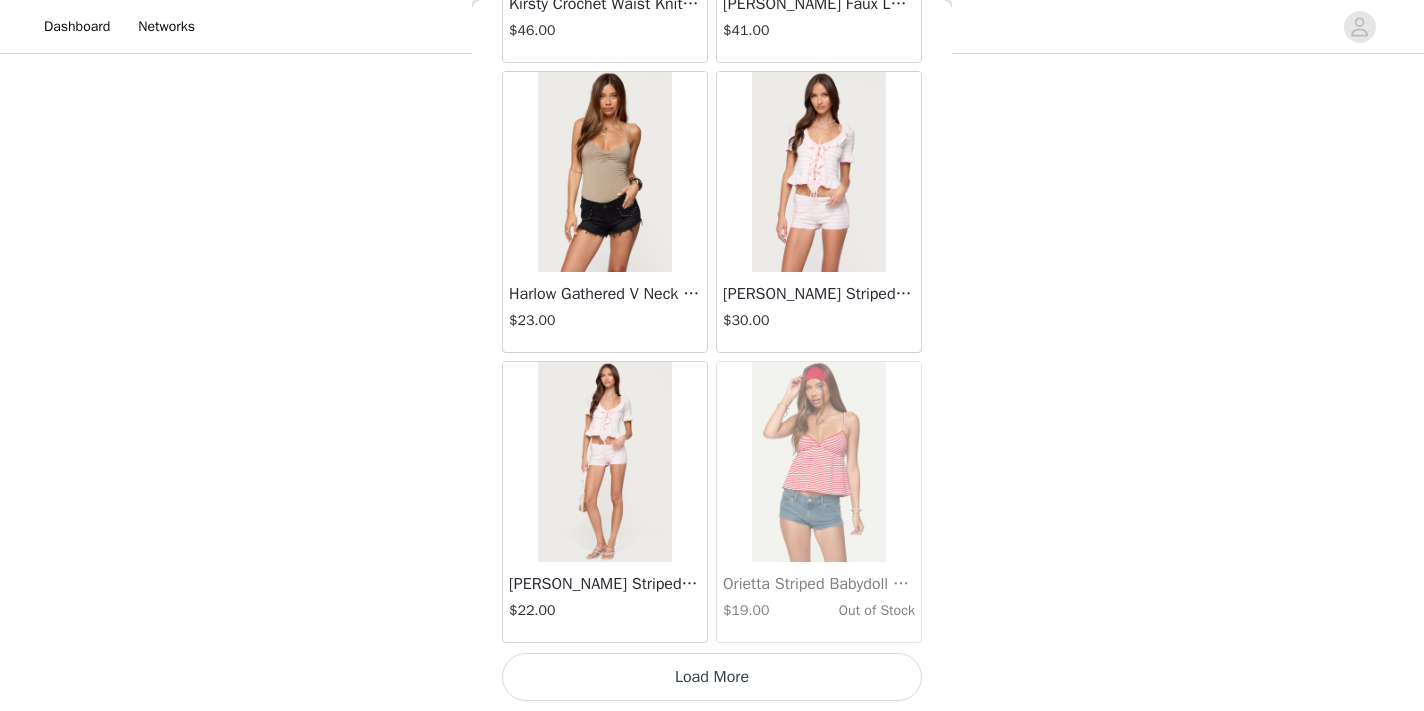 click on "Load More" at bounding box center (712, 677) 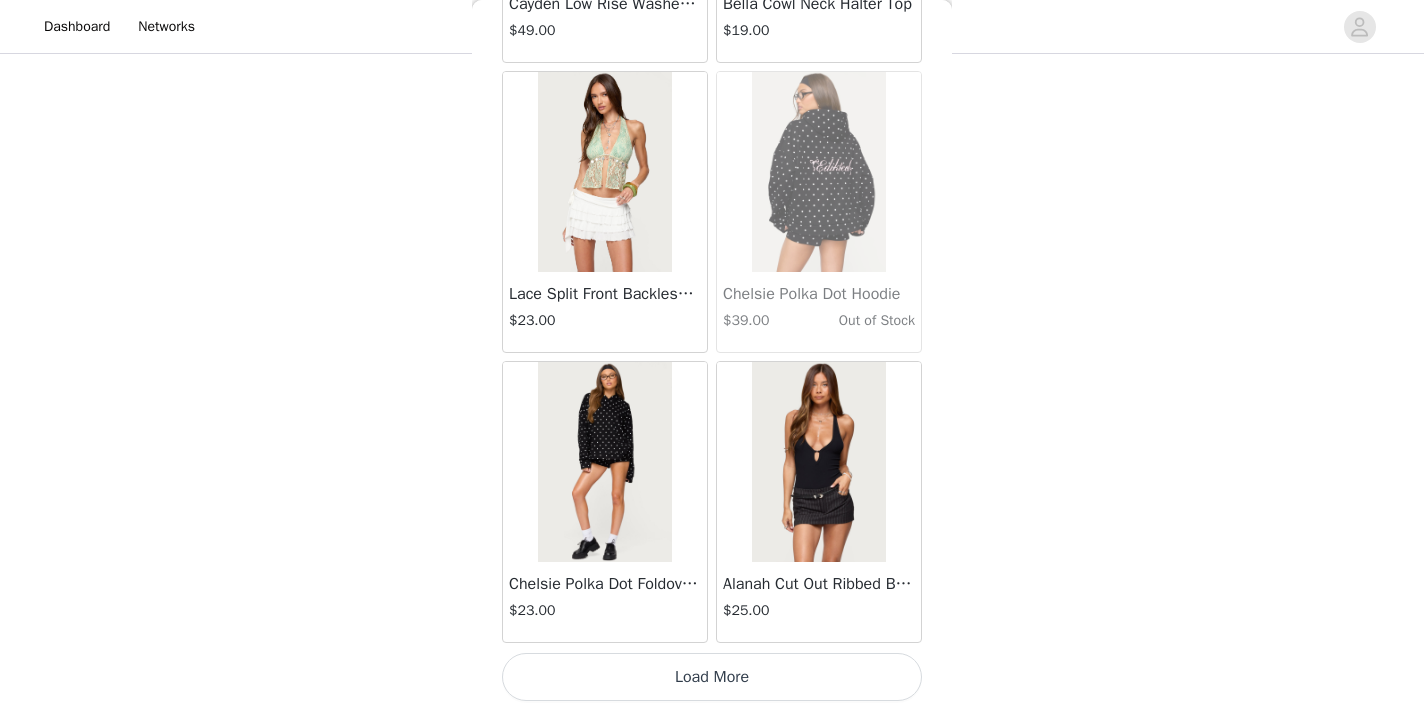 click on "Load More" at bounding box center (712, 677) 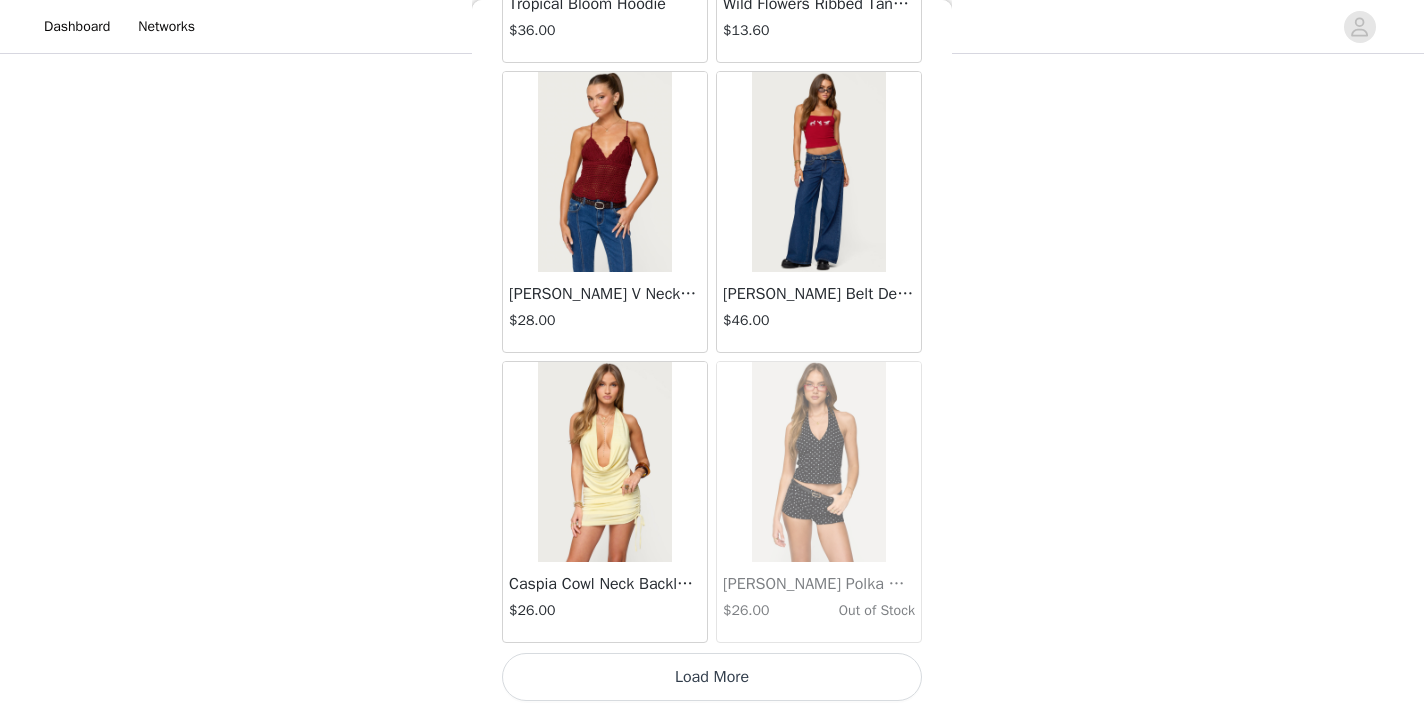 scroll, scrollTop: 42949, scrollLeft: 0, axis: vertical 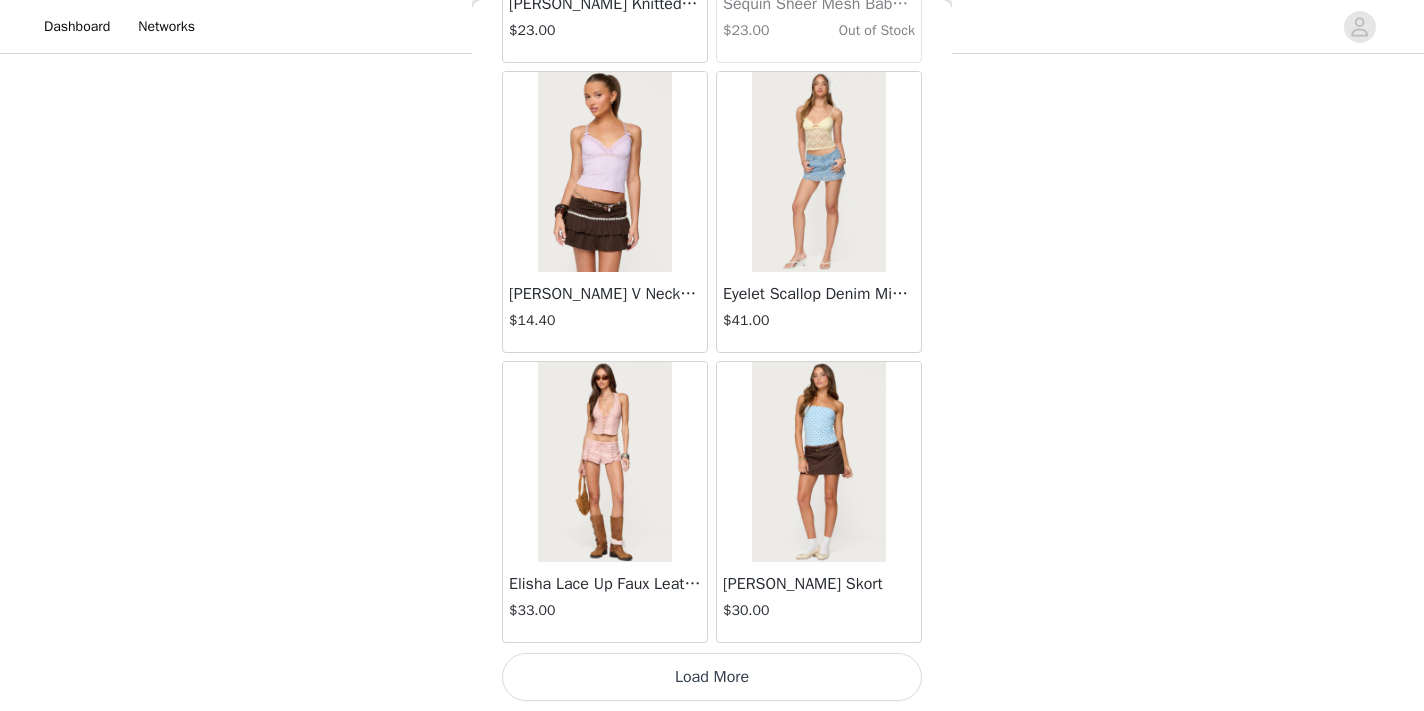 click on "Load More" at bounding box center (712, 677) 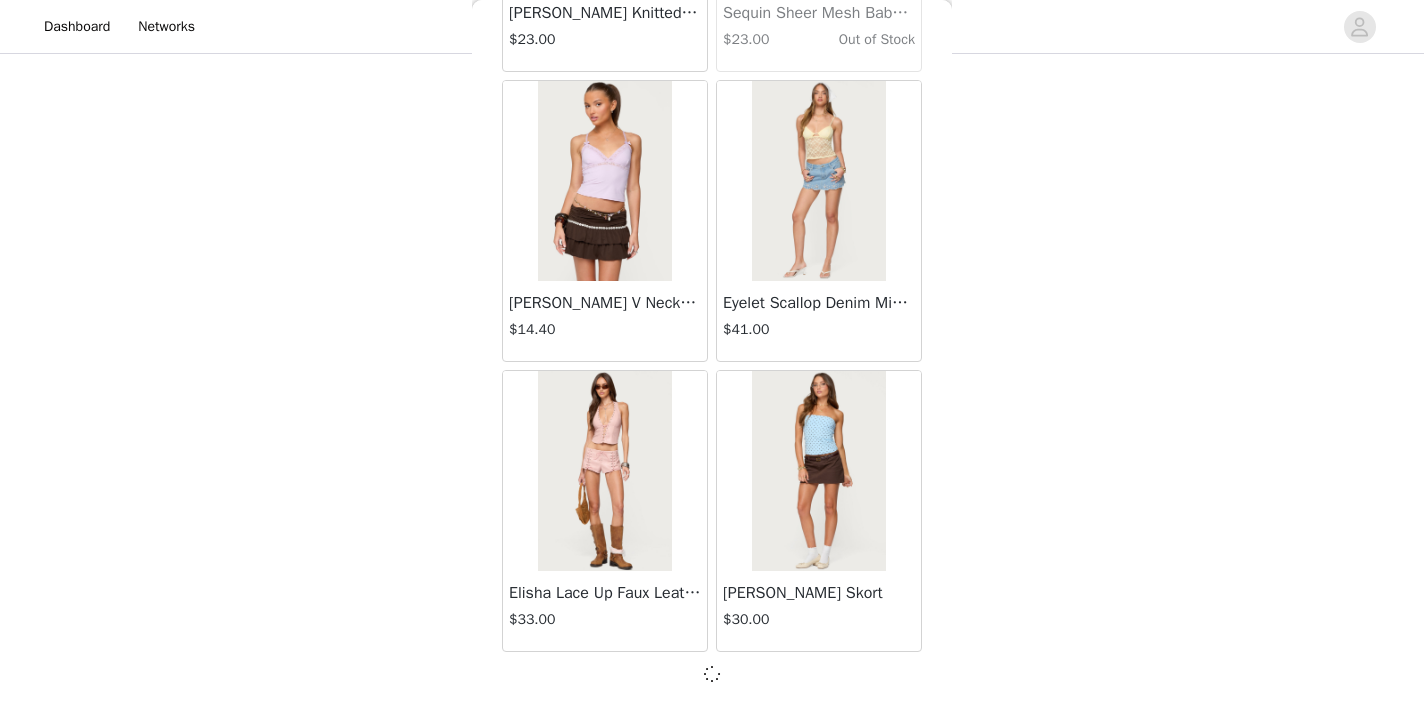 scroll, scrollTop: 45840, scrollLeft: 0, axis: vertical 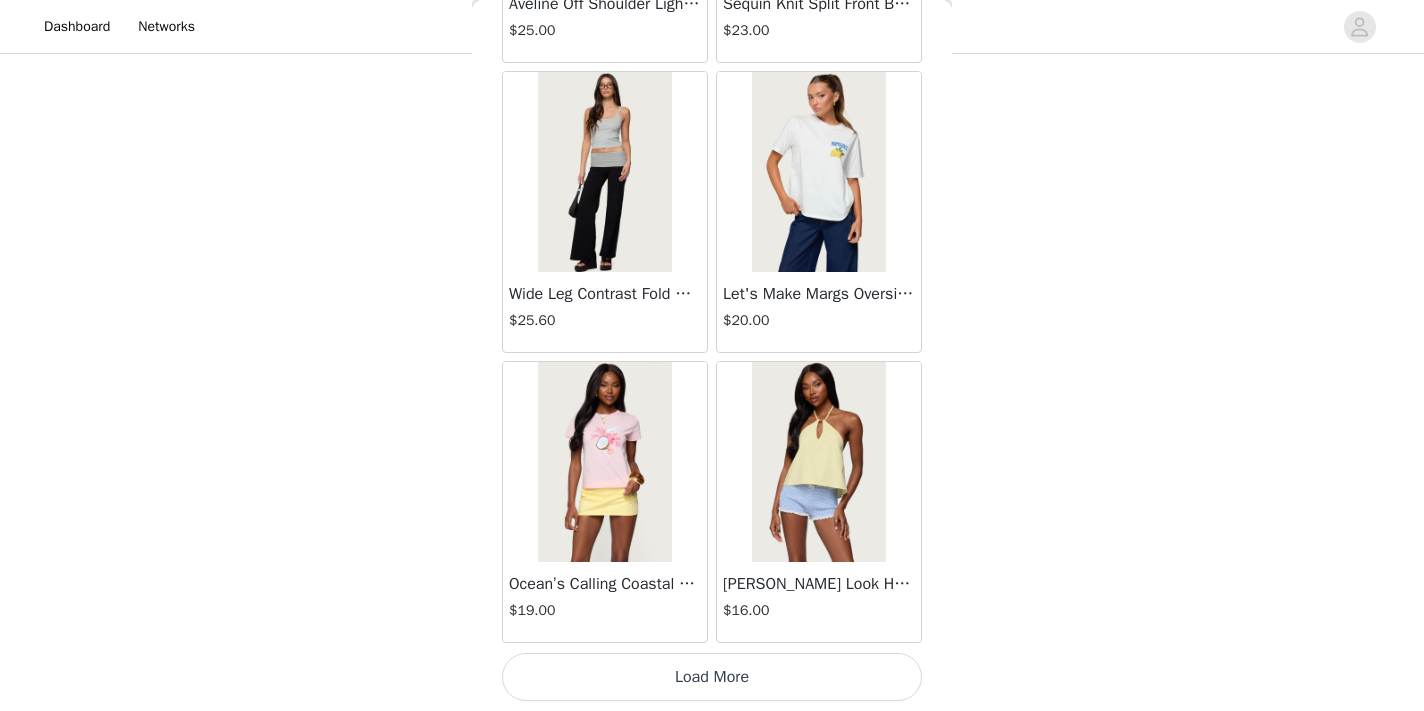 click on "Load More" at bounding box center (712, 677) 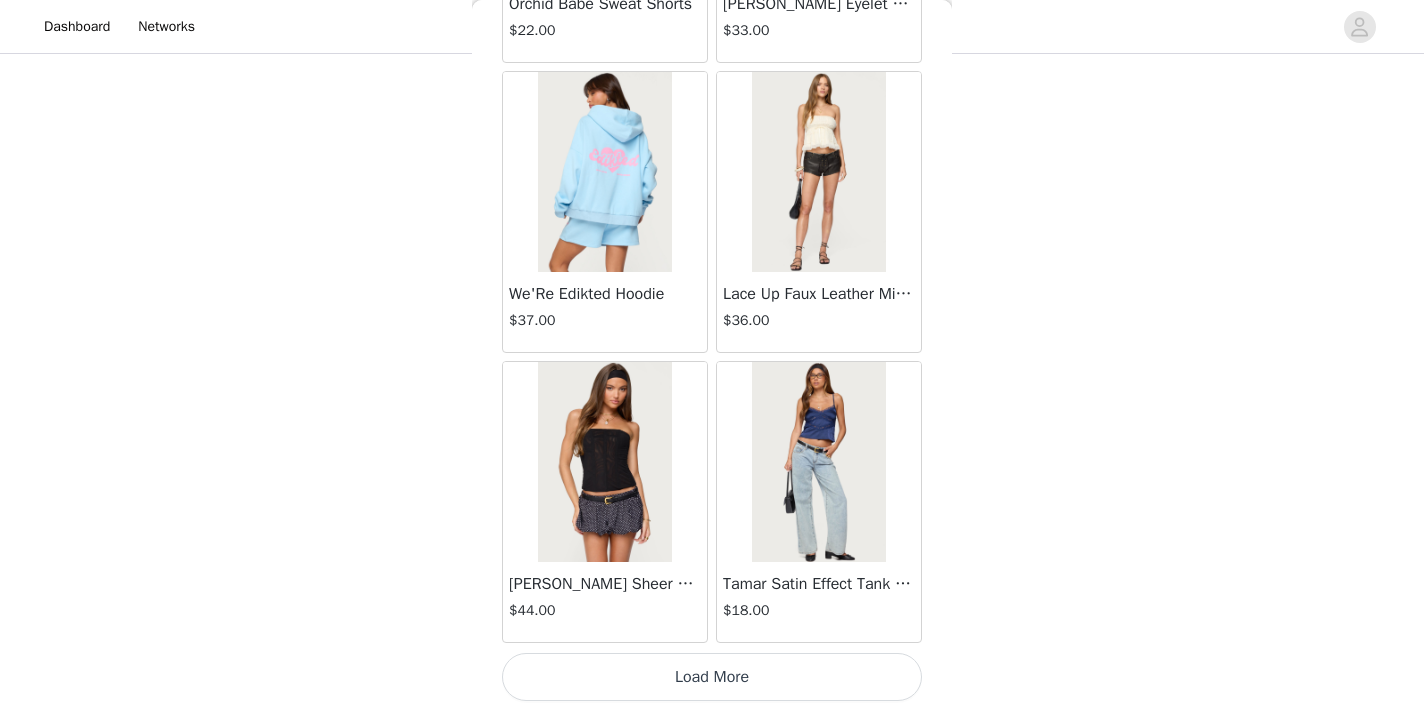 click on "Load More" at bounding box center [712, 677] 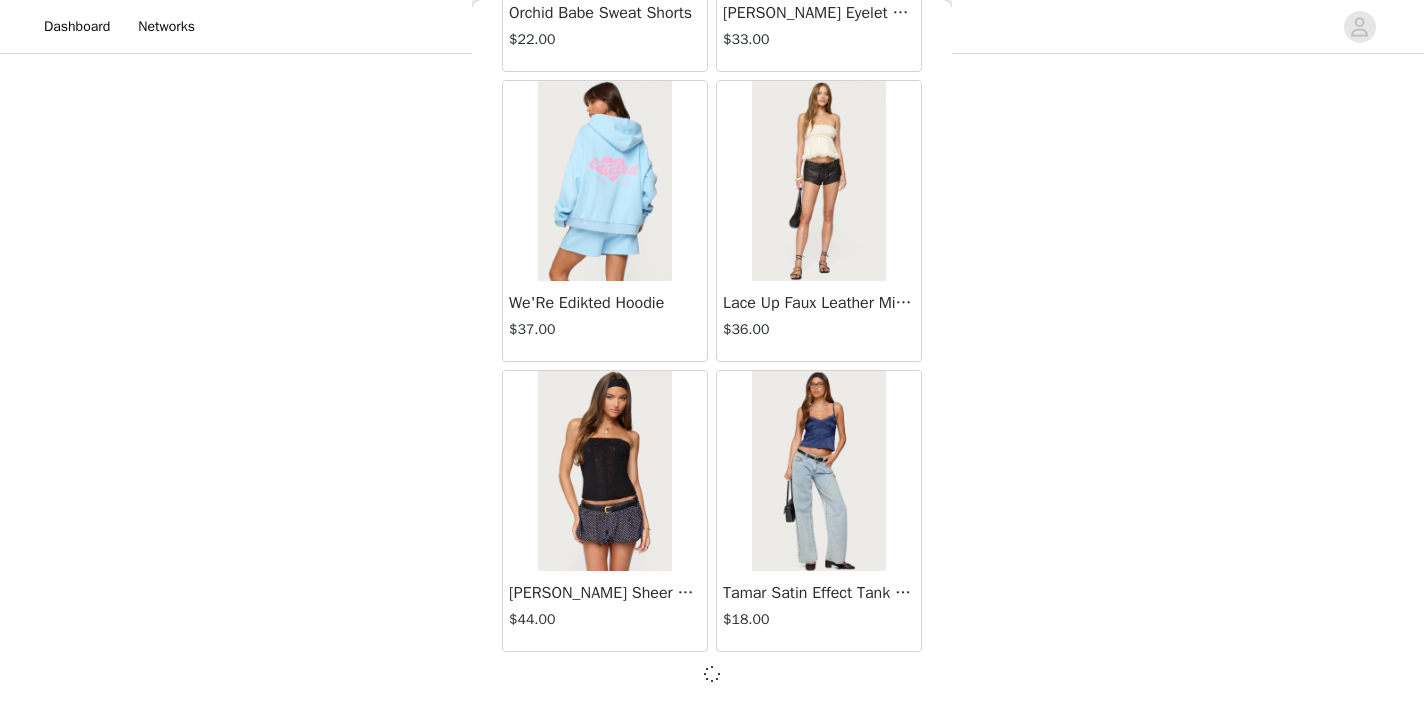 scroll, scrollTop: 51640, scrollLeft: 0, axis: vertical 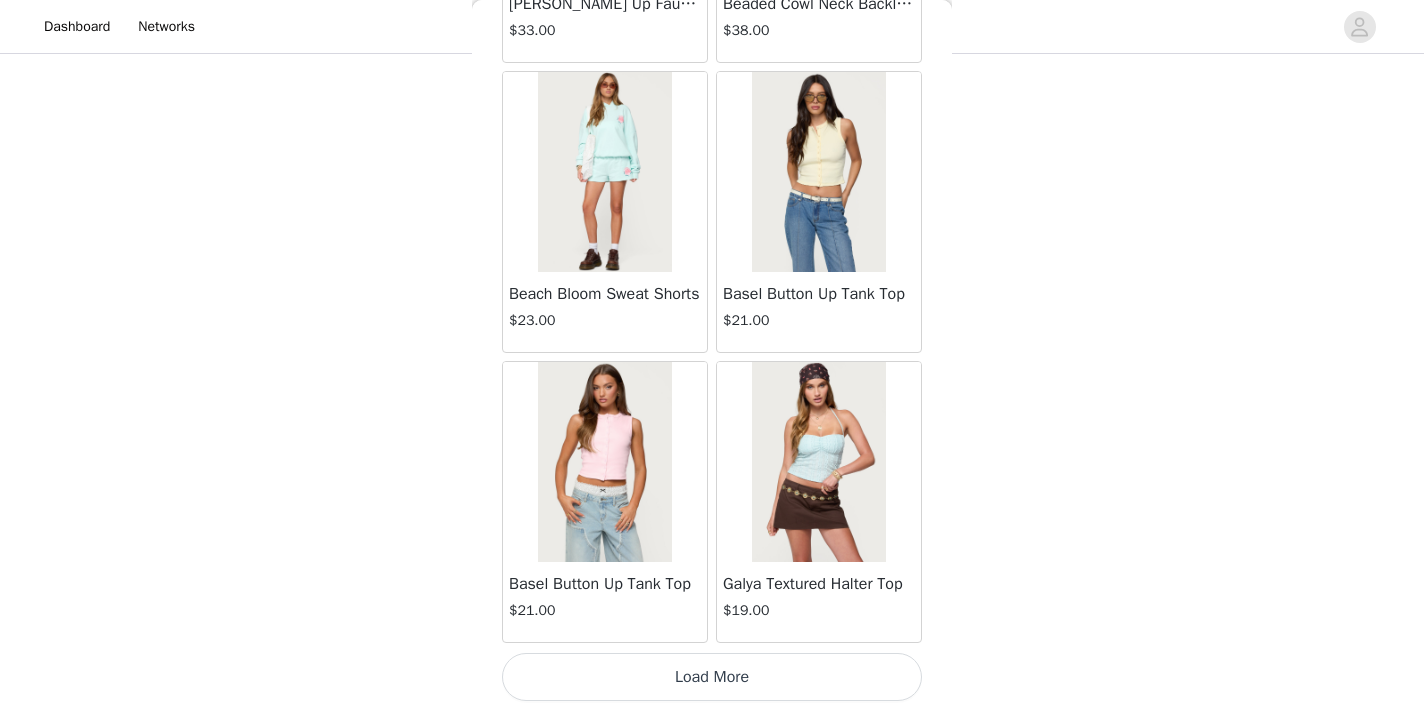 click on "Load More" at bounding box center (712, 677) 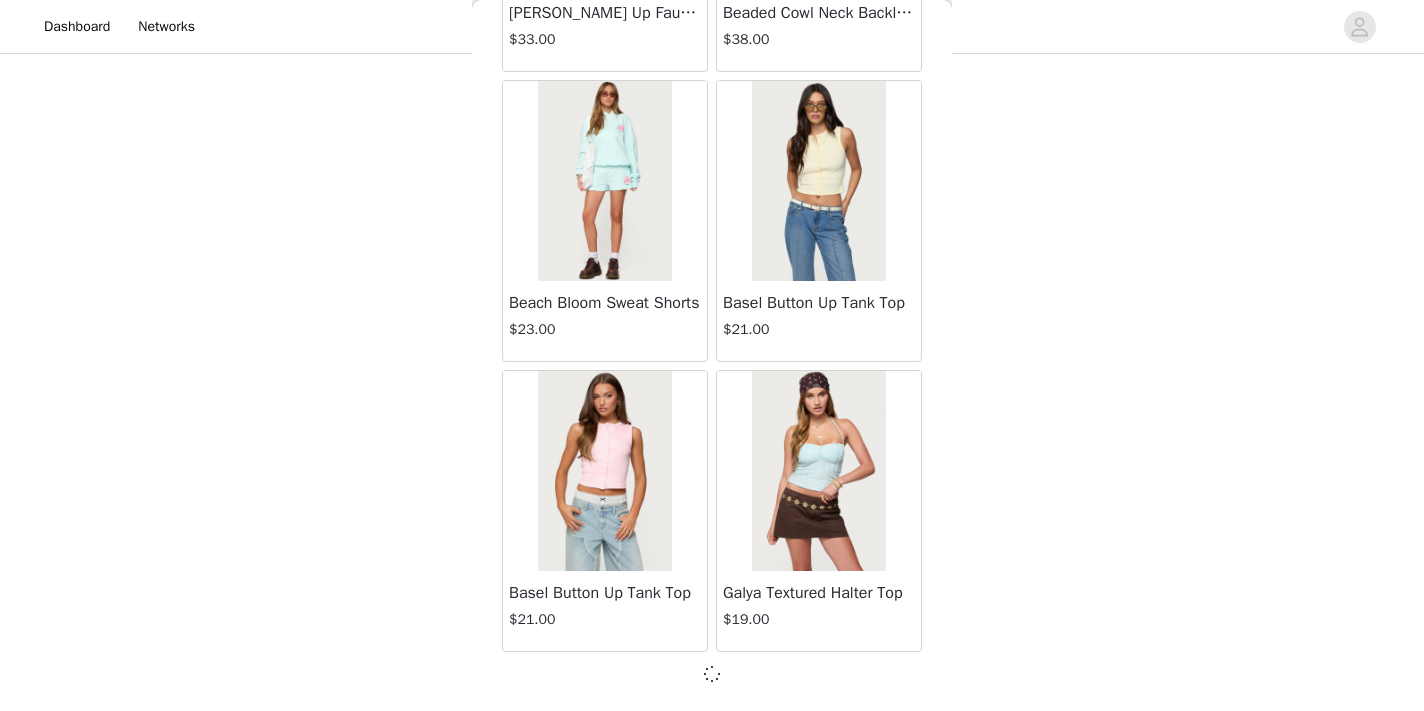 scroll, scrollTop: 54540, scrollLeft: 0, axis: vertical 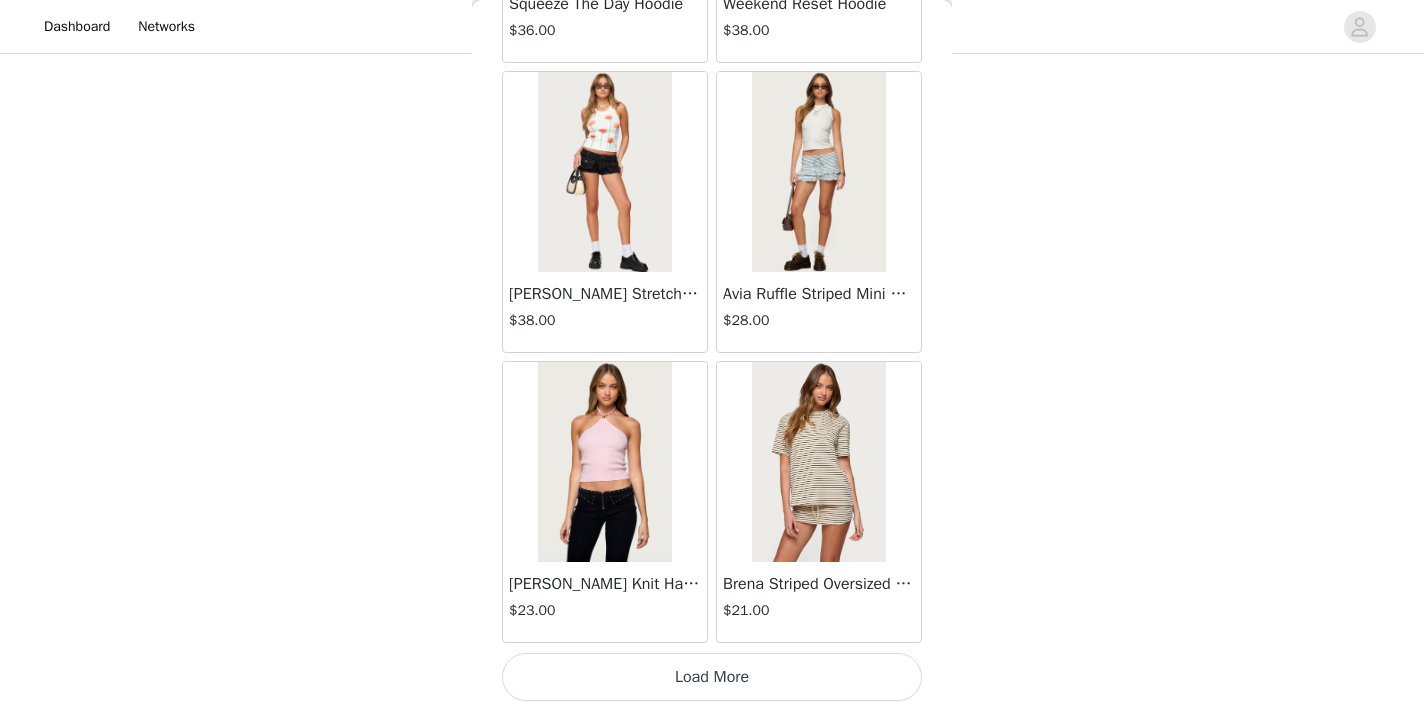click on "Load More" at bounding box center [712, 677] 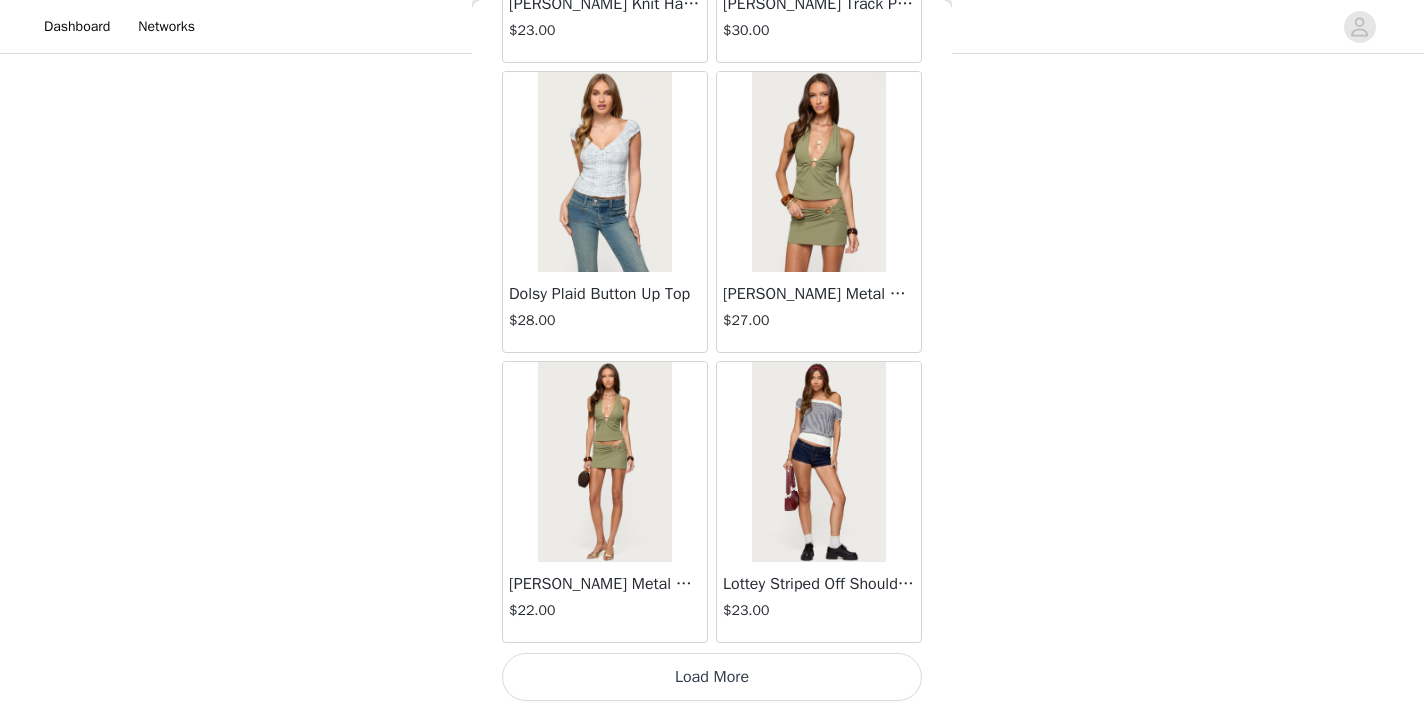 scroll, scrollTop: 60349, scrollLeft: 0, axis: vertical 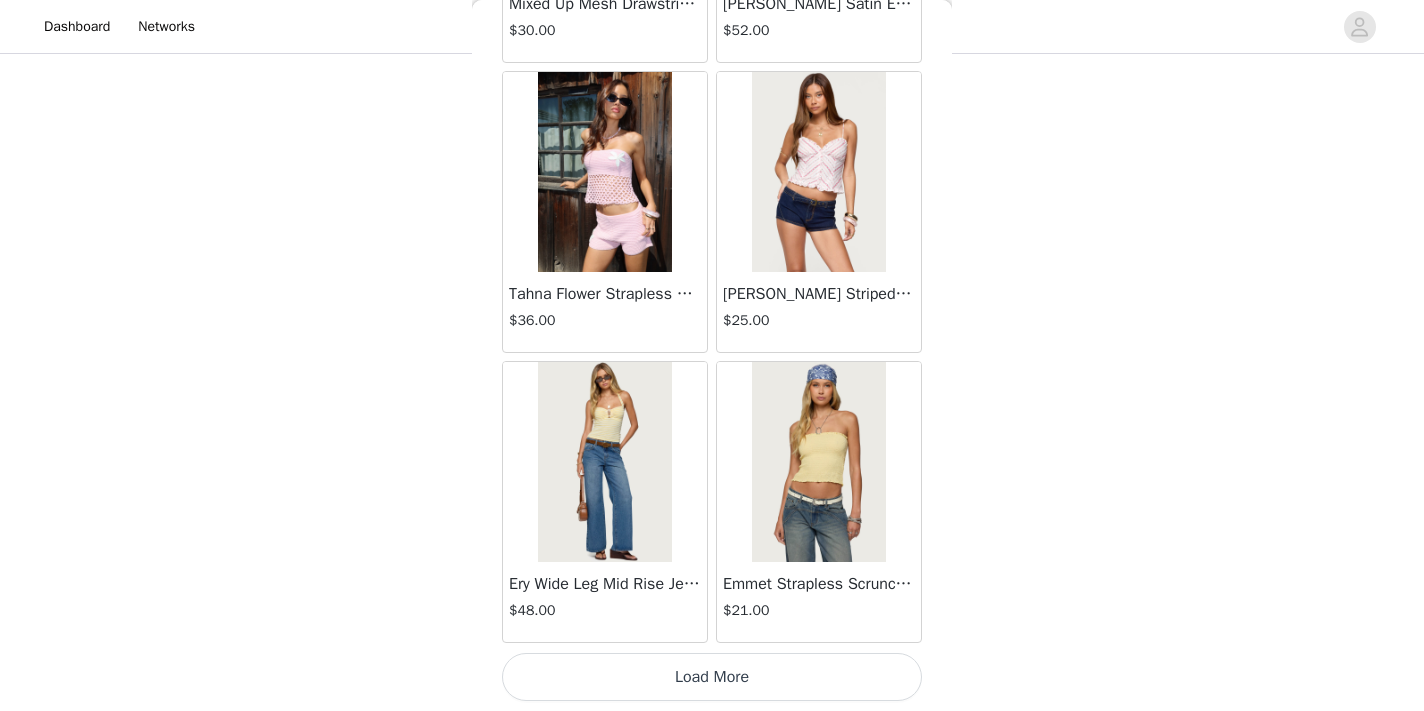 click on "Load More" at bounding box center [712, 677] 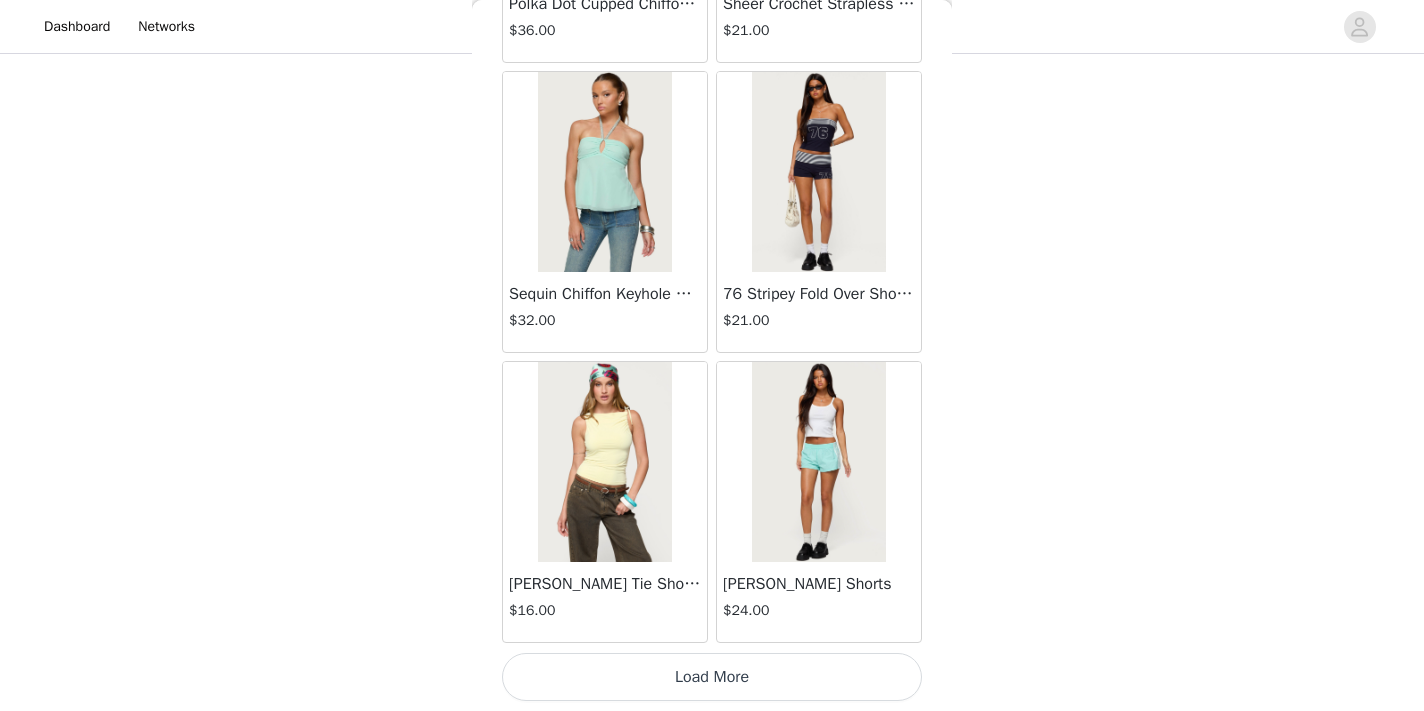 click on "Load More" at bounding box center [712, 677] 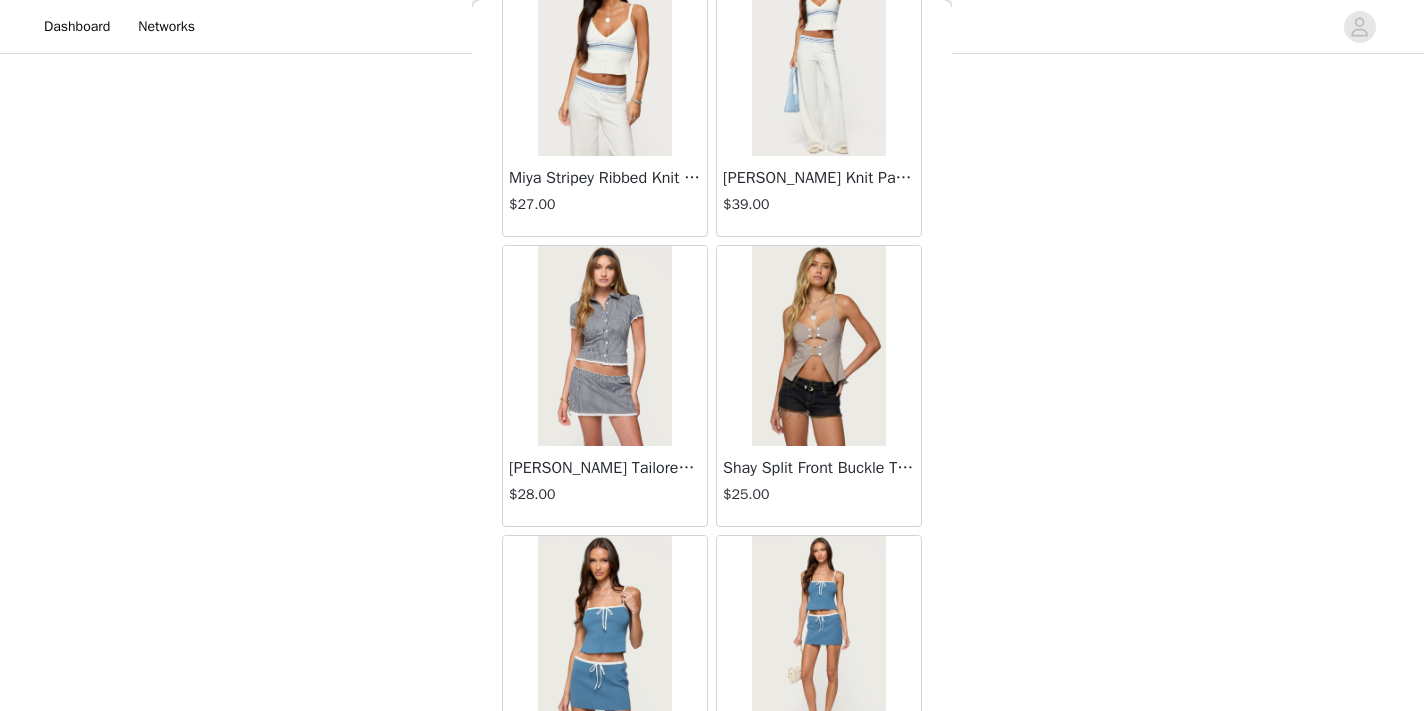 scroll, scrollTop: 68195, scrollLeft: 0, axis: vertical 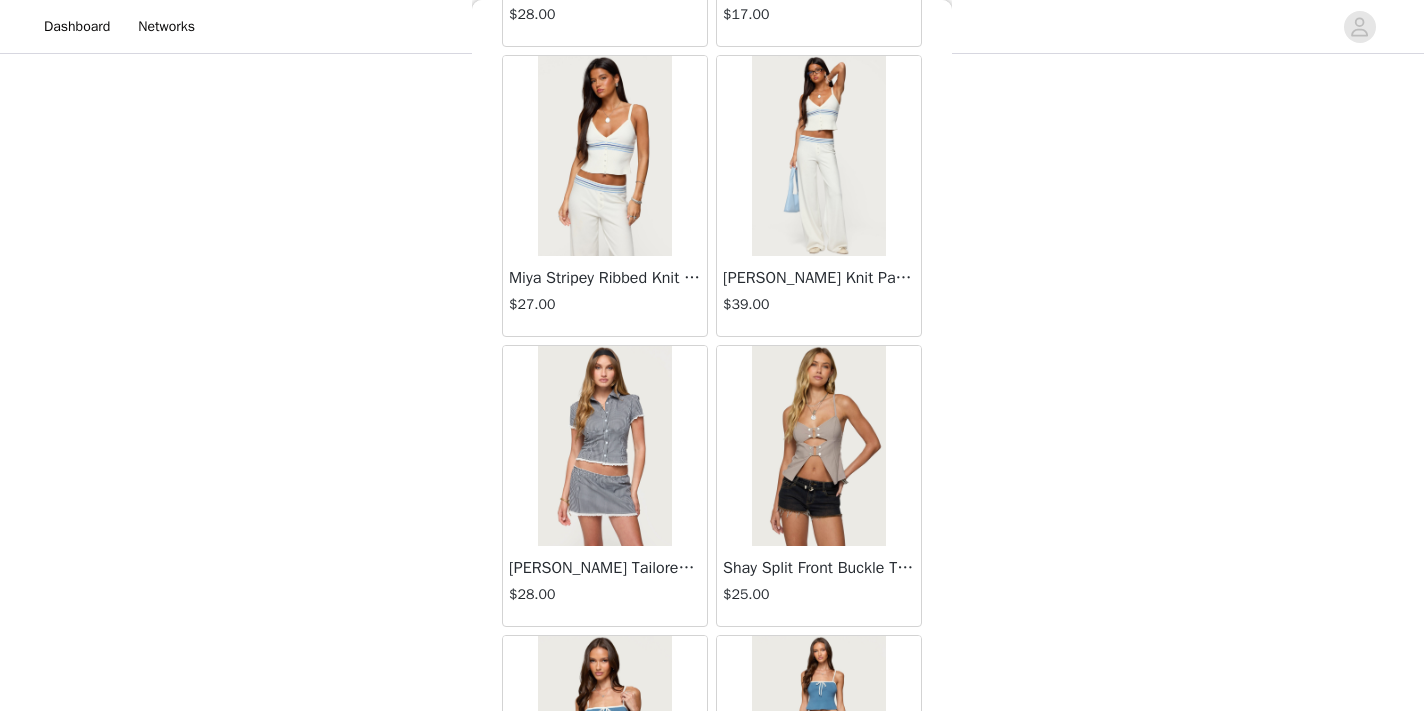click at bounding box center [818, 156] 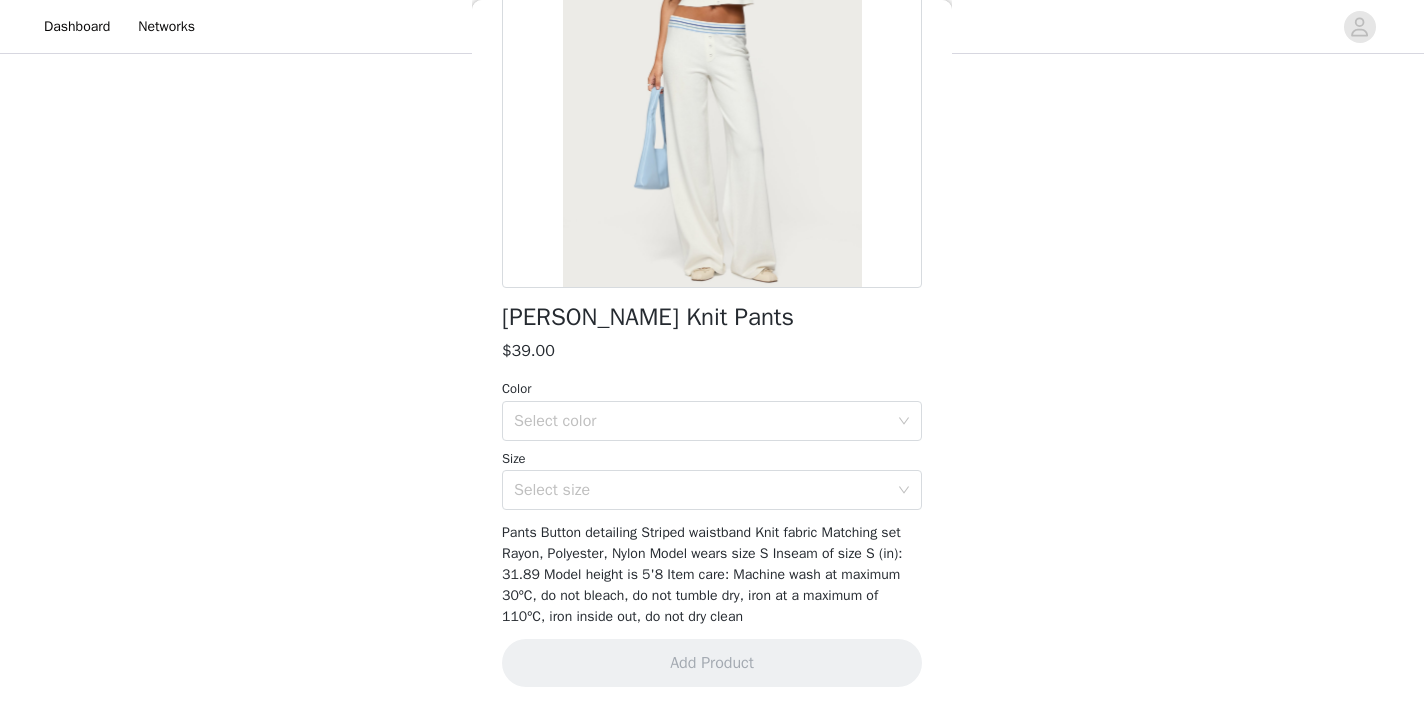 scroll, scrollTop: 261, scrollLeft: 0, axis: vertical 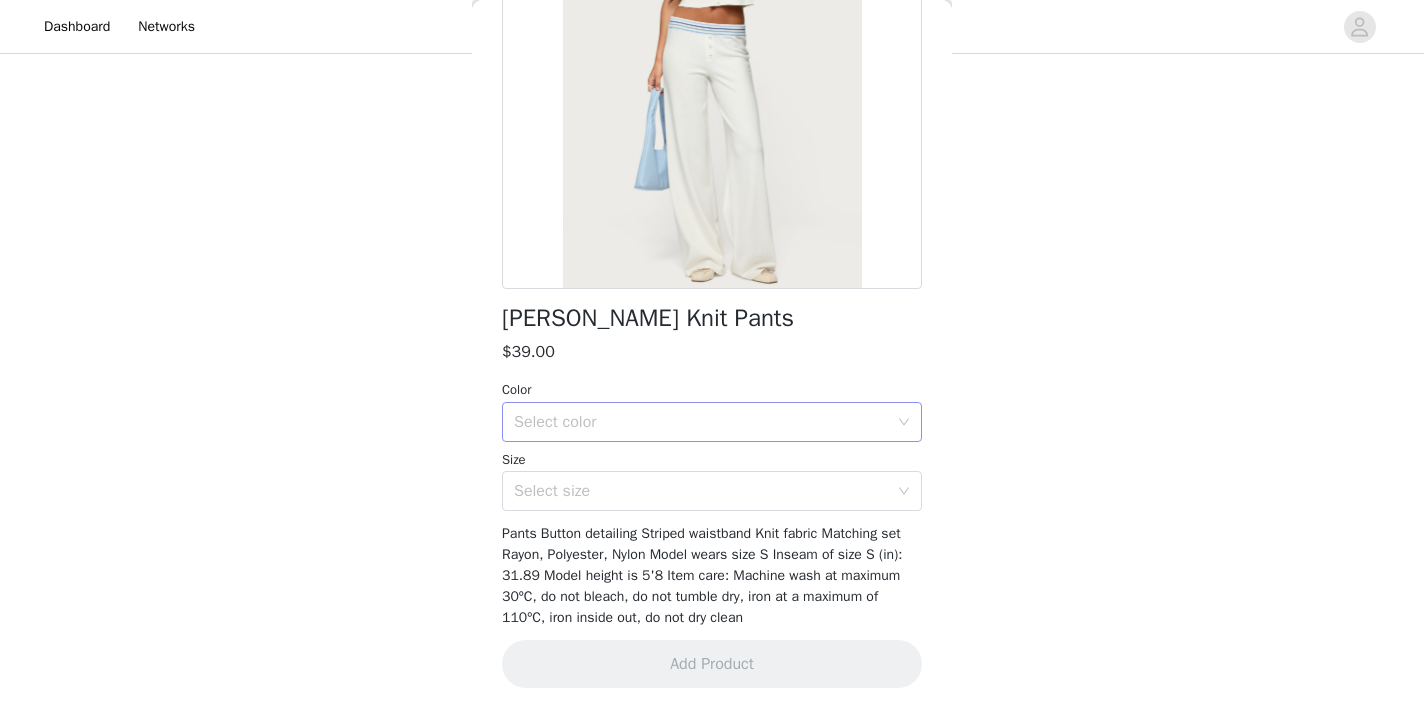 click on "Select color" at bounding box center (701, 422) 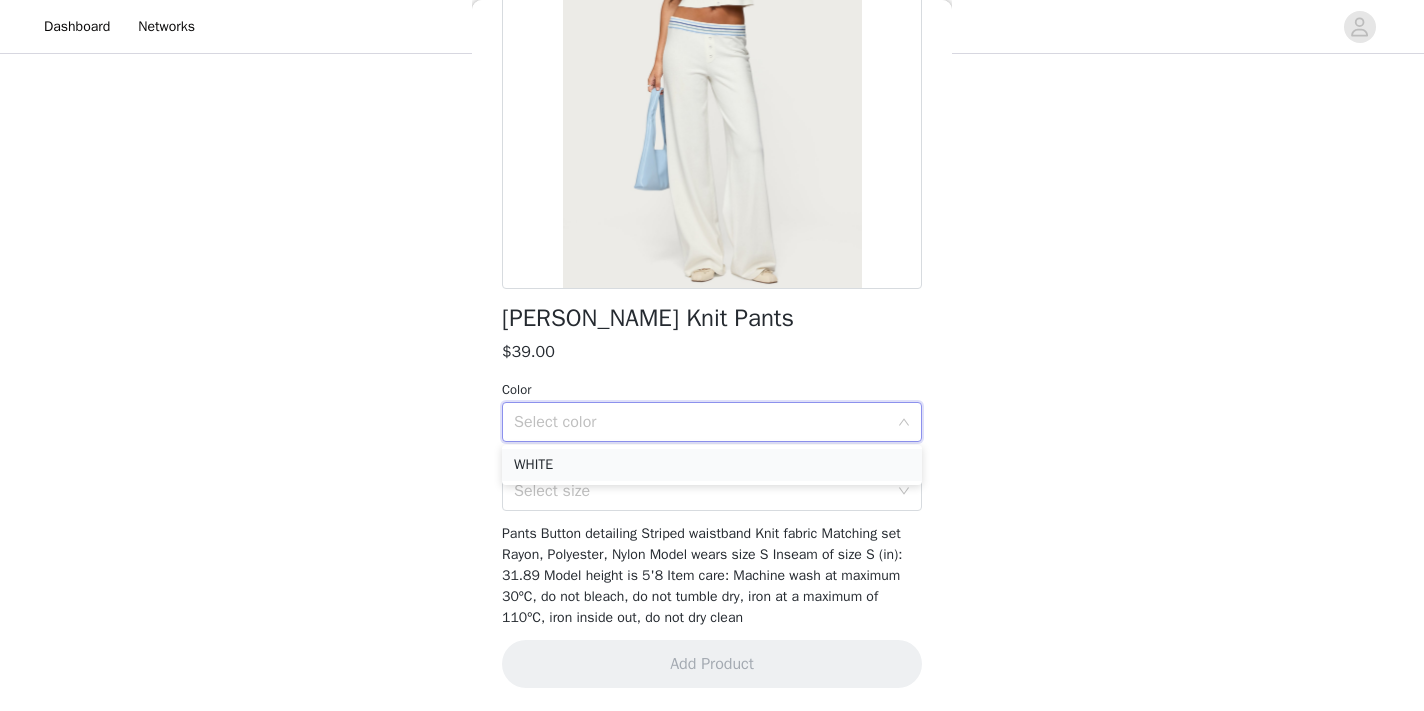 click on "WHITE" at bounding box center [712, 465] 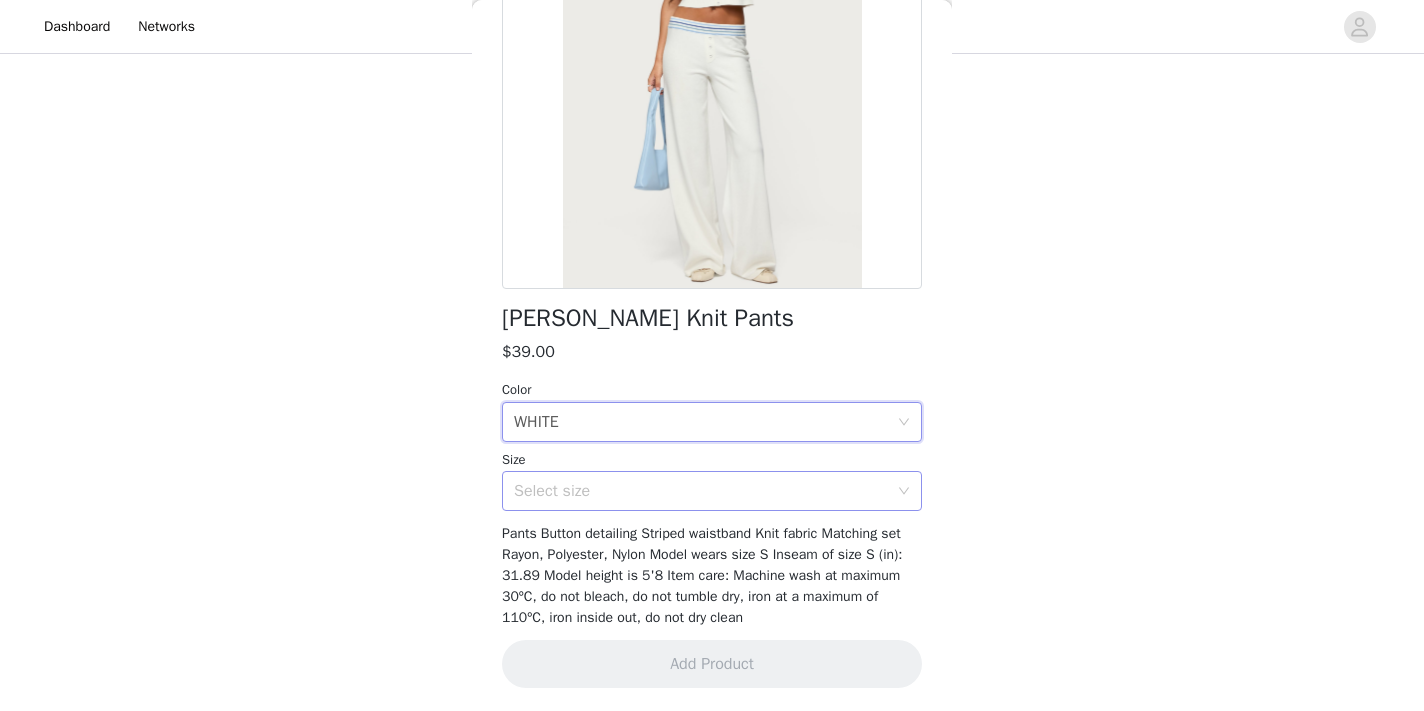 click on "Select size" at bounding box center (705, 491) 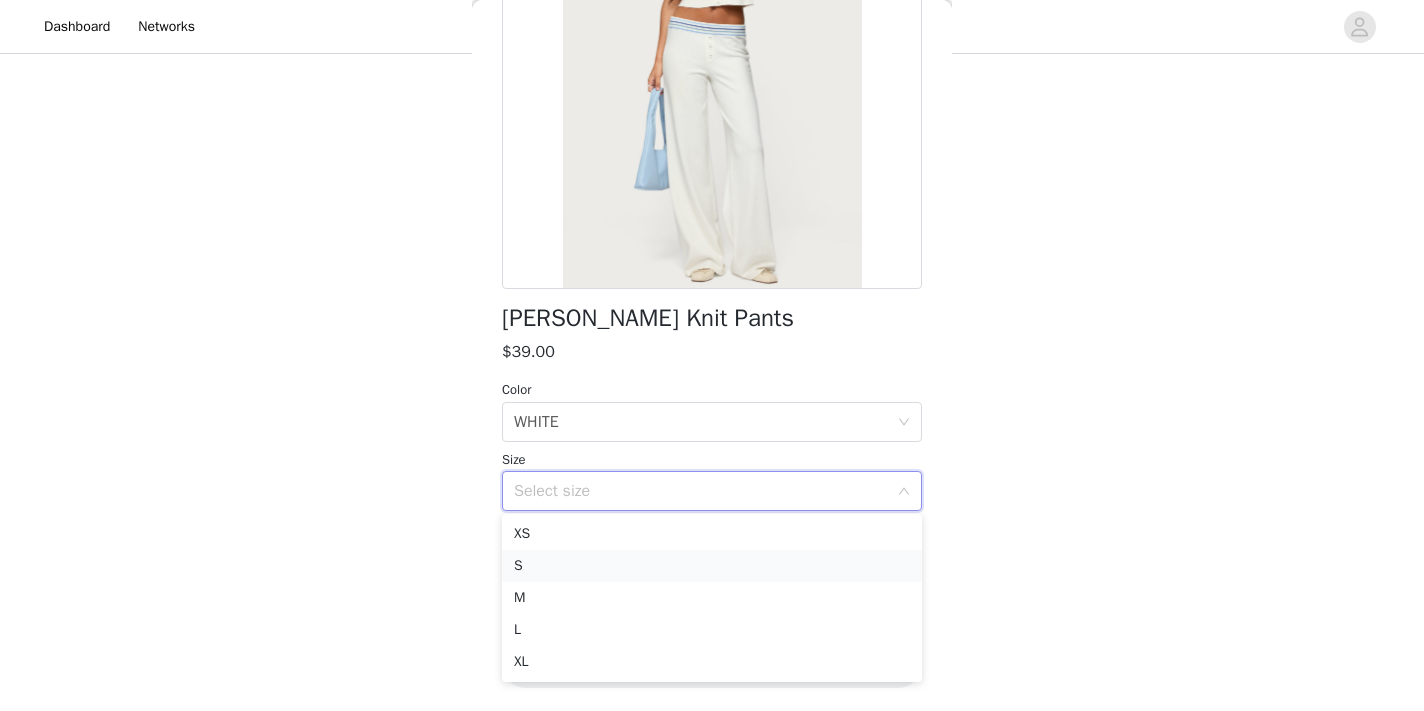 click on "S" at bounding box center (712, 566) 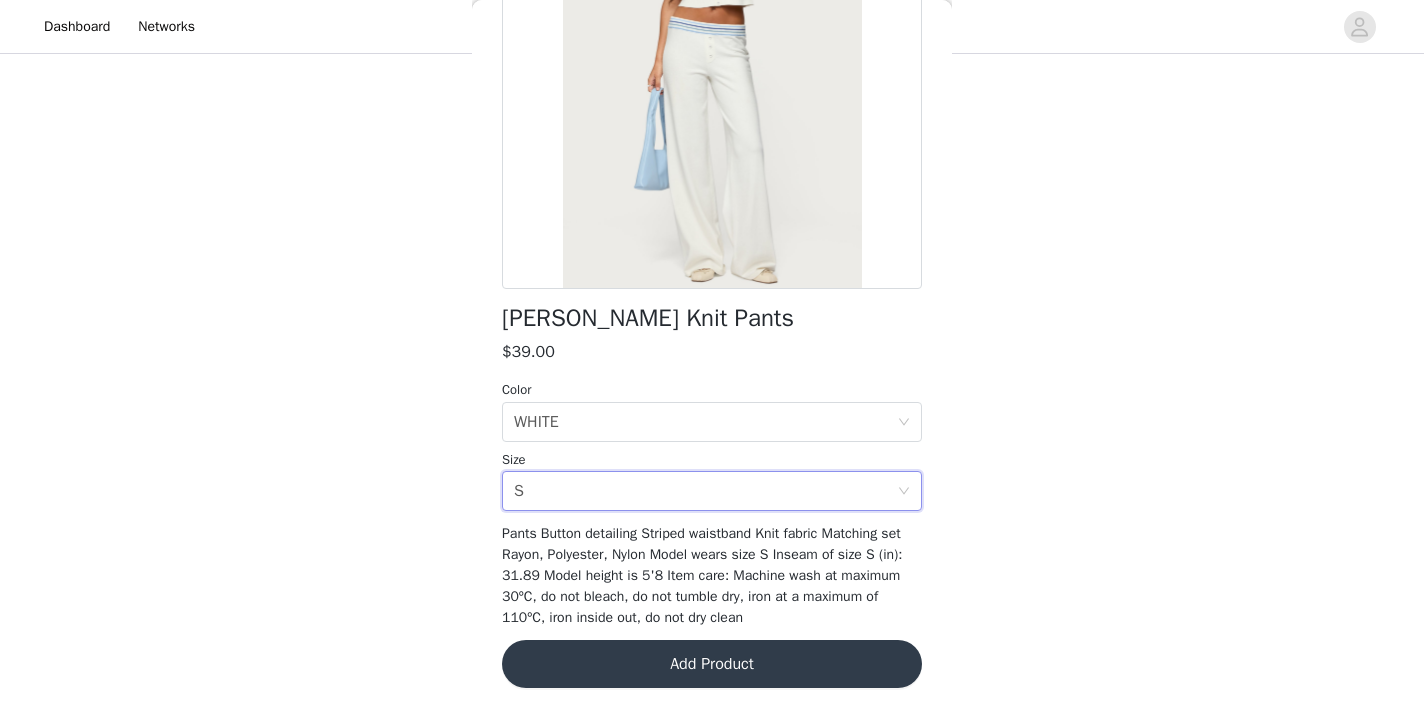 click on "Add Product" at bounding box center [712, 664] 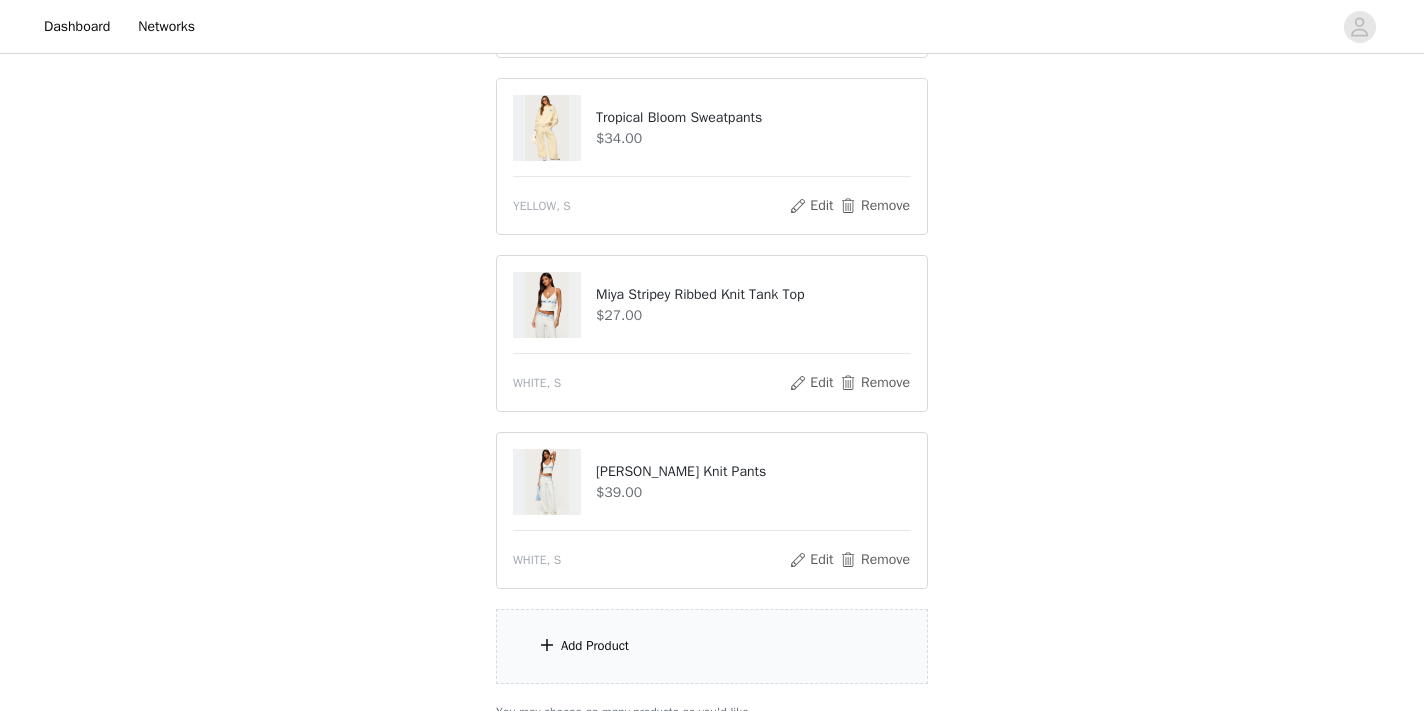 click on "Add Product" at bounding box center (712, 646) 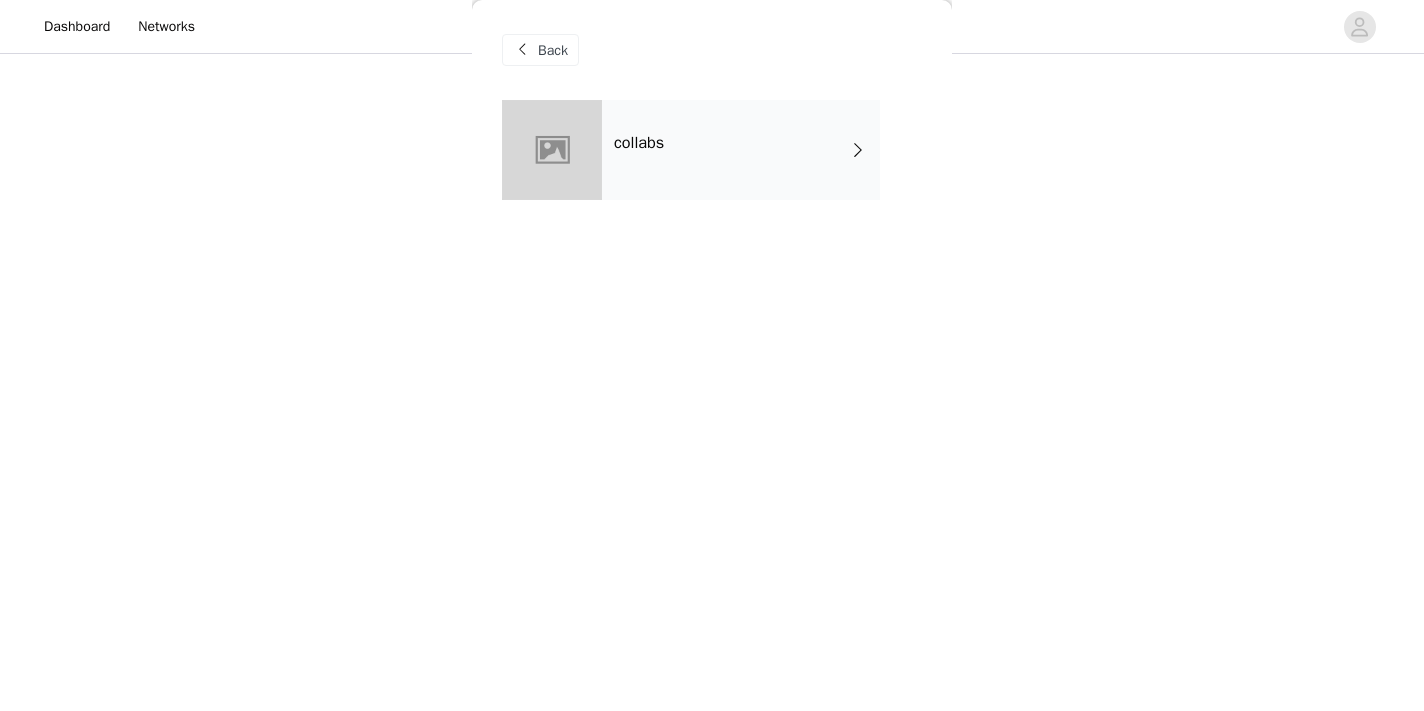 click on "Back" at bounding box center [712, 50] 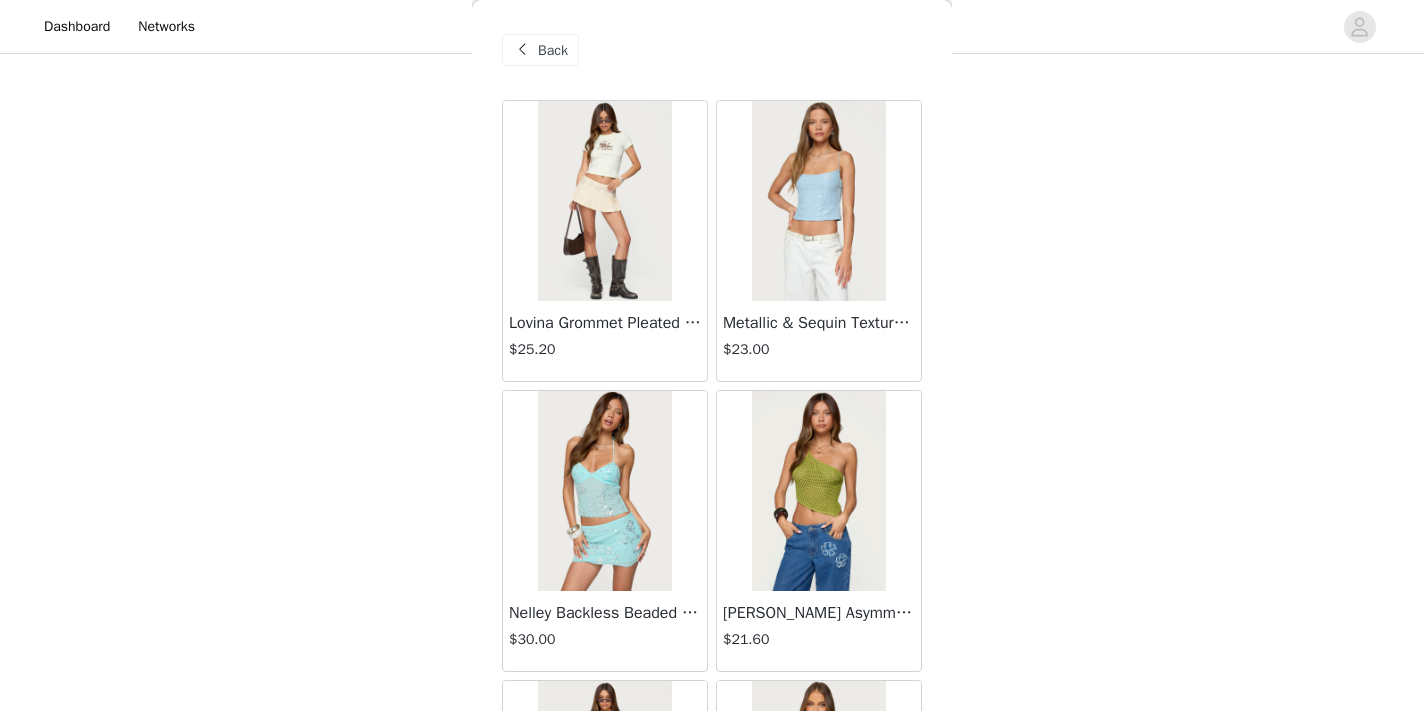 click on "Back" at bounding box center (553, 50) 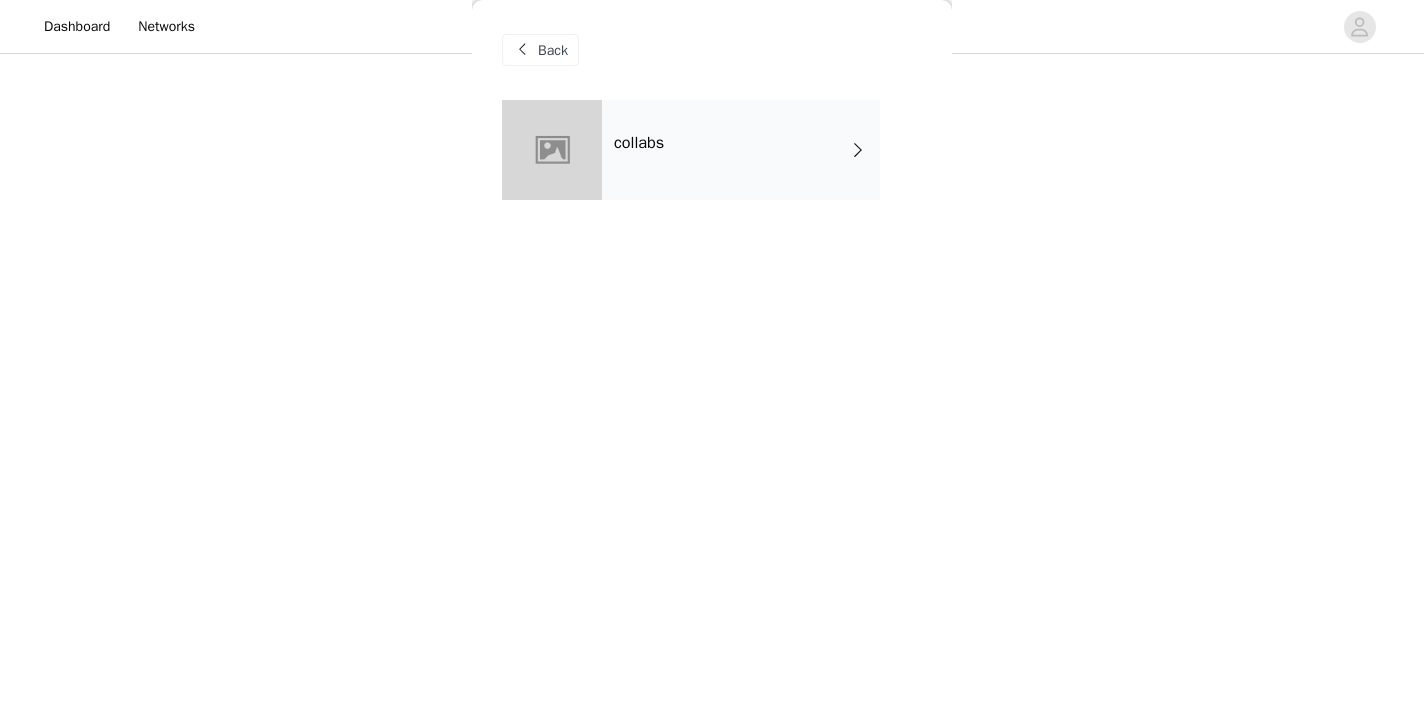 click on "Back" at bounding box center (553, 50) 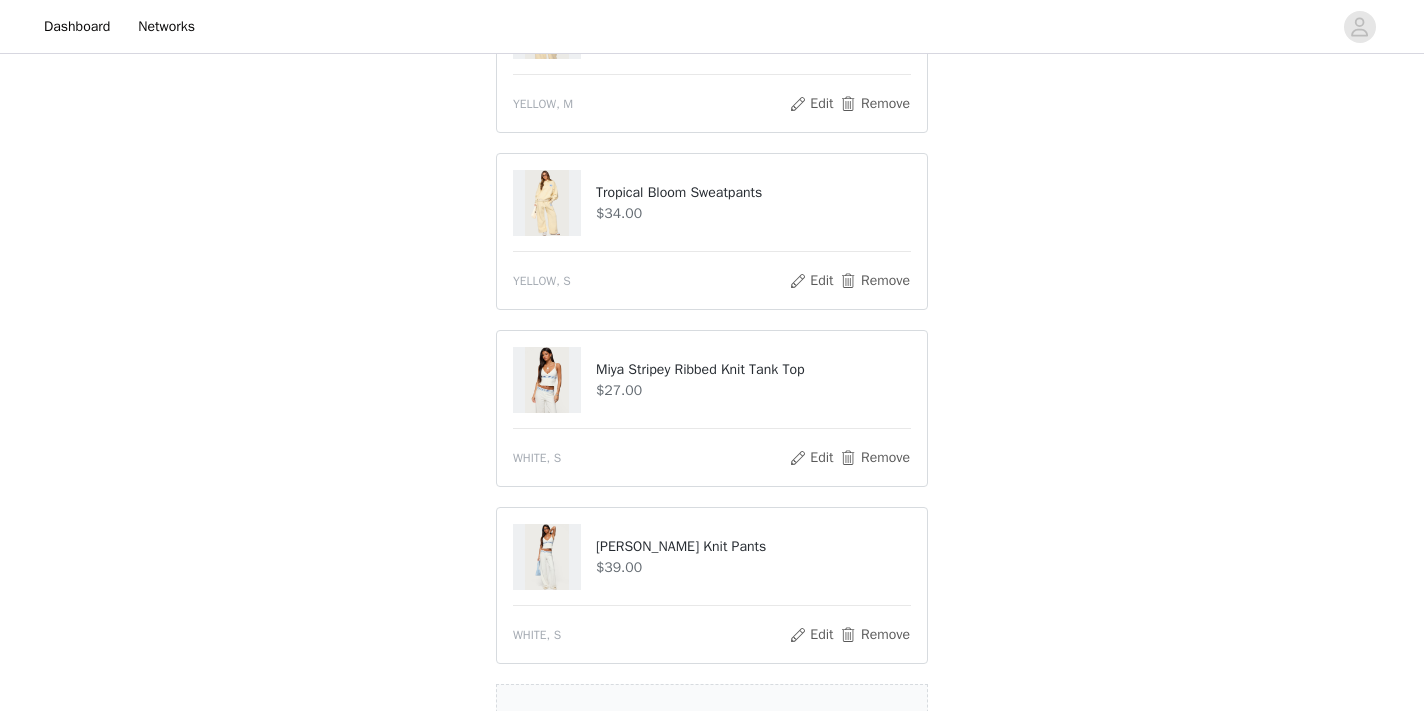 scroll, scrollTop: 1549, scrollLeft: 0, axis: vertical 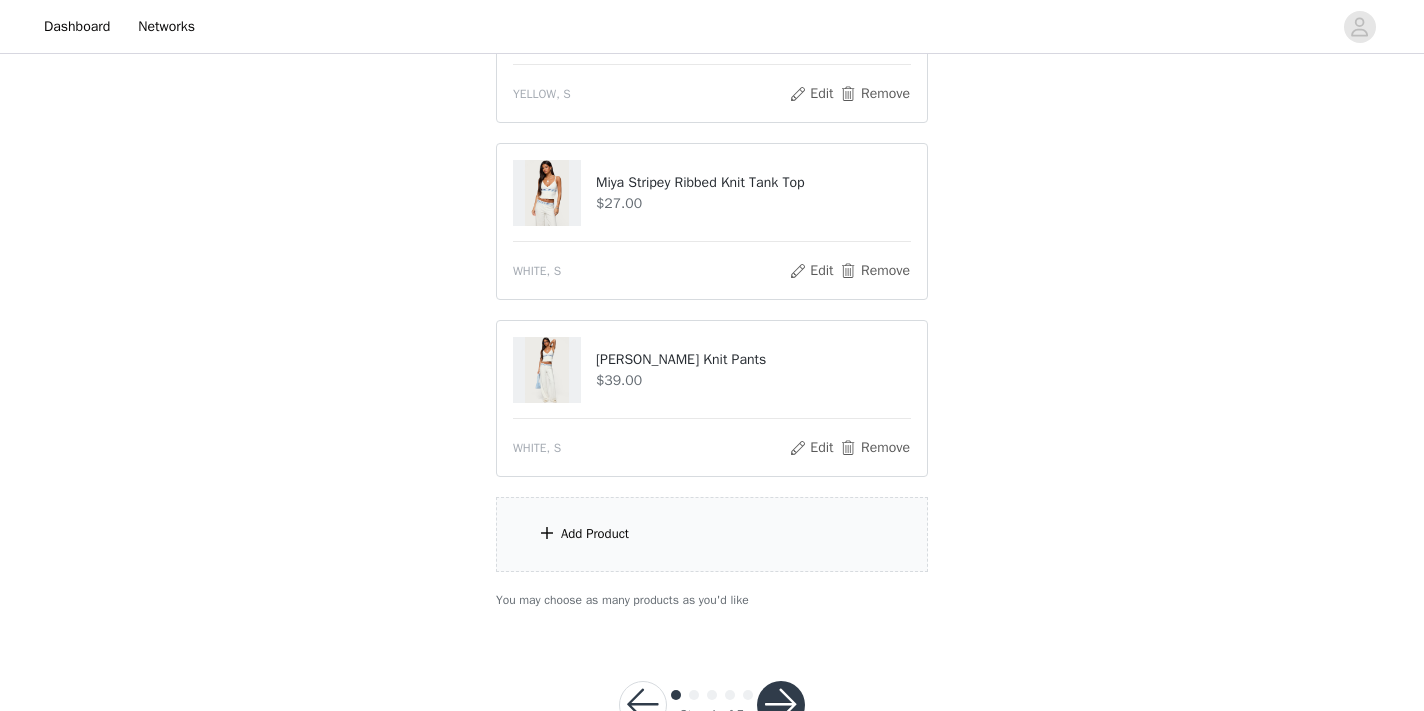 click on "Add Product" at bounding box center [712, 534] 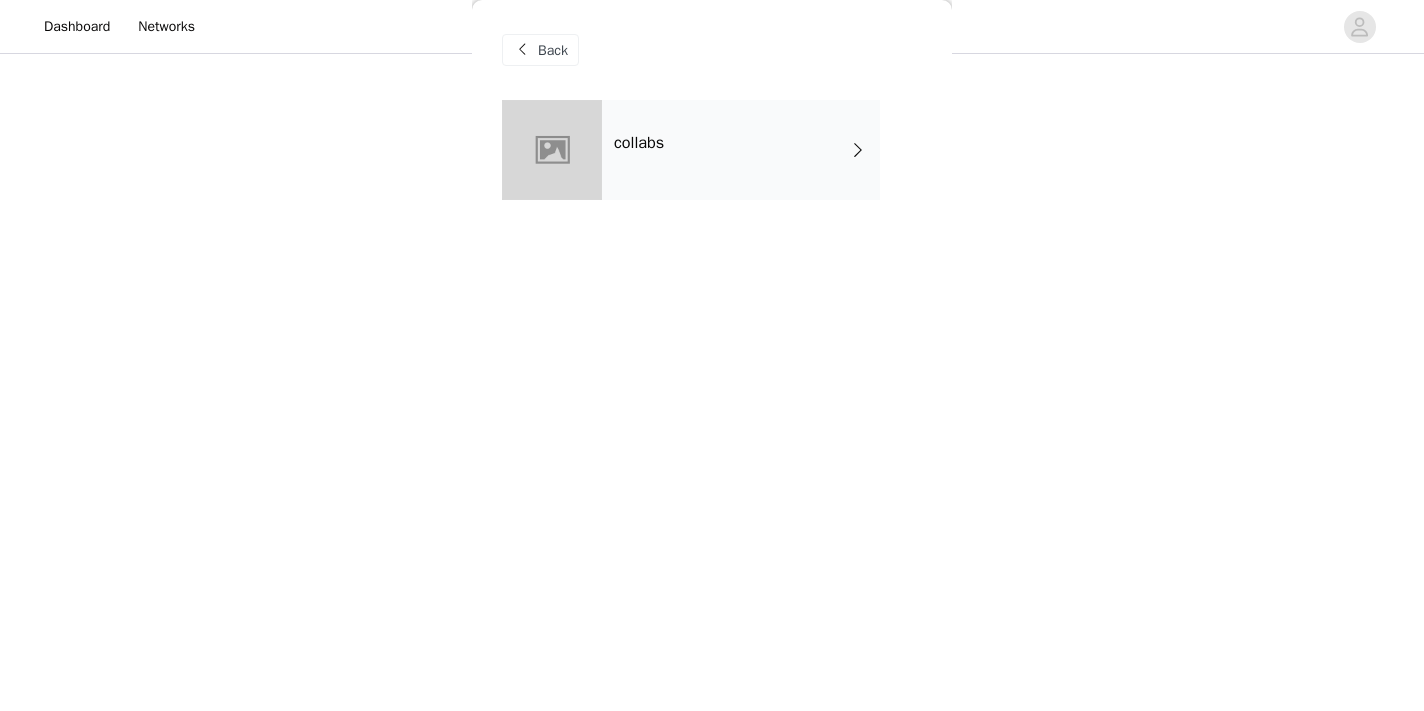 click on "collabs" at bounding box center (741, 150) 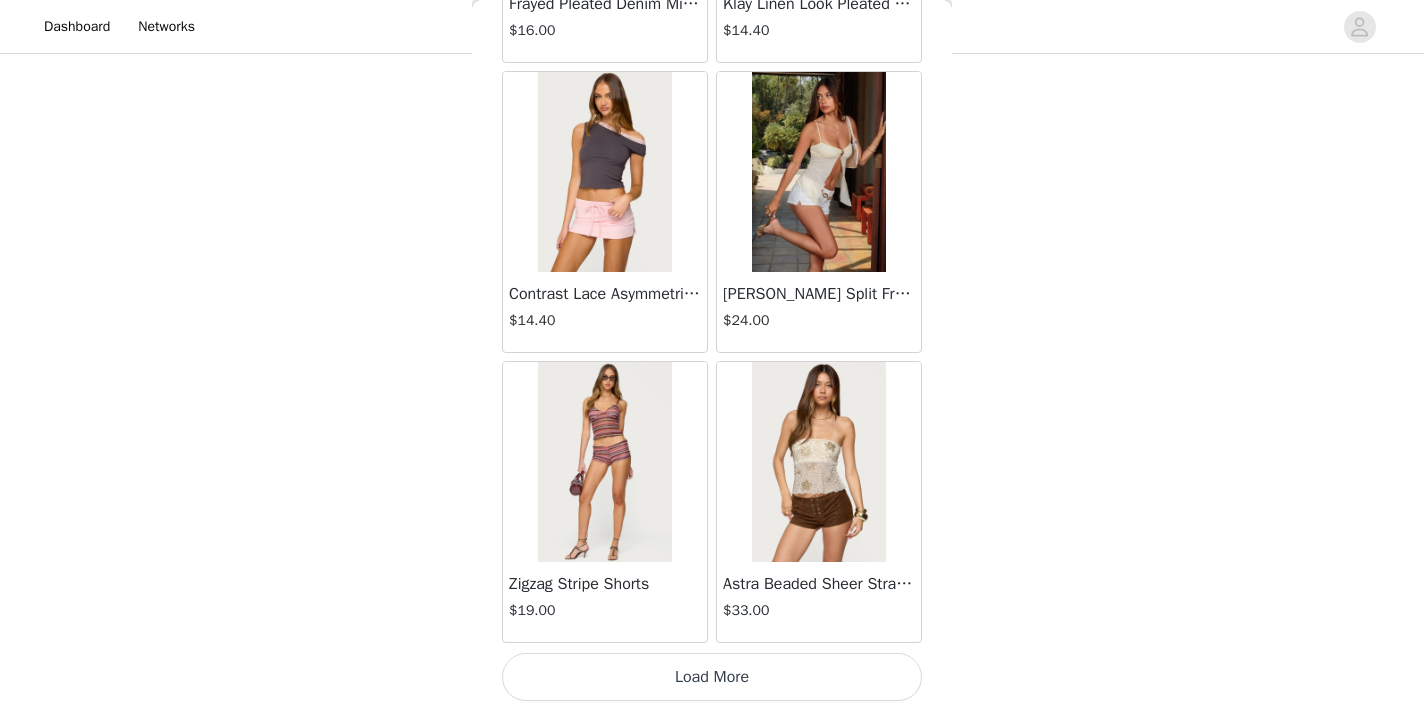 click on "Load More" at bounding box center (712, 677) 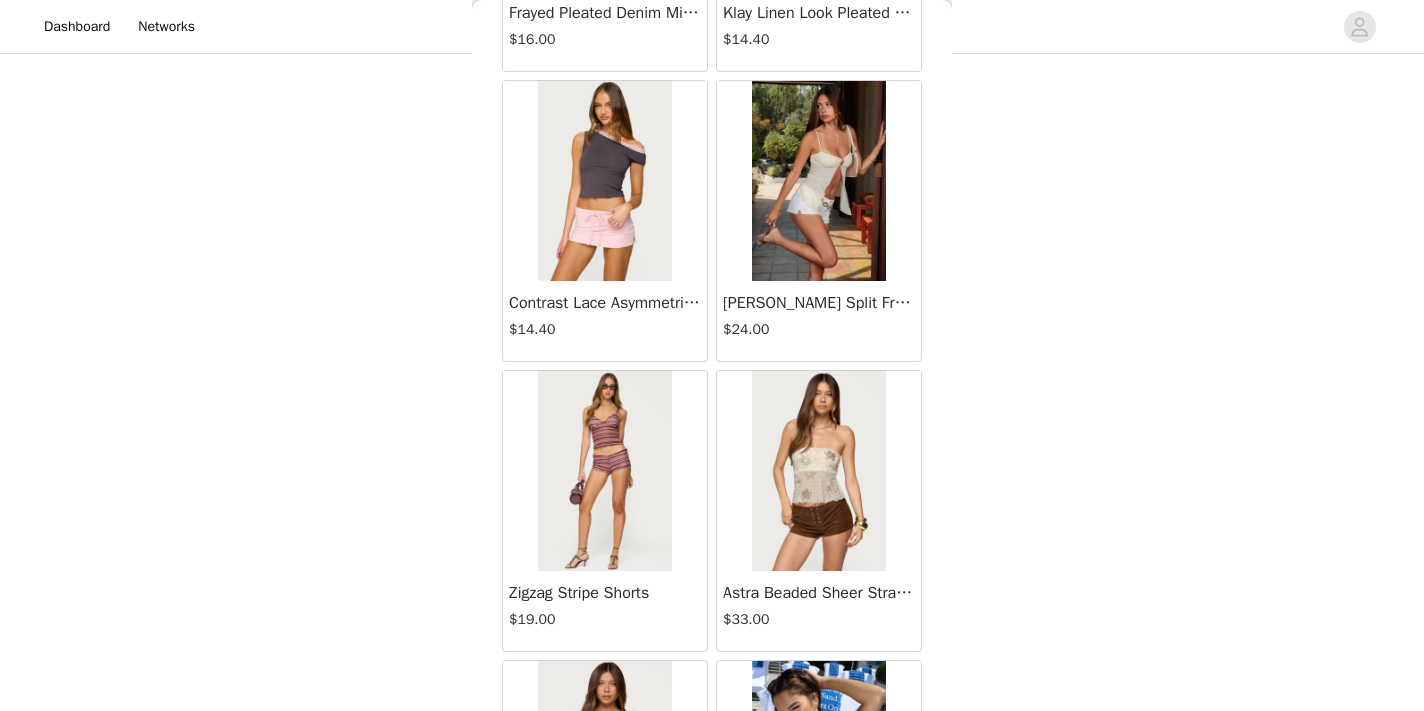 scroll, scrollTop: 1614, scrollLeft: 0, axis: vertical 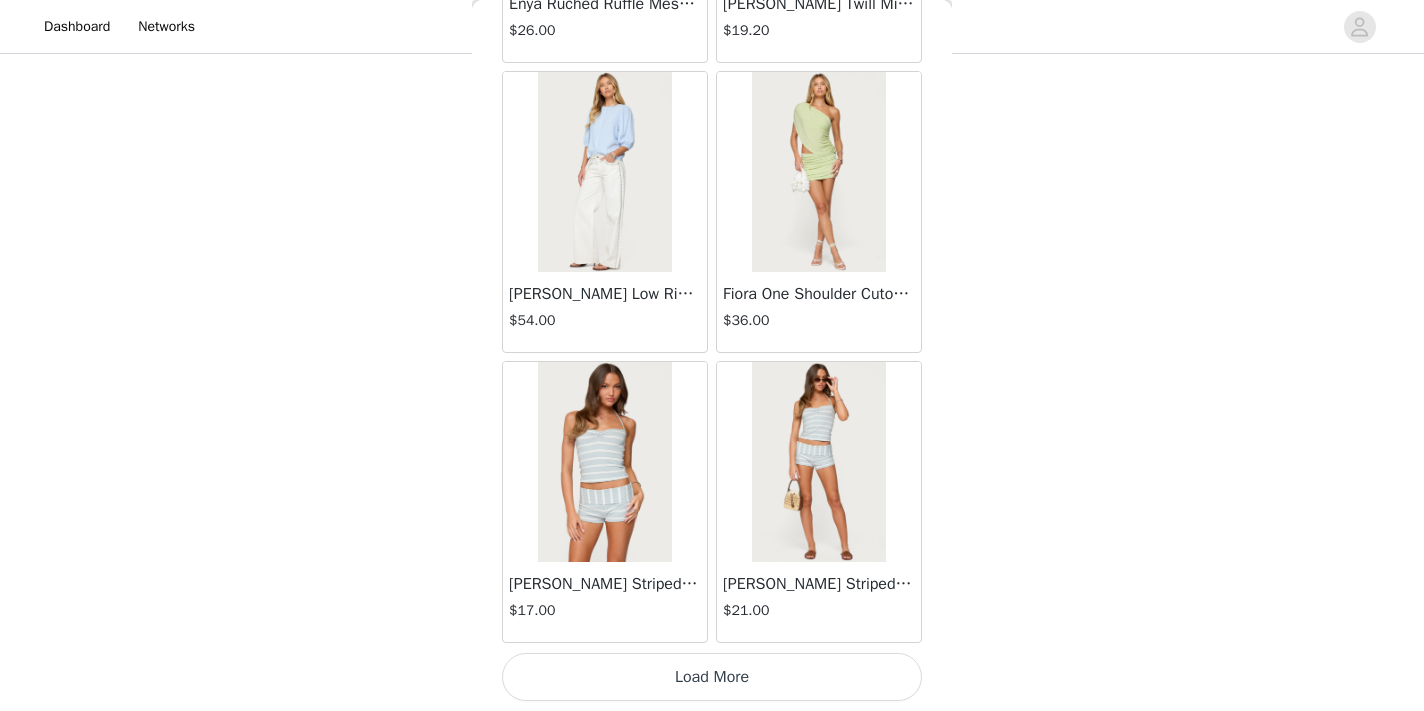 click on "Load More" at bounding box center [712, 677] 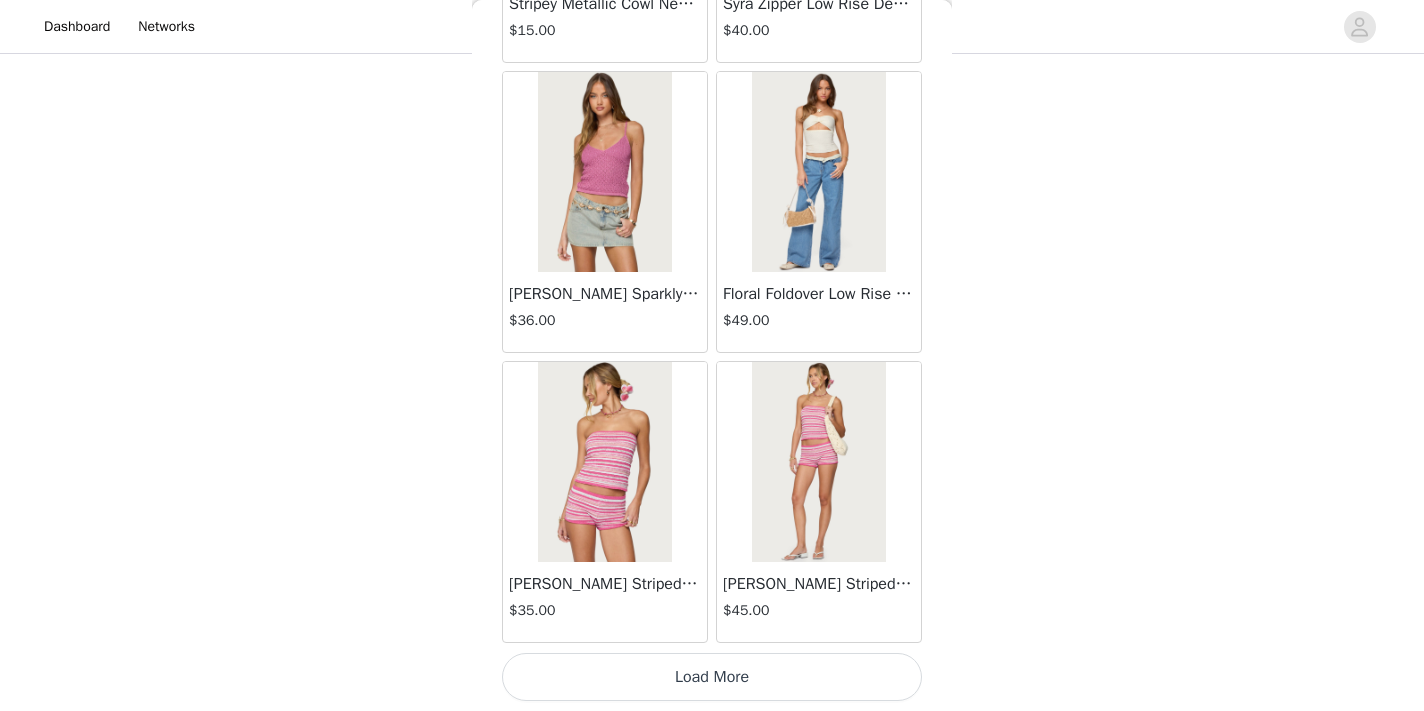 scroll, scrollTop: 8149, scrollLeft: 0, axis: vertical 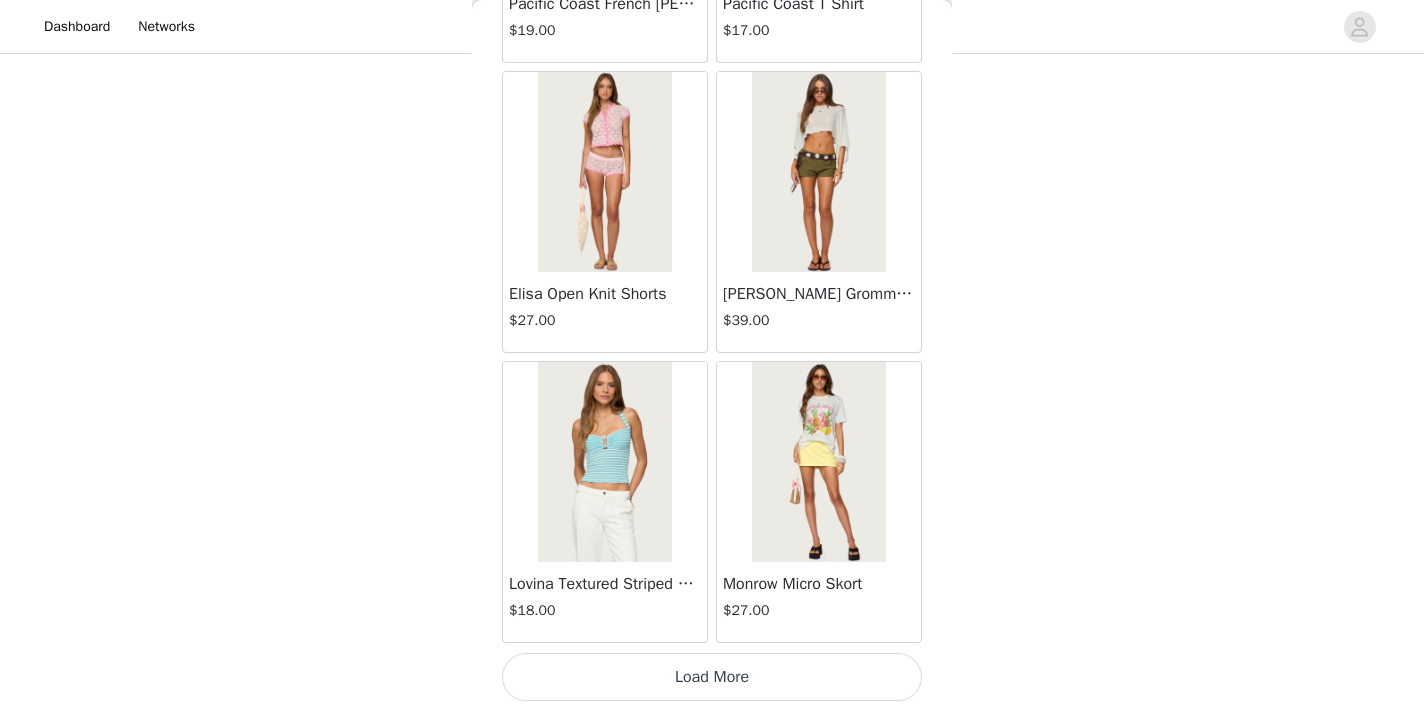 click on "Load More" at bounding box center [712, 677] 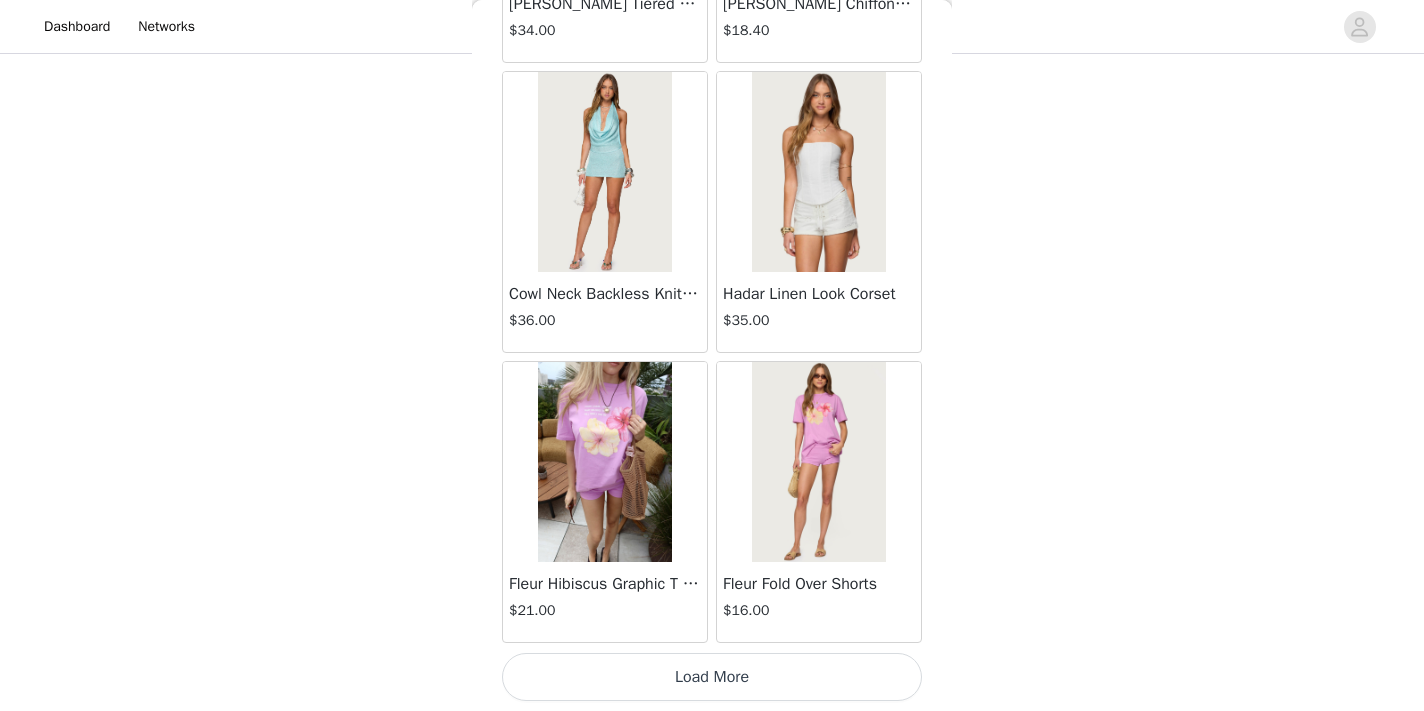 scroll, scrollTop: 13949, scrollLeft: 0, axis: vertical 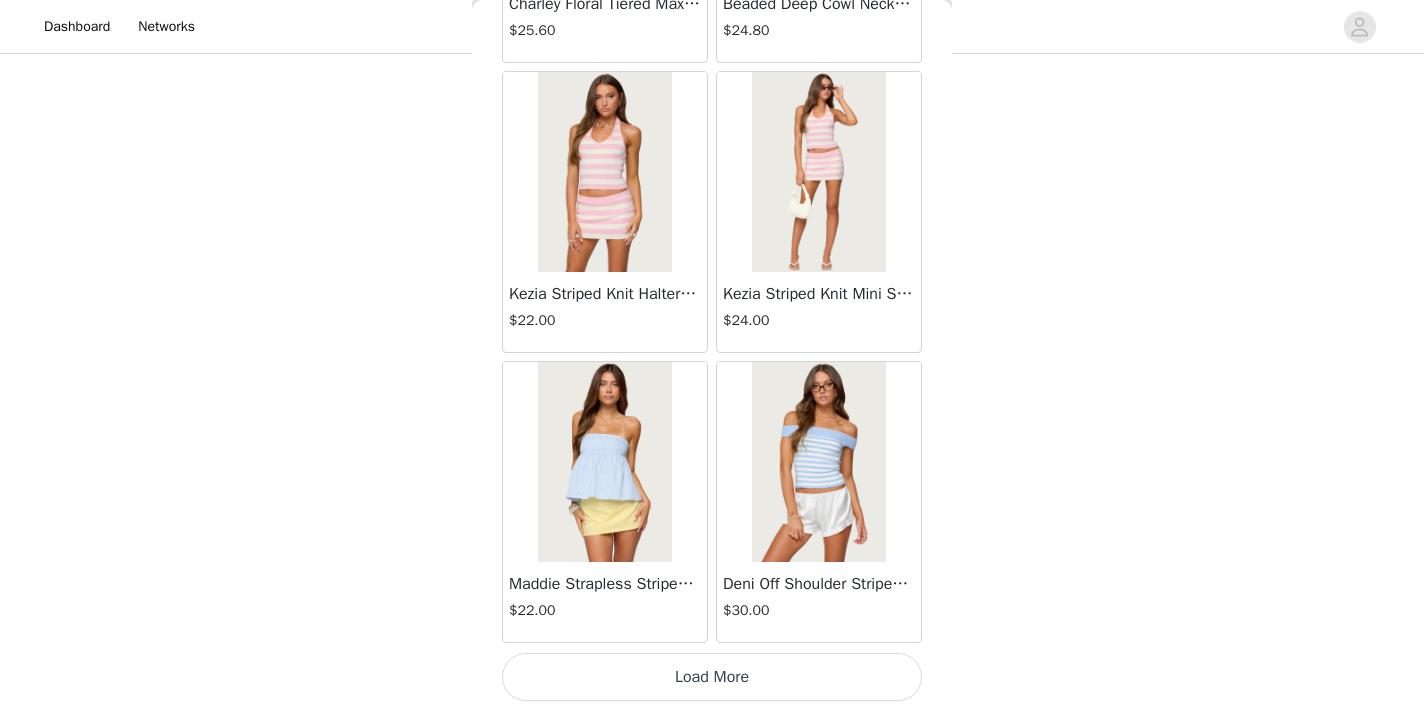 click at bounding box center [818, 172] 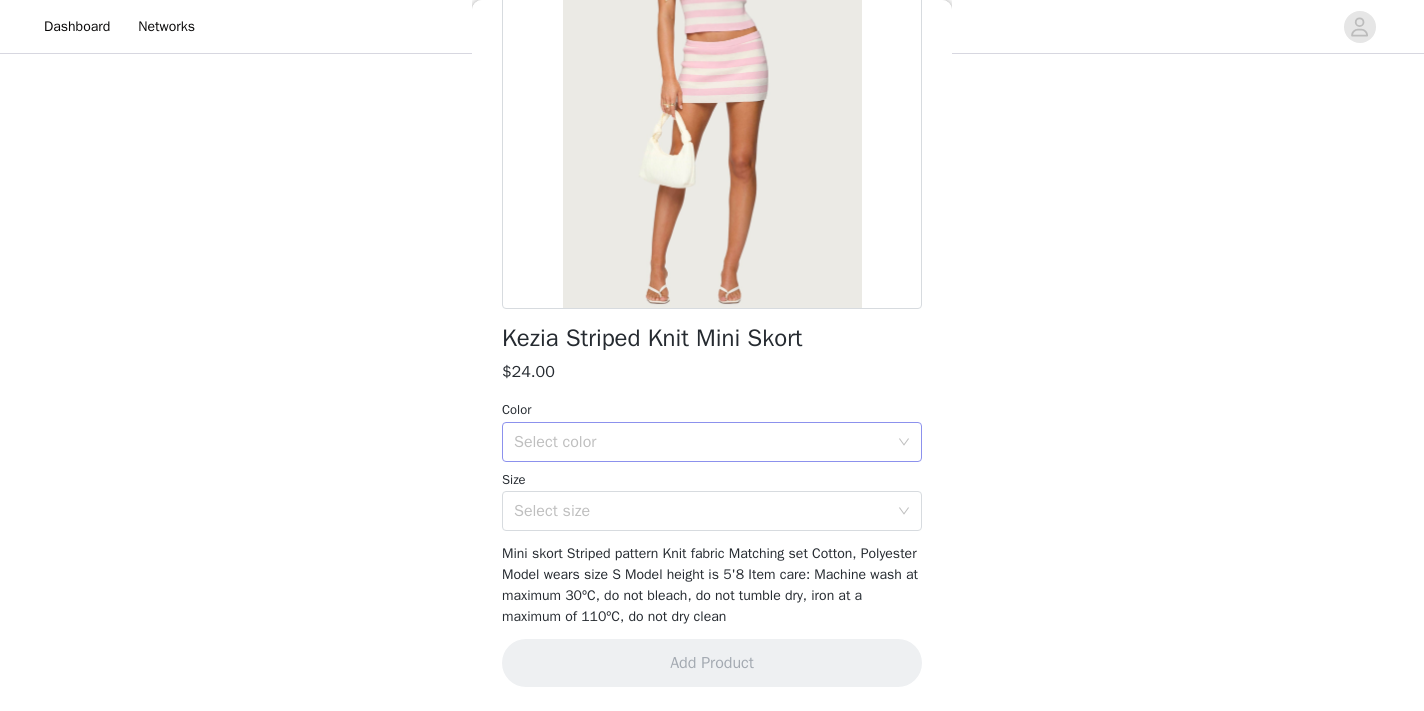 scroll, scrollTop: 240, scrollLeft: 0, axis: vertical 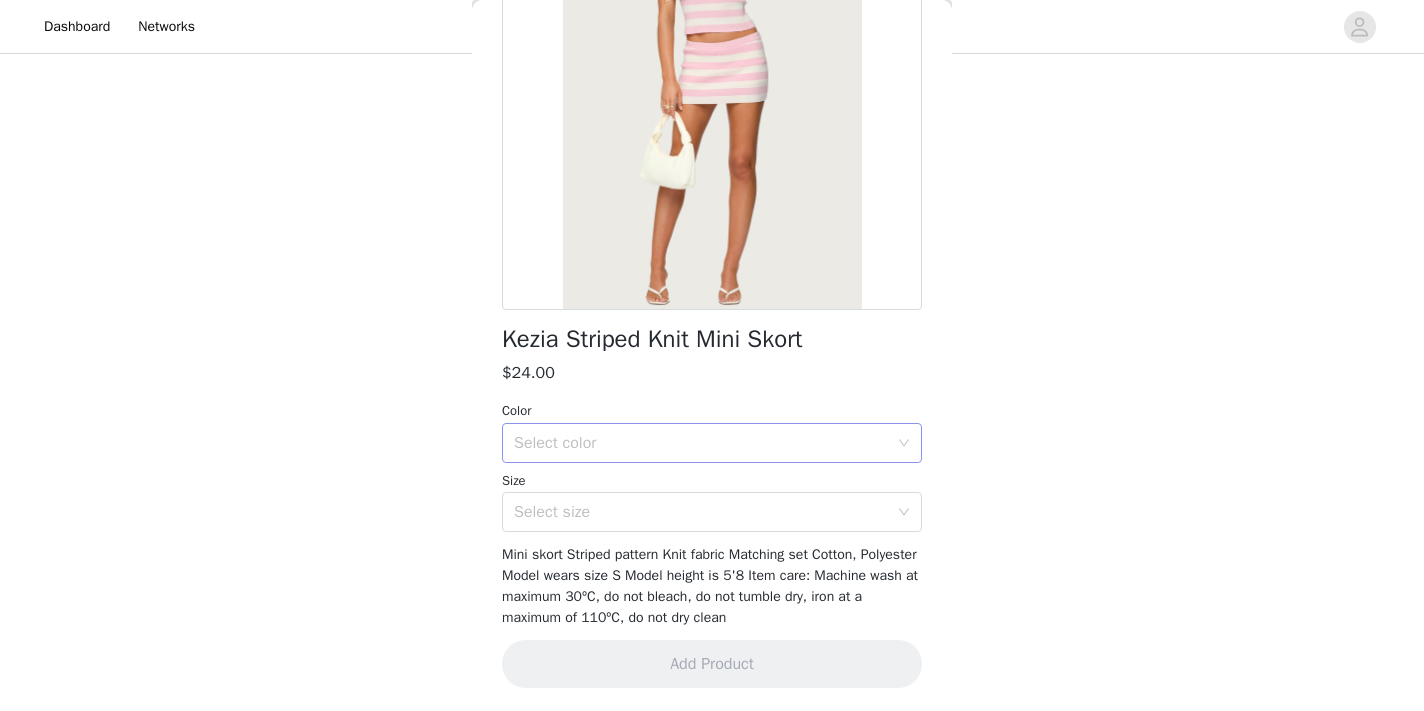 click on "Select color" at bounding box center (701, 443) 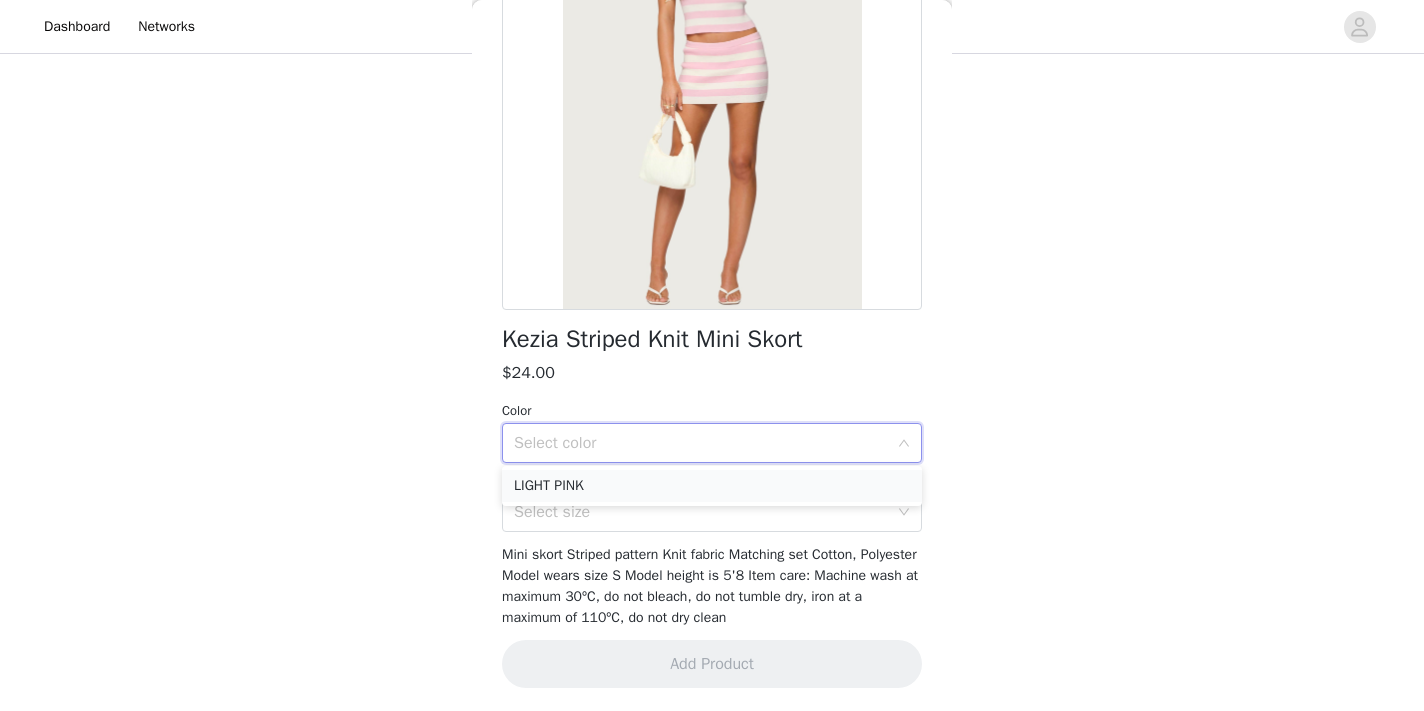 click on "LIGHT PINK" at bounding box center [712, 486] 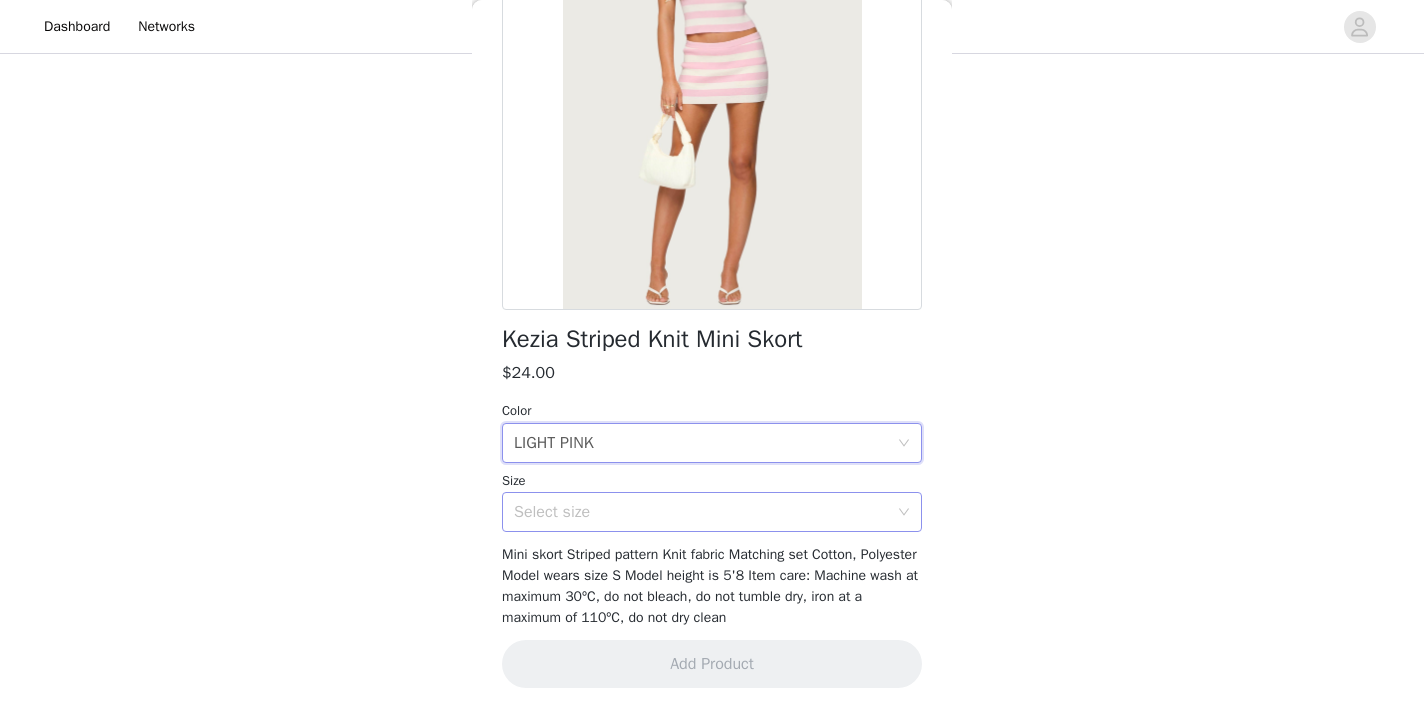 click on "Select size" at bounding box center (701, 512) 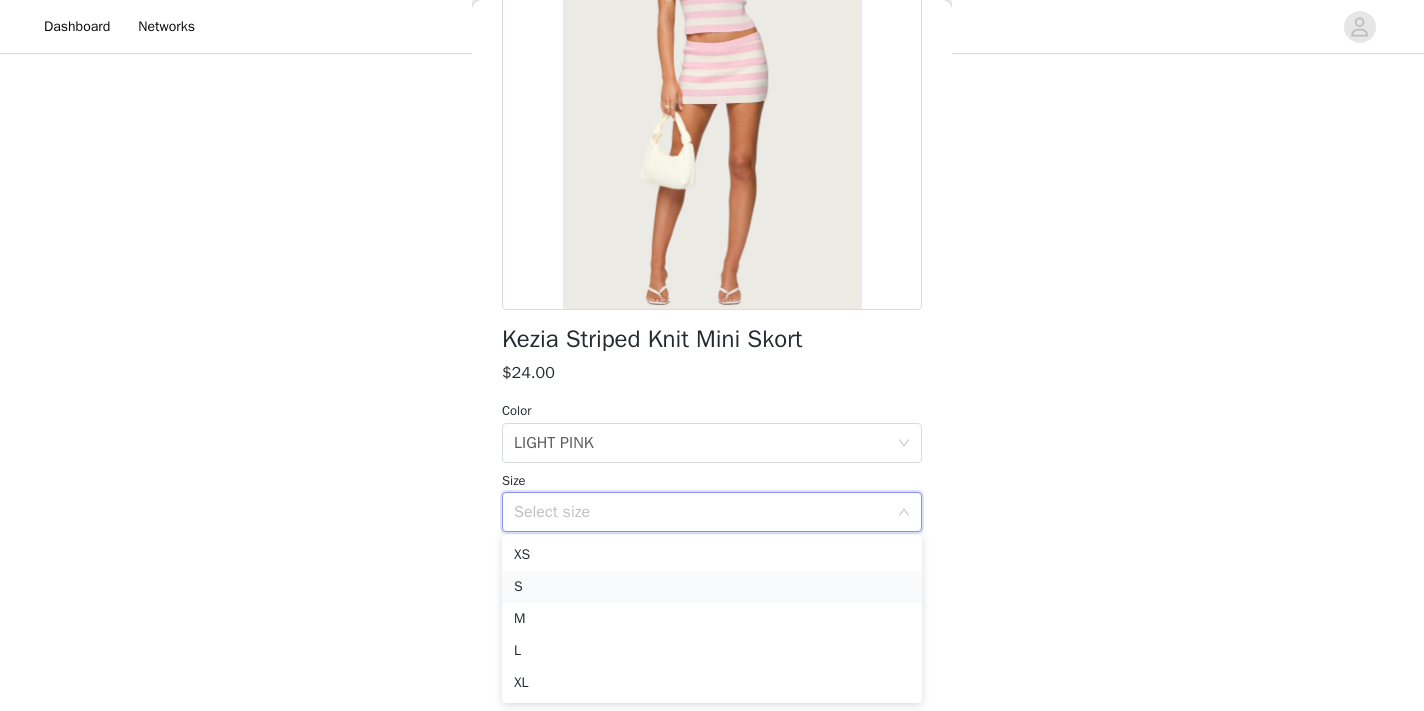 click on "S" at bounding box center [712, 587] 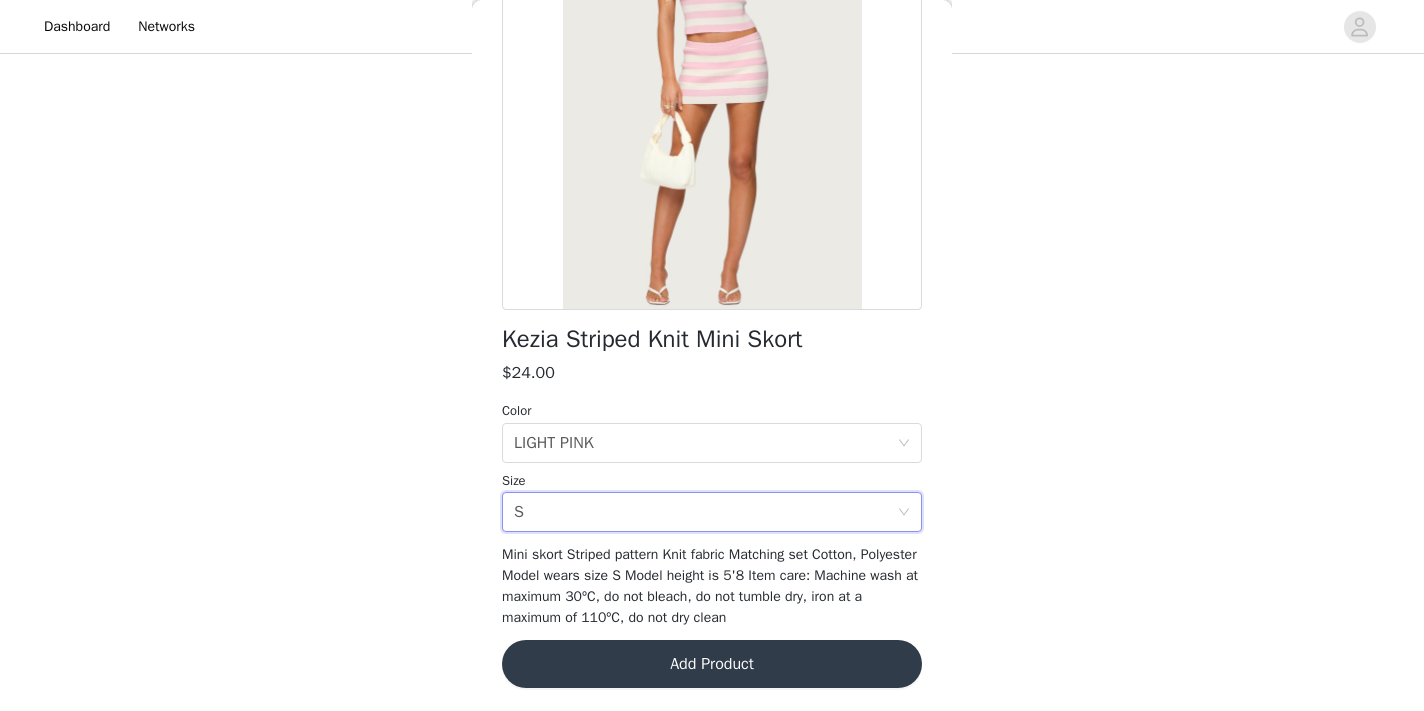 click on "Add Product" at bounding box center [712, 664] 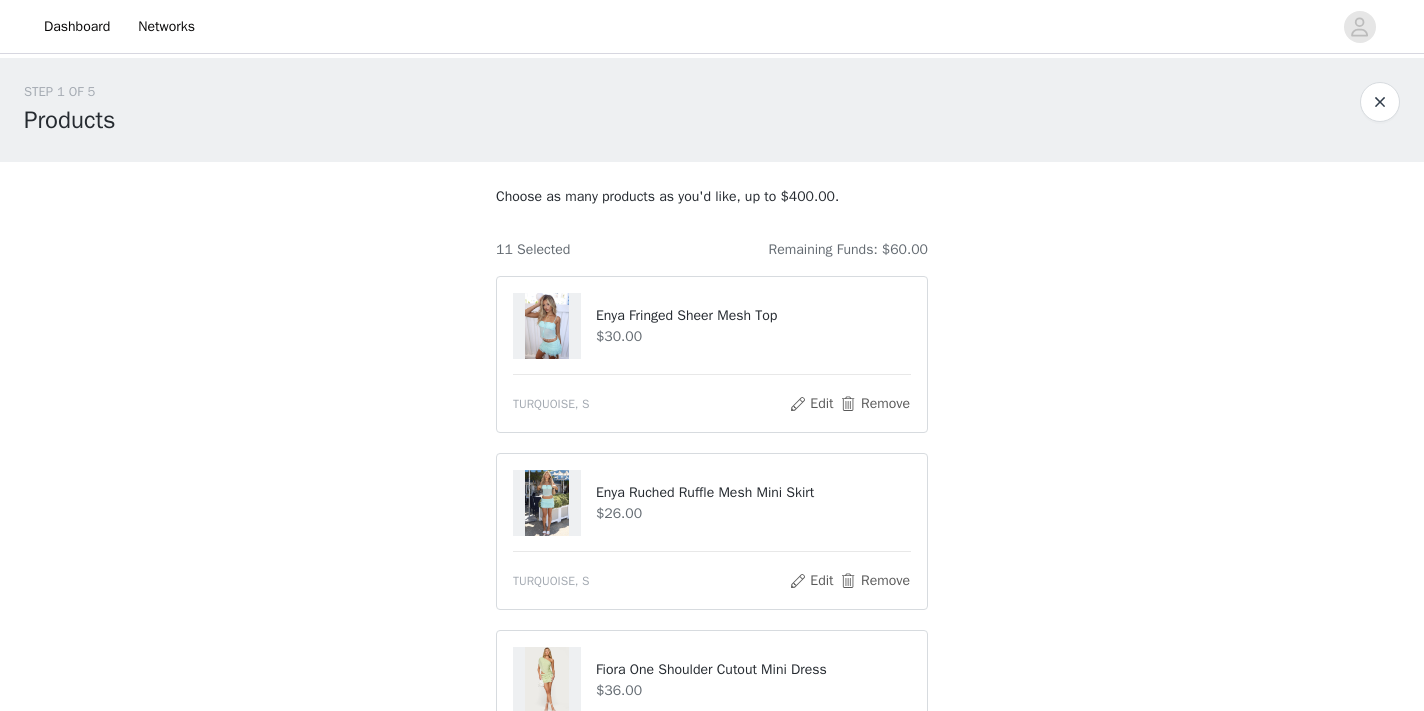 scroll, scrollTop: 0, scrollLeft: 0, axis: both 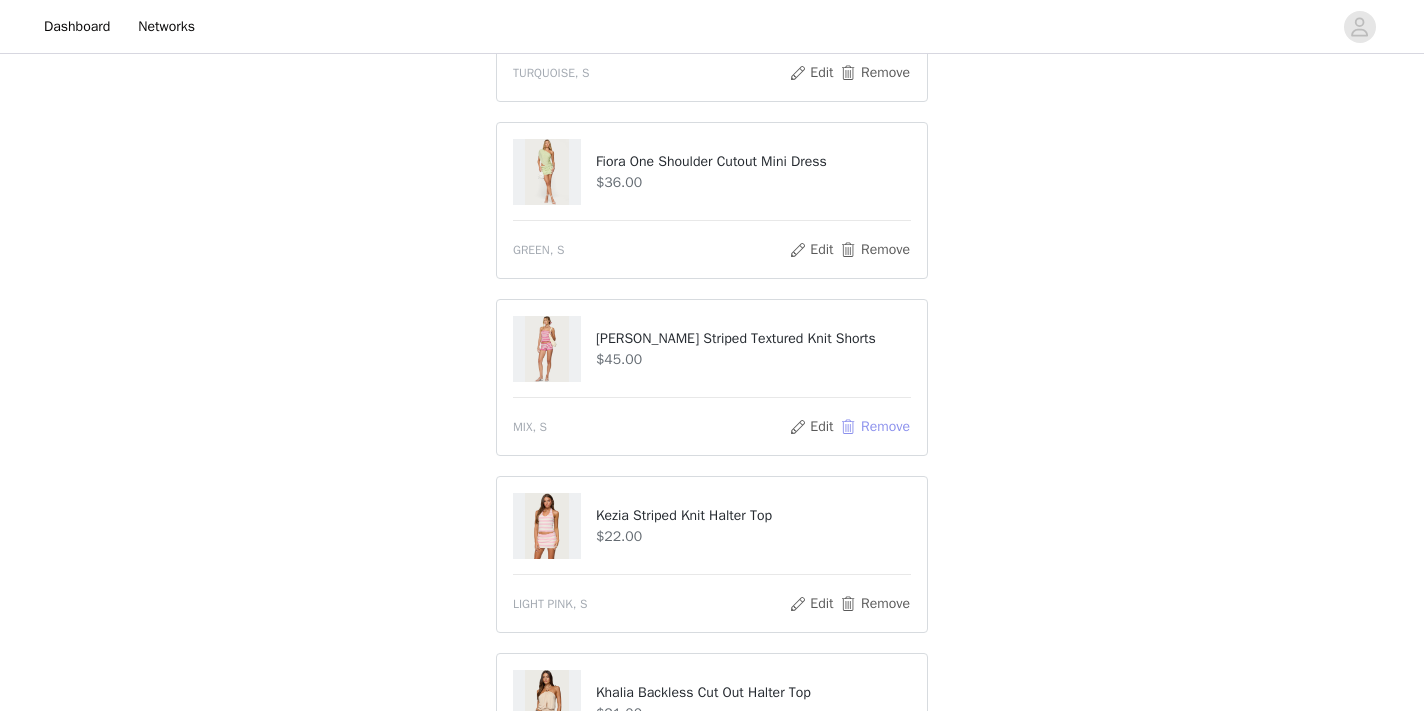 click on "Remove" at bounding box center [875, 427] 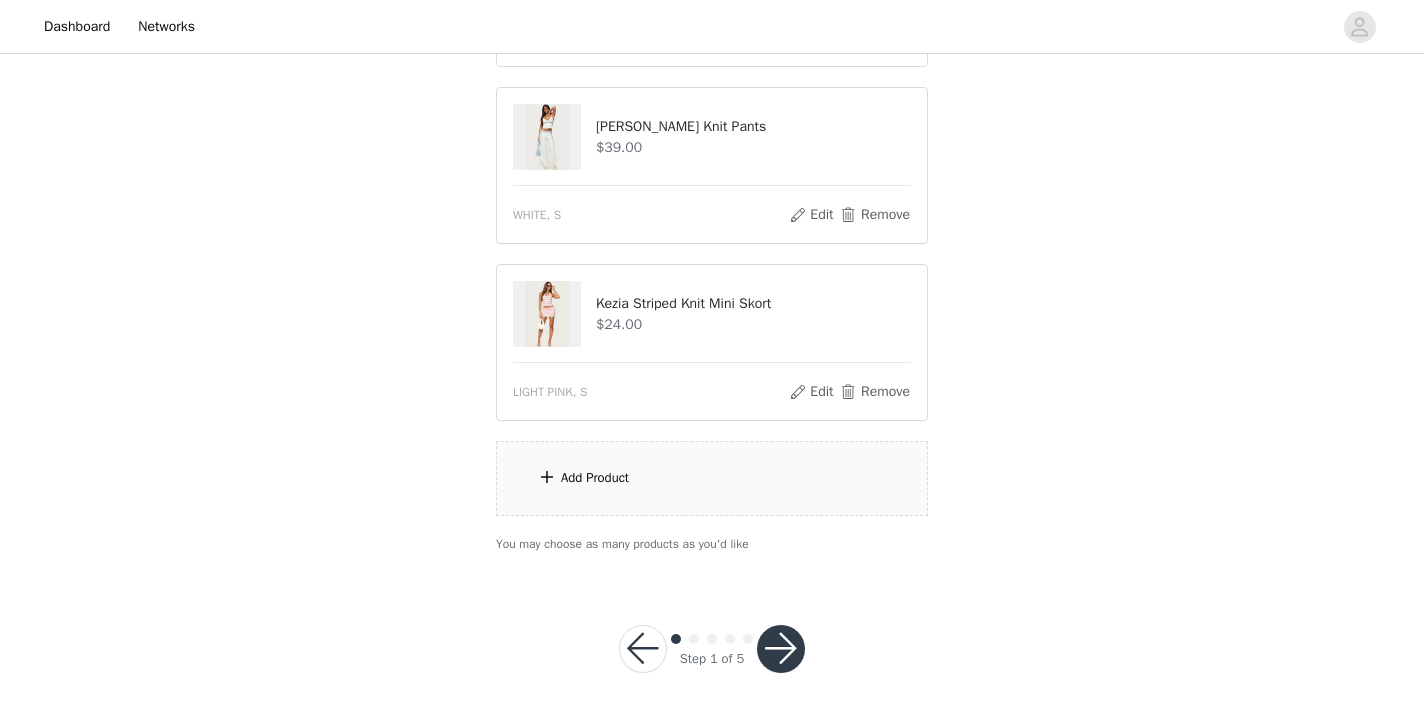 click on "Add Product" at bounding box center [712, 478] 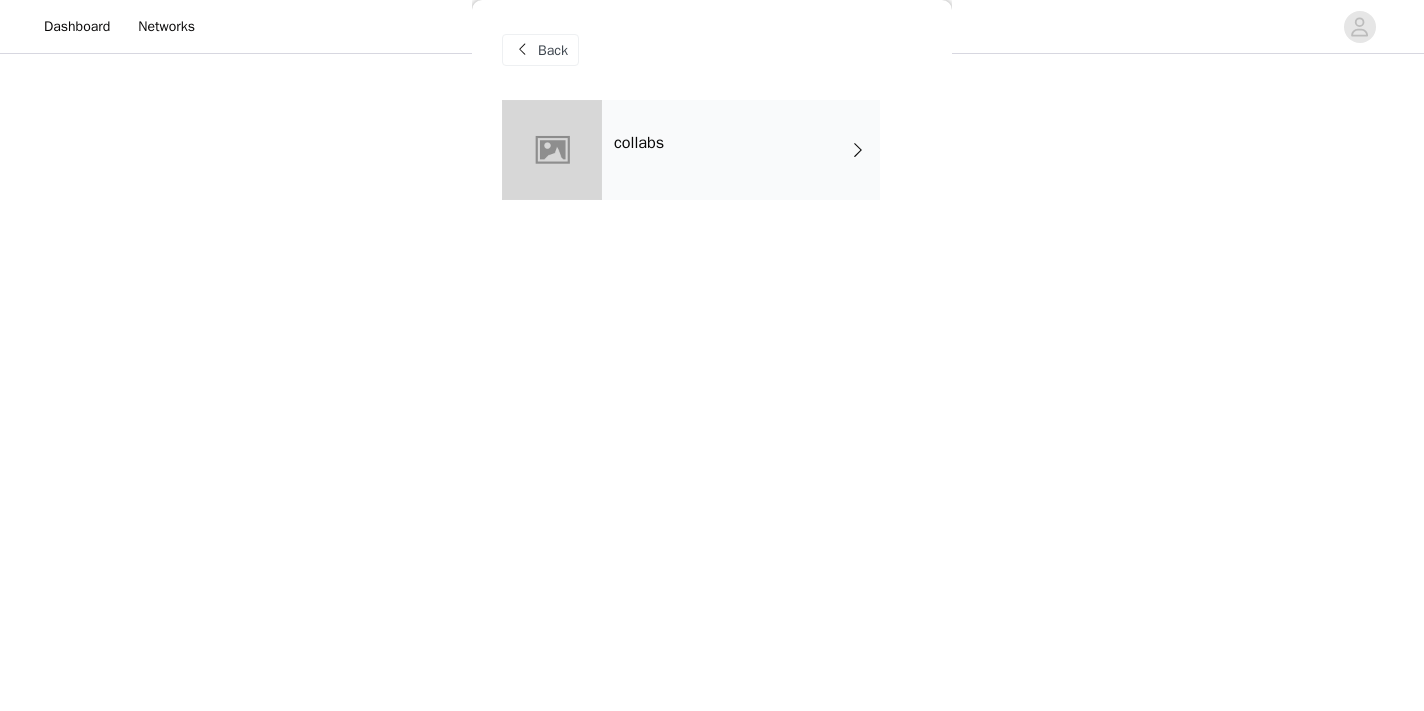 click on "collabs" at bounding box center (741, 150) 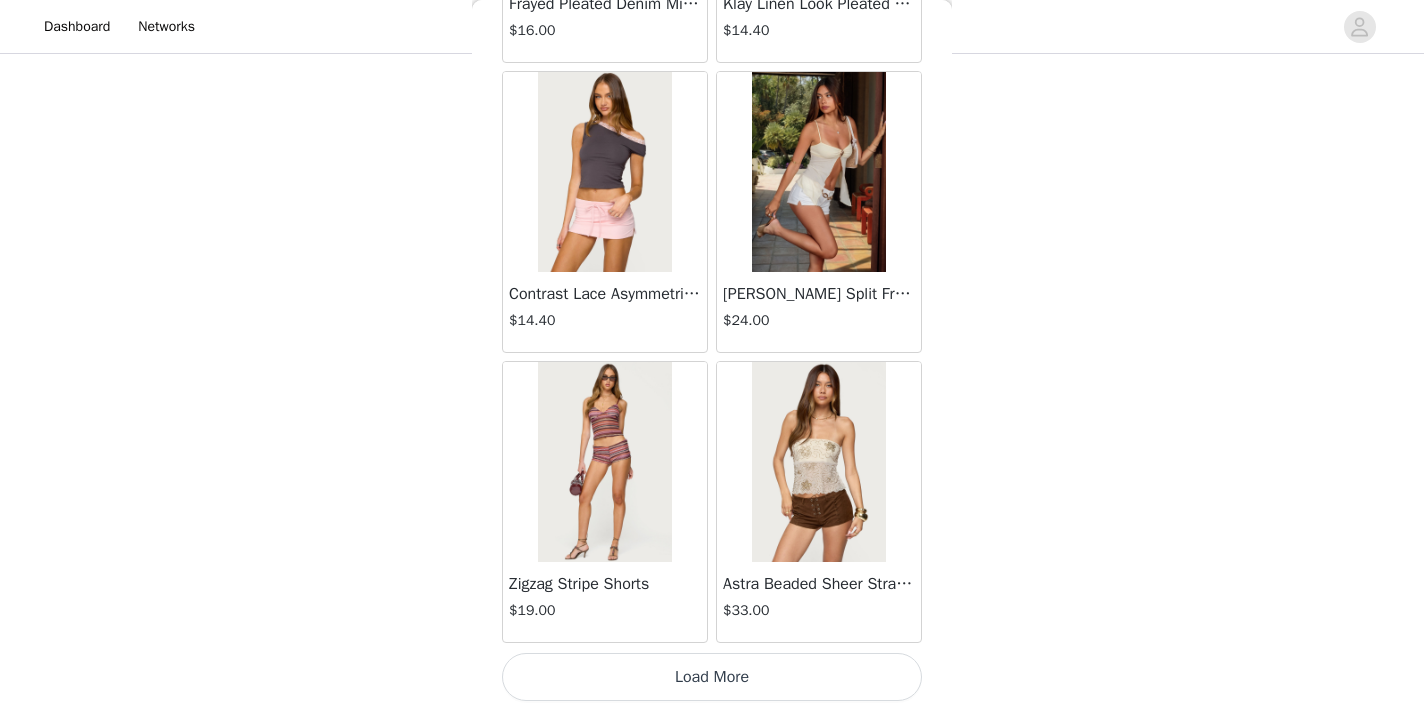 click on "Load More" at bounding box center (712, 677) 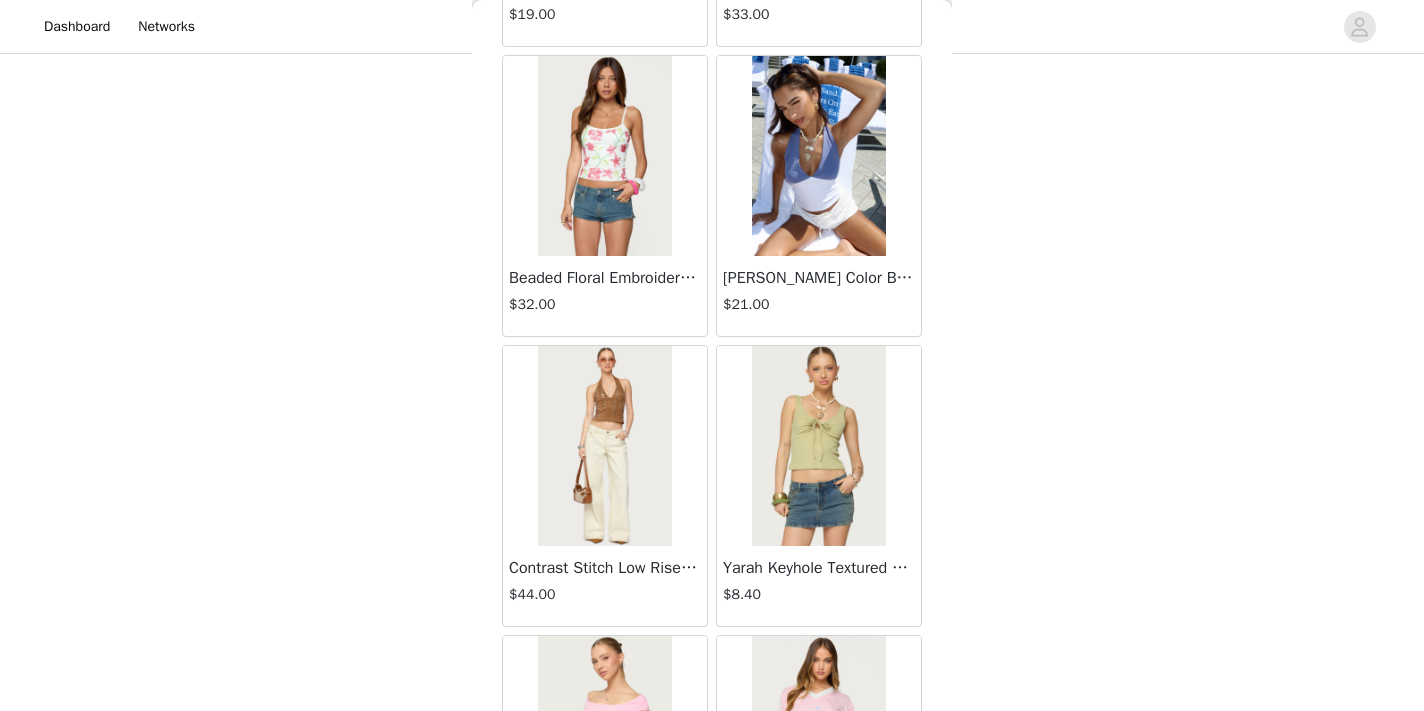 scroll, scrollTop: 3296, scrollLeft: 0, axis: vertical 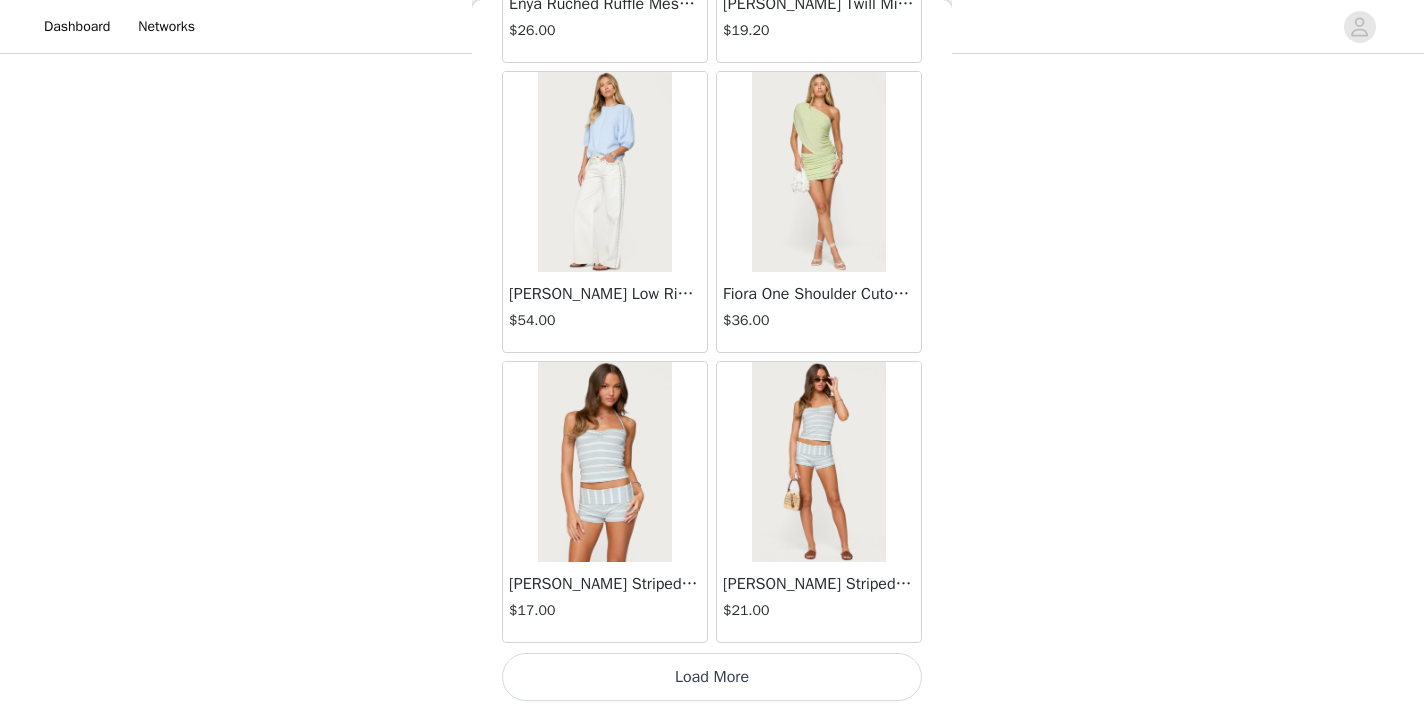 click on "Load More" at bounding box center (712, 677) 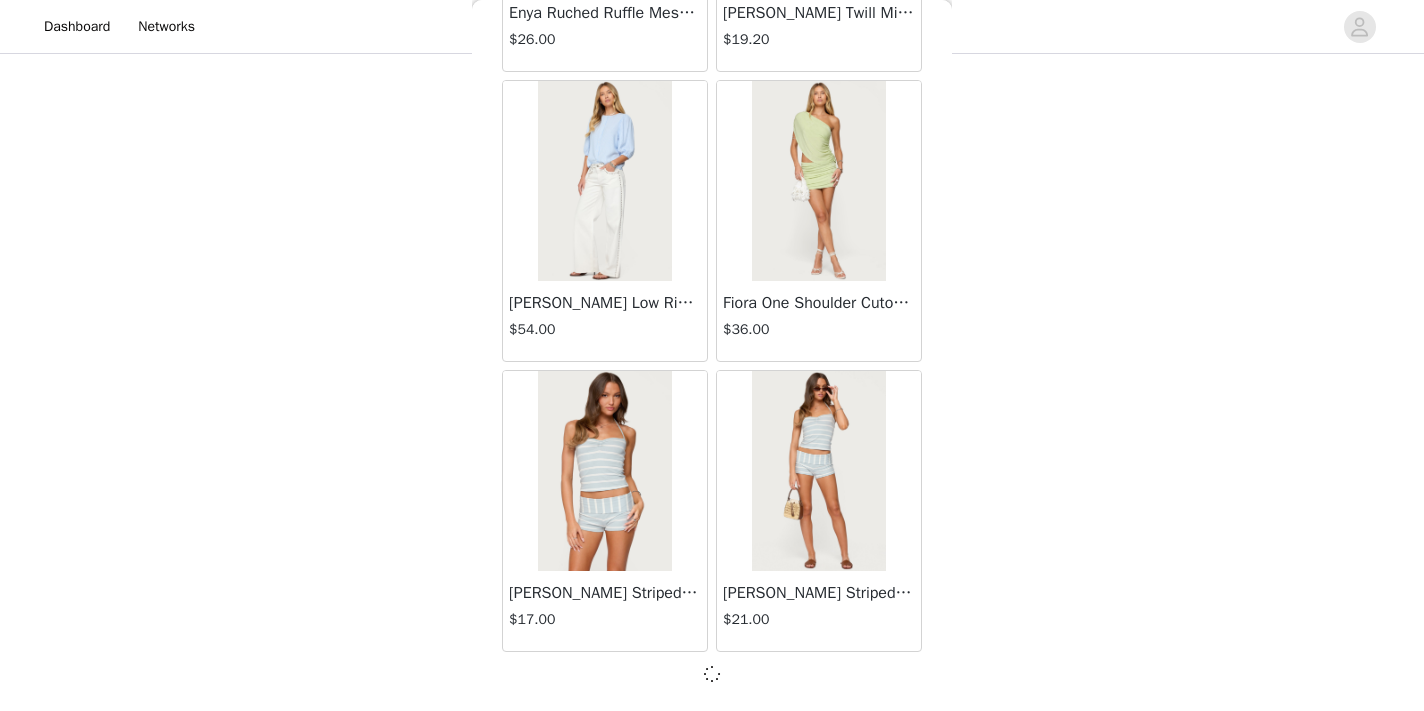 scroll, scrollTop: 1520, scrollLeft: 0, axis: vertical 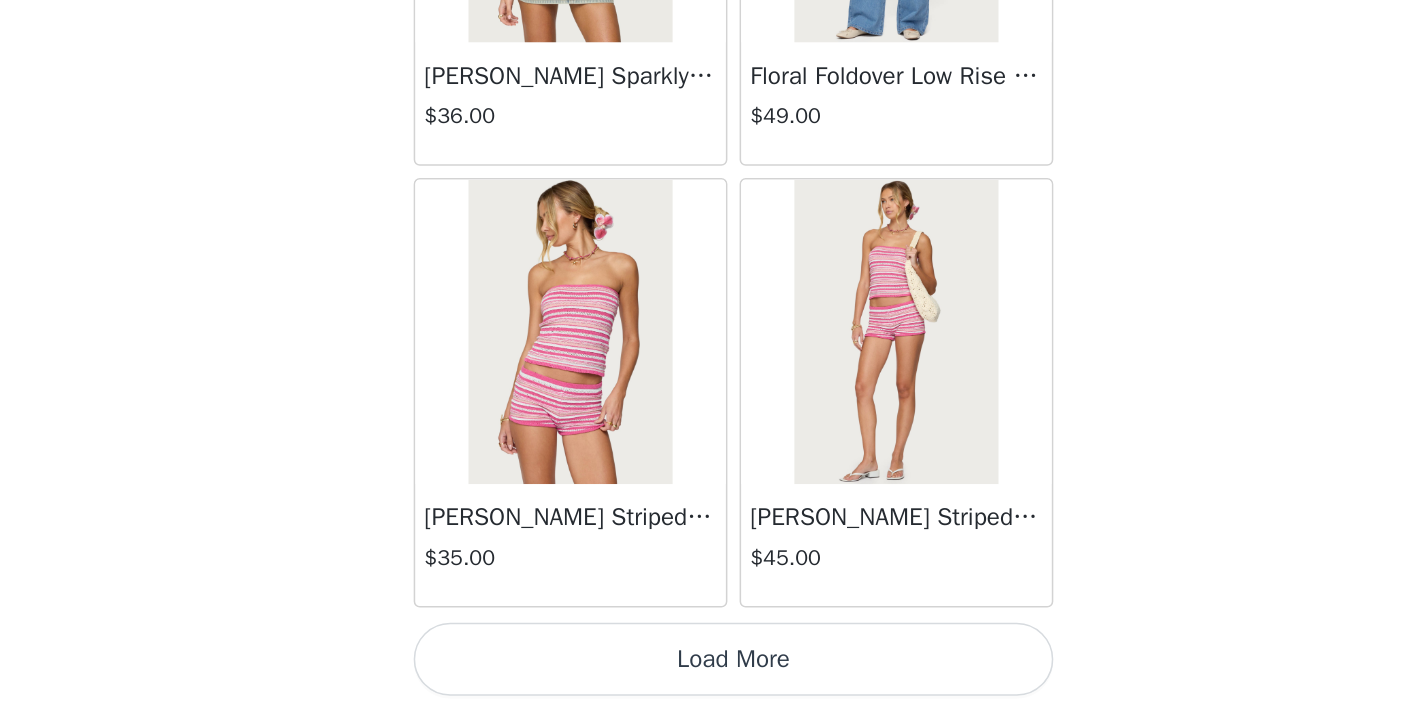 click on "Load More" at bounding box center [712, 677] 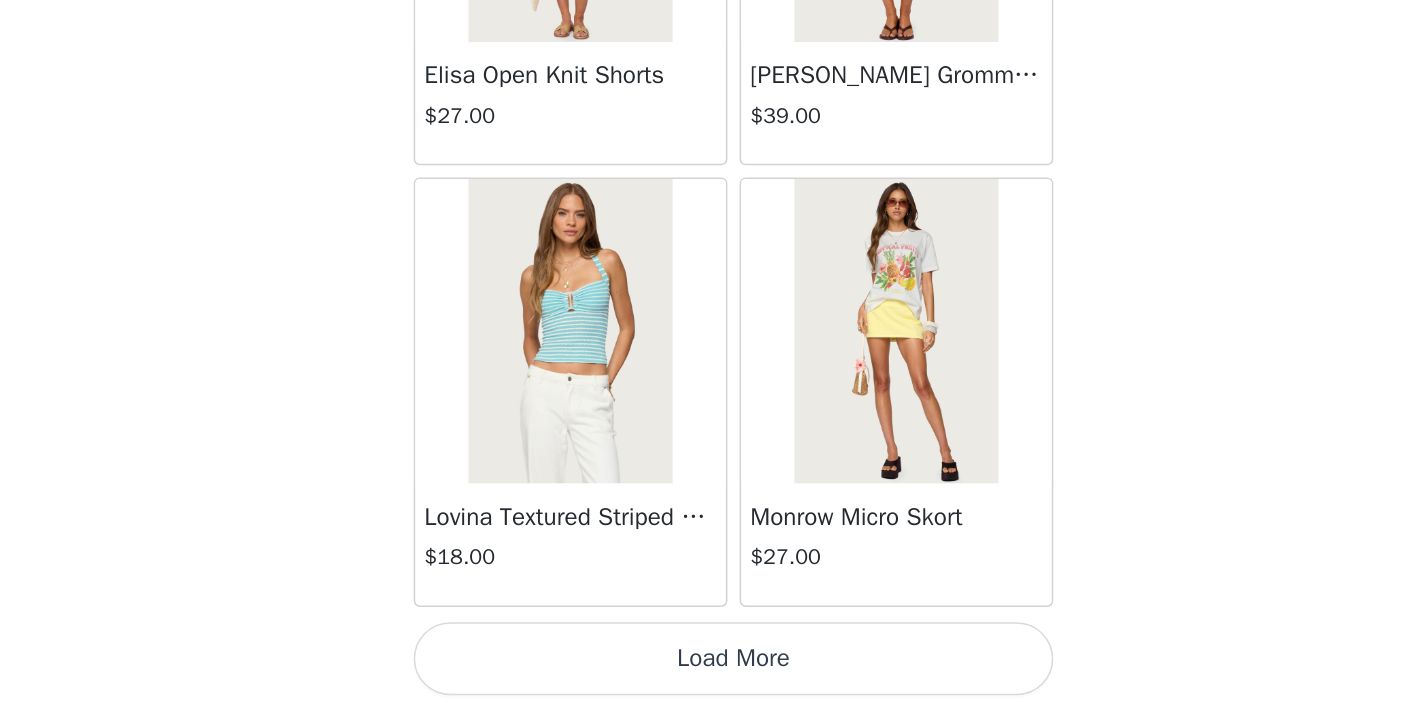 scroll, scrollTop: 11049, scrollLeft: 0, axis: vertical 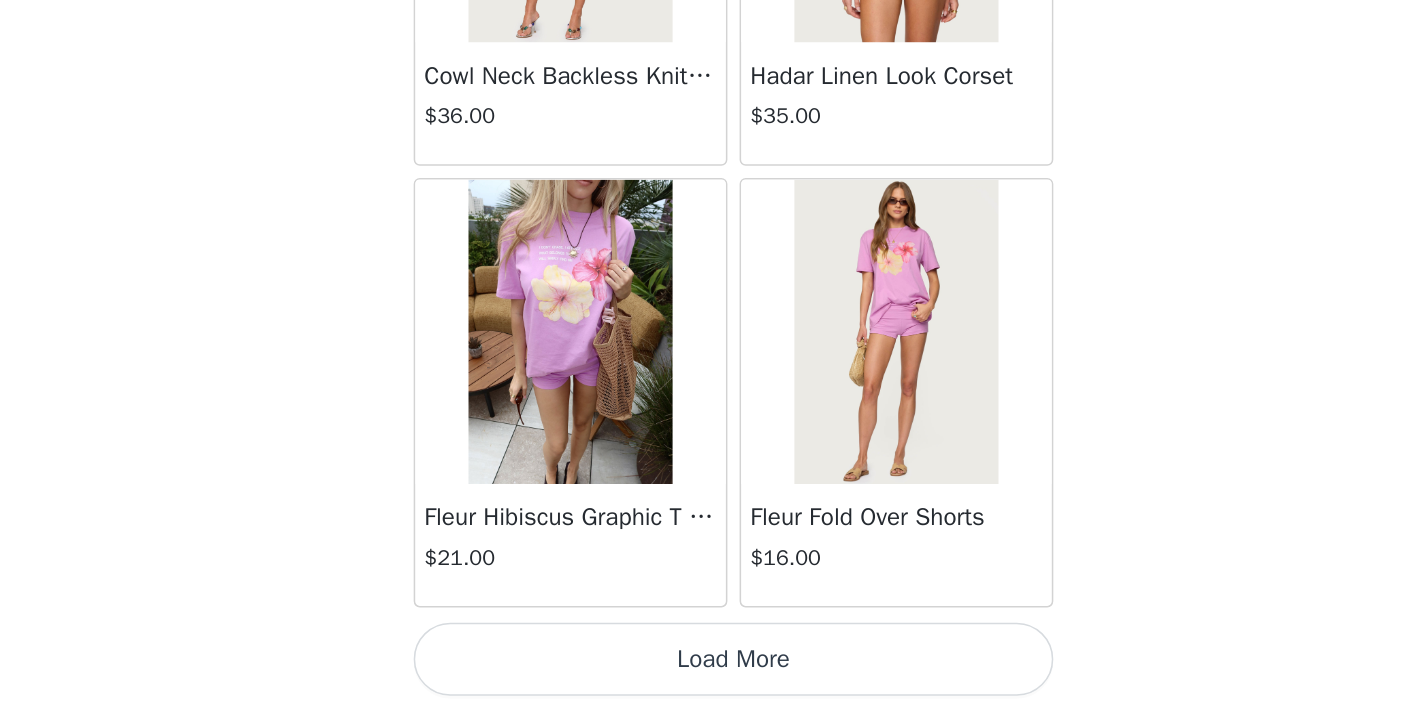 click on "Load More" at bounding box center (712, 677) 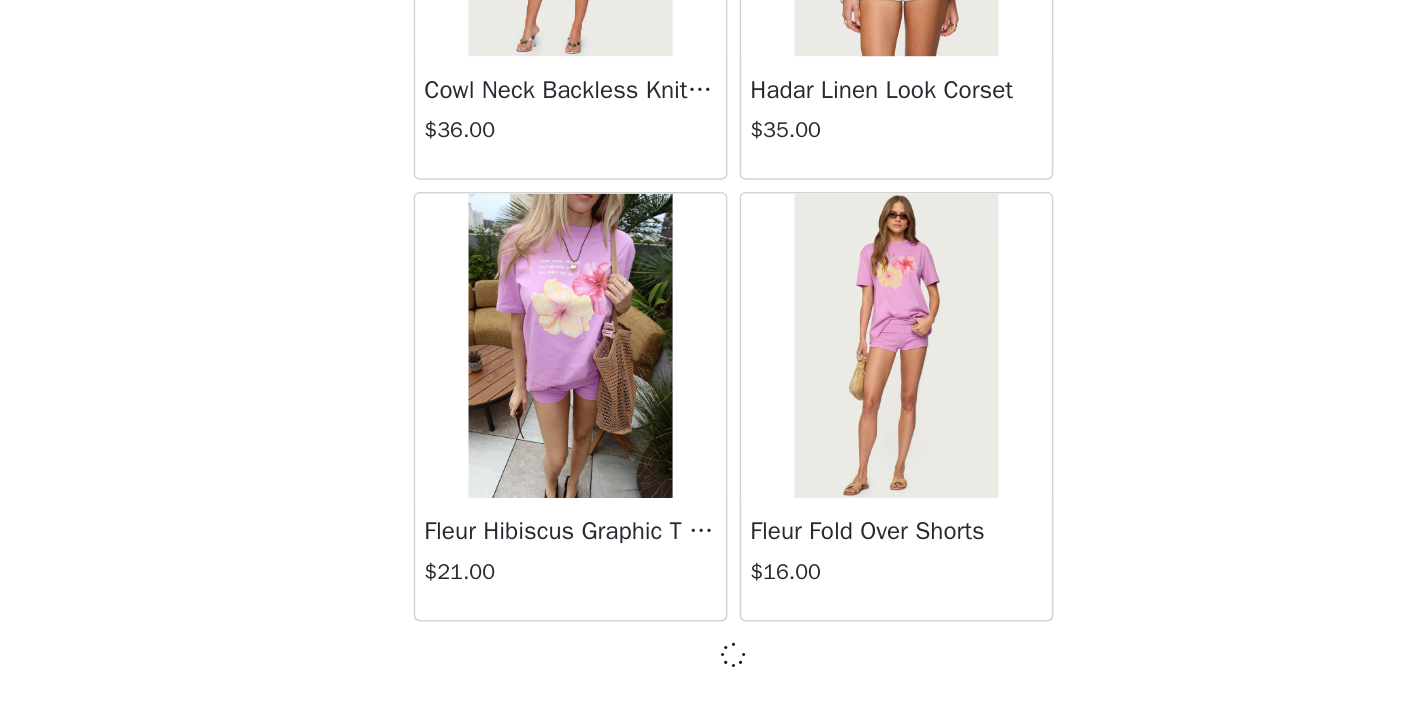 scroll, scrollTop: 13940, scrollLeft: 0, axis: vertical 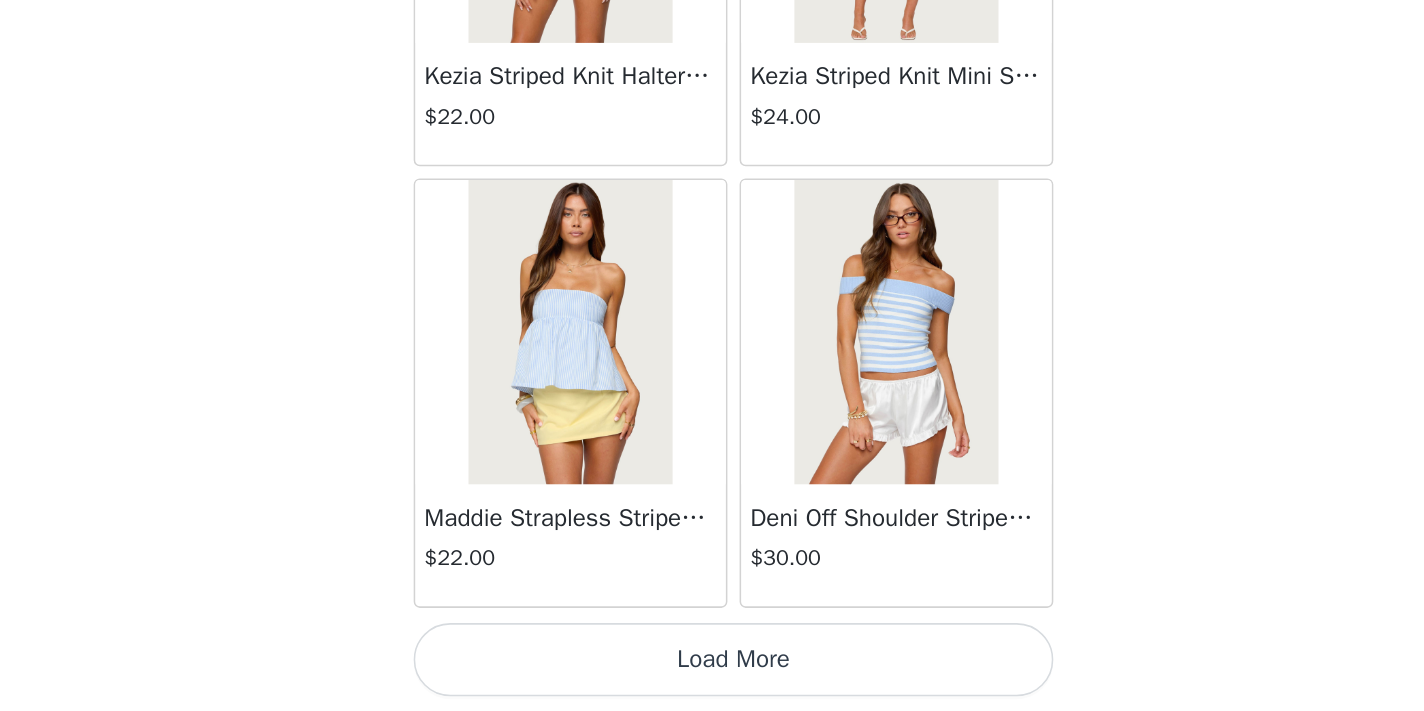 click on "Load More" at bounding box center [712, 677] 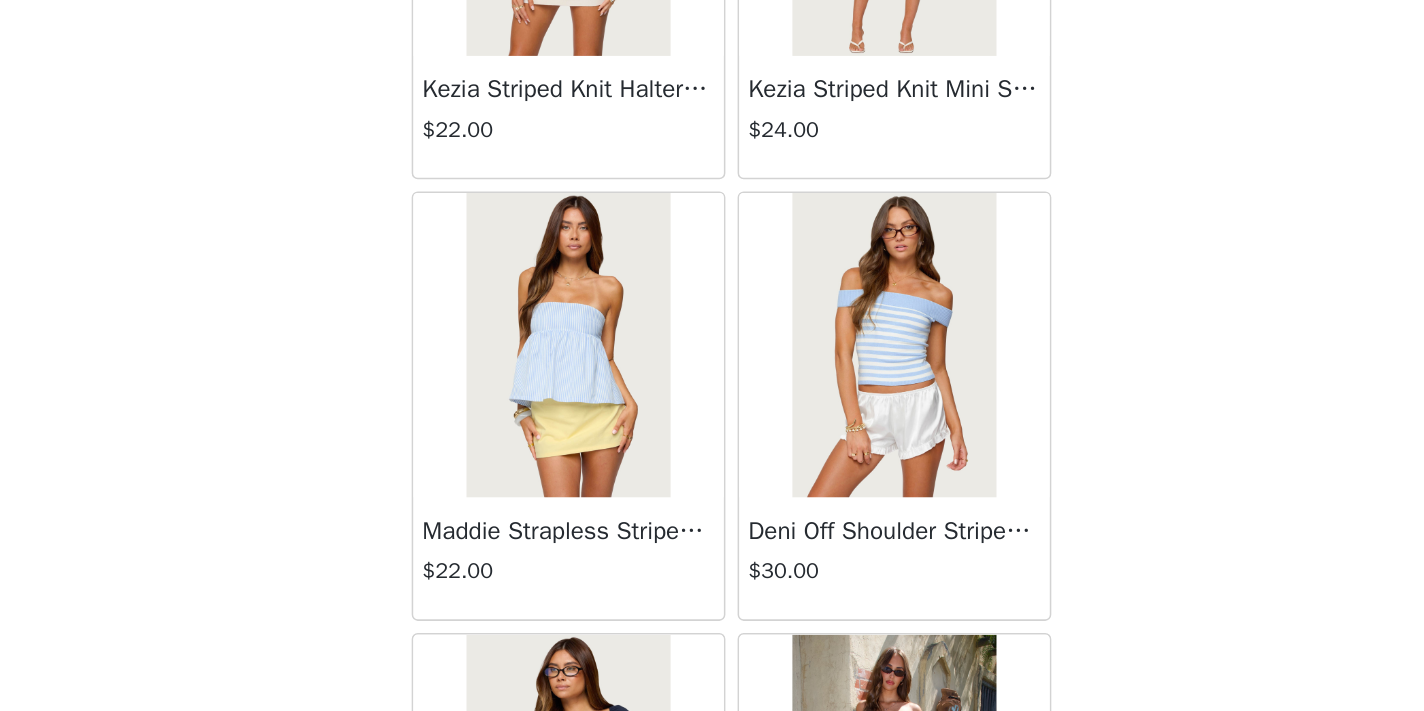 scroll, scrollTop: 1614, scrollLeft: 0, axis: vertical 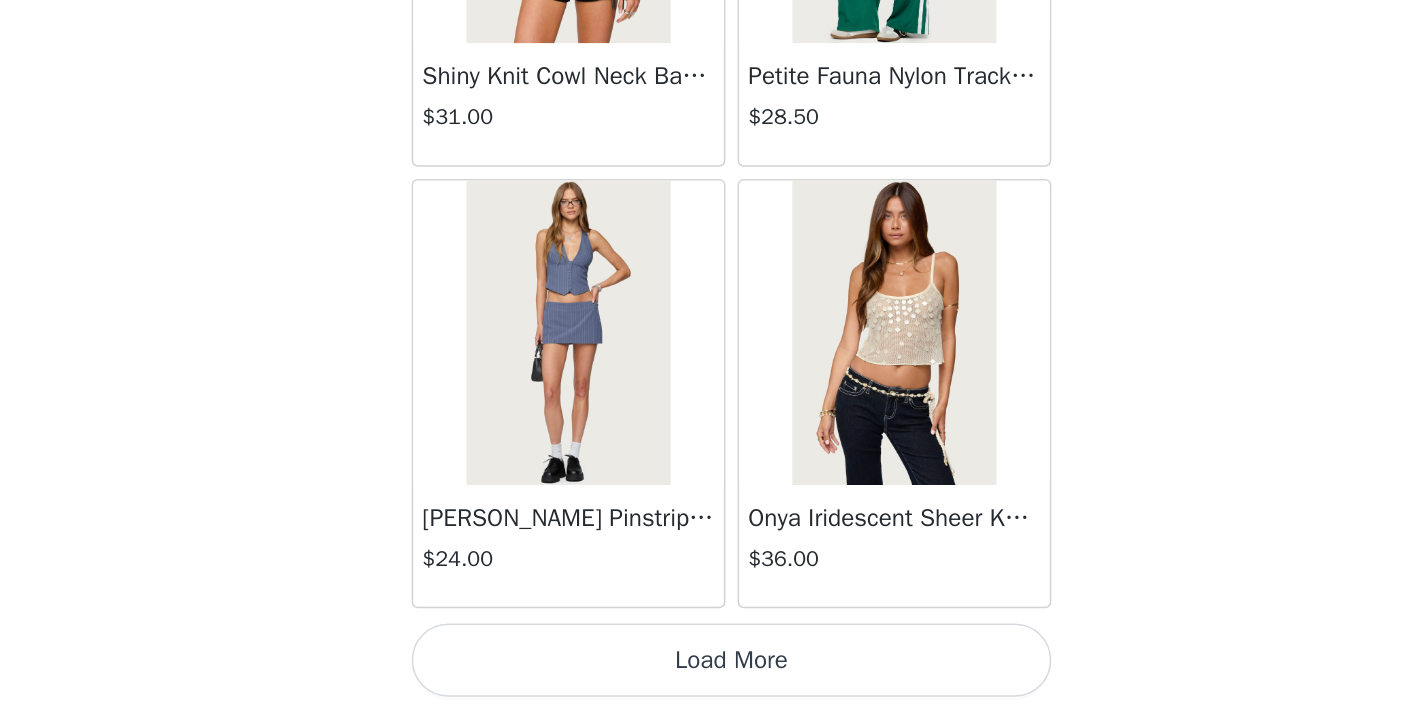 click on "Load More" at bounding box center (712, 677) 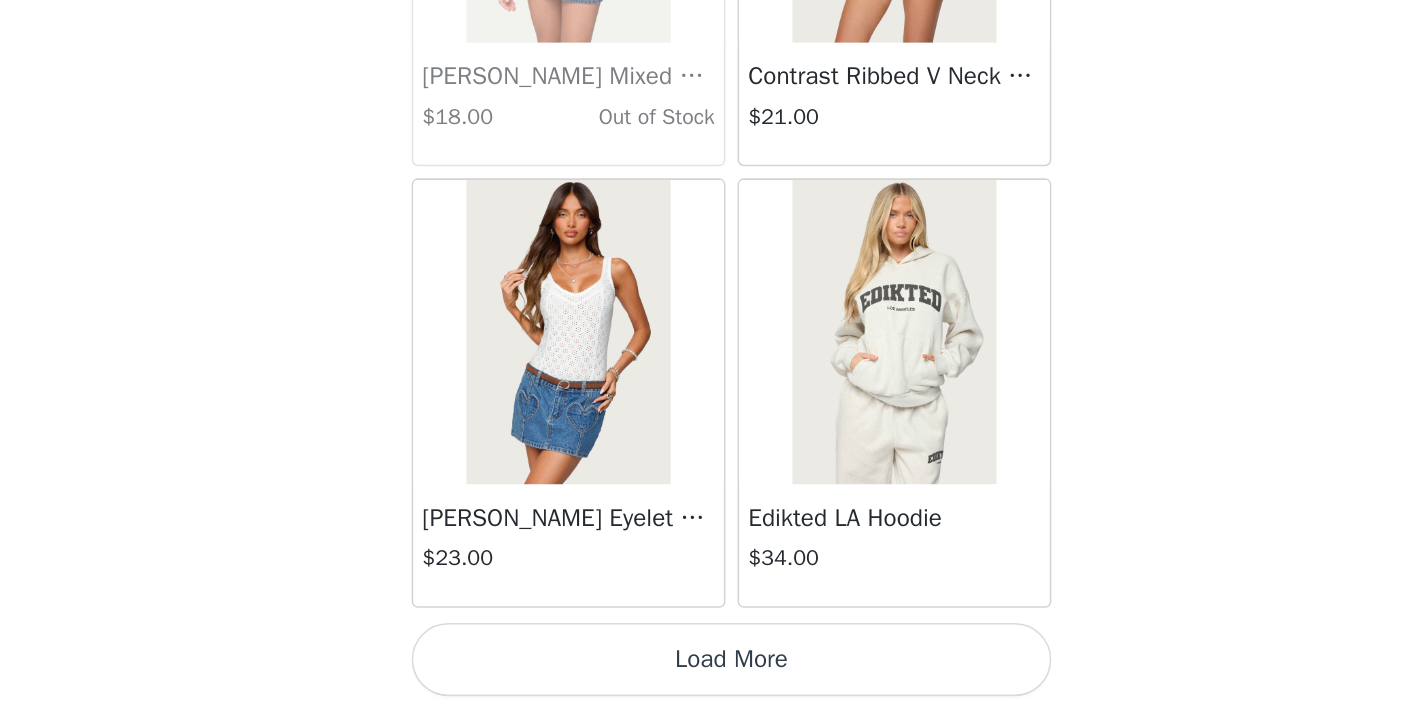 click on "Load More" at bounding box center (712, 677) 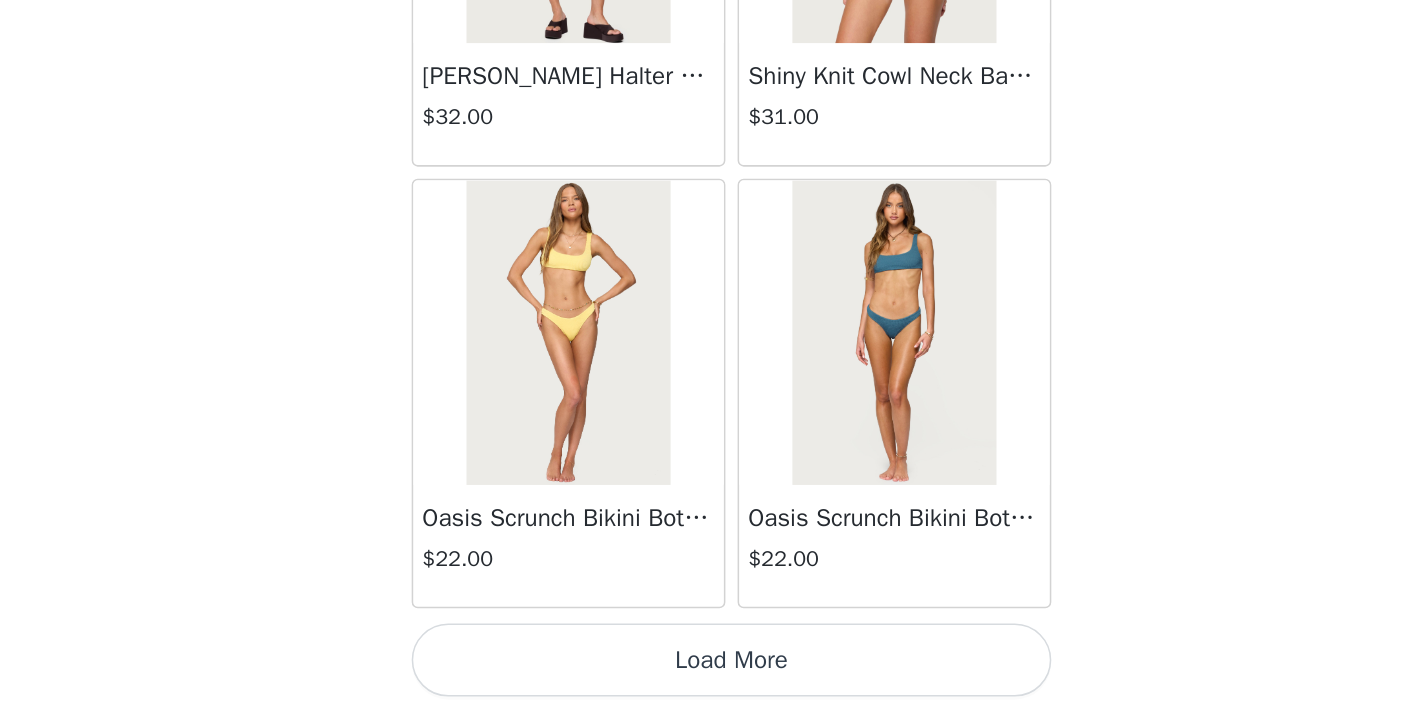scroll, scrollTop: 25549, scrollLeft: 0, axis: vertical 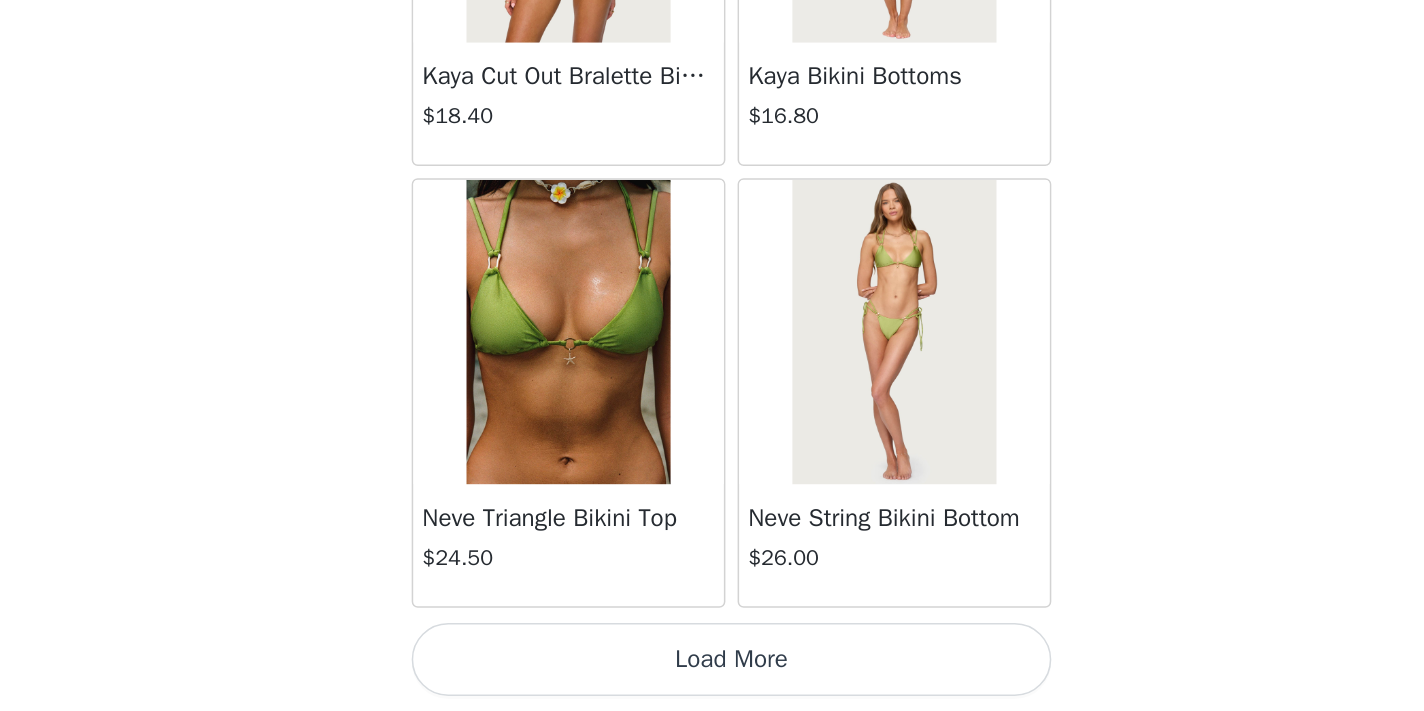 click on "Load More" at bounding box center [712, 677] 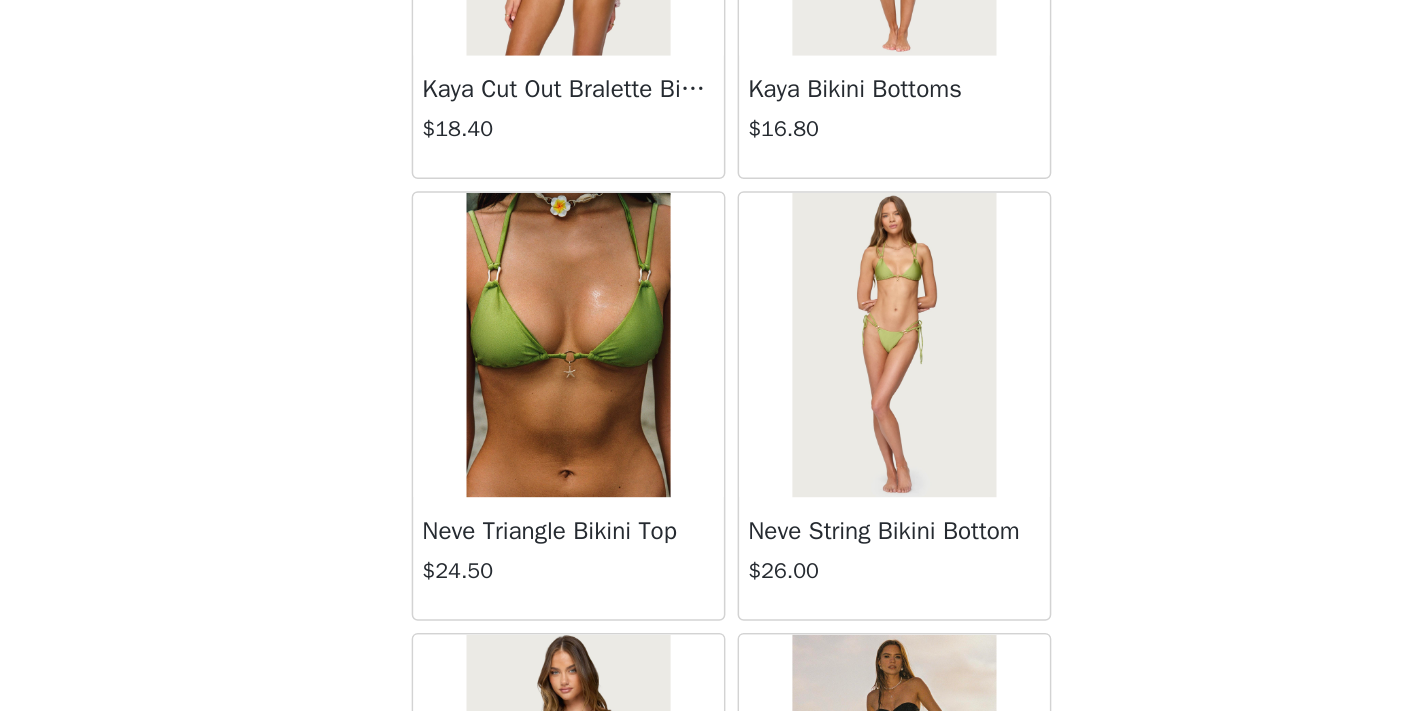 scroll, scrollTop: 1614, scrollLeft: 0, axis: vertical 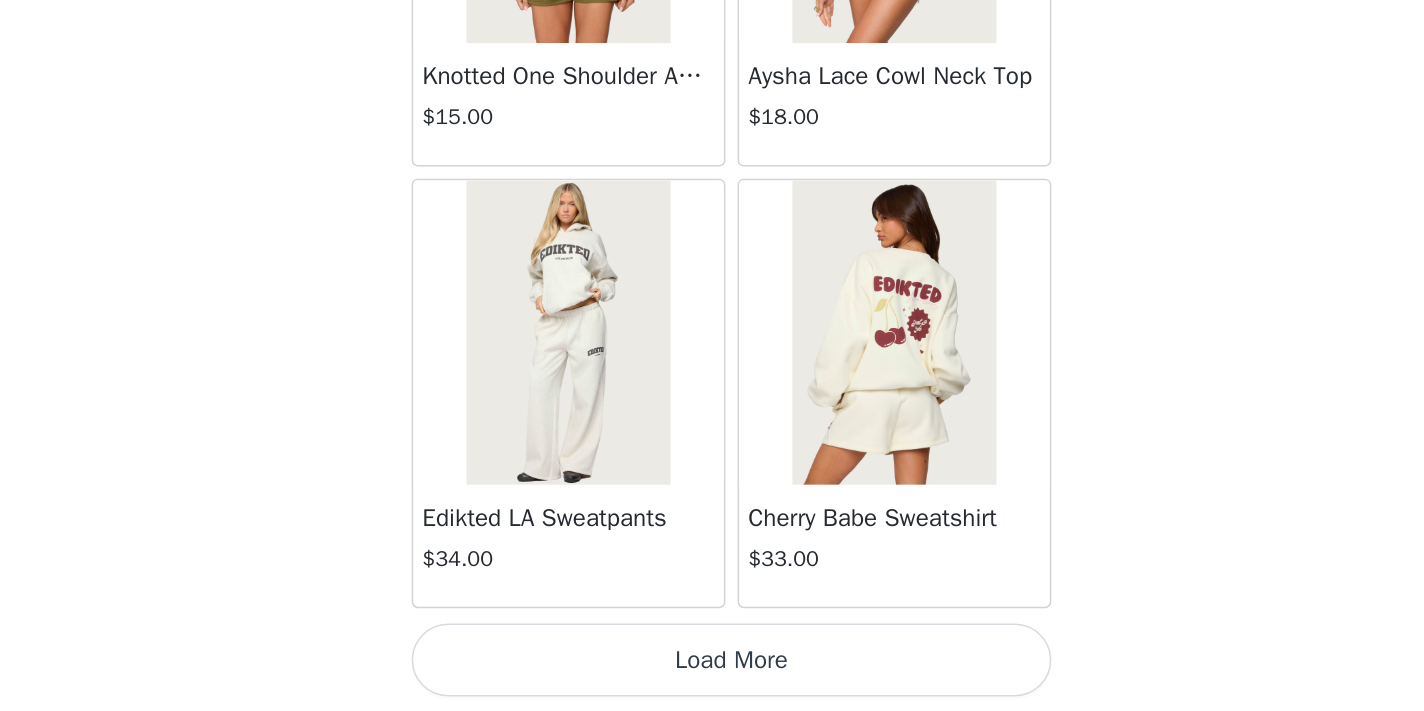 click on "Load More" at bounding box center [712, 677] 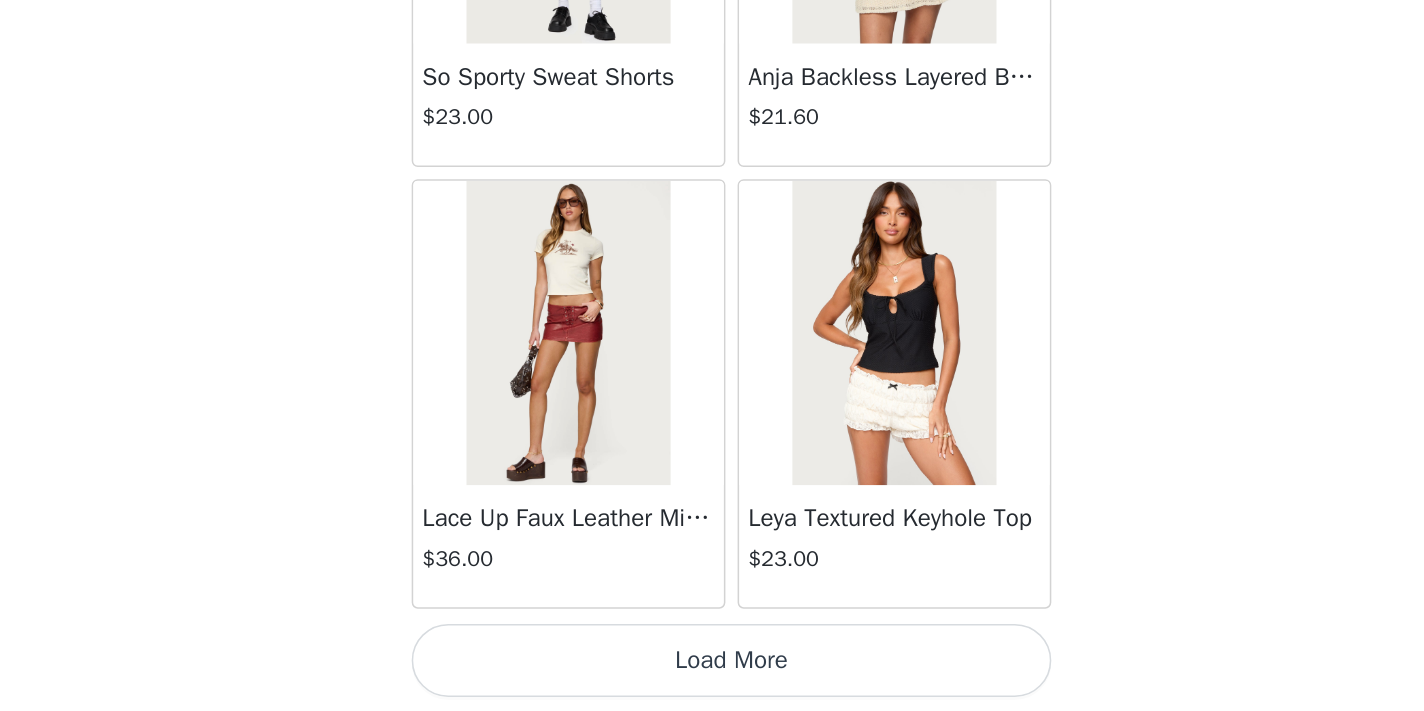 click on "Load More" at bounding box center [712, 677] 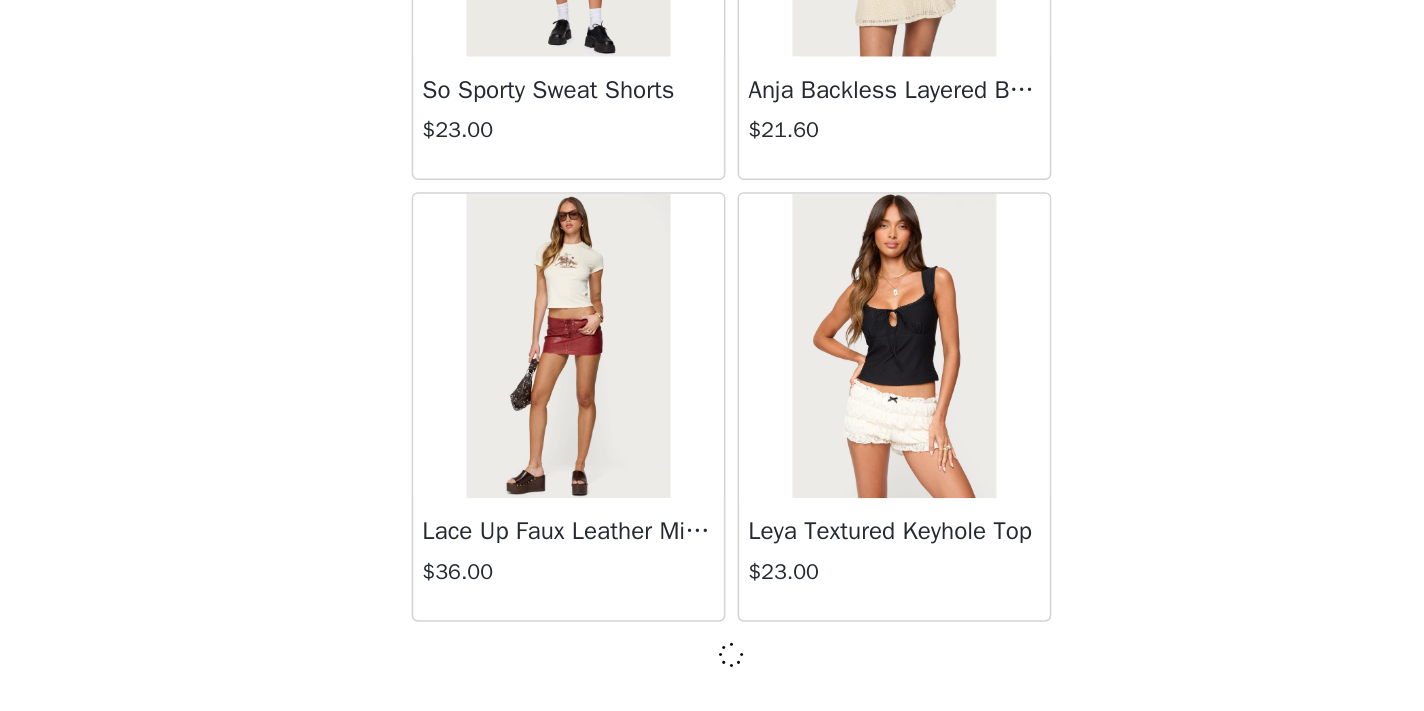 scroll, scrollTop: 34240, scrollLeft: 0, axis: vertical 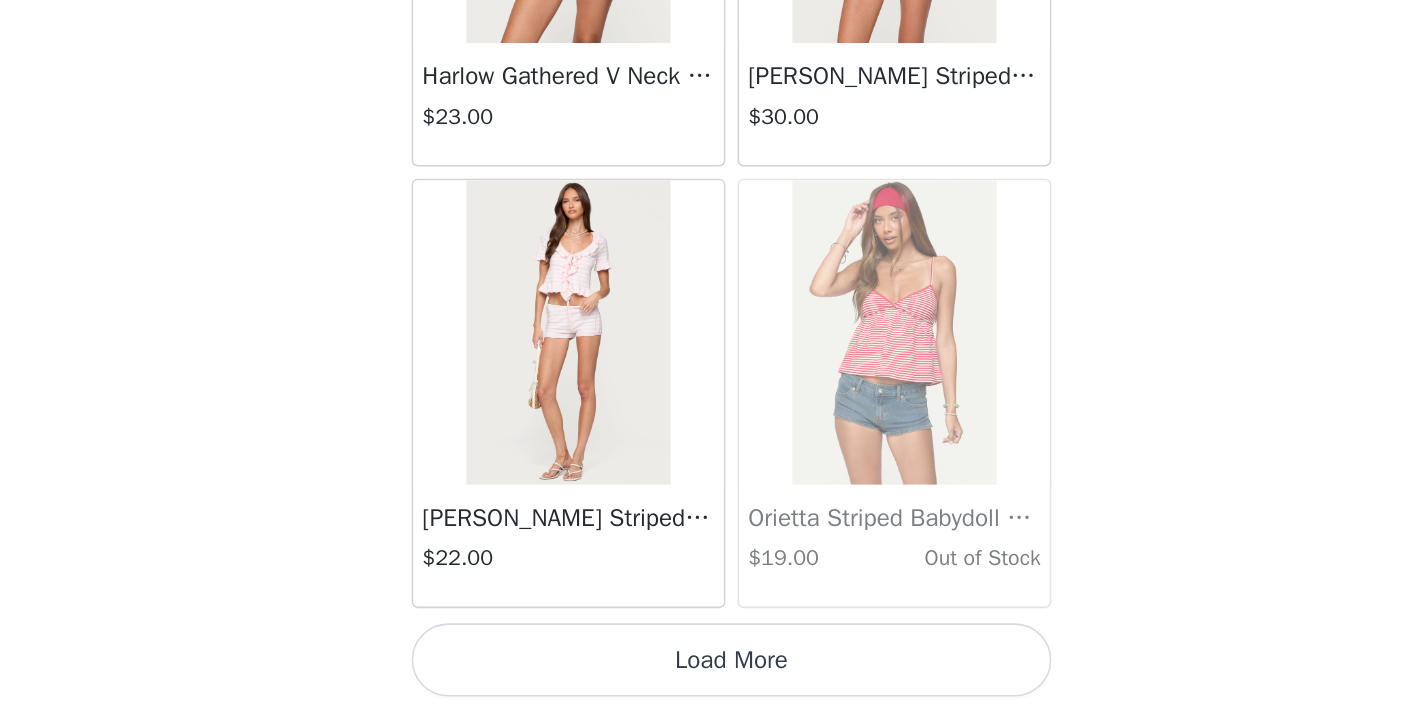 click on "Load More" at bounding box center [712, 677] 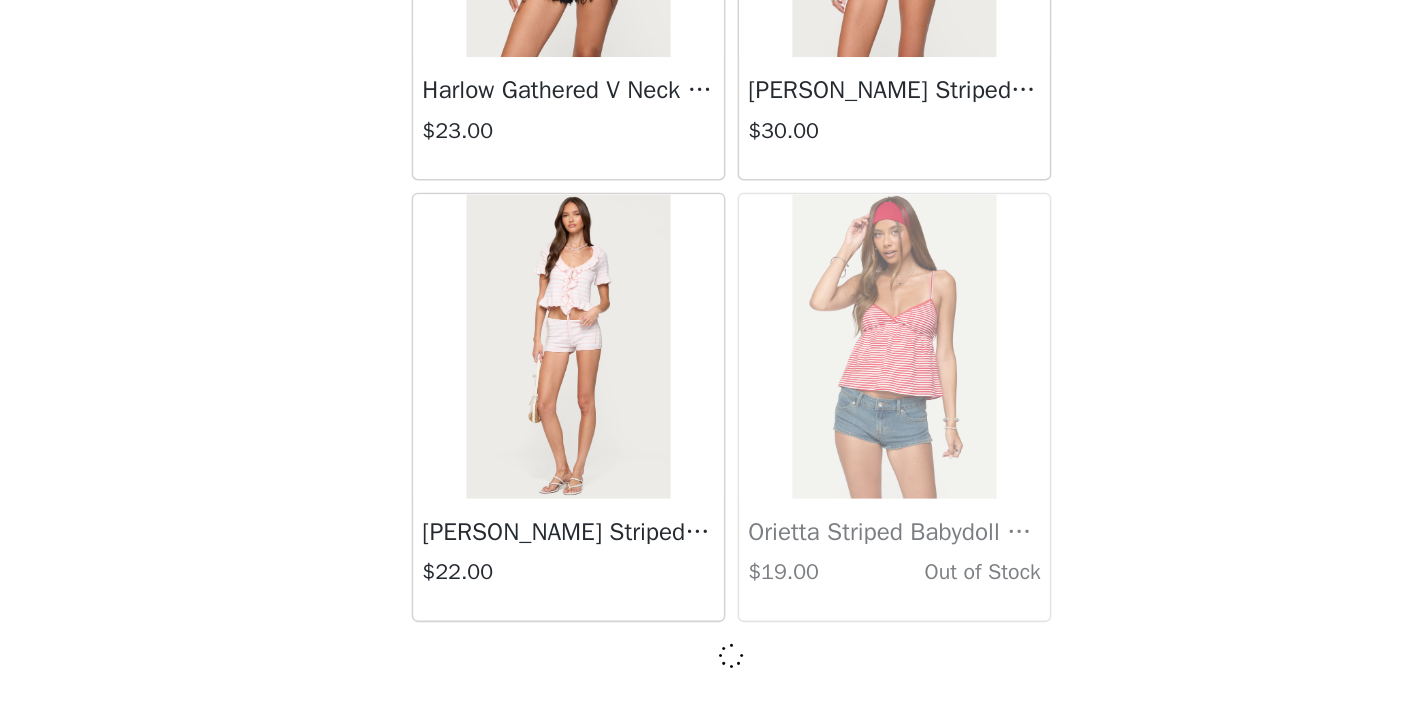 scroll, scrollTop: 37140, scrollLeft: 0, axis: vertical 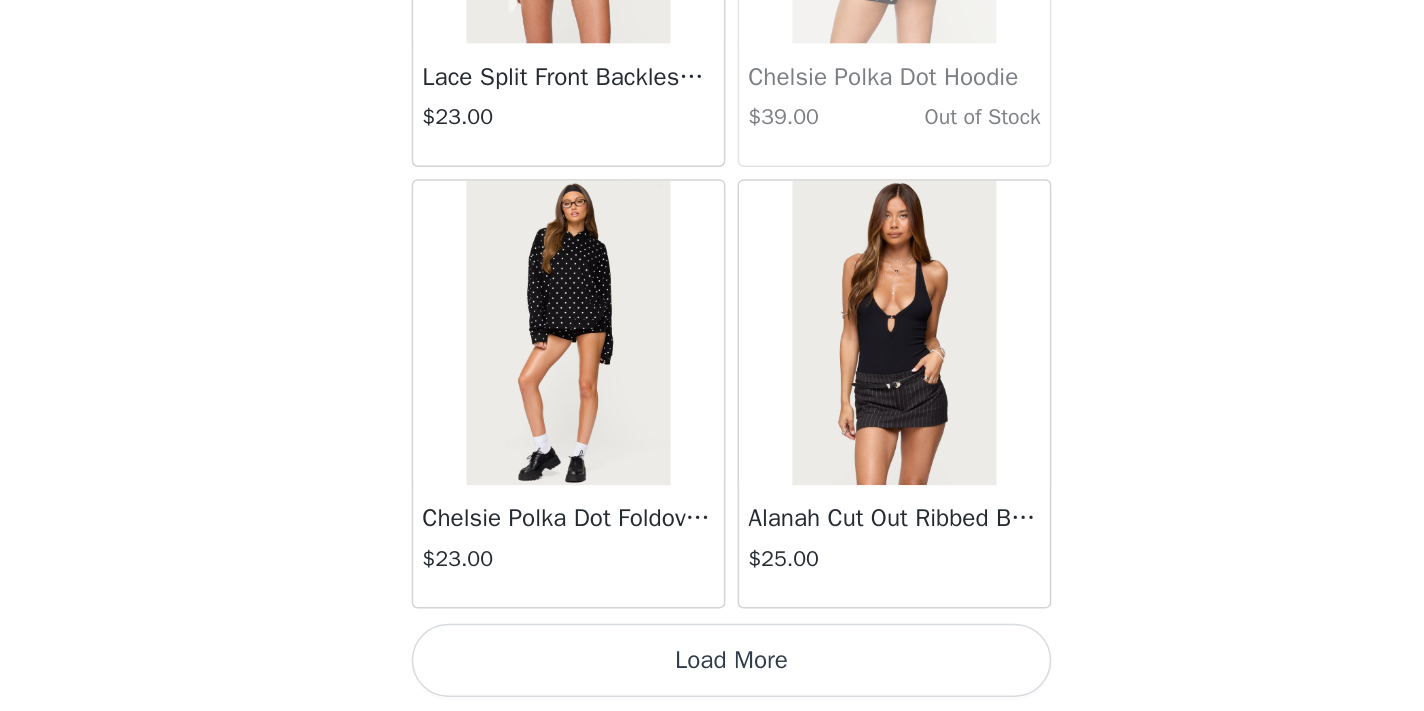 click on "Load More" at bounding box center (712, 677) 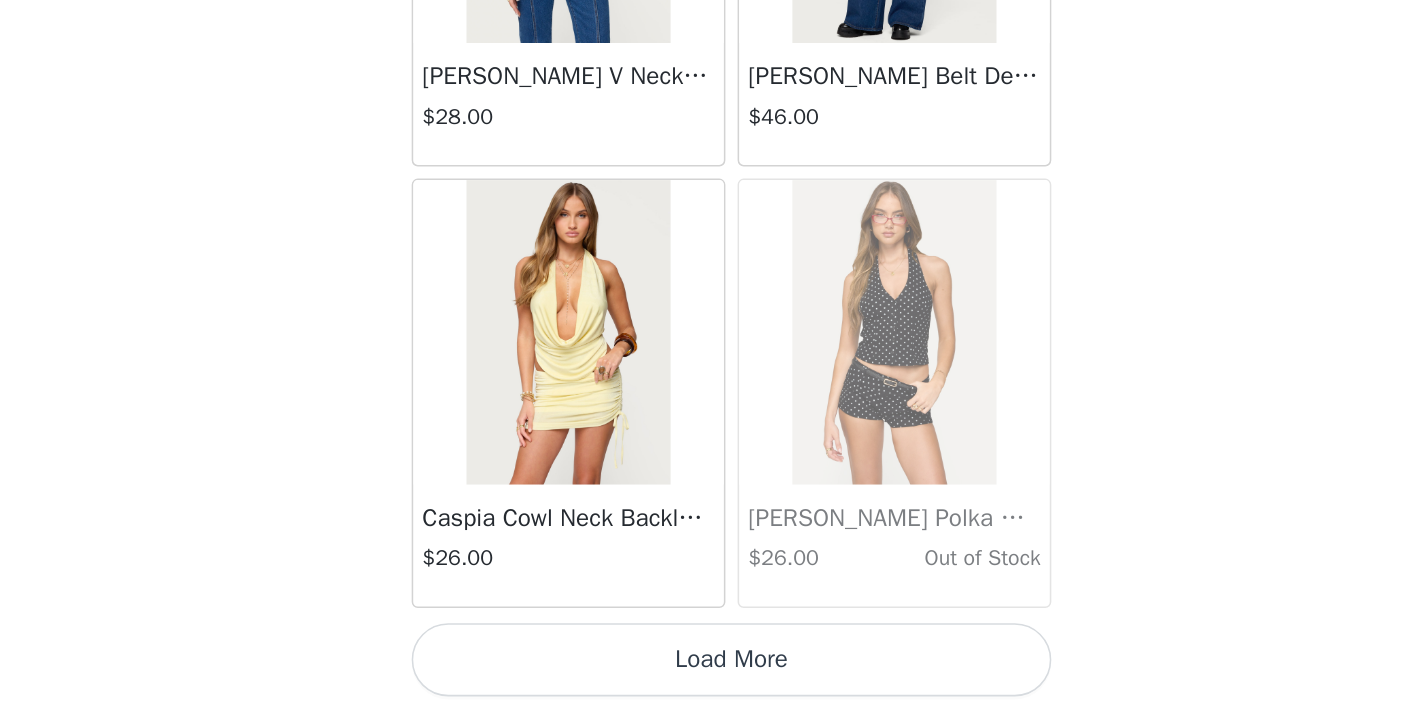 click on "Load More" at bounding box center (712, 677) 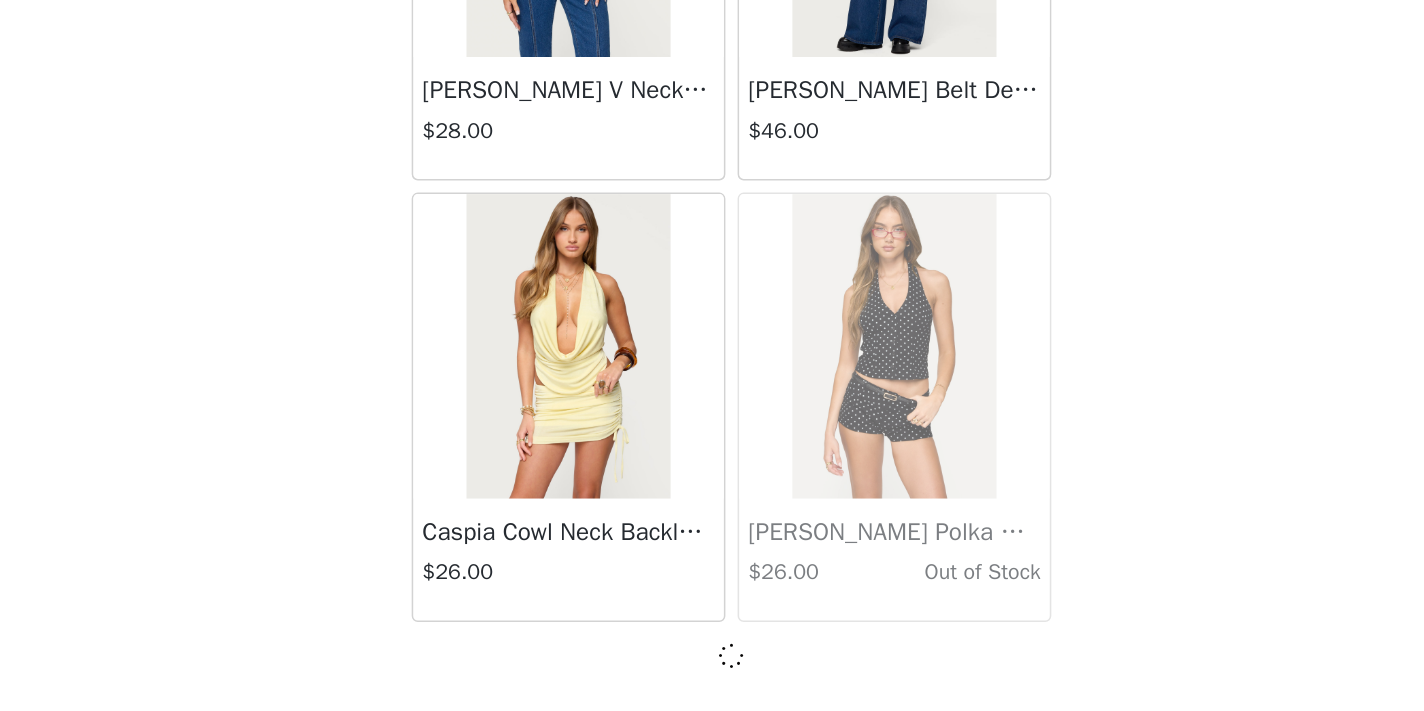 scroll, scrollTop: 42940, scrollLeft: 0, axis: vertical 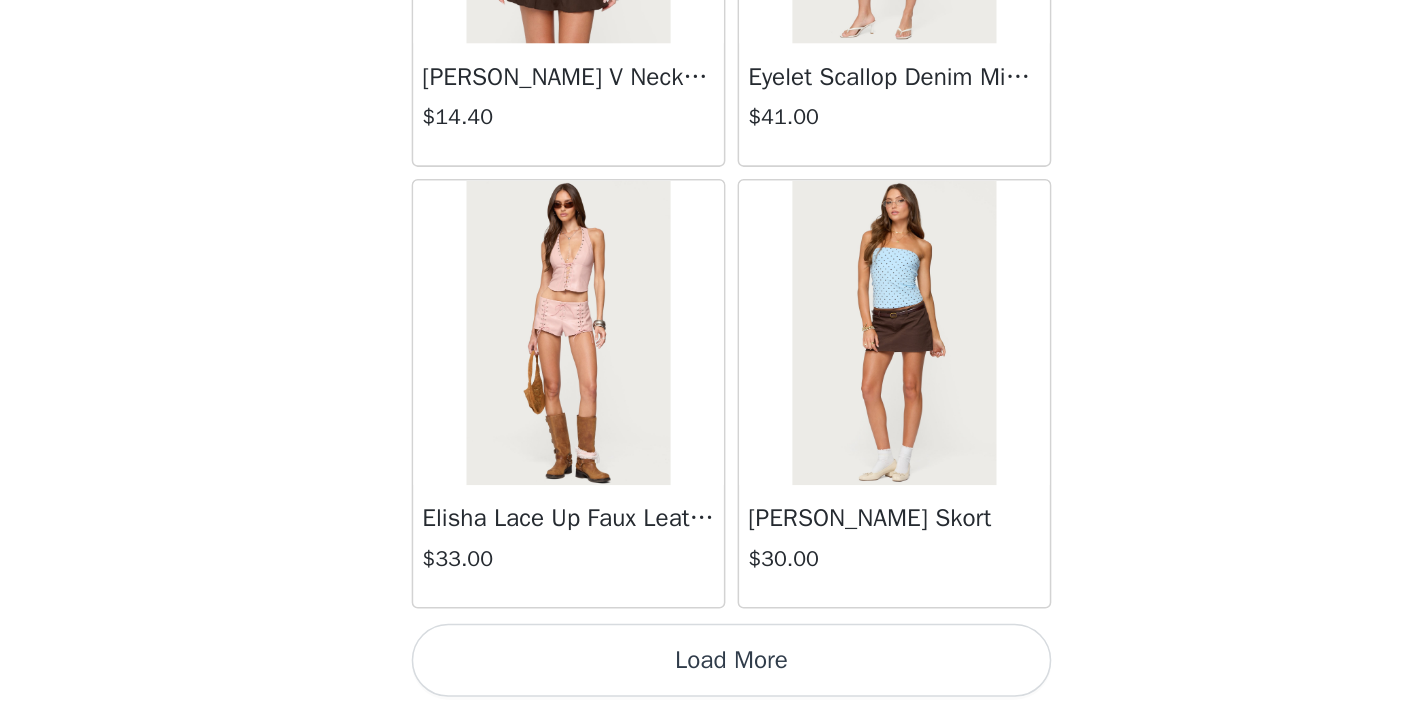 click on "Load More" at bounding box center [712, 677] 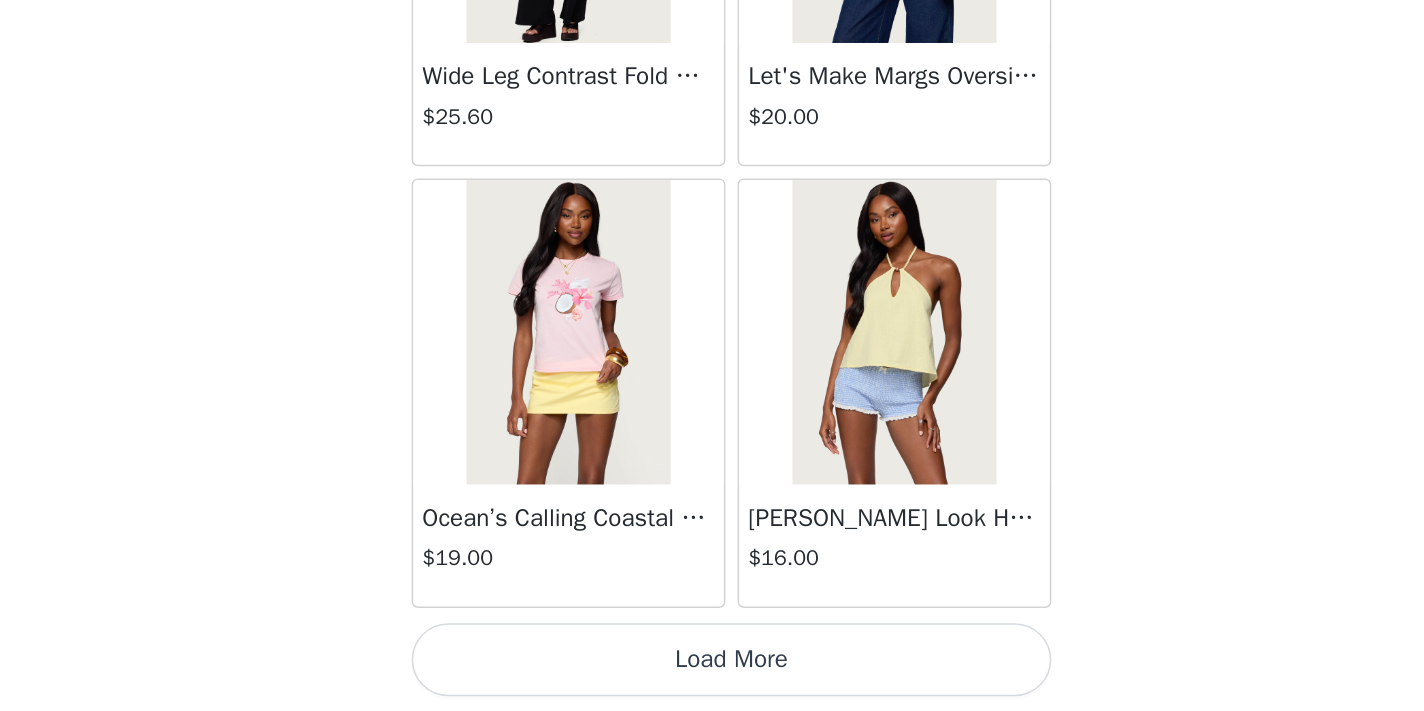 click on "Load More" at bounding box center (712, 677) 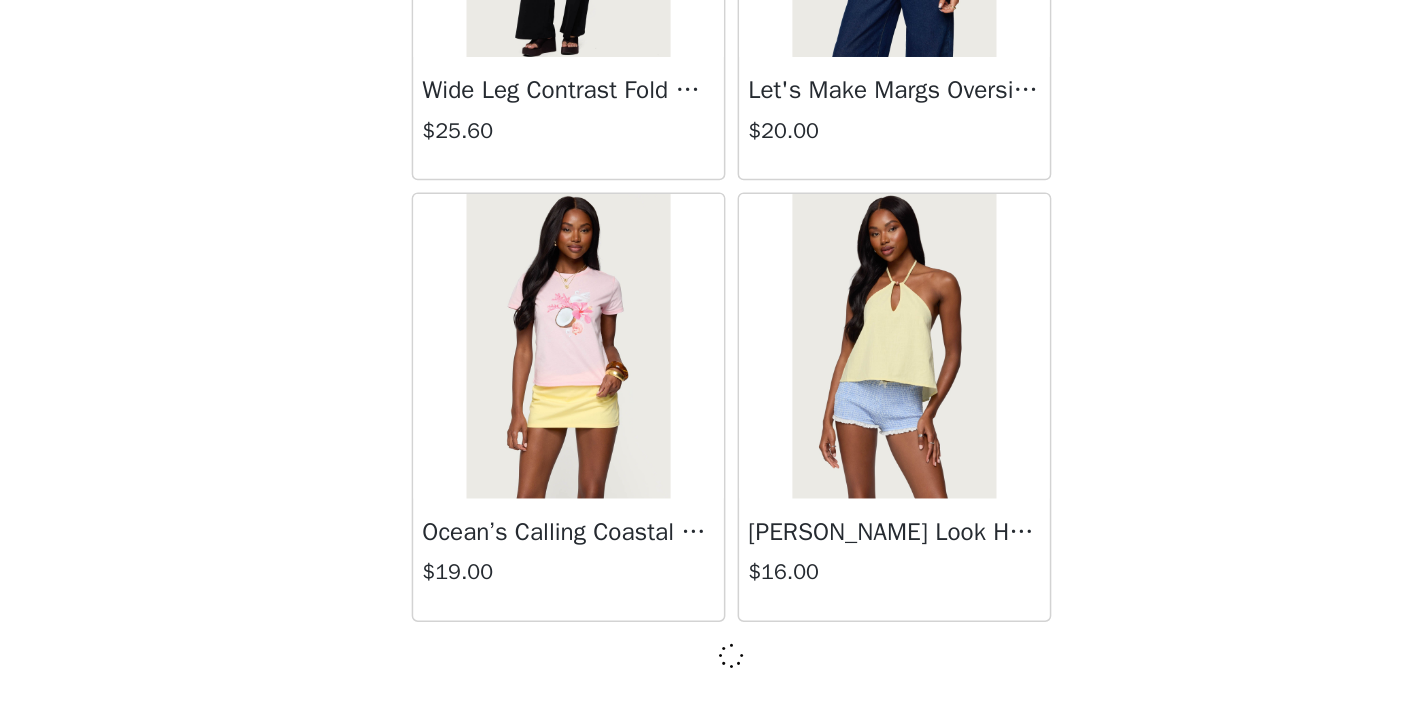 scroll, scrollTop: 48740, scrollLeft: 0, axis: vertical 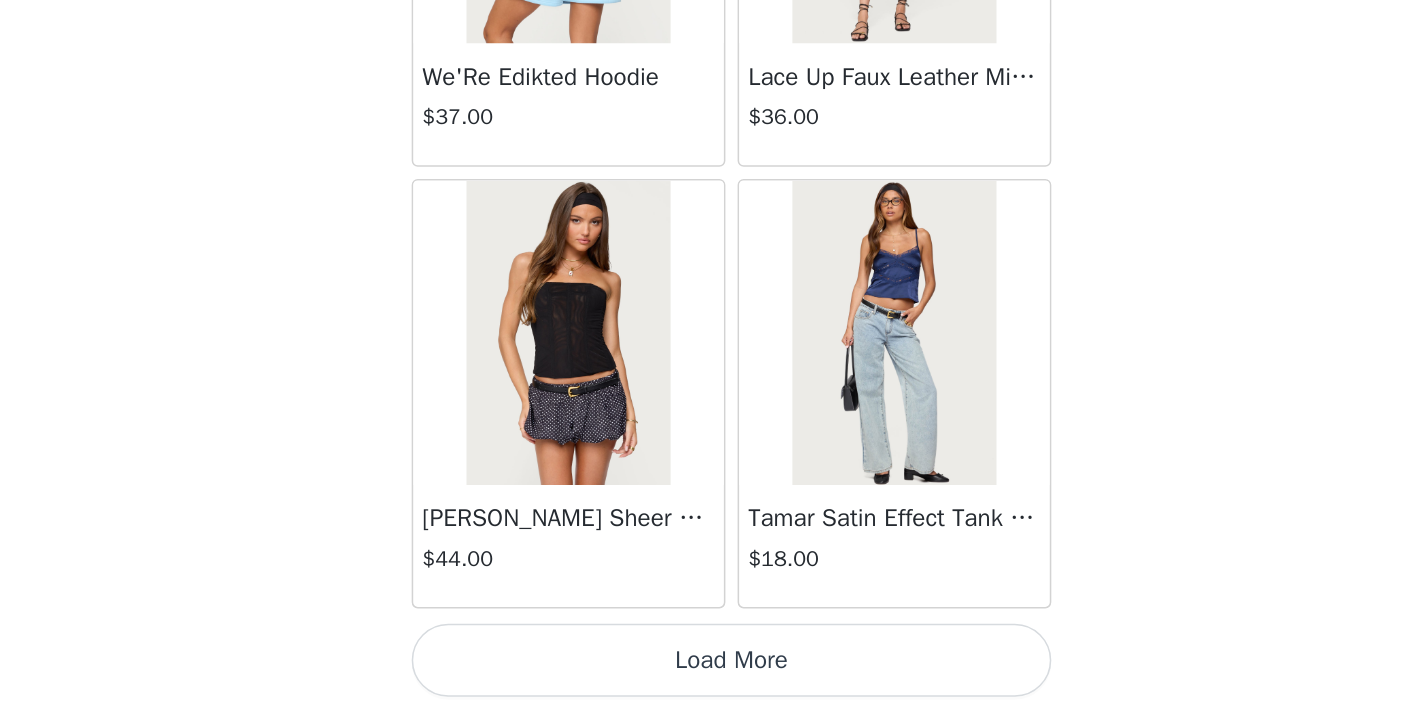 click on "Load More" at bounding box center (712, 677) 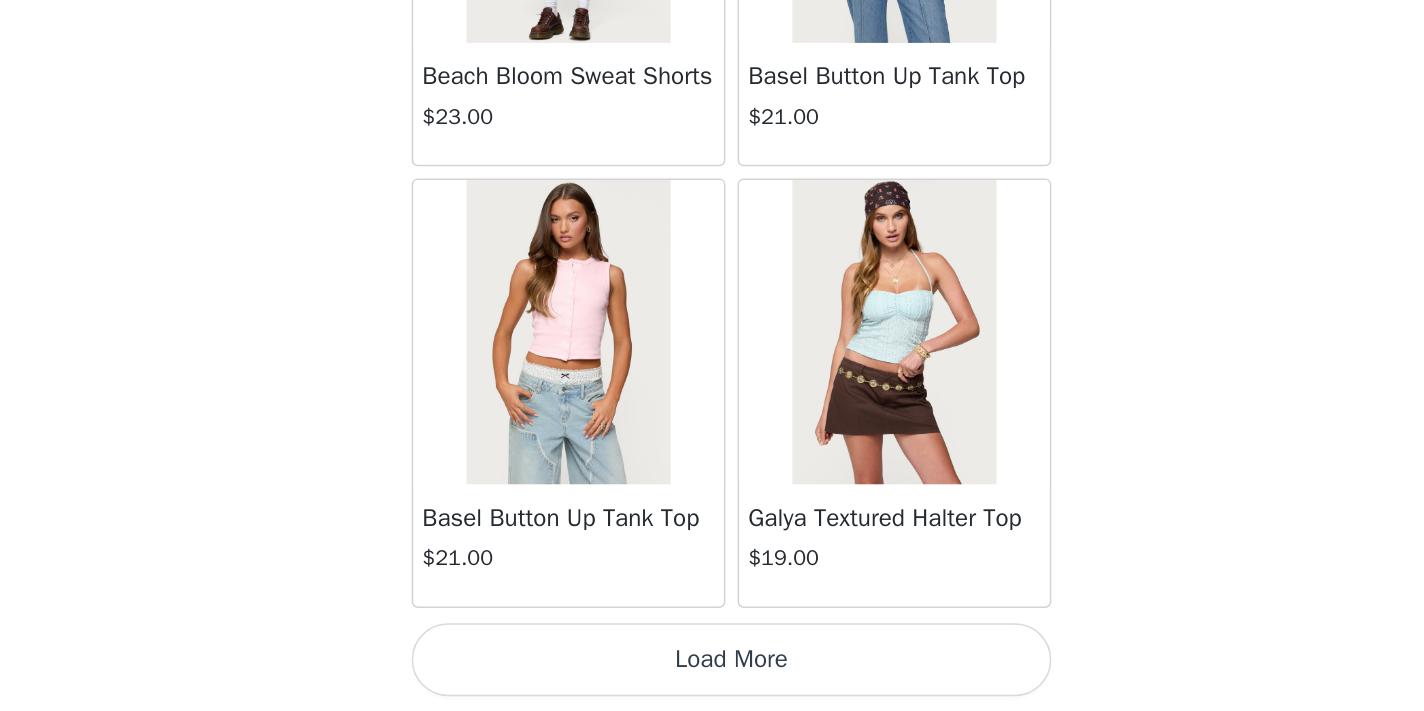 scroll, scrollTop: 54549, scrollLeft: 0, axis: vertical 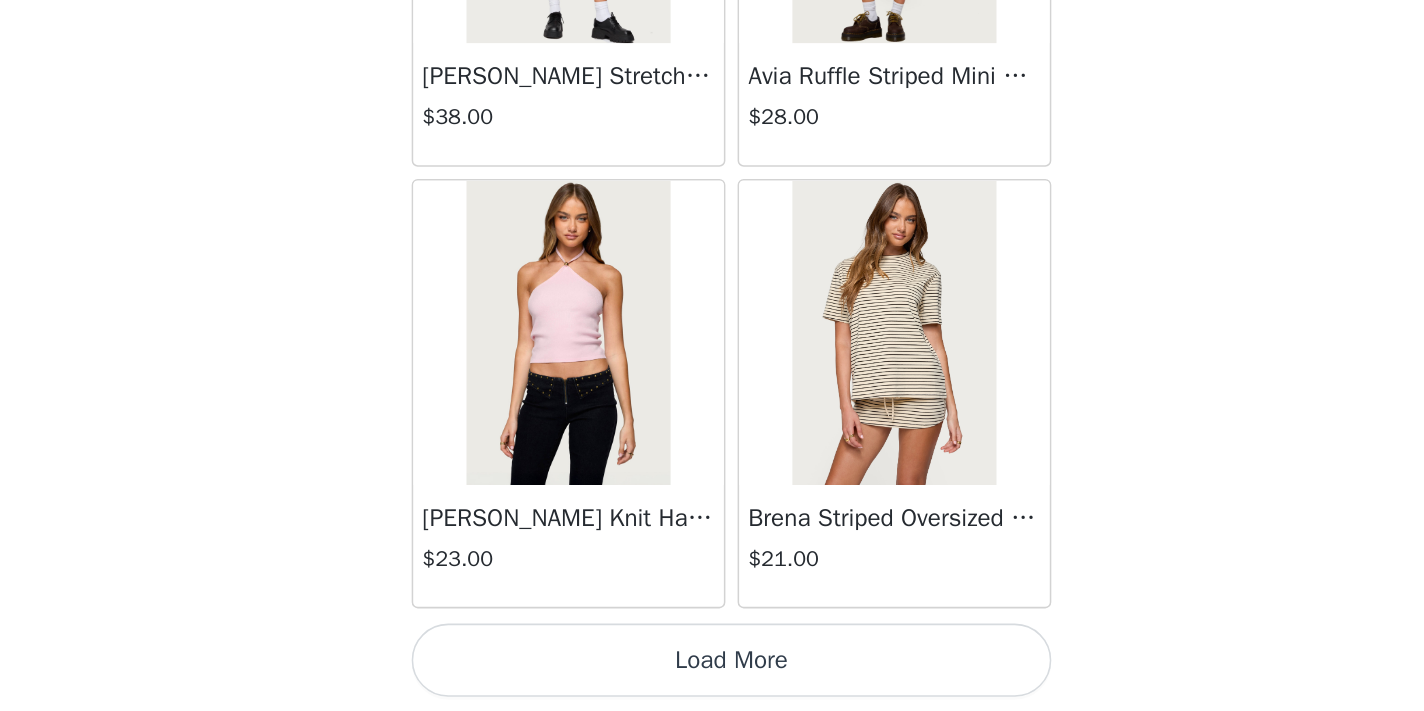 click on "Load More" at bounding box center [712, 677] 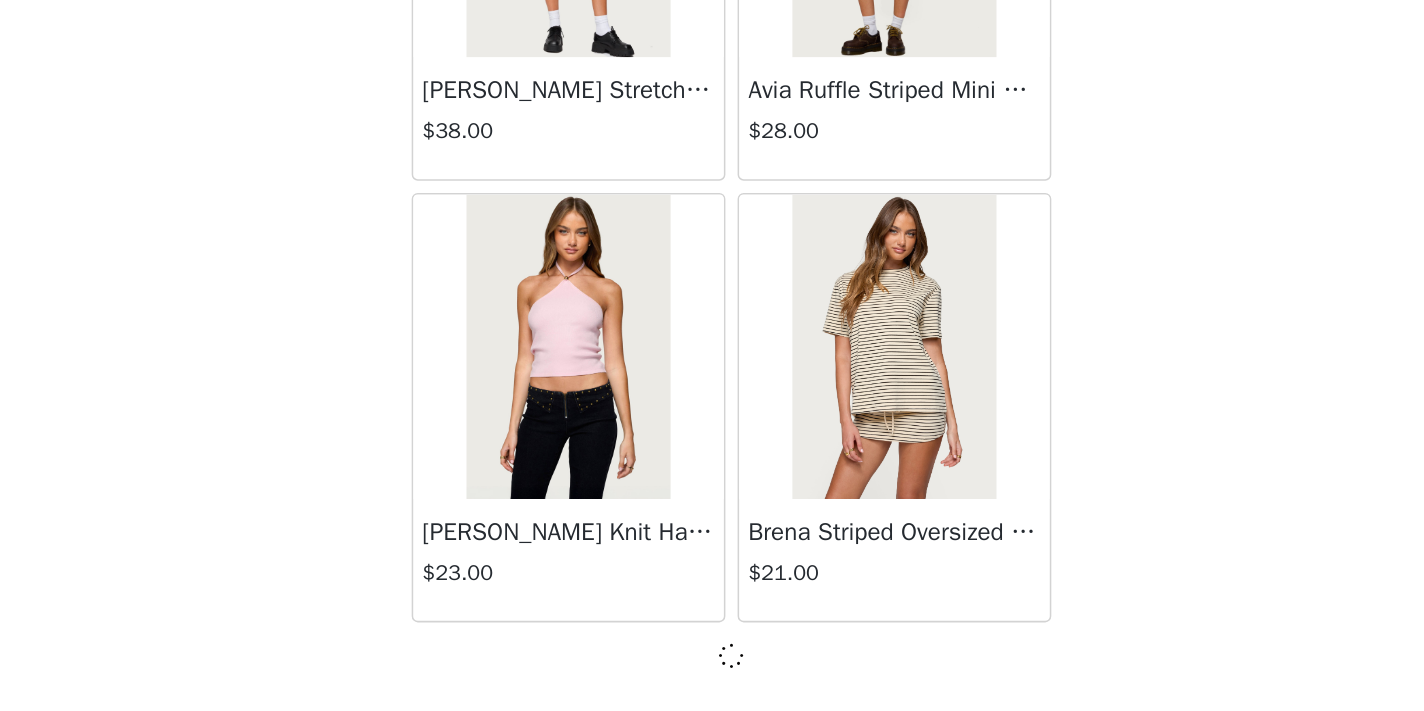 scroll, scrollTop: 57440, scrollLeft: 0, axis: vertical 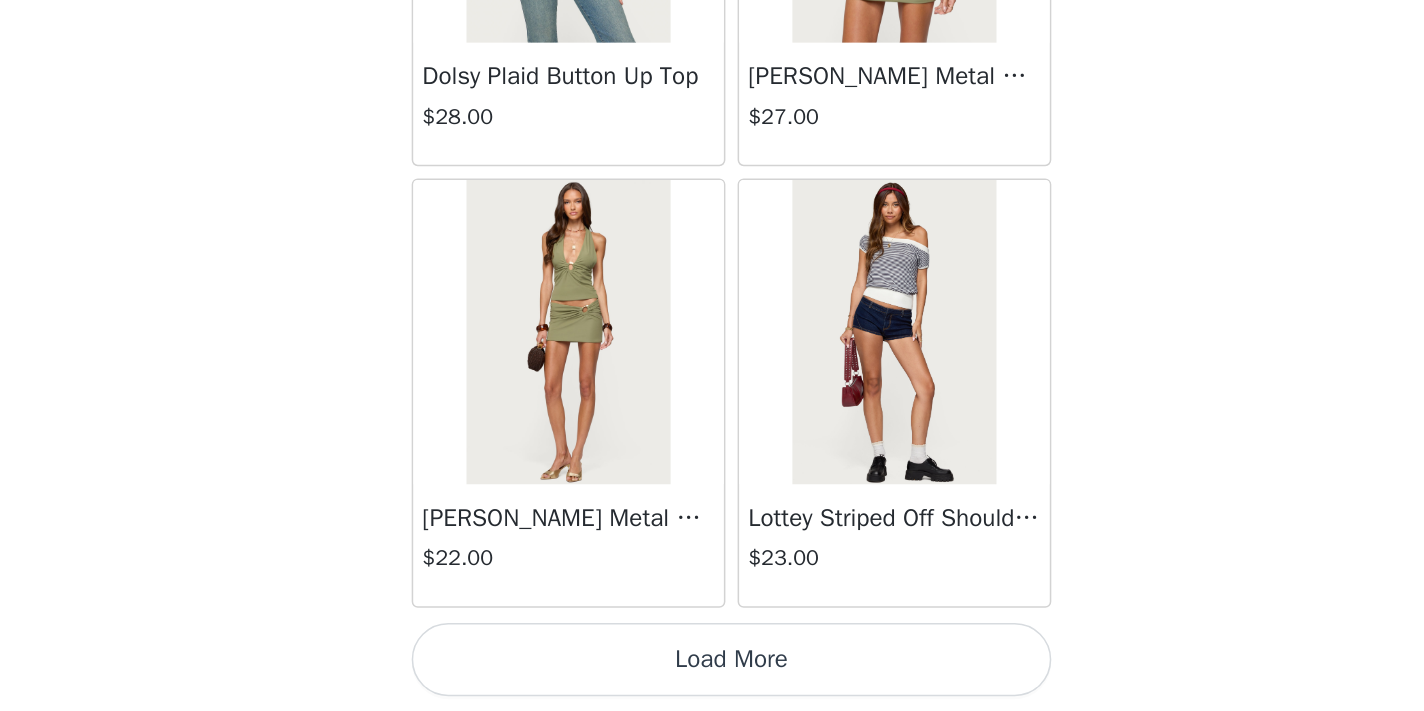 click on "Load More" at bounding box center [712, 677] 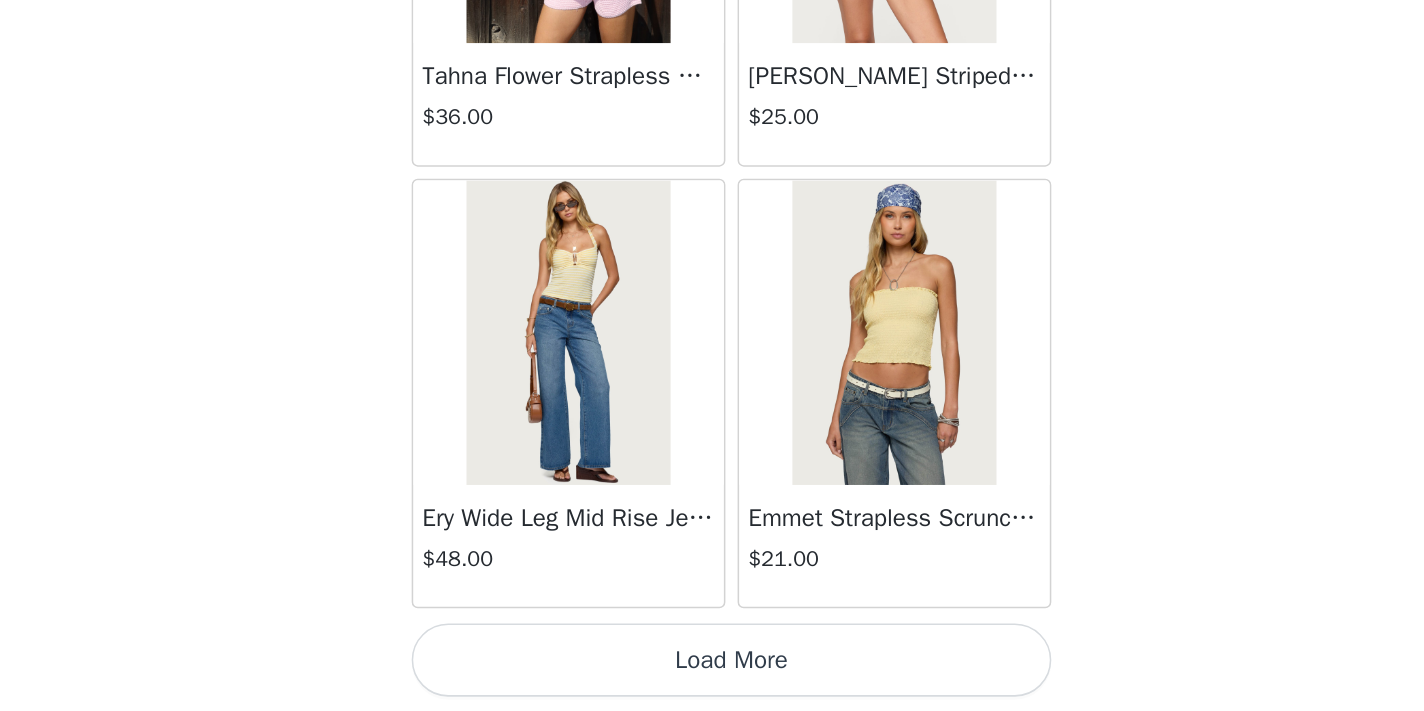 scroll, scrollTop: 63249, scrollLeft: 0, axis: vertical 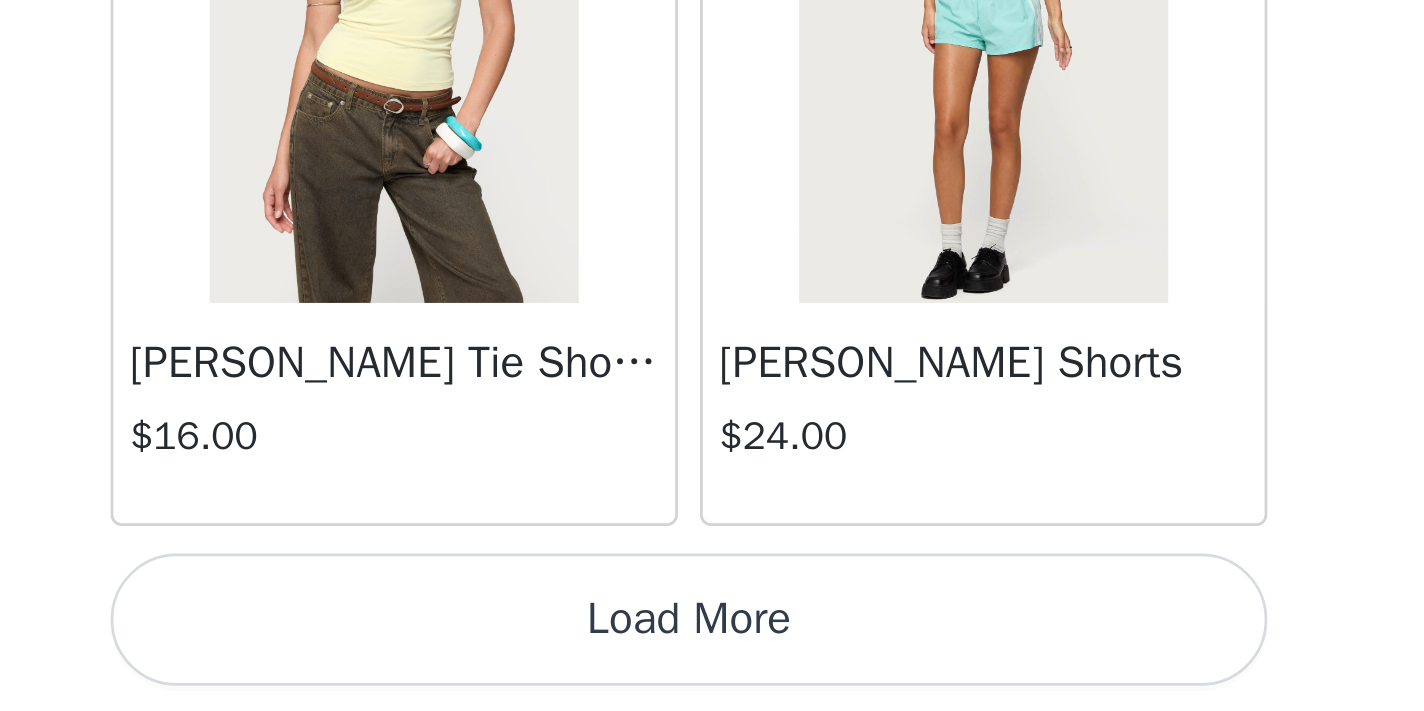 click on "Load More" at bounding box center [712, 677] 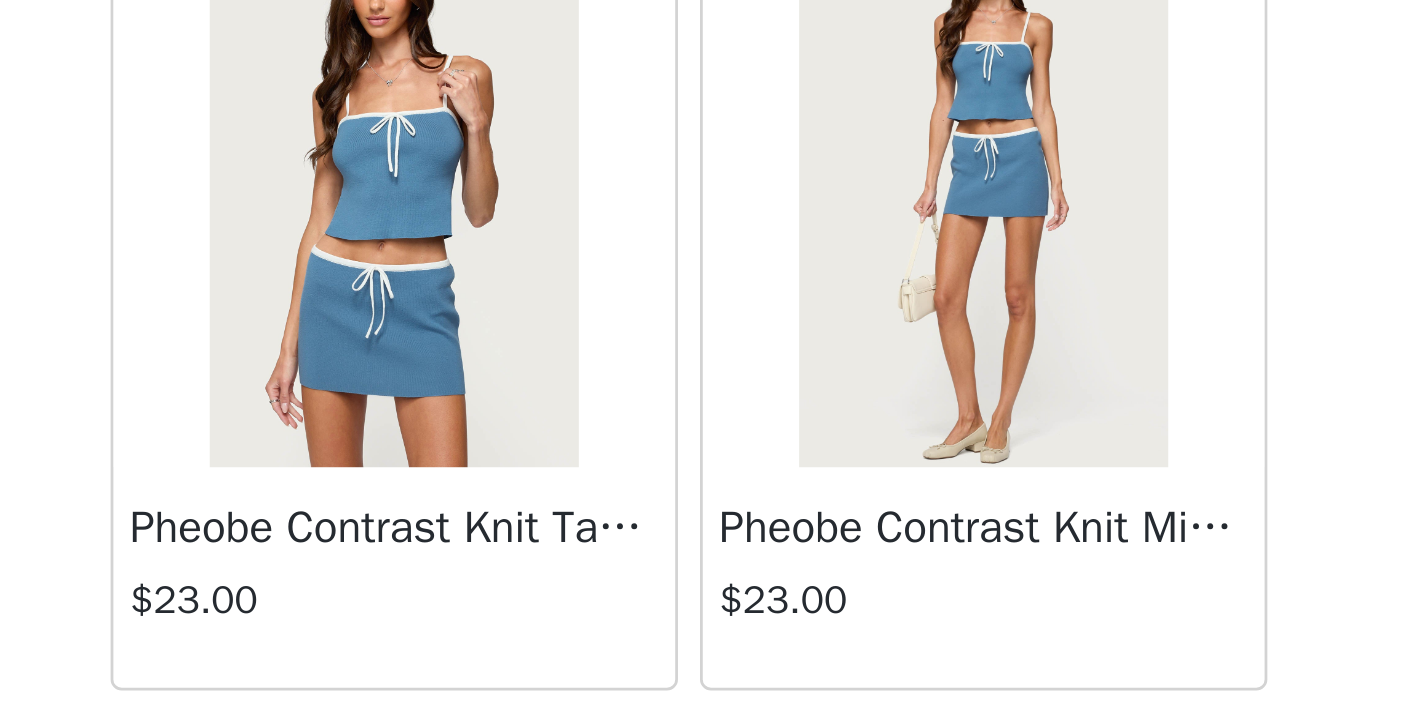 scroll, scrollTop: 68411, scrollLeft: 0, axis: vertical 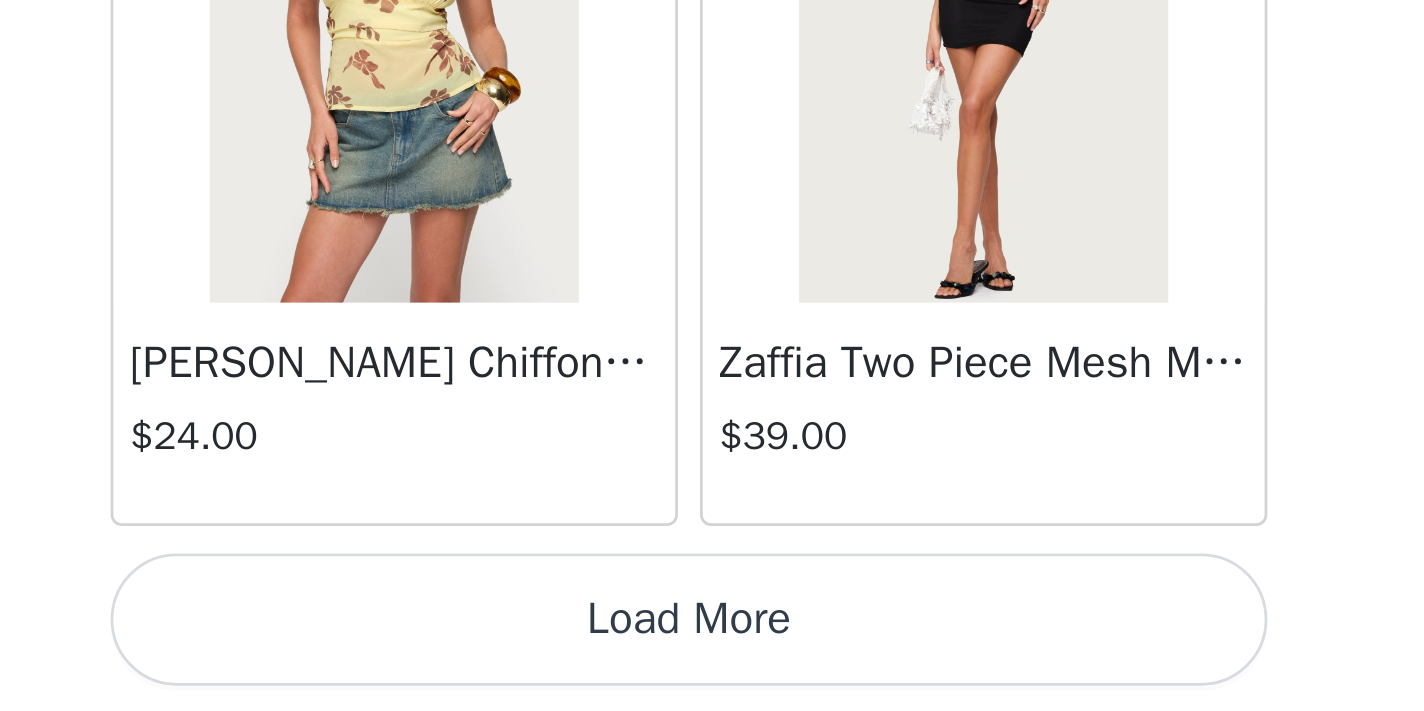 click on "Load More" at bounding box center [712, 677] 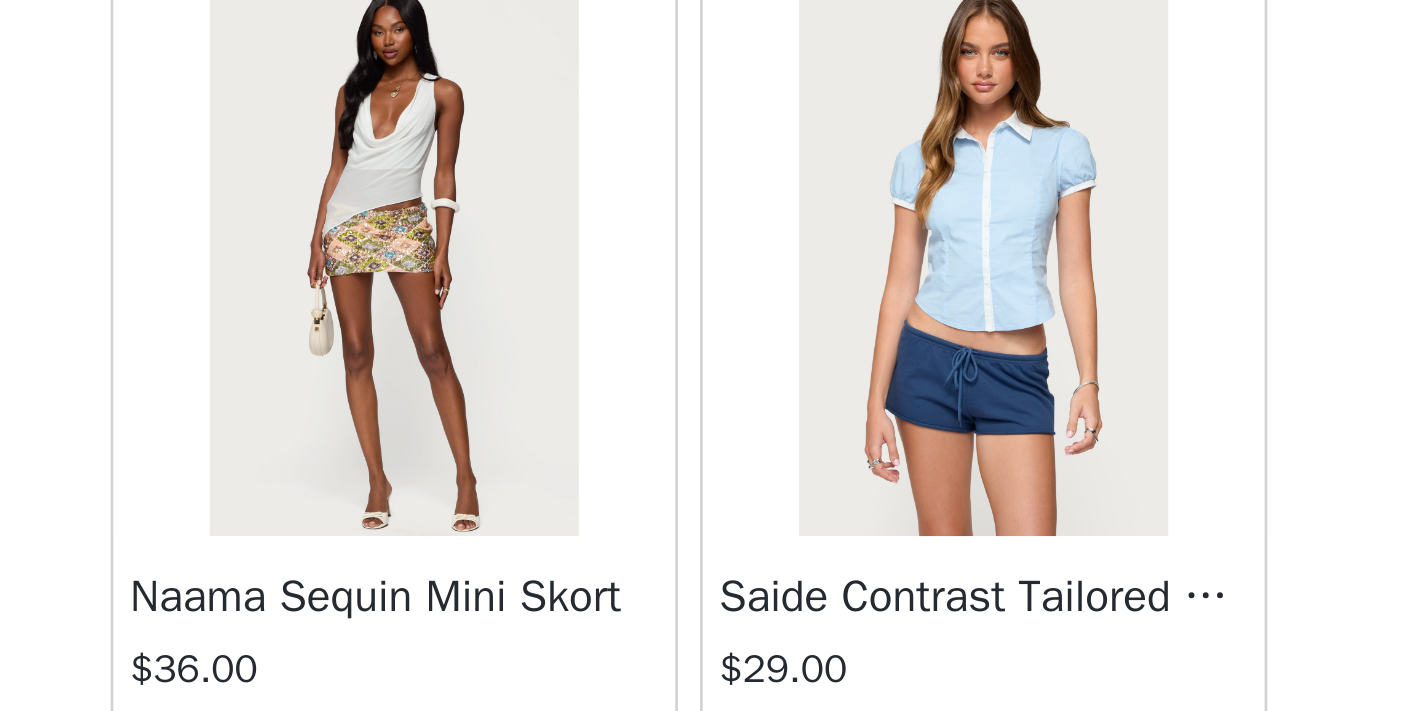 scroll, scrollTop: 70416, scrollLeft: 0, axis: vertical 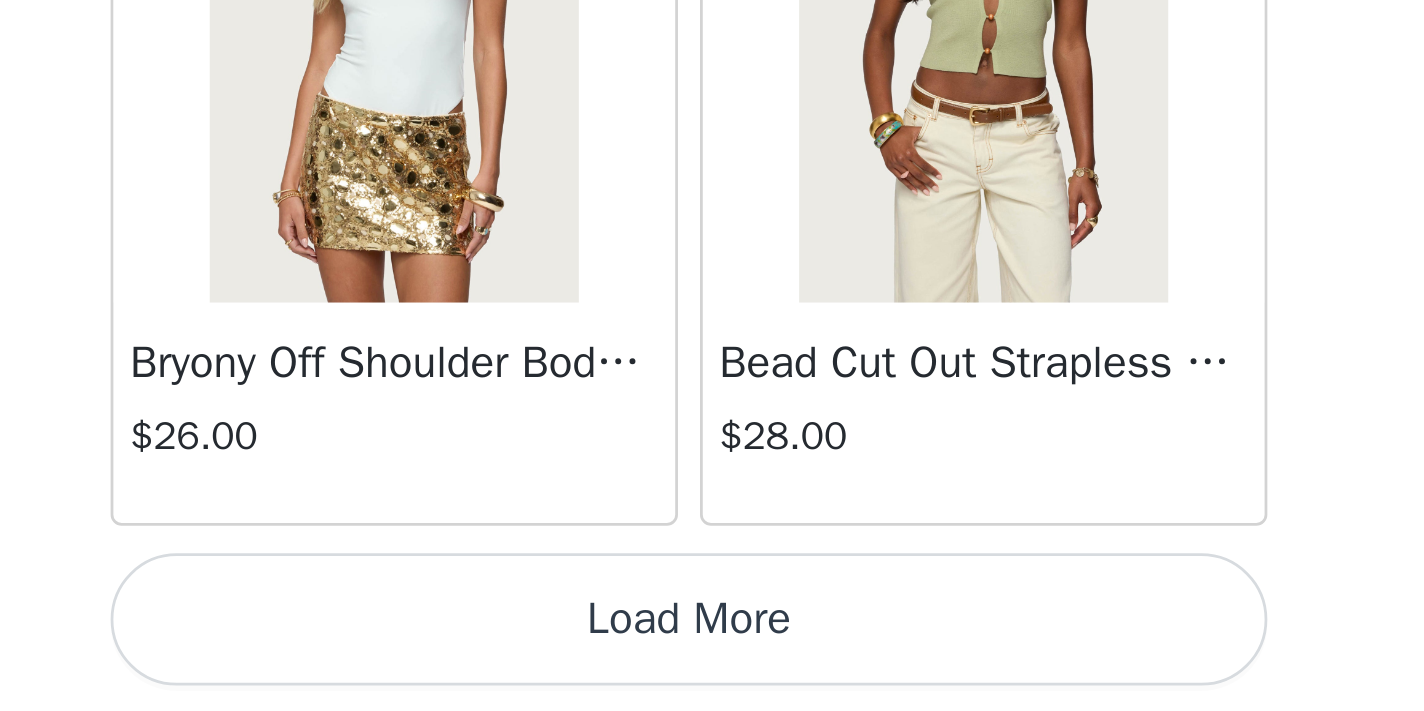 click on "Load More" at bounding box center [712, 677] 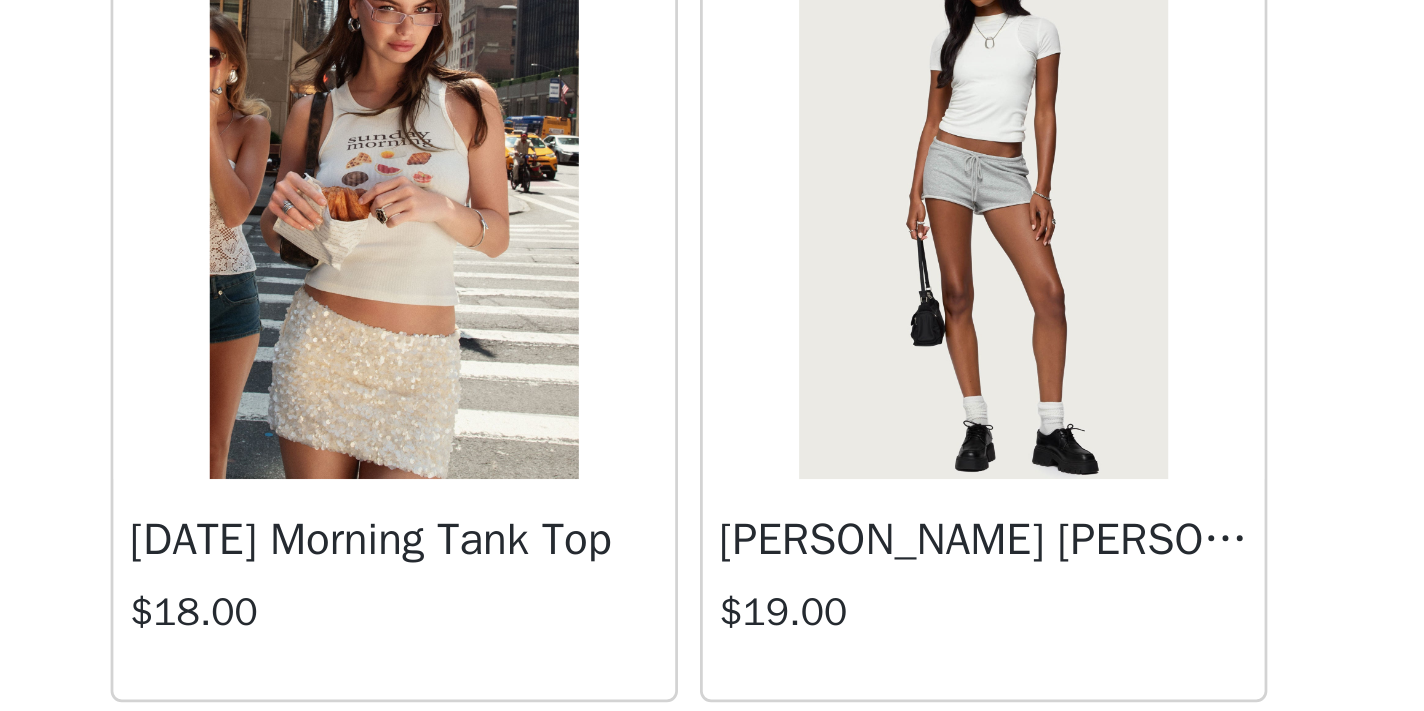 scroll, scrollTop: 73336, scrollLeft: 0, axis: vertical 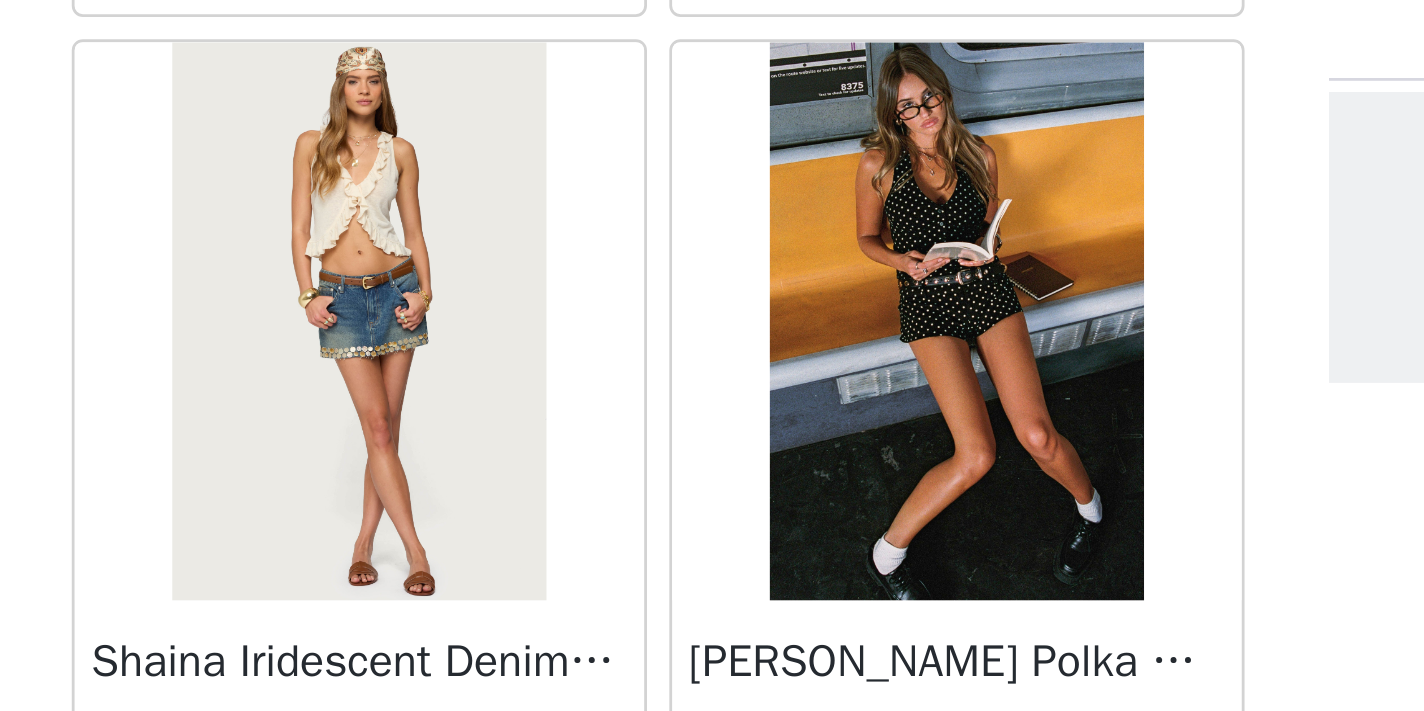 click at bounding box center [604, 140] 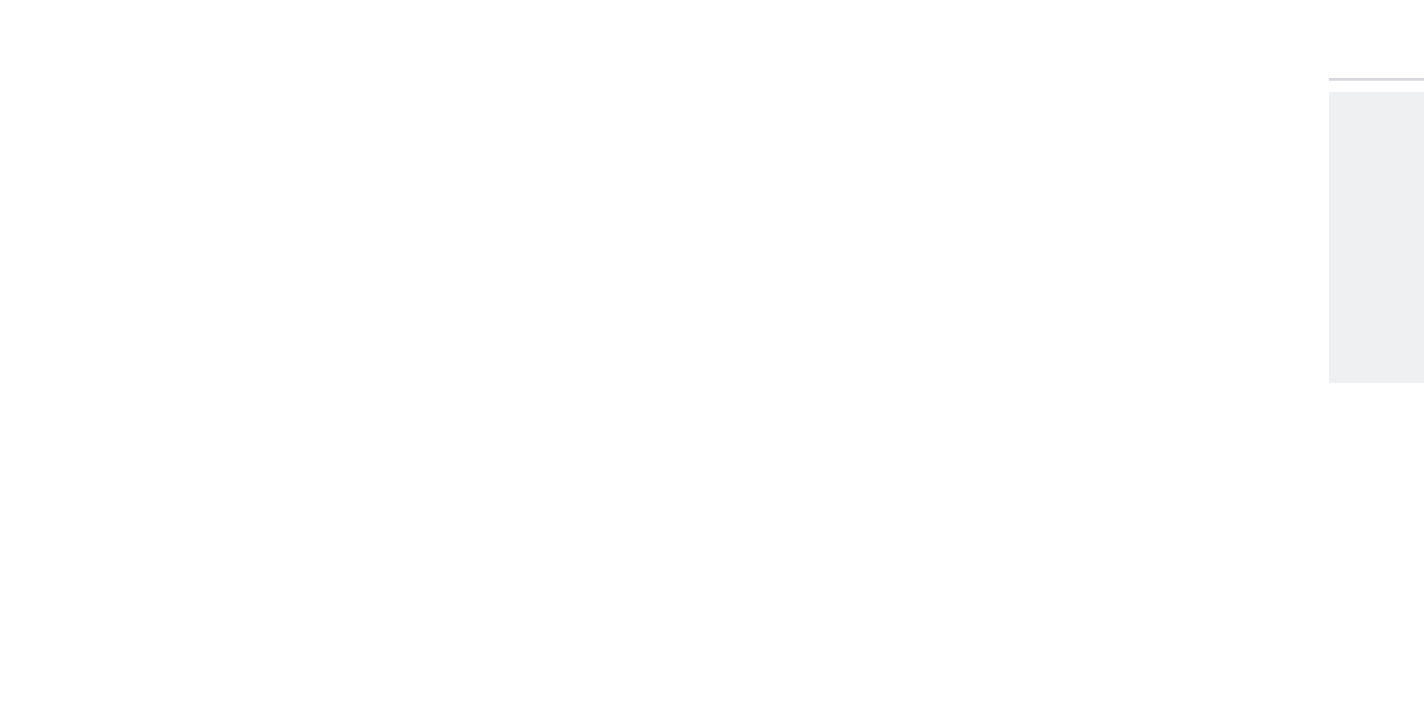 scroll, scrollTop: 240, scrollLeft: 0, axis: vertical 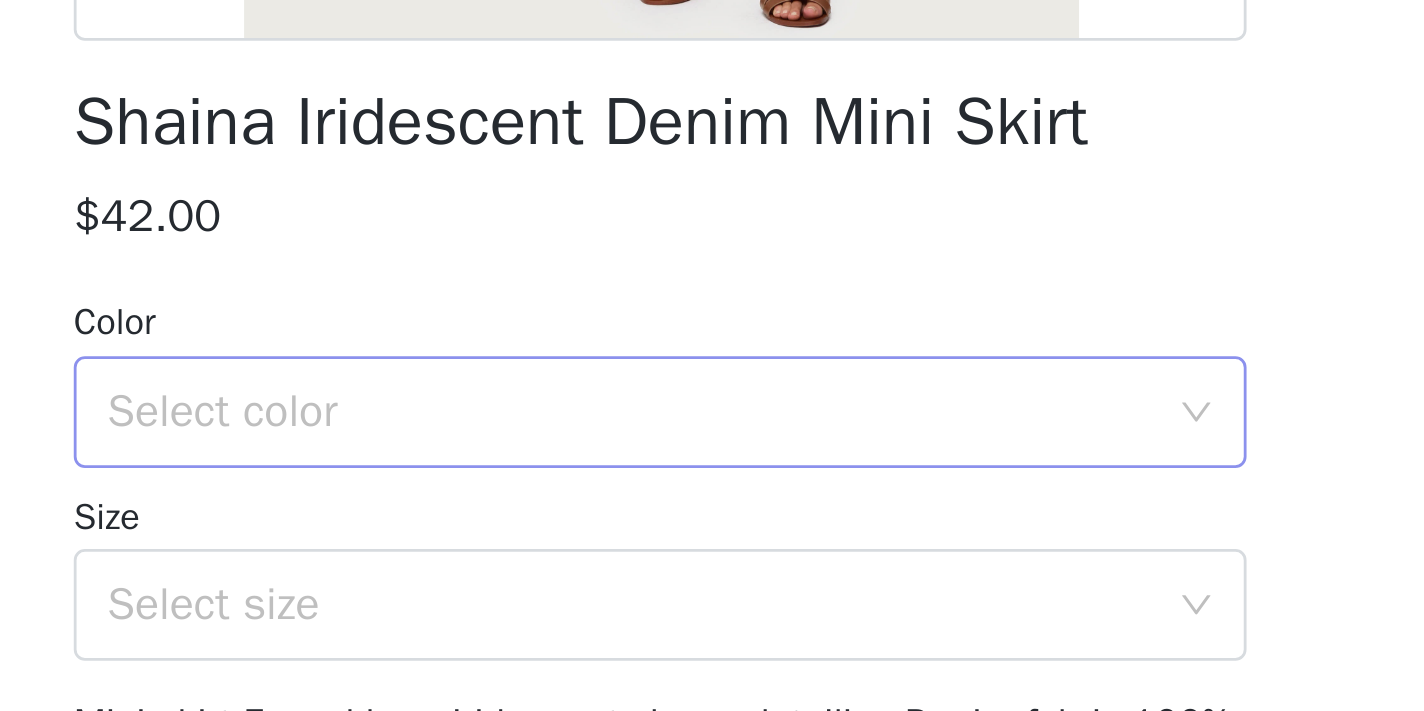 click on "Select color" at bounding box center (701, 443) 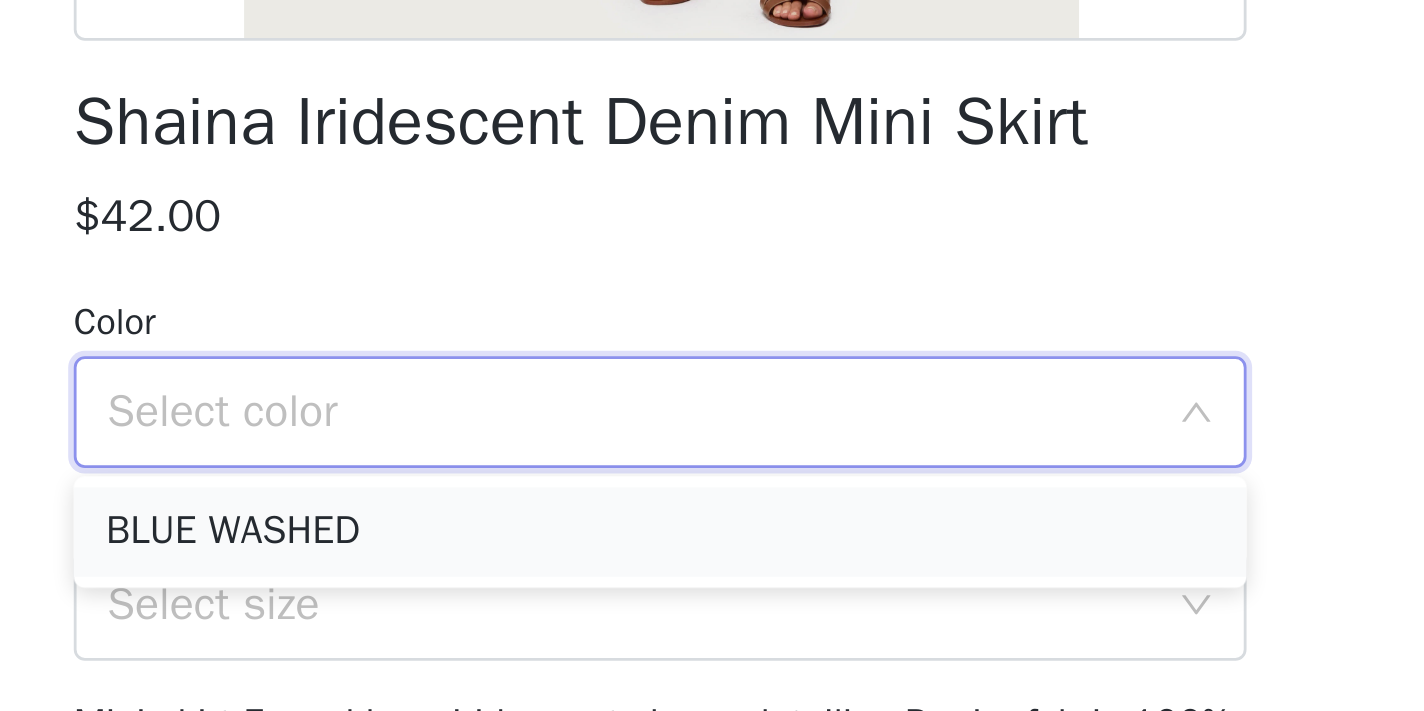 click on "BLUE WASHED" at bounding box center (712, 486) 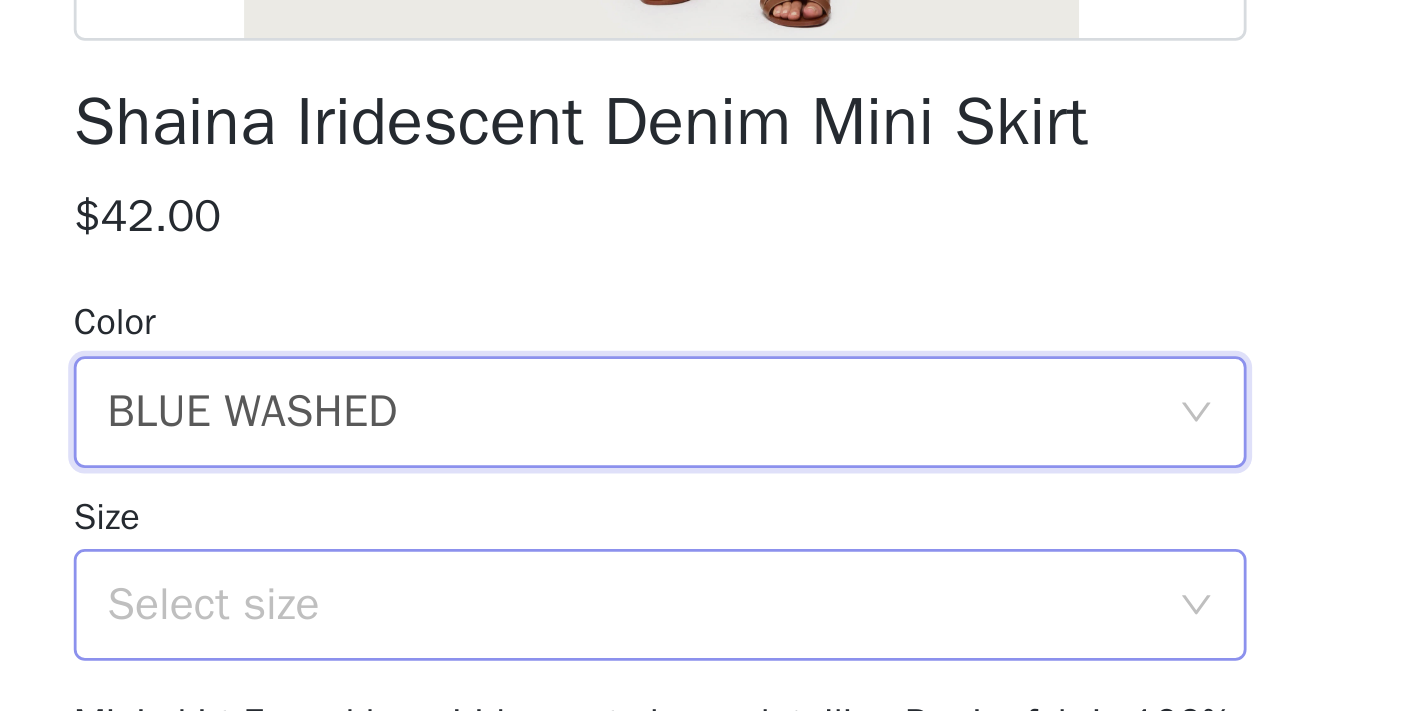 click on "Select size" at bounding box center (701, 512) 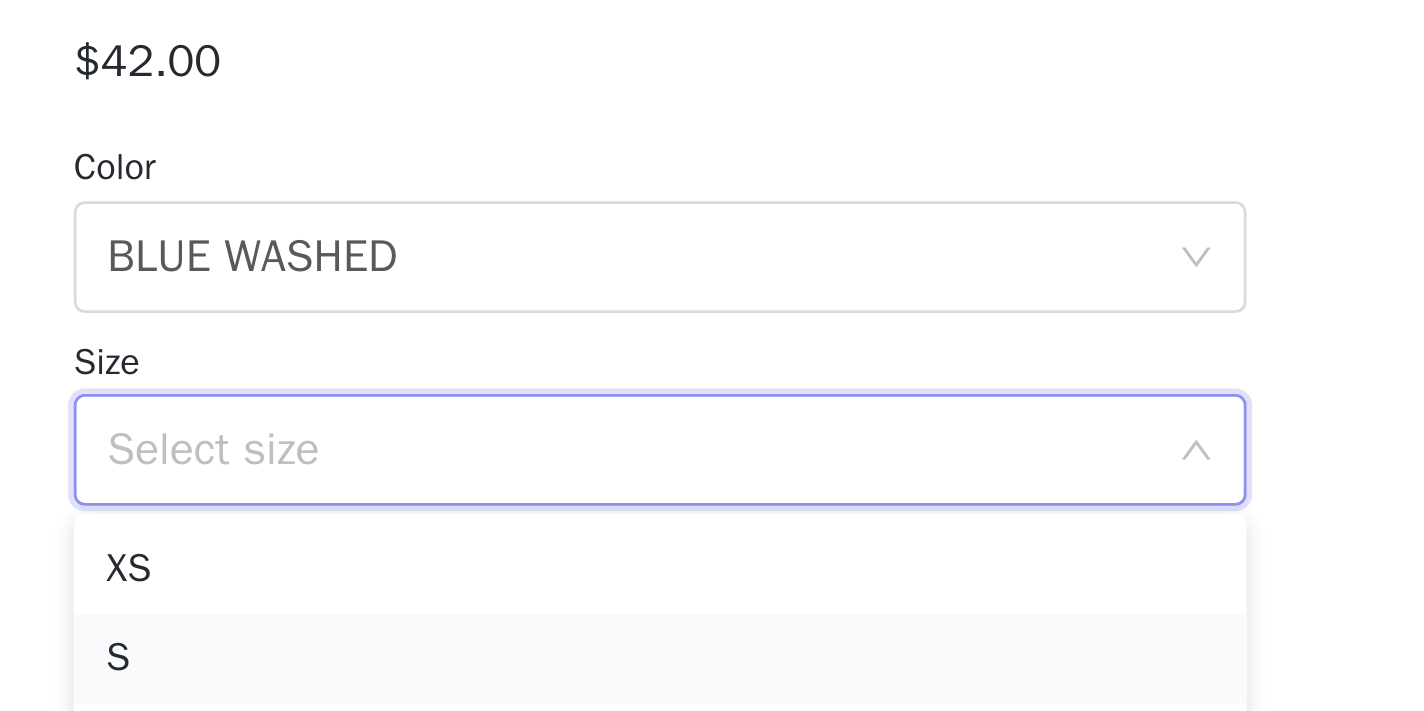 click on "S" at bounding box center (712, 587) 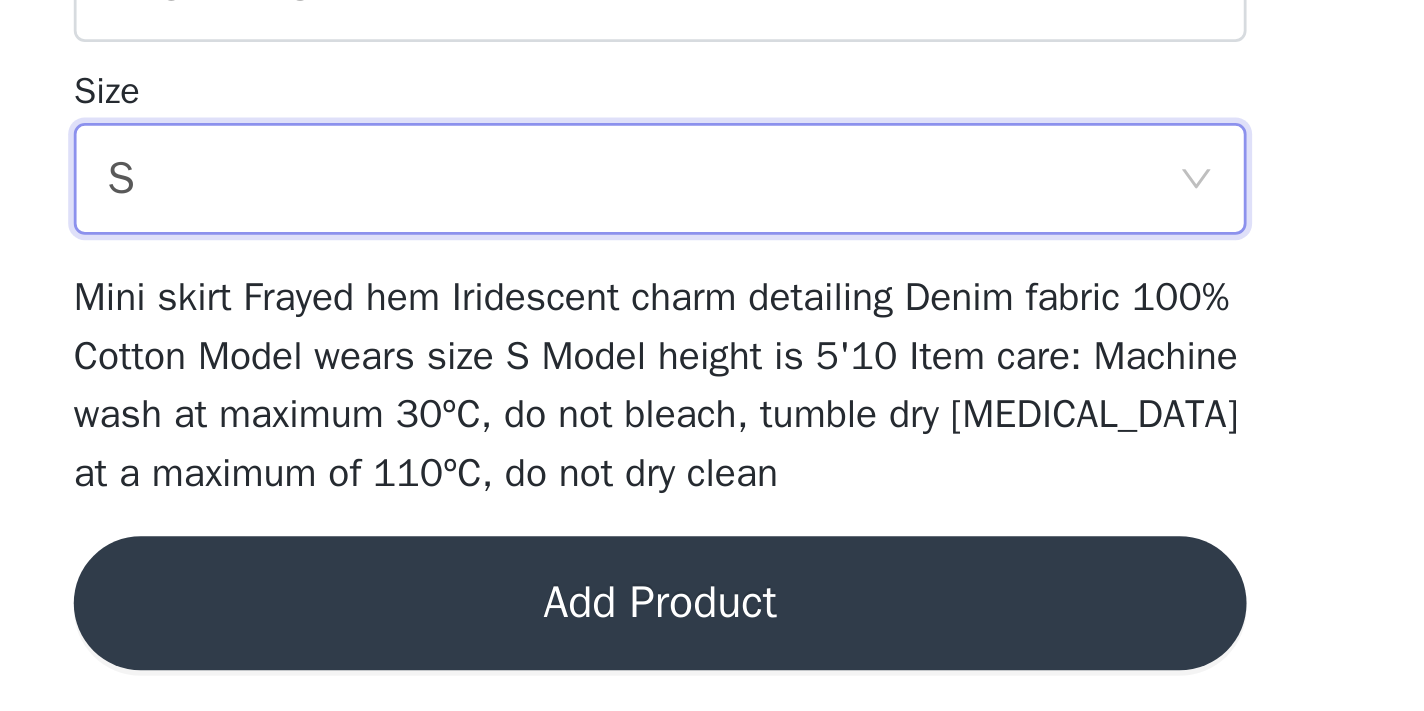 click on "Add Product" at bounding box center (712, 664) 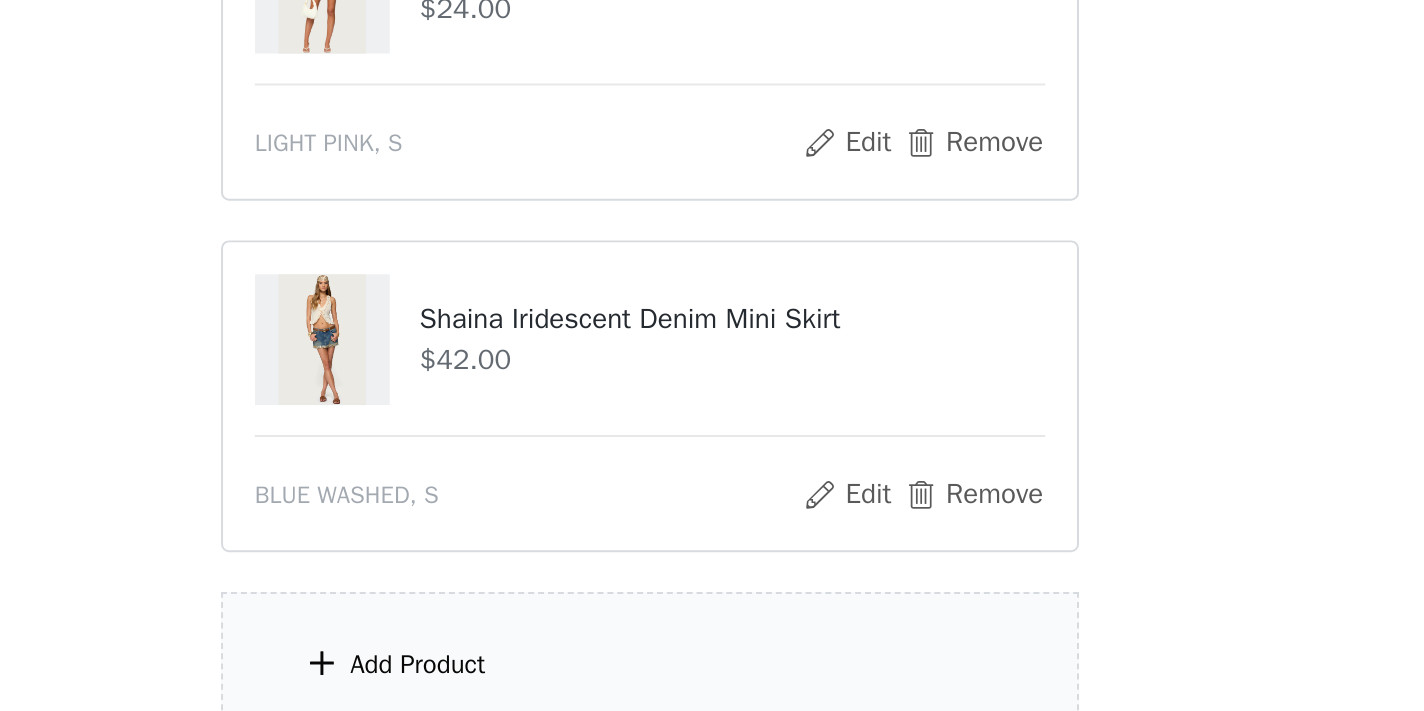 scroll, scrollTop: 1580, scrollLeft: 0, axis: vertical 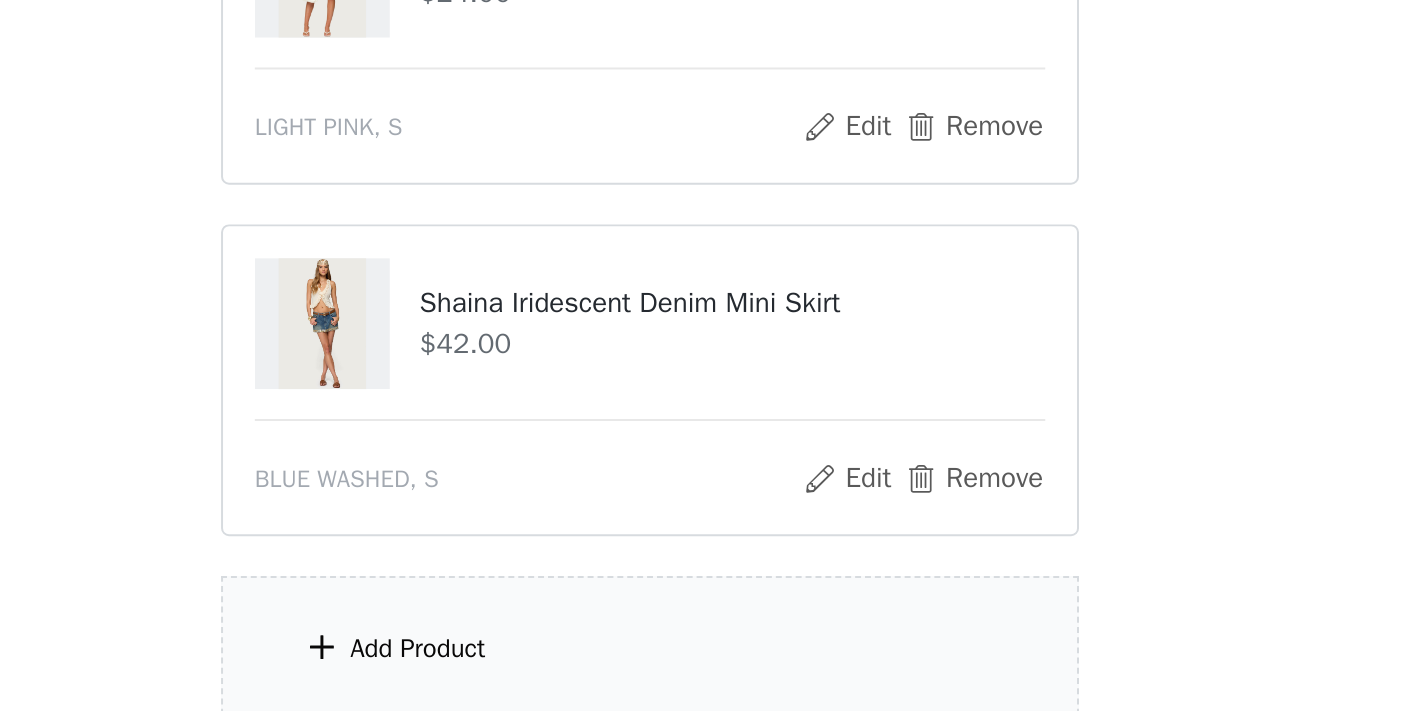 click on "Add Product" at bounding box center [712, 680] 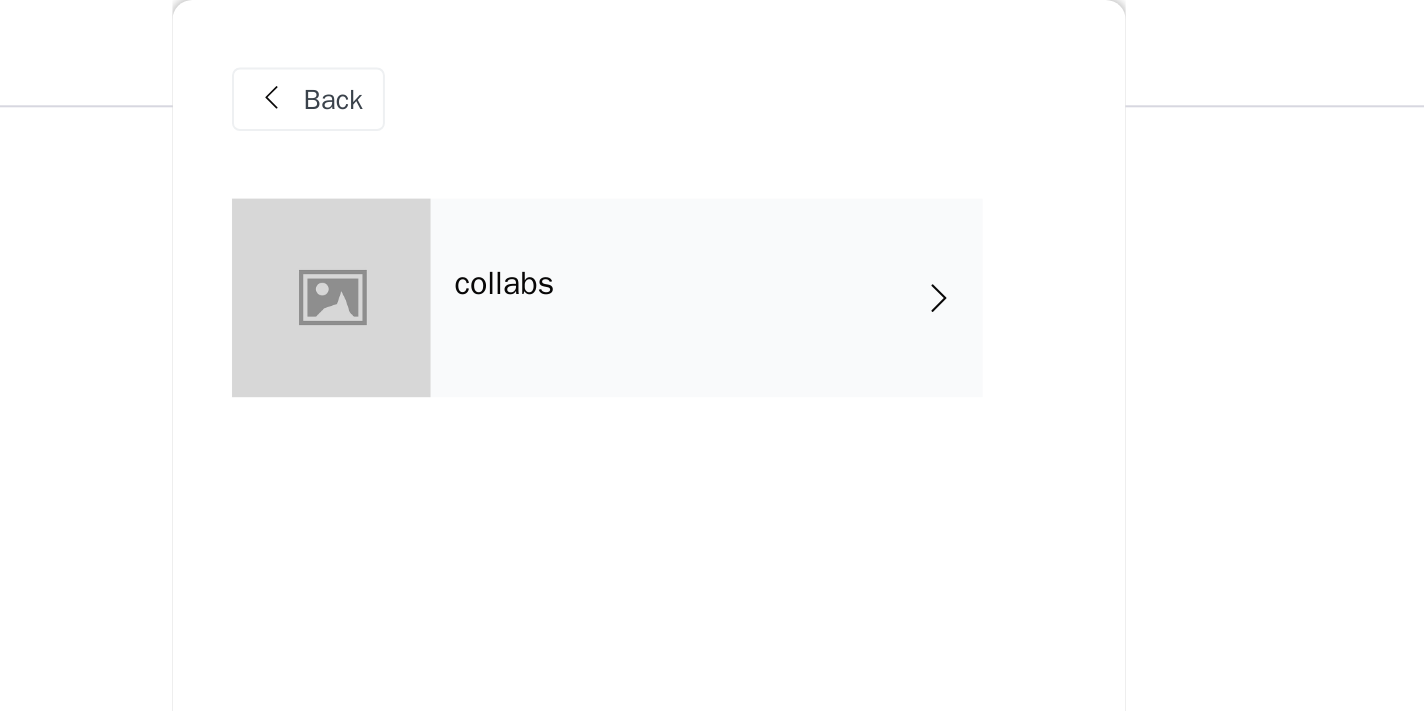 scroll, scrollTop: 1047, scrollLeft: 0, axis: vertical 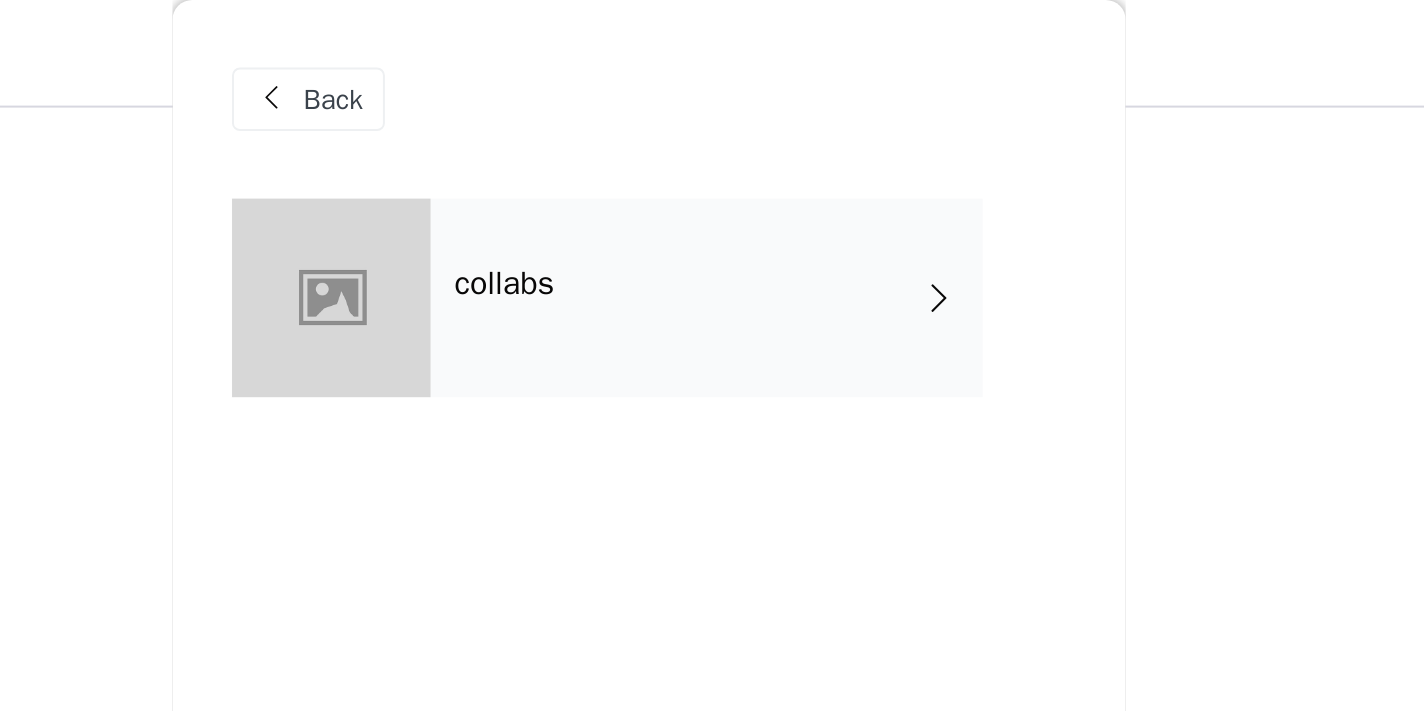 click on "collabs" at bounding box center [741, 150] 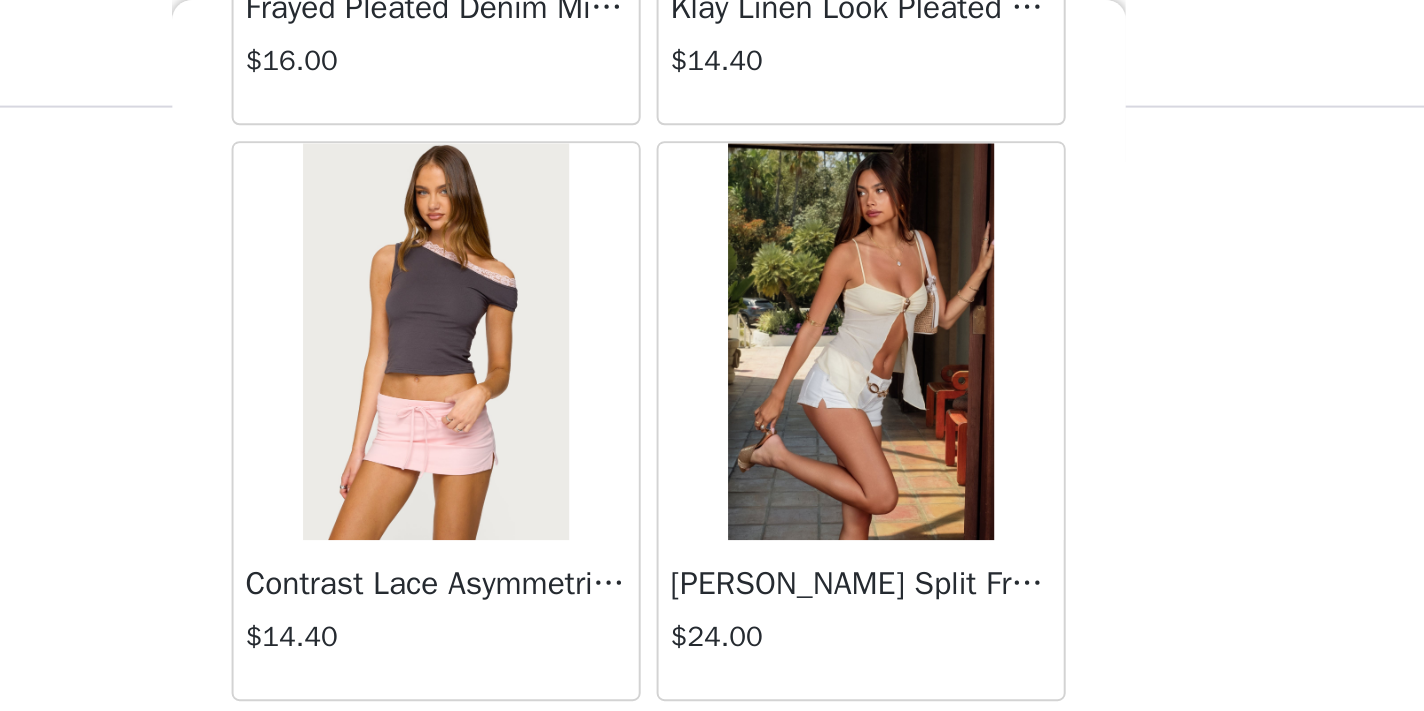scroll, scrollTop: 2349, scrollLeft: 0, axis: vertical 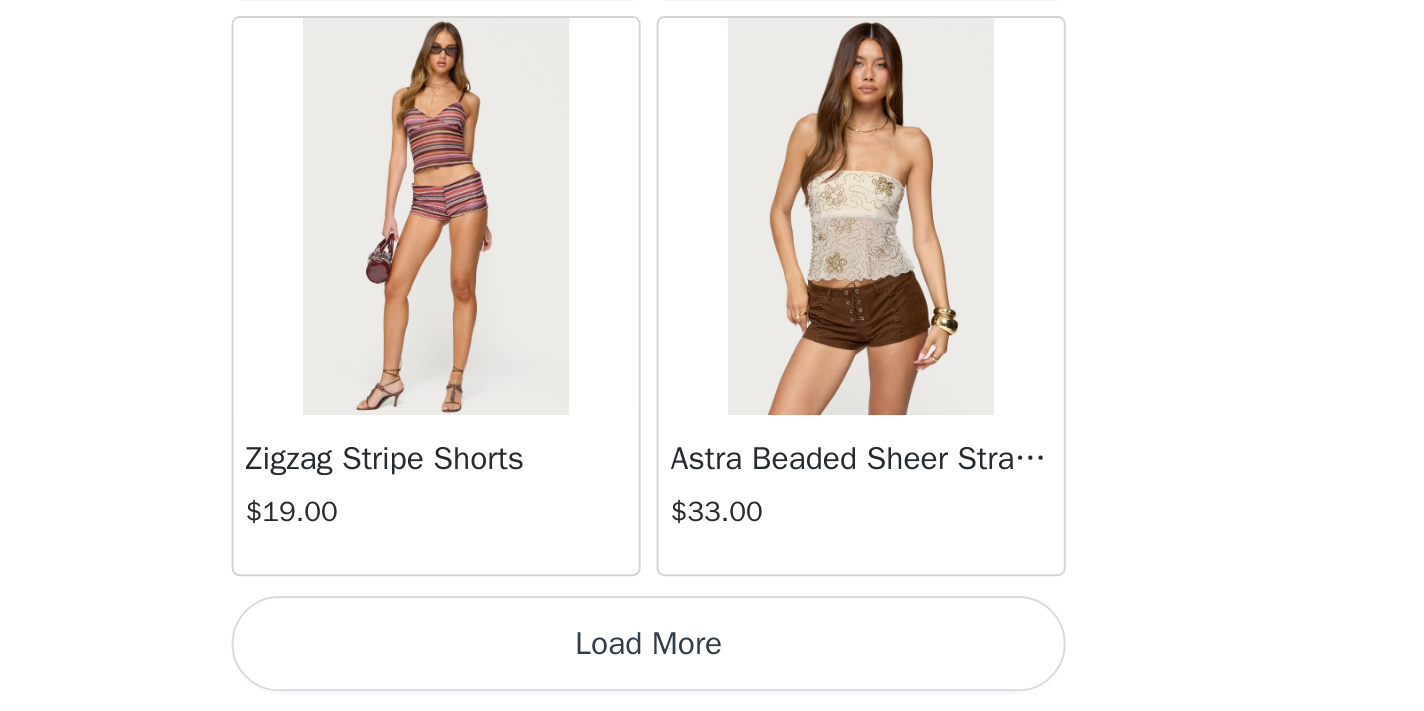 click on "Load More" at bounding box center [712, 677] 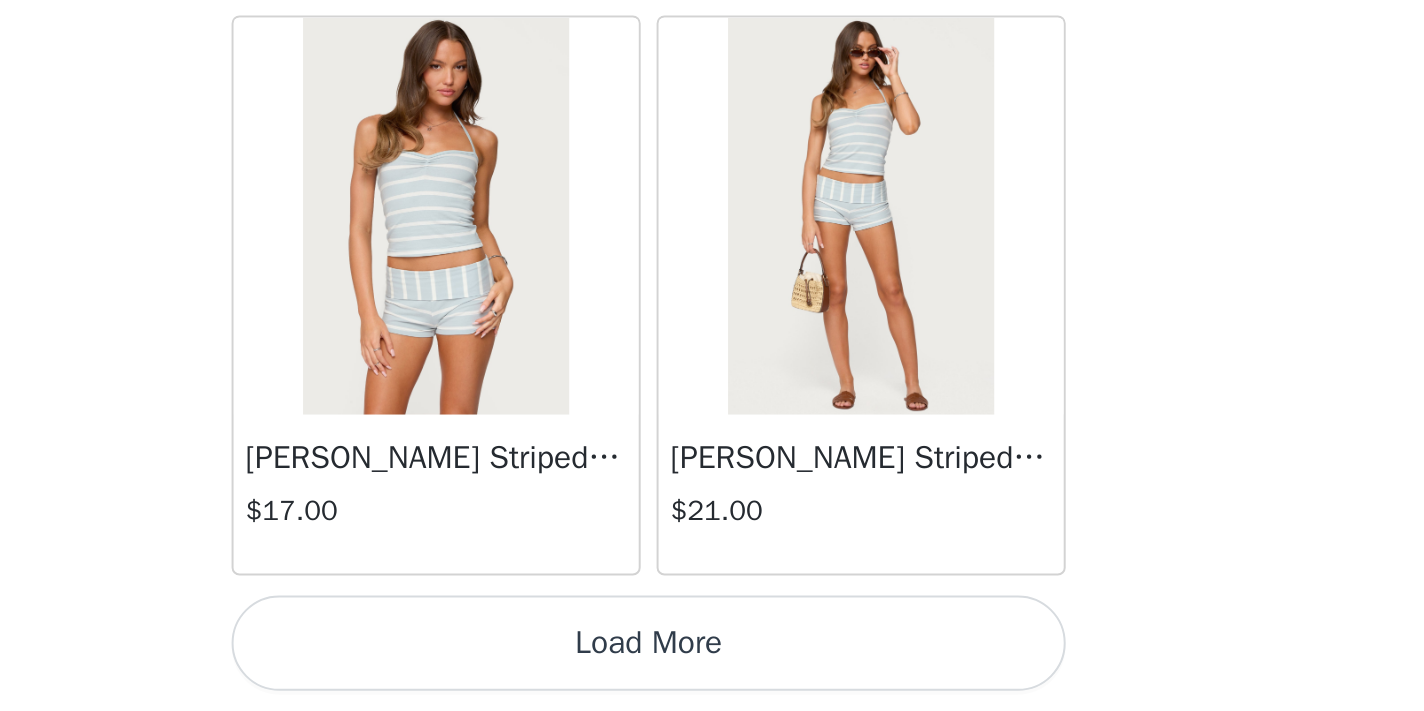 scroll, scrollTop: 5251, scrollLeft: 0, axis: vertical 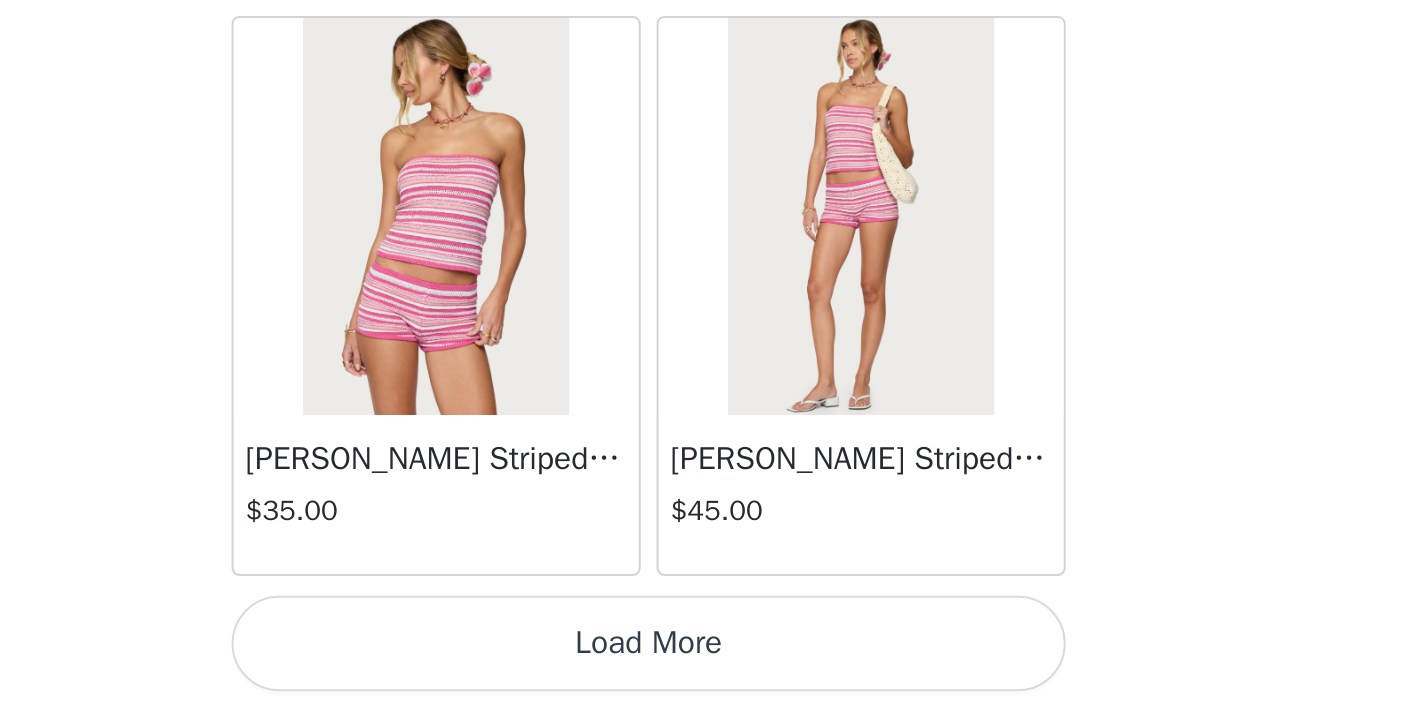 click on "Load More" at bounding box center (712, 677) 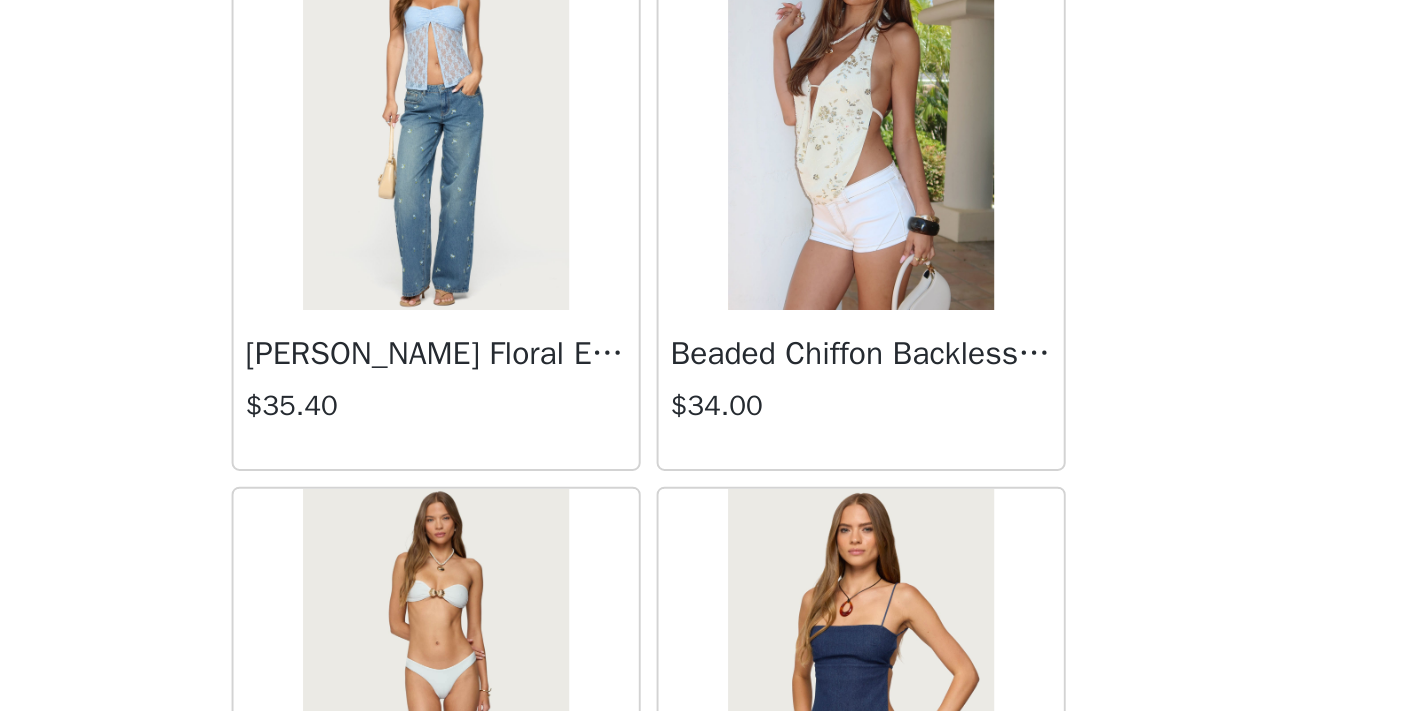 scroll, scrollTop: 8783, scrollLeft: 0, axis: vertical 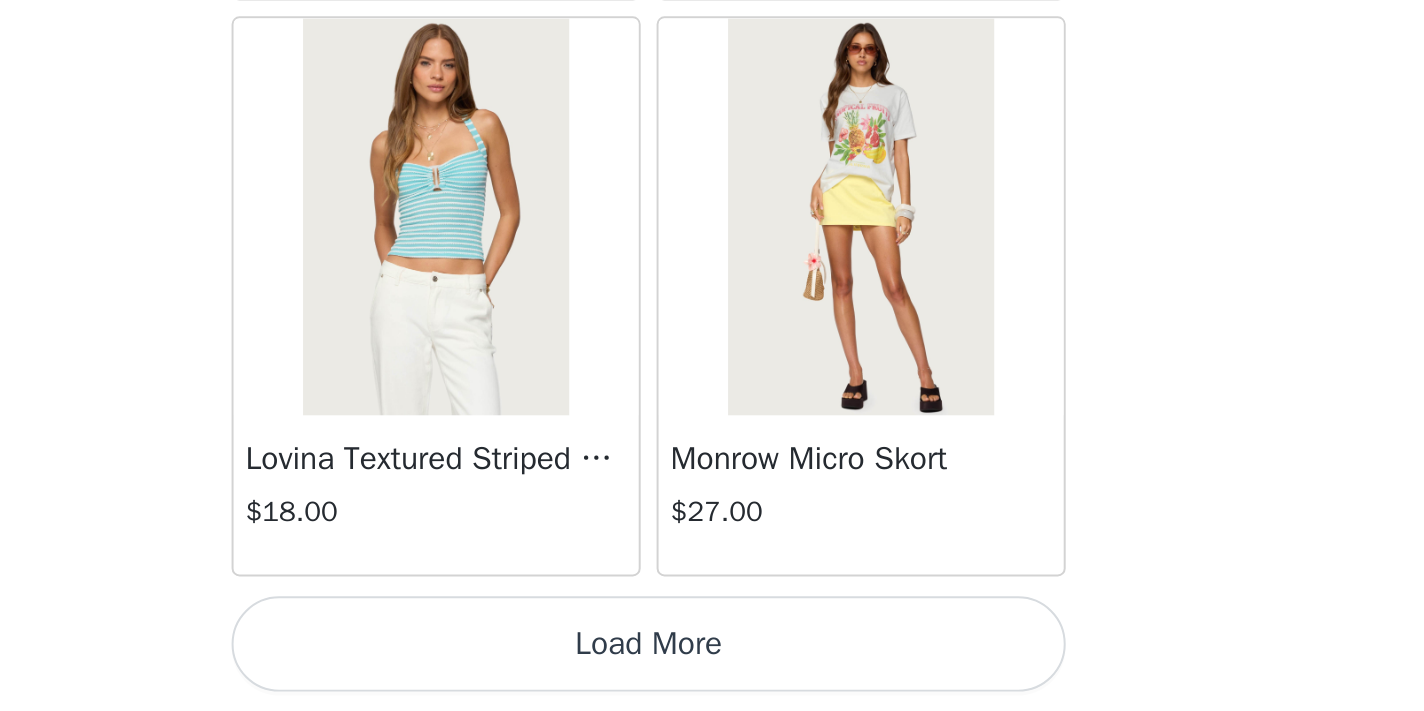 click on "Load More" at bounding box center (712, 677) 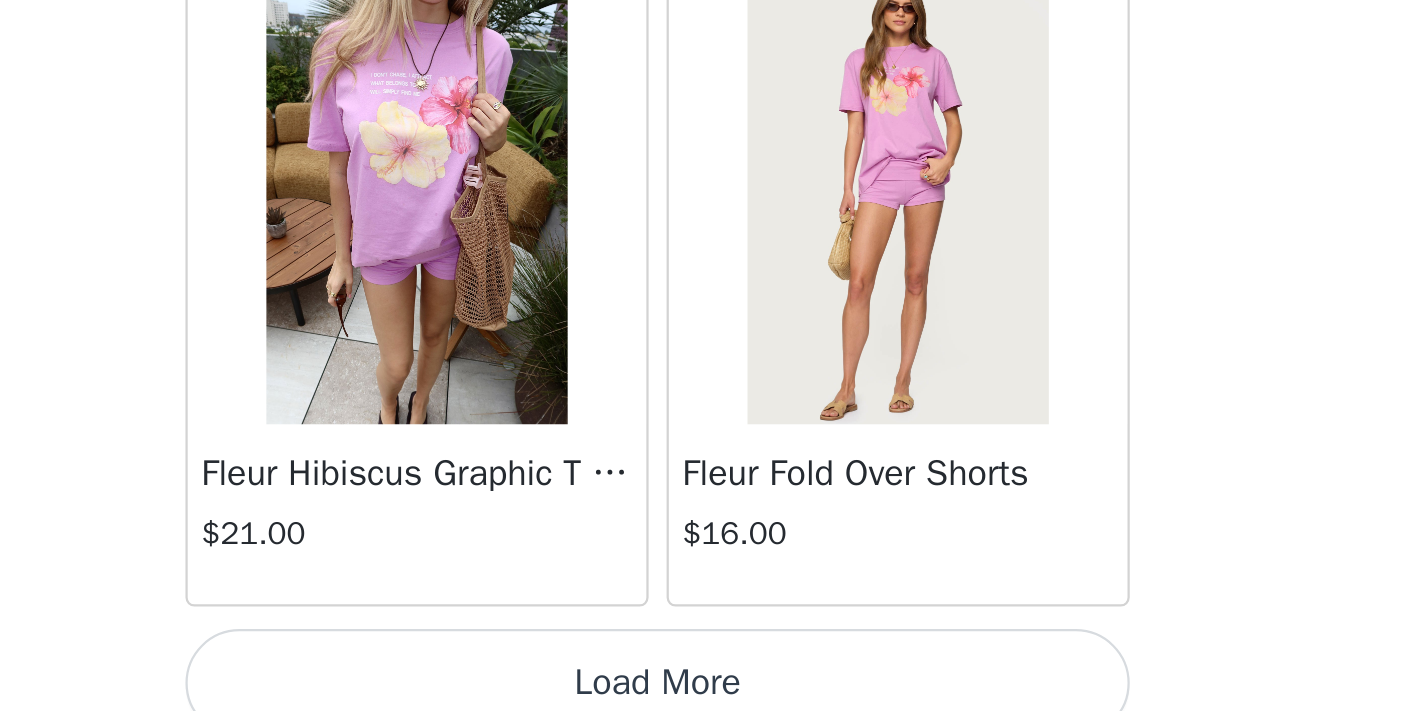 scroll, scrollTop: 13949, scrollLeft: 0, axis: vertical 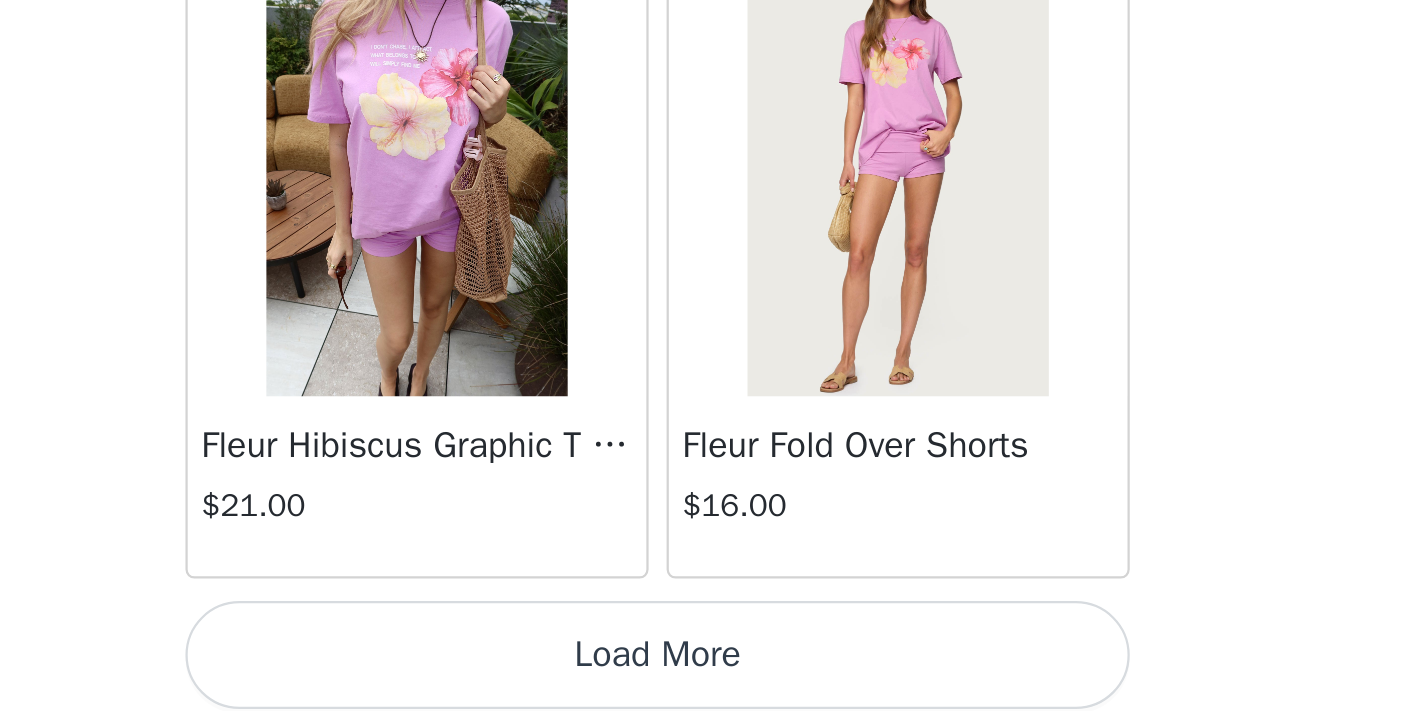 click on "Load More" at bounding box center (712, 677) 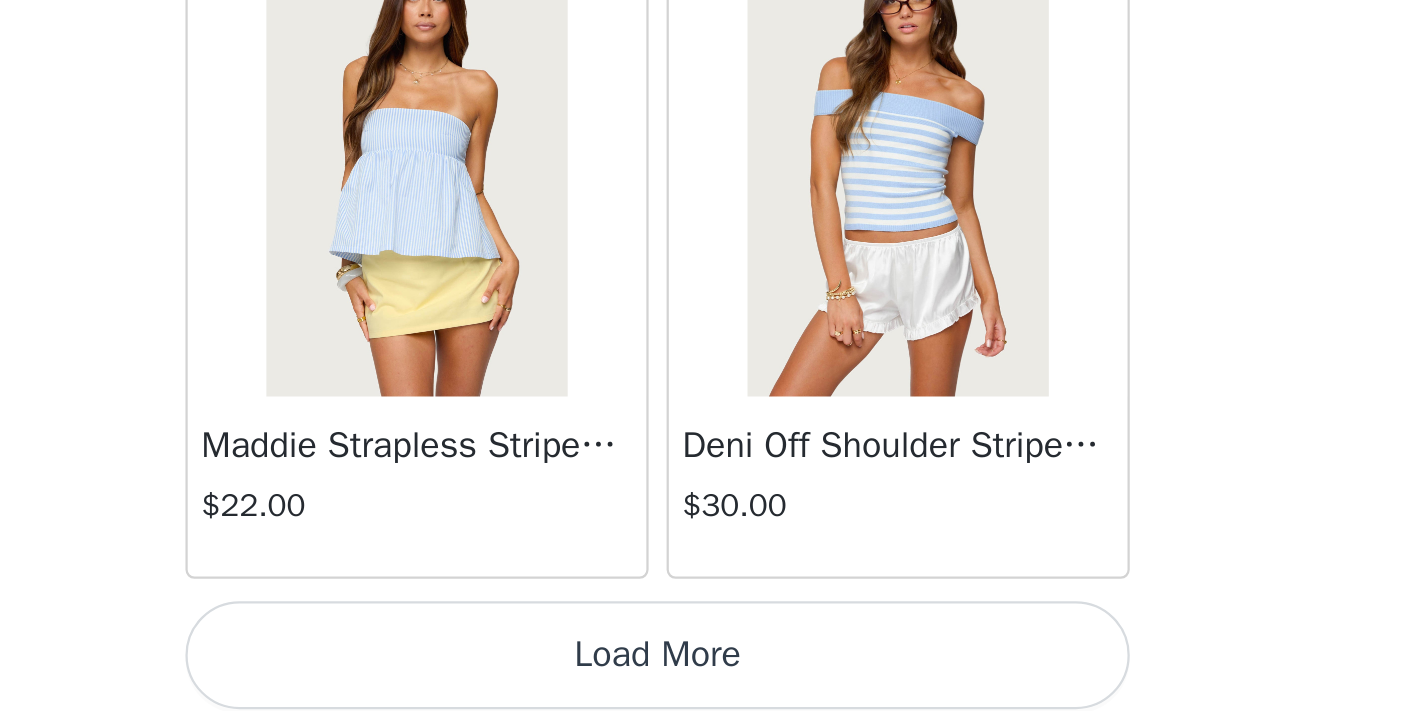 click on "Load More" at bounding box center (712, 677) 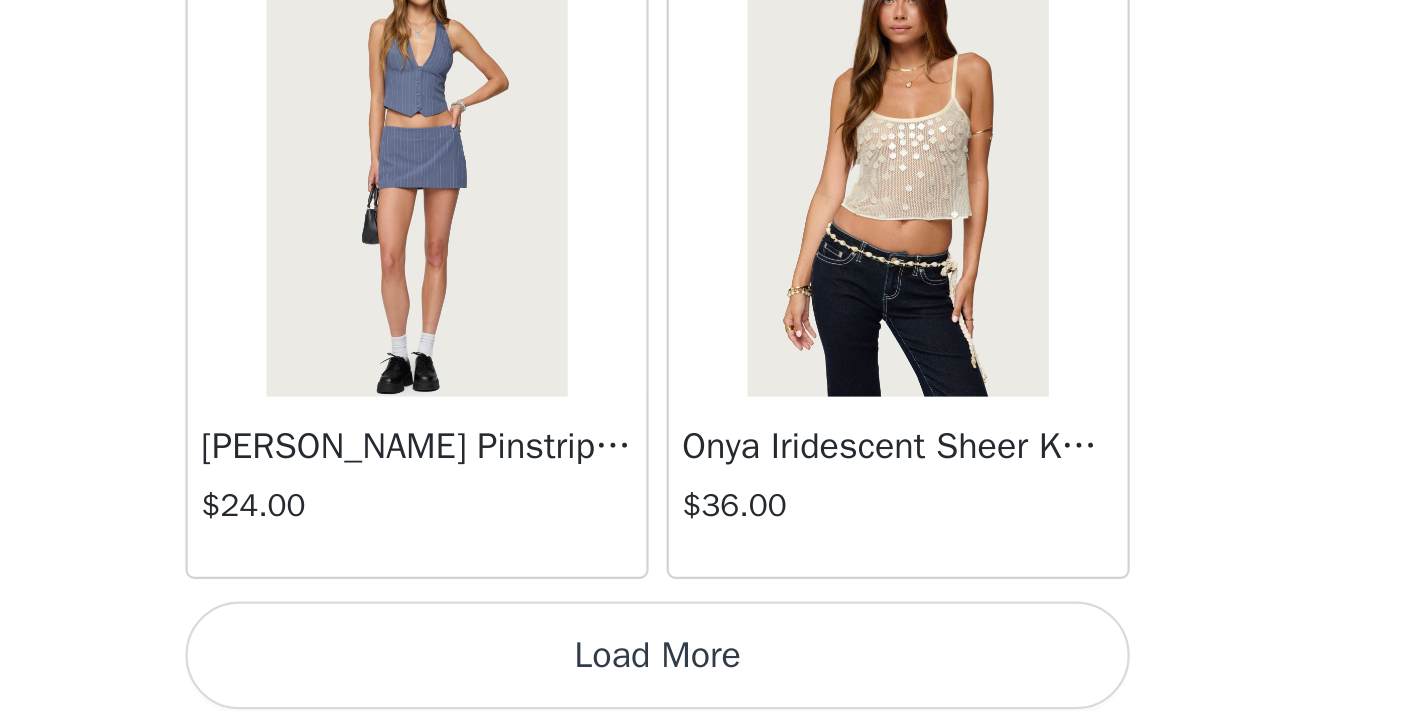 scroll, scrollTop: 19749, scrollLeft: 0, axis: vertical 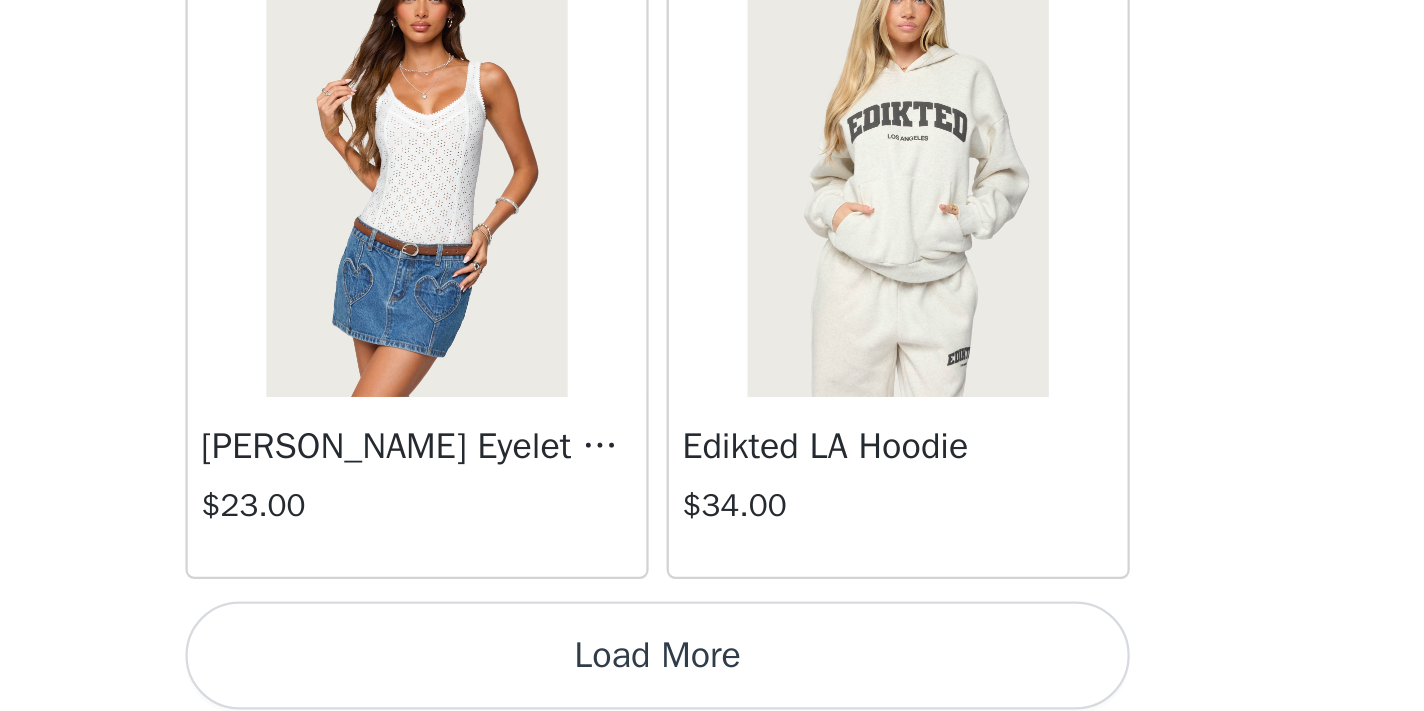 click on "Load More" at bounding box center (712, 677) 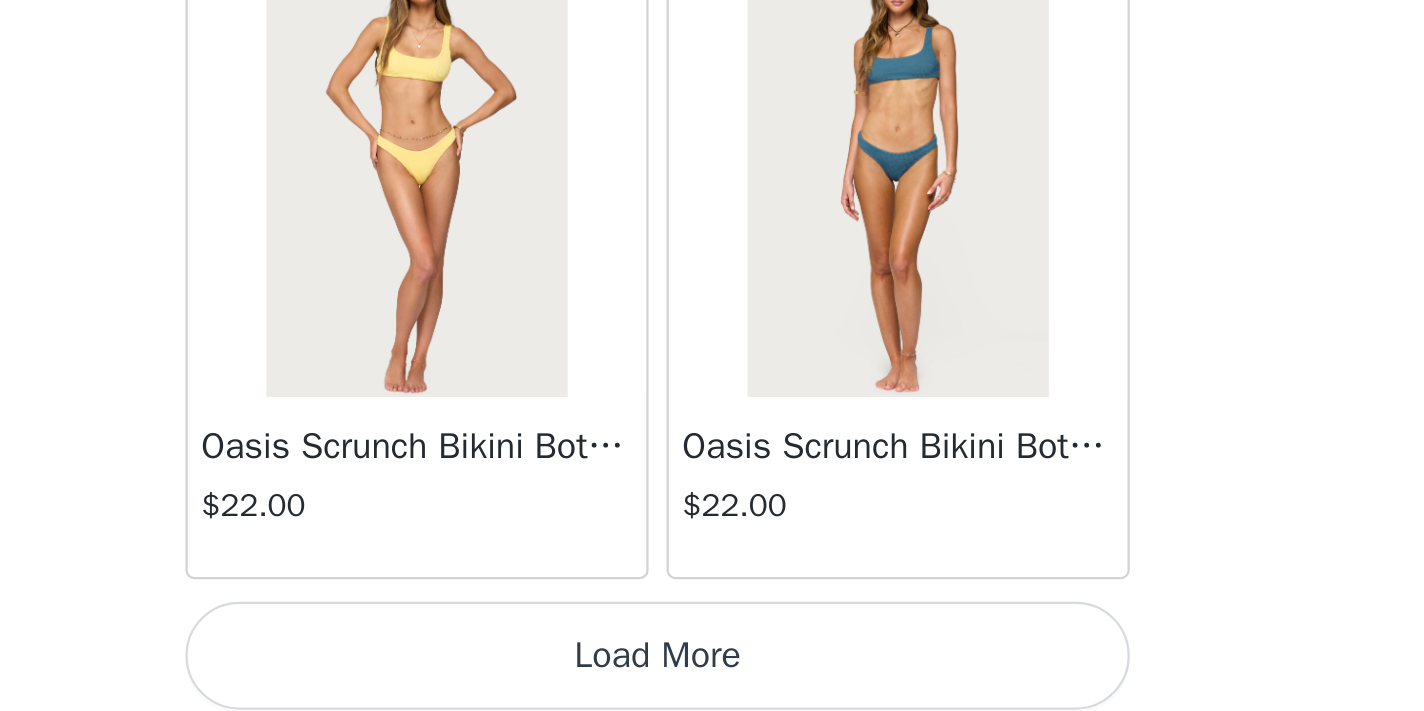 scroll, scrollTop: 25549, scrollLeft: 0, axis: vertical 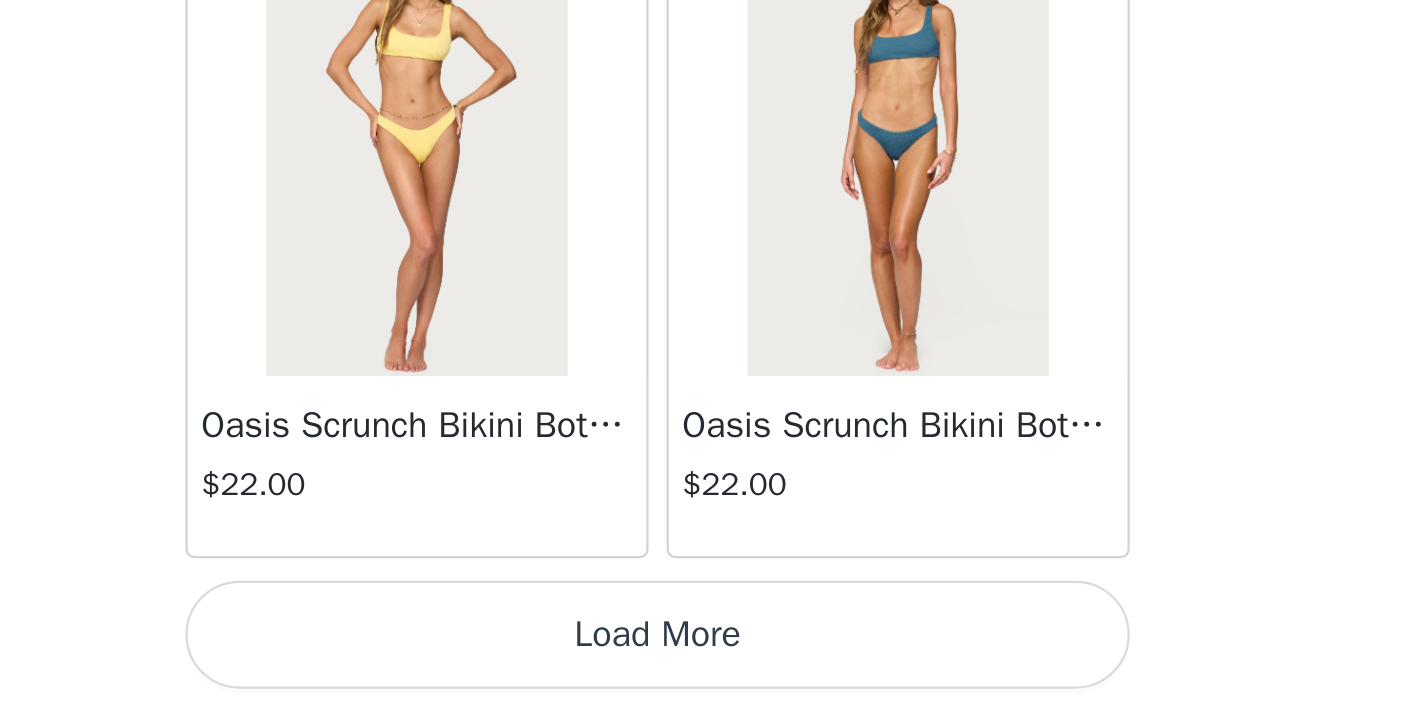 click on "Load More" at bounding box center [712, 677] 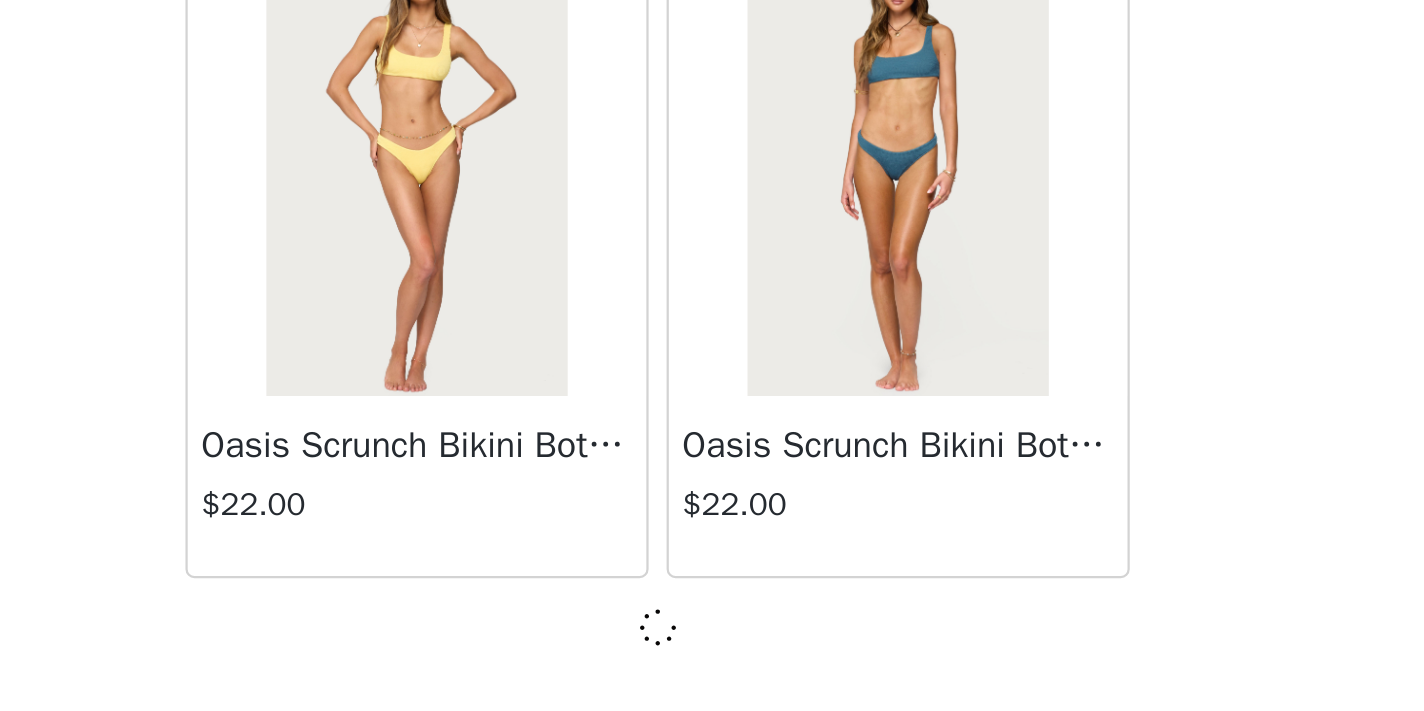 scroll, scrollTop: 25540, scrollLeft: 0, axis: vertical 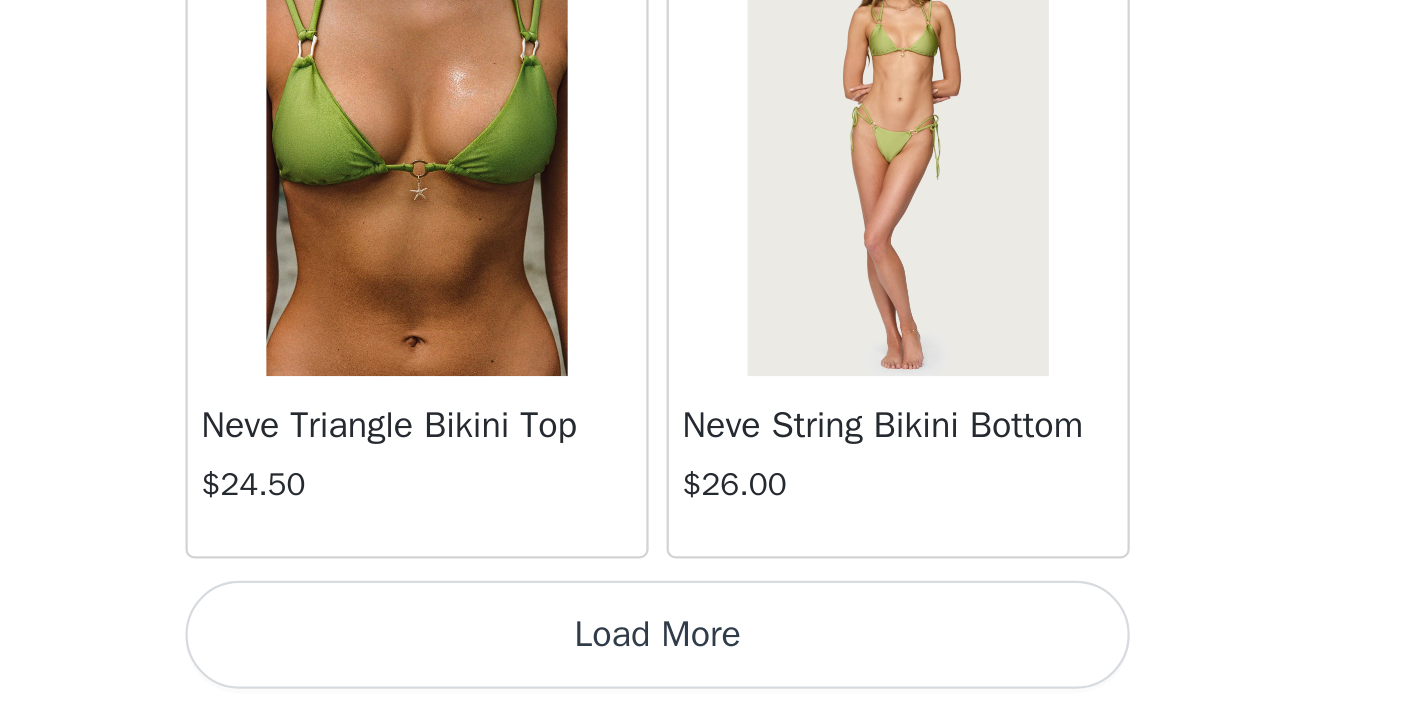 click on "Load More" at bounding box center (712, 677) 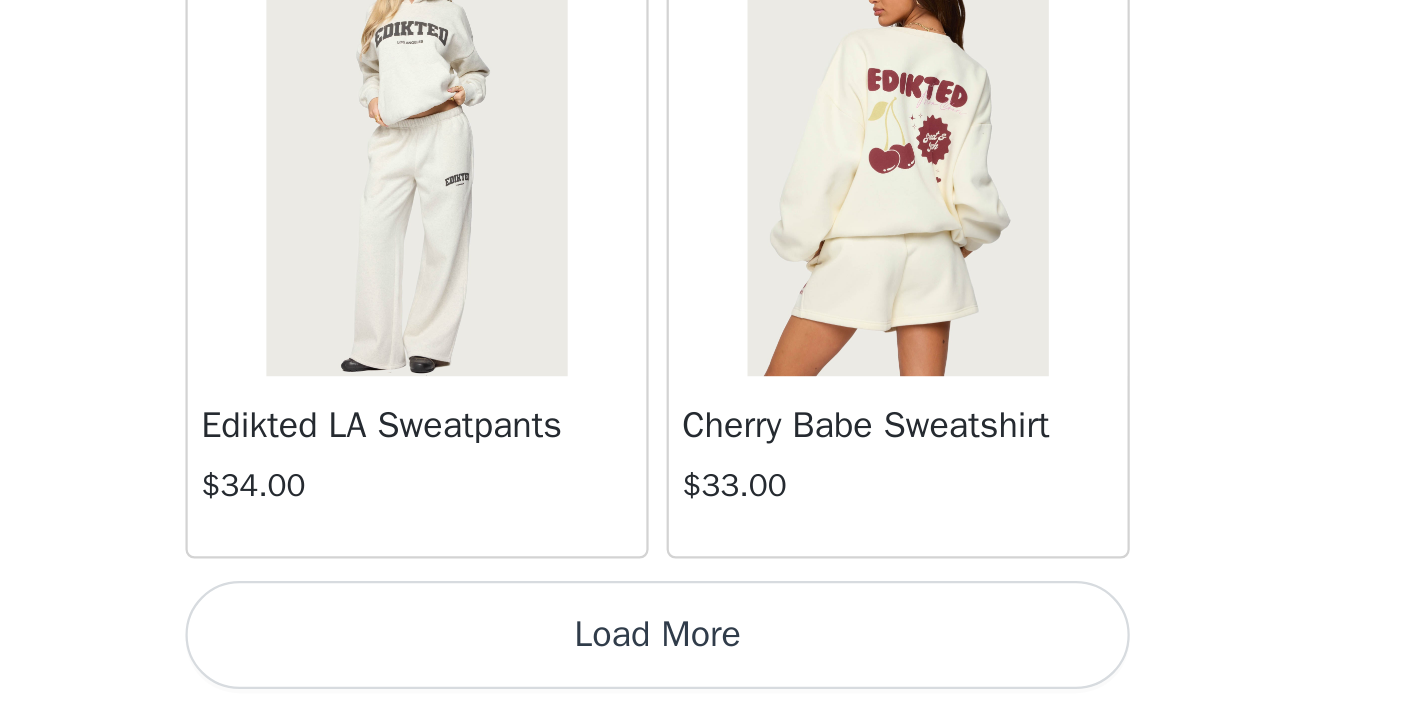 scroll, scrollTop: 31349, scrollLeft: 0, axis: vertical 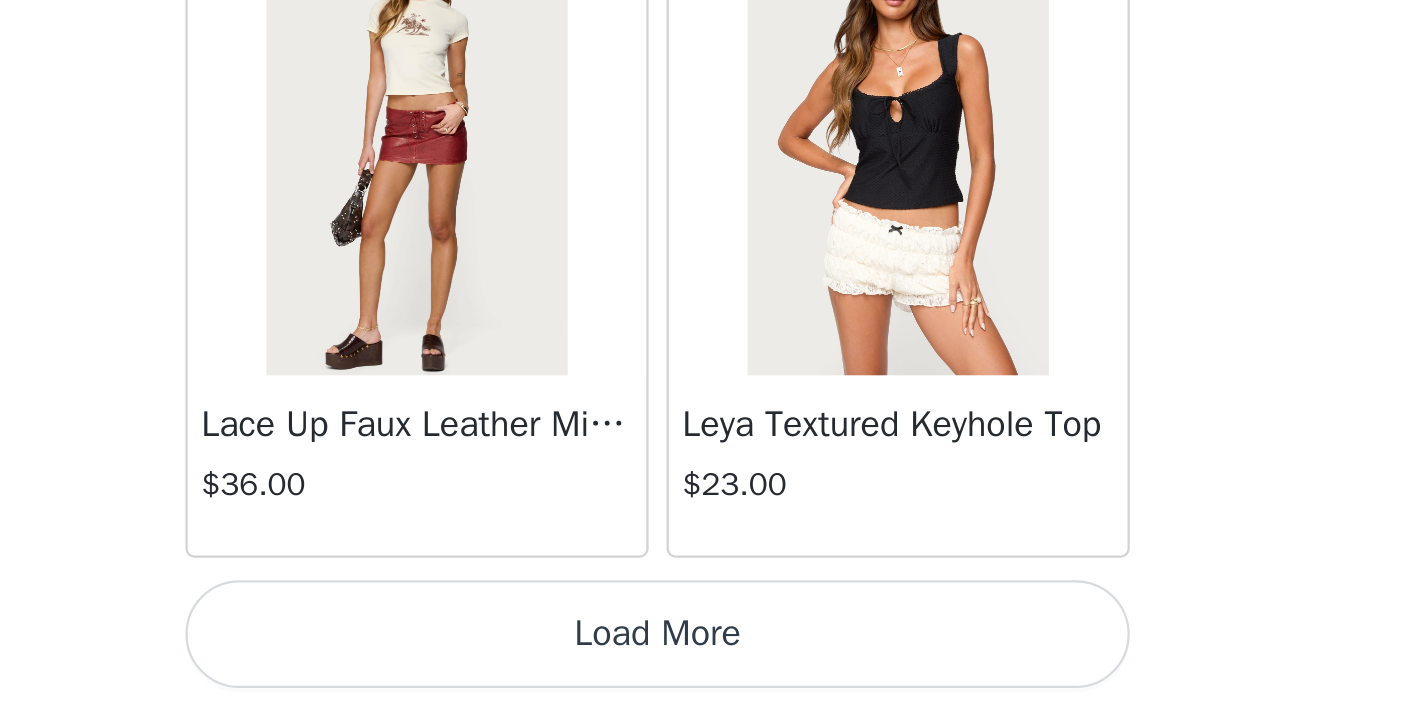 click on "Load More" at bounding box center [712, 677] 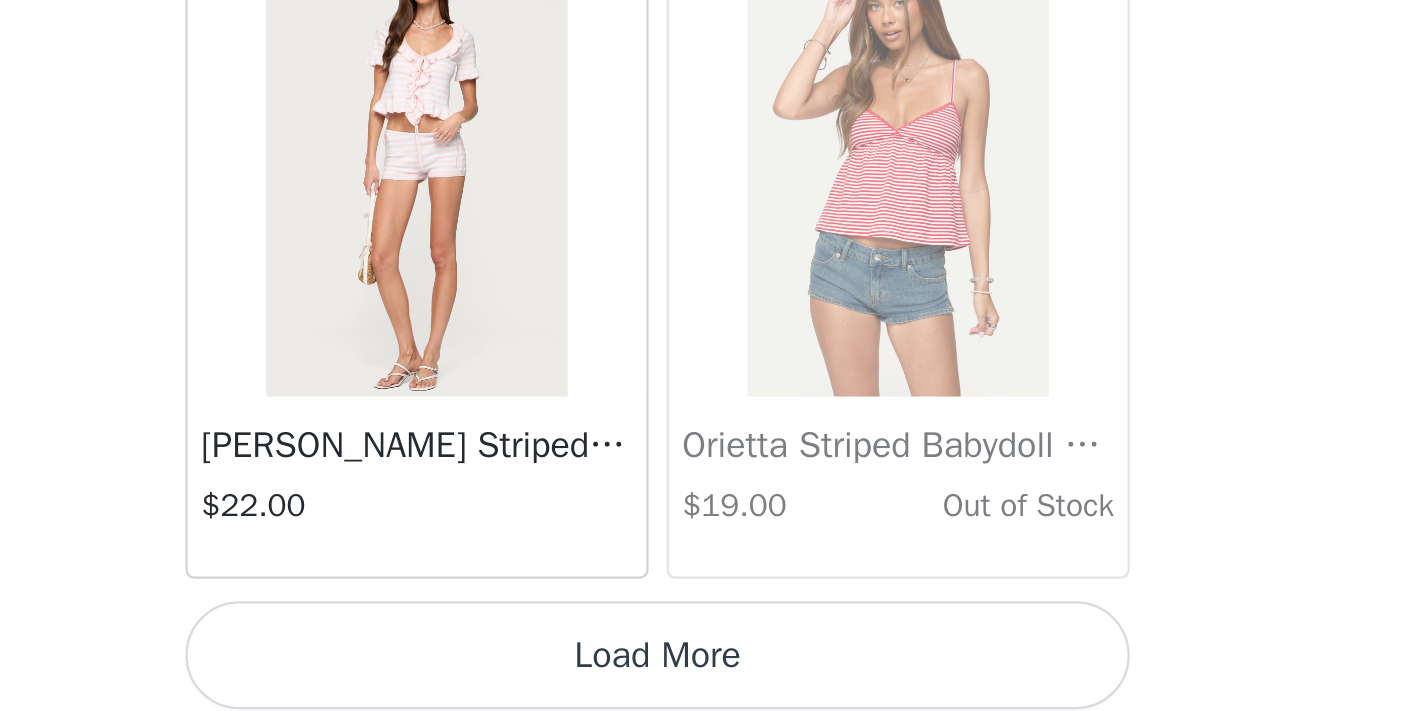 scroll, scrollTop: 37149, scrollLeft: 0, axis: vertical 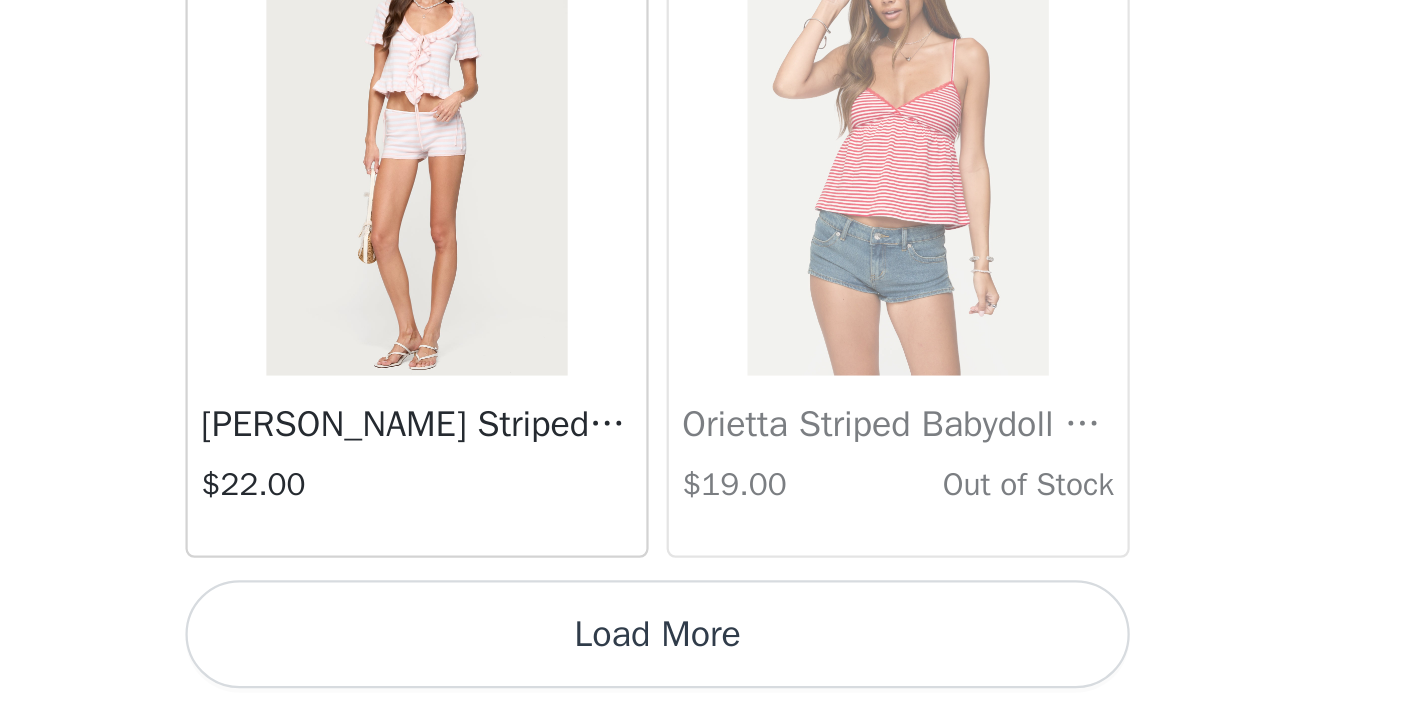 click on "Load More" at bounding box center (712, 677) 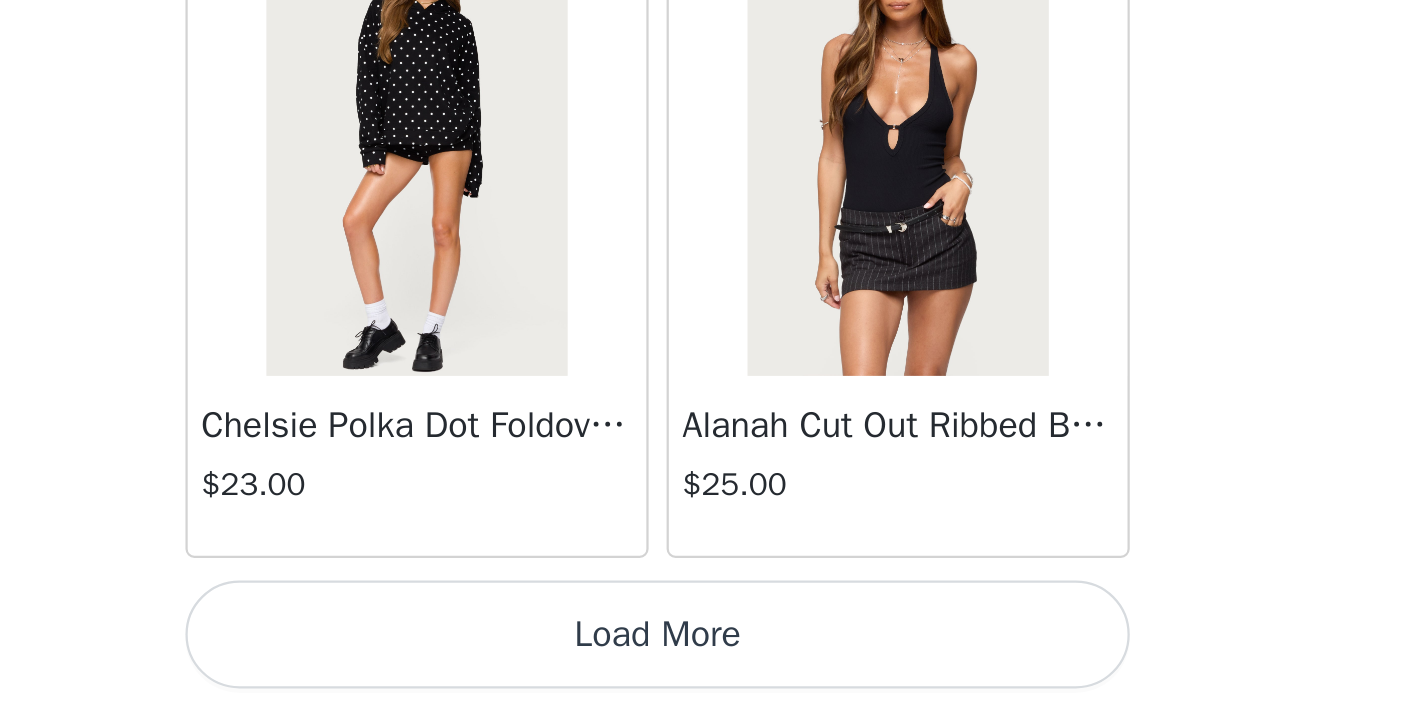 click on "Load More" at bounding box center [712, 677] 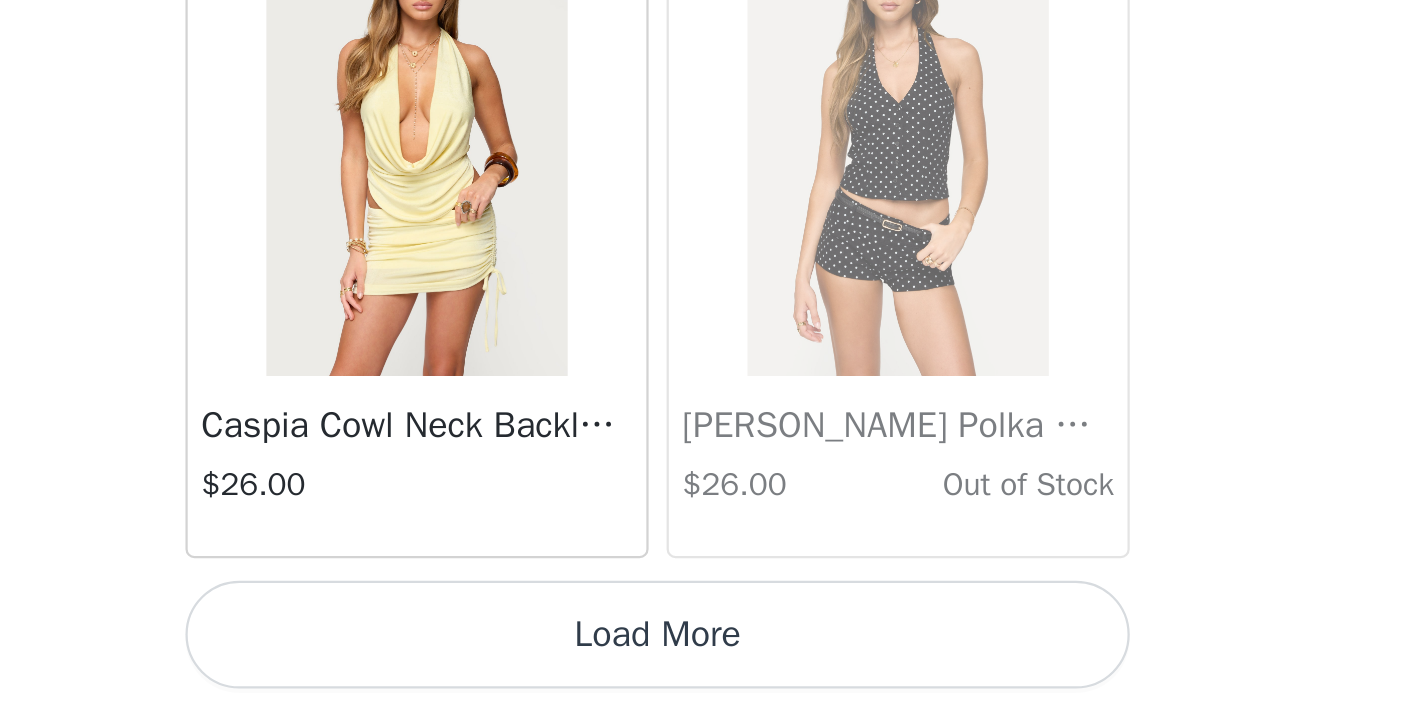 scroll, scrollTop: 42949, scrollLeft: 0, axis: vertical 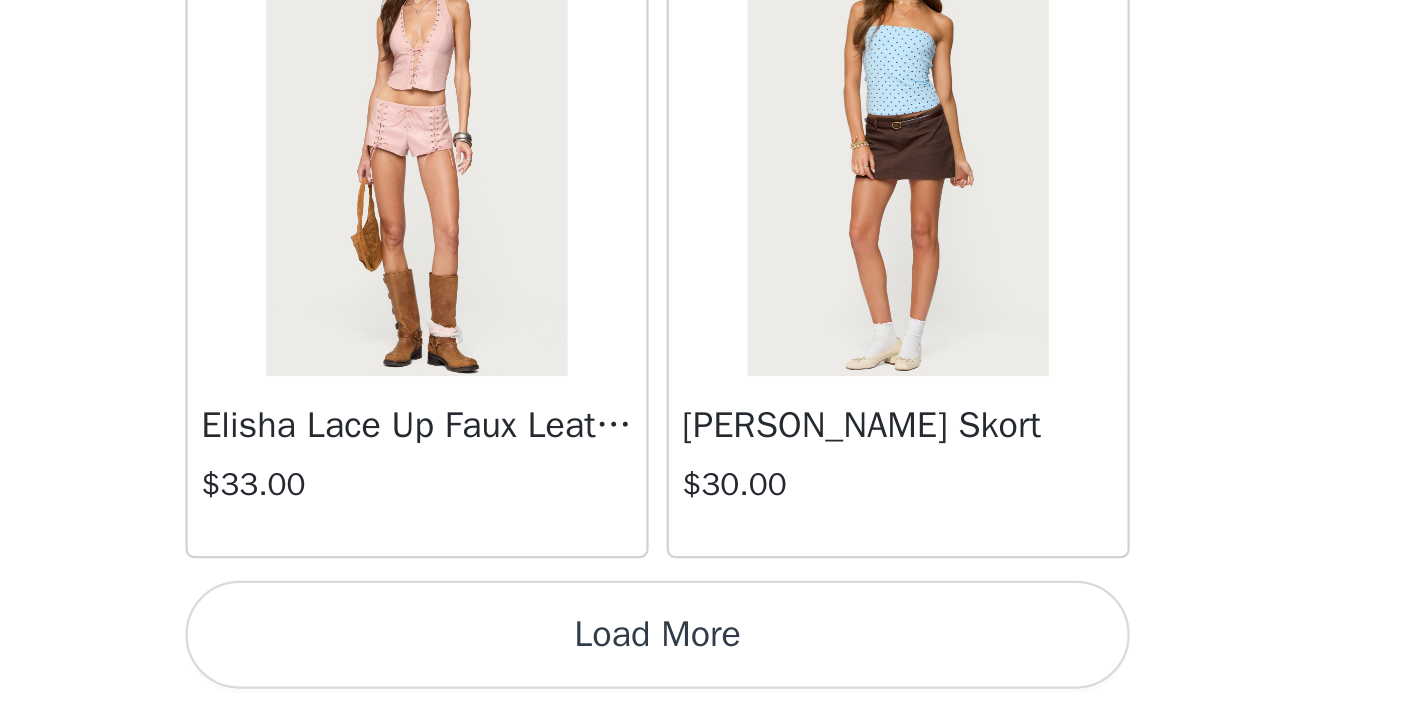 click on "Load More" at bounding box center [712, 677] 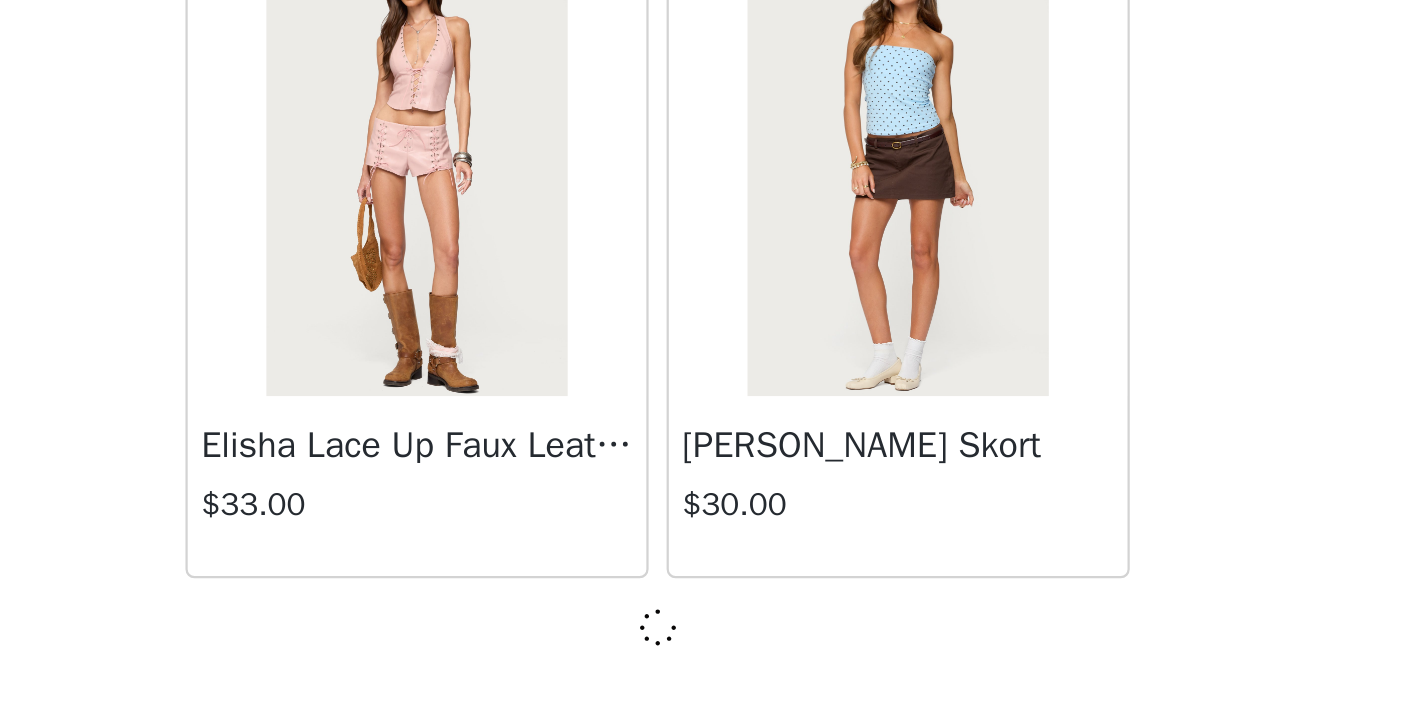 scroll, scrollTop: 45840, scrollLeft: 0, axis: vertical 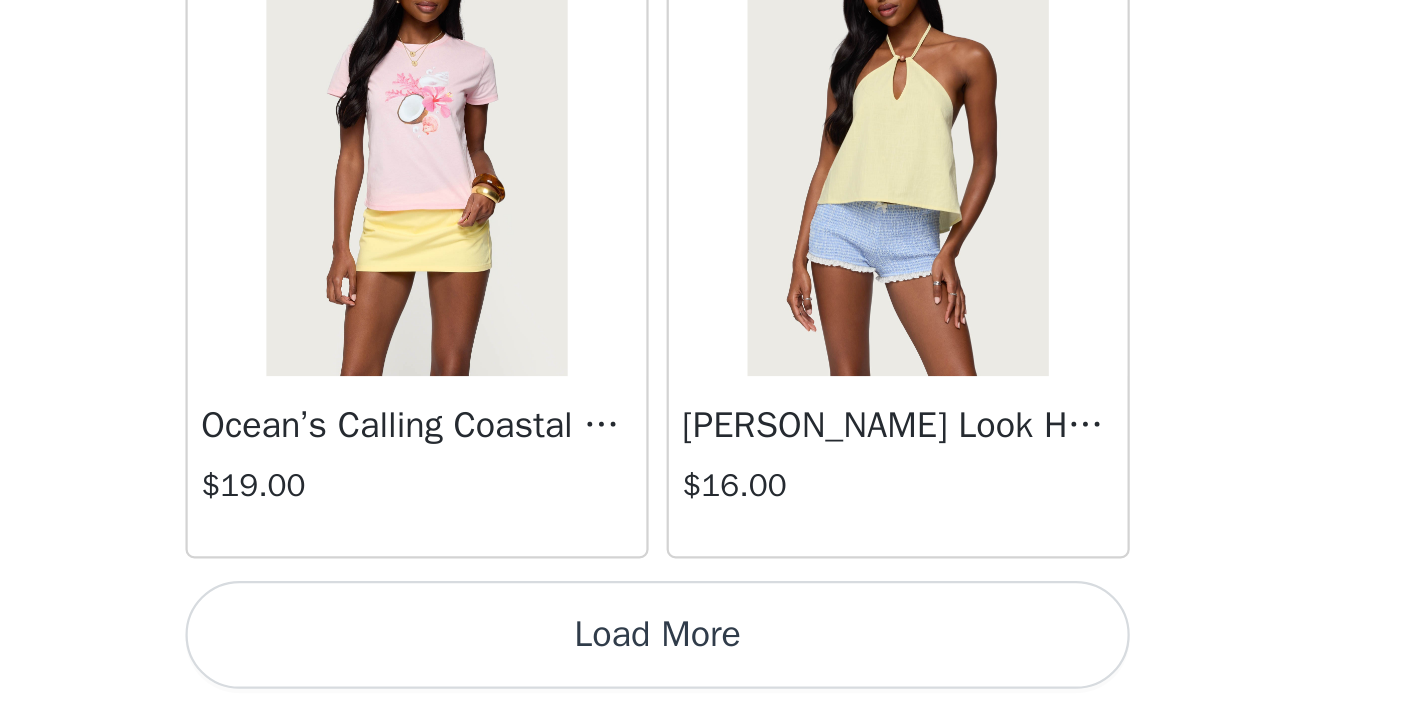 click on "Load More" at bounding box center [712, 677] 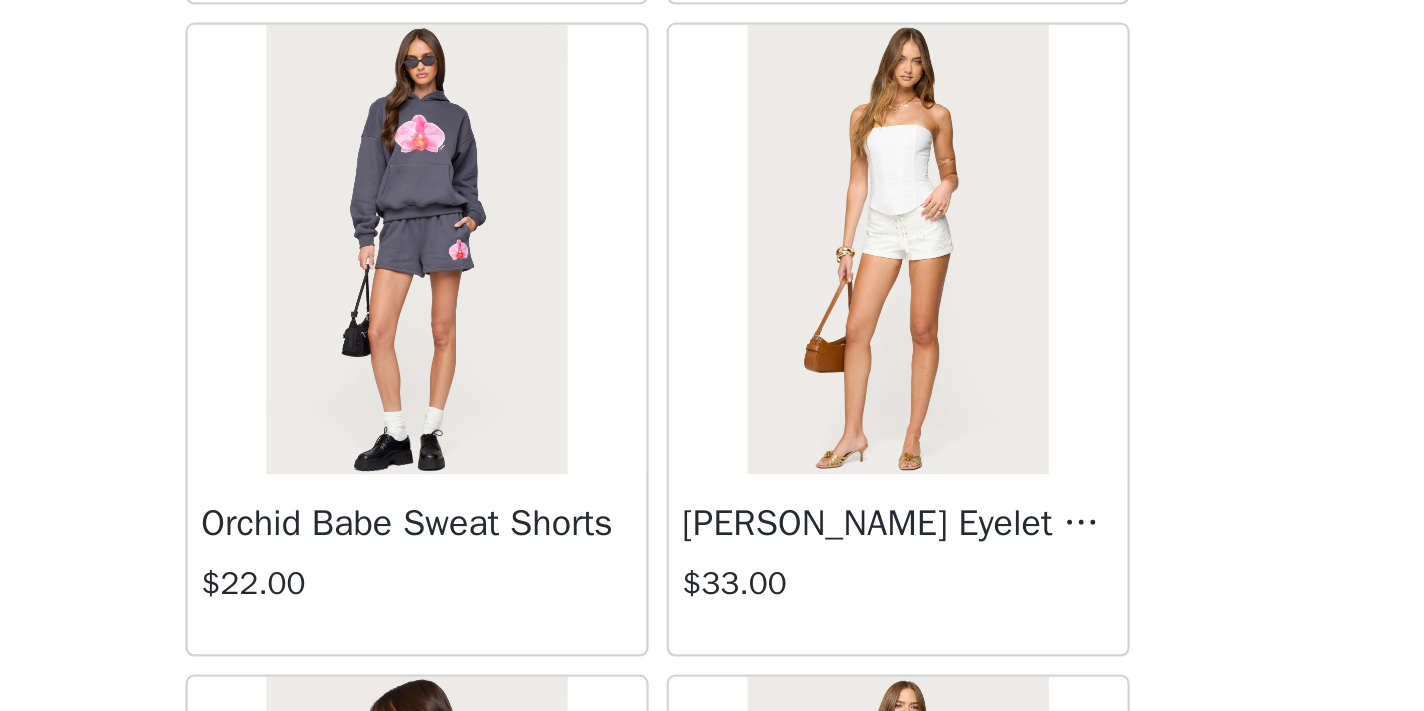 scroll, scrollTop: 51024, scrollLeft: 0, axis: vertical 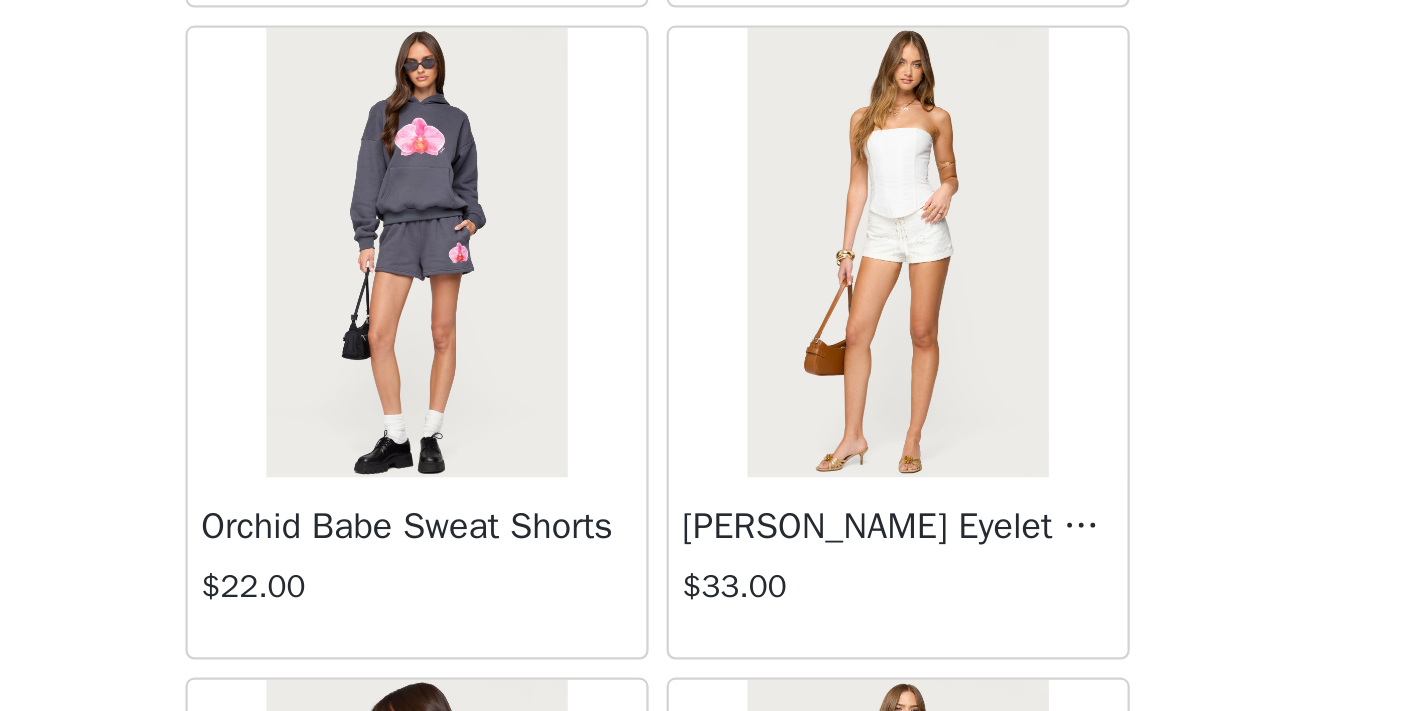 click at bounding box center (818, 507) 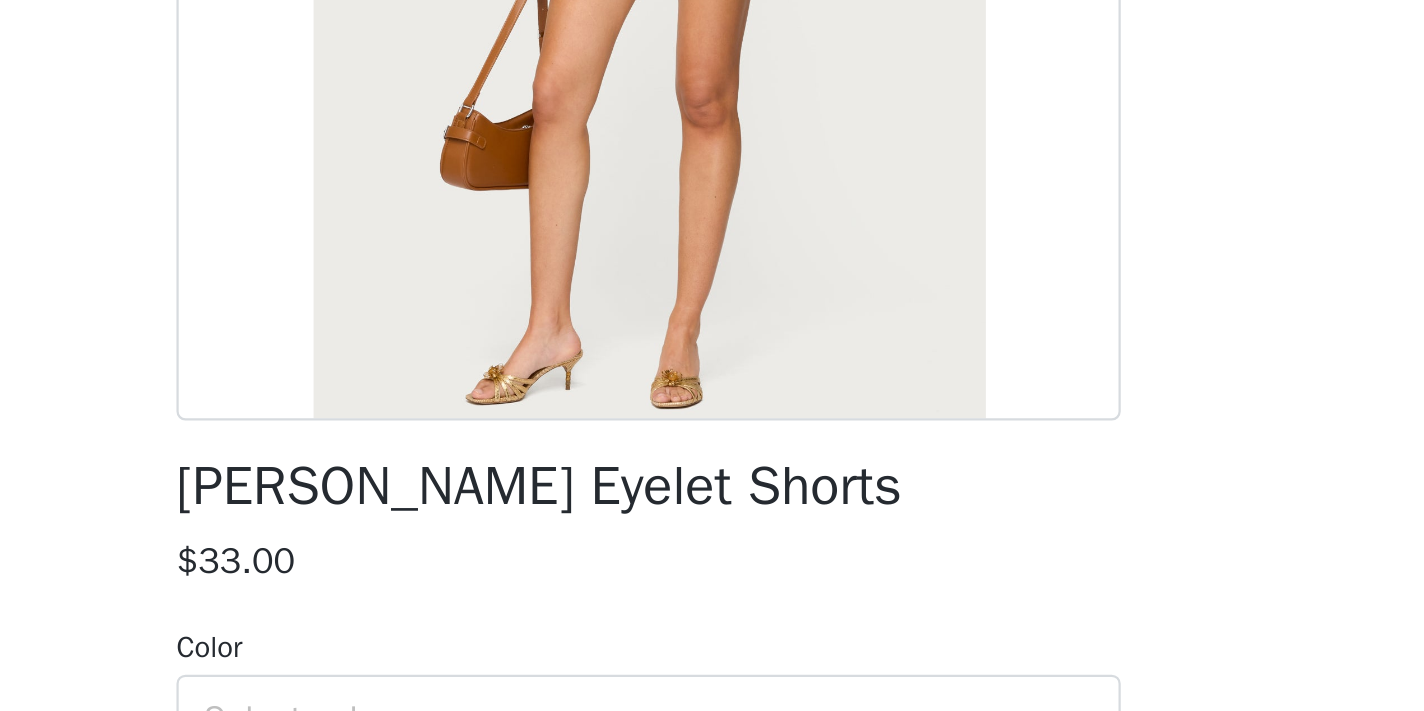 scroll, scrollTop: 240, scrollLeft: 0, axis: vertical 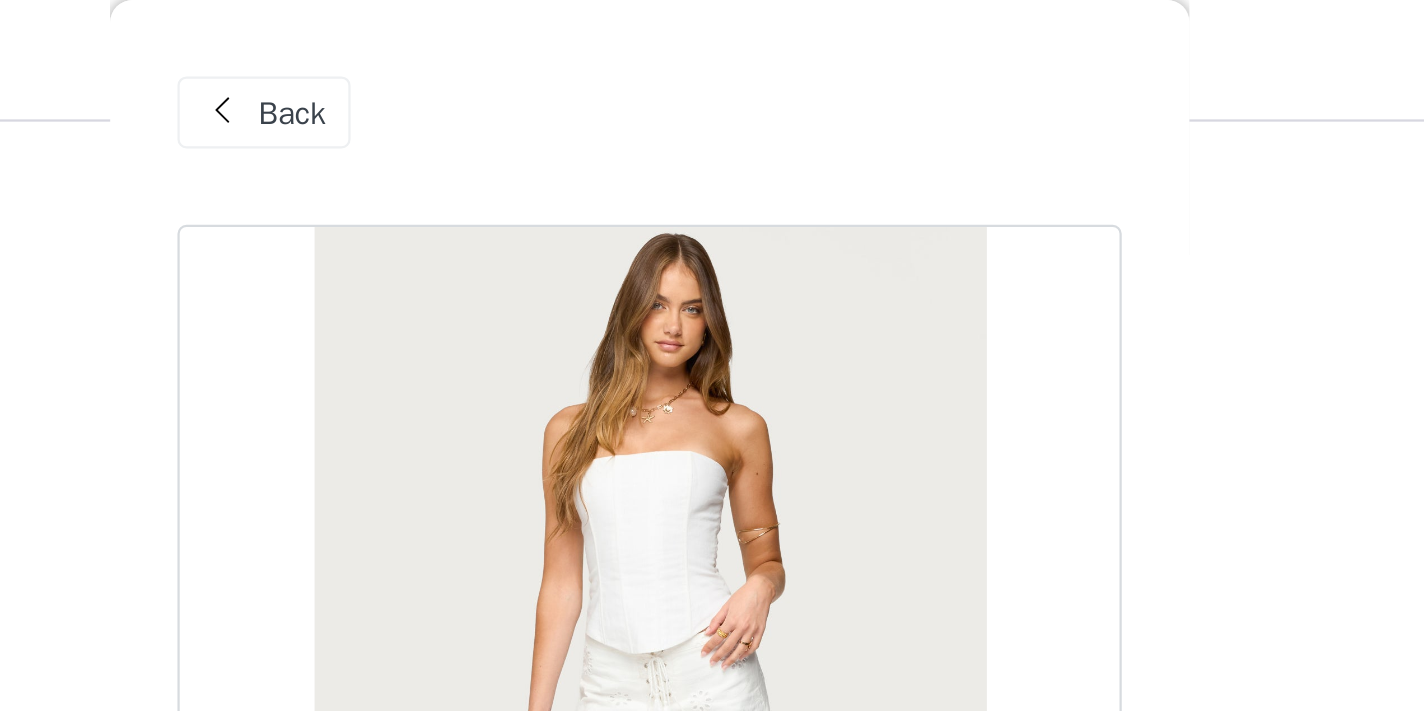 click on "Back" at bounding box center [553, 50] 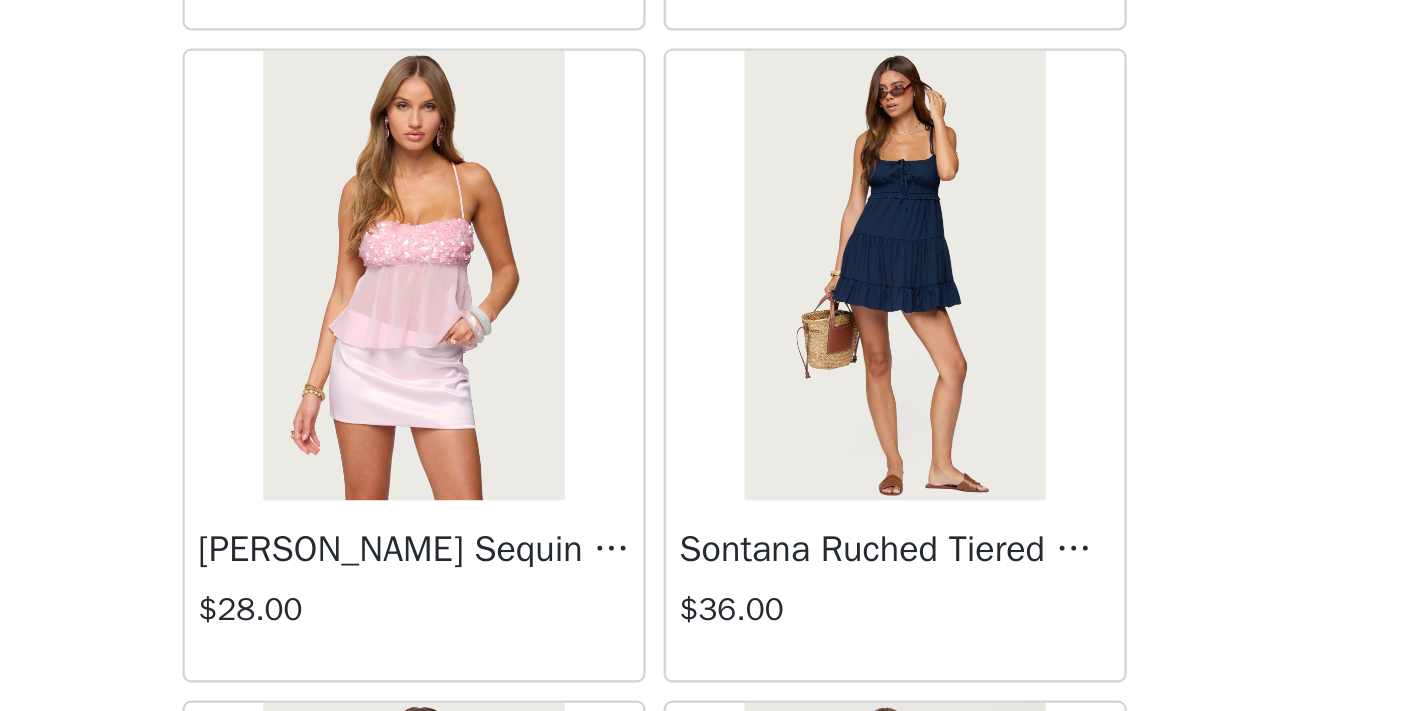 scroll, scrollTop: 32928, scrollLeft: 0, axis: vertical 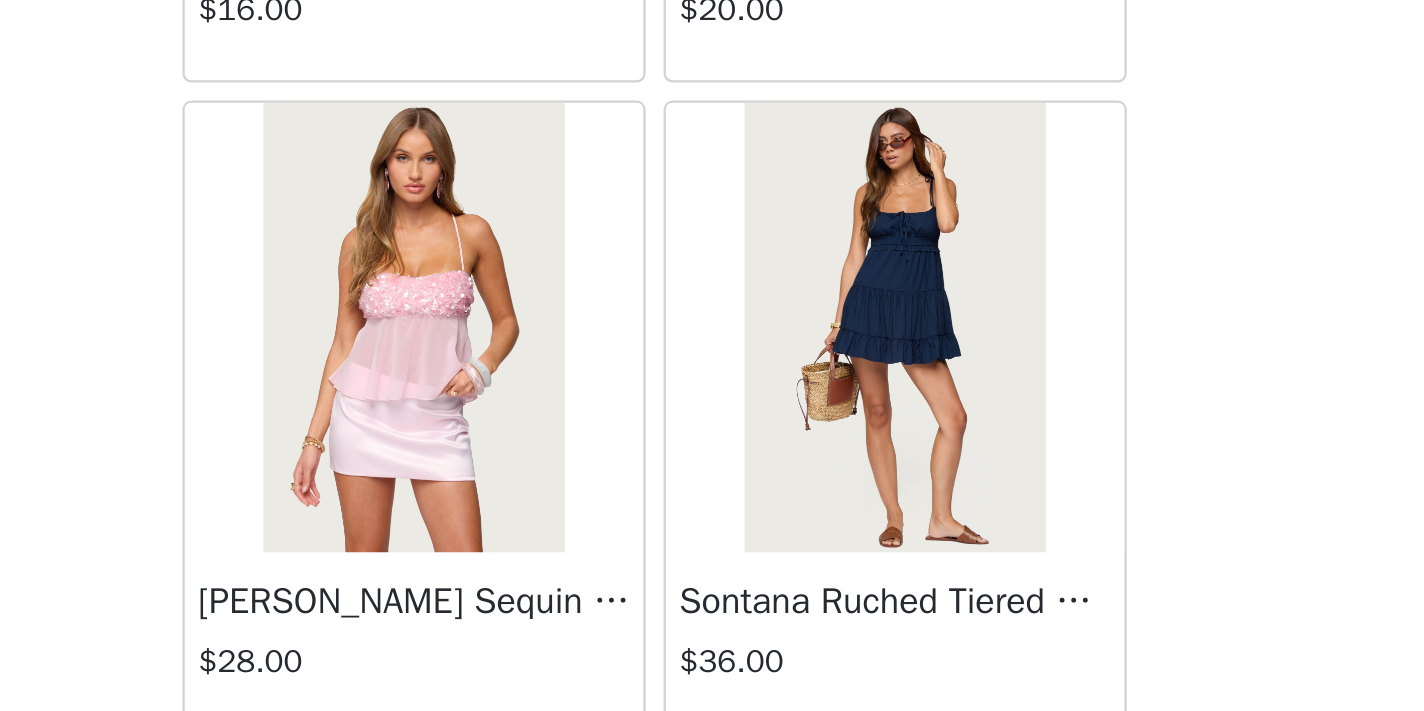 click at bounding box center (818, 333) 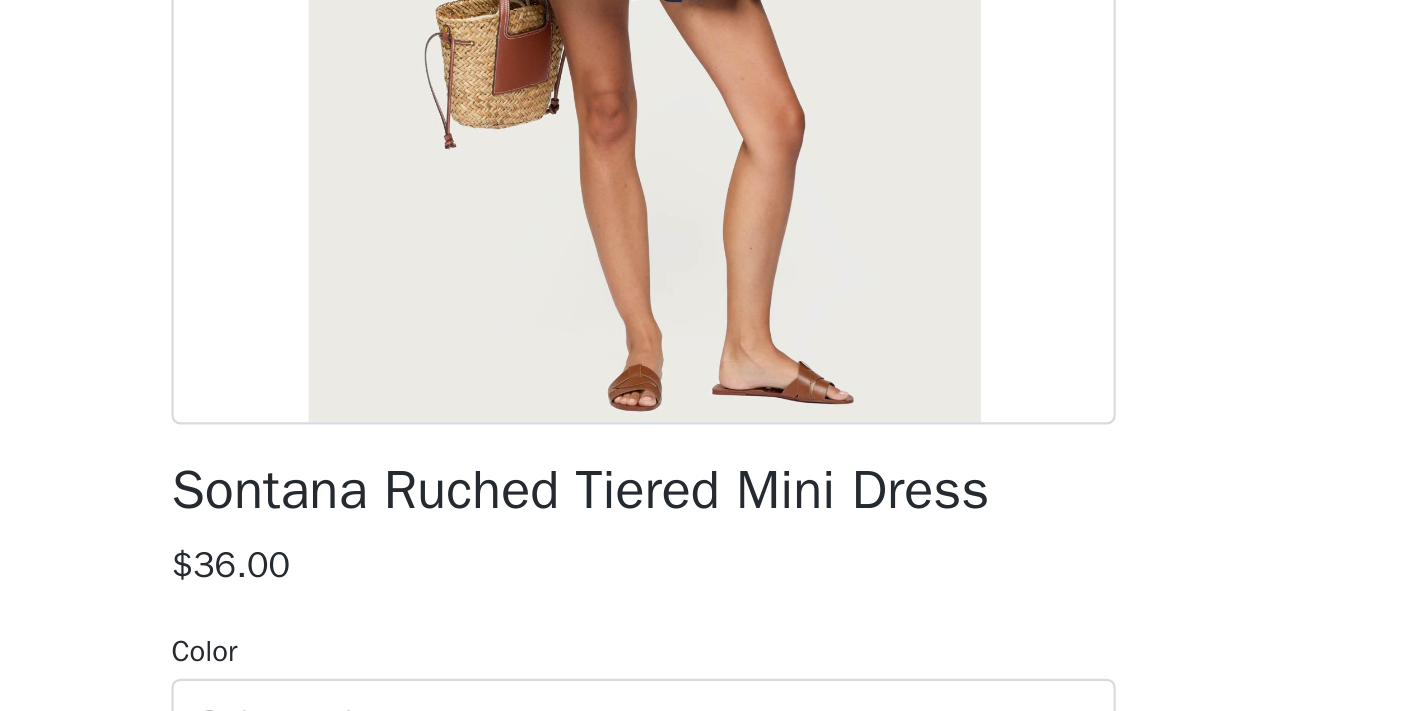 scroll, scrollTop: 261, scrollLeft: 0, axis: vertical 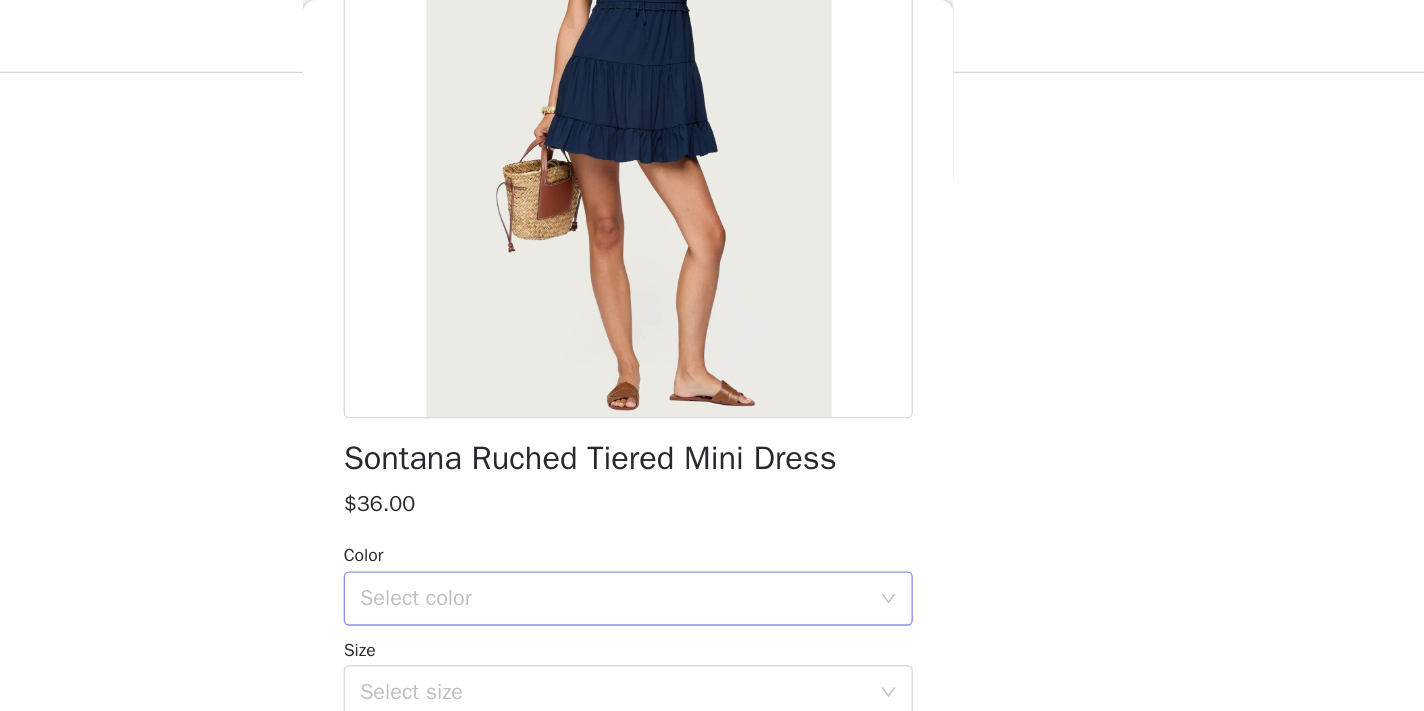 click on "Select color" at bounding box center [701, 442] 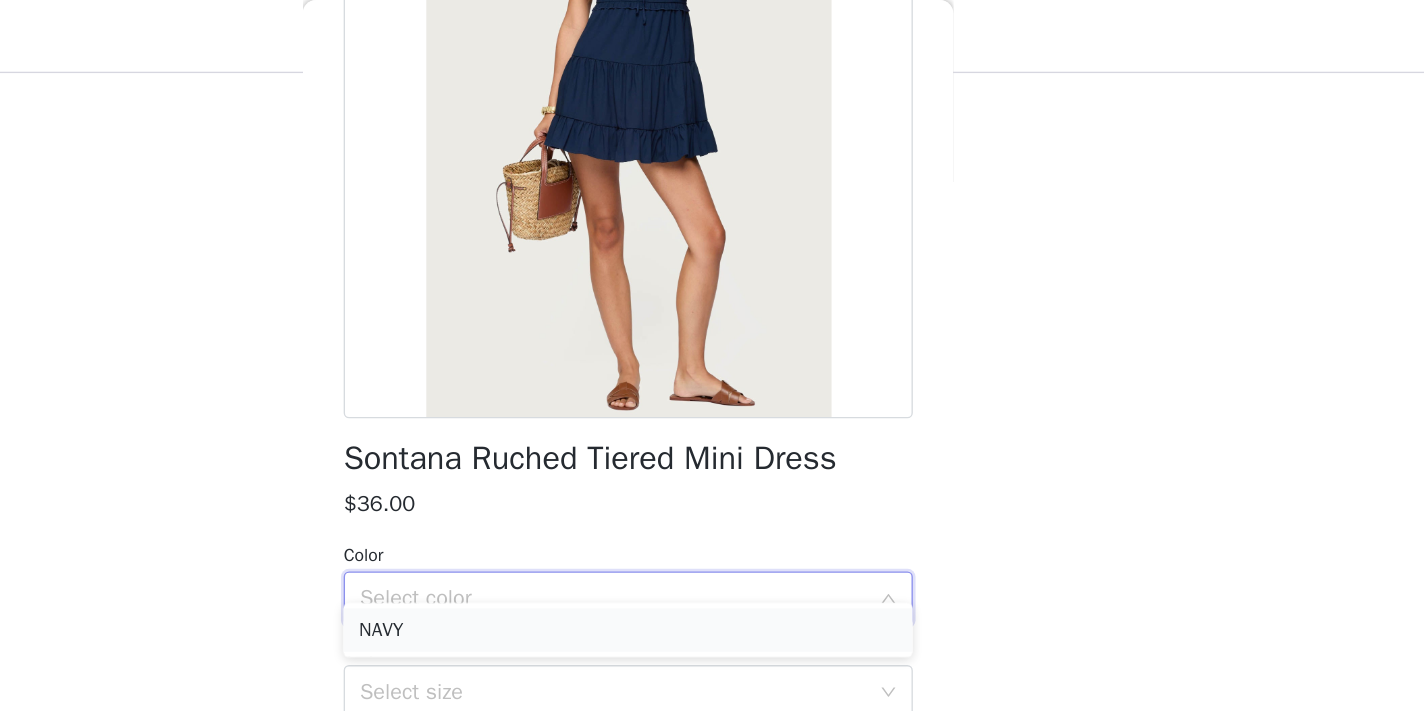 click on "NAVY" at bounding box center (712, 465) 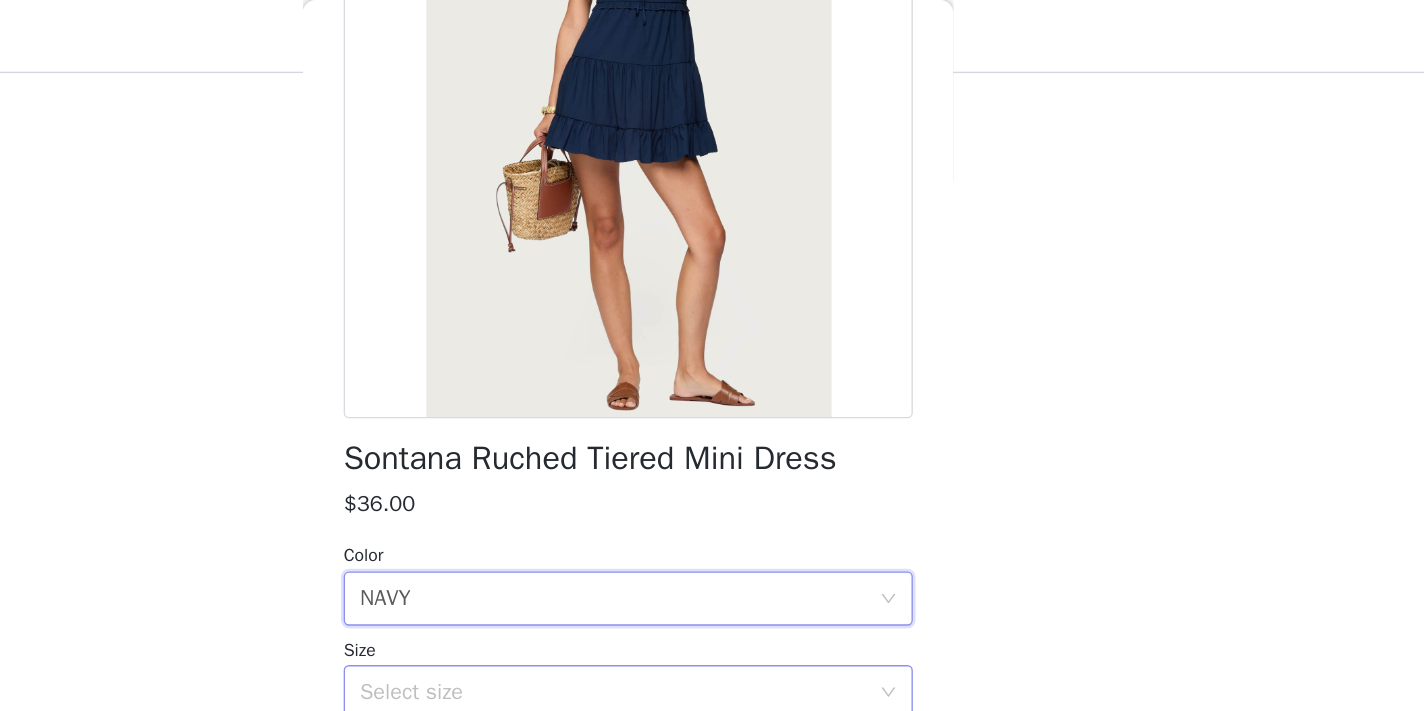 click on "Select size" at bounding box center [701, 511] 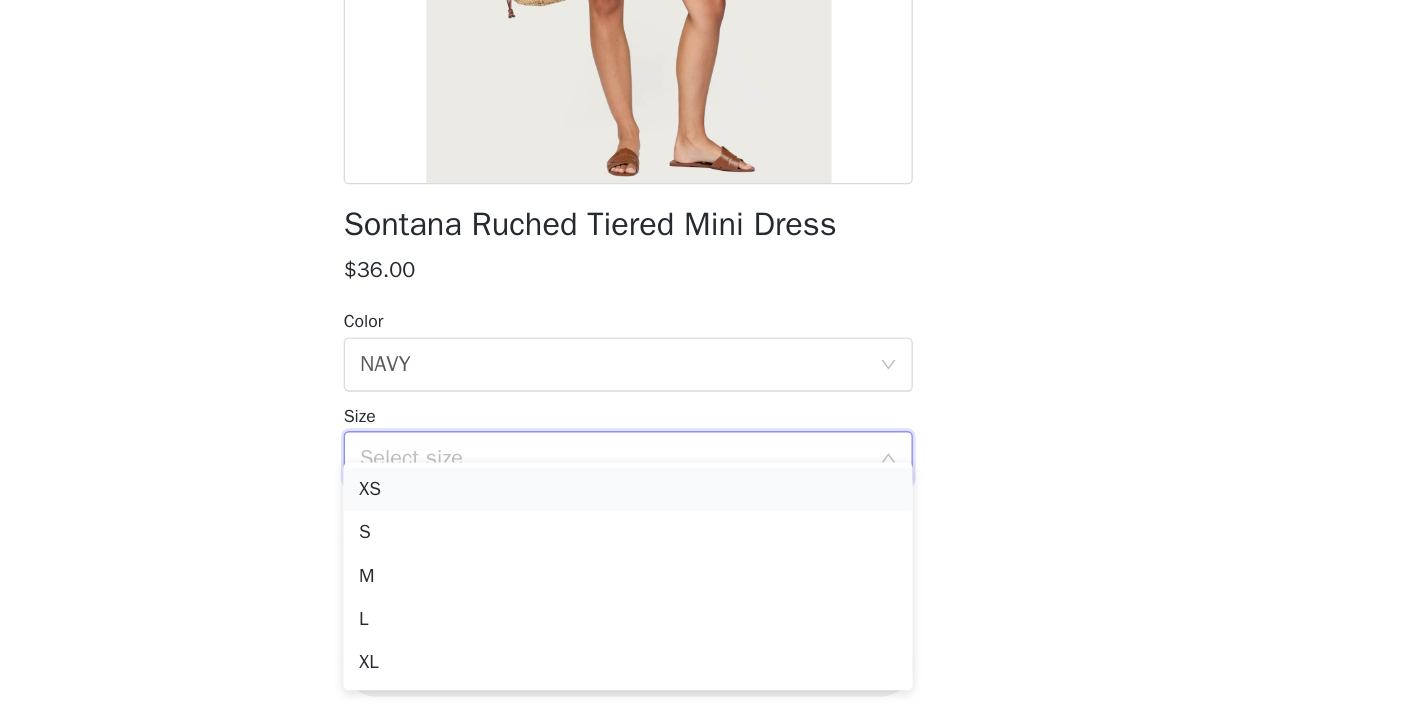 click on "XS" at bounding box center [712, 534] 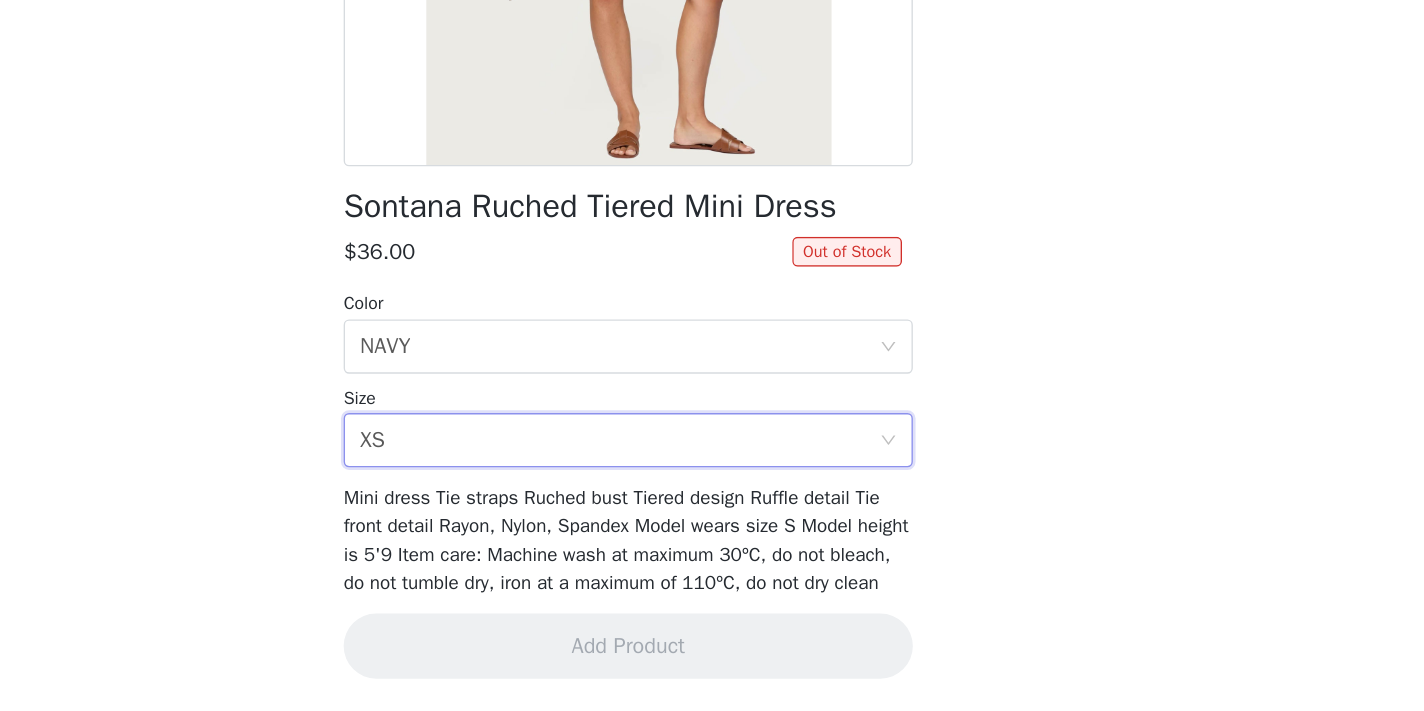 scroll, scrollTop: 1095, scrollLeft: 0, axis: vertical 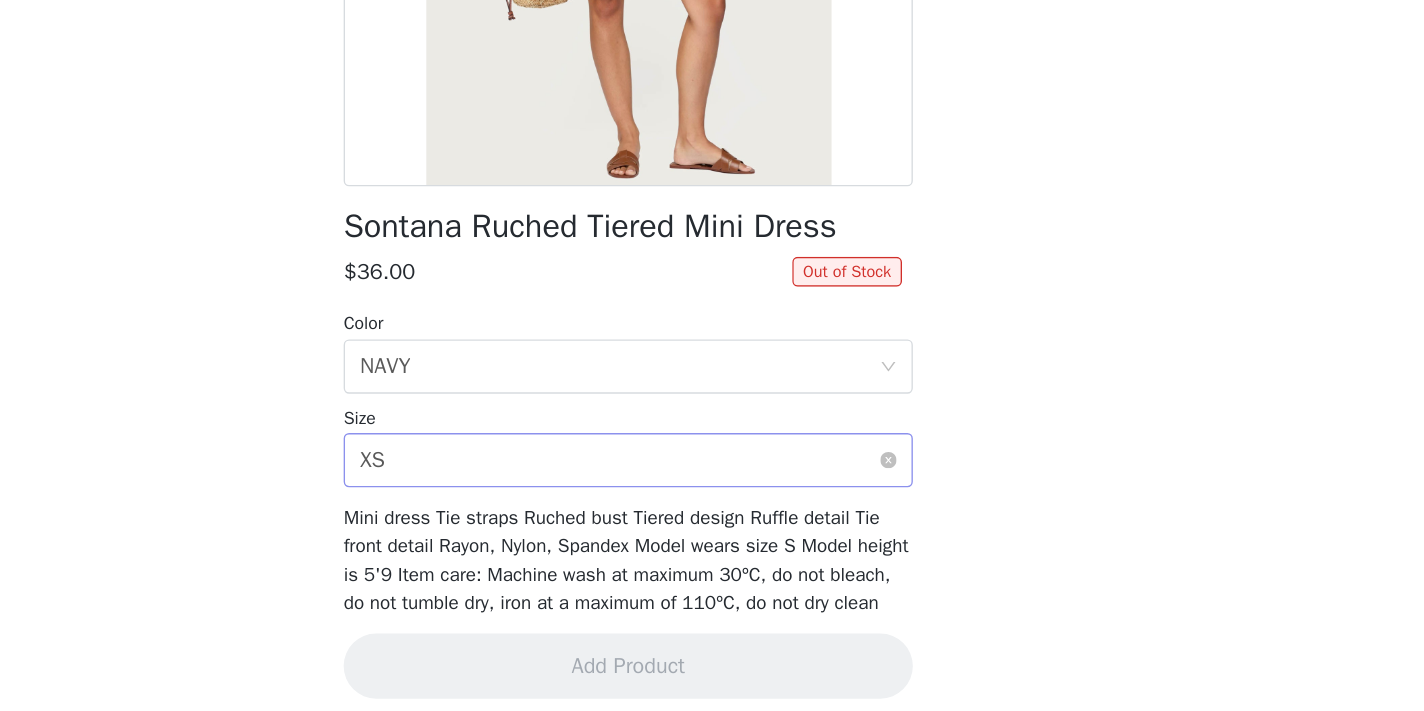click on "Select size XS" at bounding box center [705, 526] 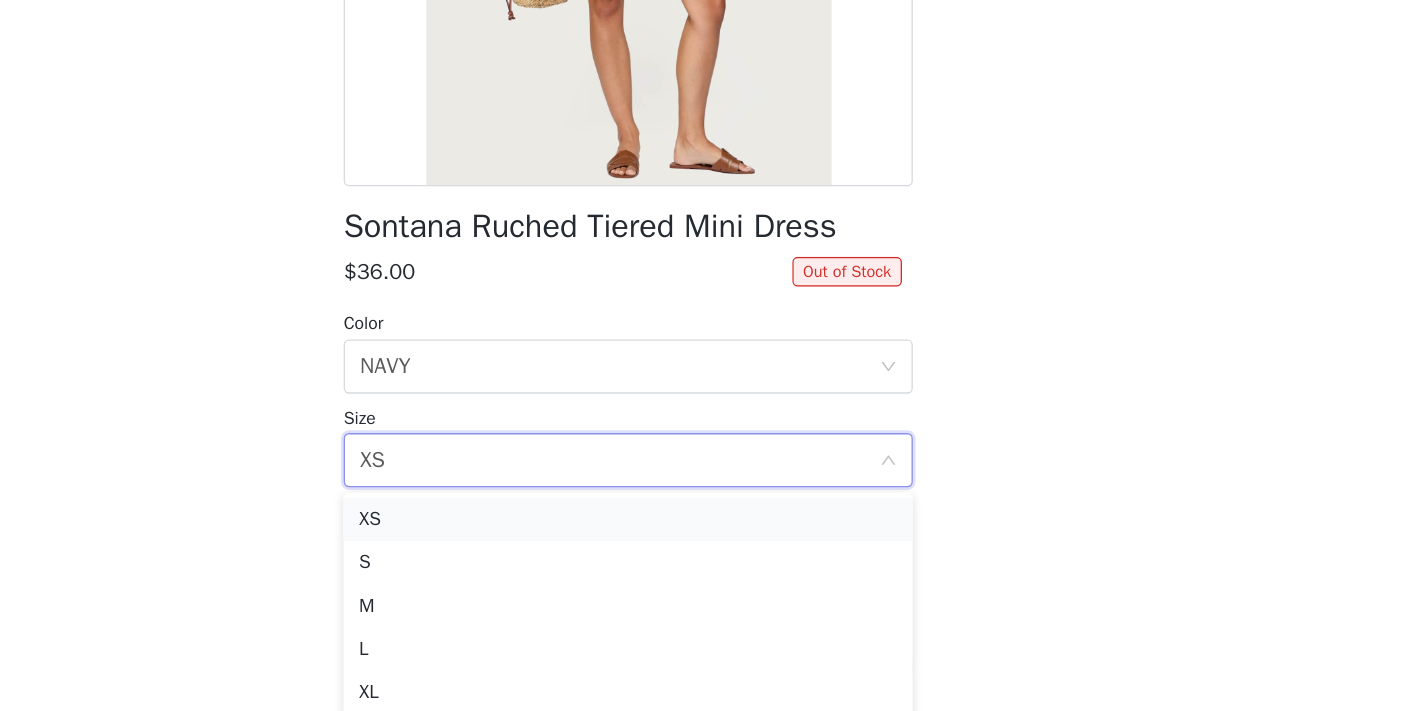click on "XS" at bounding box center [712, 570] 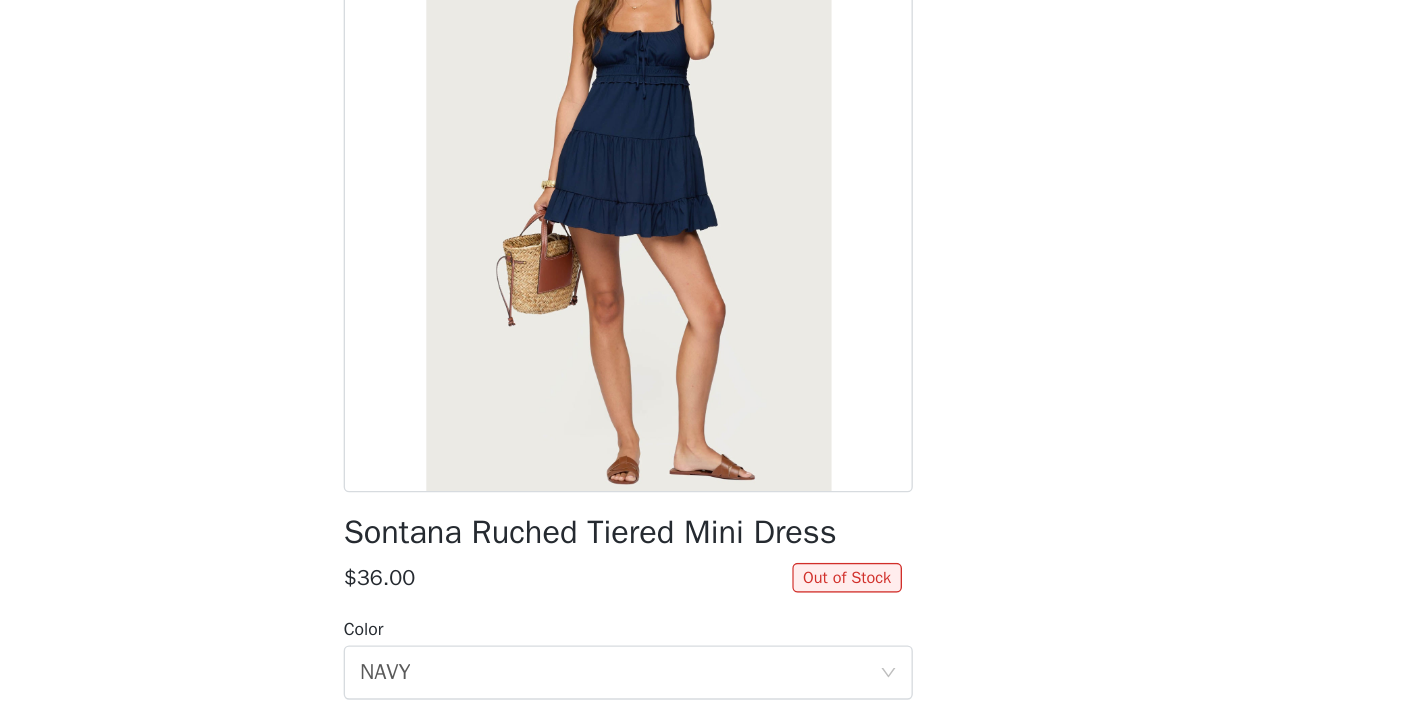 scroll, scrollTop: 0, scrollLeft: 0, axis: both 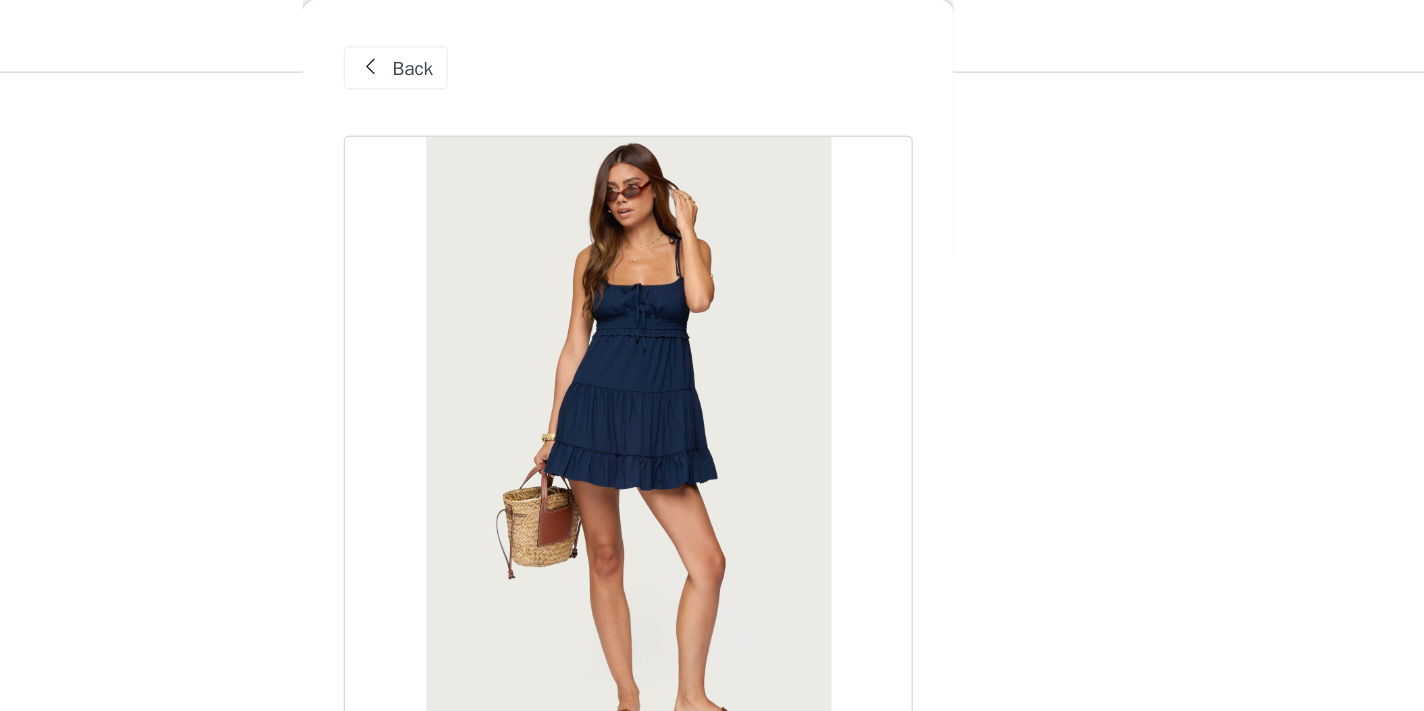 click on "Back" at bounding box center [553, 50] 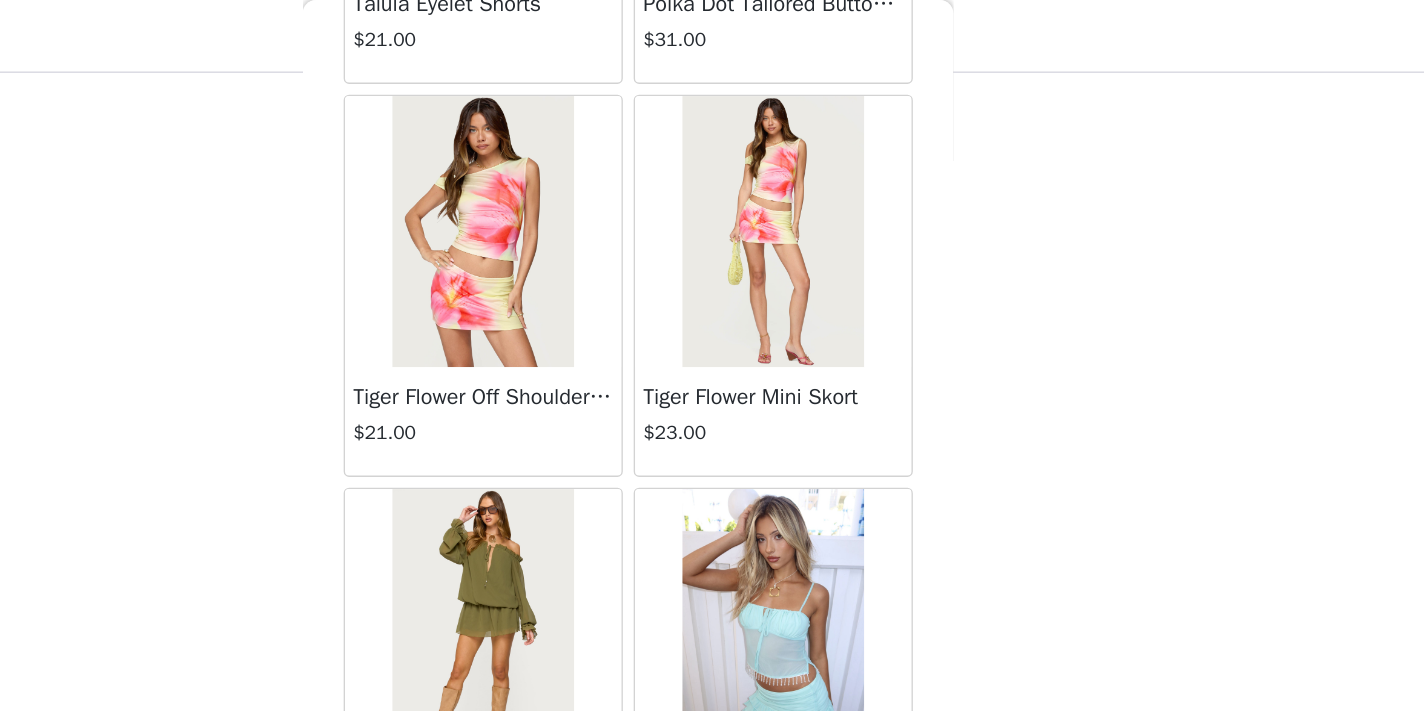 scroll, scrollTop: 6019, scrollLeft: 0, axis: vertical 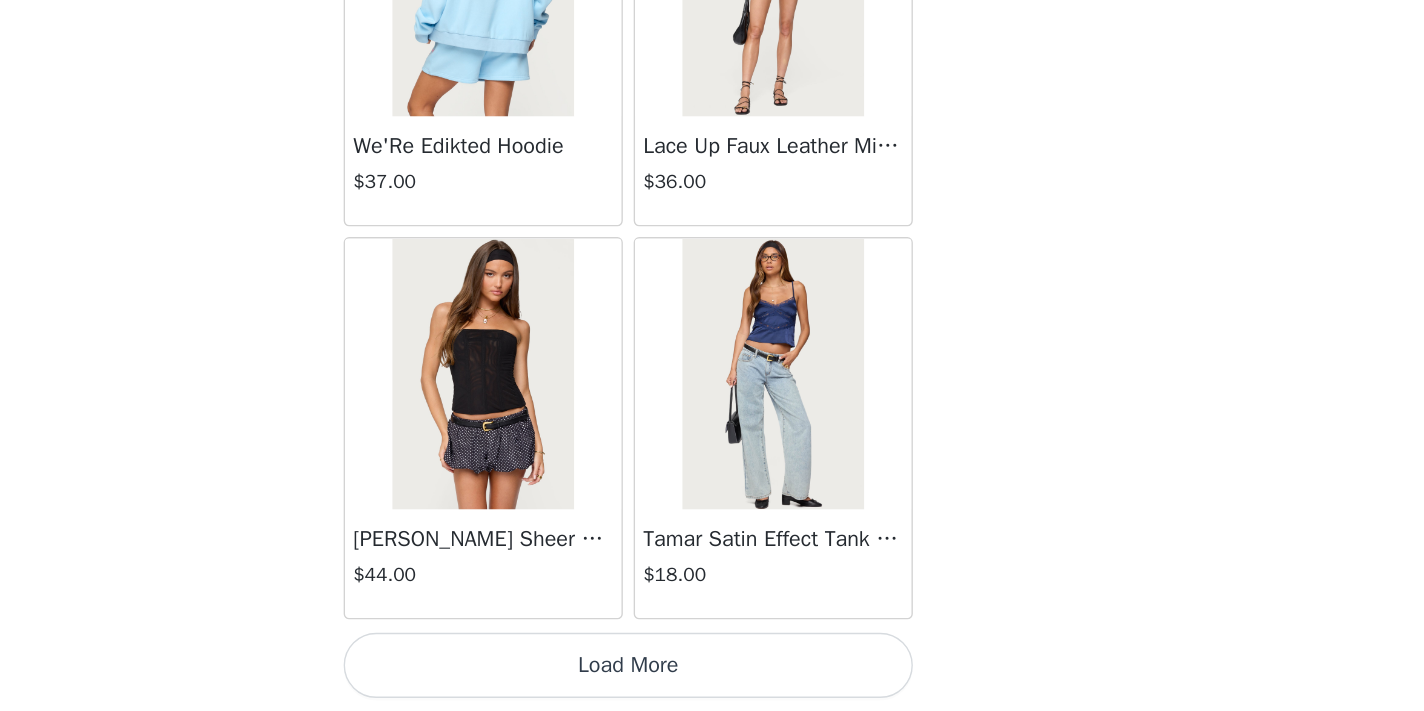 click on "Load More" at bounding box center (712, 677) 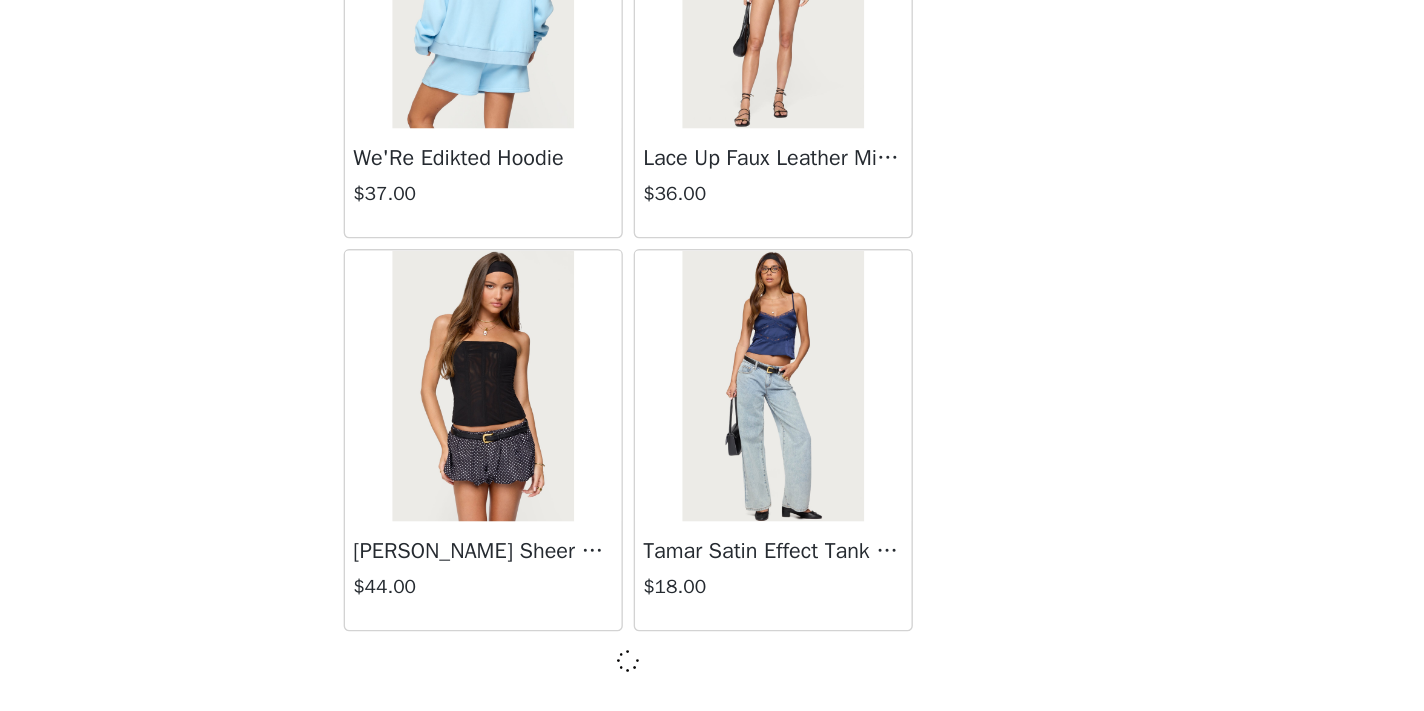 scroll, scrollTop: 1791, scrollLeft: 0, axis: vertical 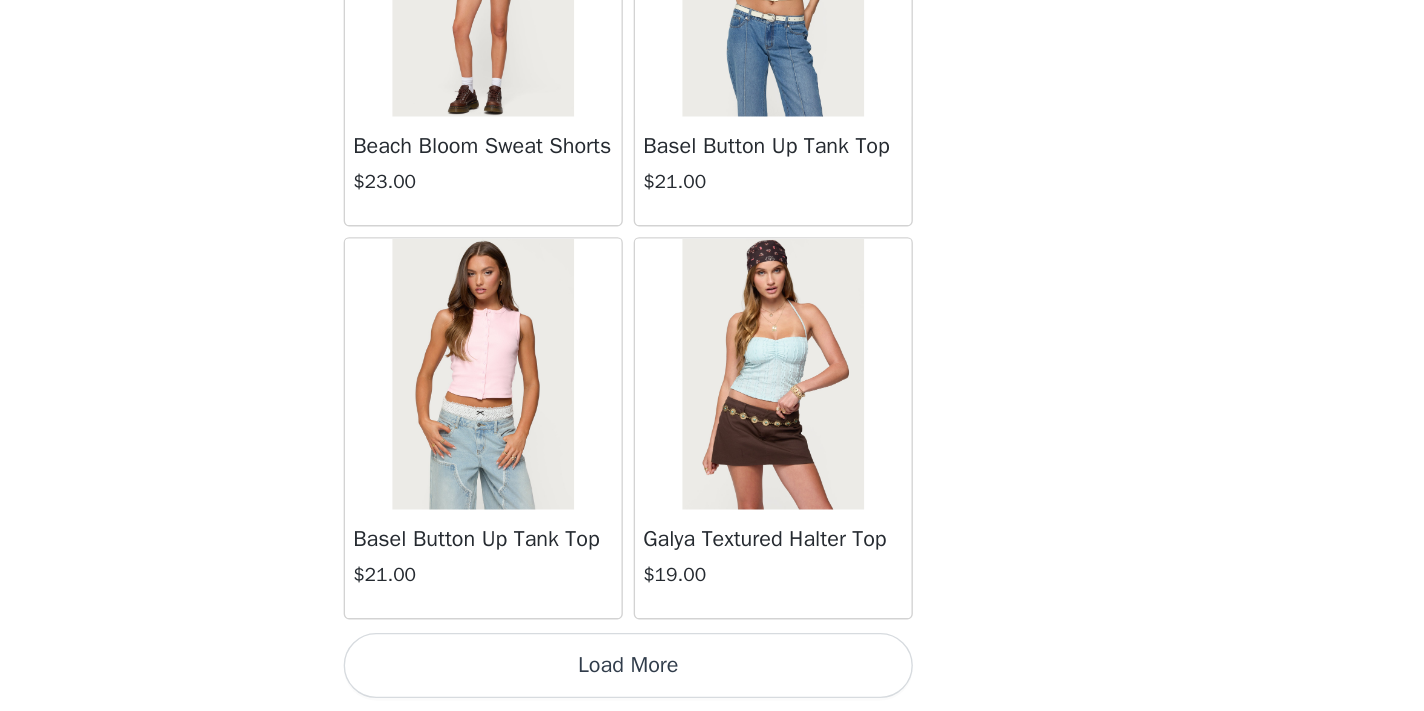 click on "Load More" at bounding box center [712, 677] 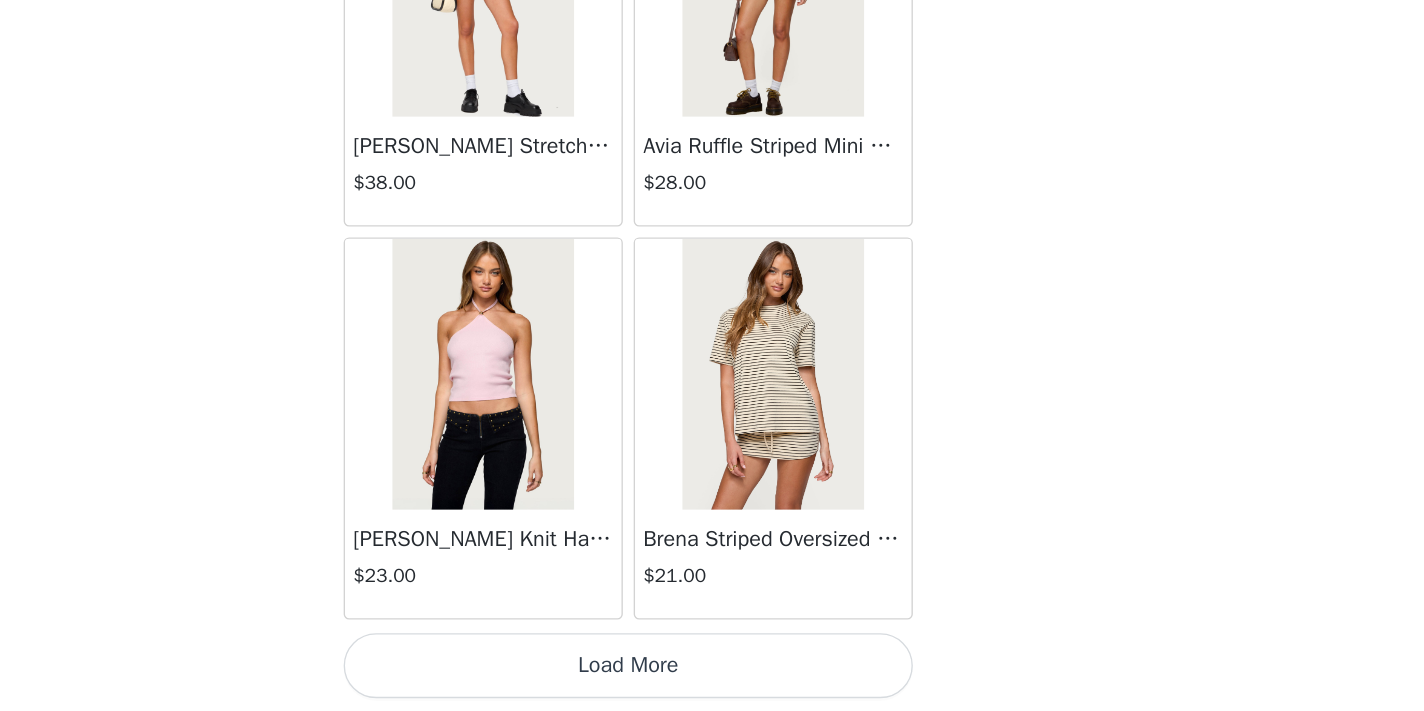 click on "Load More" at bounding box center [712, 677] 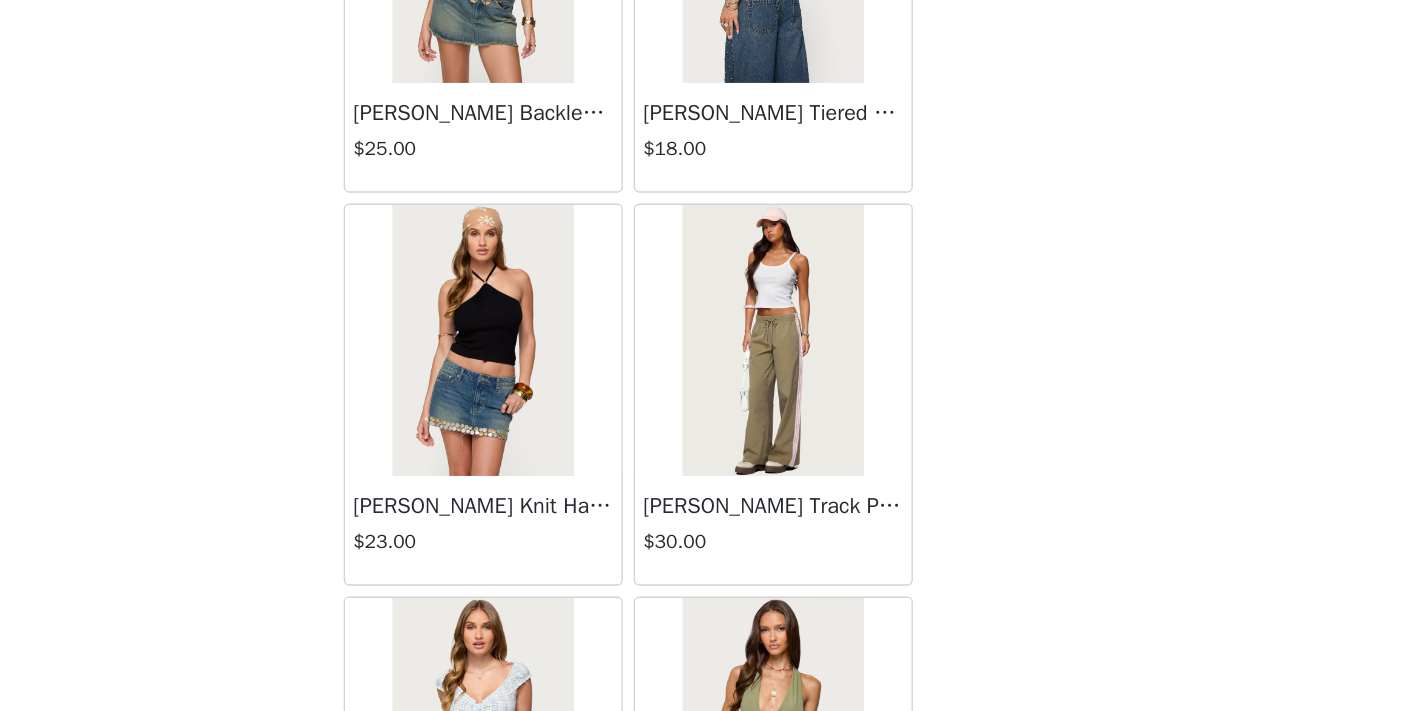 scroll, scrollTop: 59795, scrollLeft: 0, axis: vertical 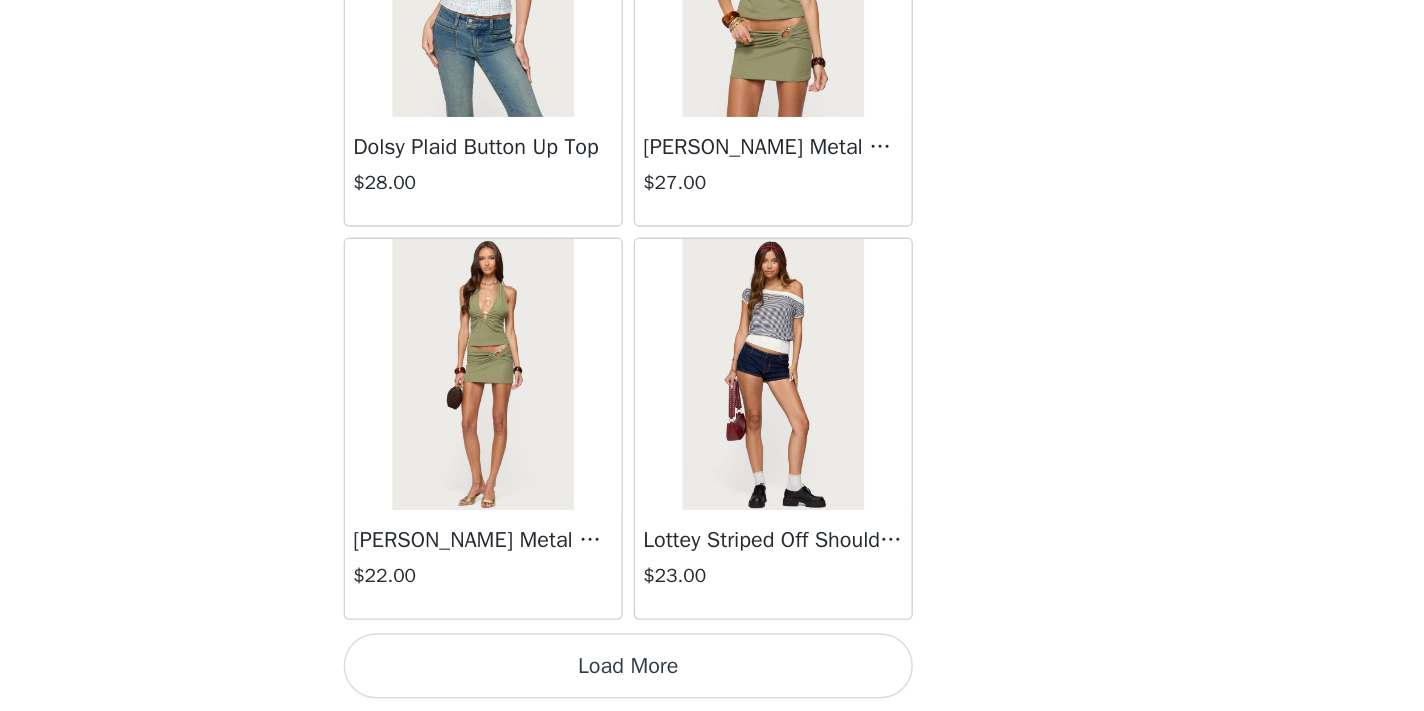 click on "Load More" at bounding box center [712, 677] 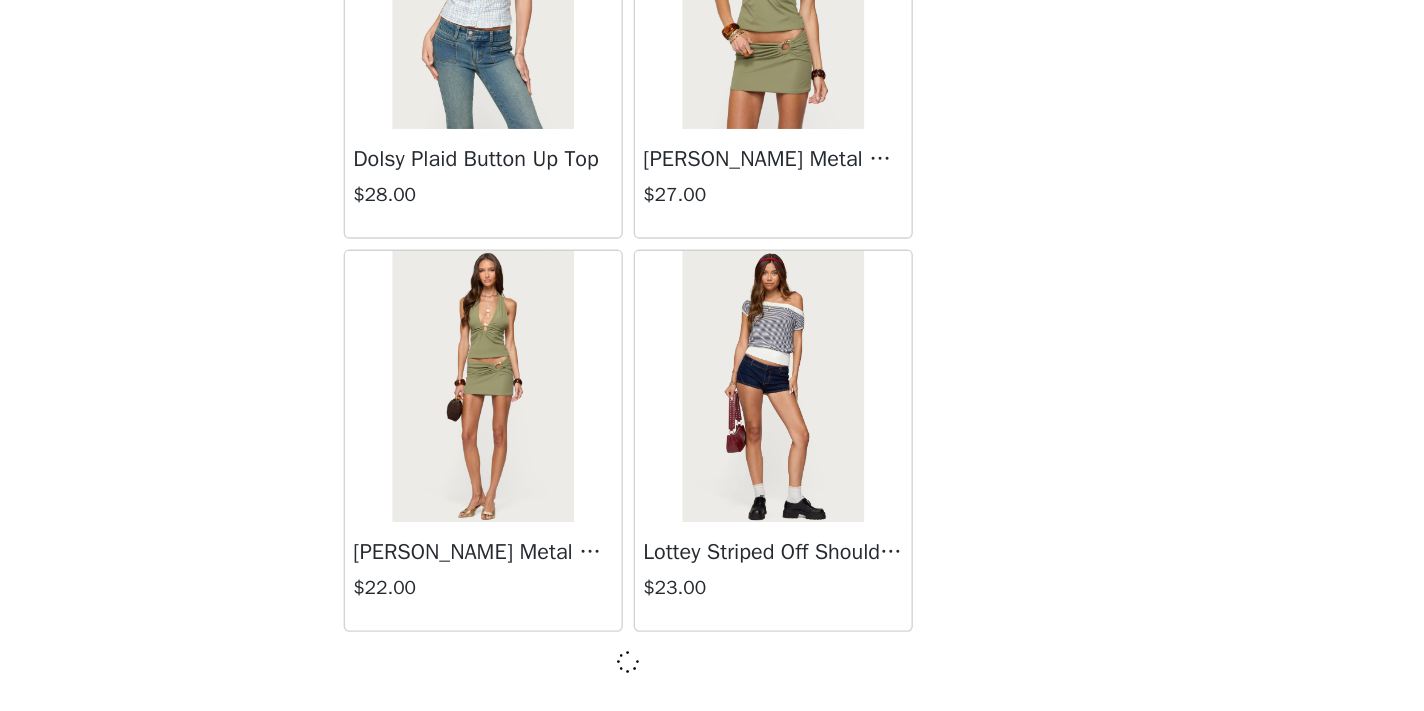 scroll, scrollTop: 60340, scrollLeft: 0, axis: vertical 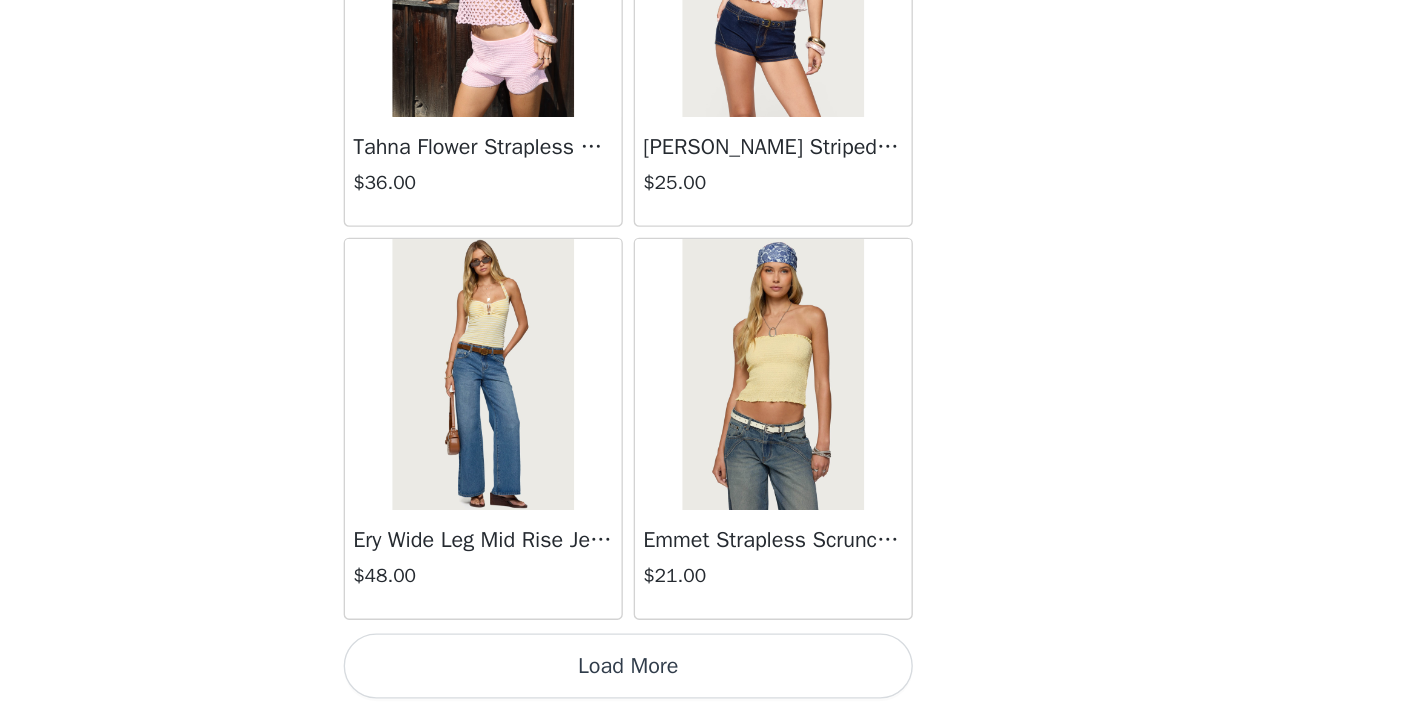 click on "Load More" at bounding box center (712, 677) 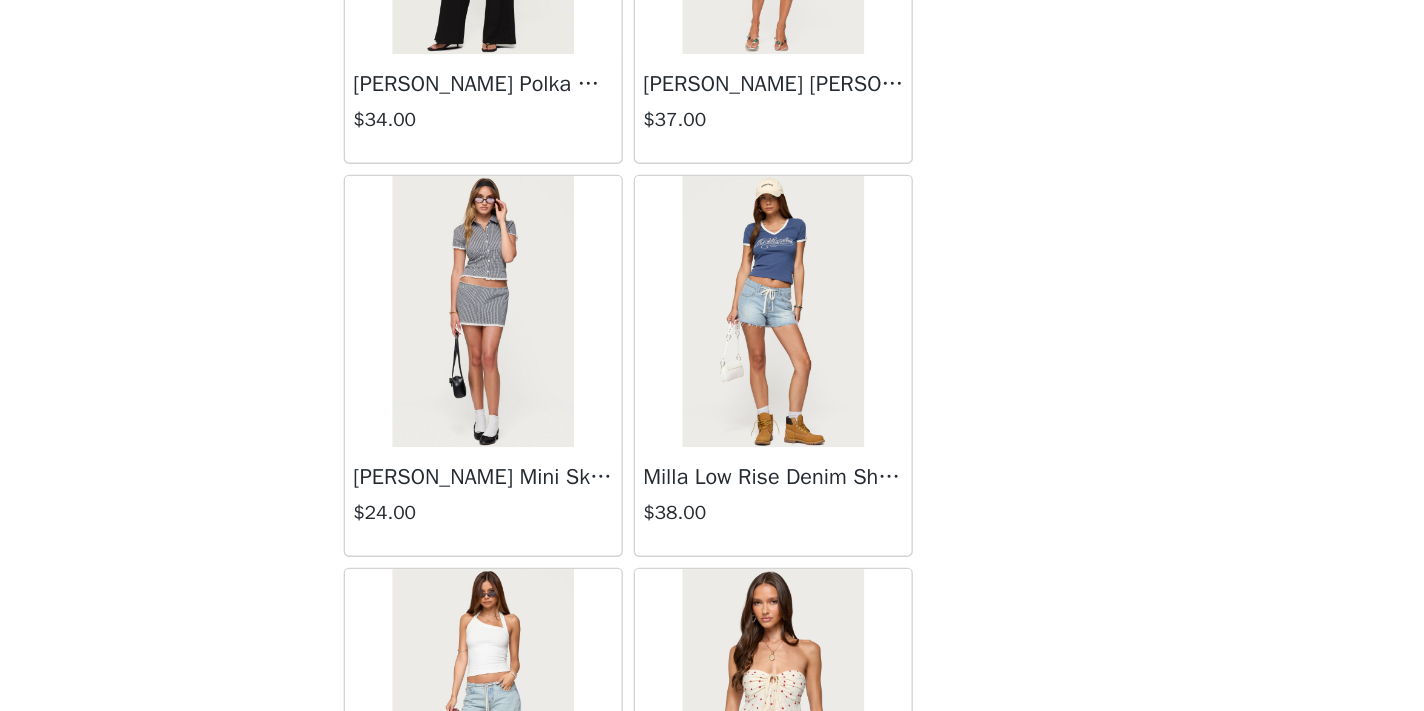 scroll, scrollTop: 64181, scrollLeft: 0, axis: vertical 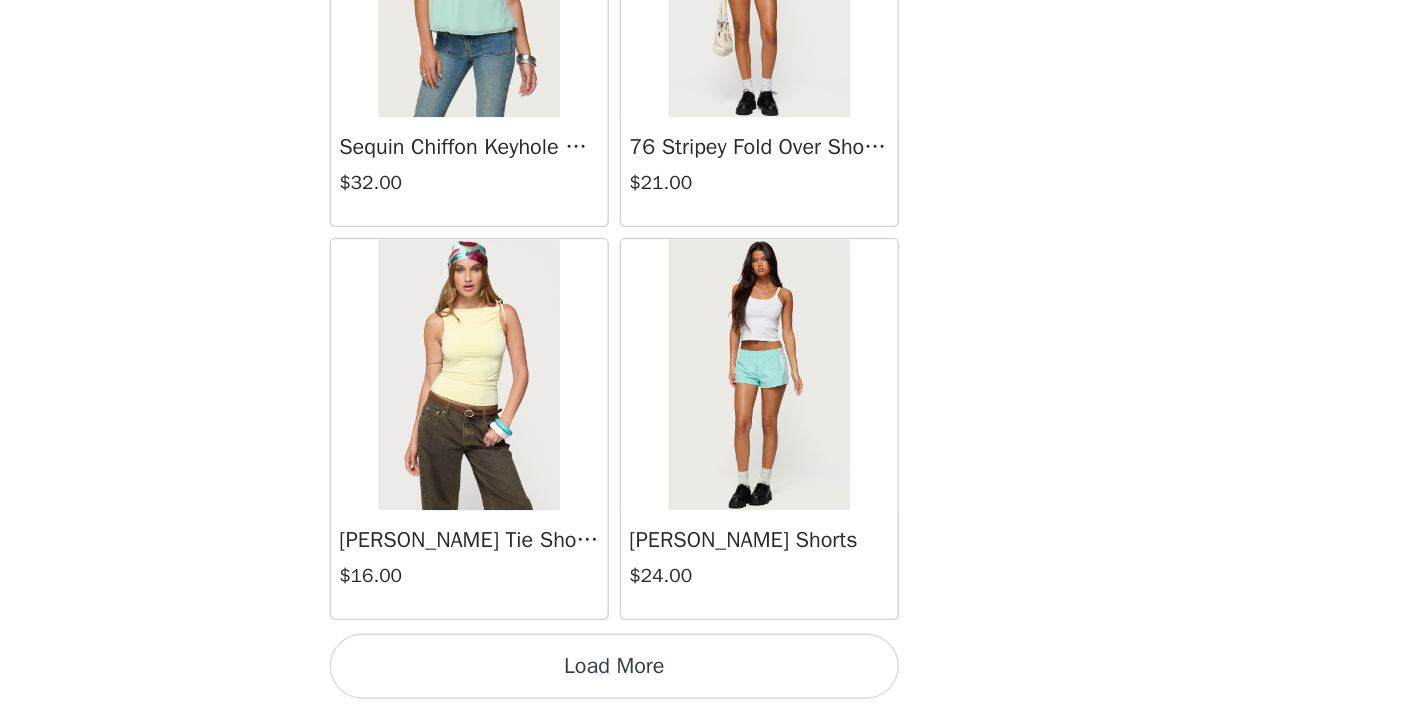 click on "Load More" at bounding box center [712, 677] 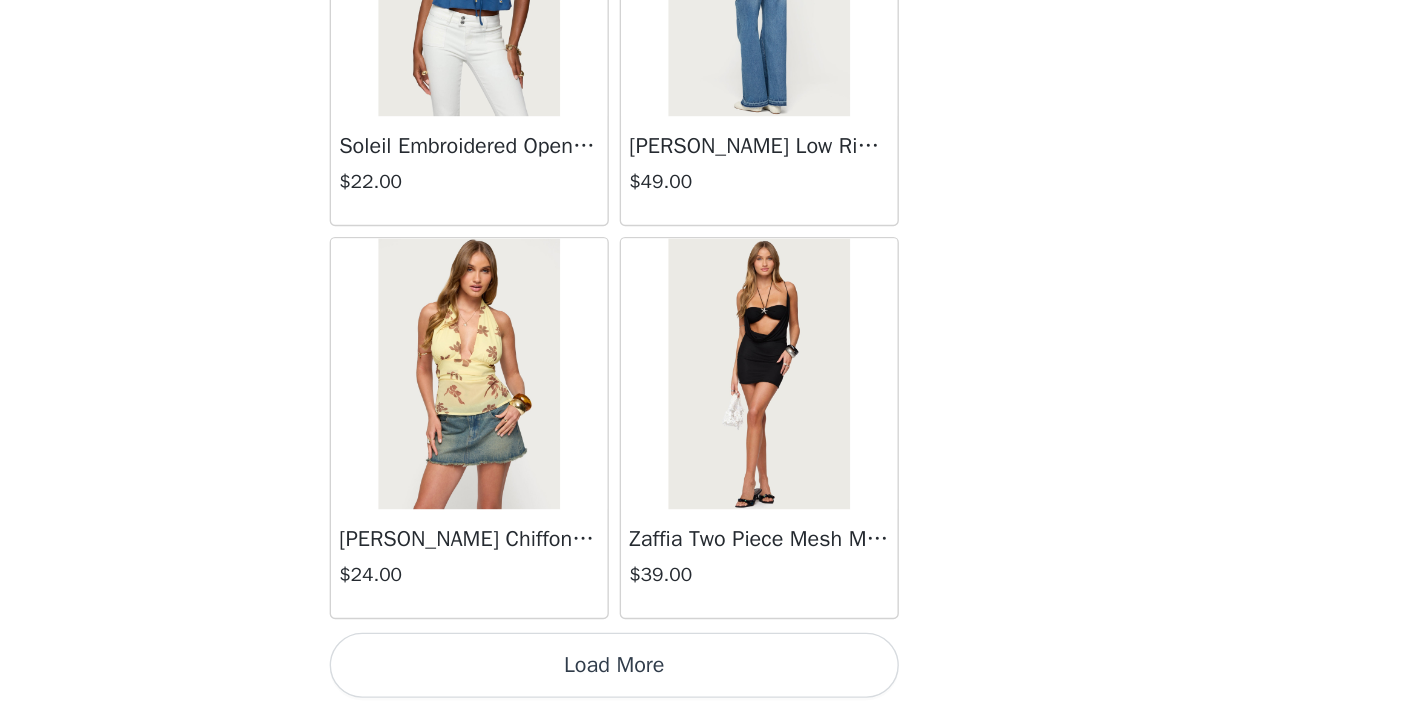 scroll, scrollTop: 69049, scrollLeft: 0, axis: vertical 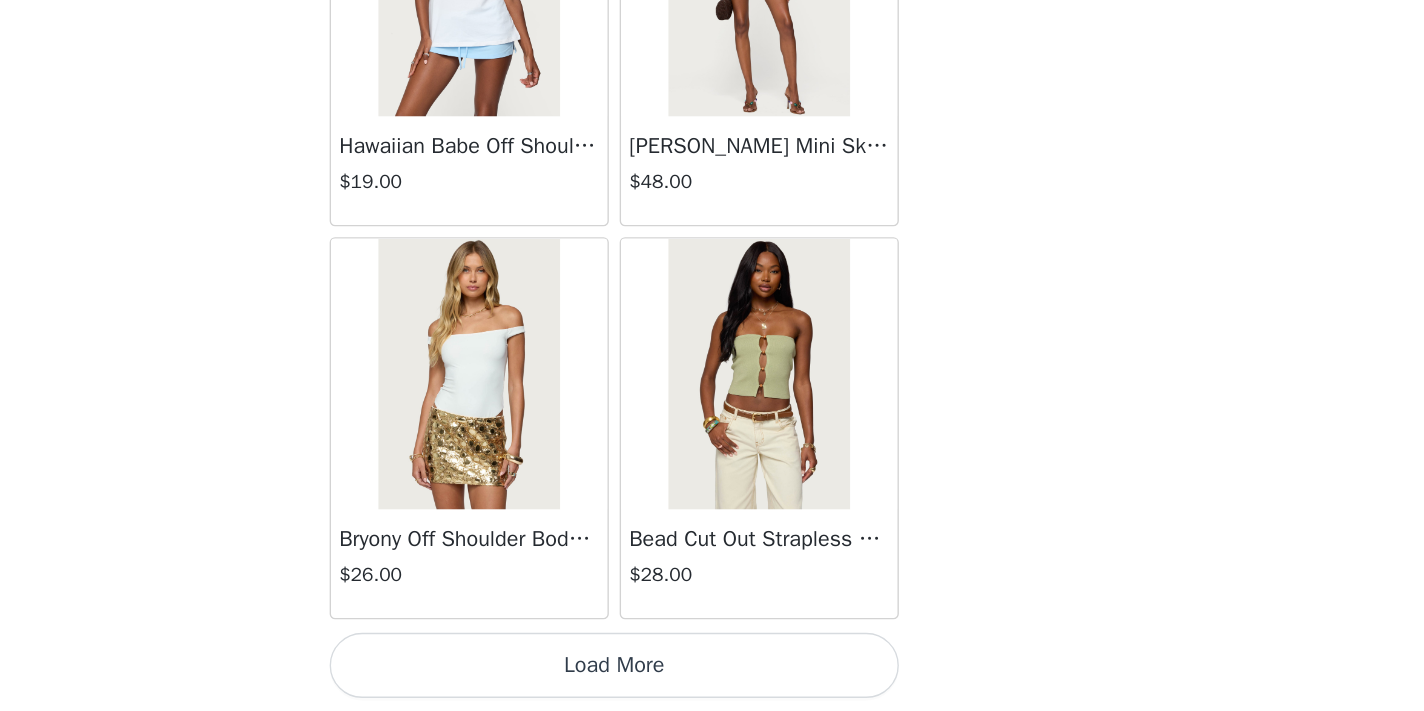 click on "Load More" at bounding box center (712, 677) 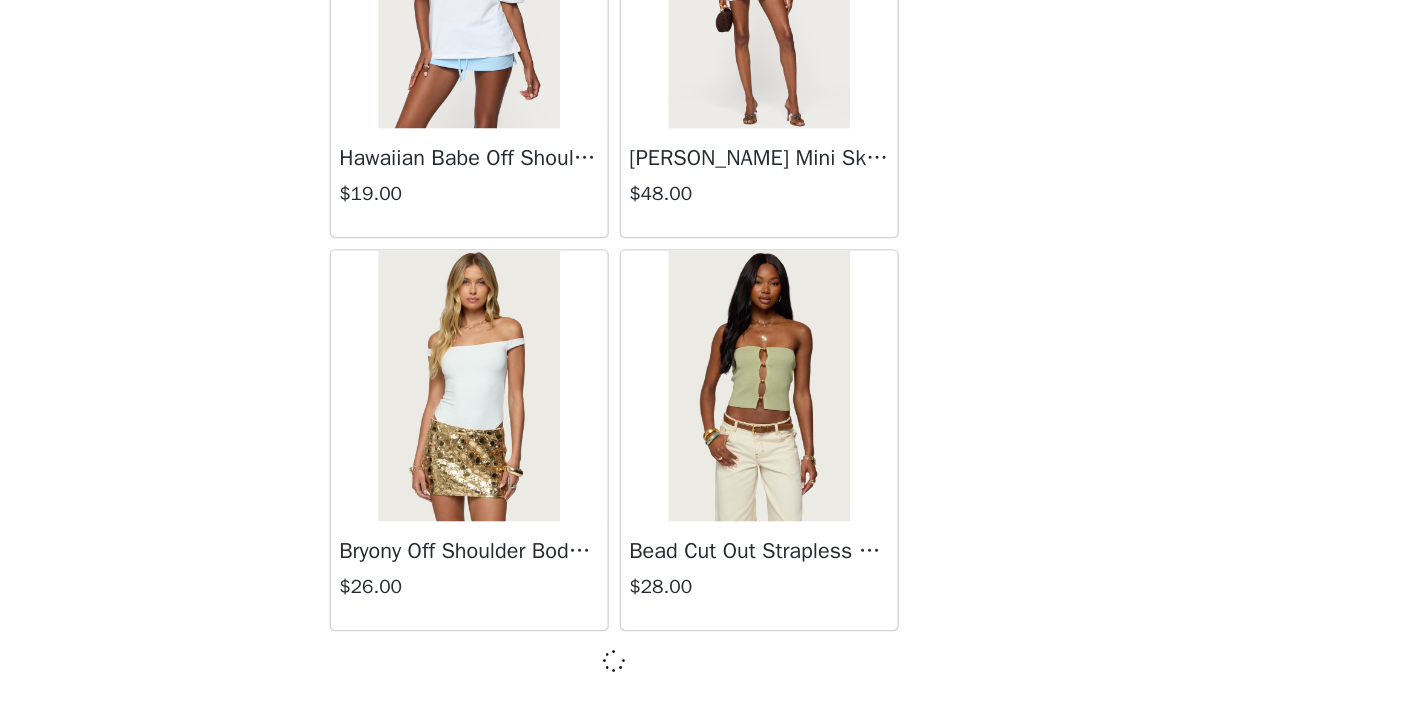 click at bounding box center [712, 674] 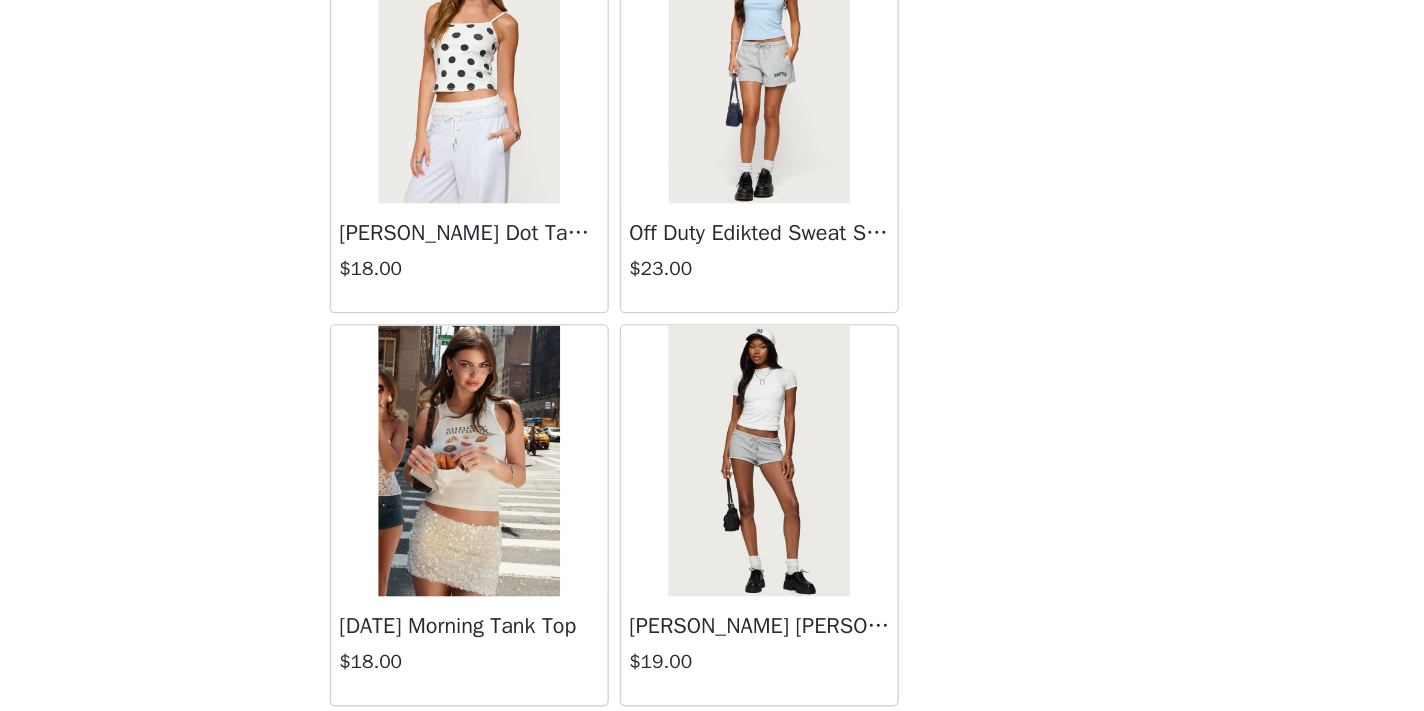 scroll, scrollTop: 73335, scrollLeft: 0, axis: vertical 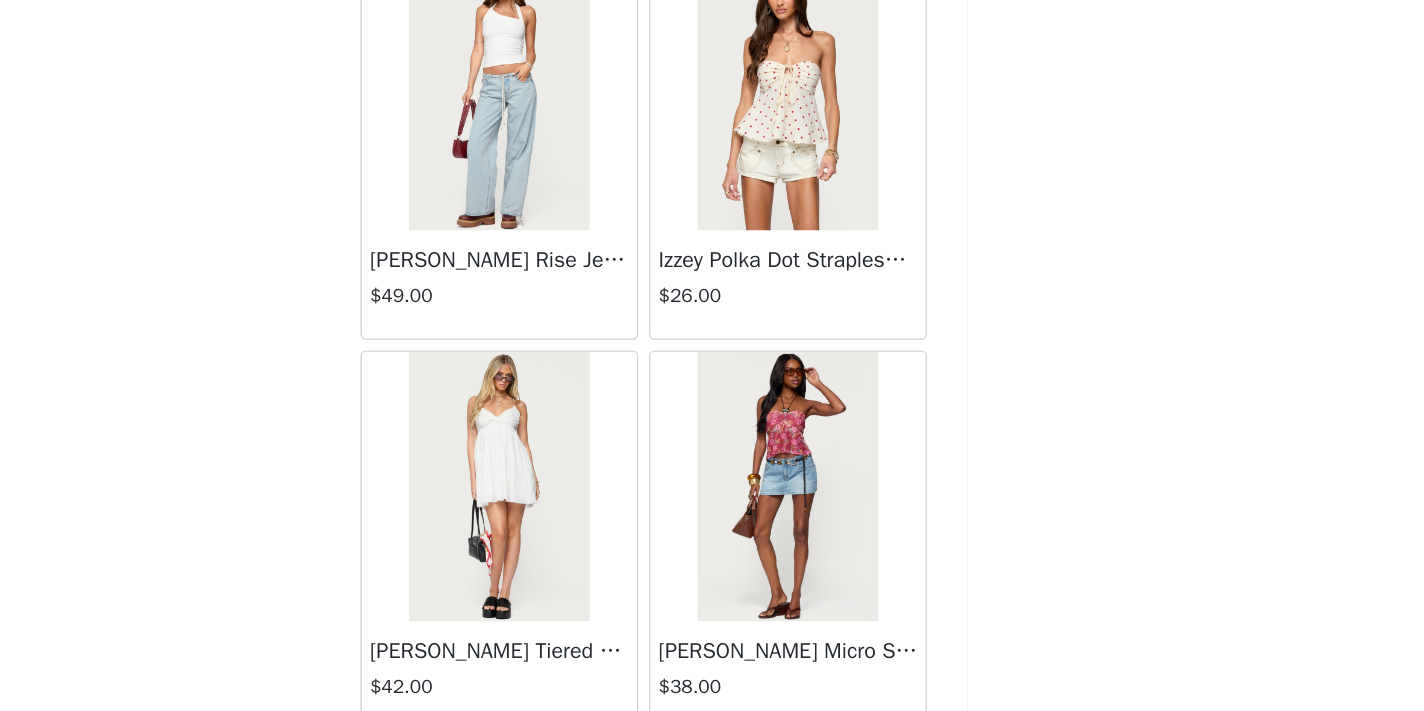 click at bounding box center (604, 545) 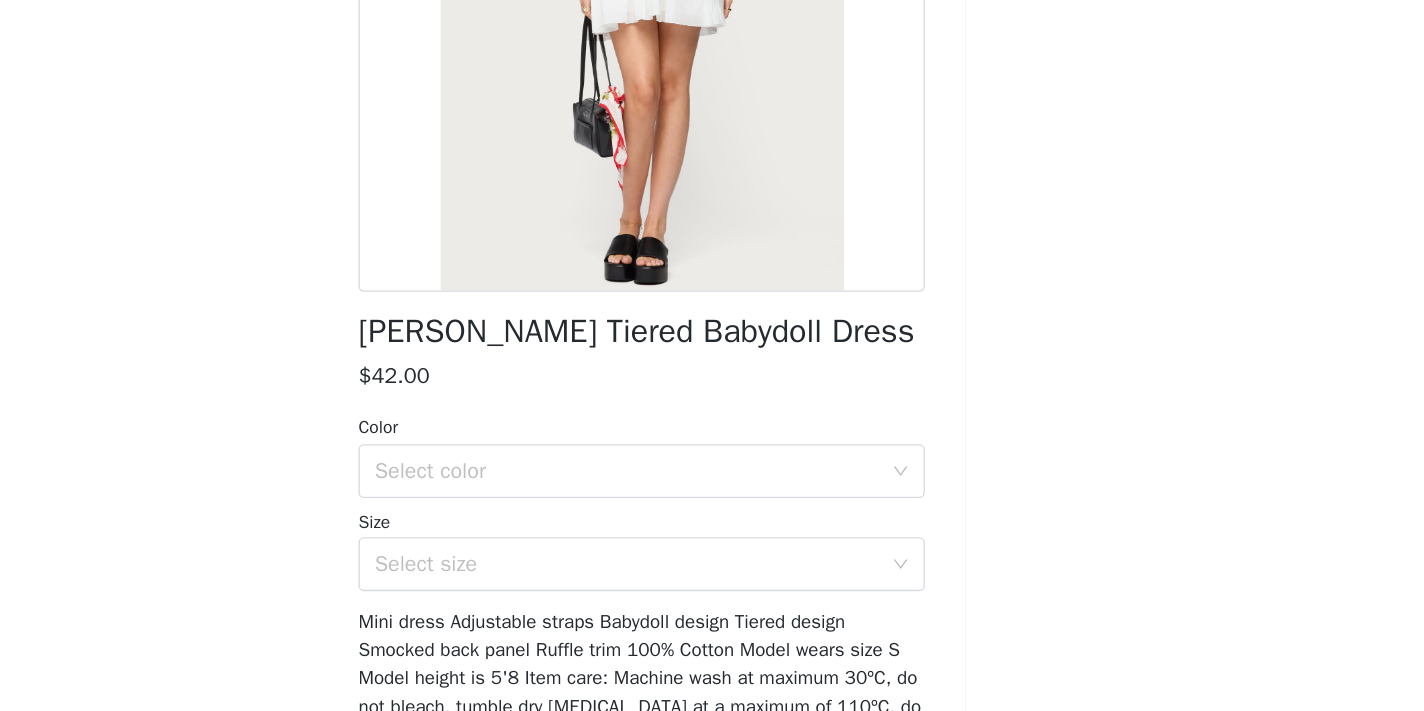 scroll, scrollTop: 261, scrollLeft: 0, axis: vertical 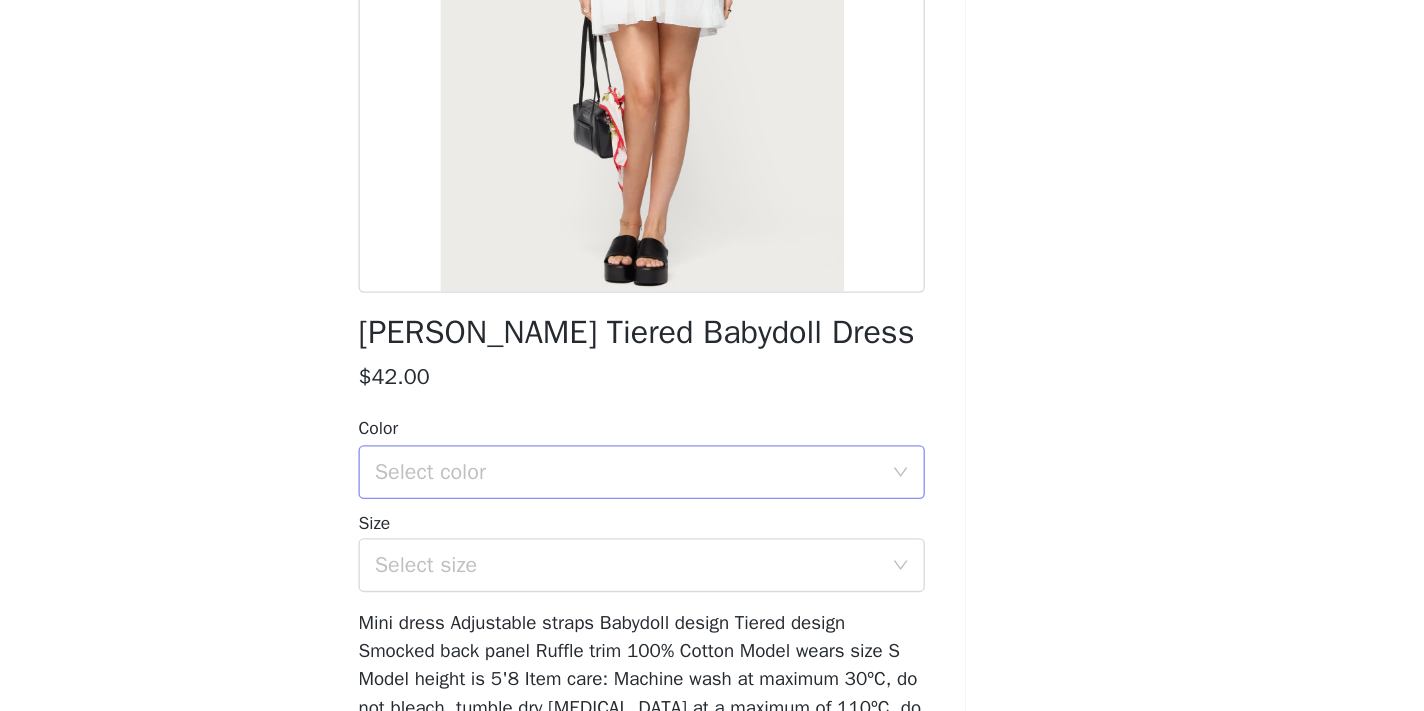 click on "Select color" at bounding box center (701, 422) 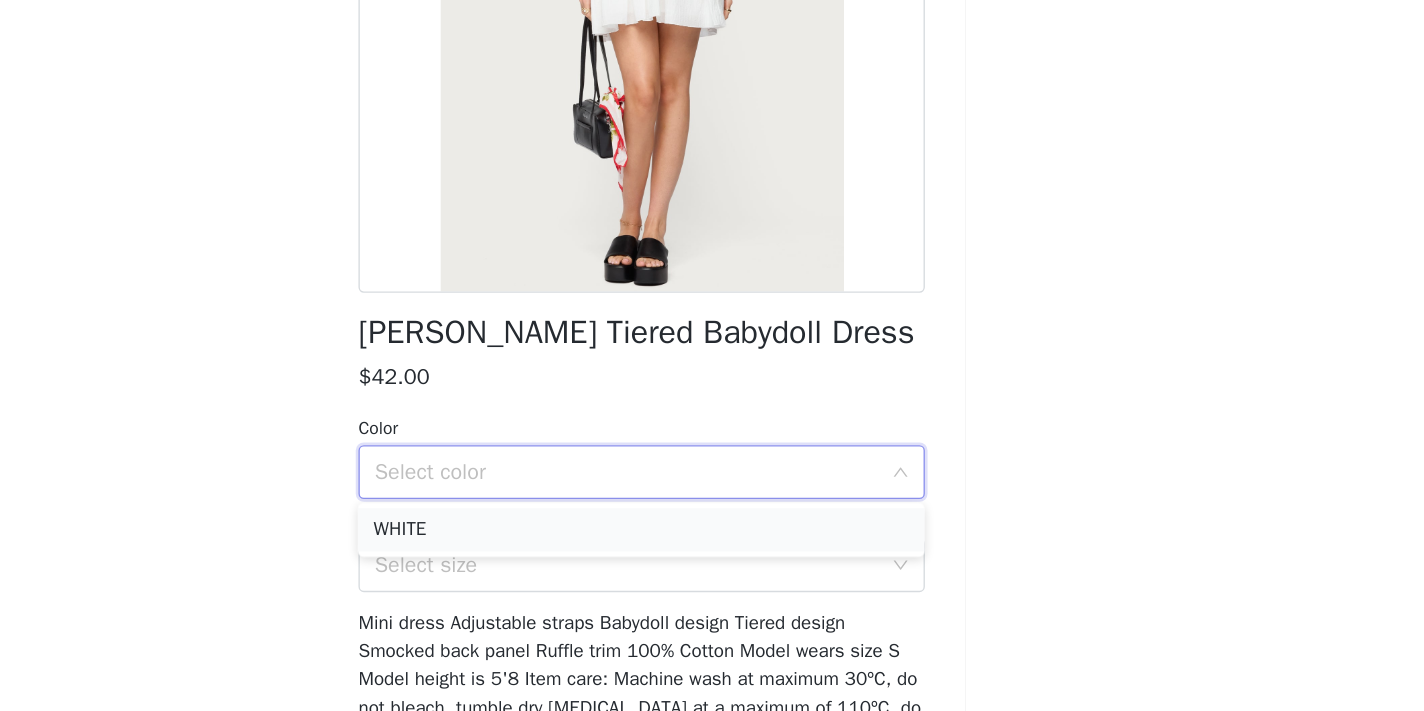click on "WHITE" at bounding box center (712, 465) 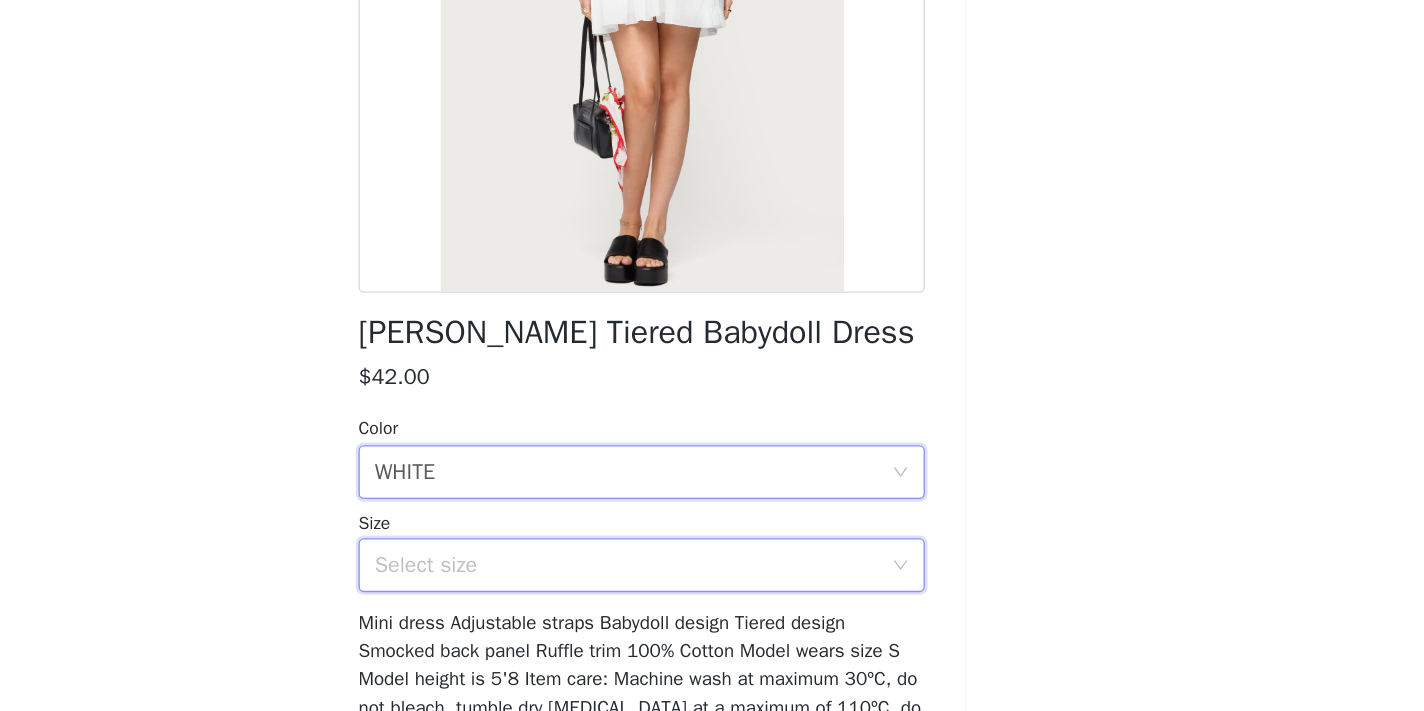 click on "Select size" at bounding box center (705, 491) 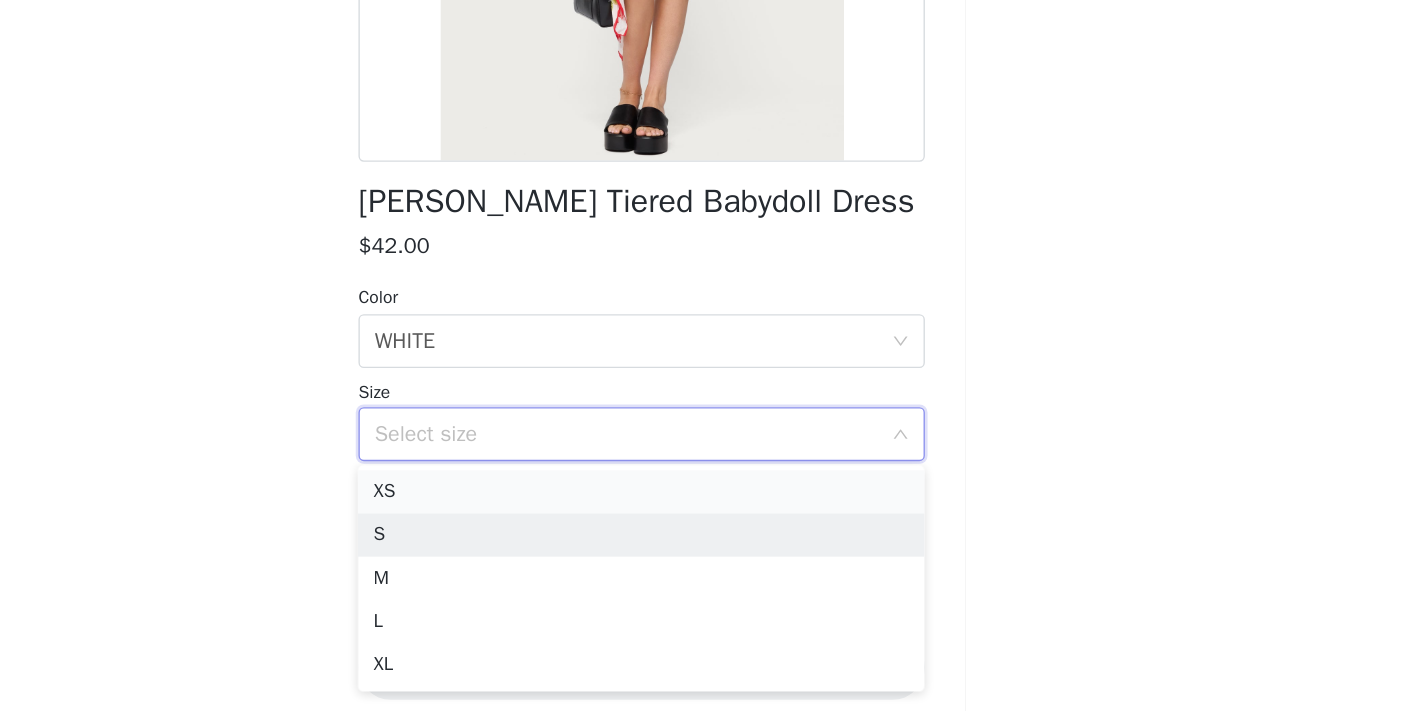 click on "XS" at bounding box center [712, 534] 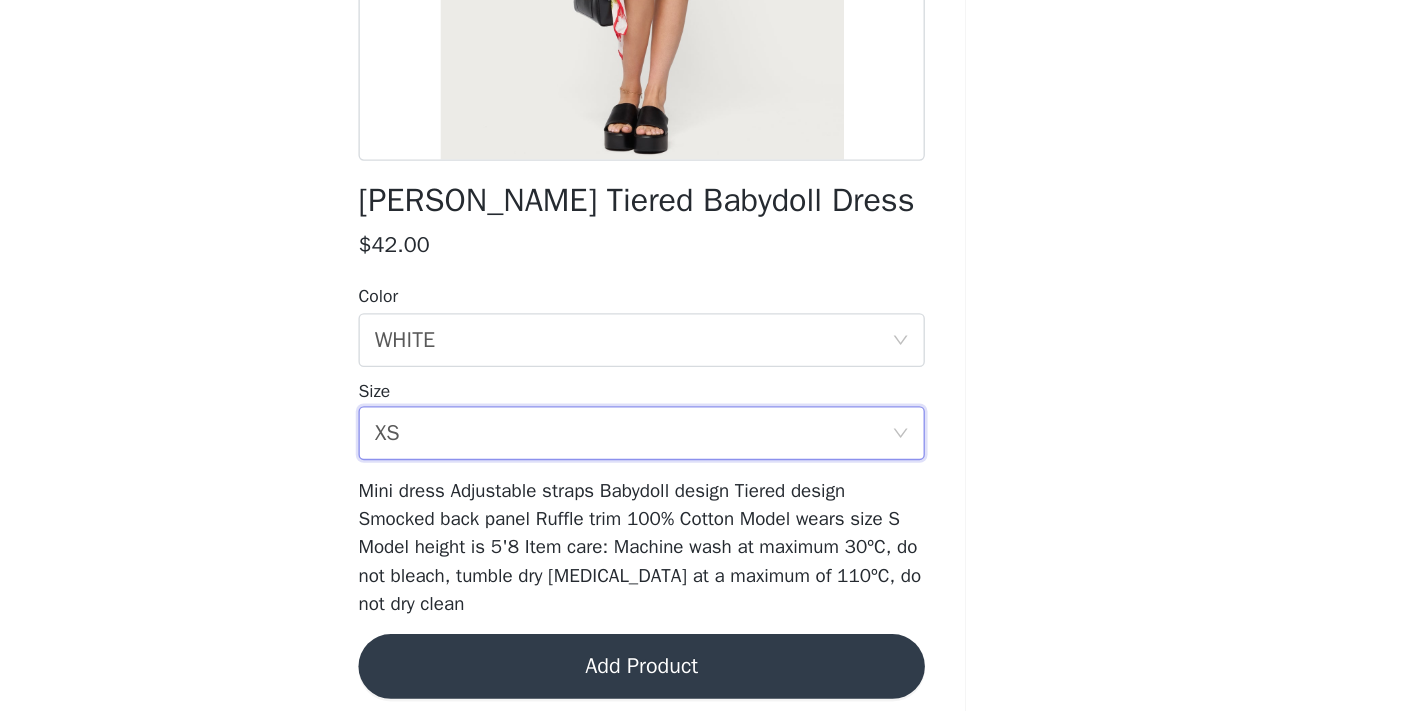 scroll, scrollTop: 261, scrollLeft: 0, axis: vertical 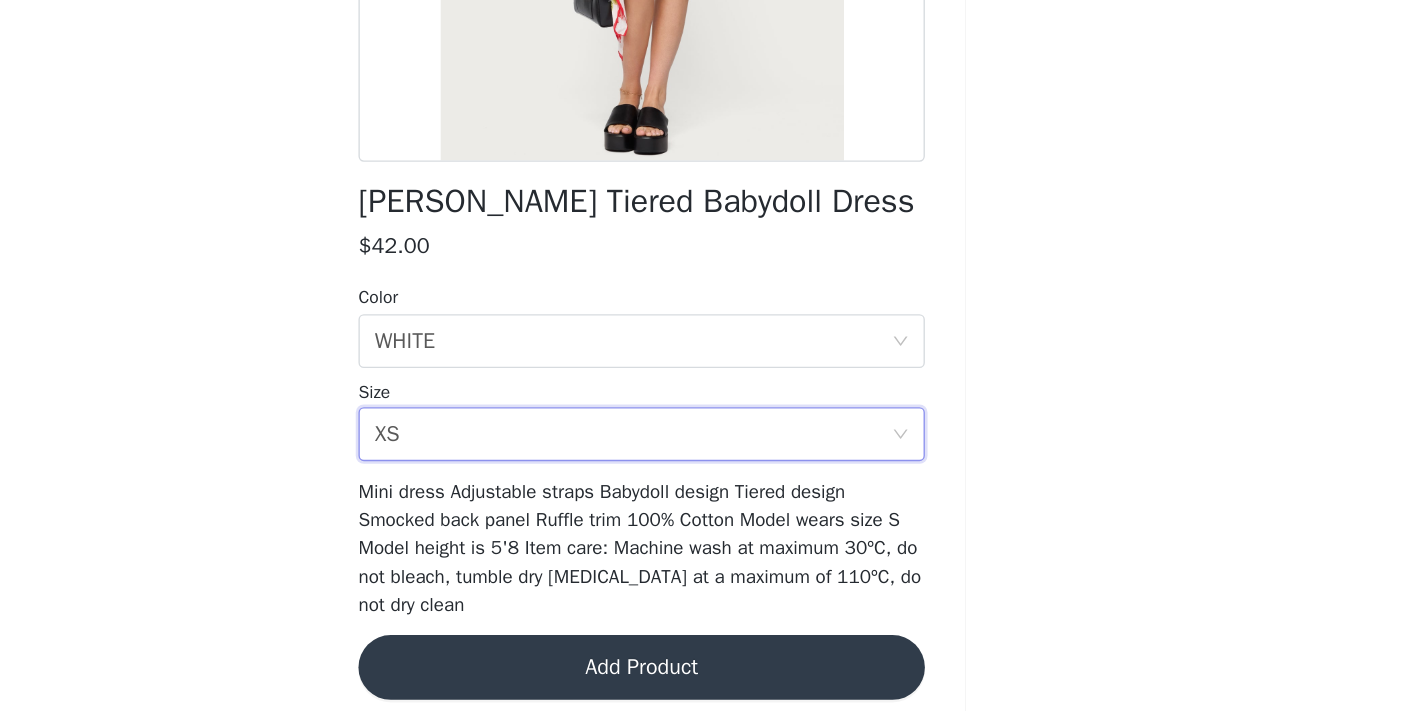 click on "Add Product" at bounding box center [712, 664] 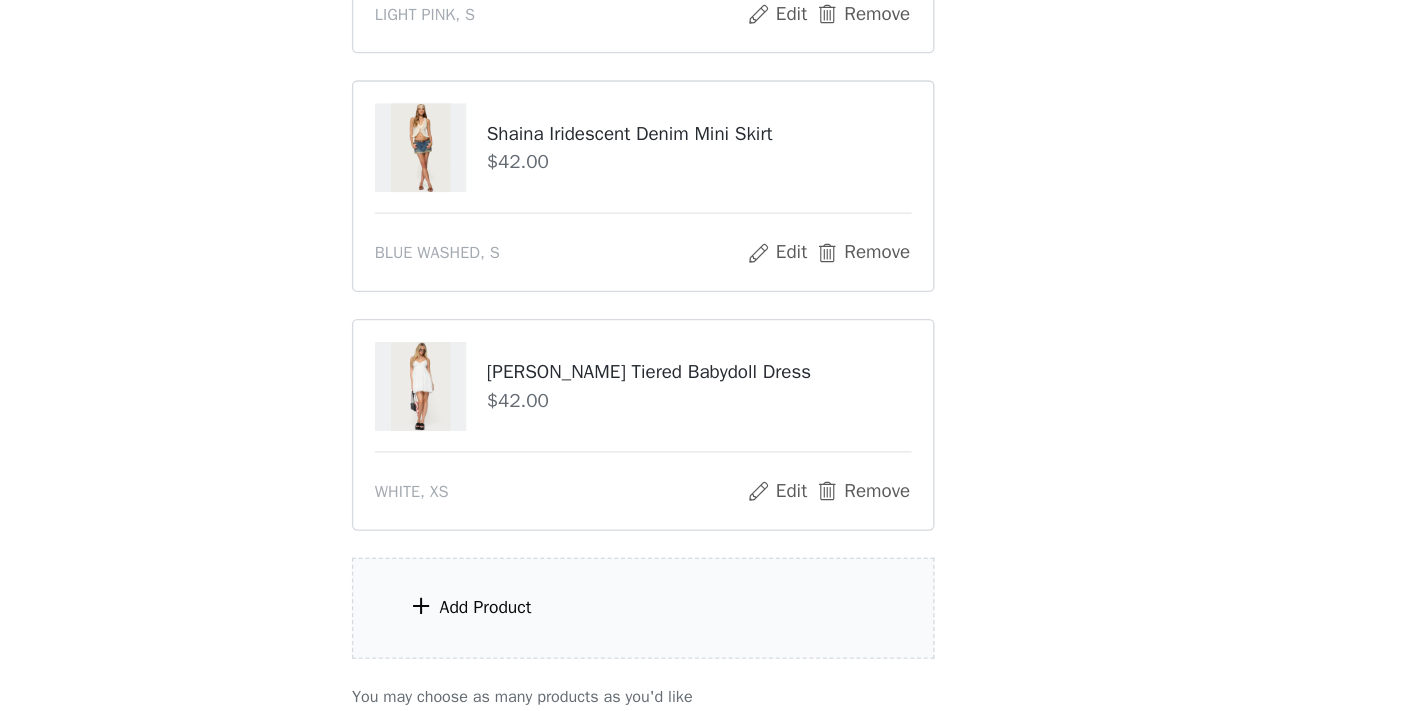 scroll, scrollTop: 1810, scrollLeft: 0, axis: vertical 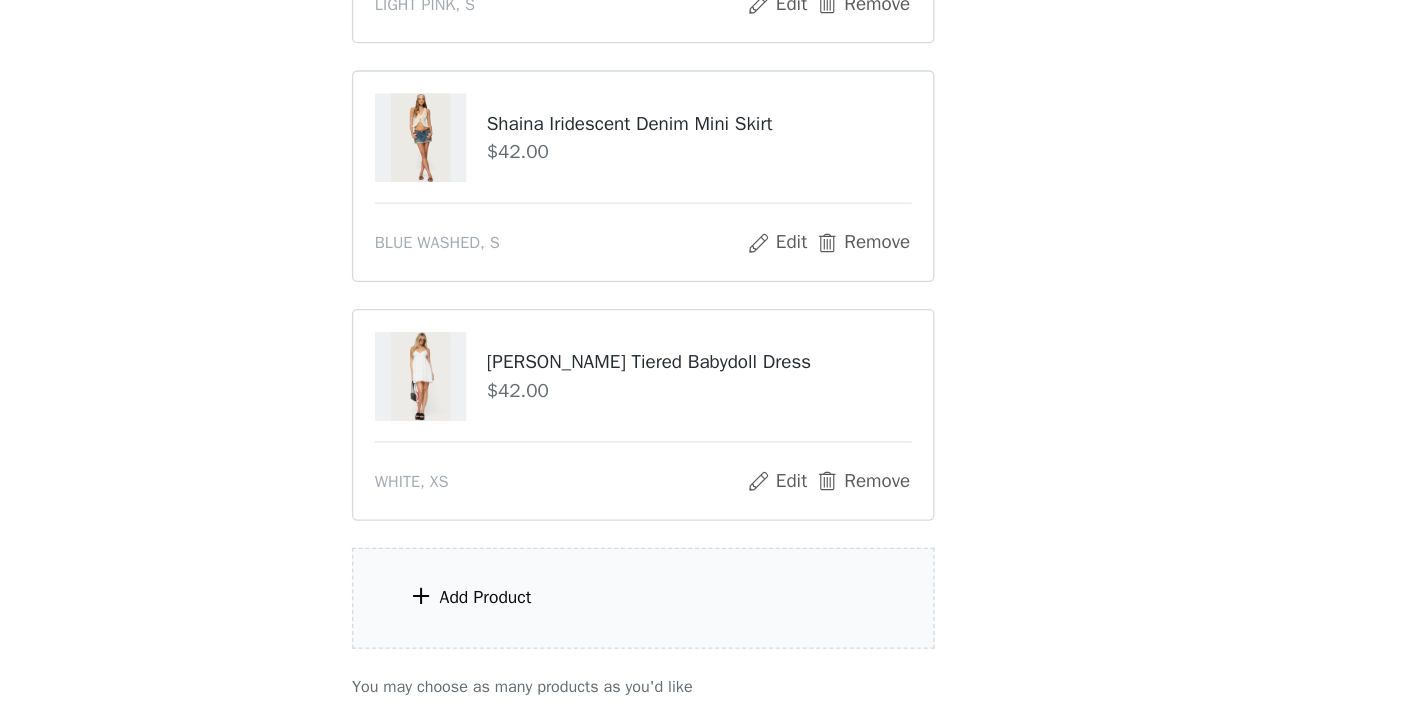 click on "Add Product" at bounding box center (712, 627) 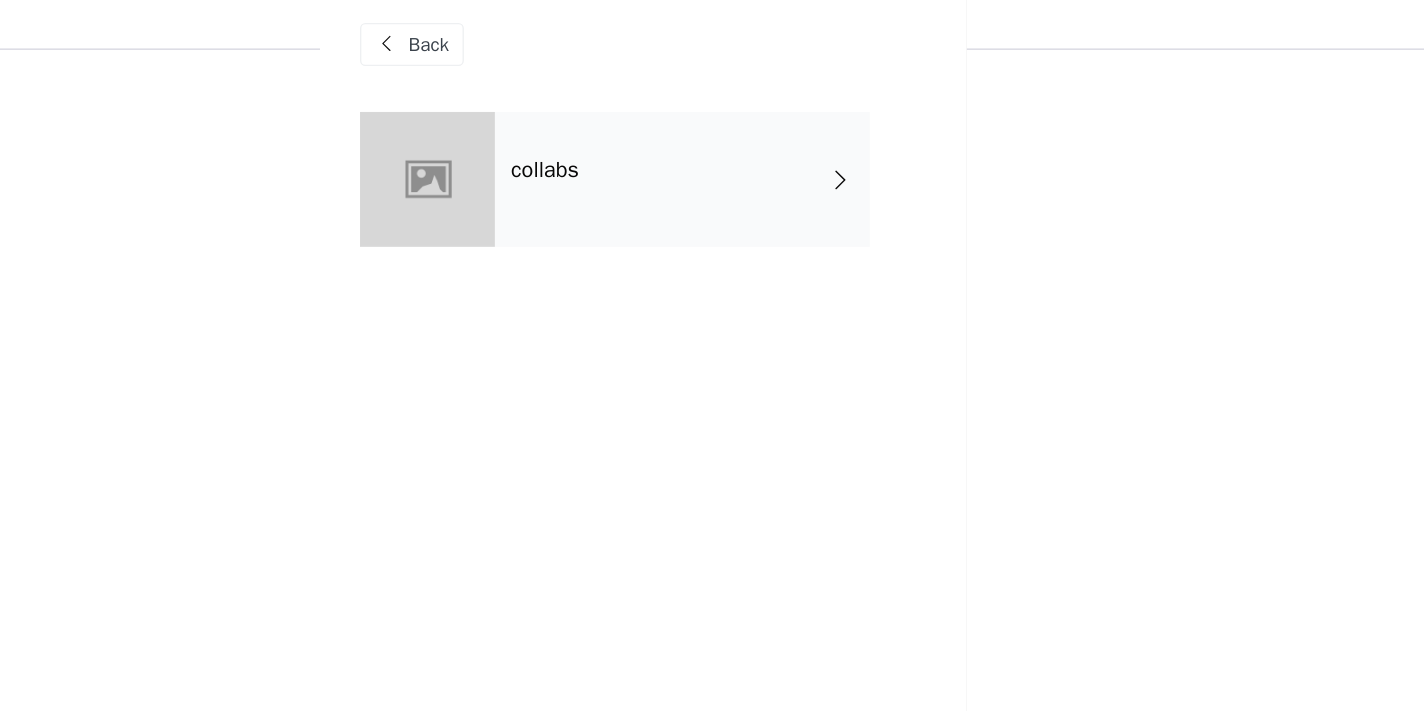 scroll, scrollTop: 1779, scrollLeft: 0, axis: vertical 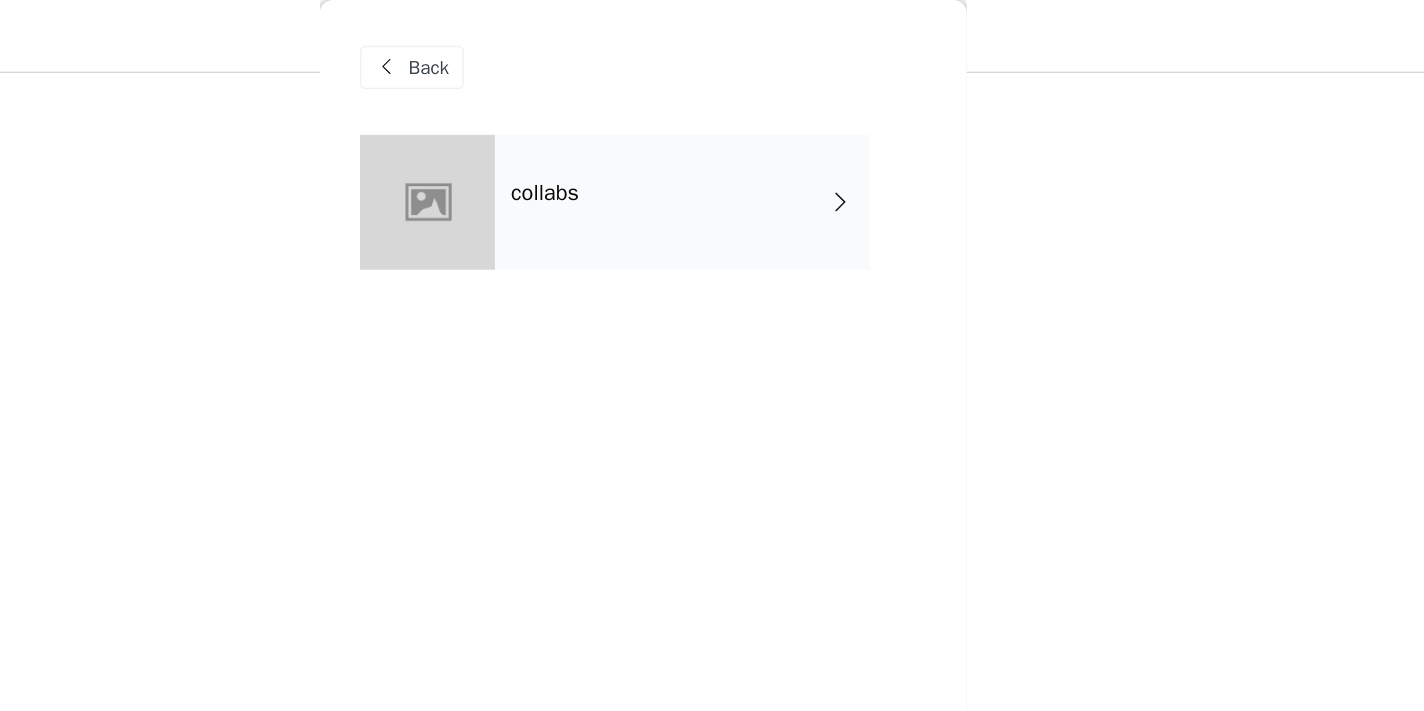 click on "collabs" at bounding box center (741, 150) 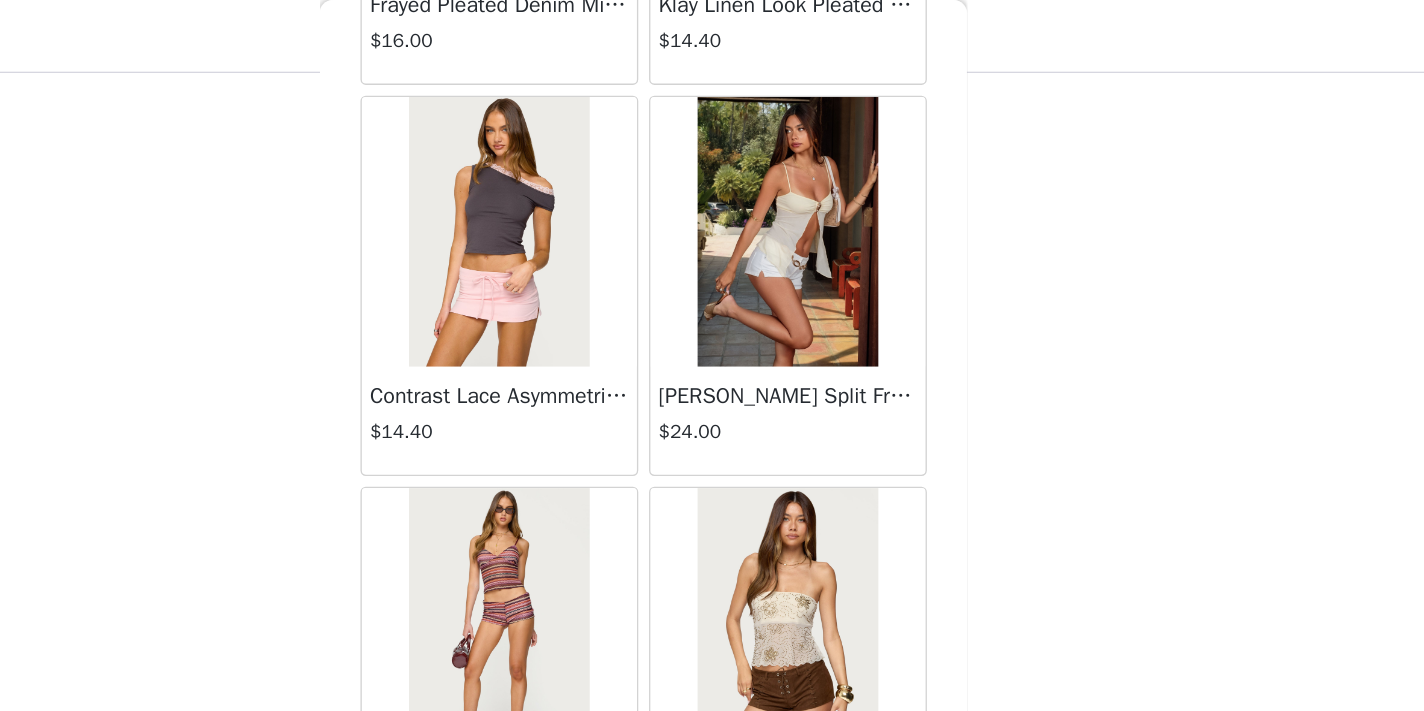 scroll, scrollTop: 2349, scrollLeft: 0, axis: vertical 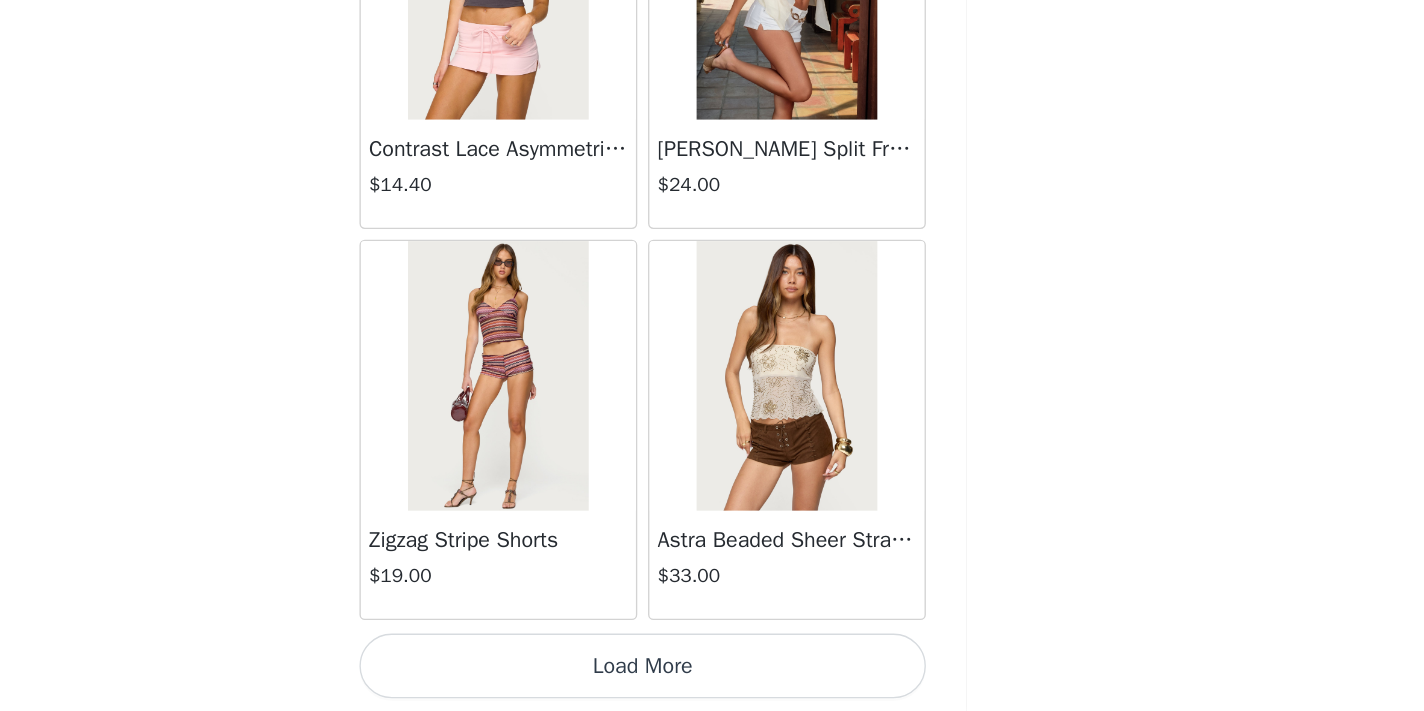 click on "Load More" at bounding box center [712, 677] 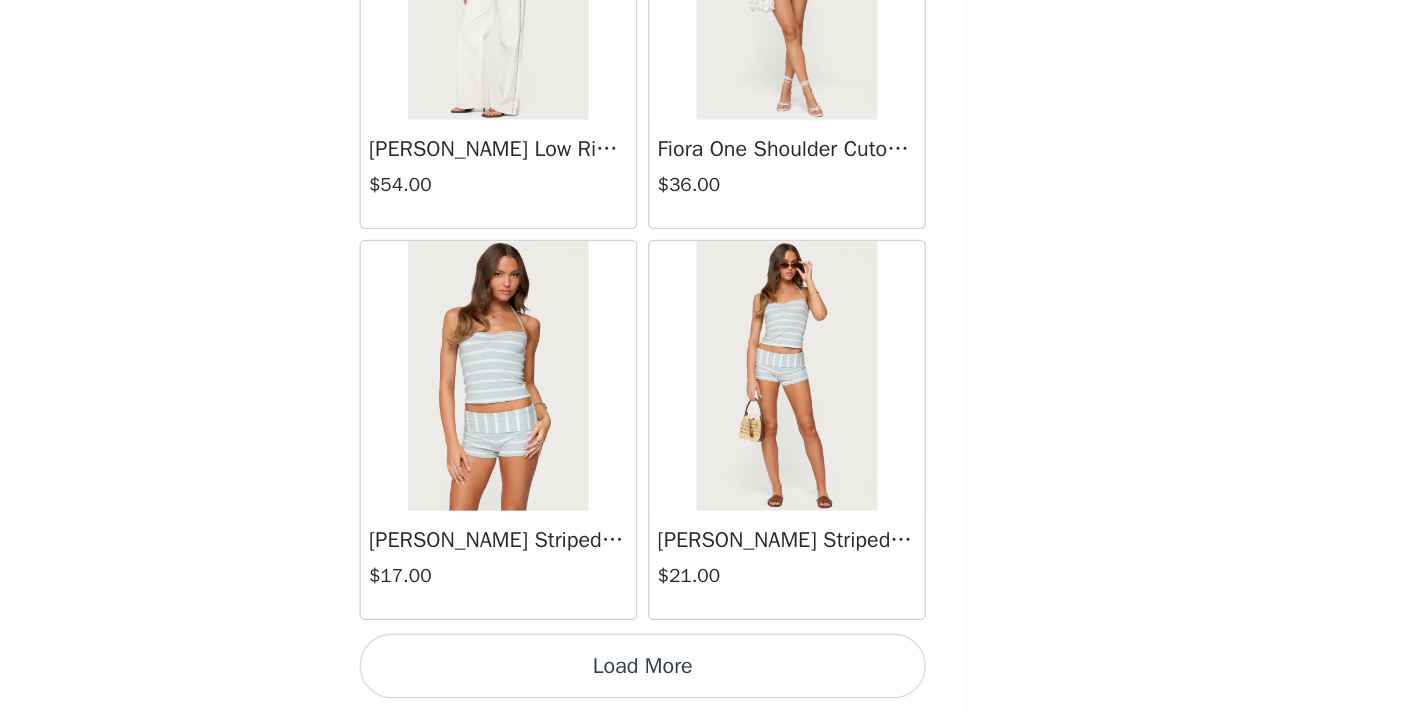 click on "Load More" at bounding box center [712, 677] 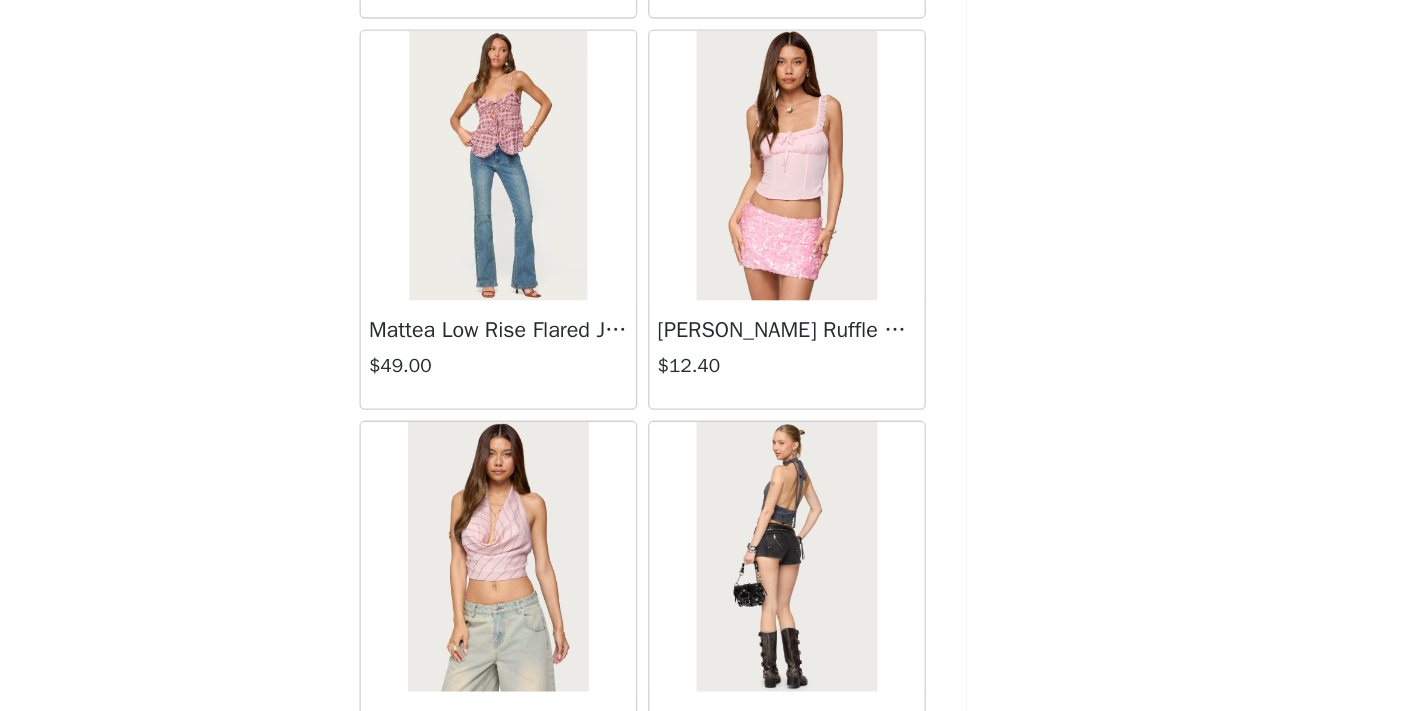 scroll, scrollTop: 7439, scrollLeft: 0, axis: vertical 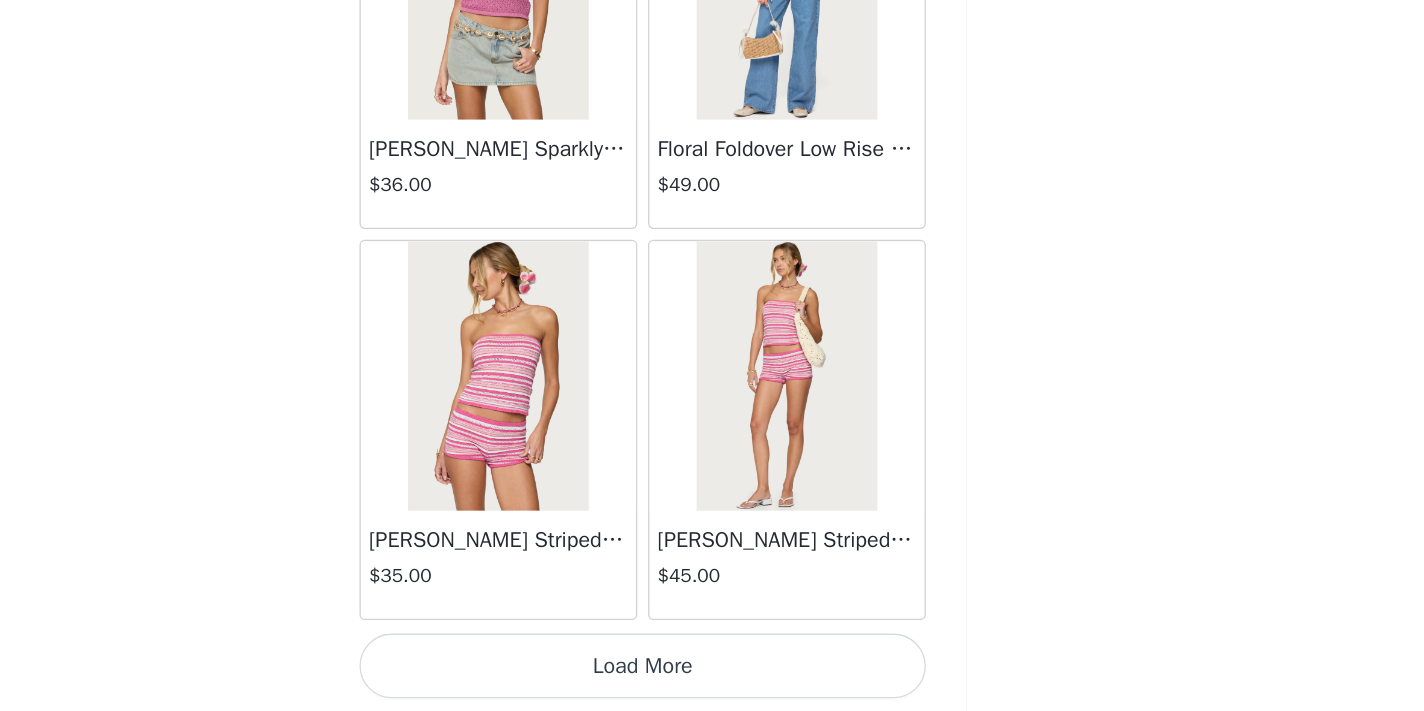 click on "Load More" at bounding box center (712, 677) 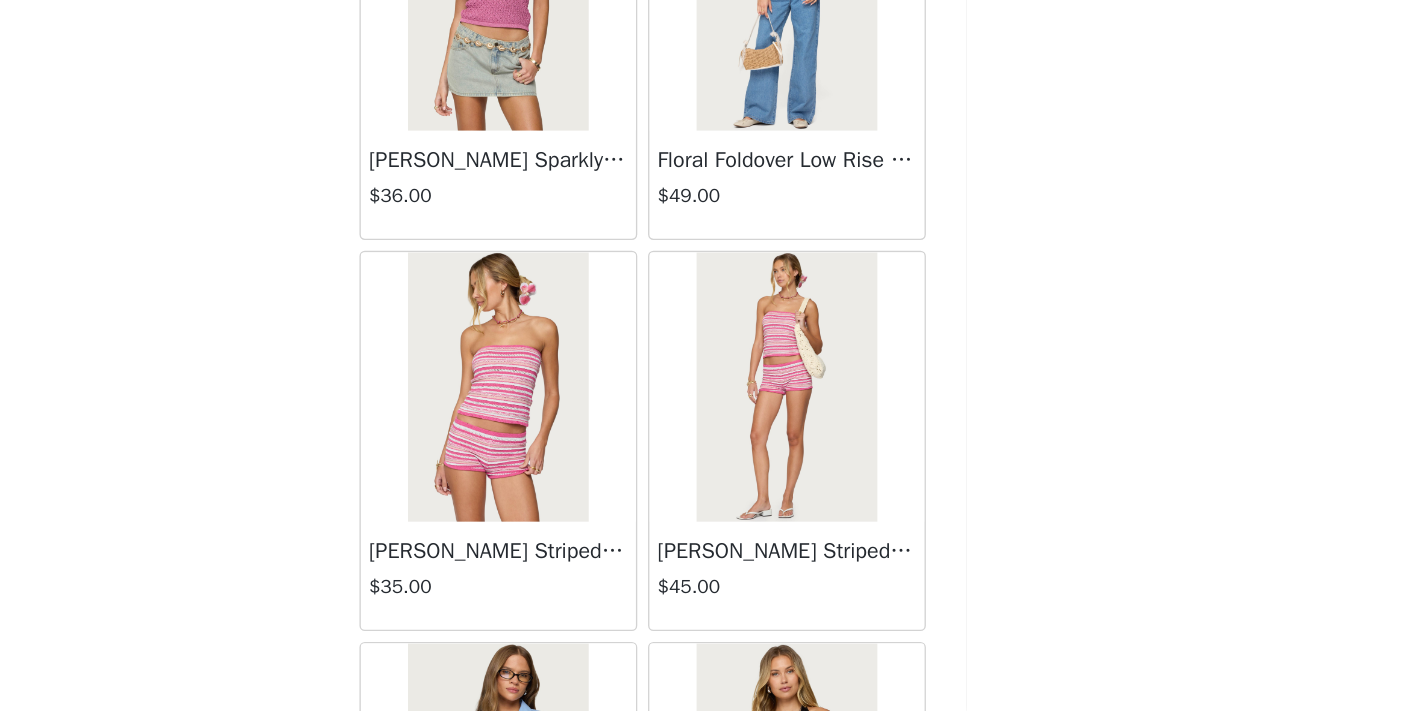 scroll, scrollTop: 1968, scrollLeft: 0, axis: vertical 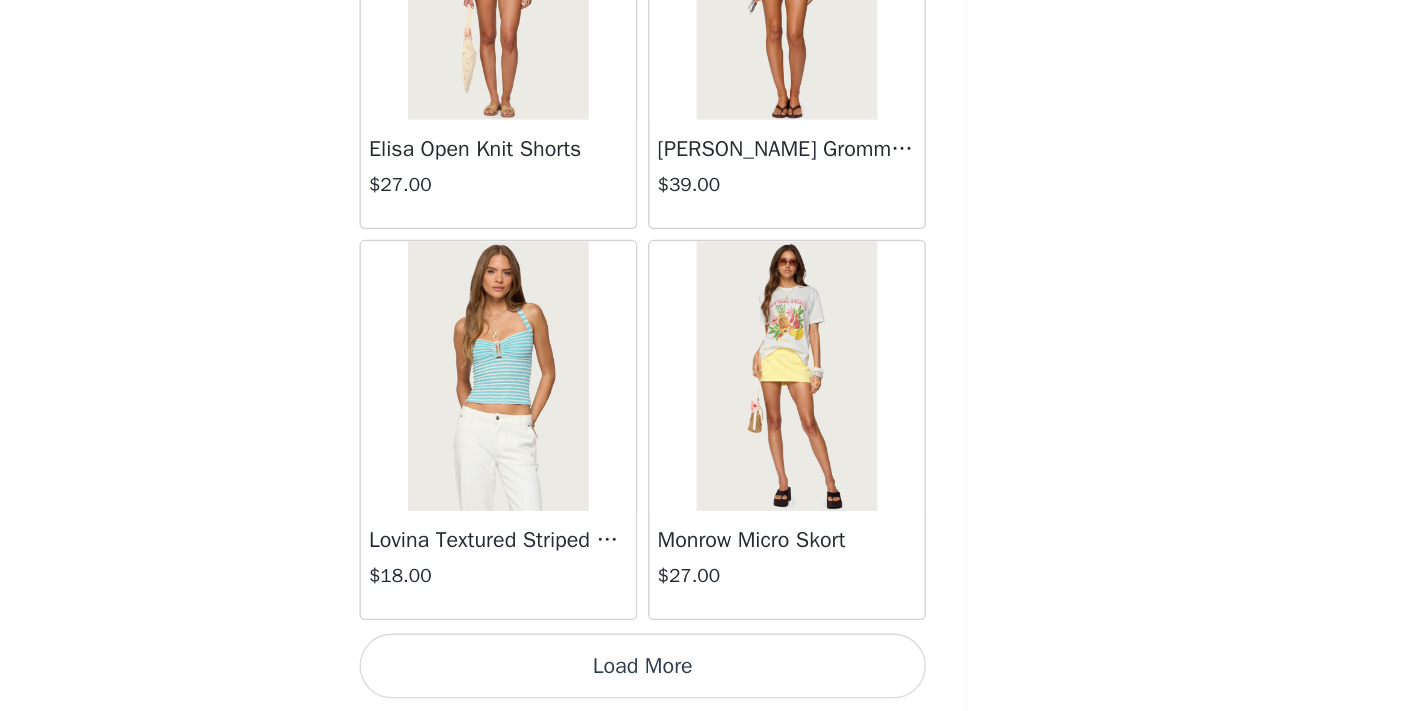 click on "Load More" at bounding box center [712, 677] 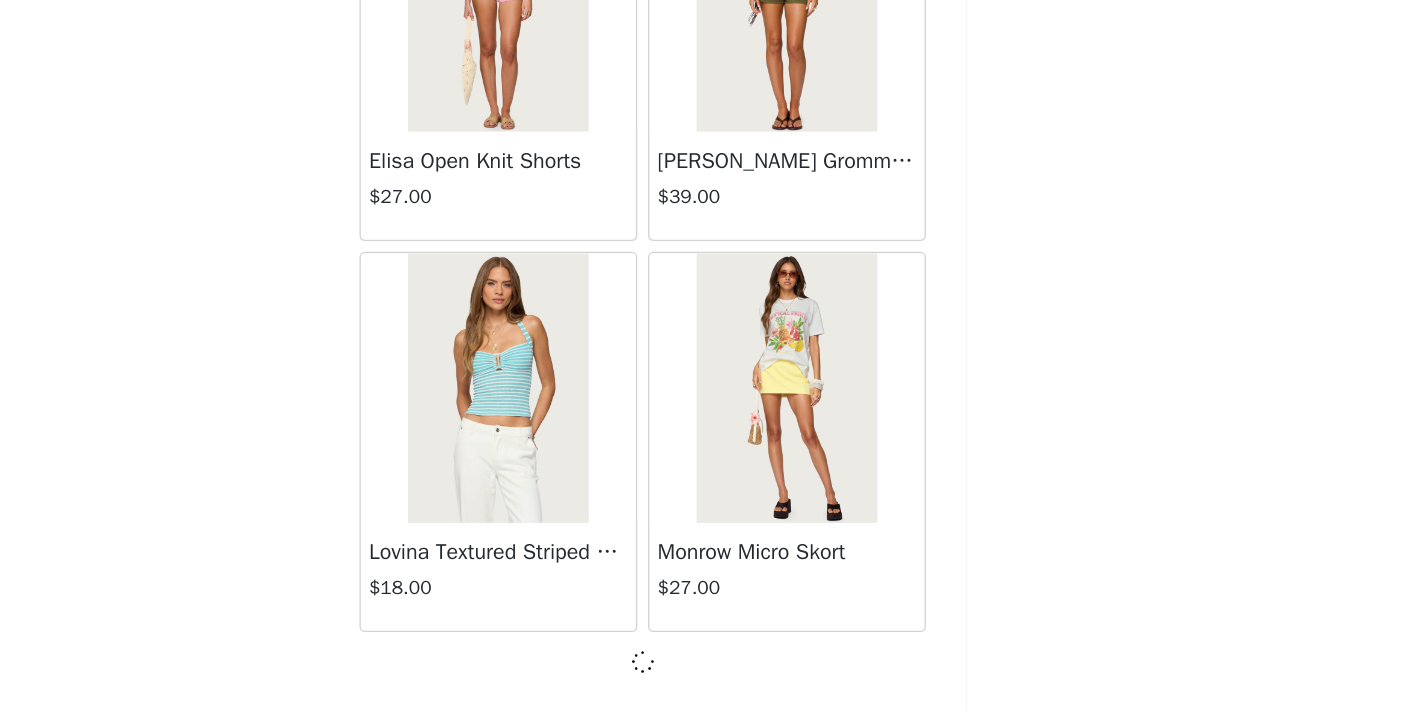 scroll, scrollTop: 11040, scrollLeft: 0, axis: vertical 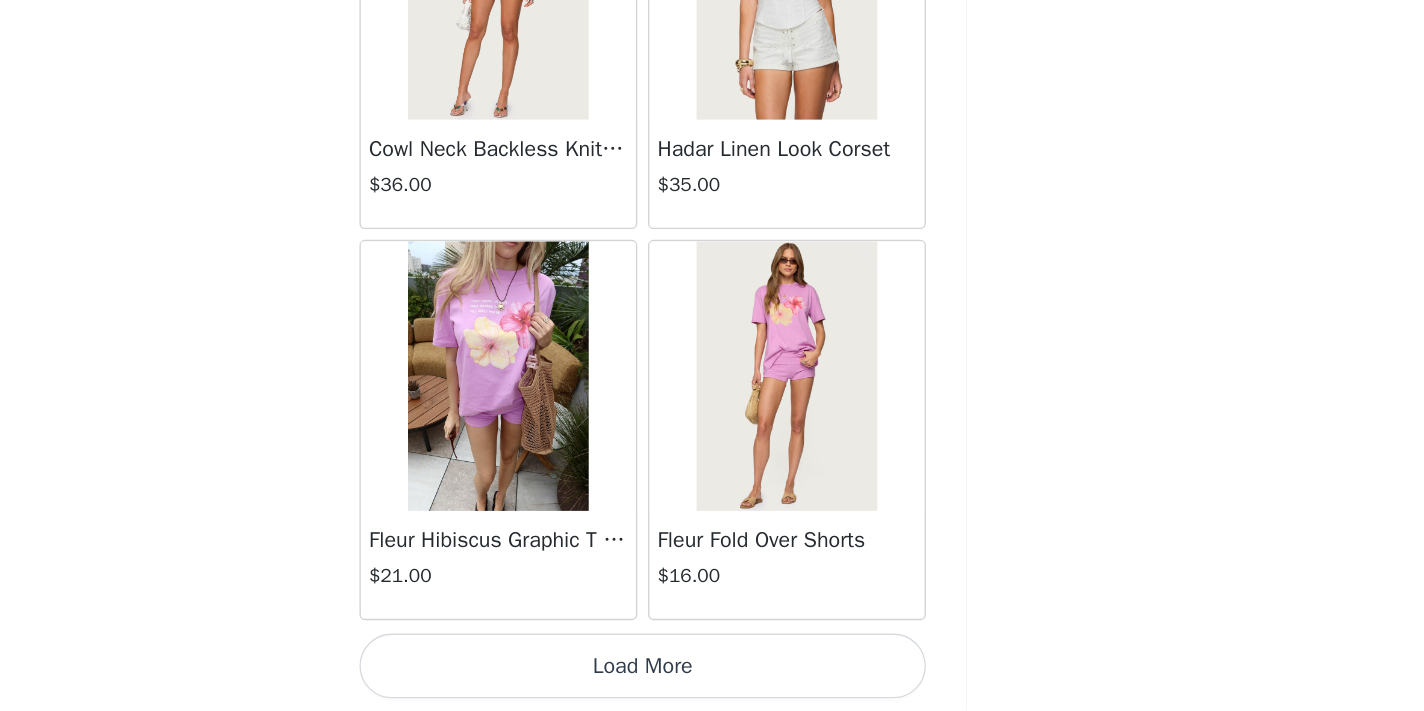 click on "Load More" at bounding box center [712, 677] 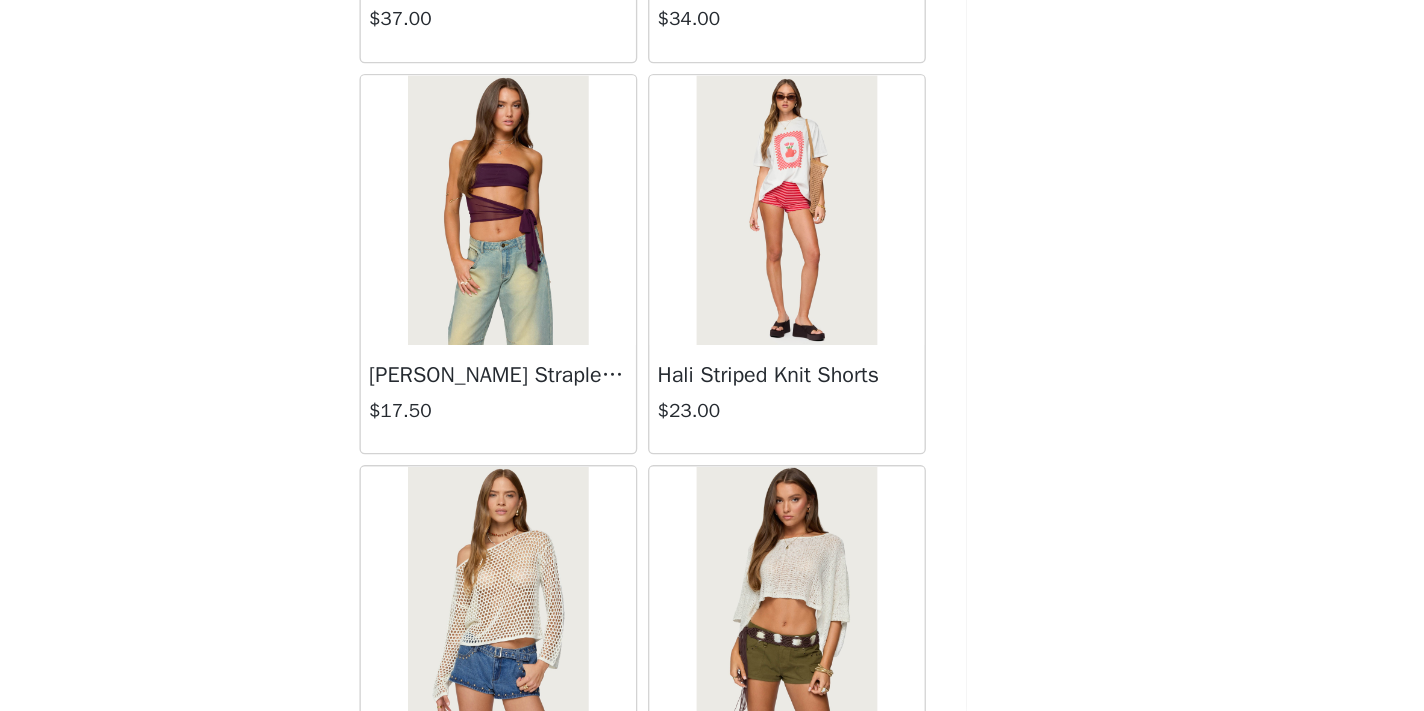 scroll, scrollTop: 14827, scrollLeft: 0, axis: vertical 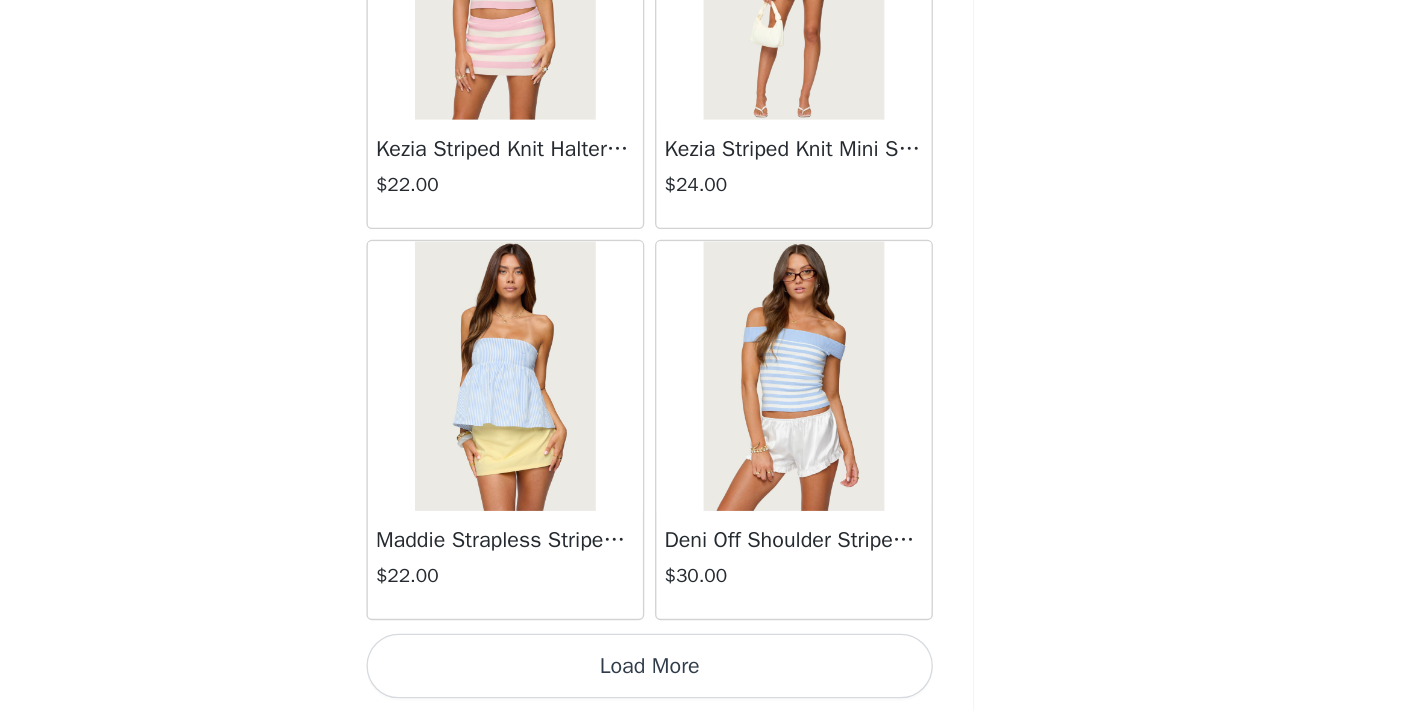 click on "Load More" at bounding box center (712, 677) 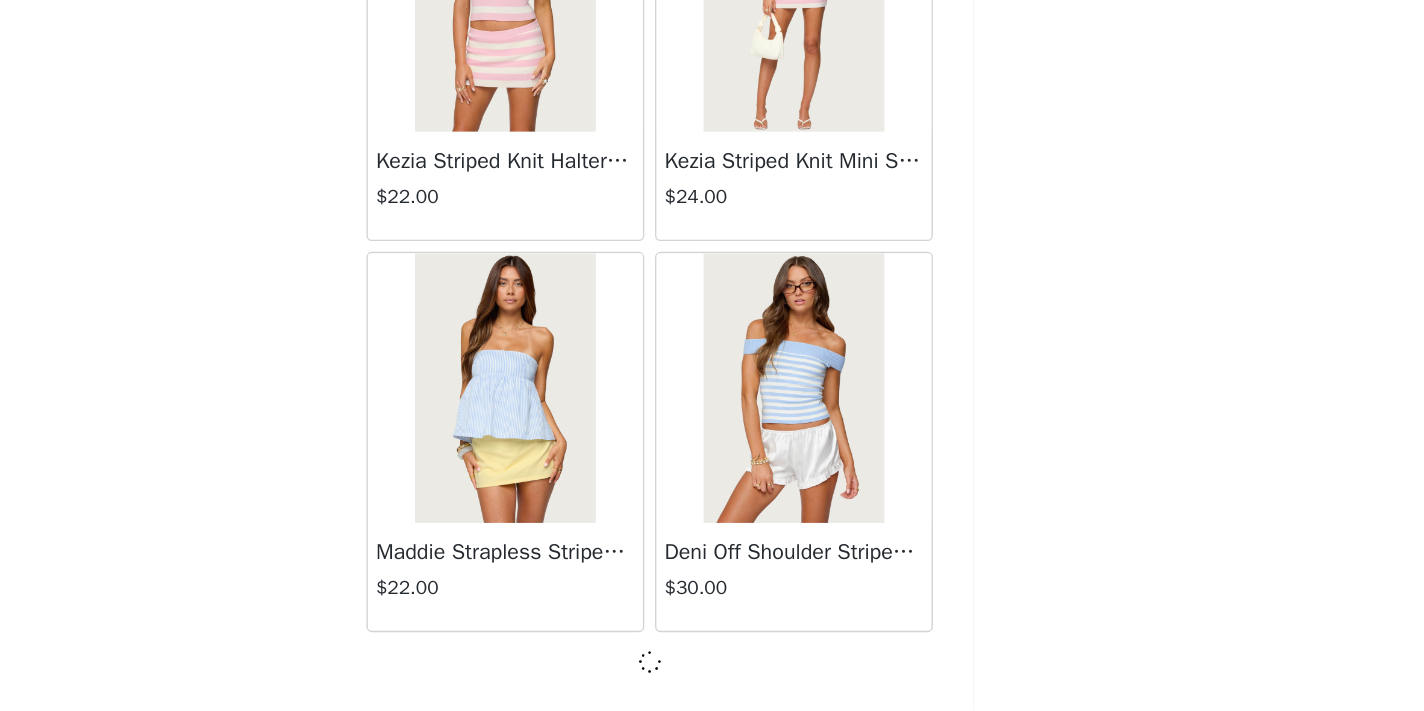 scroll, scrollTop: 1969, scrollLeft: 0, axis: vertical 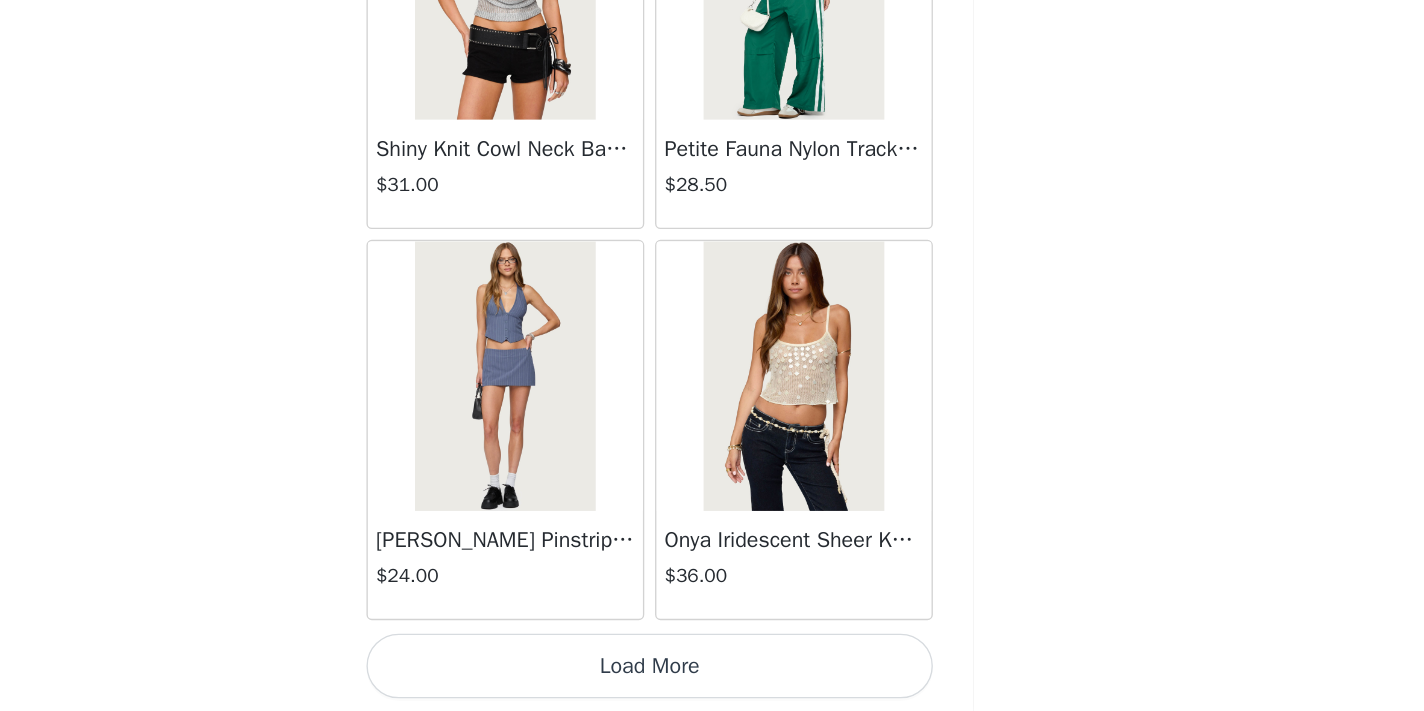 click on "Load More" at bounding box center (712, 677) 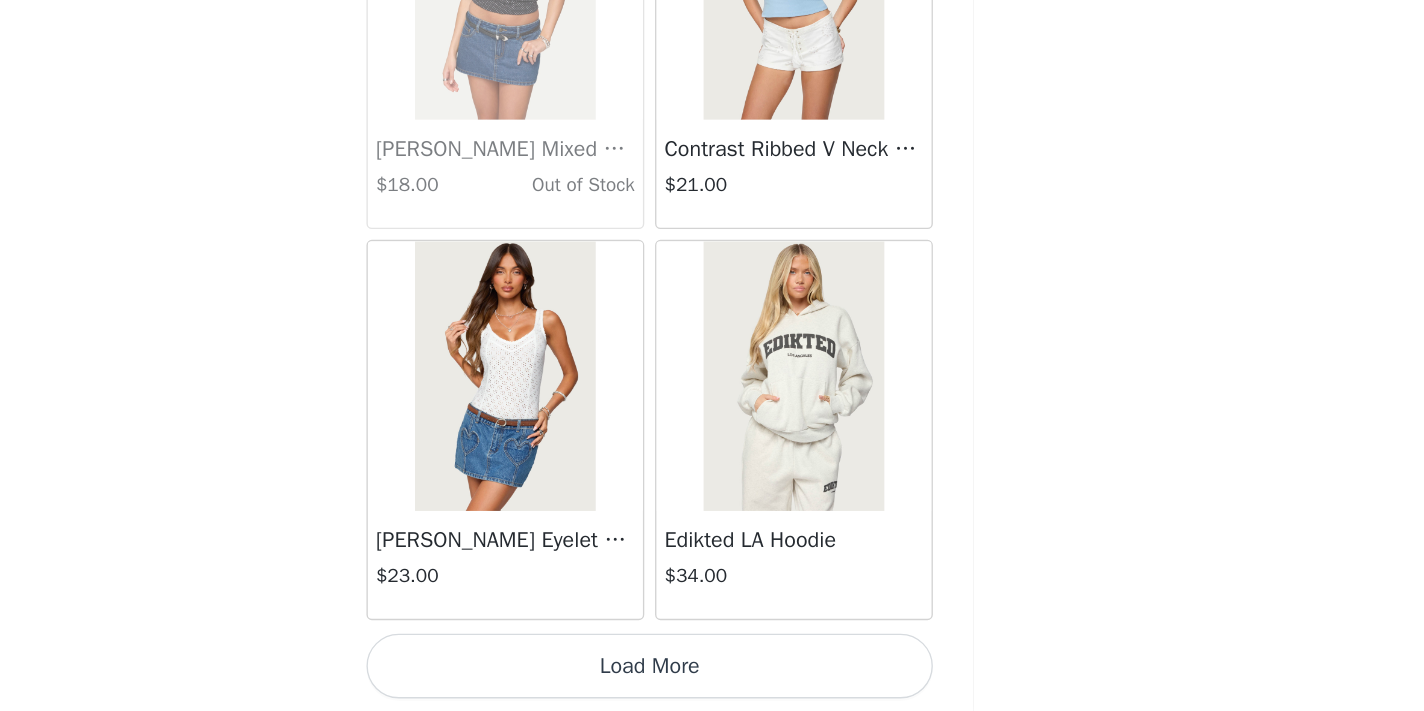 scroll, scrollTop: 22649, scrollLeft: 0, axis: vertical 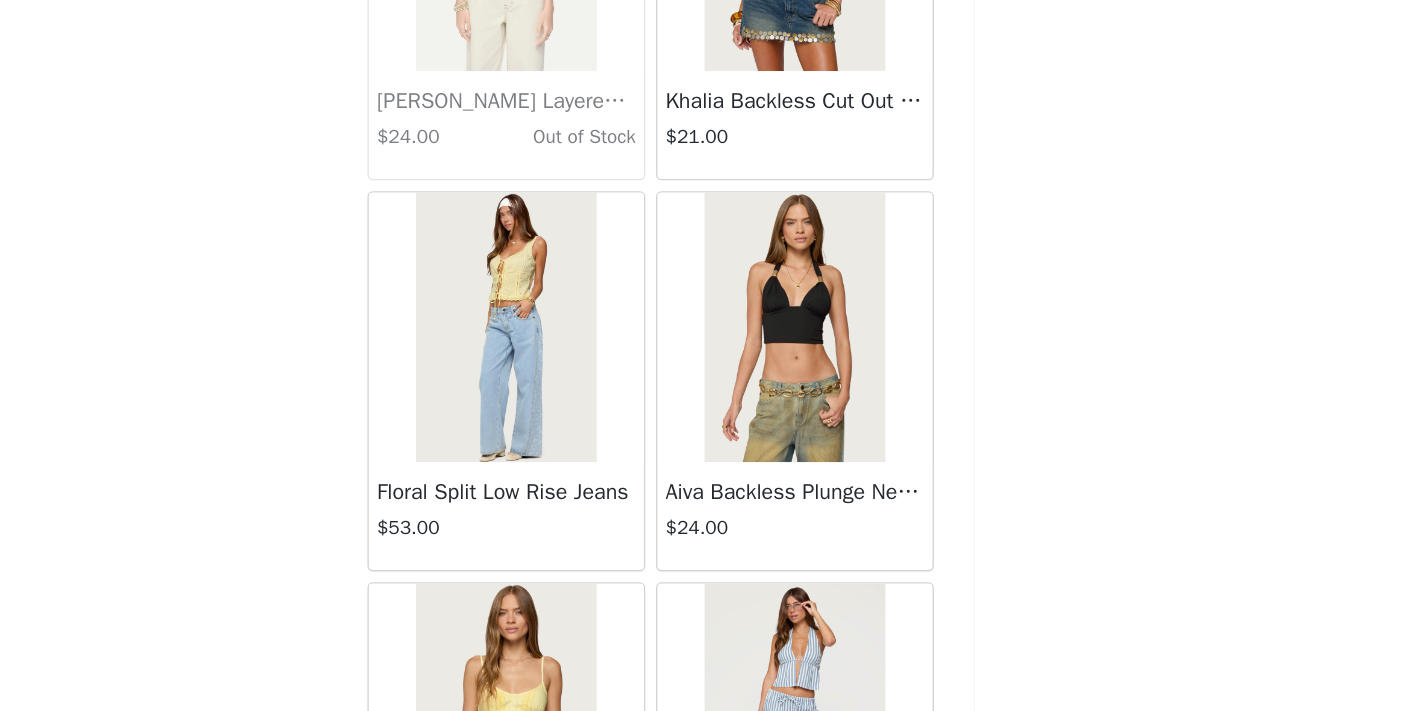 click at bounding box center [604, 426] 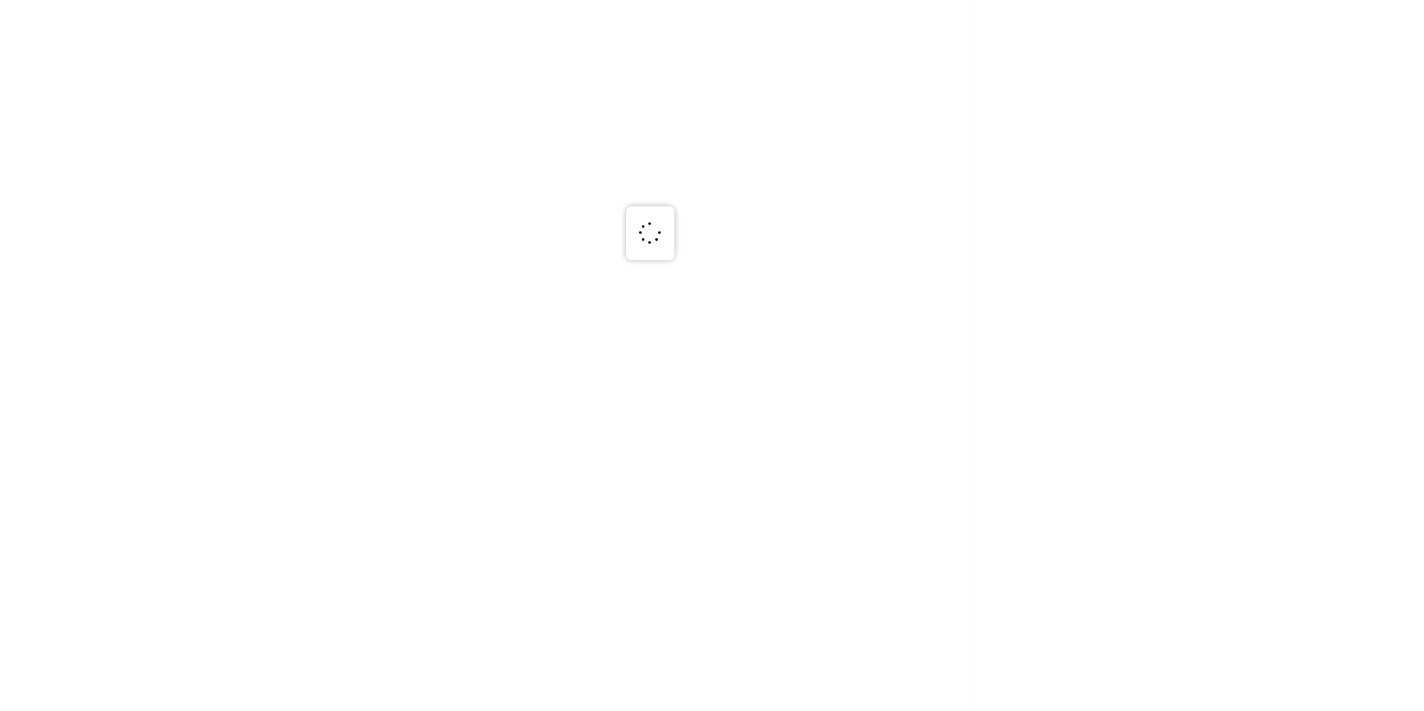 scroll, scrollTop: 0, scrollLeft: 0, axis: both 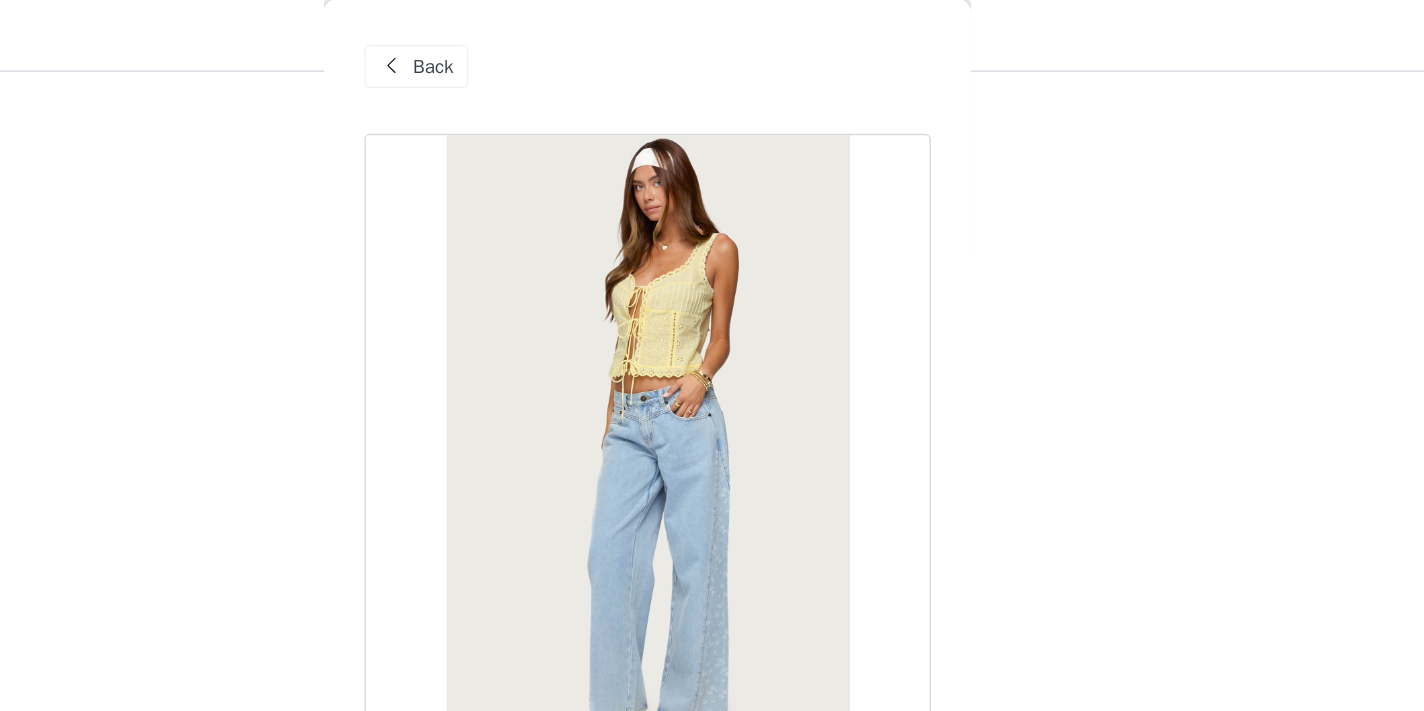 click on "Back" at bounding box center [553, 50] 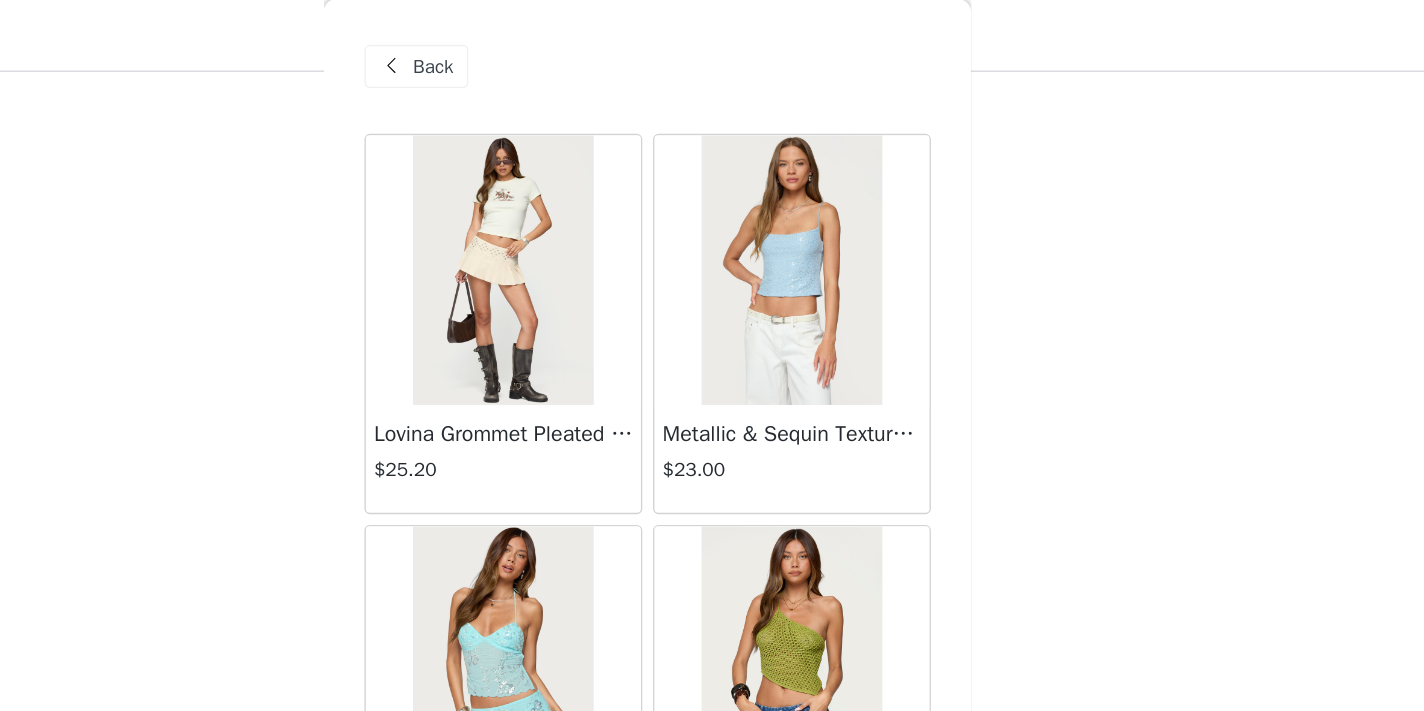 scroll, scrollTop: 0, scrollLeft: 0, axis: both 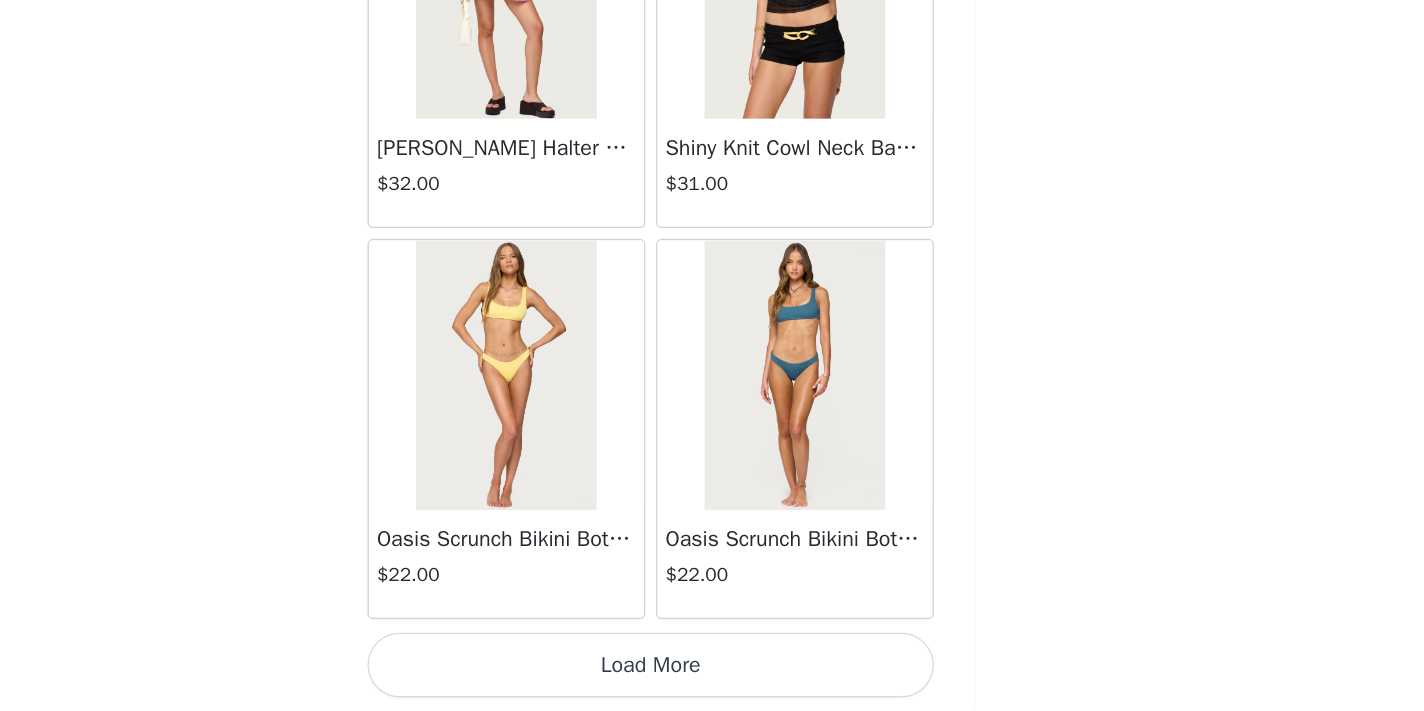 click on "Load More" at bounding box center (712, 677) 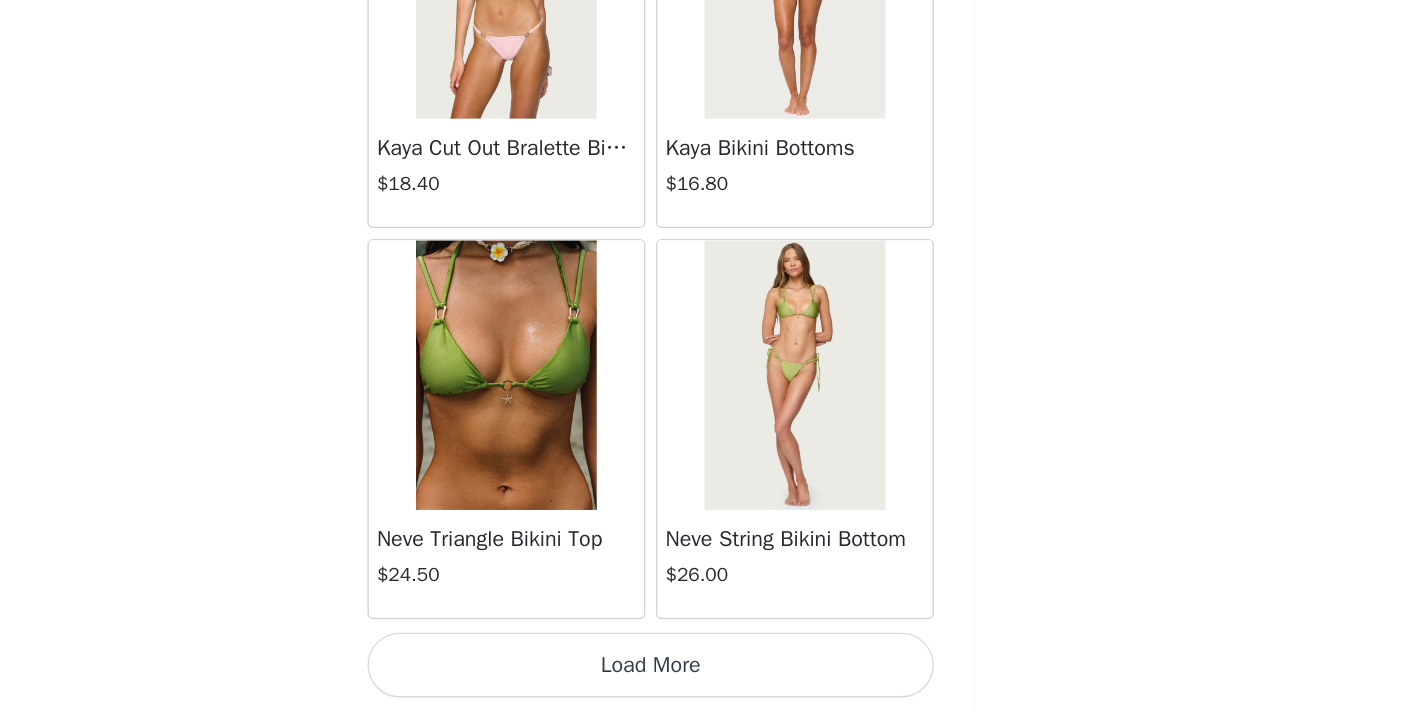 scroll, scrollTop: 28449, scrollLeft: 0, axis: vertical 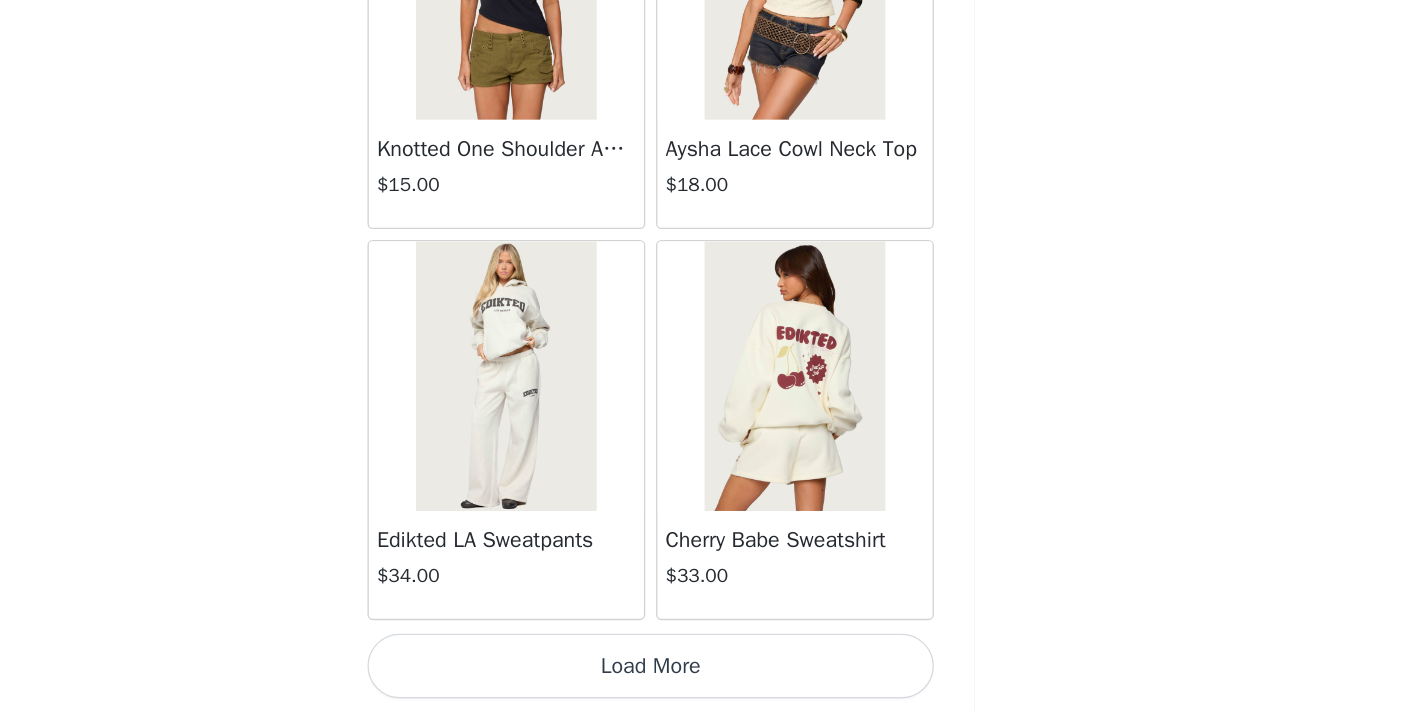click on "Load More" at bounding box center [712, 677] 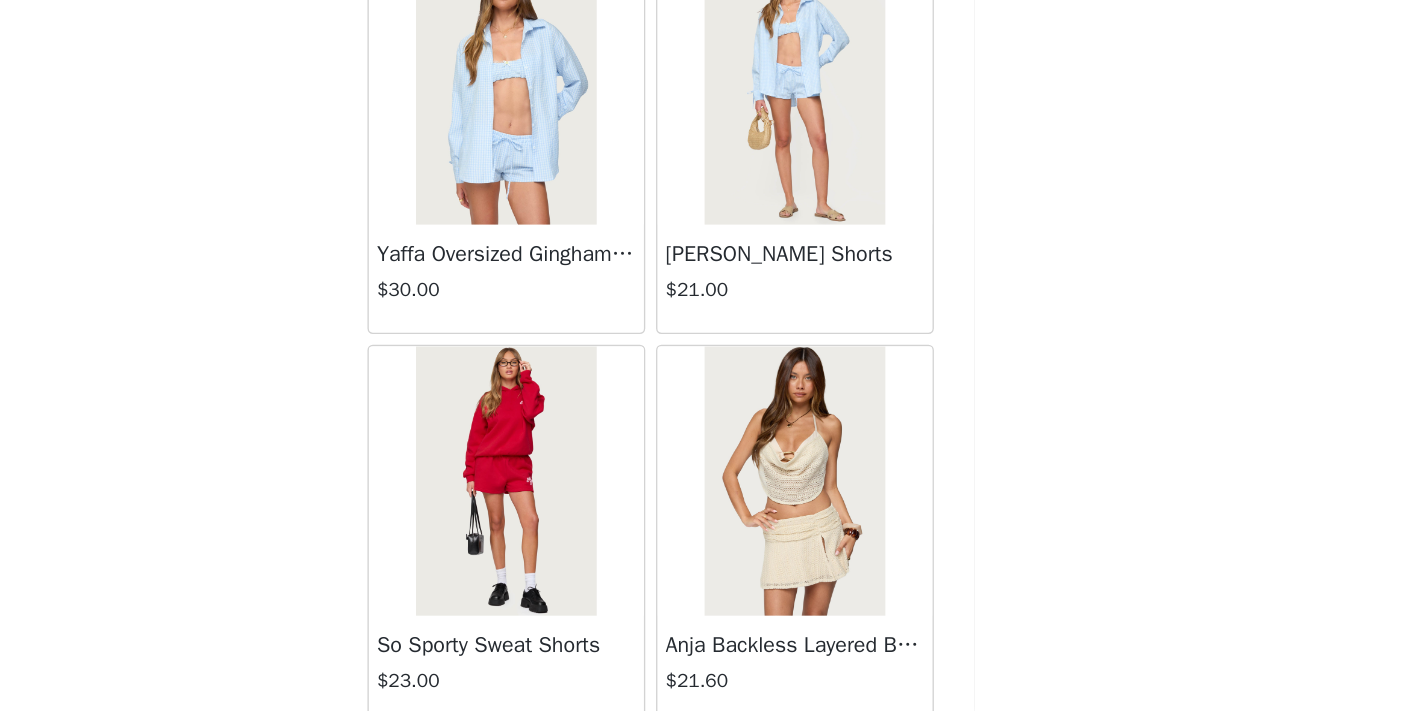 scroll, scrollTop: 34015, scrollLeft: 0, axis: vertical 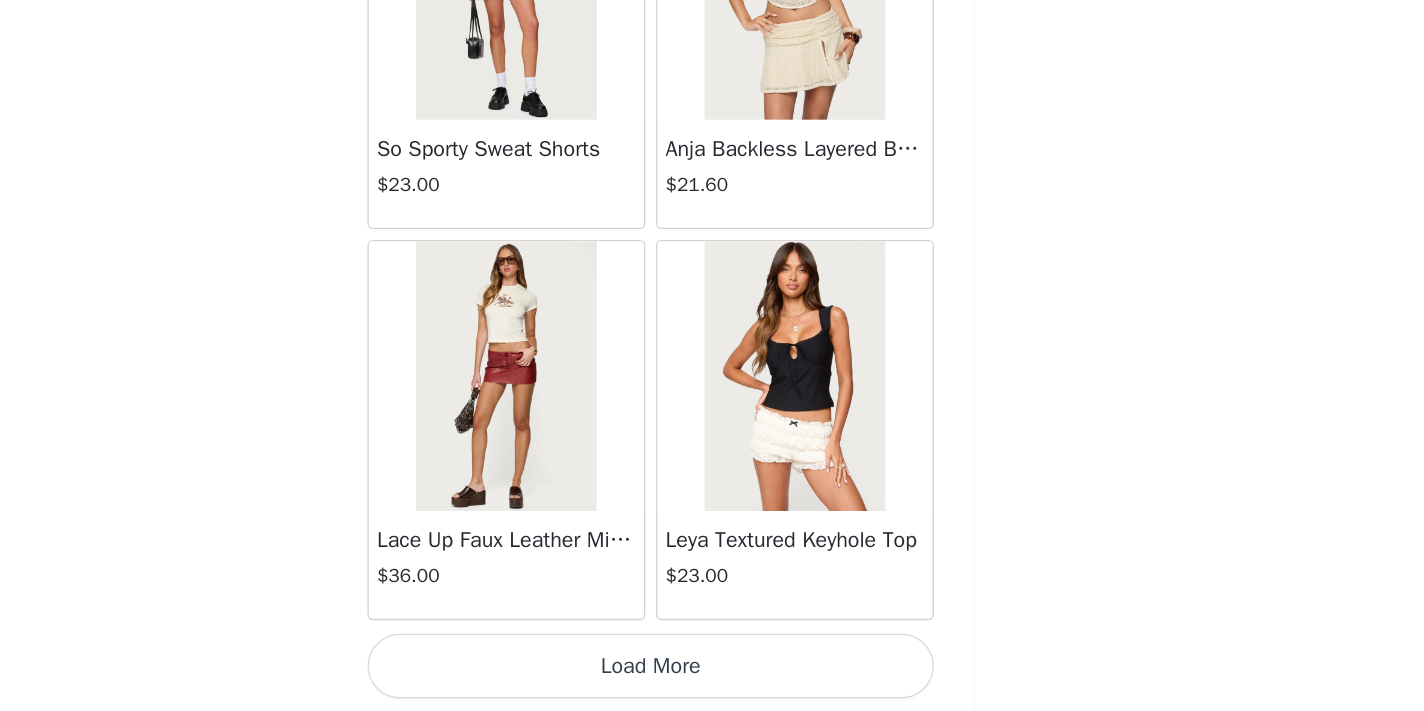 click on "Load More" at bounding box center [712, 677] 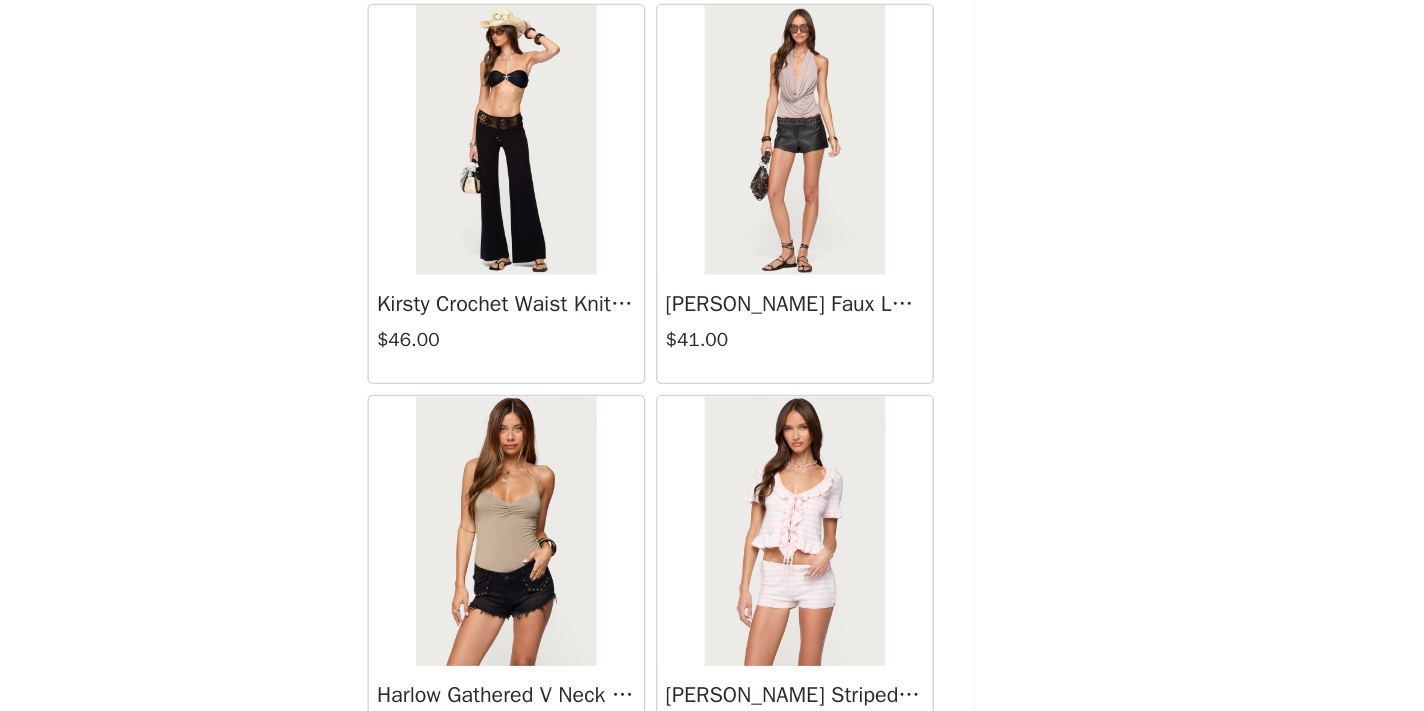 scroll, scrollTop: 36746, scrollLeft: 0, axis: vertical 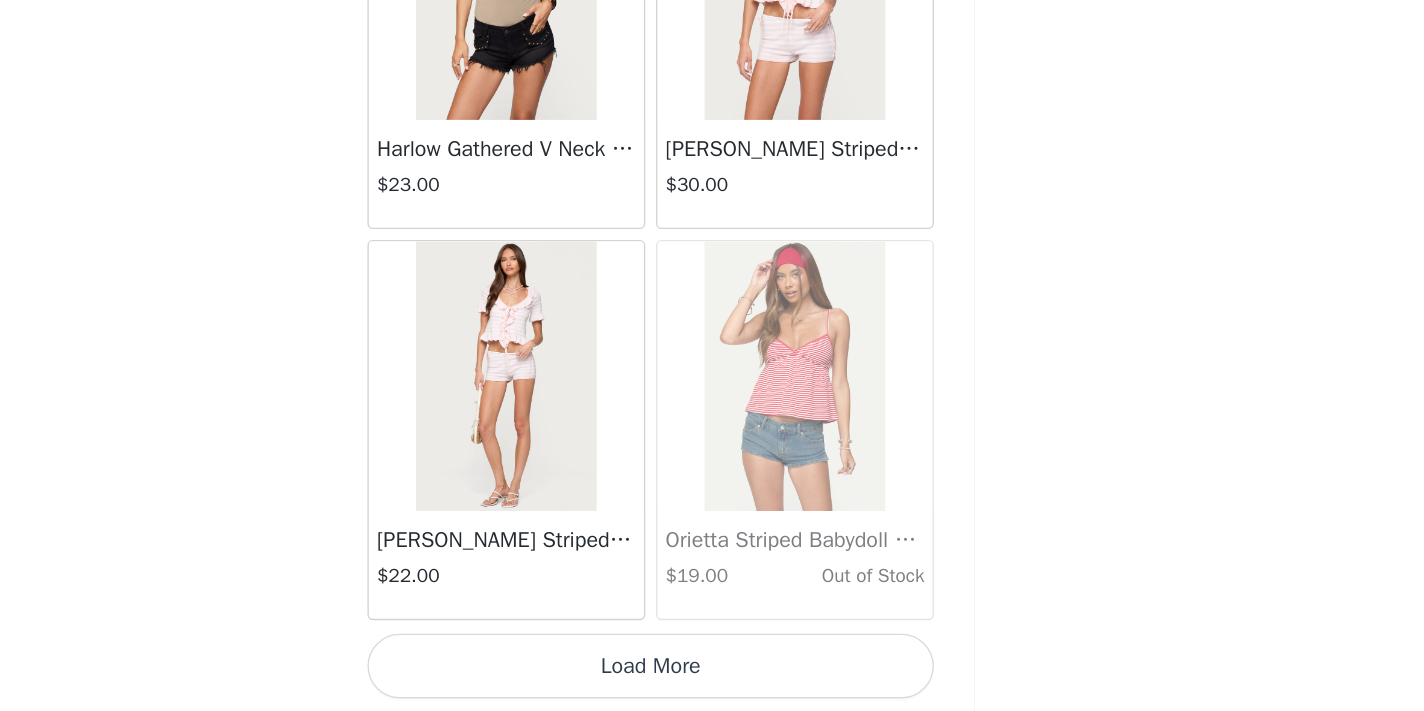 click on "Load More" at bounding box center (712, 677) 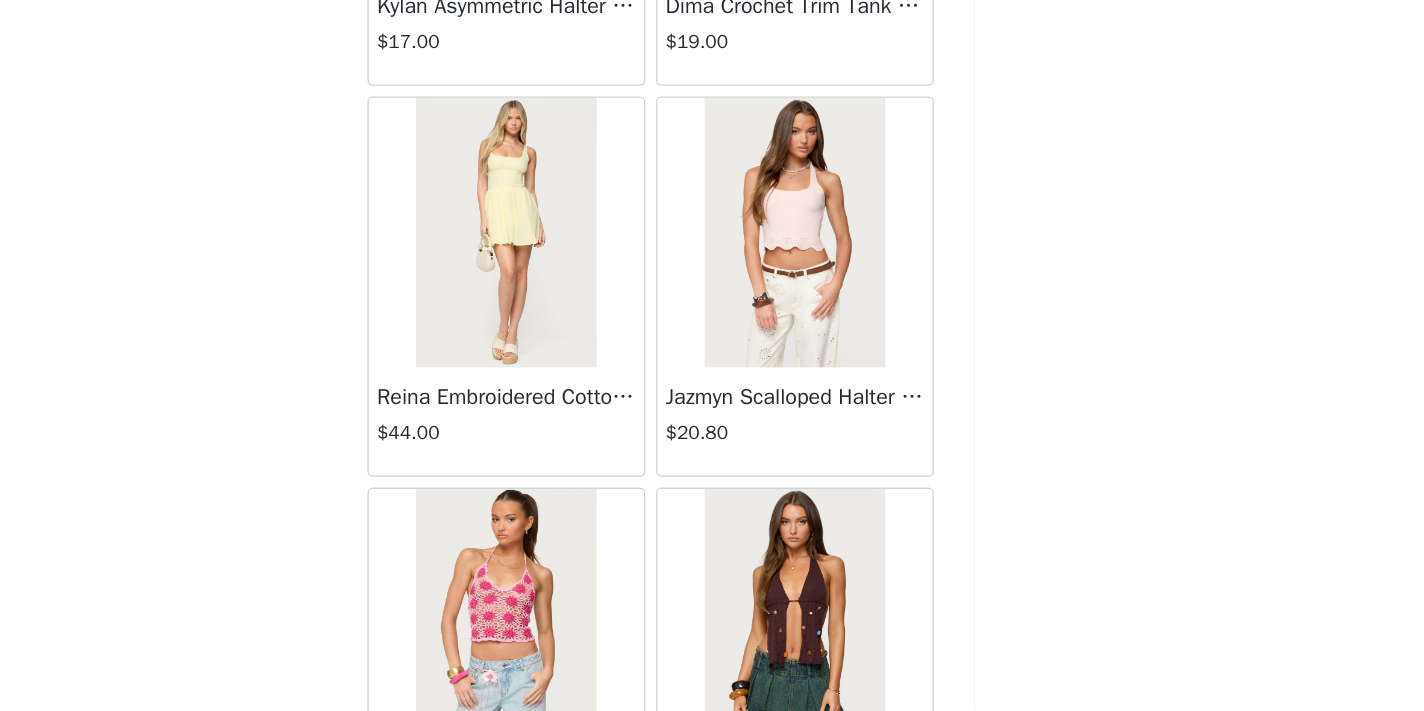 scroll, scrollTop: 38993, scrollLeft: 0, axis: vertical 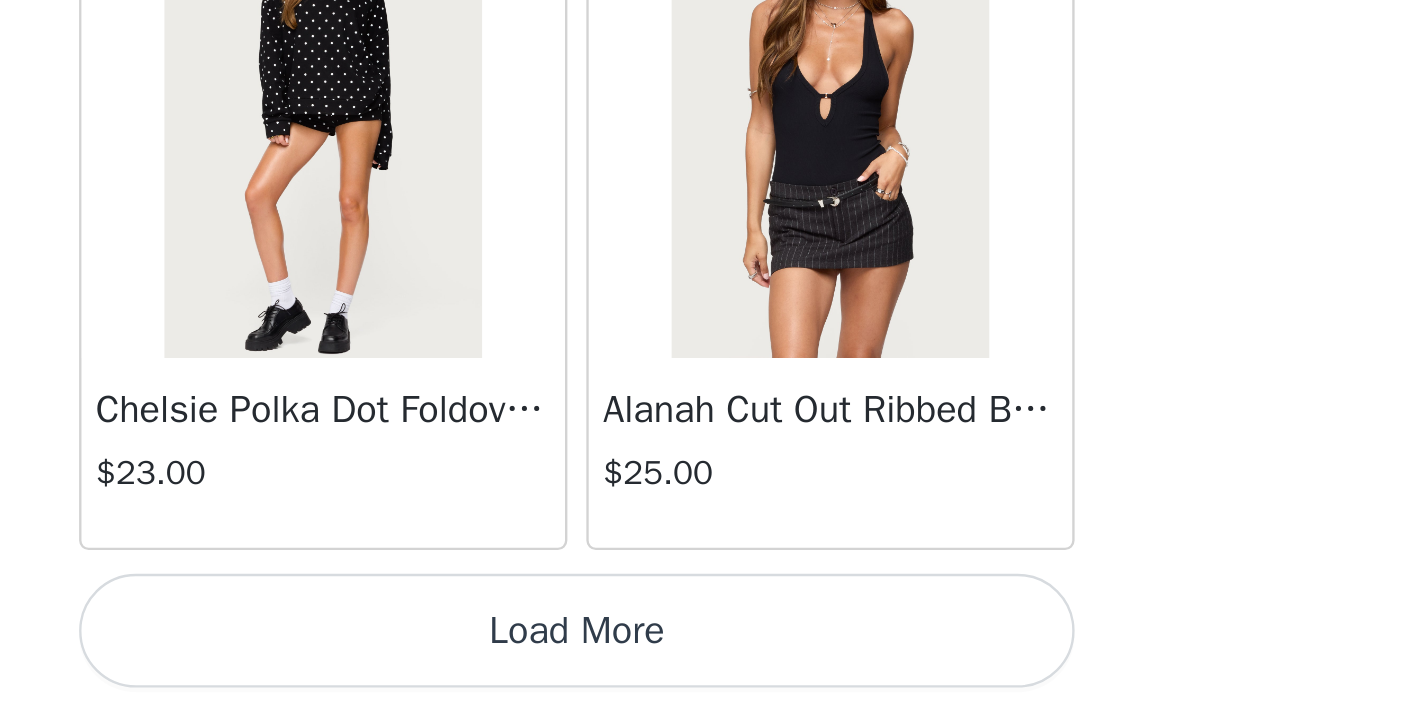 click on "Load More" at bounding box center [712, 677] 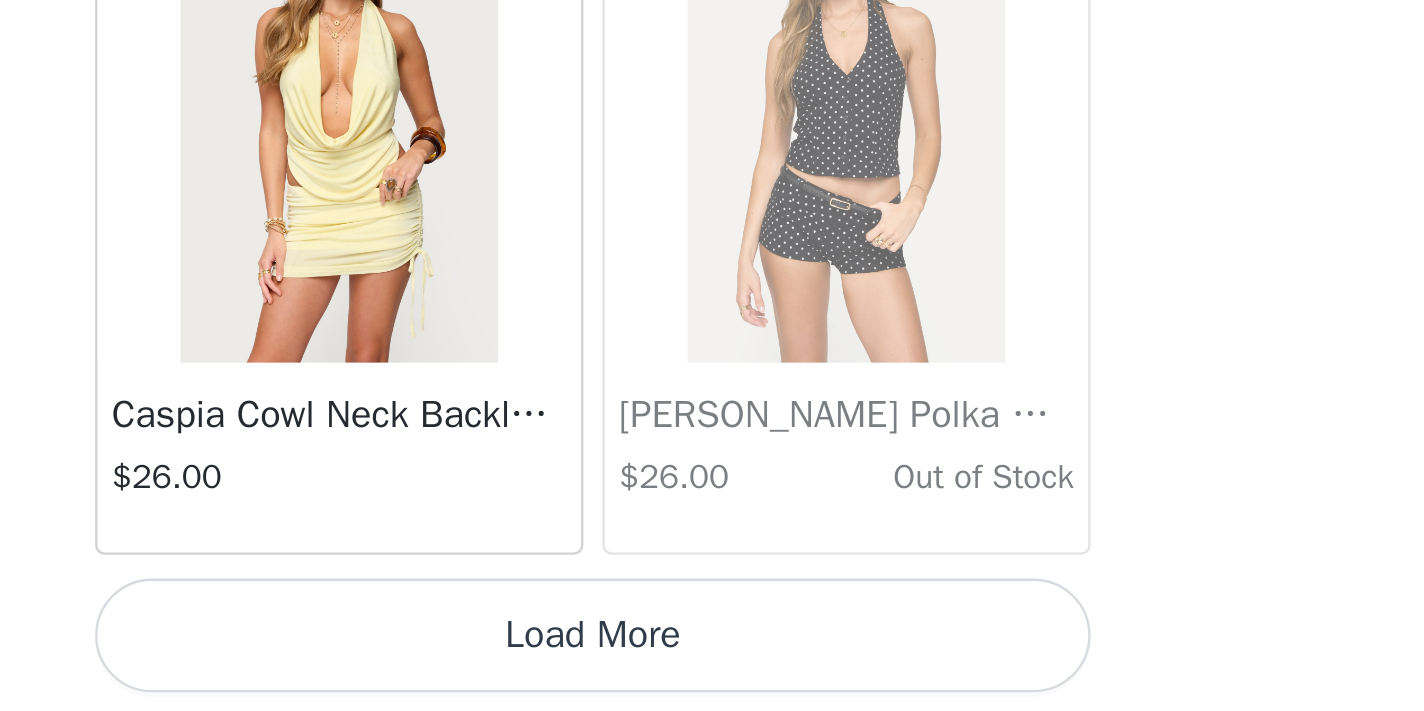 scroll, scrollTop: 42949, scrollLeft: 0, axis: vertical 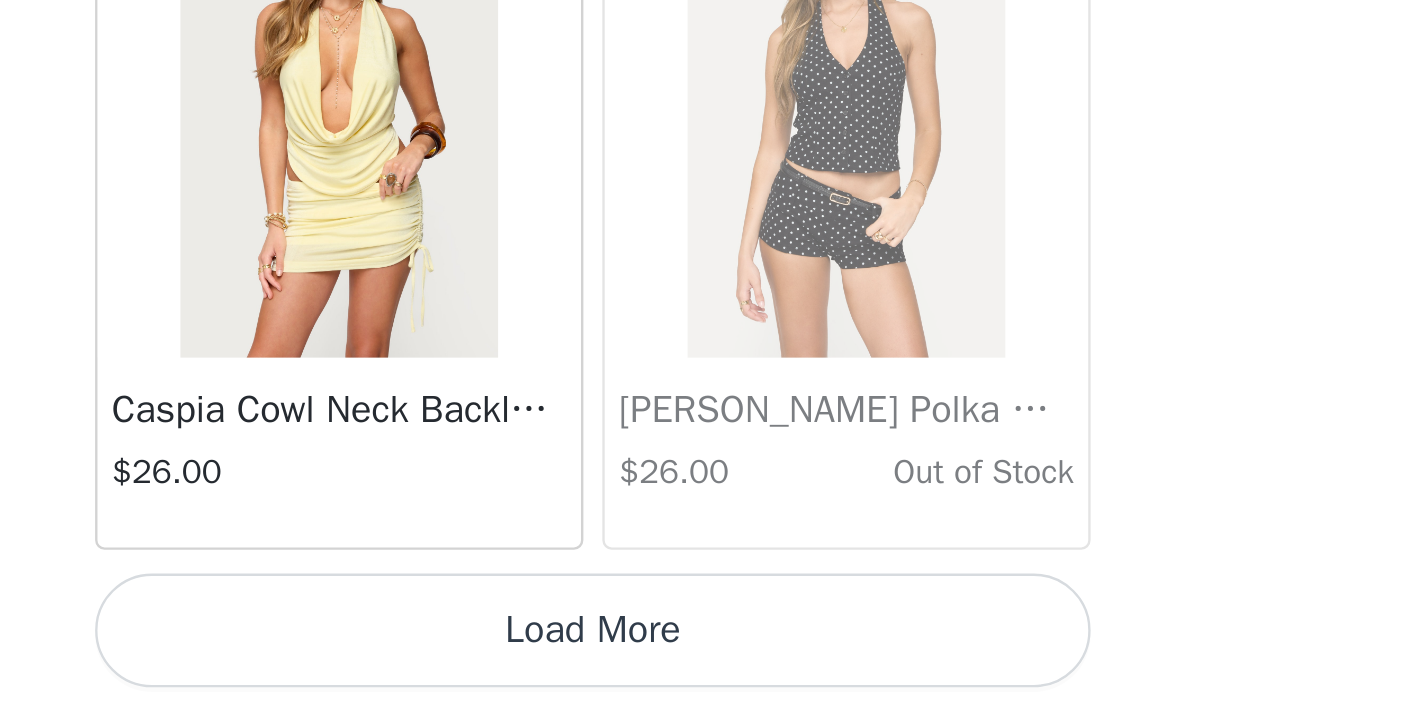 click on "Load More" at bounding box center (712, 677) 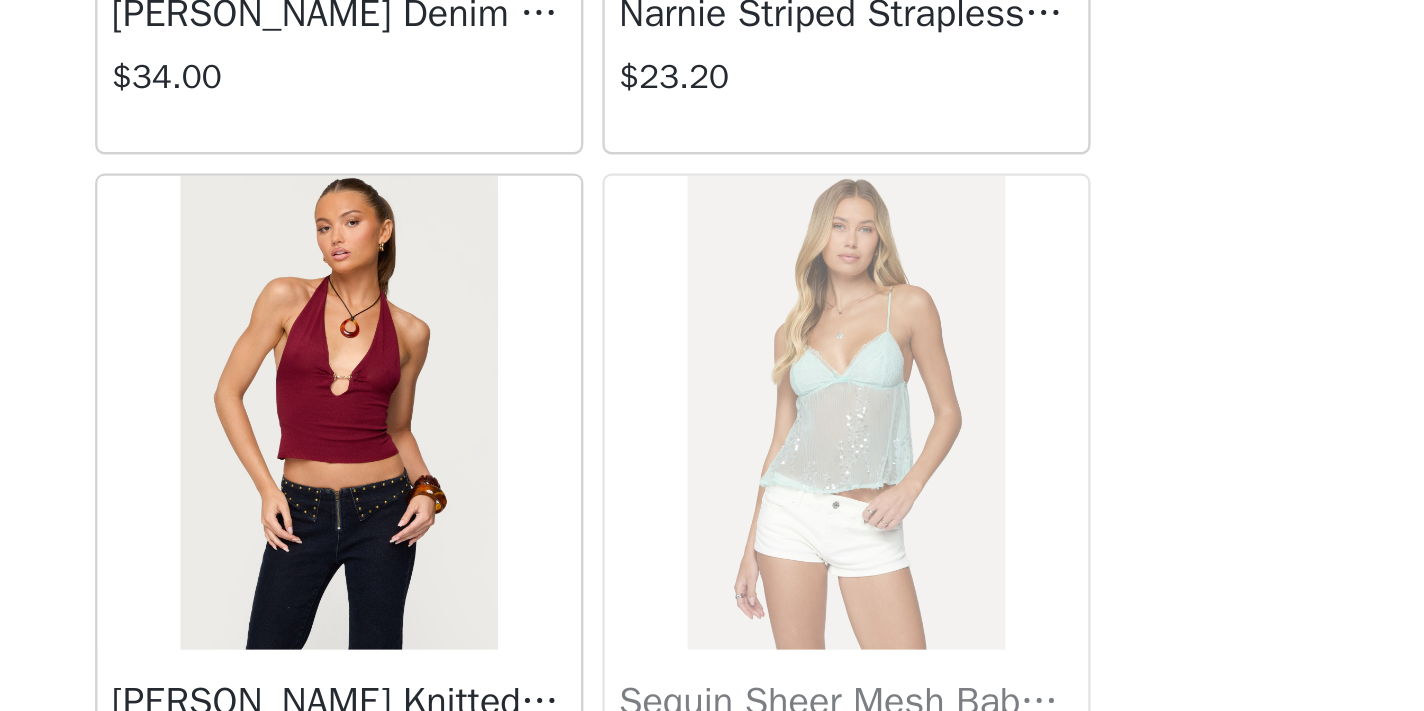 scroll, scrollTop: 45206, scrollLeft: 0, axis: vertical 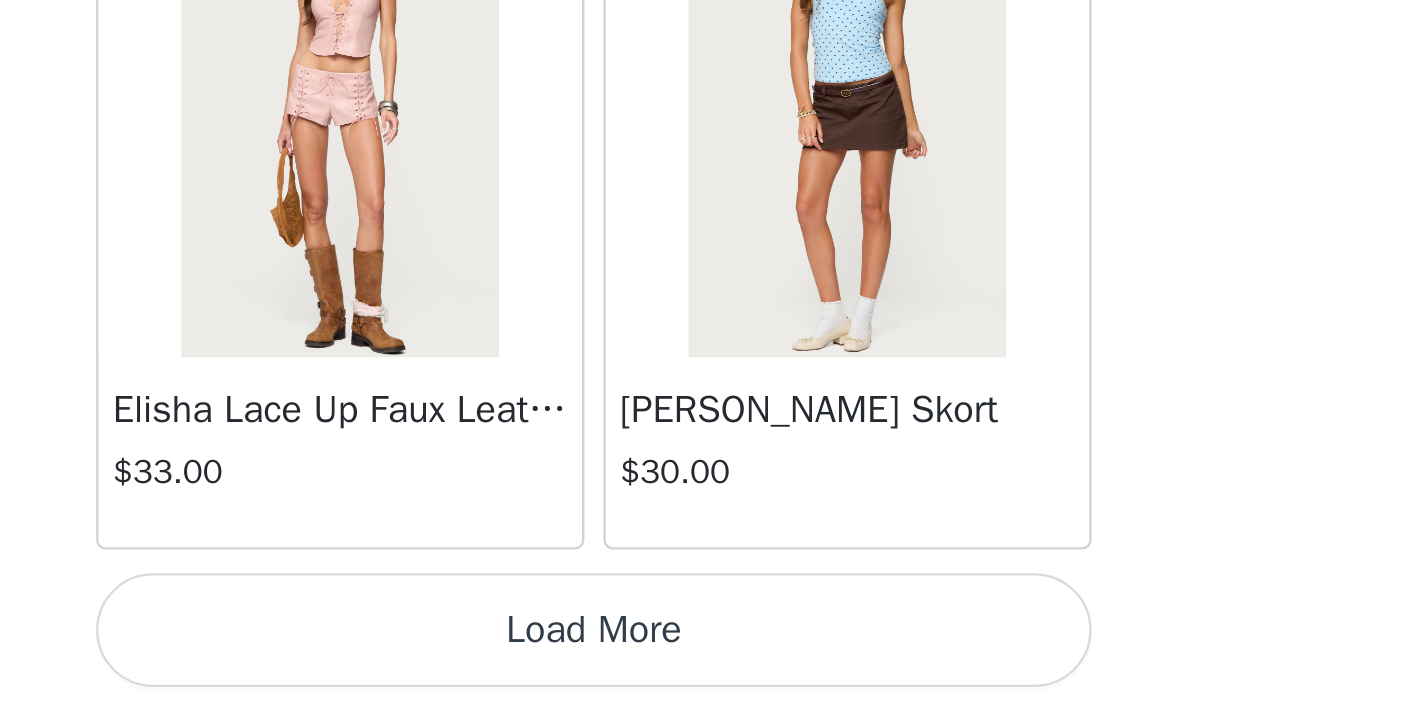 click on "Load More" at bounding box center (712, 677) 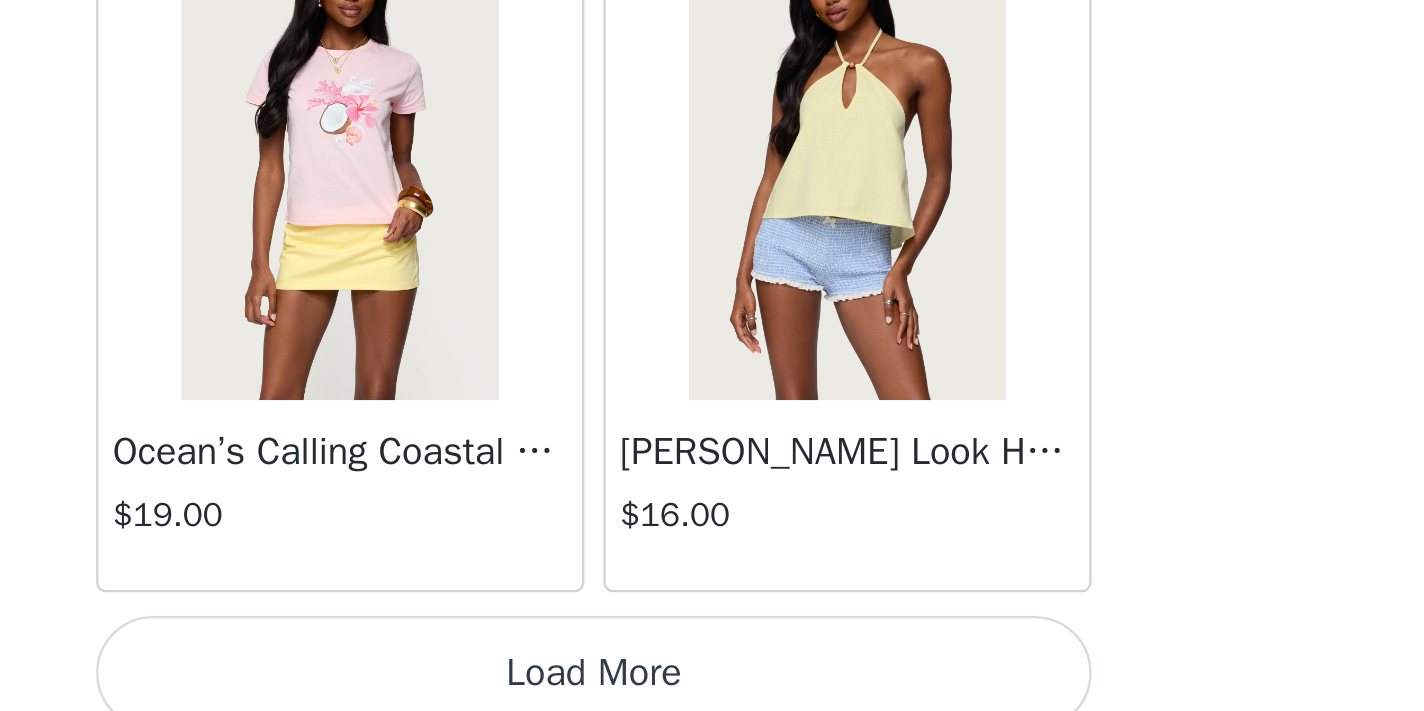 scroll, scrollTop: 48733, scrollLeft: 0, axis: vertical 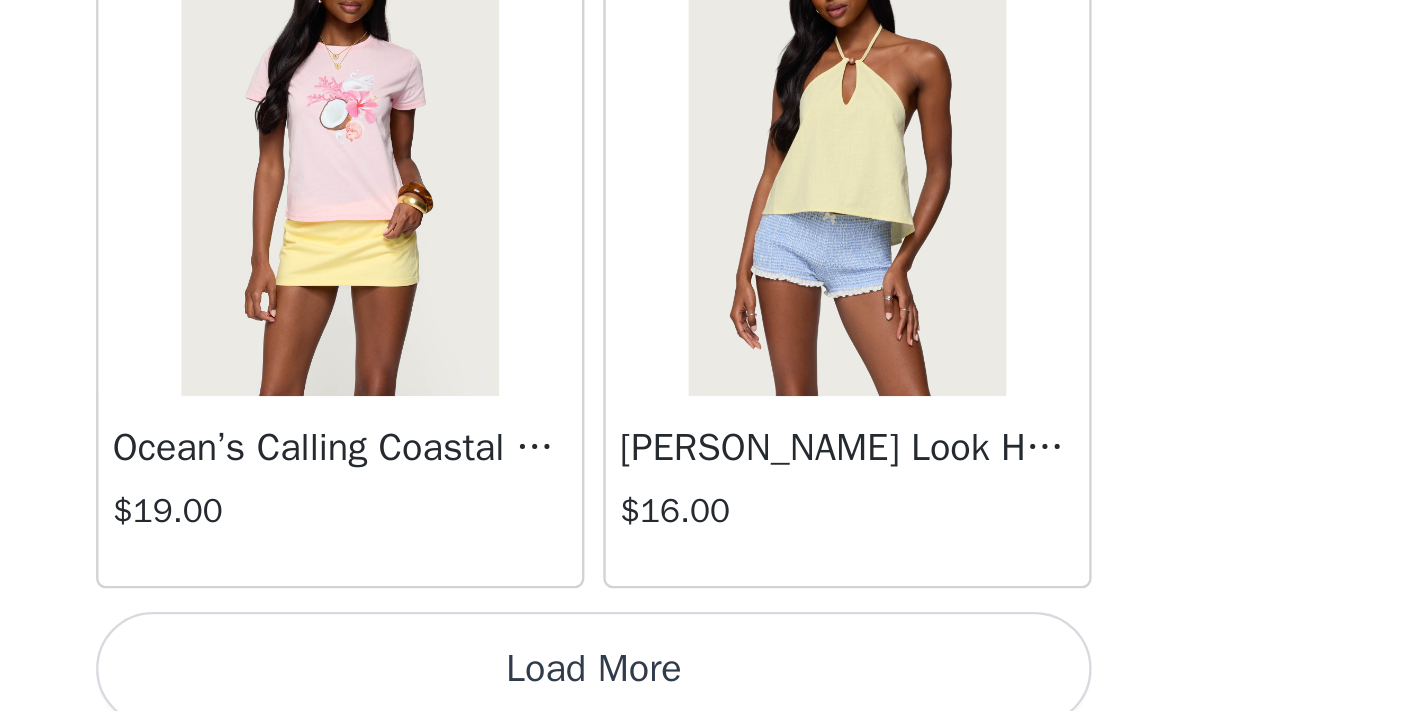 click on "Load More" at bounding box center (712, 693) 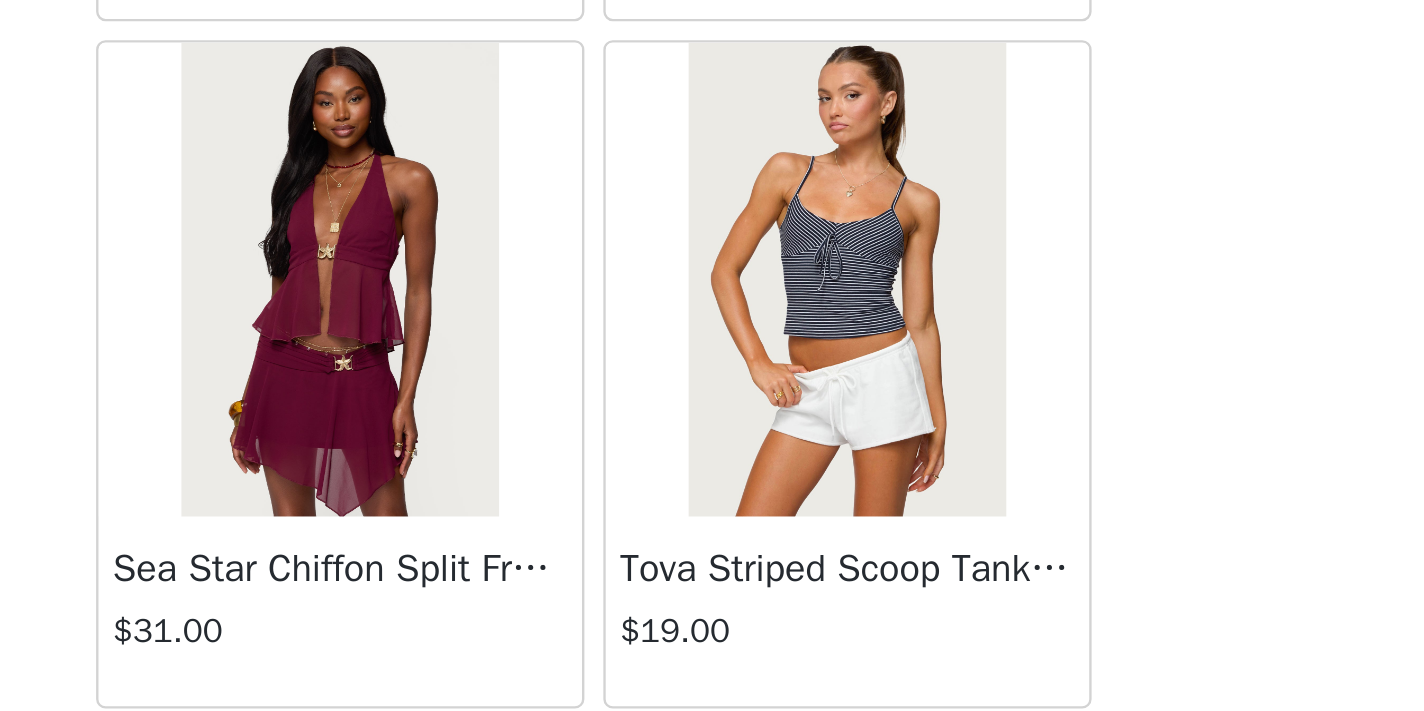 scroll, scrollTop: 48979, scrollLeft: 0, axis: vertical 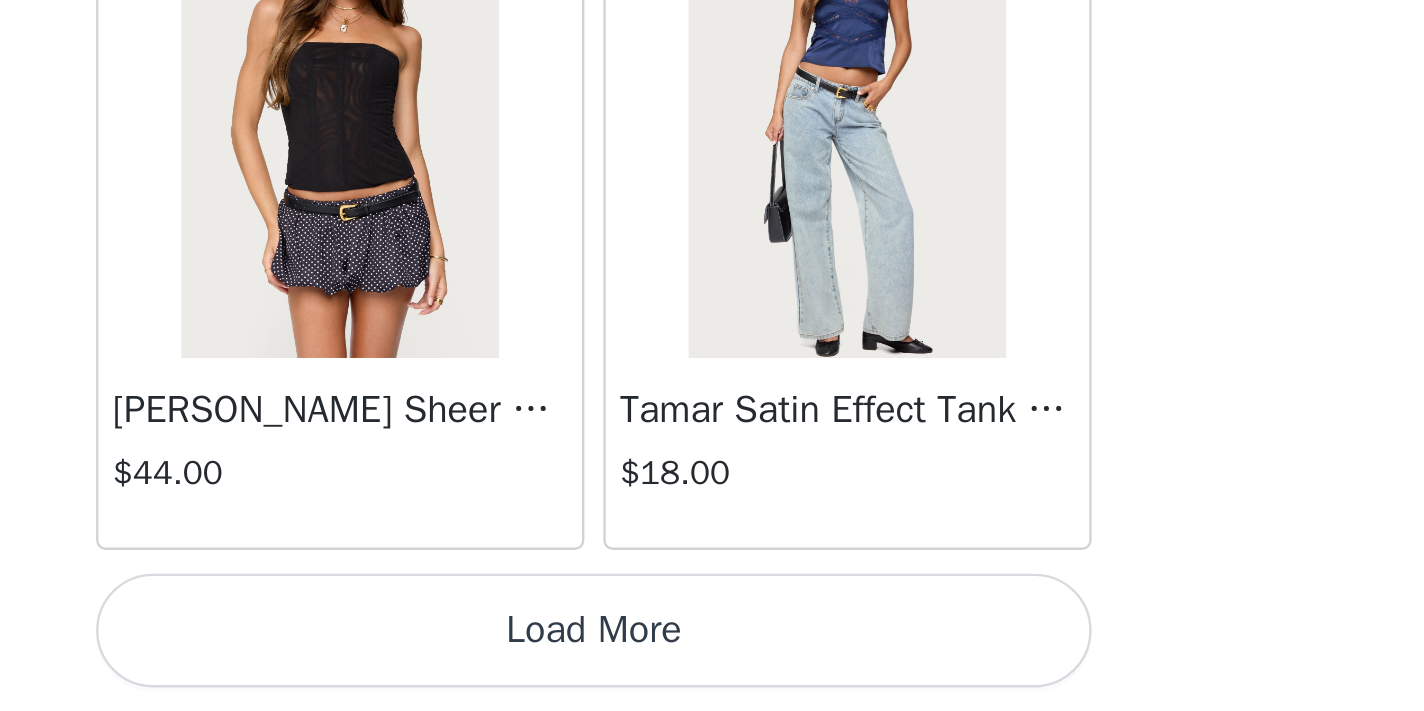click on "Load More" at bounding box center (712, 677) 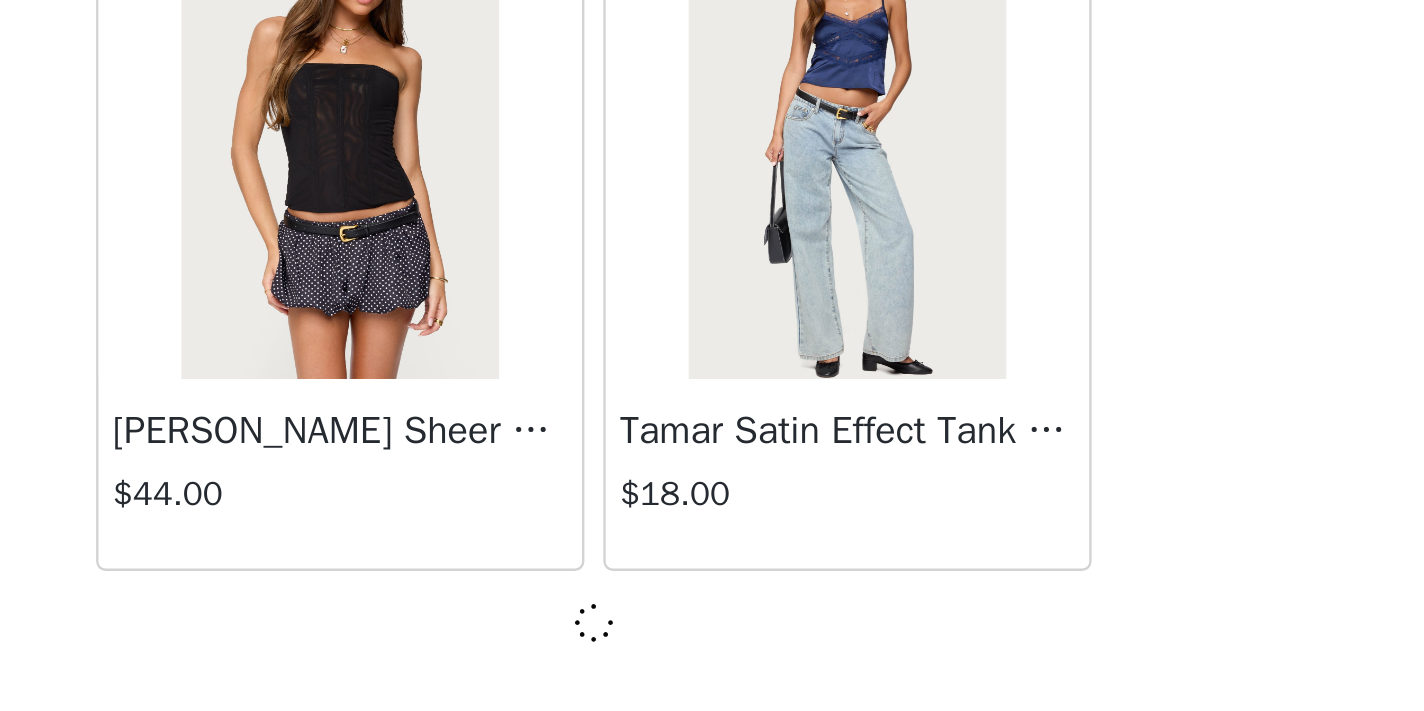 scroll, scrollTop: 51640, scrollLeft: 0, axis: vertical 